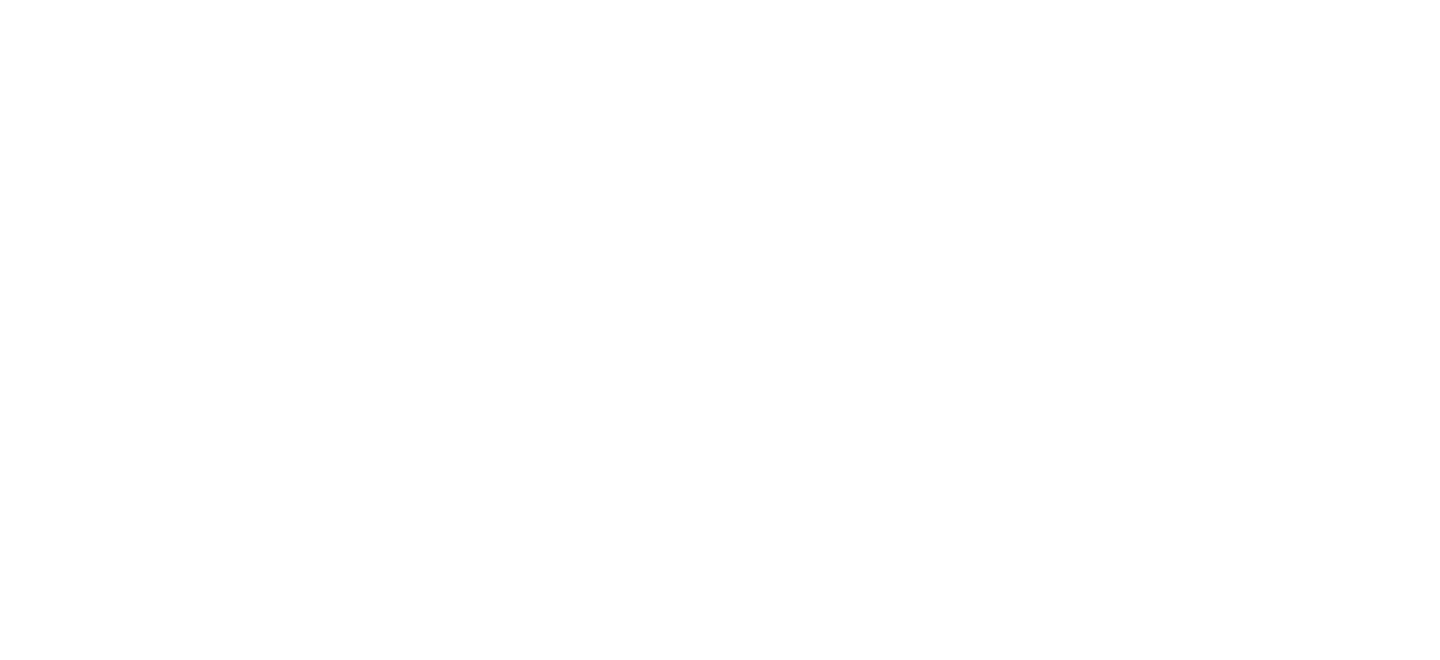 scroll, scrollTop: 0, scrollLeft: 0, axis: both 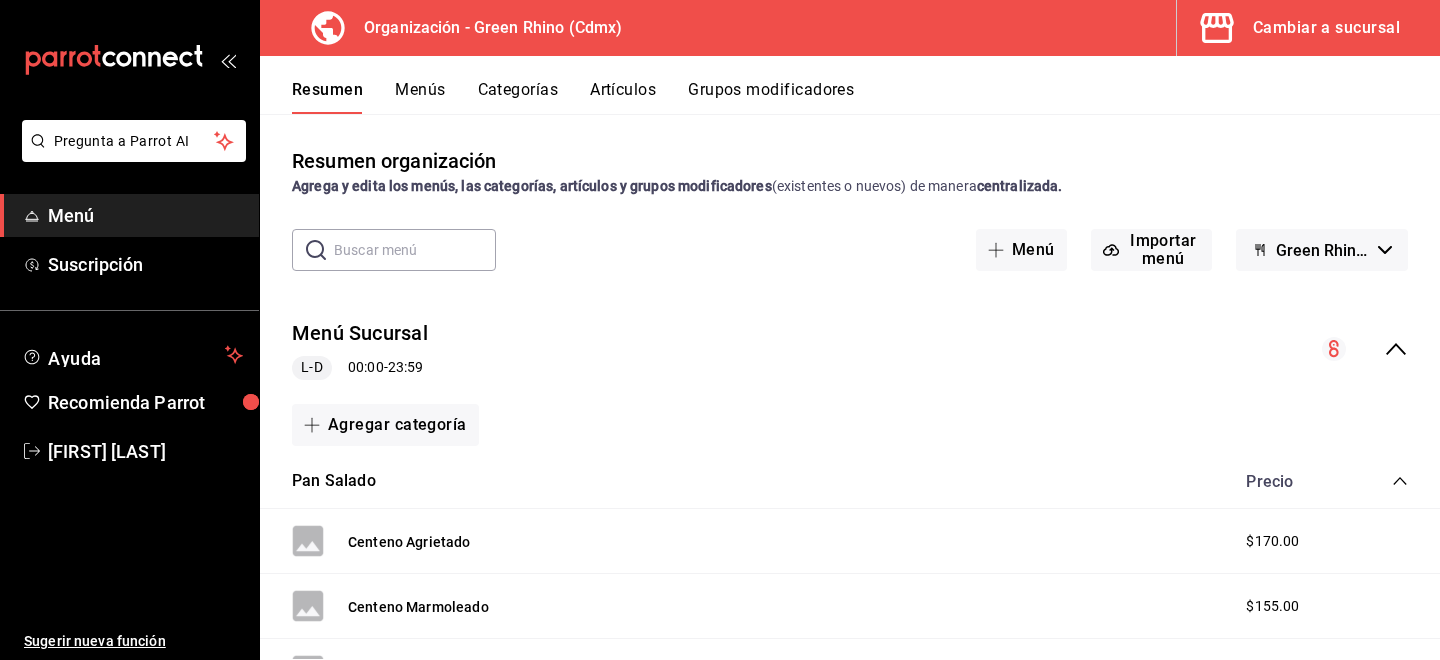 click on "Artículos" at bounding box center [623, 97] 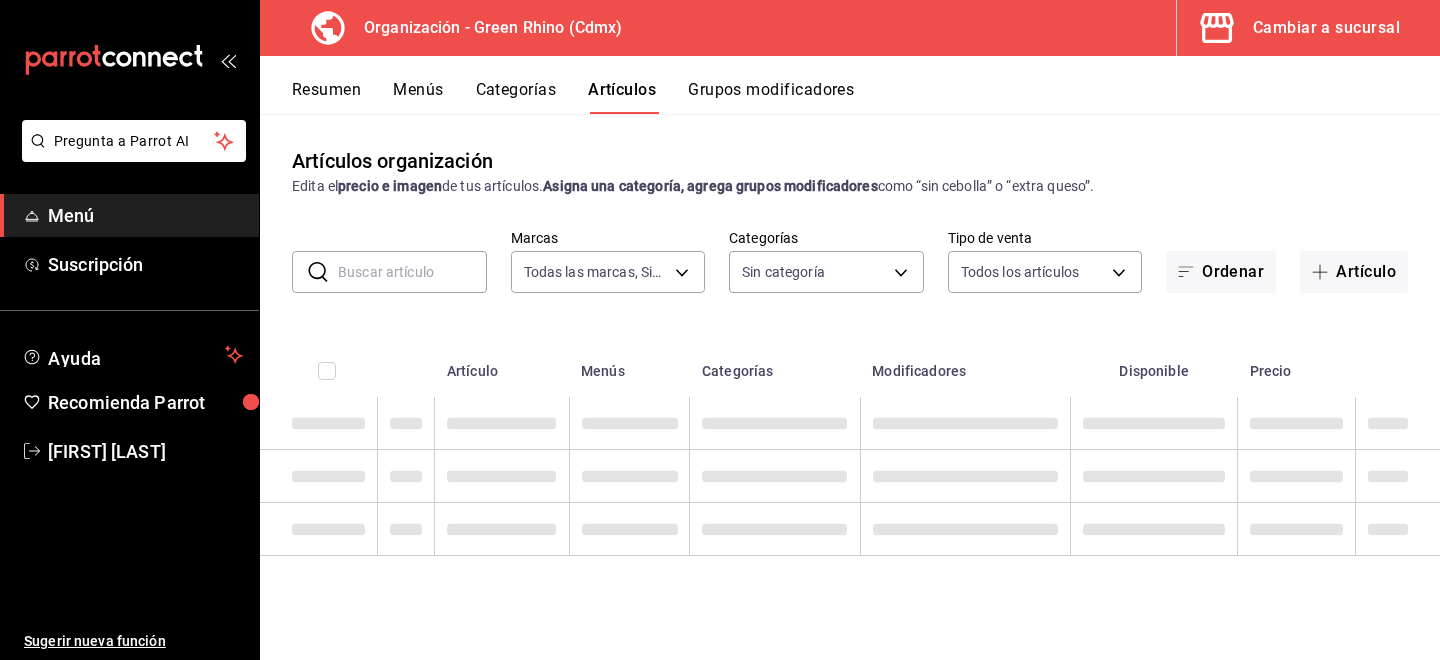 type on "718e4269-ab1b-41b6-b1a3-b54ad853307e" 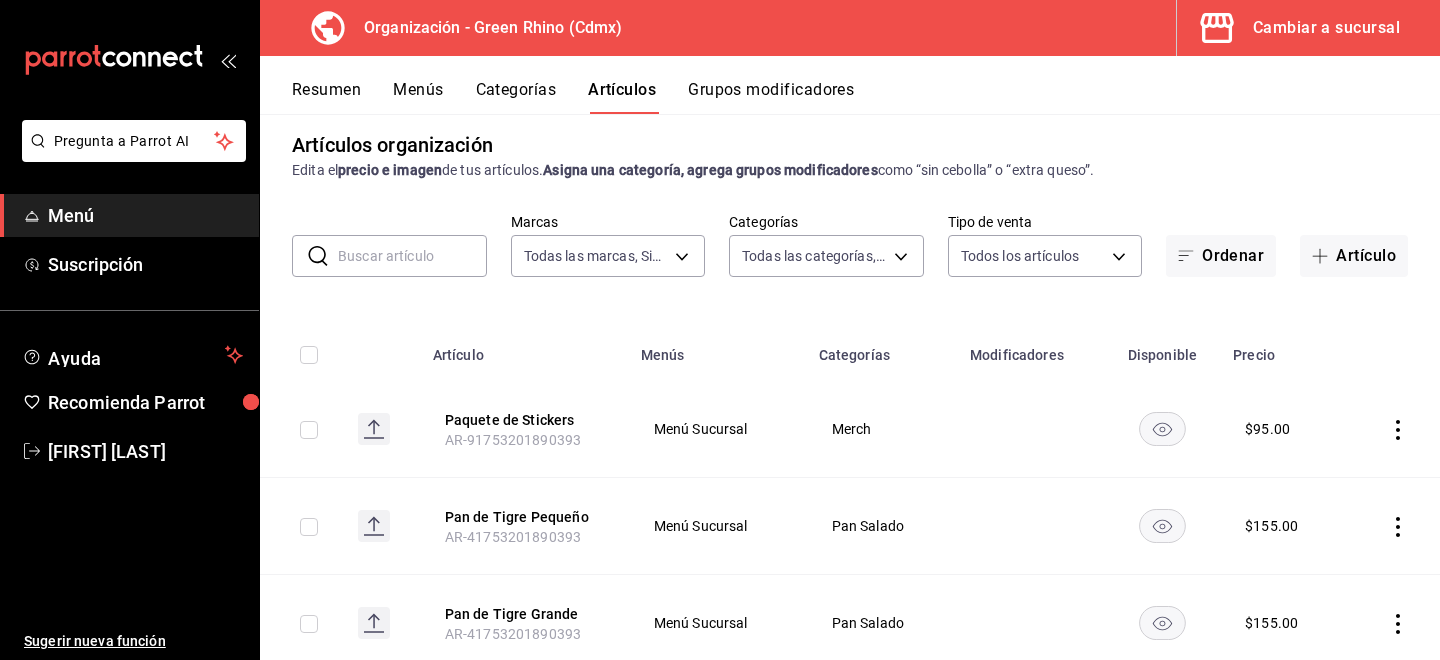 scroll, scrollTop: 0, scrollLeft: 0, axis: both 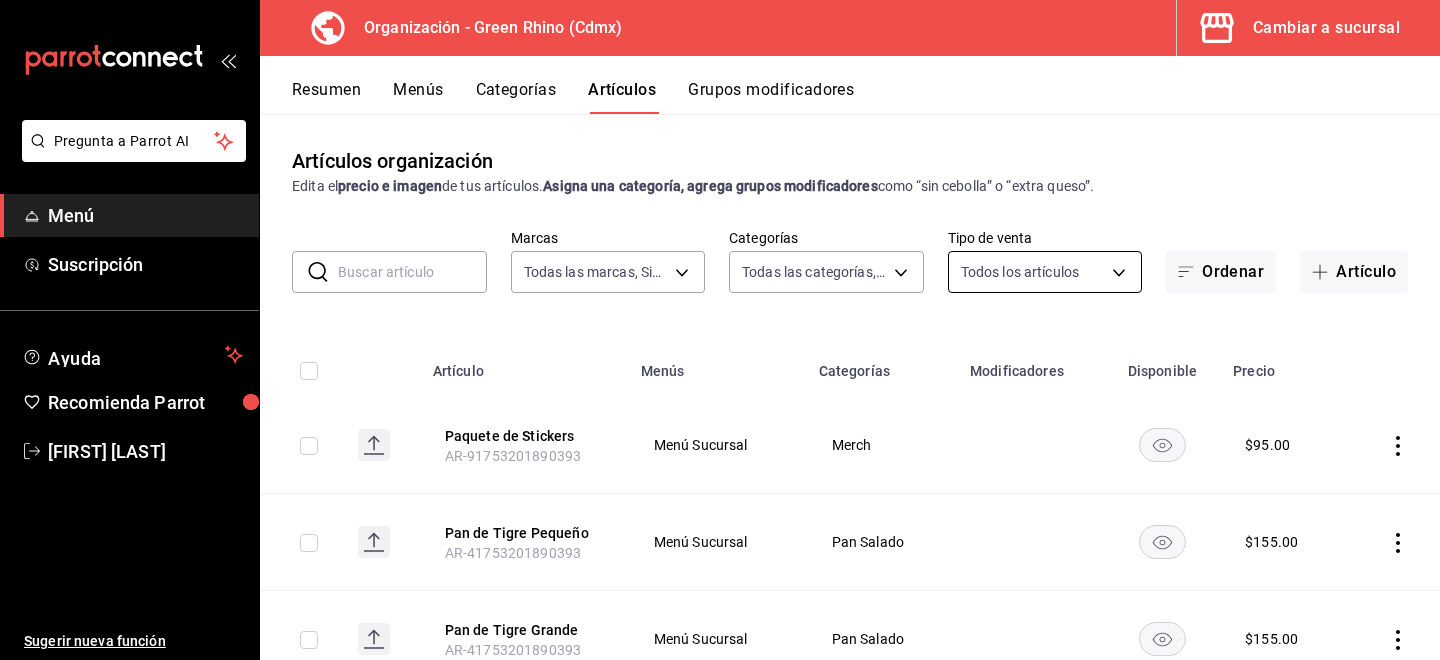 click on "Pregunta a Parrot AI Menú   Suscripción   Ayuda Recomienda Parrot   [FIRST] [LAST]   Sugerir nueva función   Organización - Green Rhino ([CITY]) Cambiar a sucursal Resumen Menús Categorías Artículos Grupos modificadores Artículos organización Edita el  precio e imagen  de tus artículos.  Asigna una categoría, agrega grupos modificadores  como “sin cebolla” o “extra queso”. ​ ​ Marcas Todas las marcas, Sin marca [UUID] Categorías Todas las categorías, Sin categoría [UUID],[UUID],[UUID],[UUID],[UUID],[UUID],[UUID] Tipo de venta Todos los artículos ALL Ordenar Artículo Artículo Menús Categorías Modificadores Disponible Precio Paquete de Stickers [SKU] Menú Sucursal Merch $ 95.00 Pan de Tigre Pequeño $" at bounding box center [720, 330] 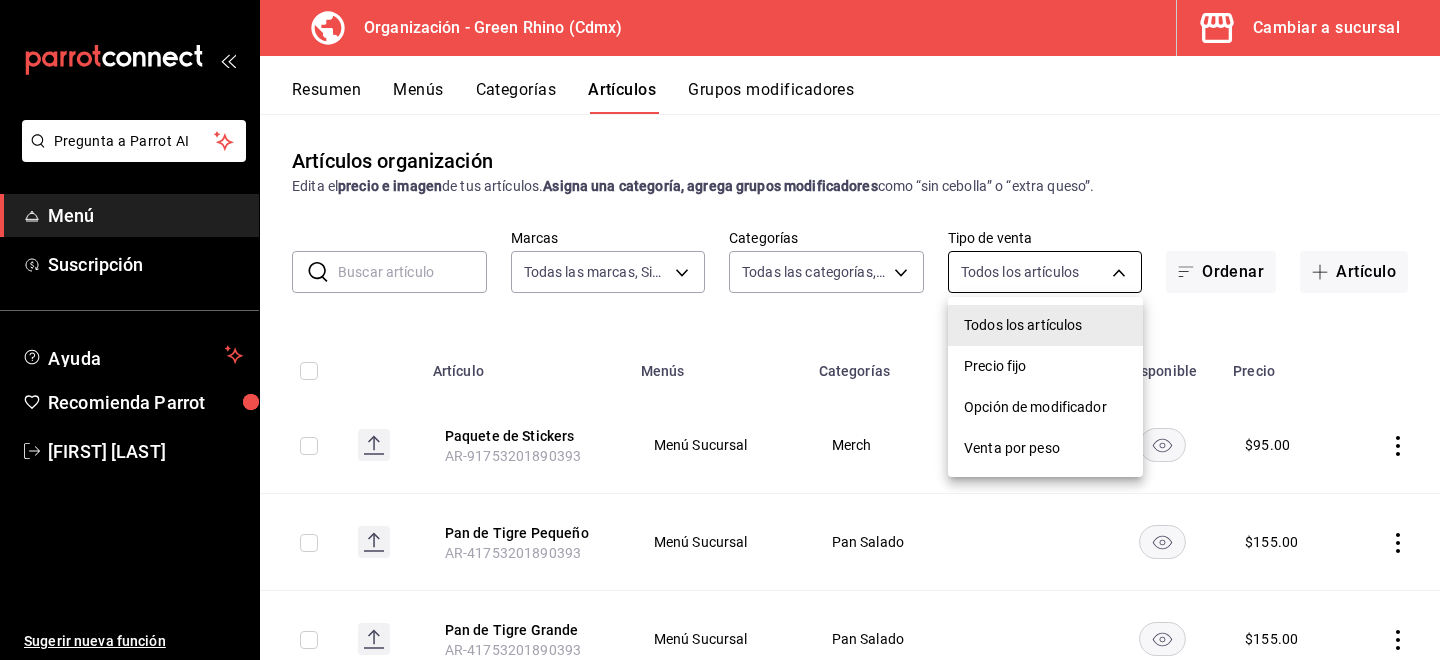 click at bounding box center [720, 330] 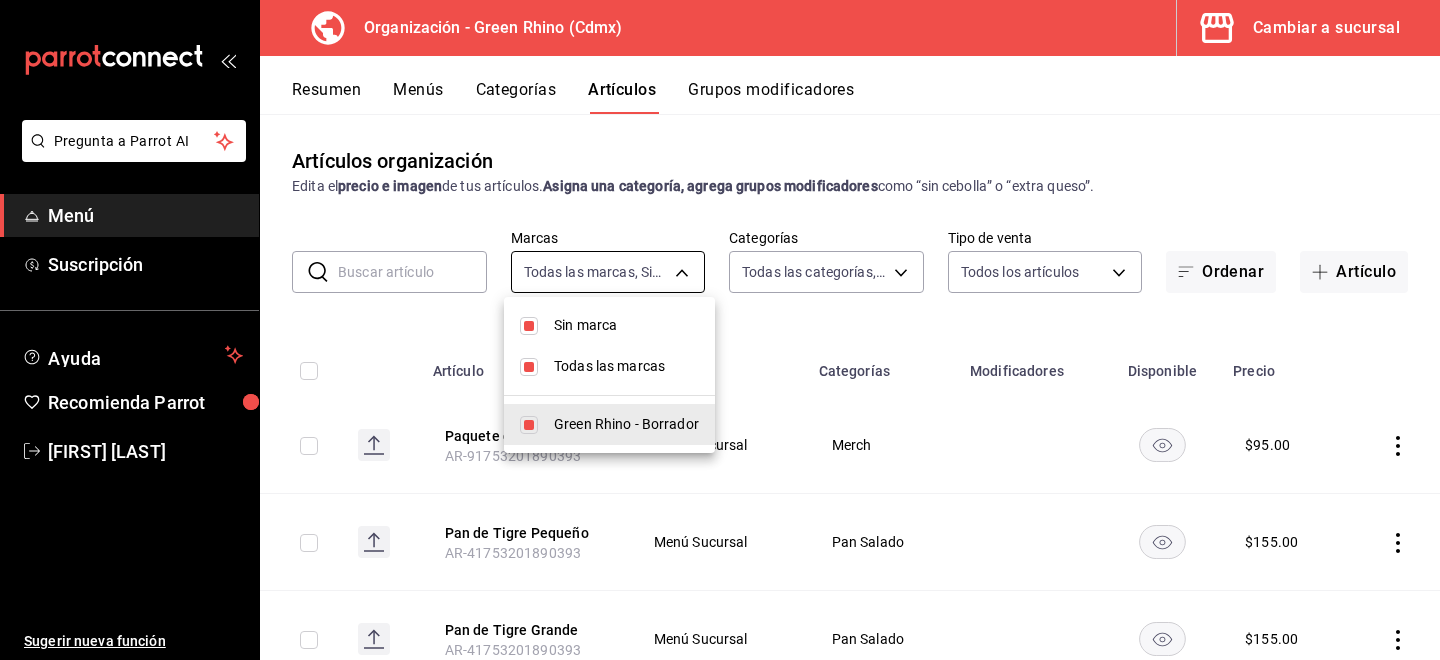 click on "Pregunta a Parrot AI Menú   Suscripción   Ayuda Recomienda Parrot   [FIRST] [LAST]   Sugerir nueva función   Organización - Green Rhino ([CITY]) Cambiar a sucursal Resumen Menús Categorías Artículos Grupos modificadores Artículos organización Edita el  precio e imagen  de tus artículos.  Asigna una categoría, agrega grupos modificadores  como “sin cebolla” o “extra queso”. ​ ​ Marcas Todas las marcas, Sin marca [UUID] Categorías Todas las categorías, Sin categoría [UUID],[UUID],[UUID],[UUID],[UUID],[UUID],[UUID] Tipo de venta Todos los artículos ALL Ordenar Artículo Artículo Menús Categorías Modificadores Disponible Precio Paquete de Stickers [SKU] Menú Sucursal Merch $ 95.00 Pan de Tigre Pequeño $" at bounding box center (720, 330) 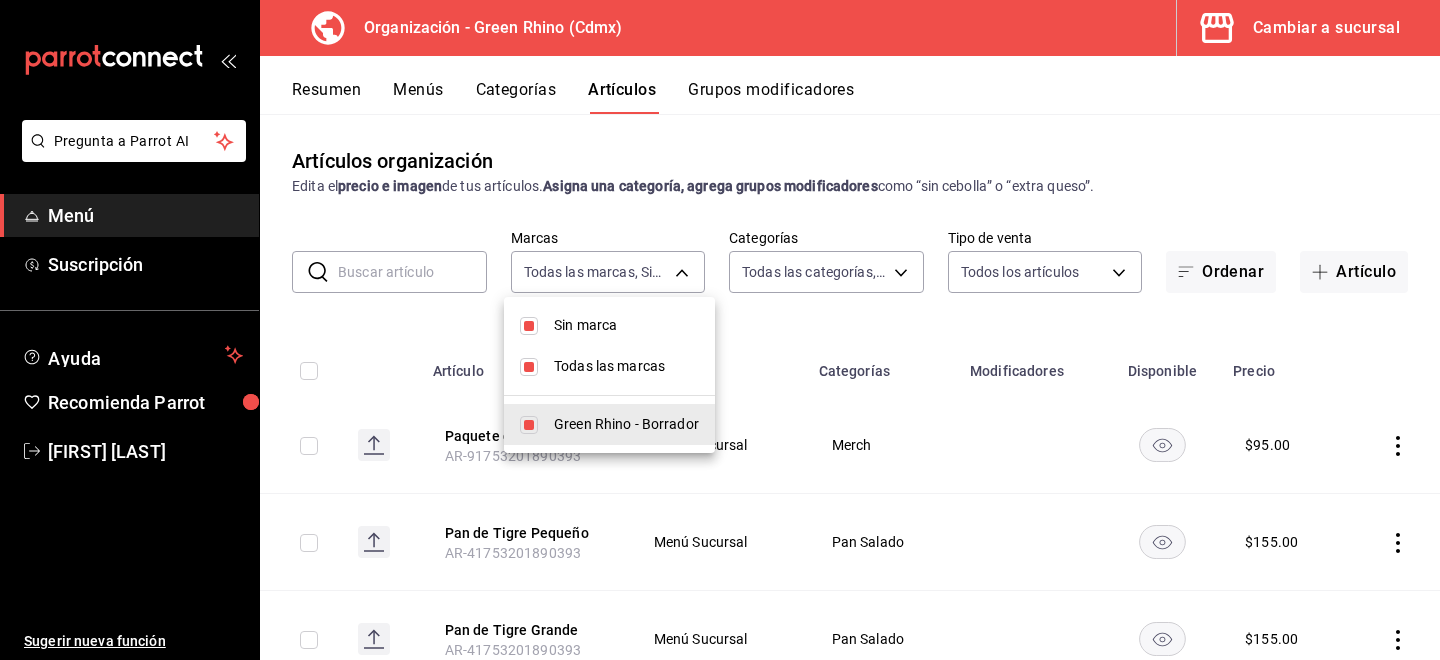 click at bounding box center (720, 330) 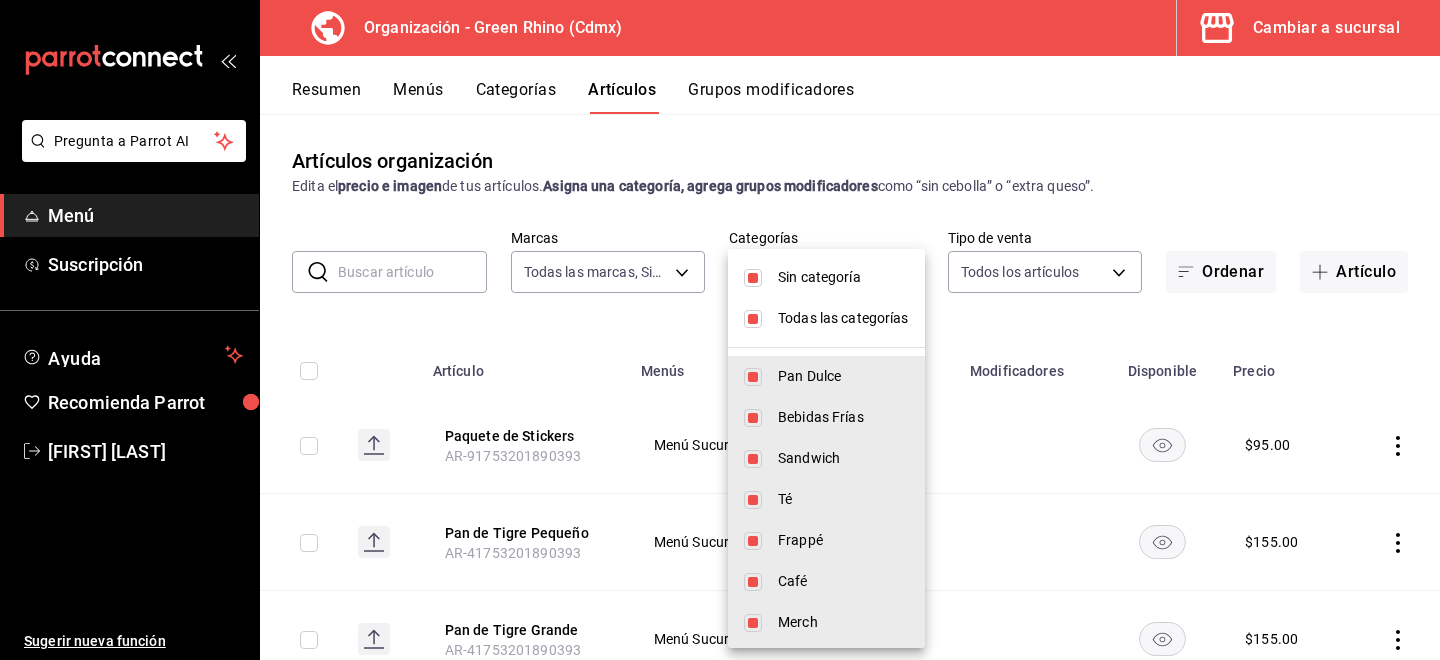 click on "Pregunta a Parrot AI Menú   Suscripción   Ayuda Recomienda Parrot   [FIRST] [LAST]   Sugerir nueva función   Organización - Green Rhino ([CITY]) Cambiar a sucursal Resumen Menús Categorías Artículos Grupos modificadores Artículos organización Edita el  precio e imagen  de tus artículos.  Asigna una categoría, agrega grupos modificadores  como “sin cebolla” o “extra queso”. ​ ​ Marcas Todas las marcas, Sin marca [UUID] Categorías Todas las categorías, Sin categoría [UUID],[UUID],[UUID],[UUID],[UUID],[UUID],[UUID] Tipo de venta Todos los artículos ALL Ordenar Artículo Artículo Menús Categorías Modificadores Disponible Precio Paquete de Stickers [SKU] Menú Sucursal Merch $ 95.00 Pan de Tigre Pequeño $" at bounding box center [720, 330] 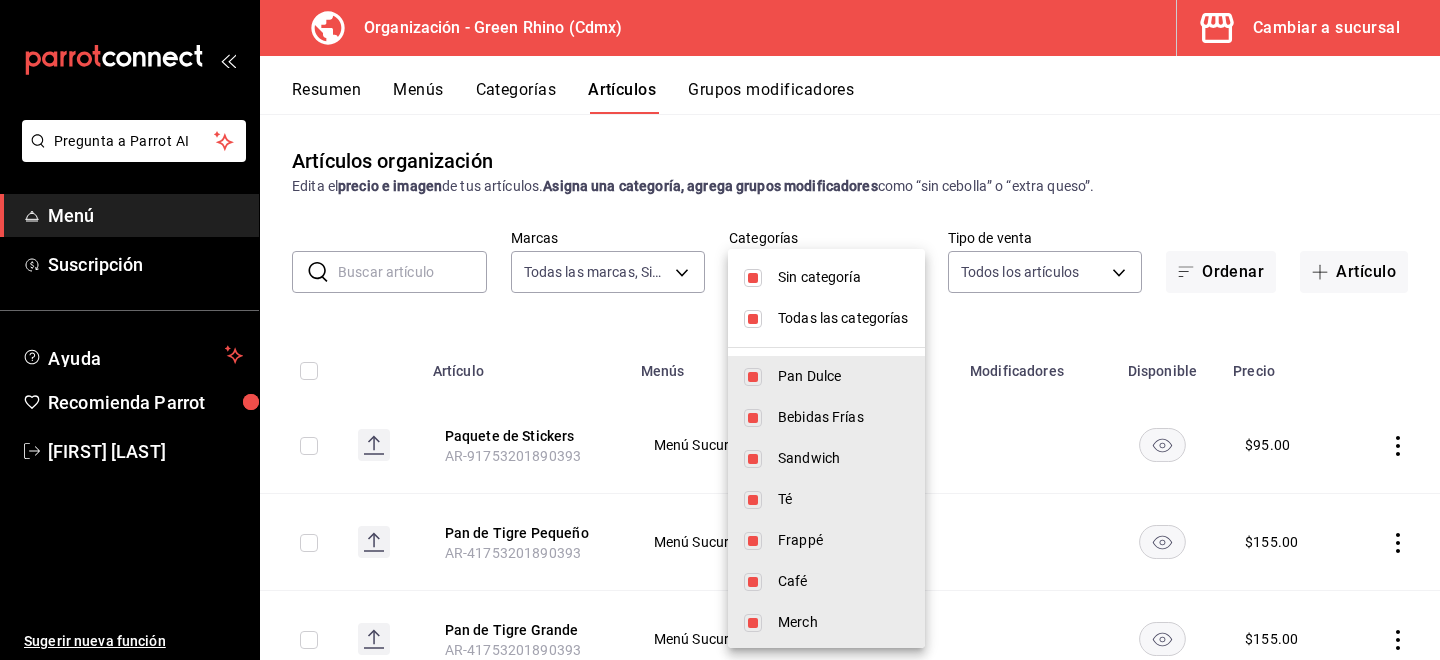 scroll, scrollTop: 44, scrollLeft: 0, axis: vertical 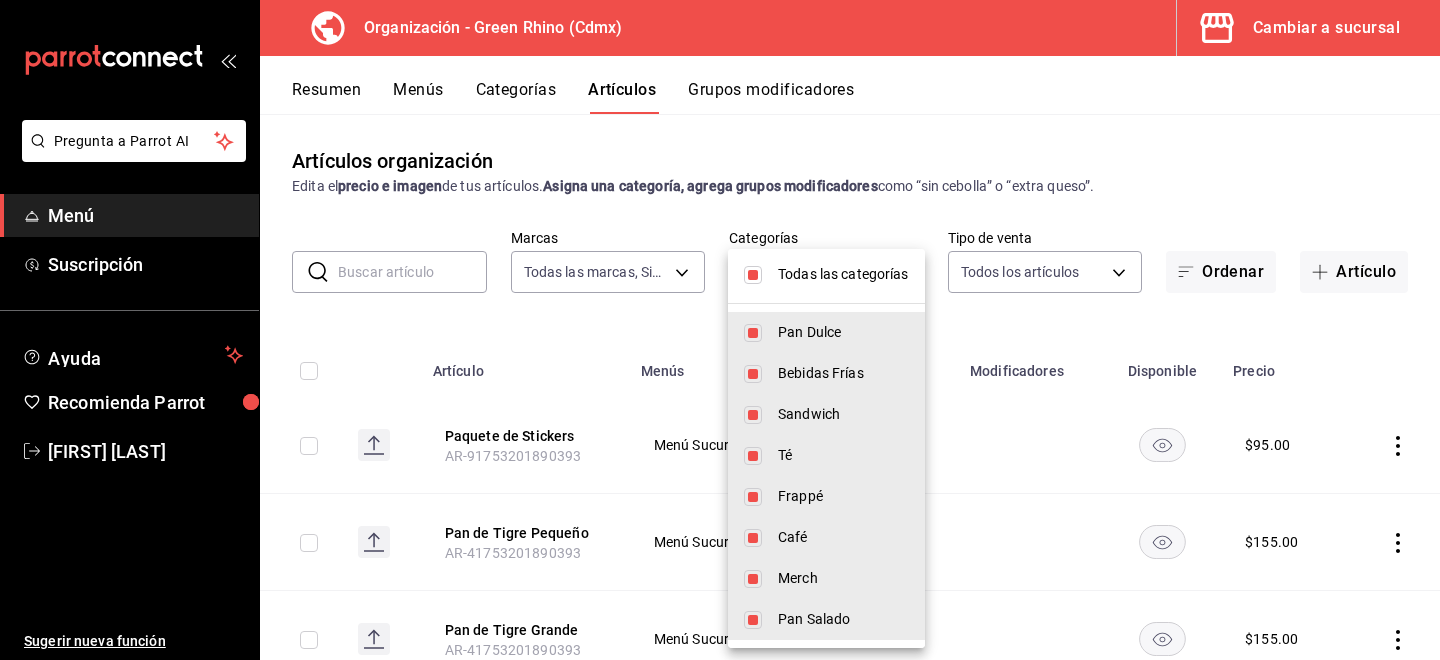 click on "Pan Salado" at bounding box center [843, 619] 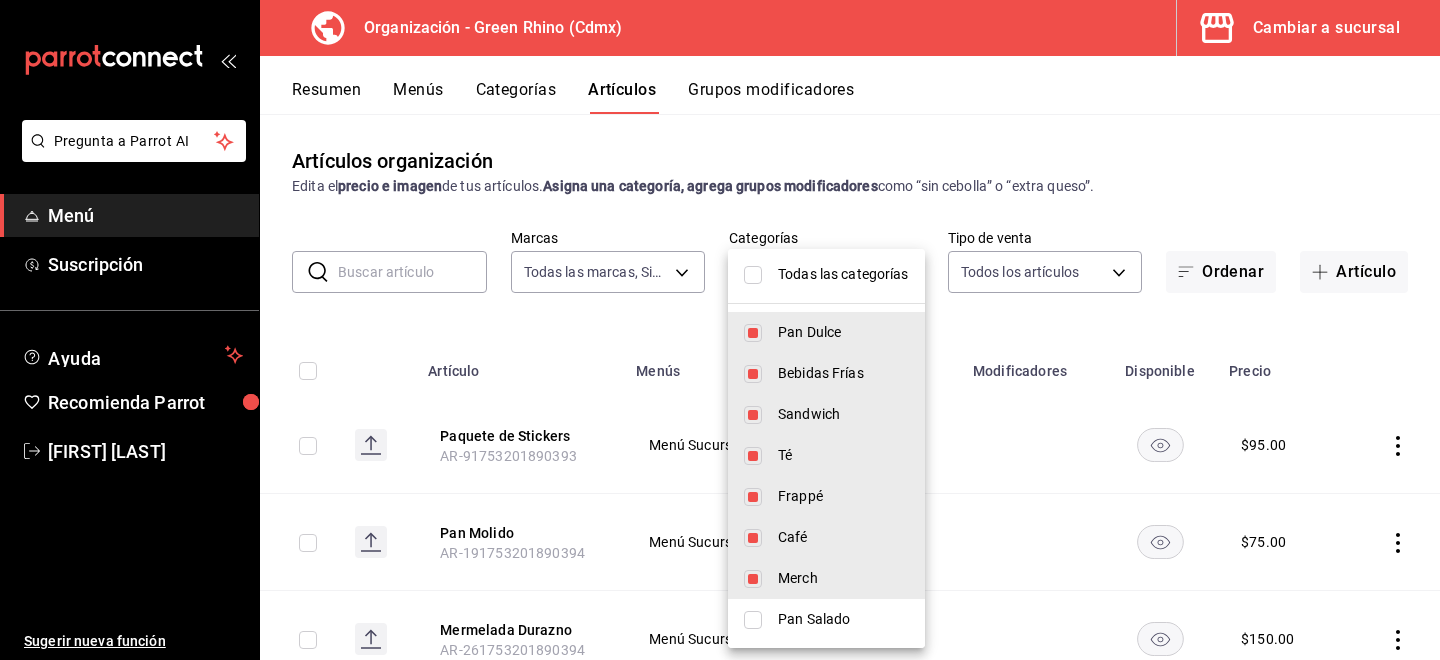click on "Pan Salado" at bounding box center [843, 619] 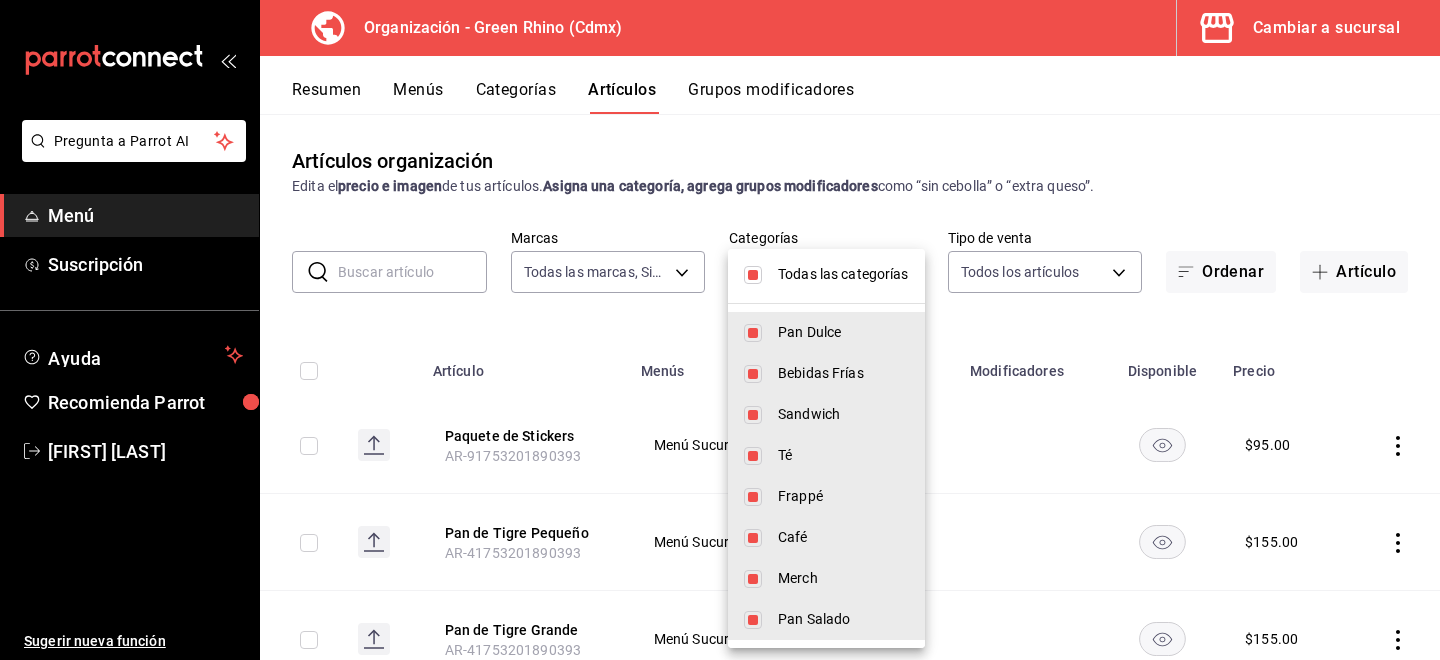 click on "Merch" at bounding box center (826, 578) 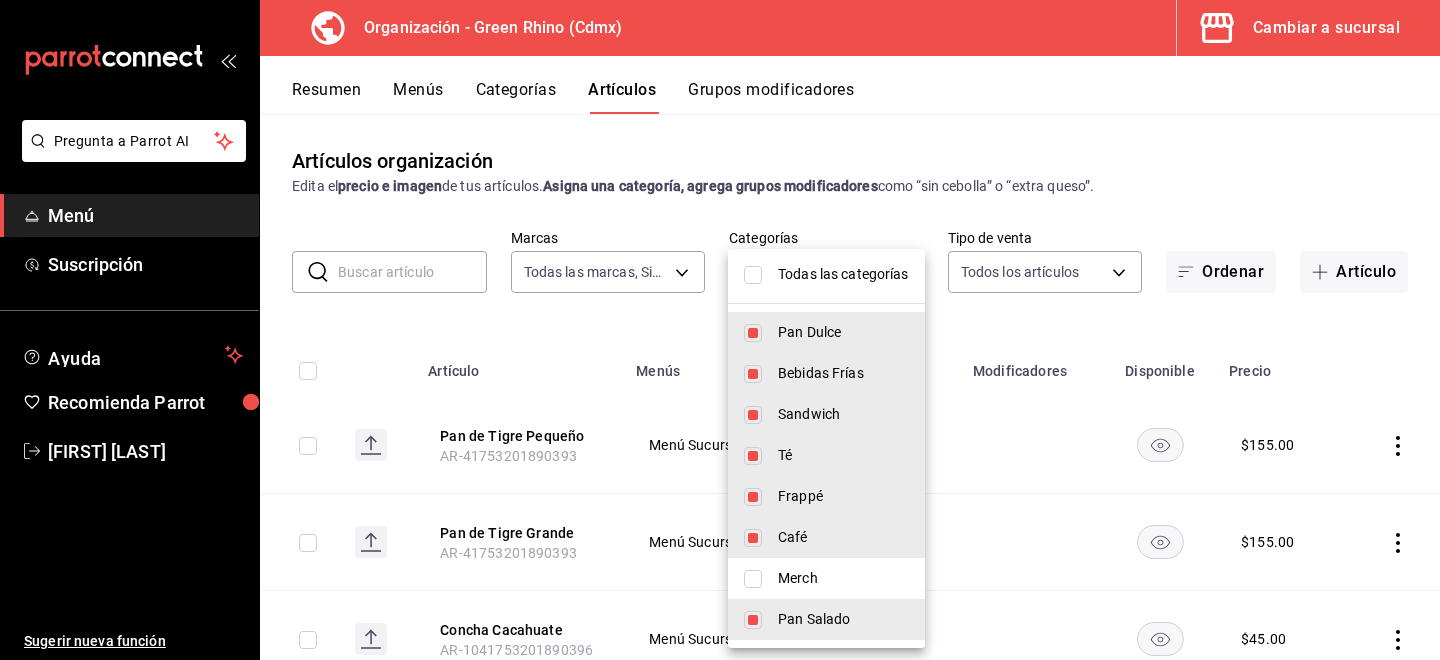 click at bounding box center [753, 538] 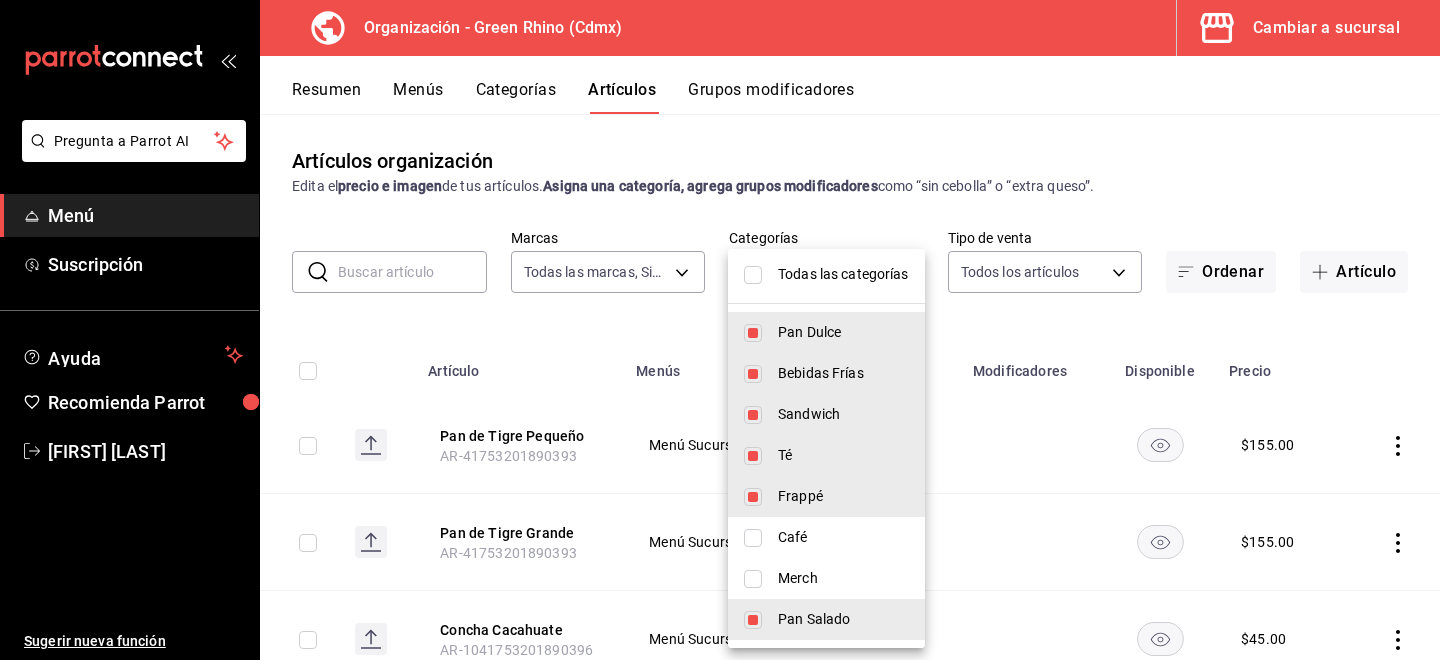 click at bounding box center [753, 497] 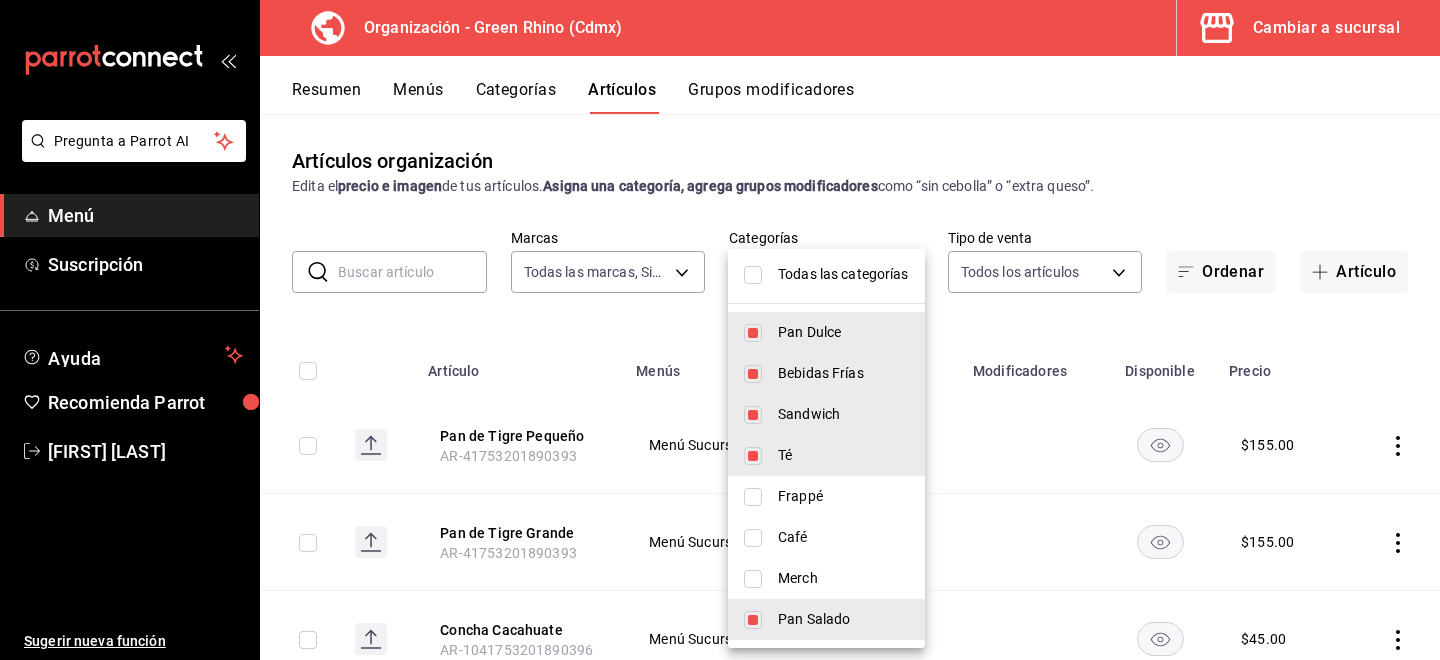 click on "Sandwich" at bounding box center (826, 414) 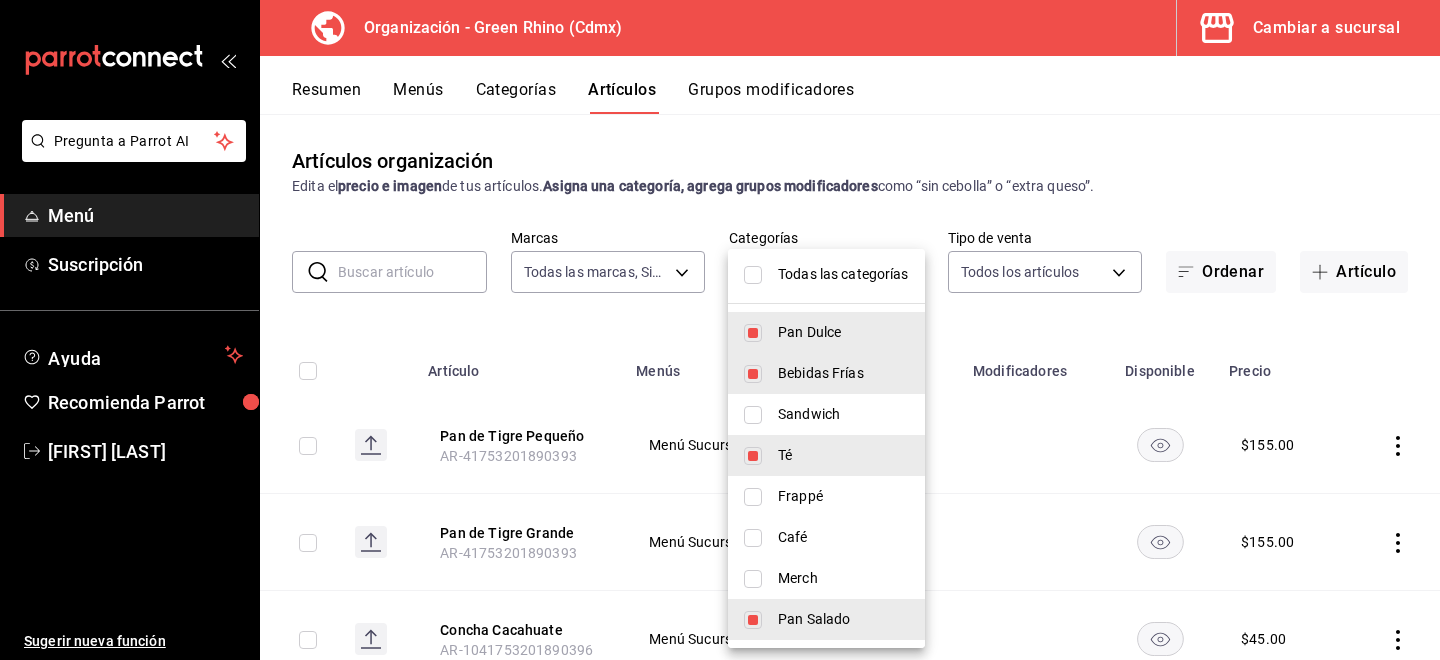 click on "Bebidas Frías" at bounding box center [826, 373] 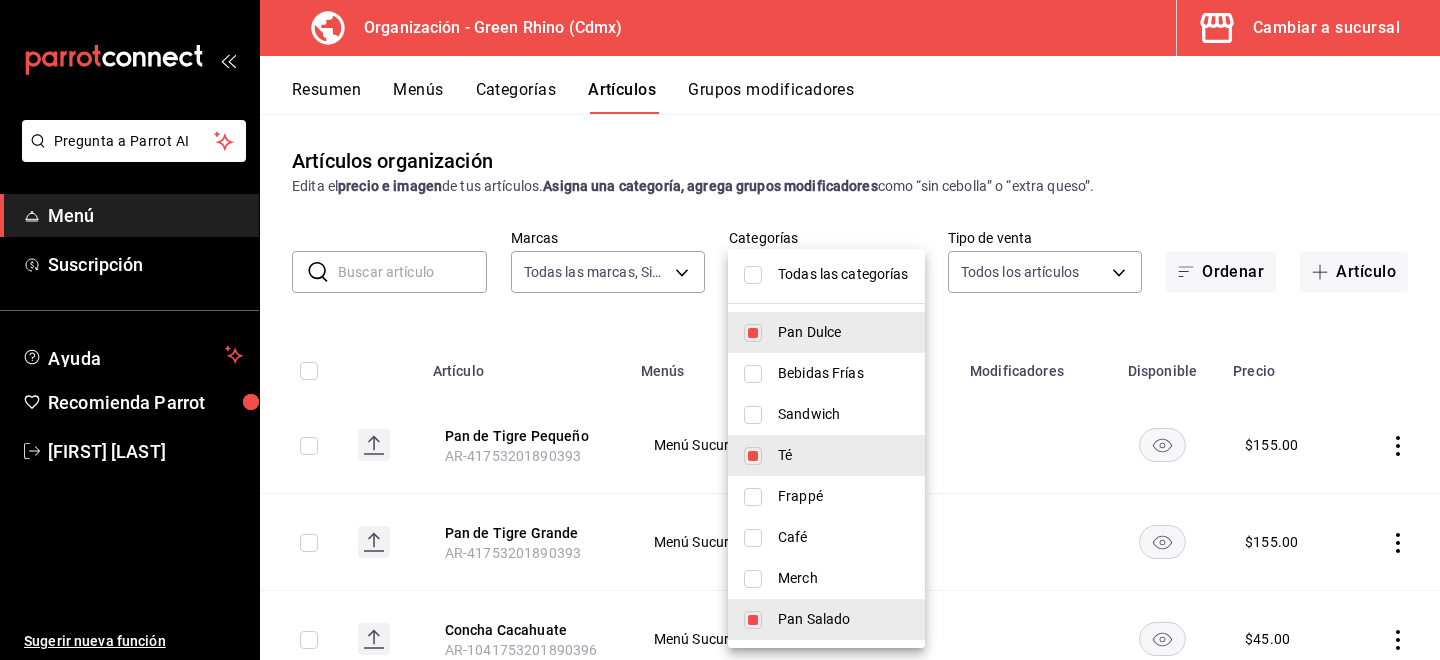 click at bounding box center [753, 374] 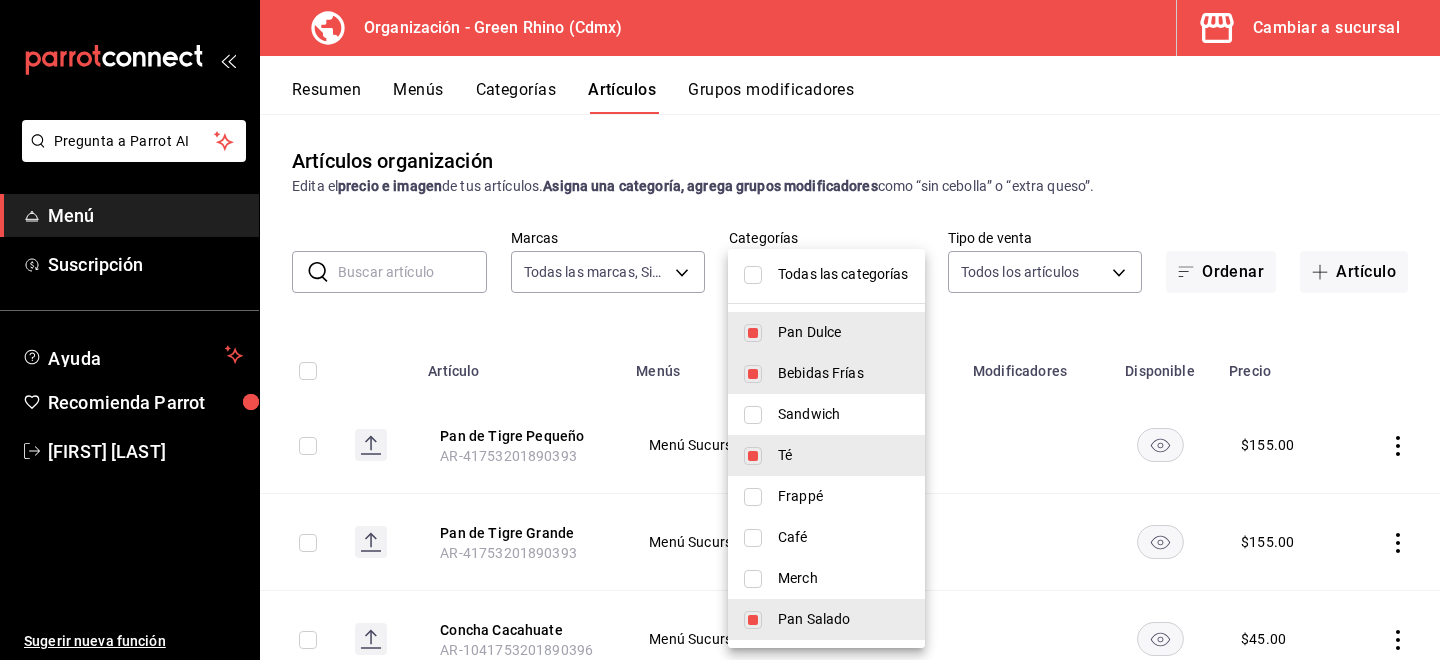 click at bounding box center [753, 456] 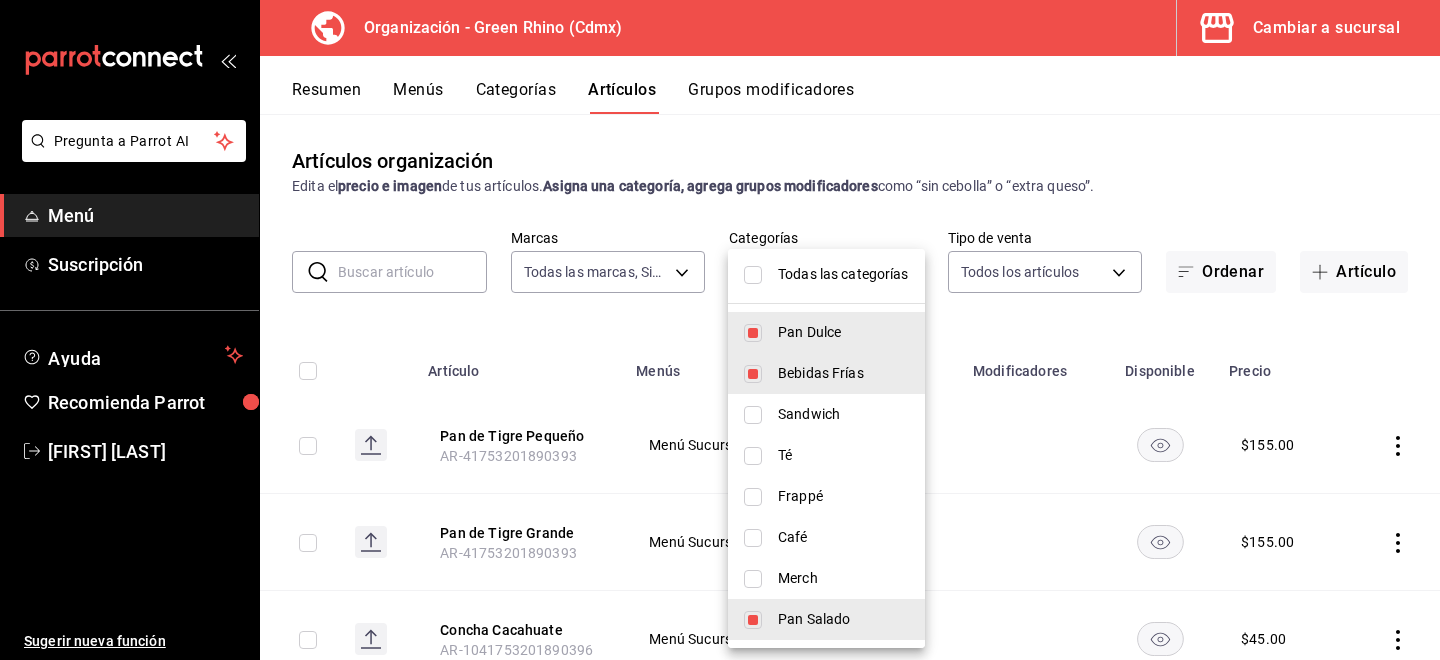 click on "Bebidas Frías" at bounding box center [826, 373] 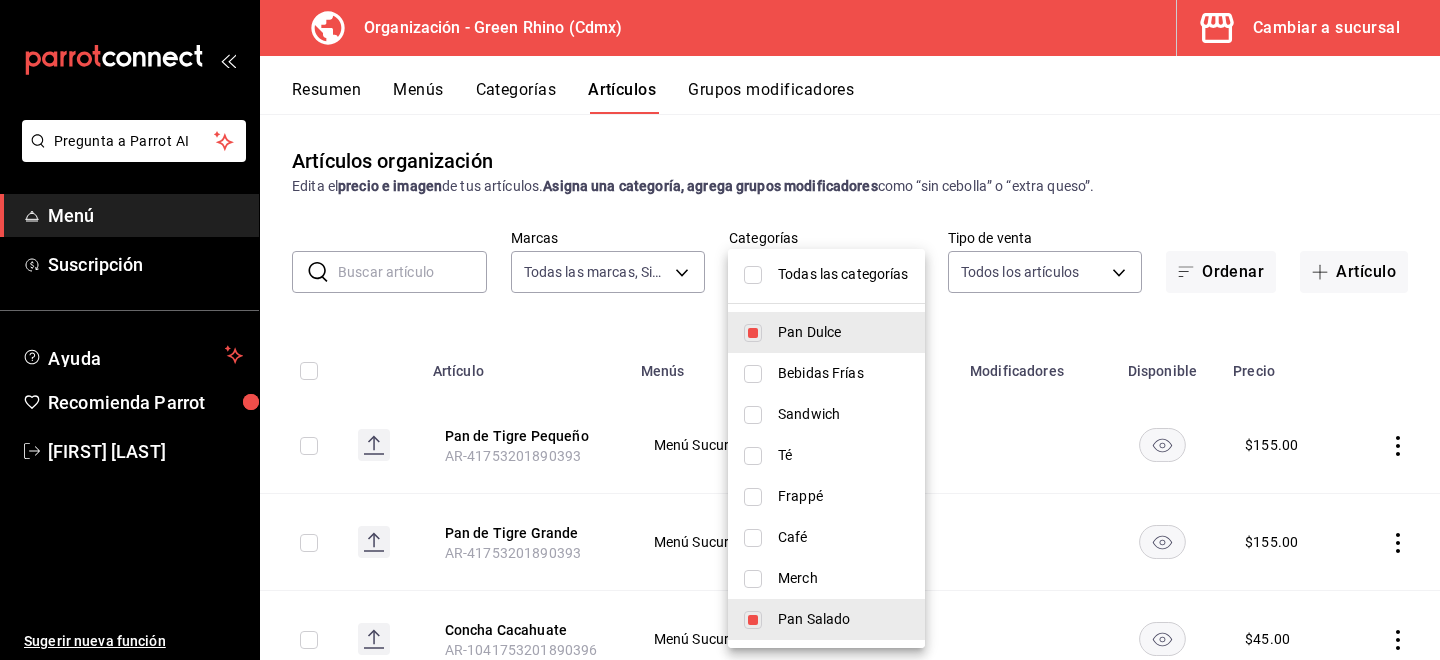 click on "Pan Dulce" at bounding box center [826, 332] 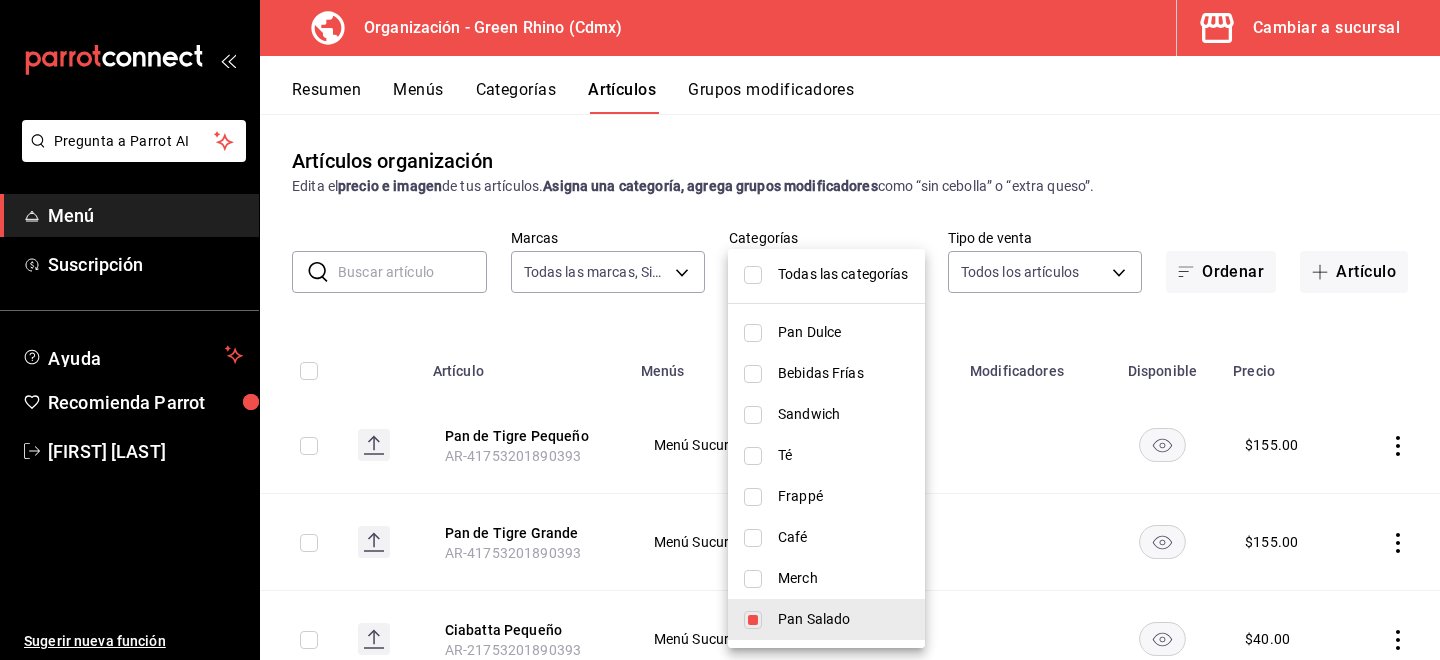 click at bounding box center (720, 330) 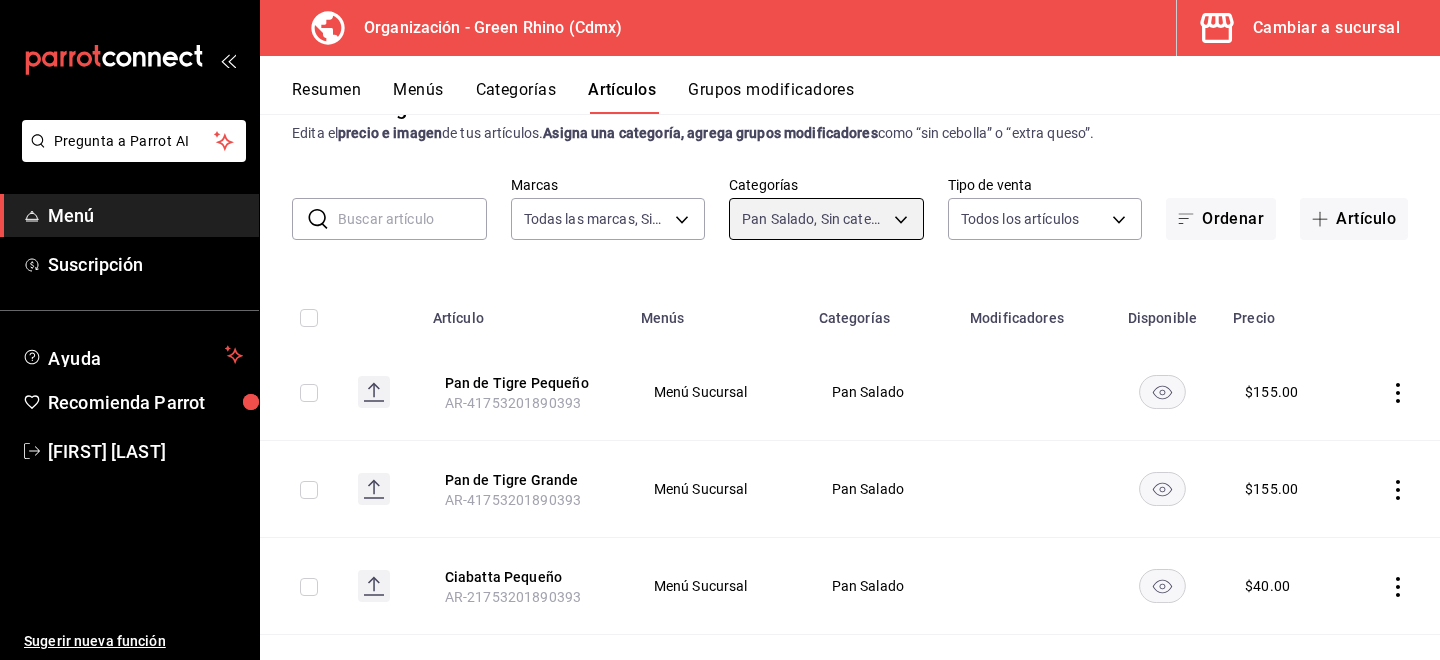 scroll, scrollTop: 74, scrollLeft: 0, axis: vertical 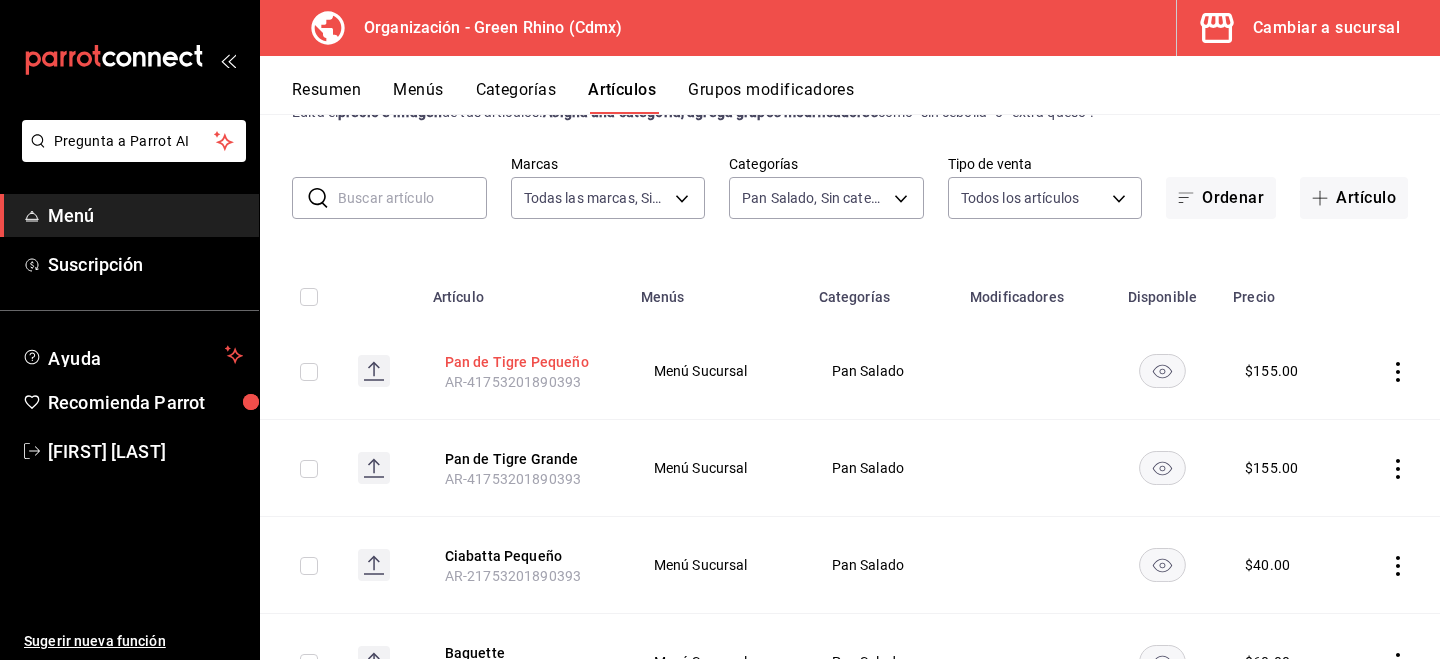 click on "Pan de Tigre Pequeño" at bounding box center [525, 362] 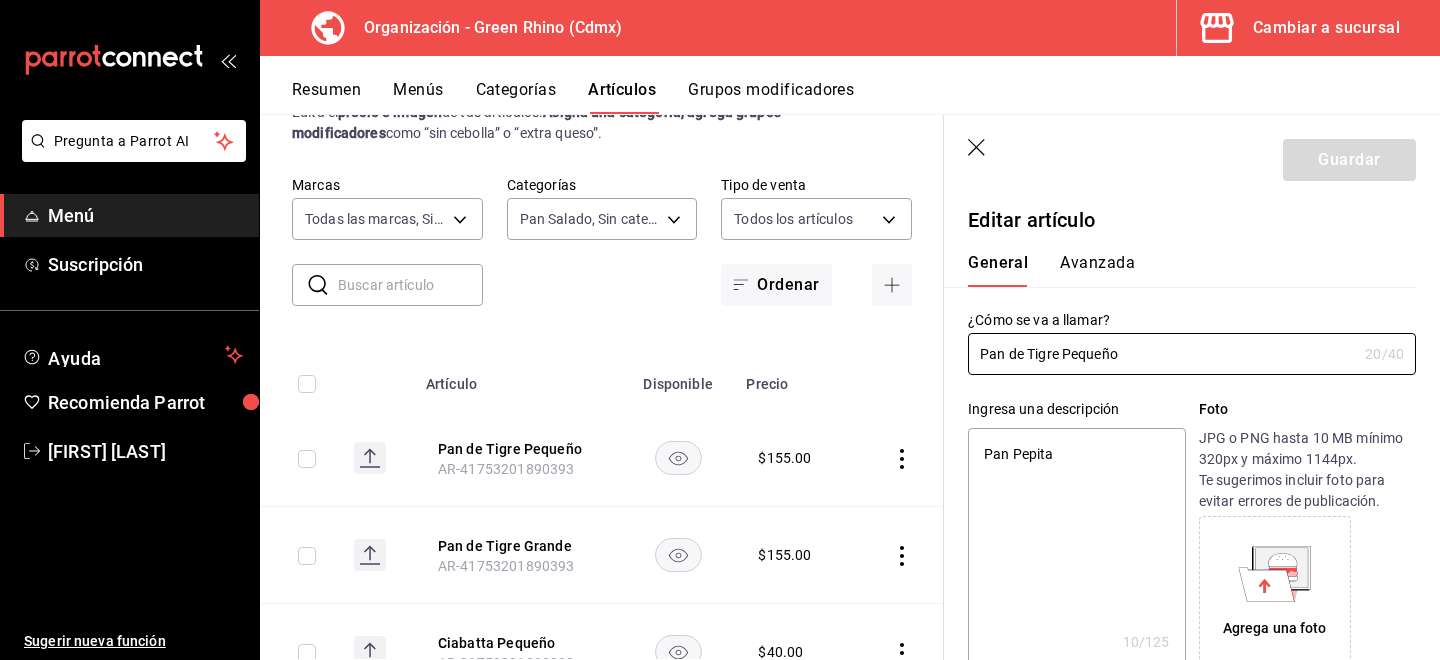 type on "x" 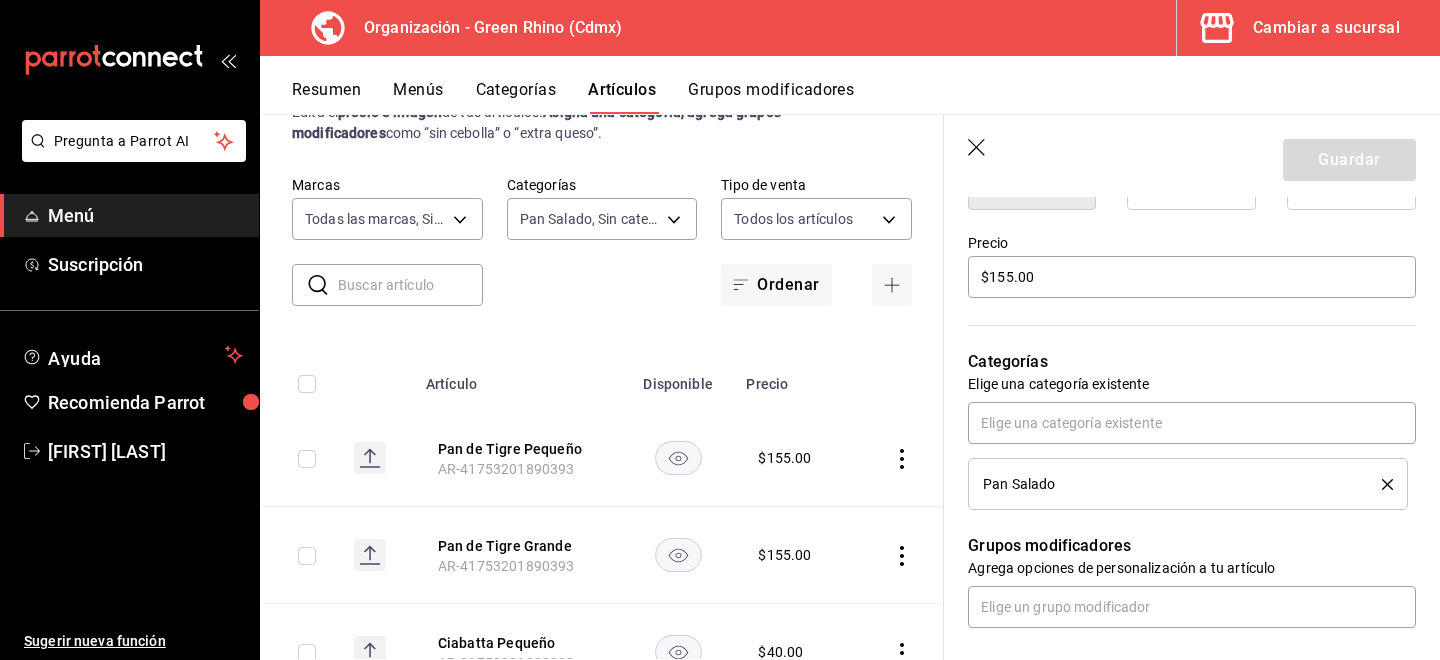 scroll, scrollTop: 0, scrollLeft: 0, axis: both 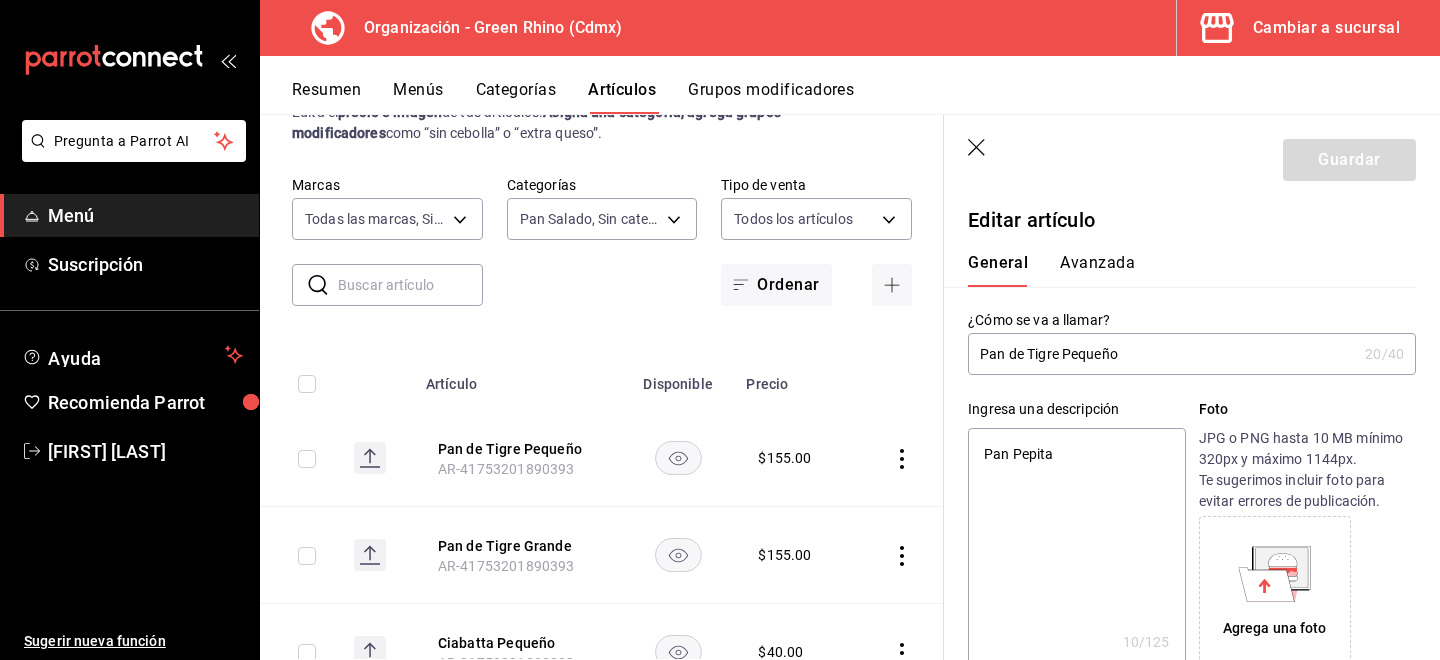 click on "Avanzada" at bounding box center (1097, 270) 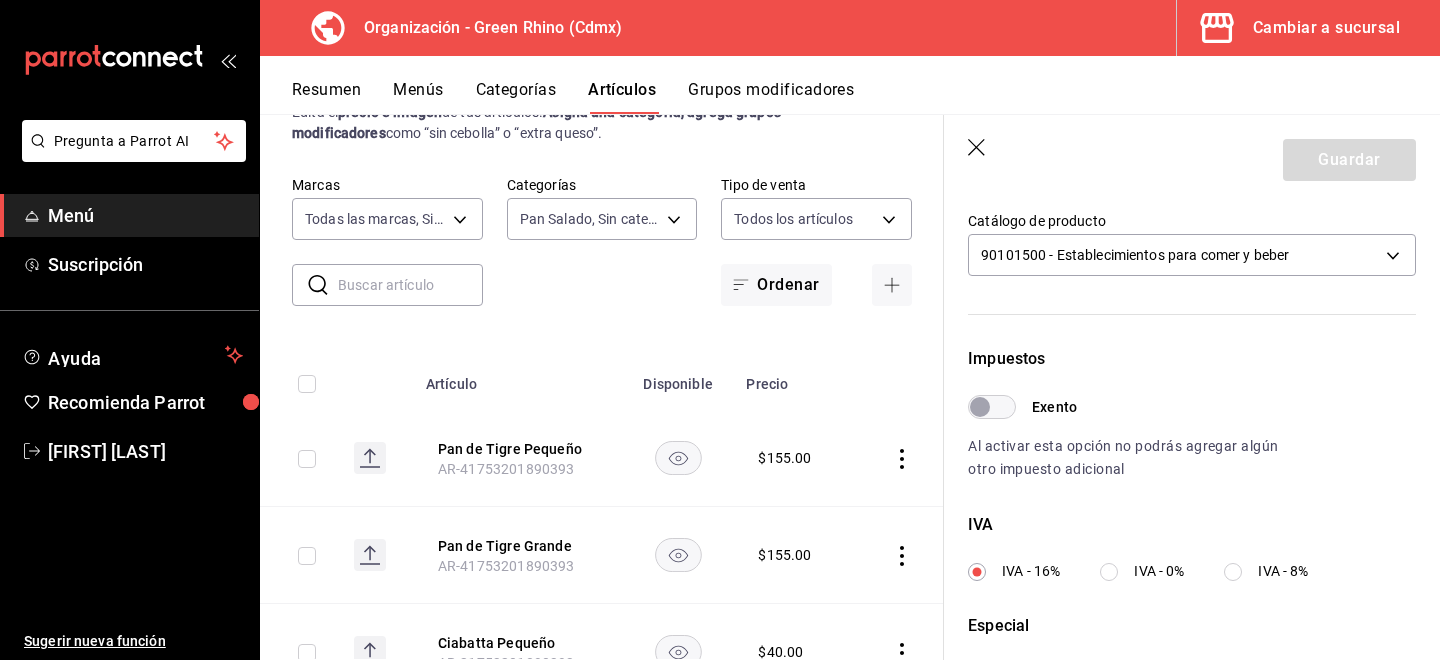 scroll, scrollTop: 374, scrollLeft: 0, axis: vertical 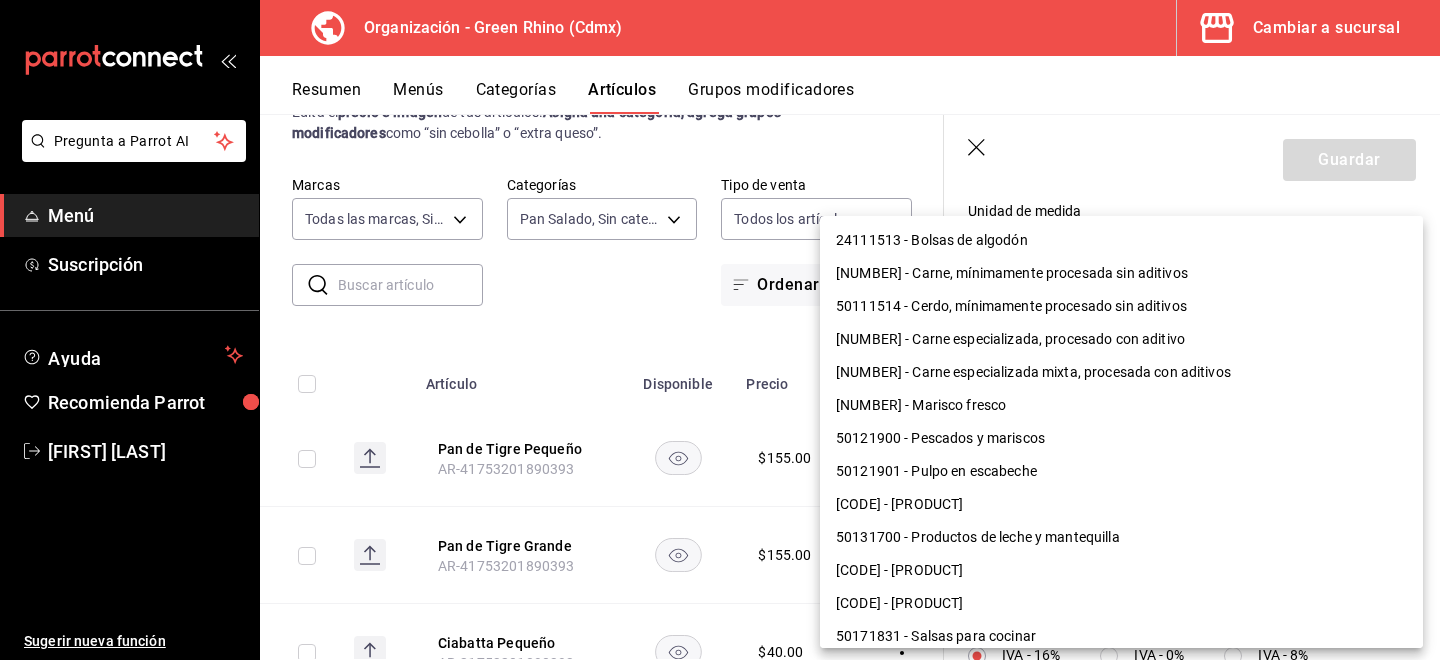 click on "Pregunta a Parrot AI Menú   Suscripción   Ayuda Recomienda Parrot   [FIRST] [LAST]   Sugerir nueva función   Organización - Green Rhino ([CITY]) Cambiar a sucursal Resumen Menús Categorías Artículos Grupos modificadores Artículos organización Edita el  precio e imagen  de tus artículos.  Asigna una categoría, agrega grupos modificadores  como “sin cebolla” o “extra queso”. ​ ​ Marcas Todas las marcas, Sin marca [UUID] Categorías Pan Salado, Sin categoría [UUID] Tipo de venta Todos los artículos ALL Ordenar Artículo Disponible Precio Pan de Tigre Pequeño [SKU] $ 155.00 Pan de Tigre Grande [SKU] $ 155.00 Ciabatta Pequeño [SKU] $ 40.00 Baguette [SKU] $ 60.00 Rye-No [SKU] $ 155.00 Pan de Maíz [SKU] $ 135.00 Pan Pepita [SKU] $ 165.00 Malty Grano [SKU] $ 165.00 Ciabatta Grande [SKU] $ 65.00 Centeno Marmoleado $ 155.00 $ Nuez" at bounding box center (720, 330) 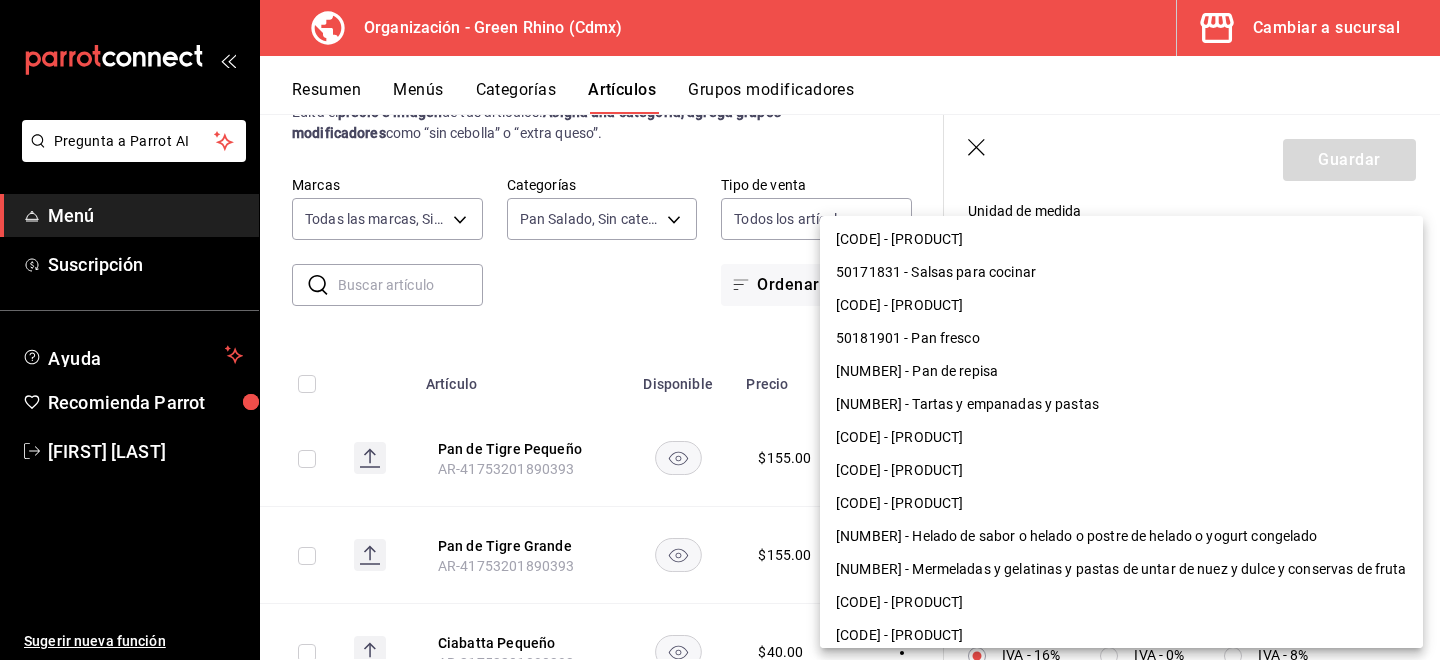 scroll, scrollTop: 334, scrollLeft: 0, axis: vertical 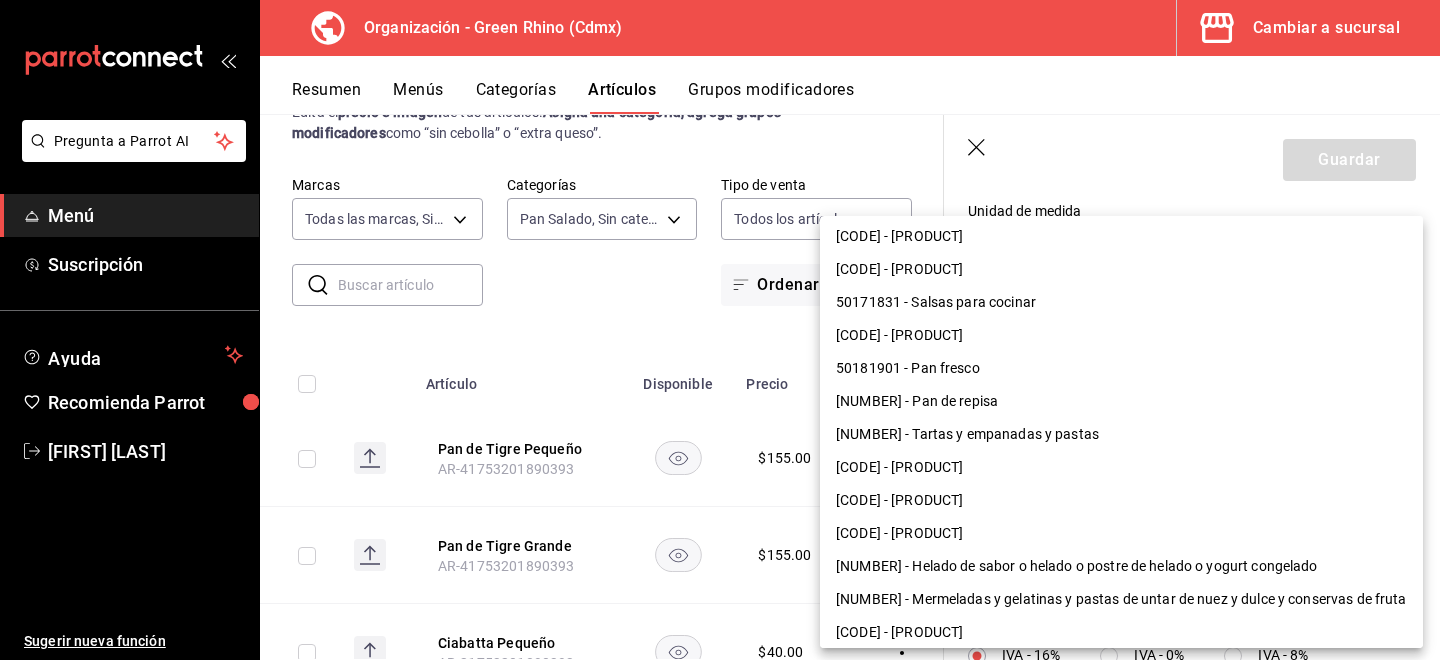 click on "[NUMBER] - Pan de repisa" at bounding box center (1121, 401) 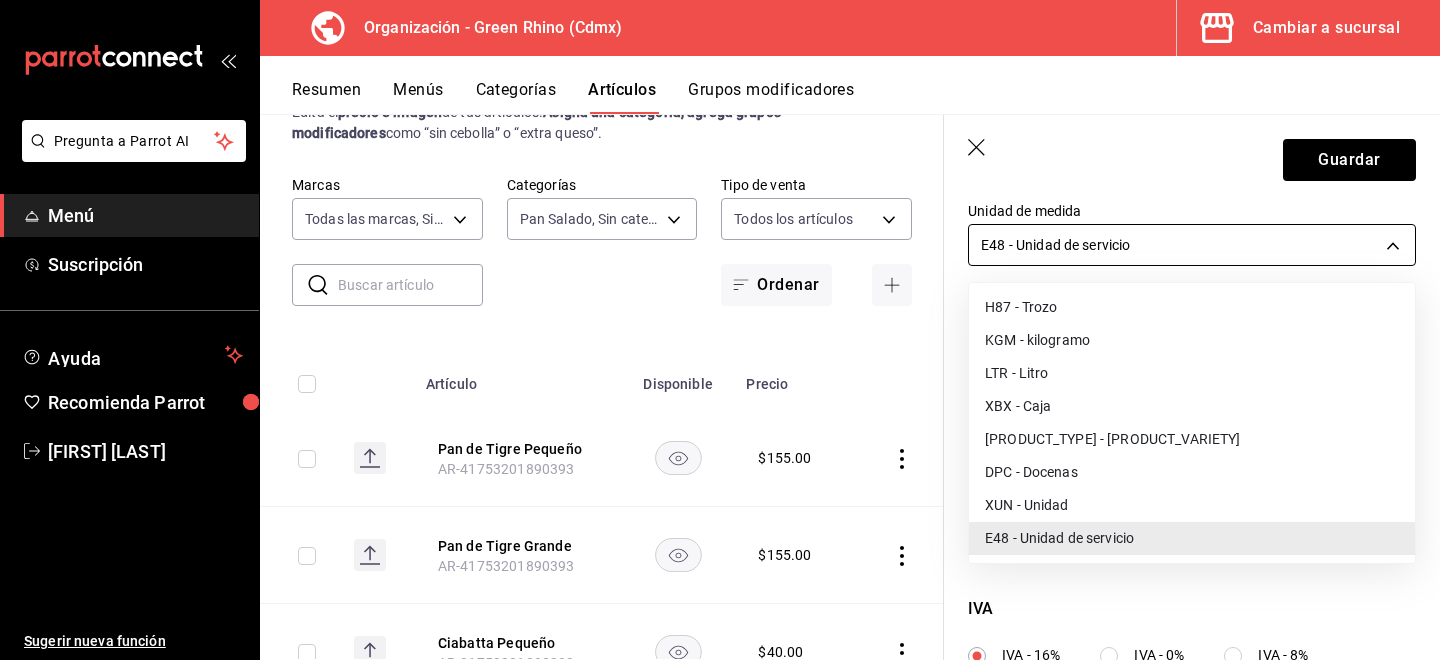 click on "Pregunta a Parrot AI Menú   Suscripción   Ayuda Recomienda Parrot   [FIRST] [LAST]   Sugerir nueva función   Organización - Green Rhino ([CITY]) Cambiar a sucursal Resumen Menús Categorías Artículos Grupos modificadores Artículos organización Edita el  precio e imagen  de tus artículos.  Asigna una categoría, agrega grupos modificadores  como “sin cebolla” o “extra queso”. ​ ​ Marcas Todas las marcas, Sin marca [UUID] Categorías Pan Salado, Sin categoría [UUID] Tipo de venta Todos los artículos ALL Ordenar Artículo Disponible Precio Pan de Tigre Pequeño [SKU] $ 155.00 Pan de Tigre Grande [SKU] $ 155.00 Ciabatta Pequeño [SKU] $ 40.00 Baguette [SKU] $ 60.00 Rye-No [SKU] $ 155.00 Pan de Maíz [SKU] $ 135.00 Pan Pepita [SKU] $ 165.00 Malty Grano [SKU] $ 165.00 Ciabatta Grande [SKU] $ 65.00 Centeno Marmoleado $ 155.00 $ Nuez" at bounding box center (720, 330) 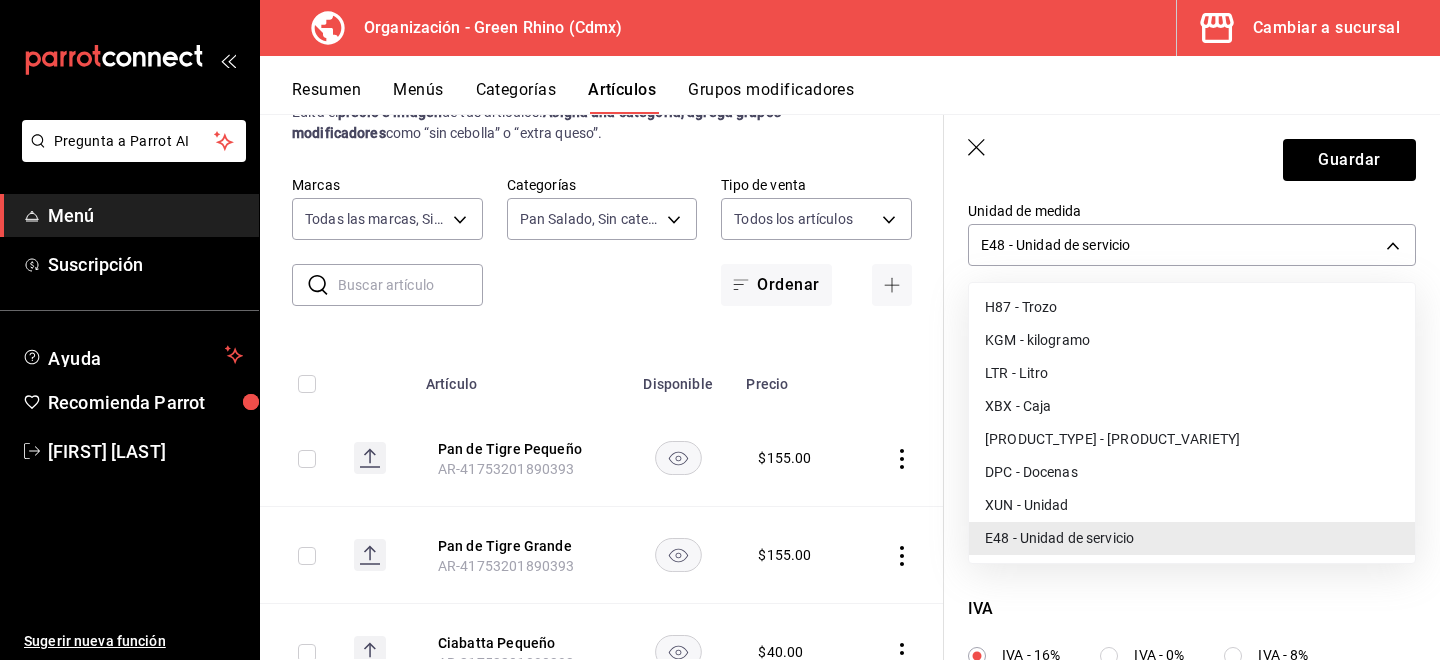 click on "XUN - Unidad" at bounding box center (1192, 505) 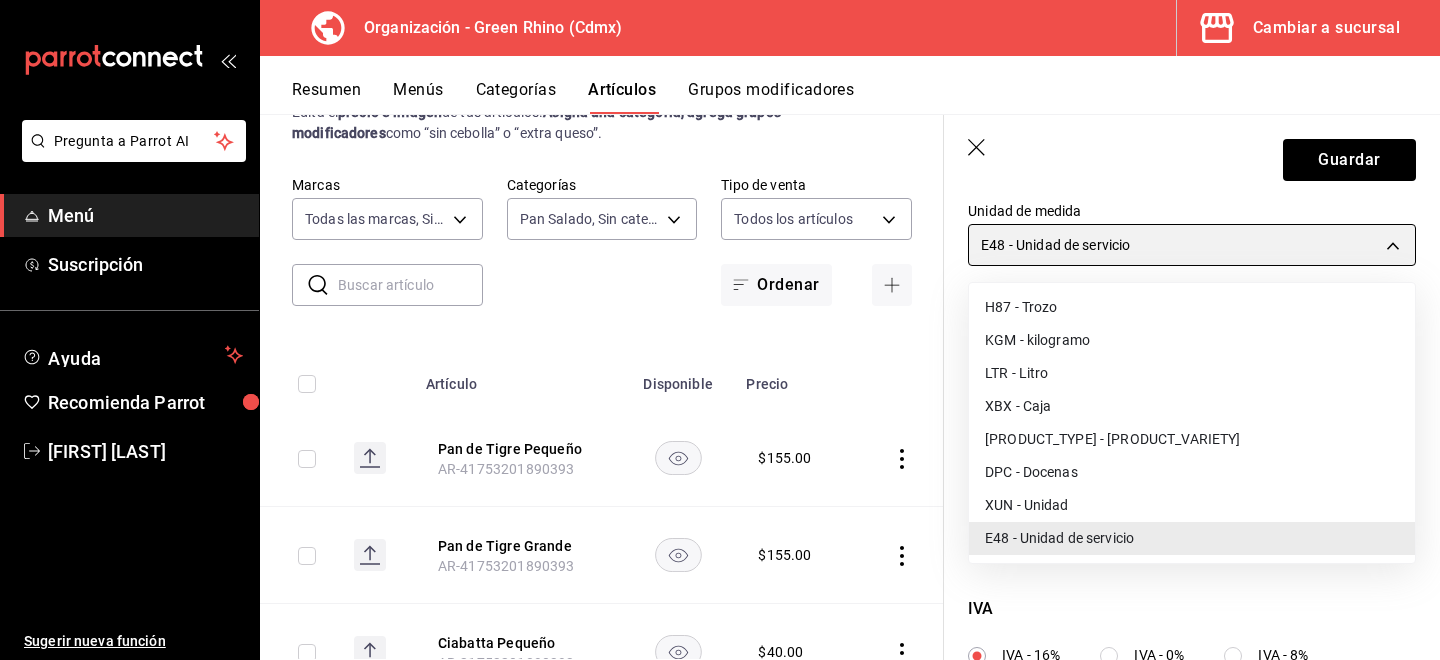 type on "XUN" 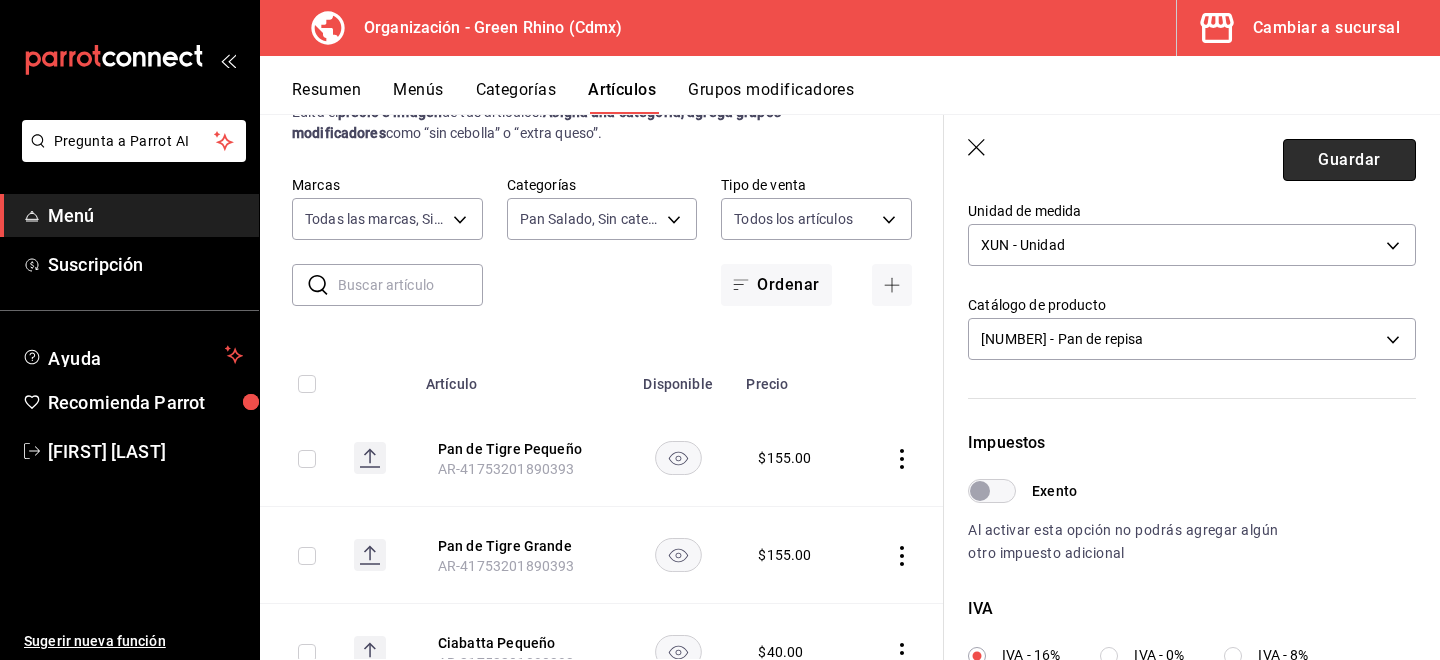 click on "Guardar" at bounding box center [1349, 160] 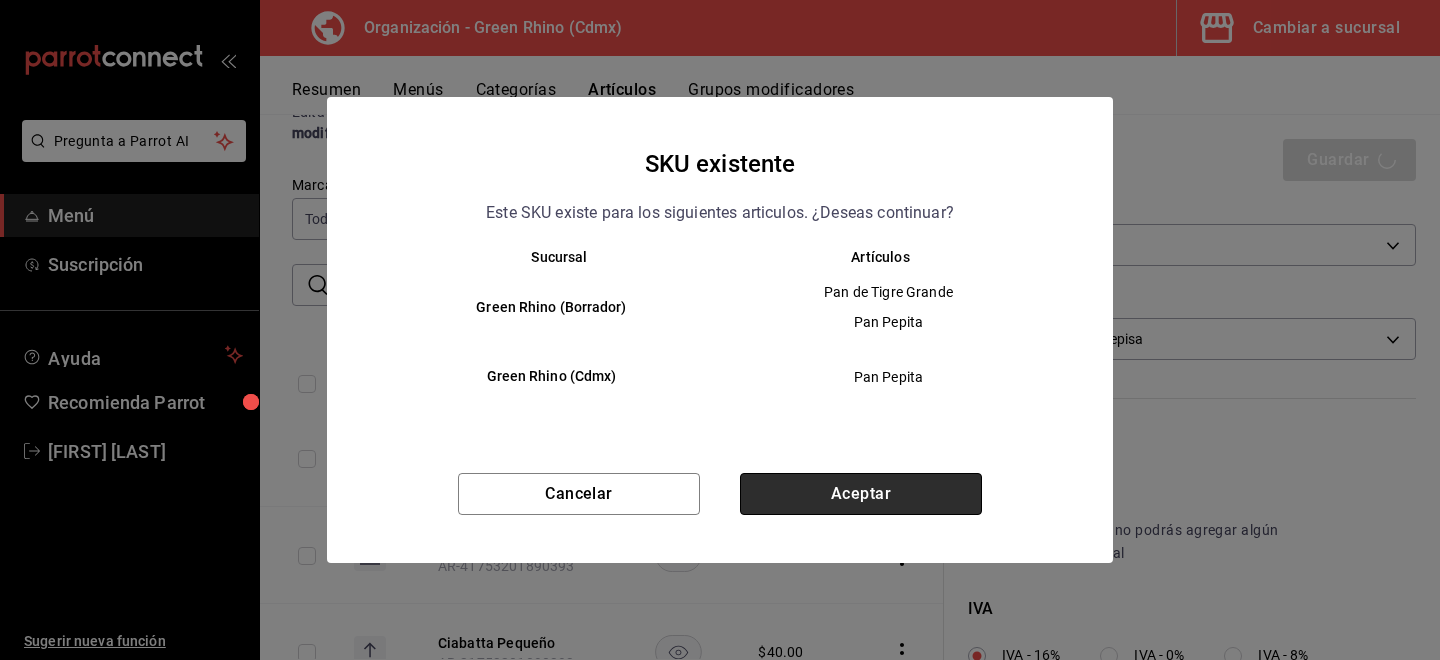 click on "Aceptar" at bounding box center [861, 494] 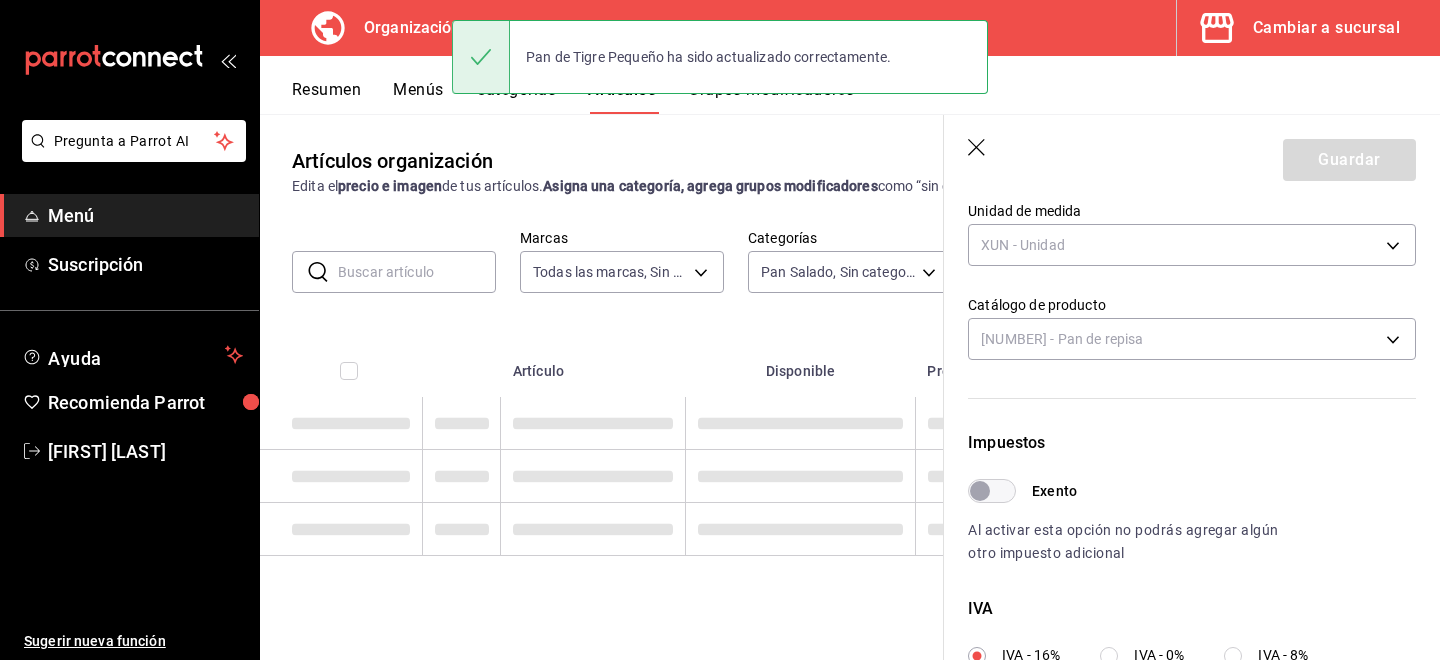 scroll, scrollTop: 0, scrollLeft: 0, axis: both 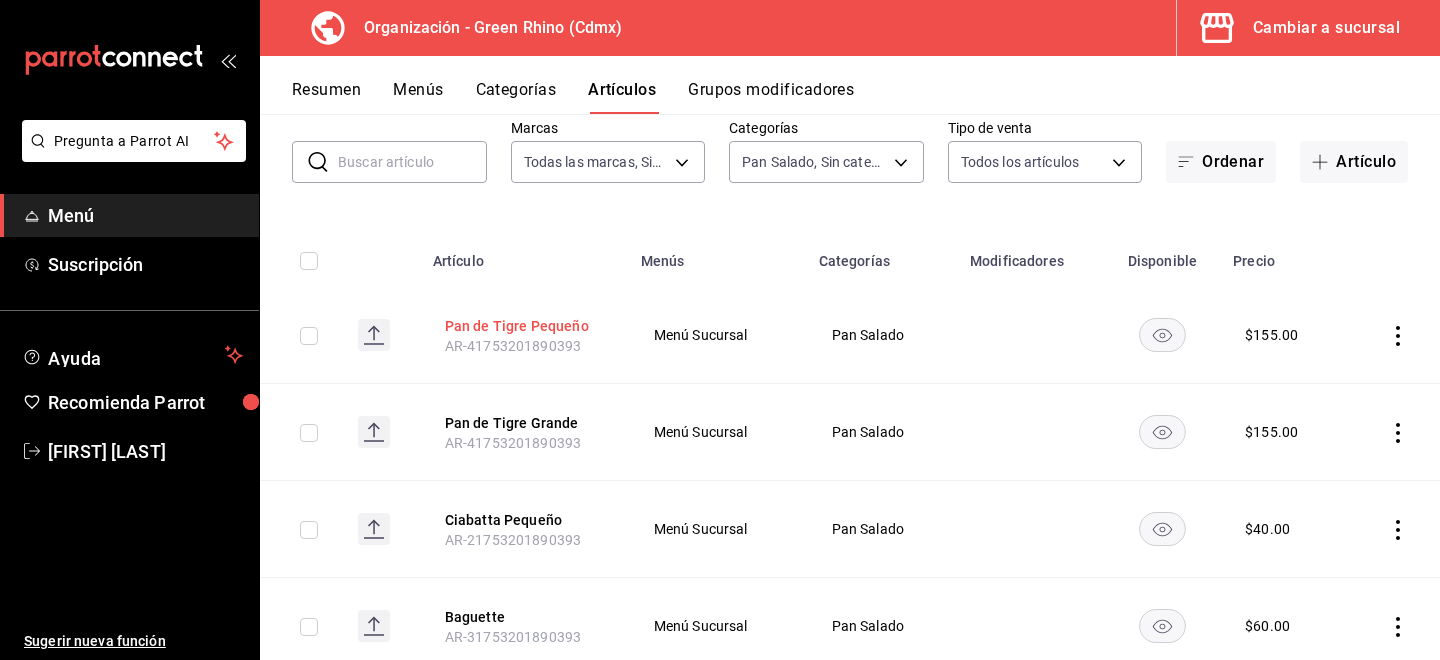 click on "Pan de Tigre Grande" at bounding box center (525, 423) 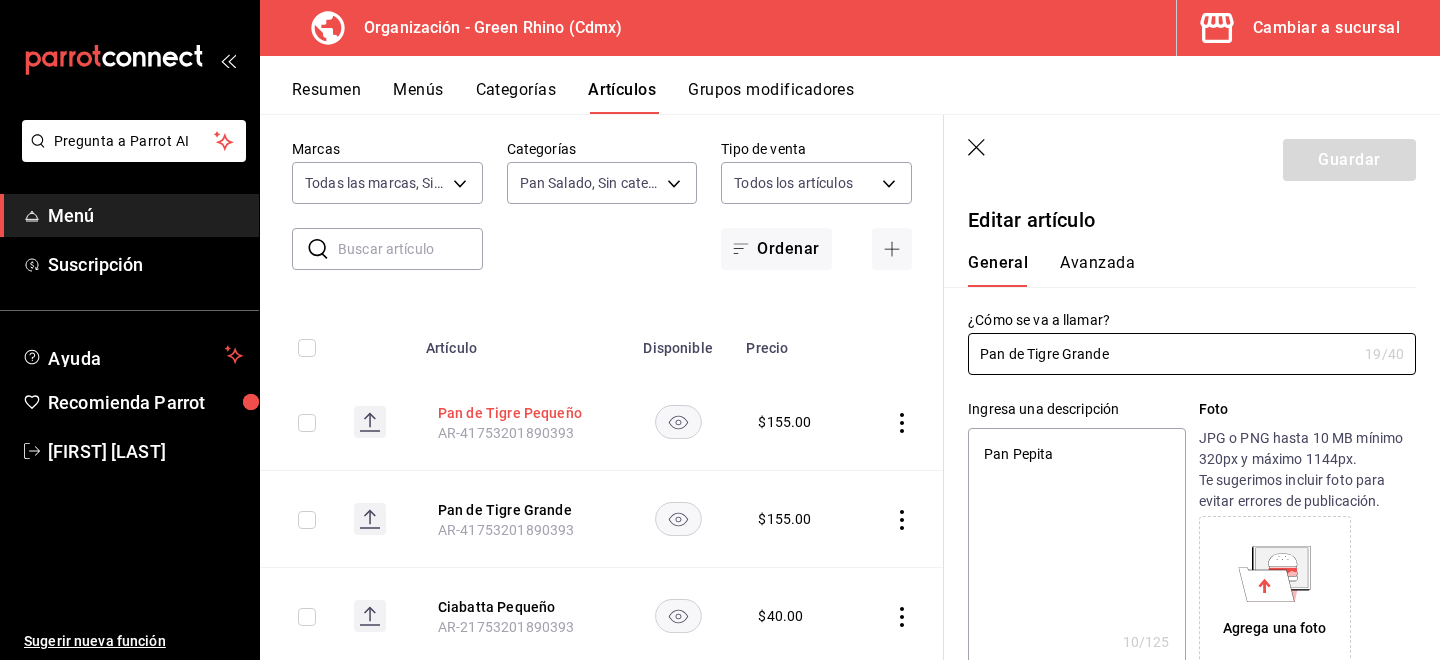 type on "x" 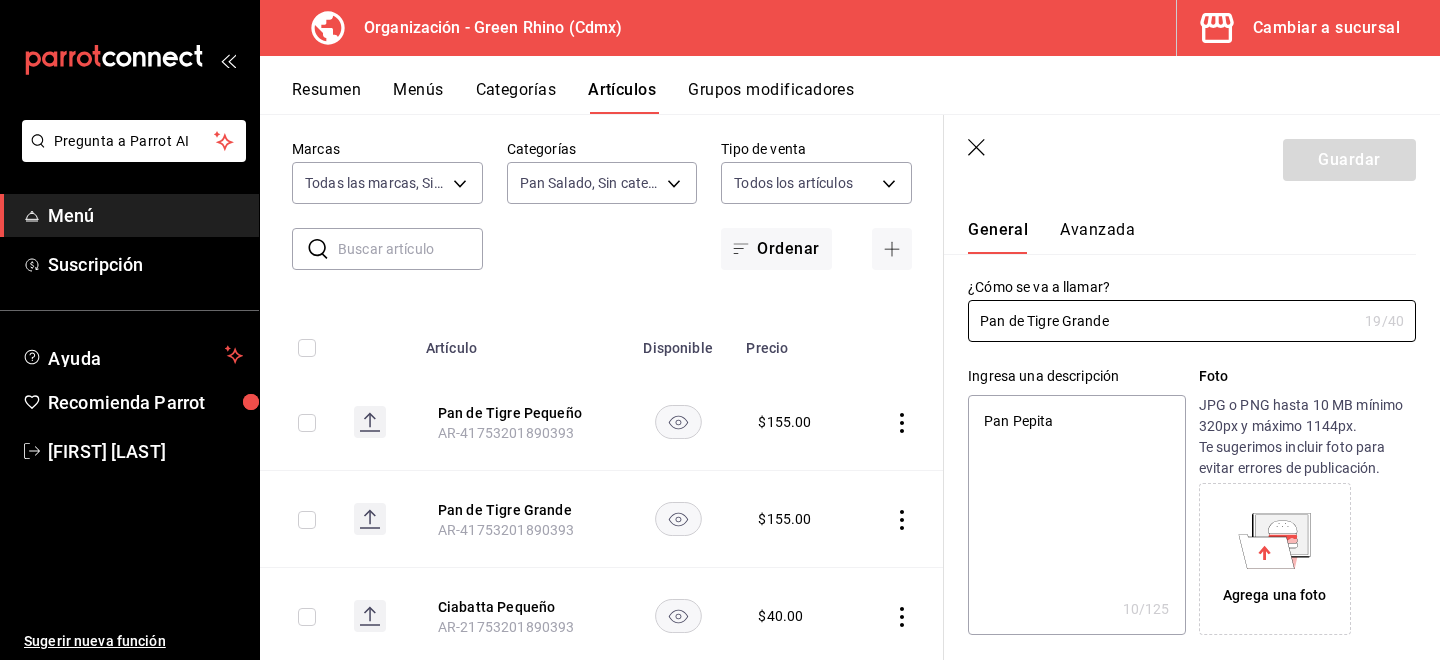 scroll, scrollTop: 0, scrollLeft: 0, axis: both 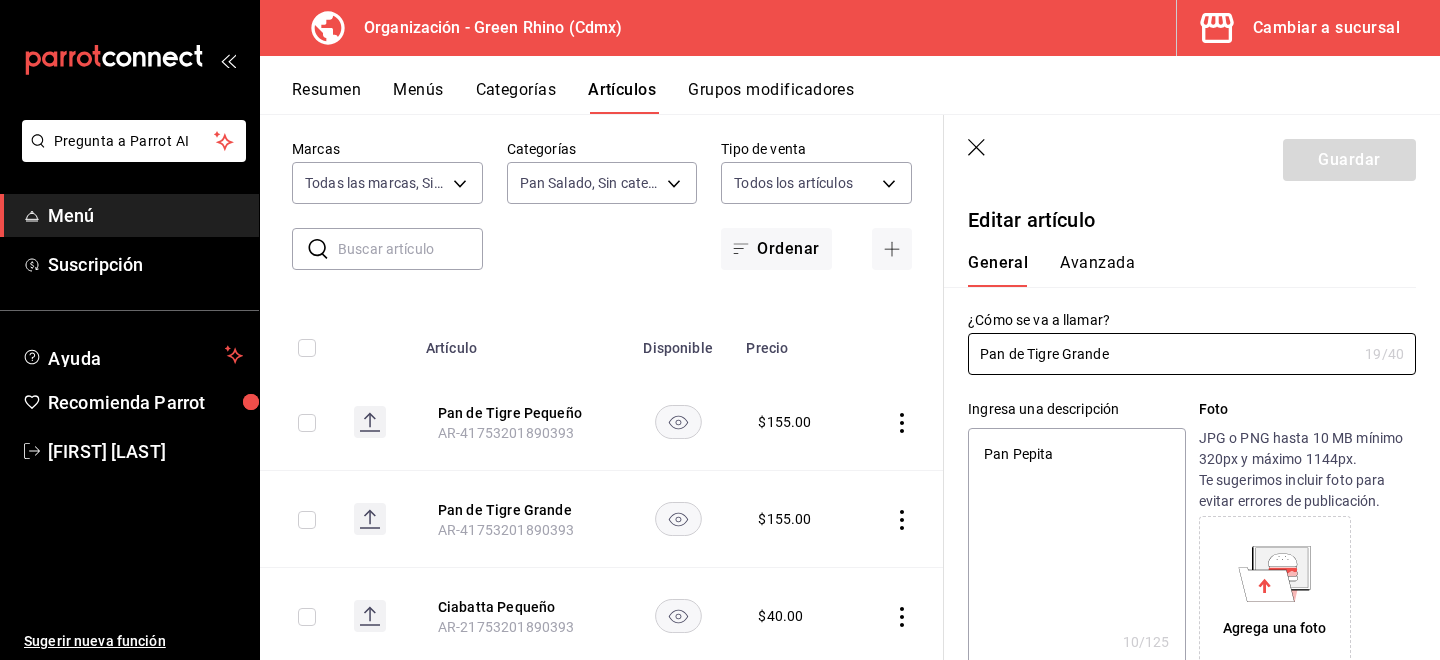 click on "Avanzada" at bounding box center (1097, 270) 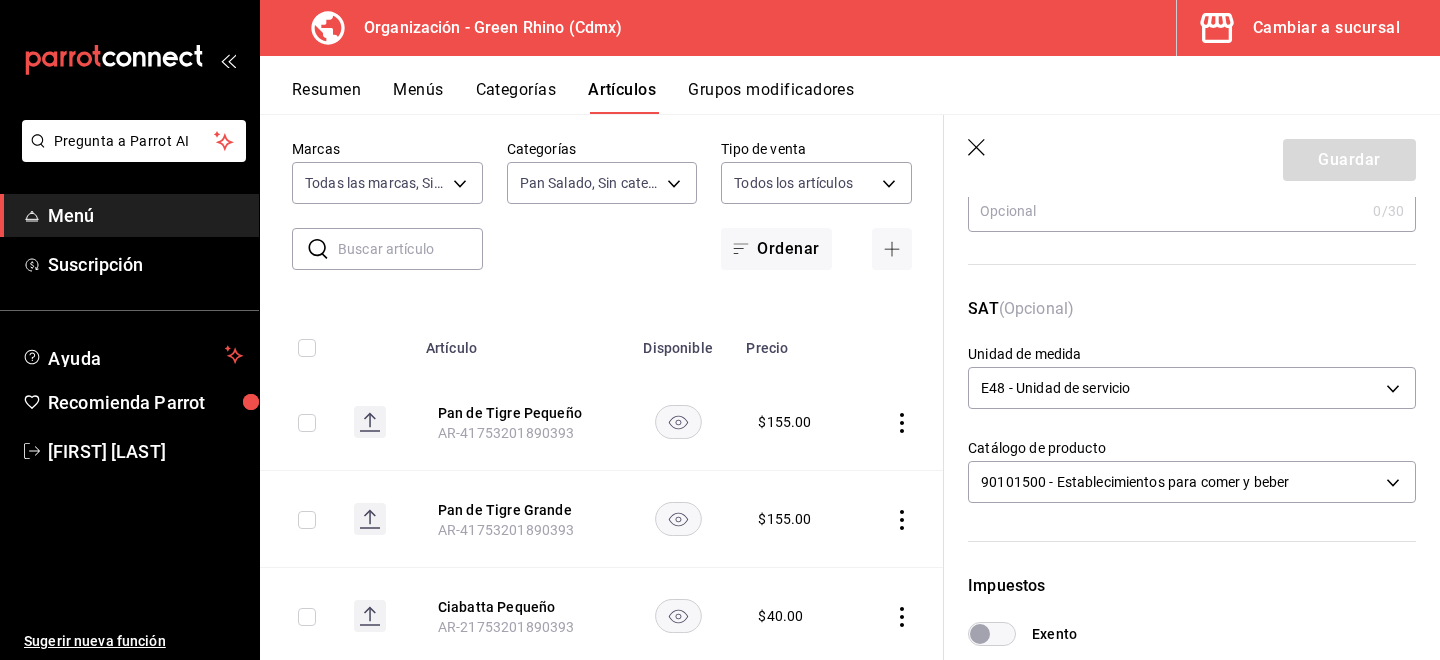 scroll, scrollTop: 235, scrollLeft: 0, axis: vertical 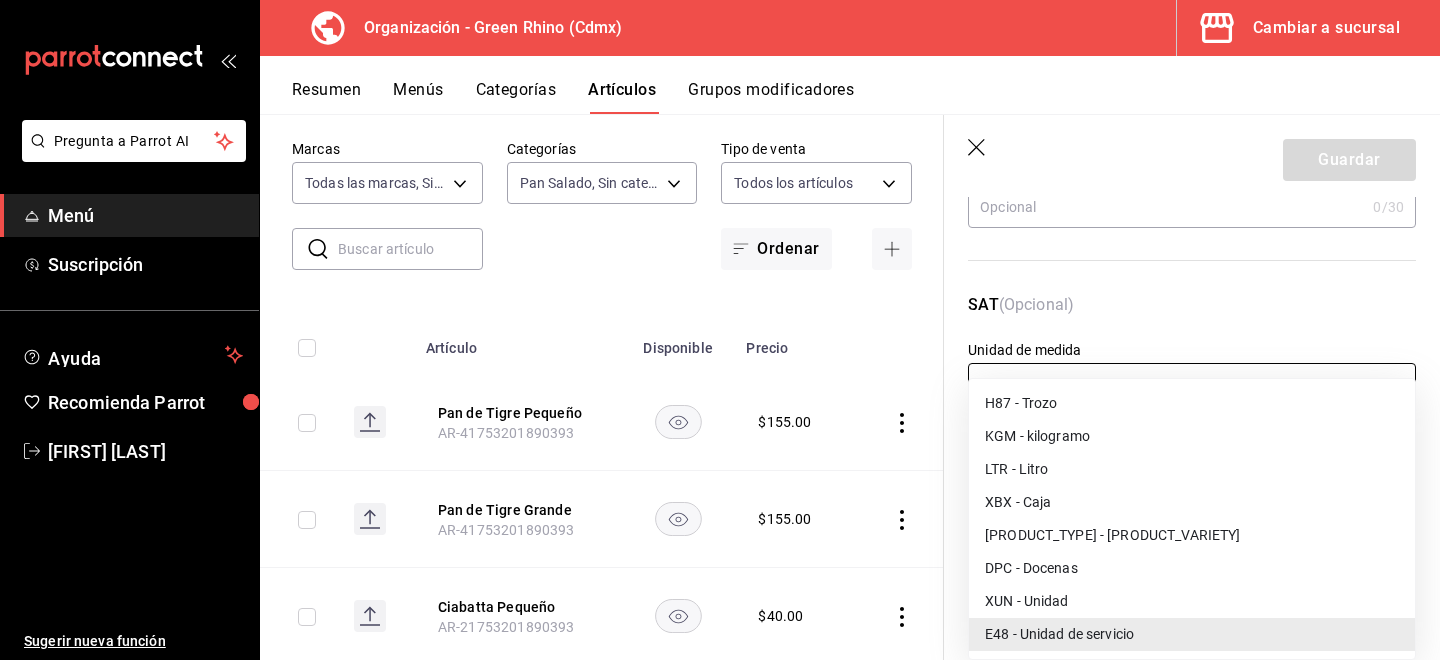 click on "Pregunta a Parrot AI Menú   Suscripción   Ayuda Recomienda Parrot   [FIRST] [LAST]   Sugerir nueva función   Organización - Green Rhino ([CITY]) Cambiar a sucursal Resumen Menús Categorías Artículos Grupos modificadores Artículos organización Edita el  precio e imagen  de tus artículos.  Asigna una categoría, agrega grupos modificadores  como “sin cebolla” o “extra queso”. ​ ​ Marcas Todas las marcas, Sin marca [UUID] Categorías Pan Salado, Sin categoría [UUID] Tipo de venta Todos los artículos ALL Ordenar Artículo Disponible Precio Pan de Tigre Pequeño [SKU] $ 155.00 Pan de Tigre Grande [SKU] $ 155.00 Ciabatta Pequeño [SKU] $ 40.00 Baguette [SKU] $ 60.00 Rye-No [SKU] $ 155.00 Pan de Maíz [SKU] $ 135.00 Pan Pepita [SKU] $ 165.00 Malty Grano [SKU] $ 165.00 Ciabatta Grande [SKU] $ 65.00 Centeno Marmoleado $ 155.00 $ Nuez" at bounding box center [720, 330] 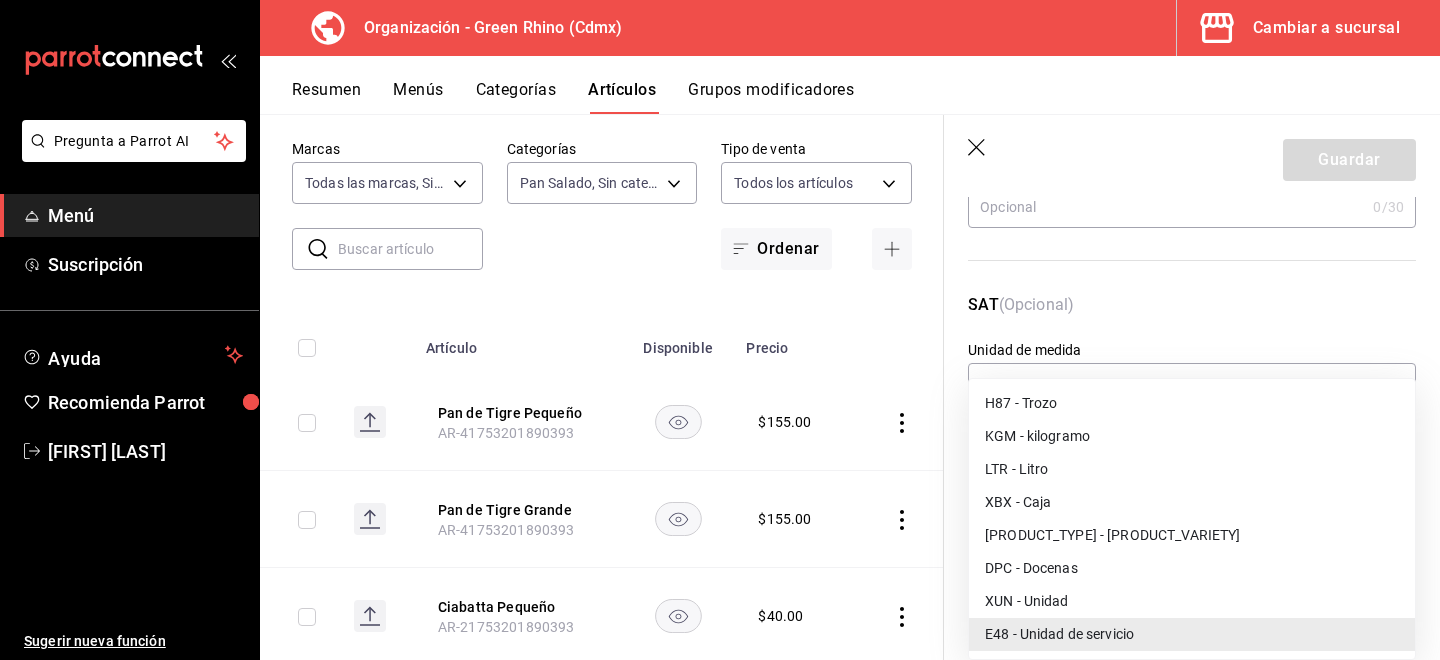 click on "XUN - Unidad" at bounding box center (1192, 601) 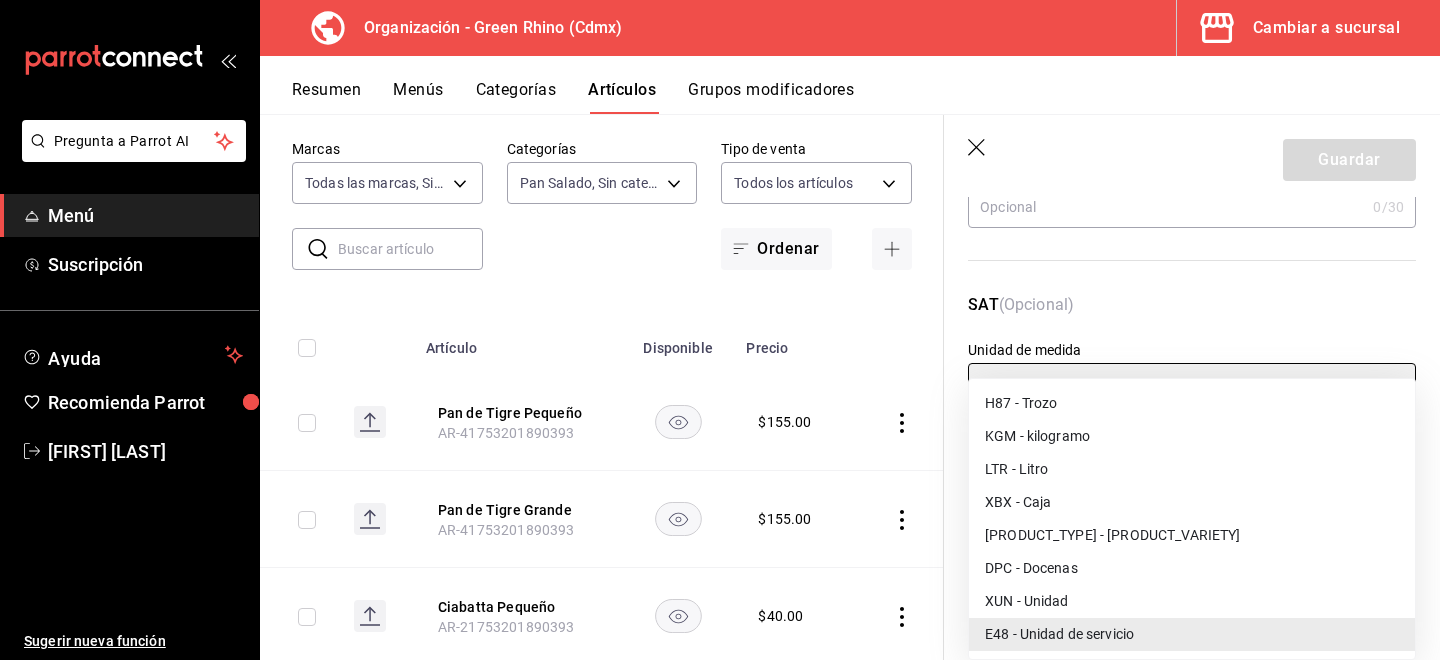 type on "XUN" 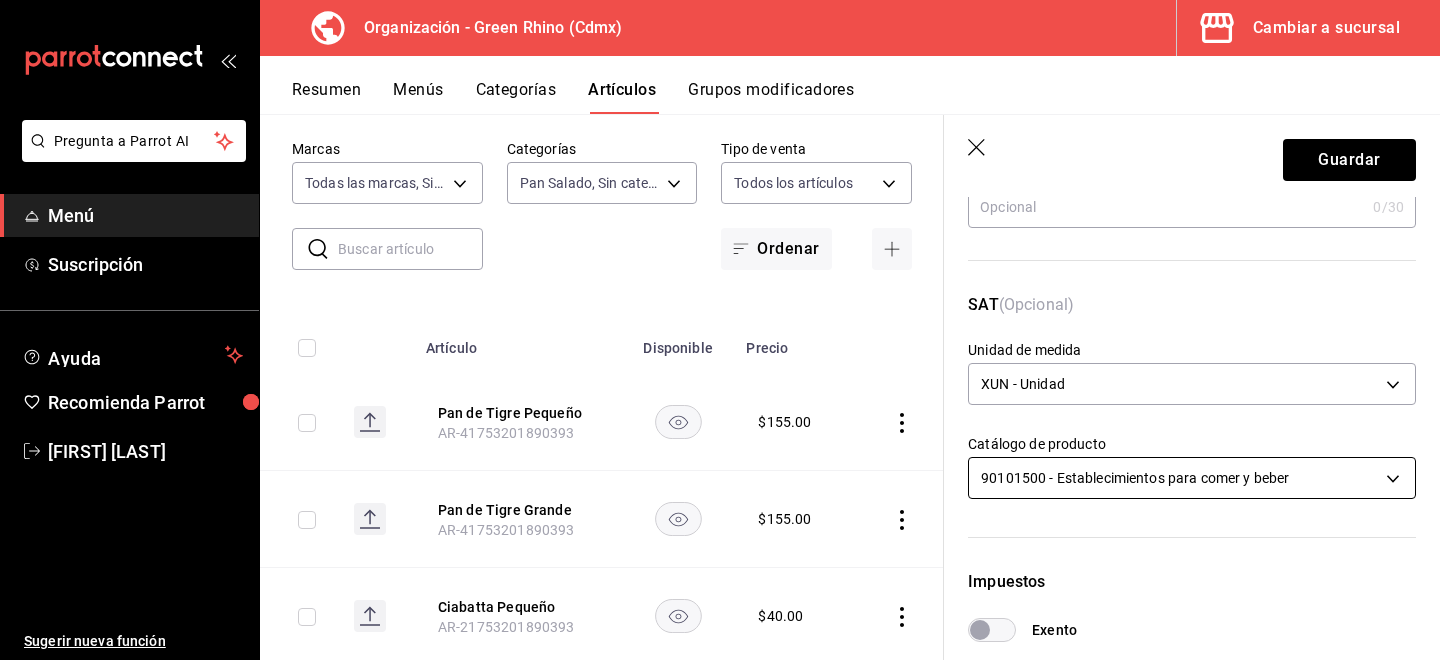 click on "Pregunta a Parrot AI Menú   Suscripción   Ayuda Recomienda Parrot   [FIRST] [LAST]   Sugerir nueva función   Organización - Green Rhino ([CITY]) Cambiar a sucursal Resumen Menús Categorías Artículos Grupos modificadores Artículos organización Edita el  precio e imagen  de tus artículos.  Asigna una categoría, agrega grupos modificadores  como “sin cebolla” o “extra queso”. ​ ​ Marcas Todas las marcas, Sin marca [UUID] Categorías Pan Salado, Sin categoría [UUID] Tipo de venta Todos los artículos ALL Ordenar Artículo Disponible Precio Pan de Tigre Pequeño [SKU] $ 155.00 Pan de Tigre Grande [SKU] $ 155.00 Ciabatta Pequeño [SKU] $ 40.00 Baguette [SKU] $ 60.00 Rye-No [SKU] $ 155.00 Pan de Maíz [SKU] $ 135.00 Pan Pepita [SKU] $ 165.00 Malty Grano [SKU] $ 165.00 Ciabatta Grande [SKU] $ 65.00 Centeno Marmoleado $ 155.00 $ Nuez" at bounding box center (720, 330) 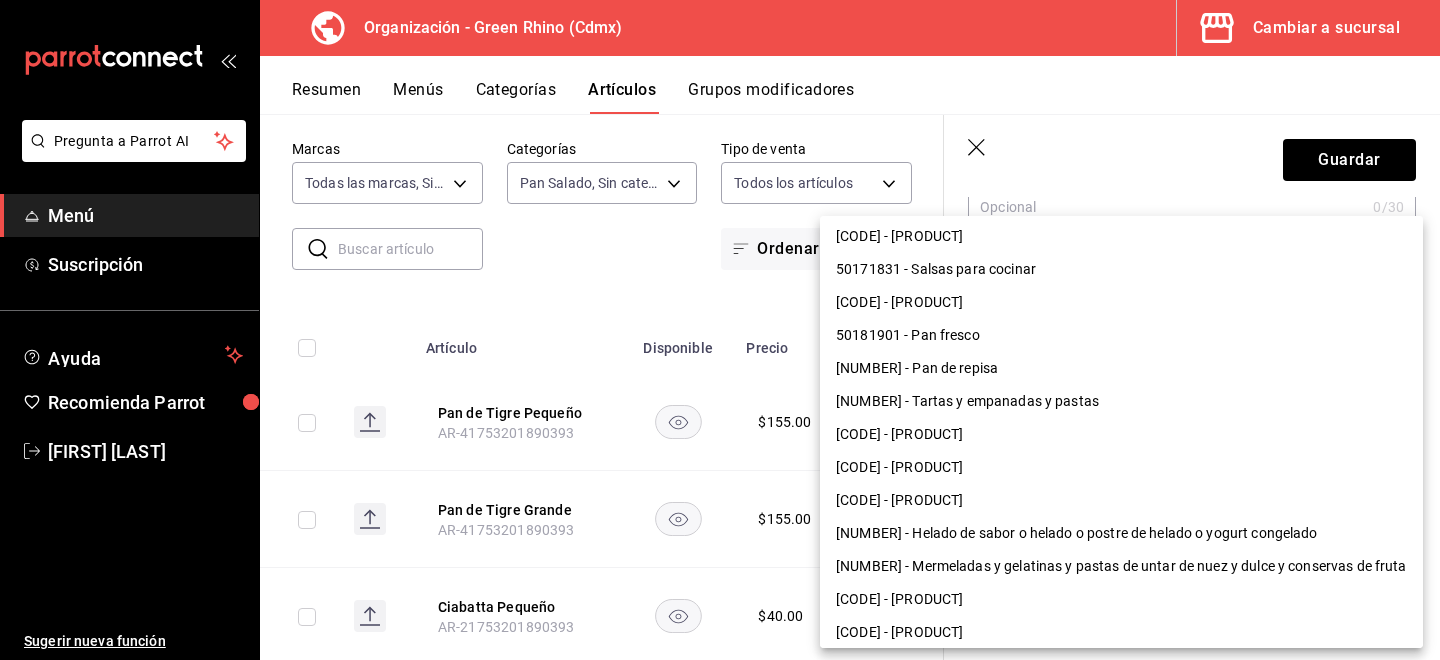 scroll, scrollTop: 342, scrollLeft: 0, axis: vertical 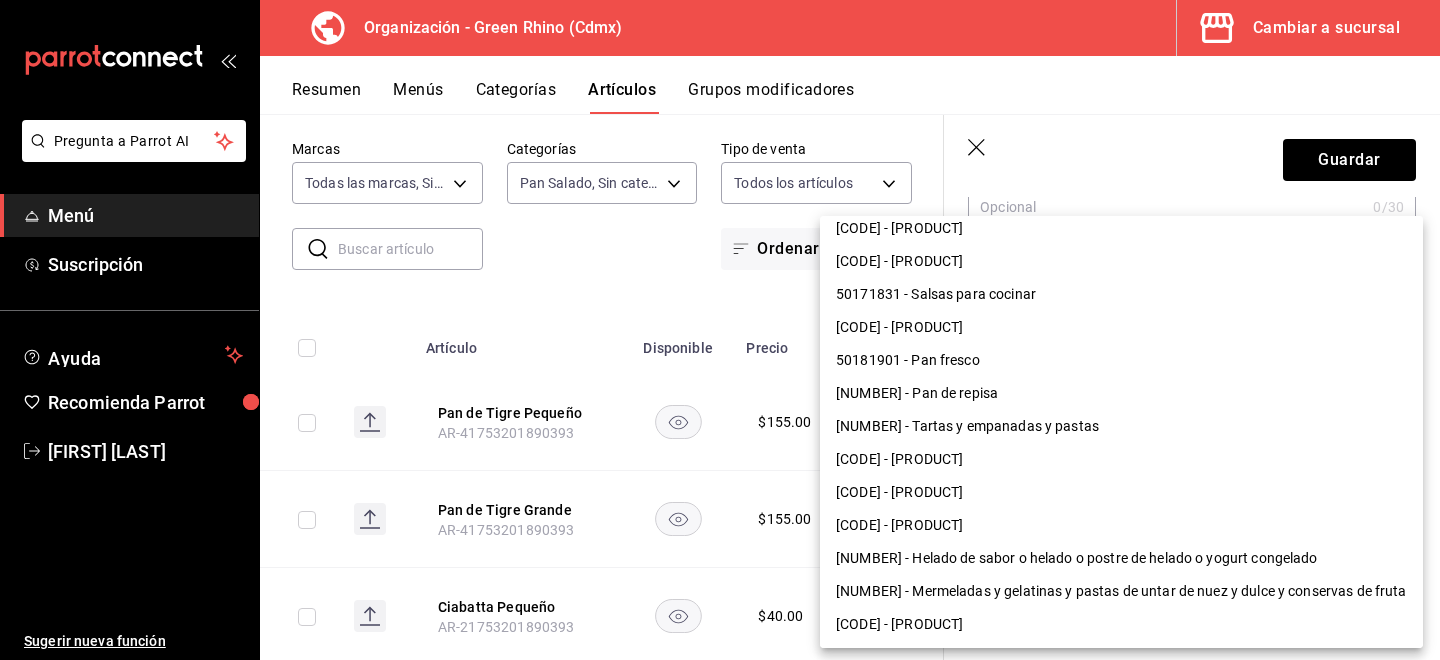 click on "[NUMBER] - Pan de repisa" at bounding box center (1121, 393) 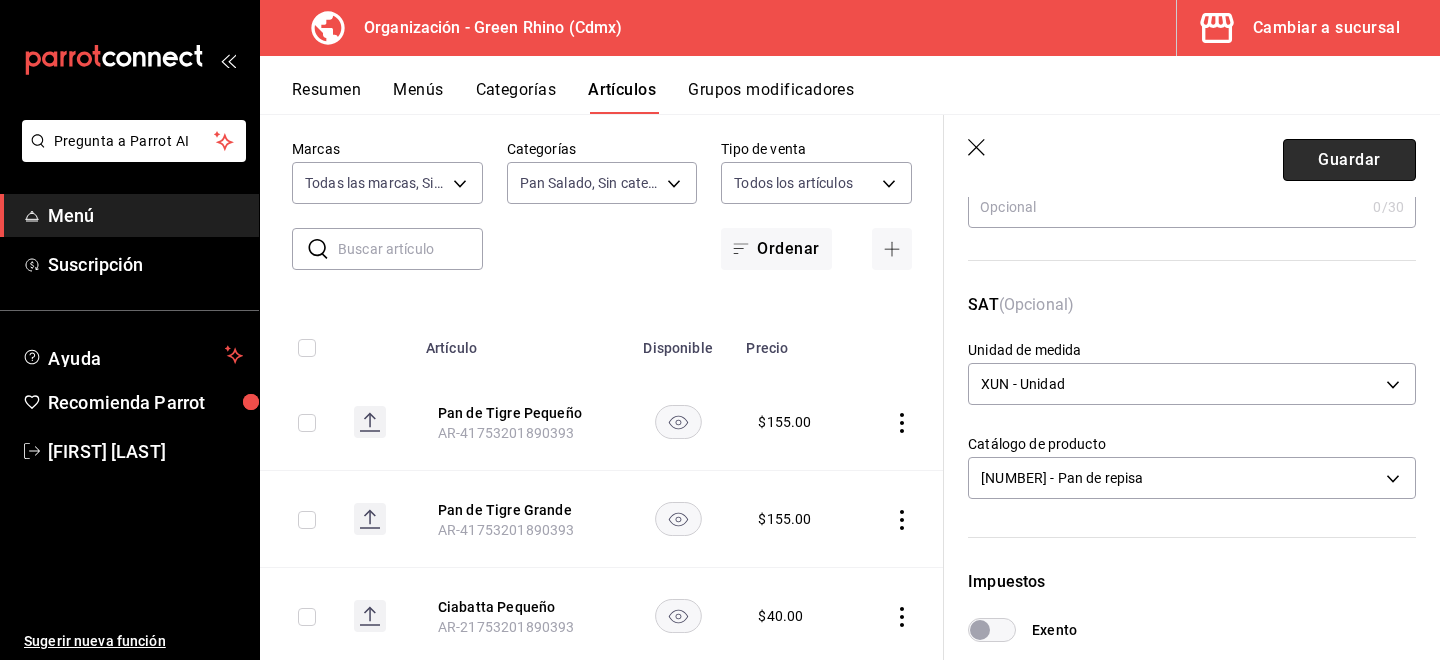 click on "Guardar" at bounding box center [1349, 160] 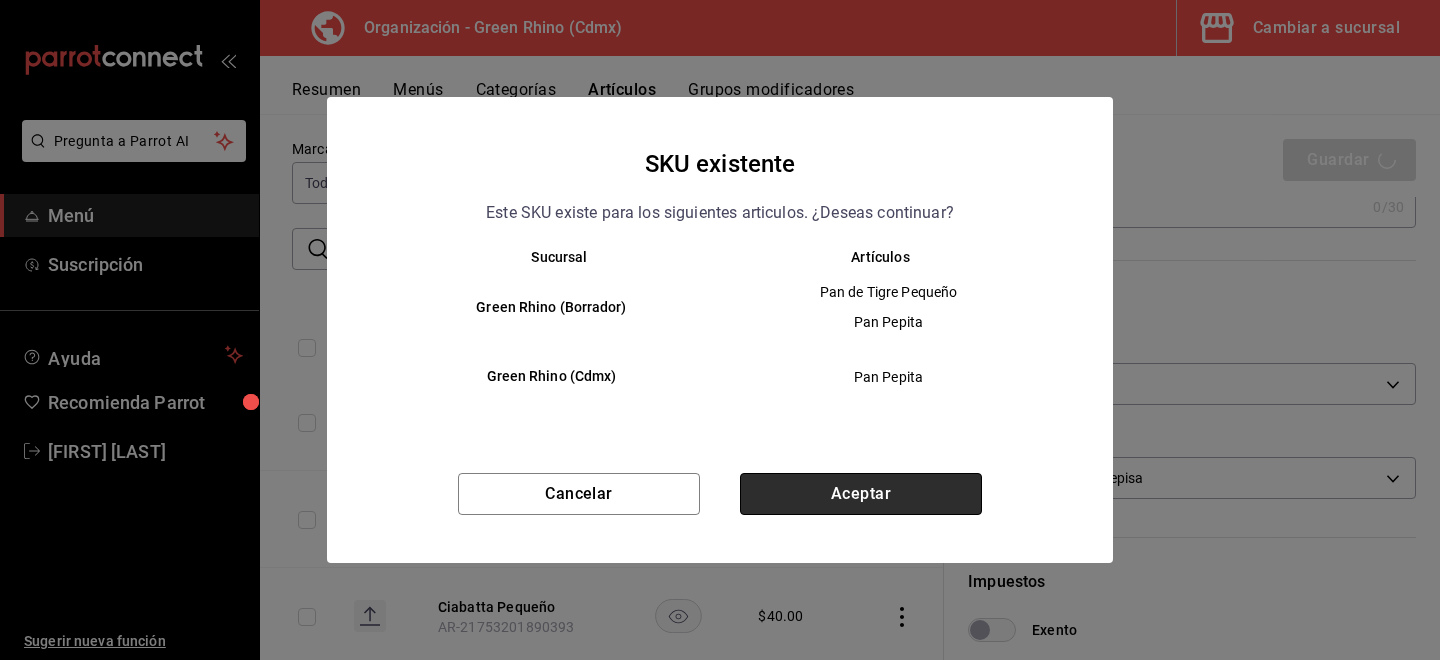 click on "Aceptar" at bounding box center [861, 494] 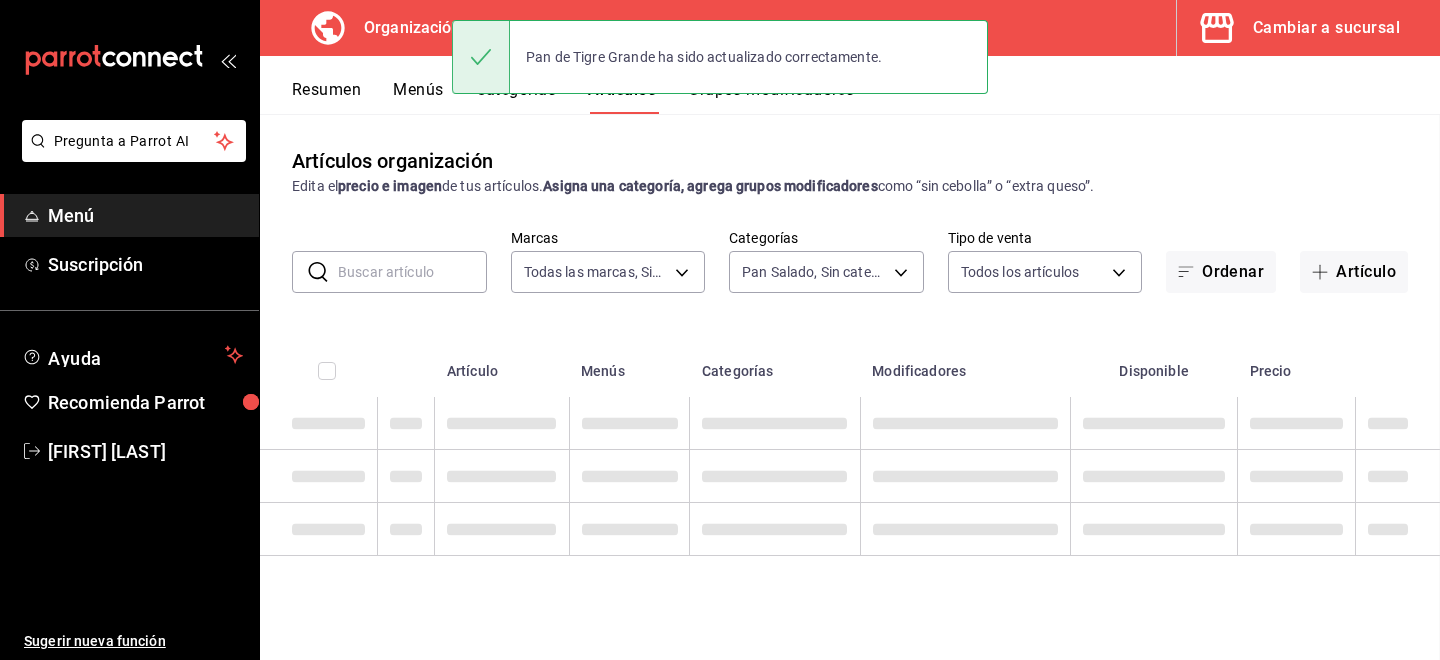 scroll, scrollTop: 0, scrollLeft: 0, axis: both 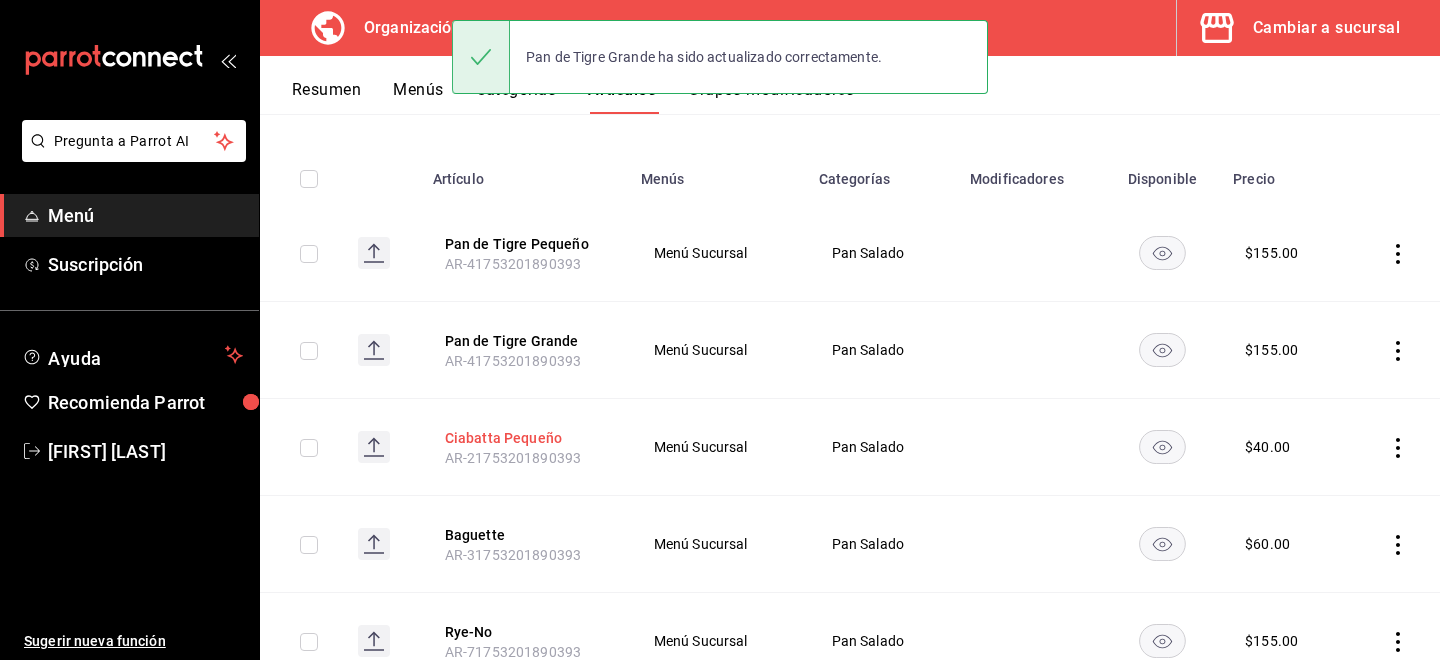click on "Ciabatta Pequeño" at bounding box center [525, 438] 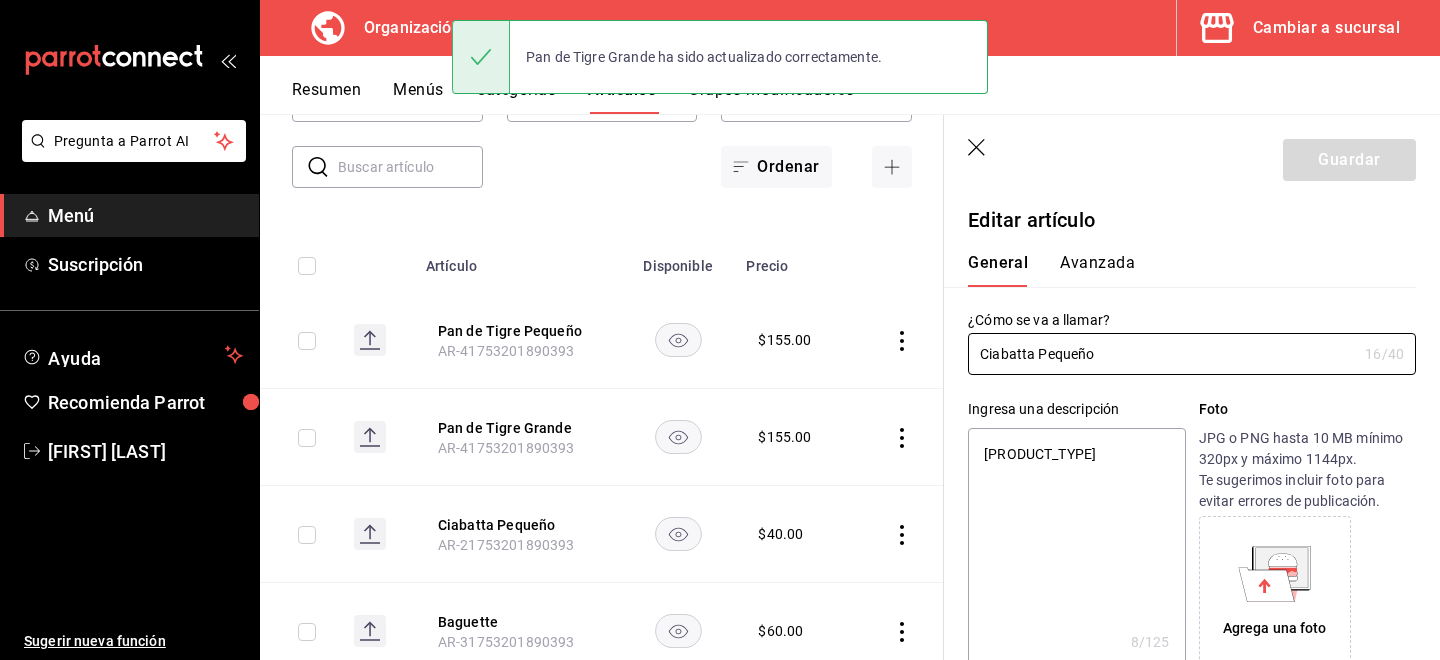 type on "x" 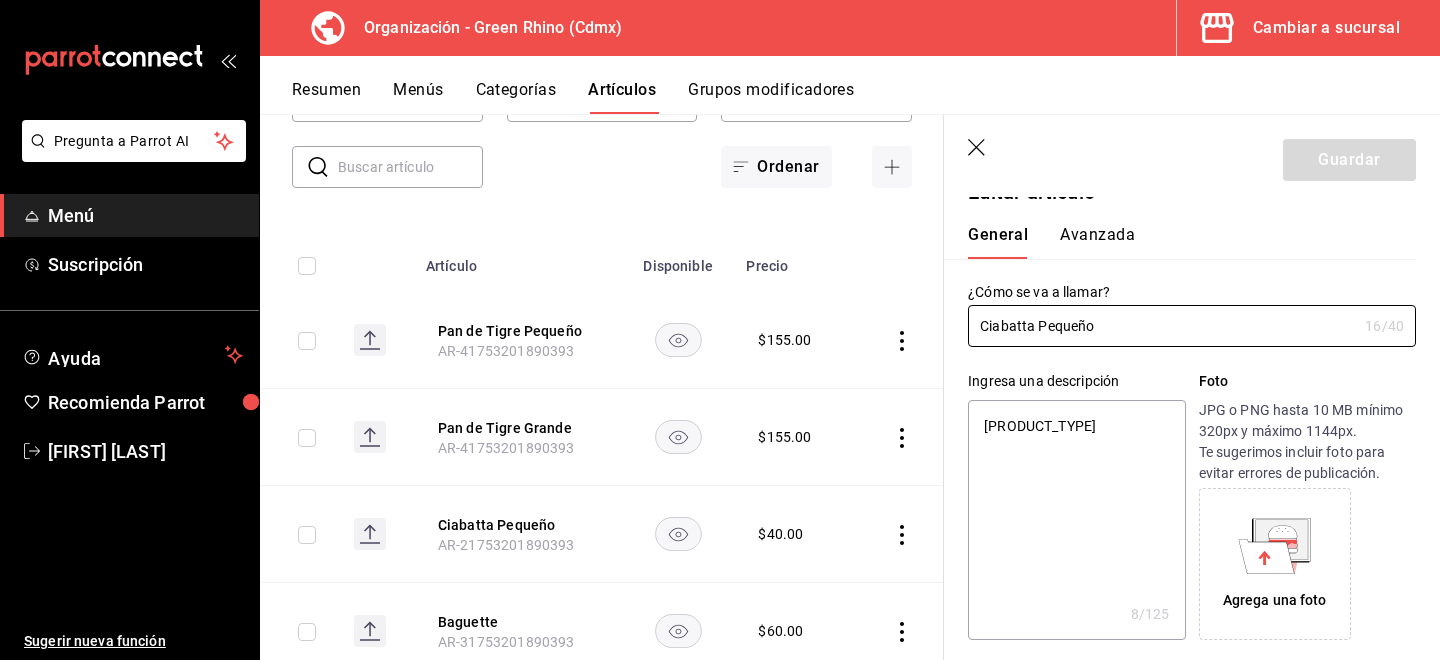 scroll, scrollTop: 0, scrollLeft: 0, axis: both 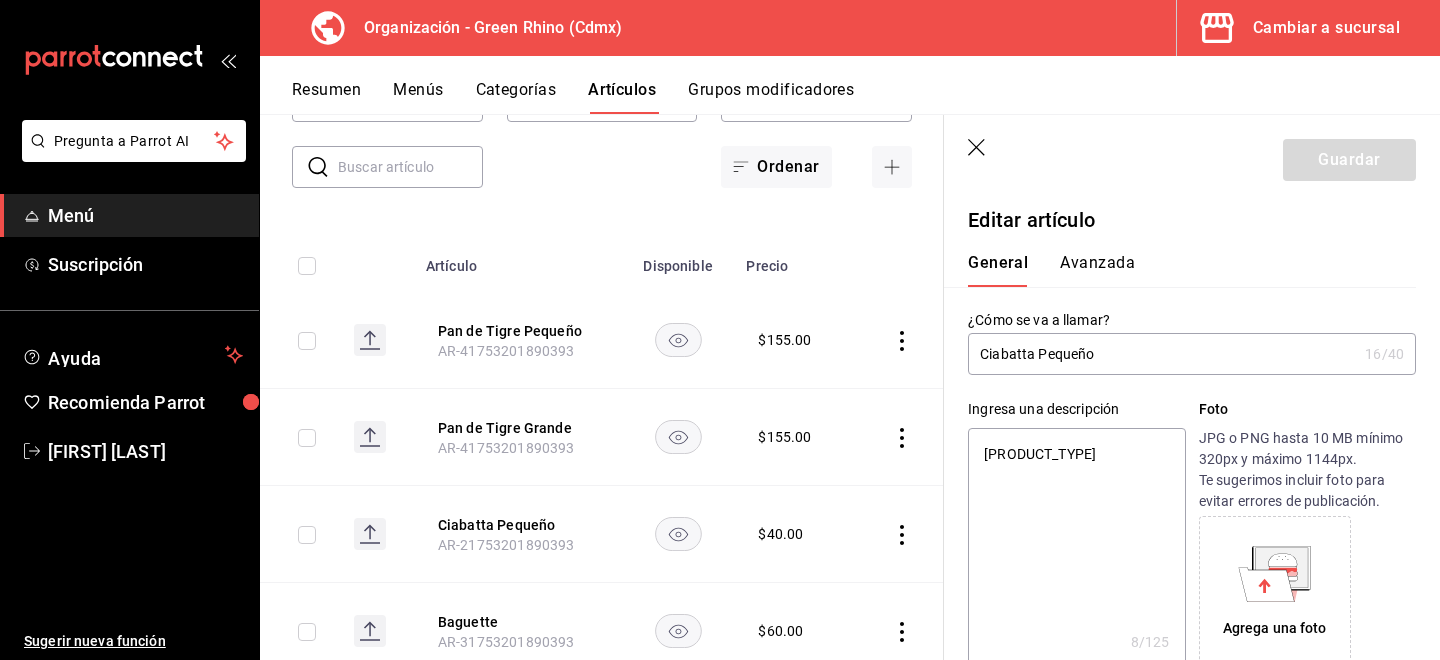 click on "Avanzada" at bounding box center [1097, 270] 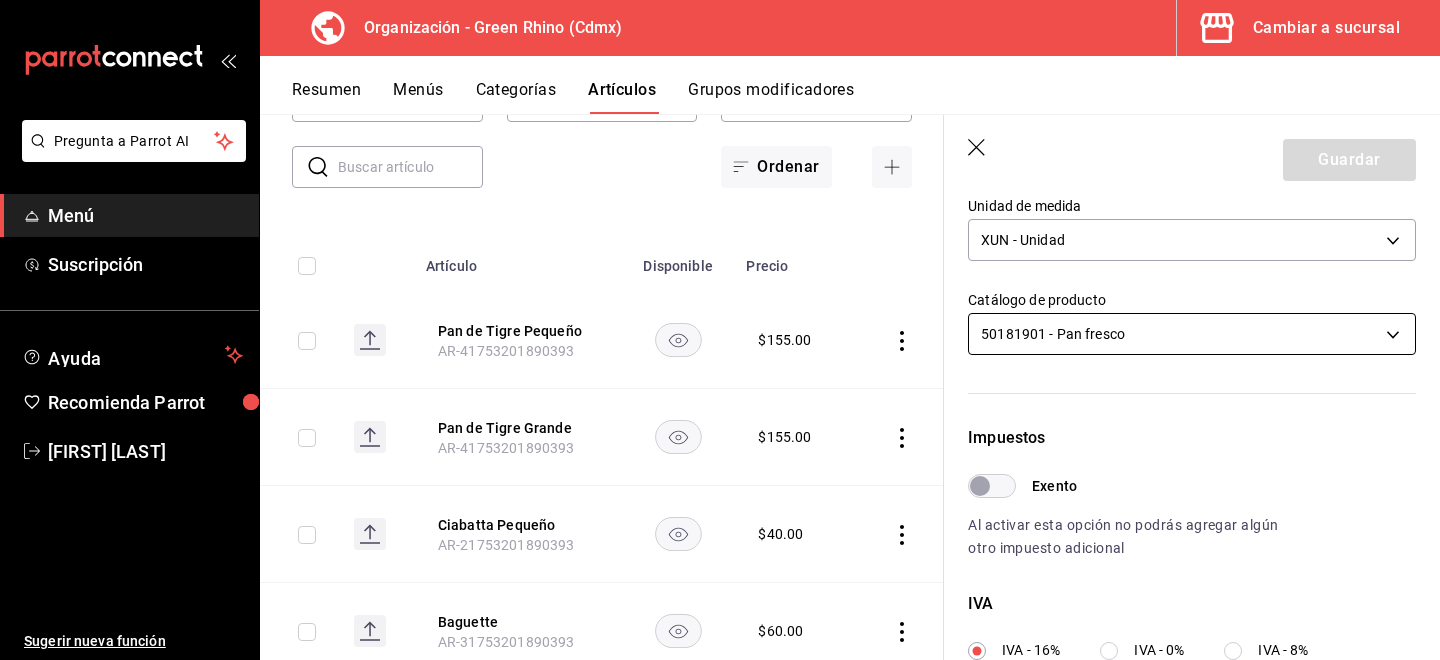 scroll, scrollTop: 377, scrollLeft: 0, axis: vertical 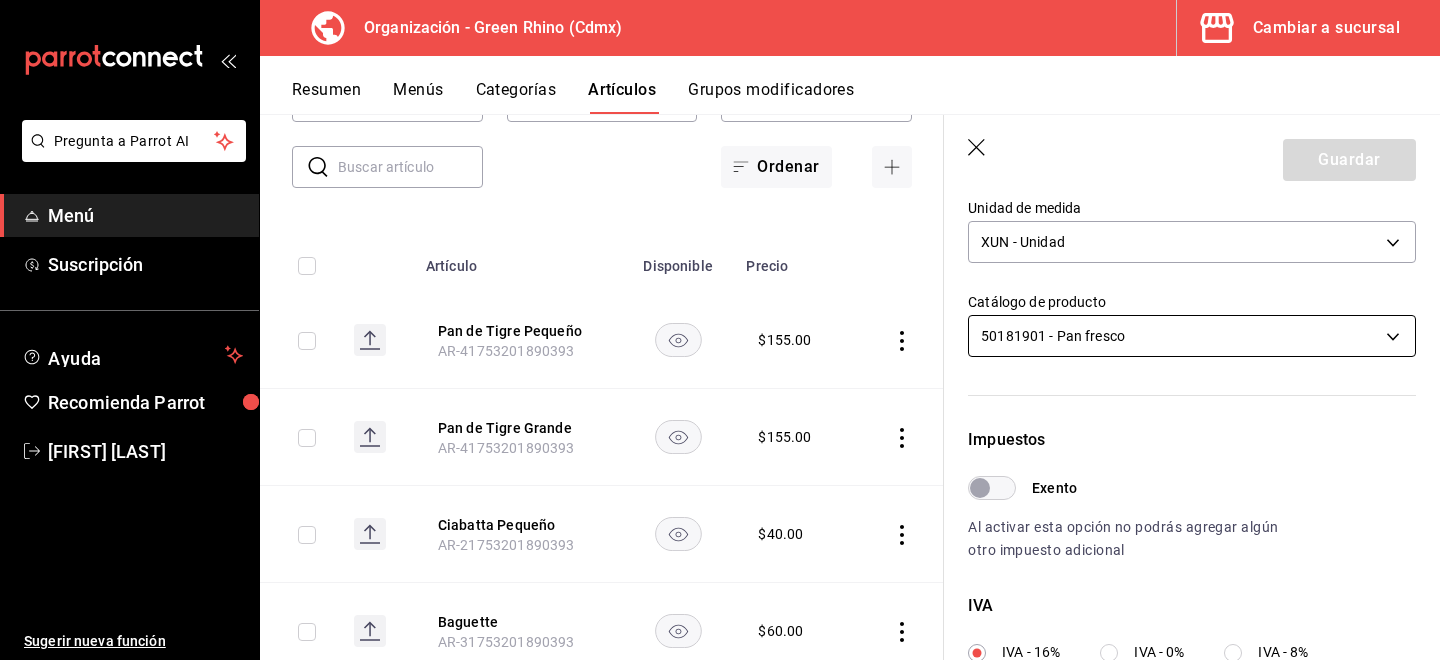 click on "Pregunta a Parrot AI Menú   Suscripción   Ayuda Recomienda Parrot   [FIRST] [LAST]   Sugerir nueva función   Organización - Green Rhino ([CITY]) Cambiar a sucursal Resumen Menús Categorías Artículos Grupos modificadores Artículos organización Edita el  precio e imagen  de tus artículos.  Asigna una categoría, agrega grupos modificadores  como “sin cebolla” o “extra queso”. ​ ​ Marcas Todas las marcas, Sin marca [UUID] Categorías Pan Salado, Sin categoría [UUID] Tipo de venta Todos los artículos ALL Ordenar Artículo Disponible Precio Pan de Tigre Pequeño [SKU] $ 155.00 Pan de Tigre Grande [SKU] $ 155.00 Ciabatta Pequeño [SKU] $ 40.00 Baguette [SKU] $ 60.00 Rye-No [SKU] $ 155.00 Pan de Maíz [SKU] $ 135.00 Pan Pepita [SKU] $ 165.00 Malty Grano [SKU] $ 165.00 Ciabatta Grande [SKU] $ 65.00 Centeno Marmoleado $ 155.00 $ Nuez" at bounding box center [720, 330] 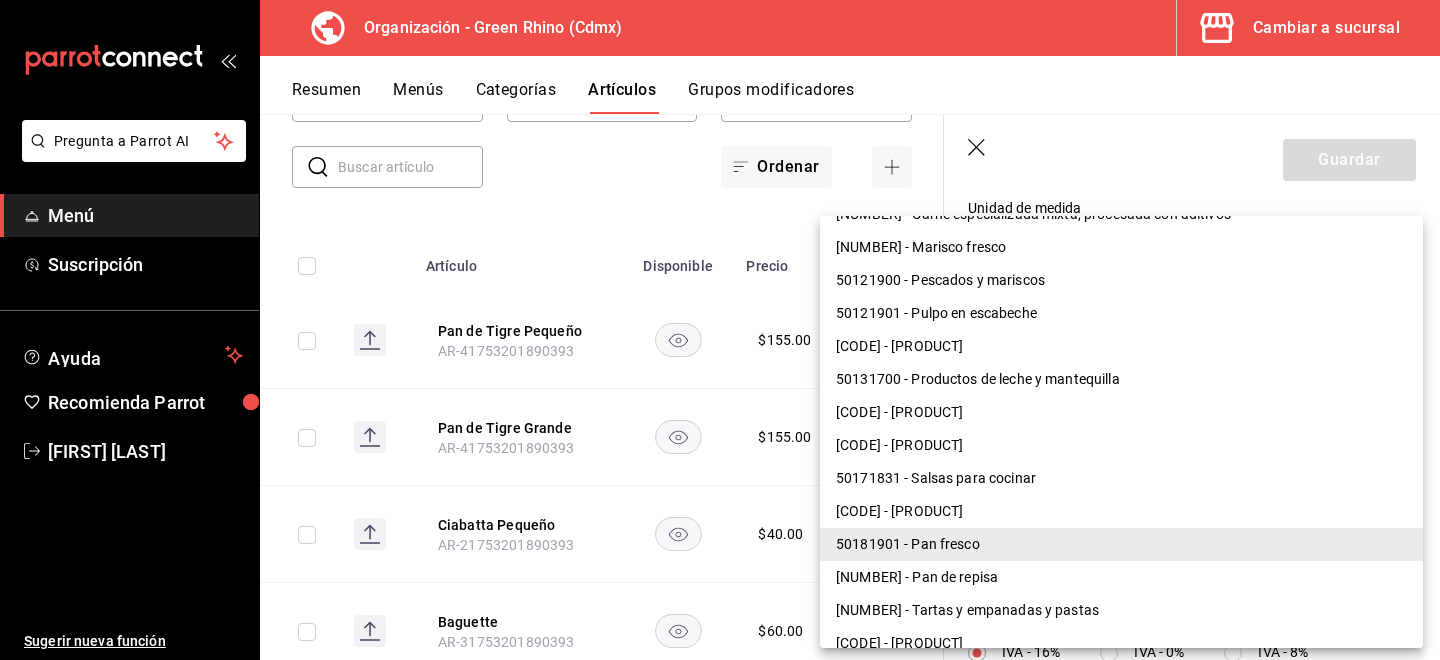 scroll, scrollTop: 160, scrollLeft: 0, axis: vertical 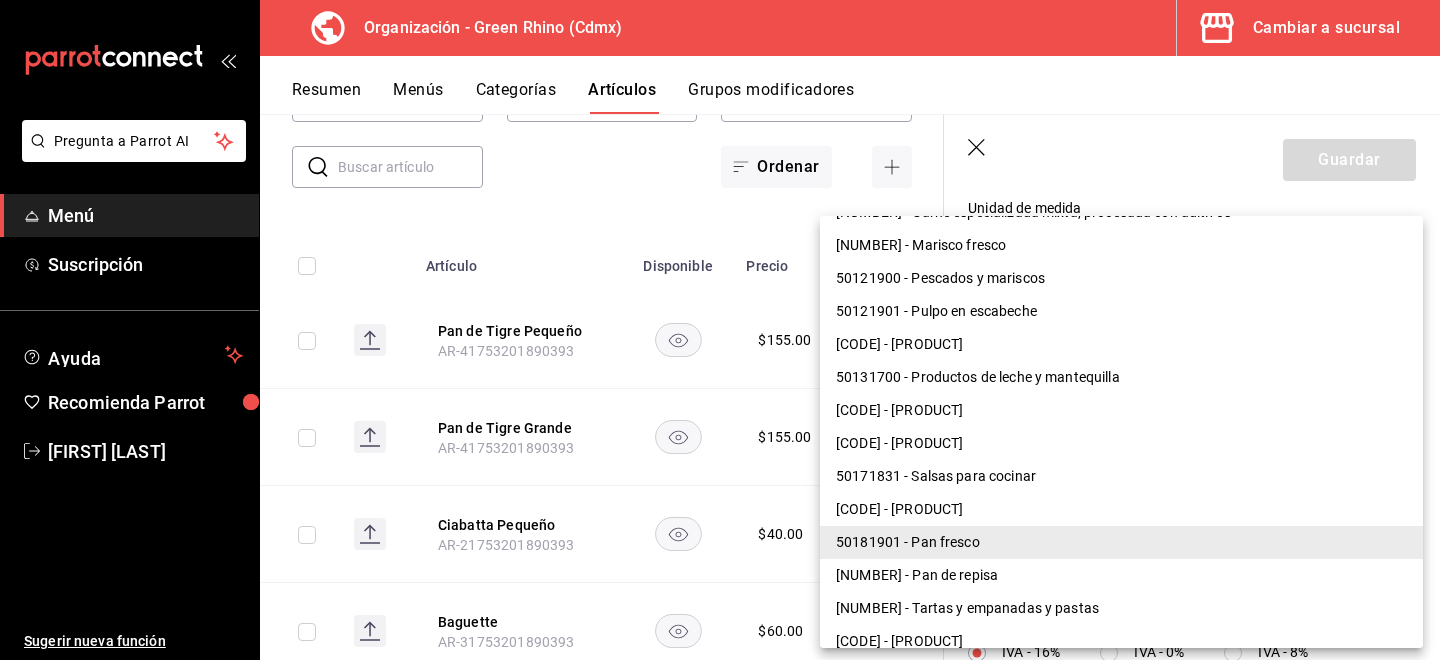 click on "[NUMBER] - Pan de repisa" at bounding box center [1121, 575] 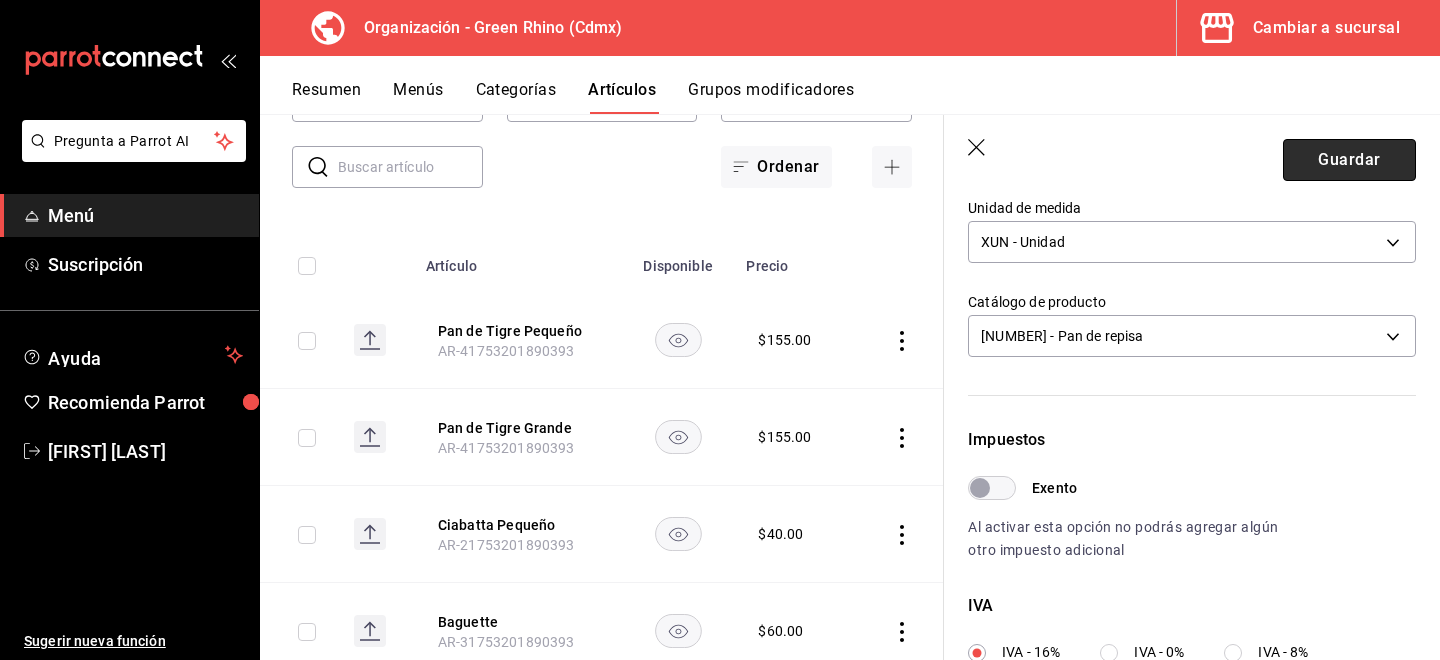 click on "Guardar" at bounding box center (1349, 160) 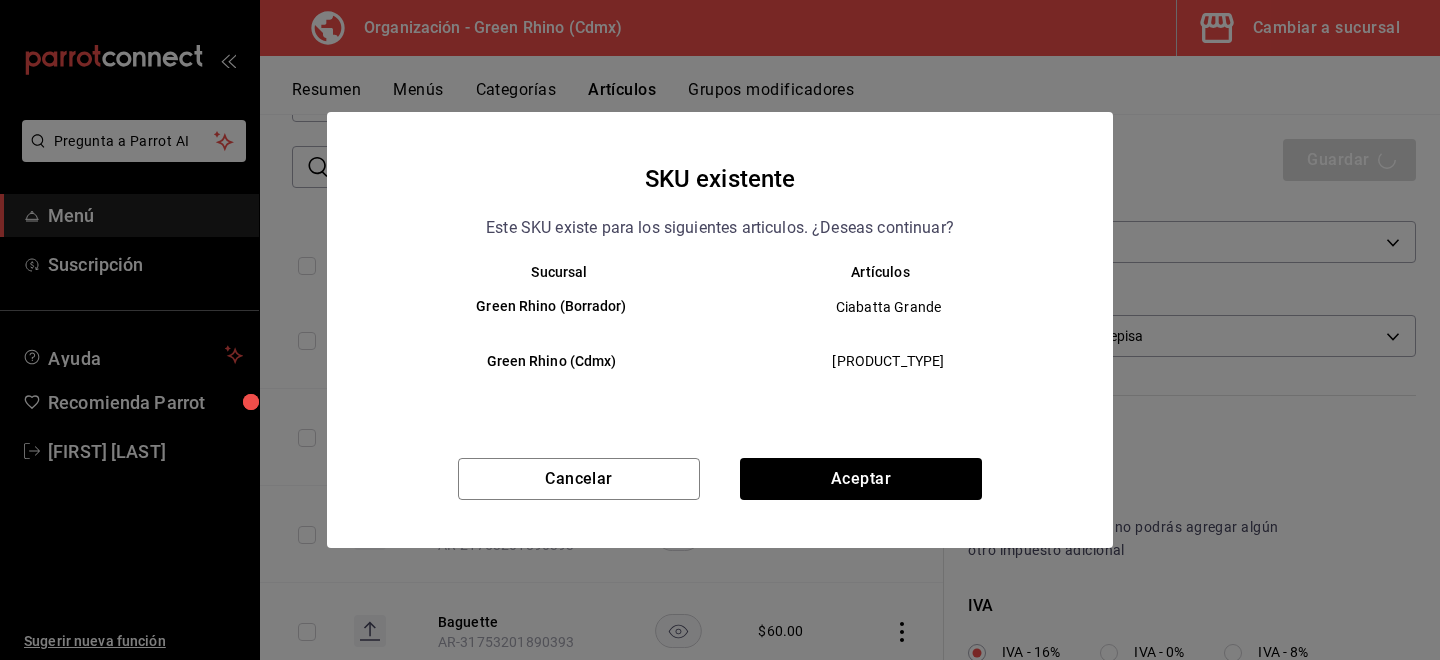click on "Cancelar Aceptar" at bounding box center (720, 503) 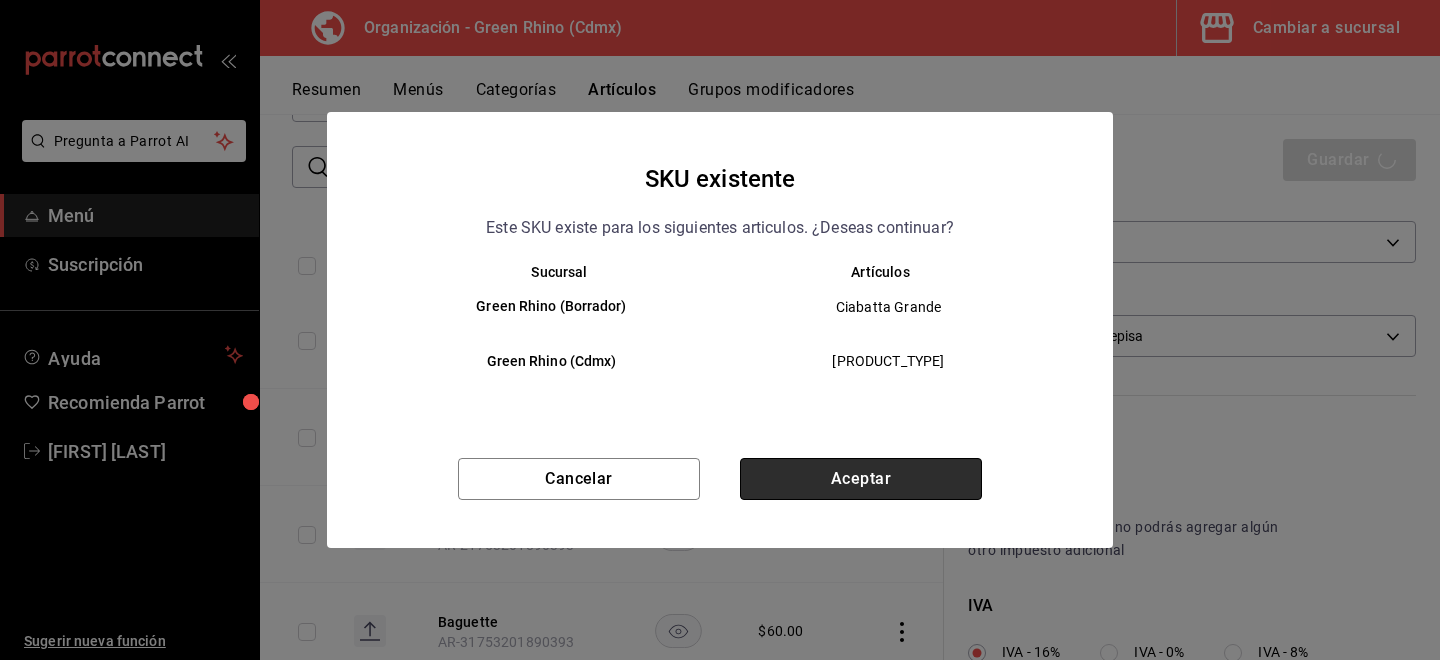 click on "Aceptar" at bounding box center [861, 479] 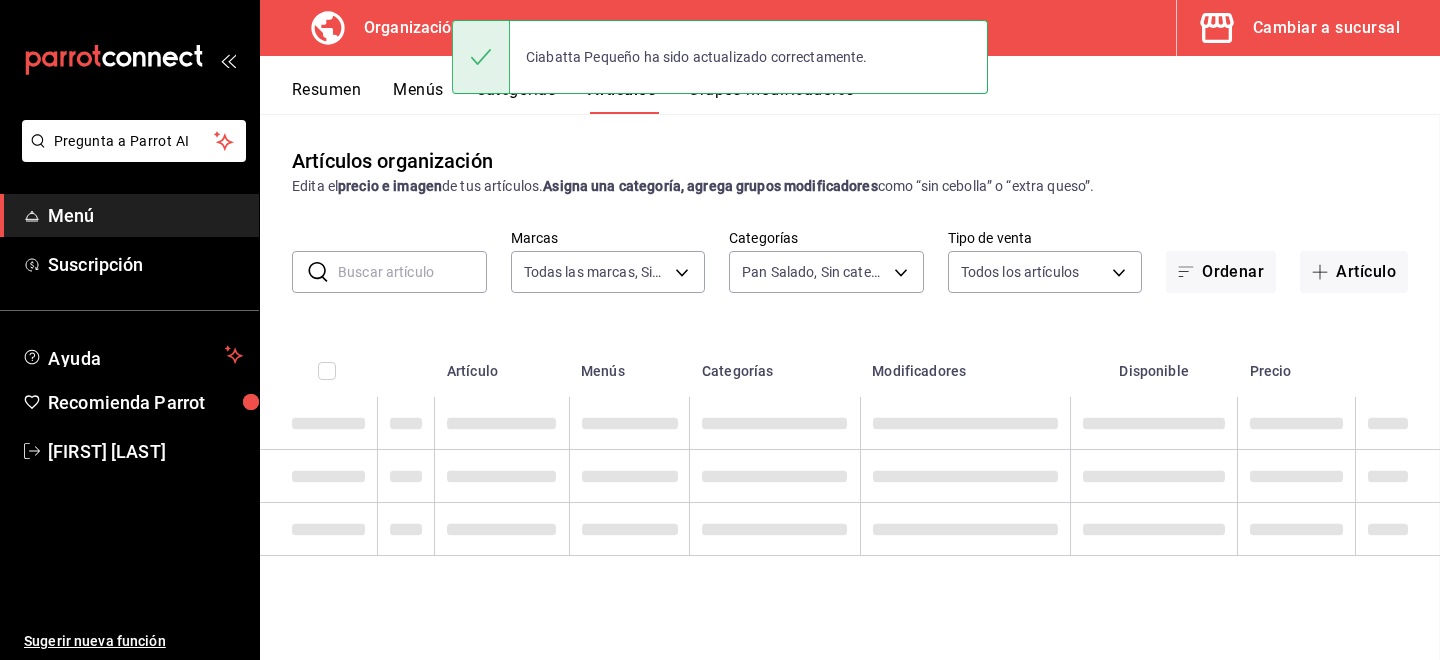 scroll, scrollTop: 0, scrollLeft: 0, axis: both 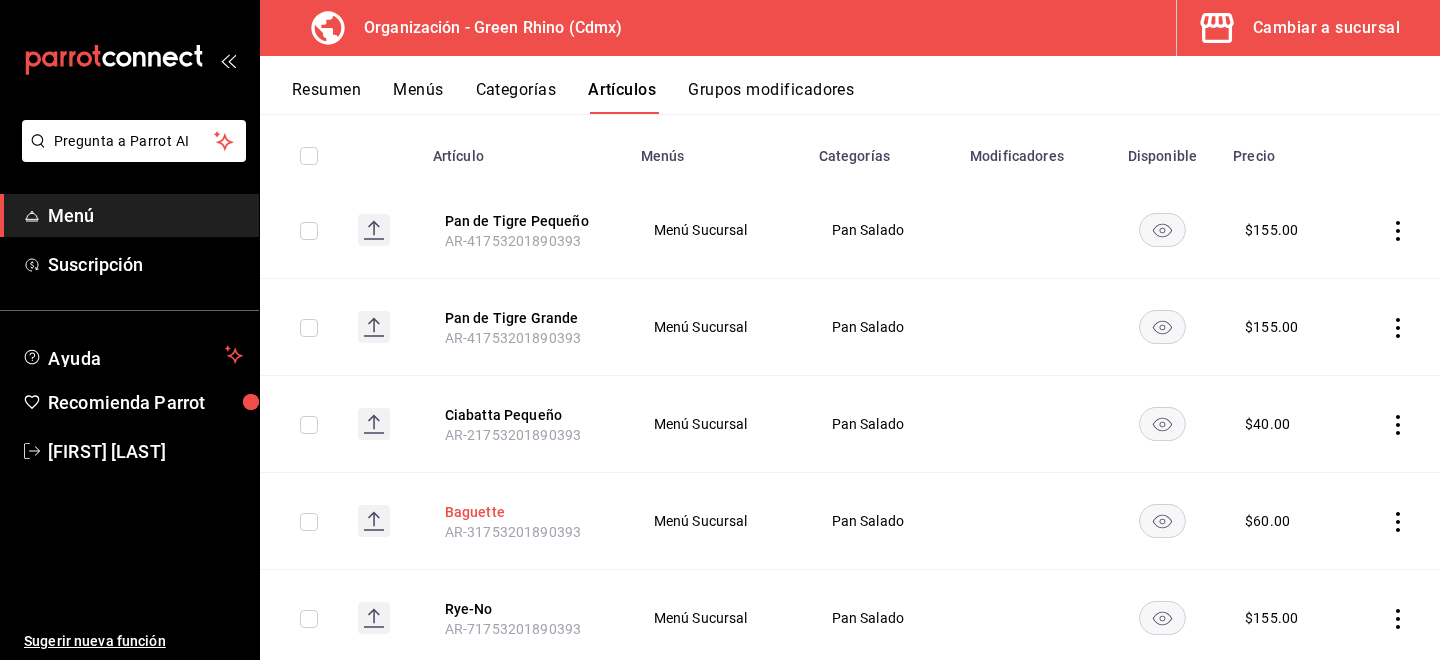 click on "Baguette" at bounding box center [525, 512] 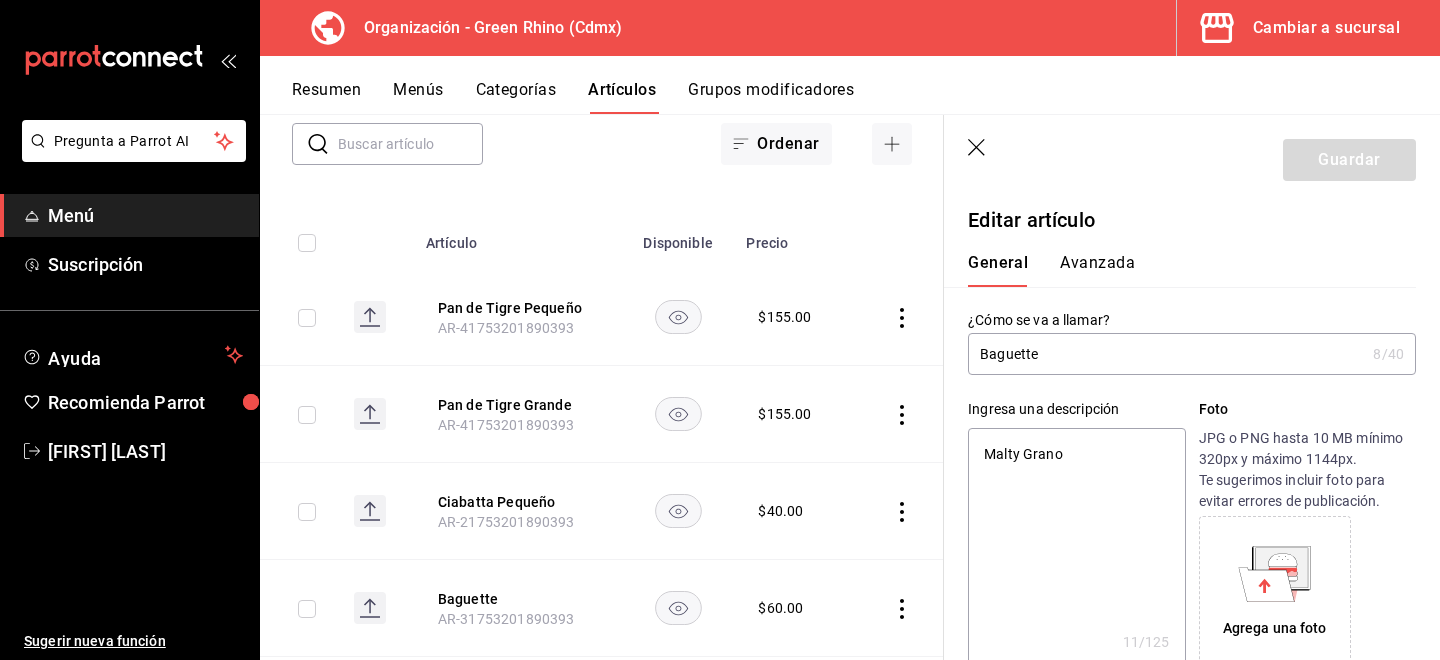 click on "General Avanzada" at bounding box center (1180, 261) 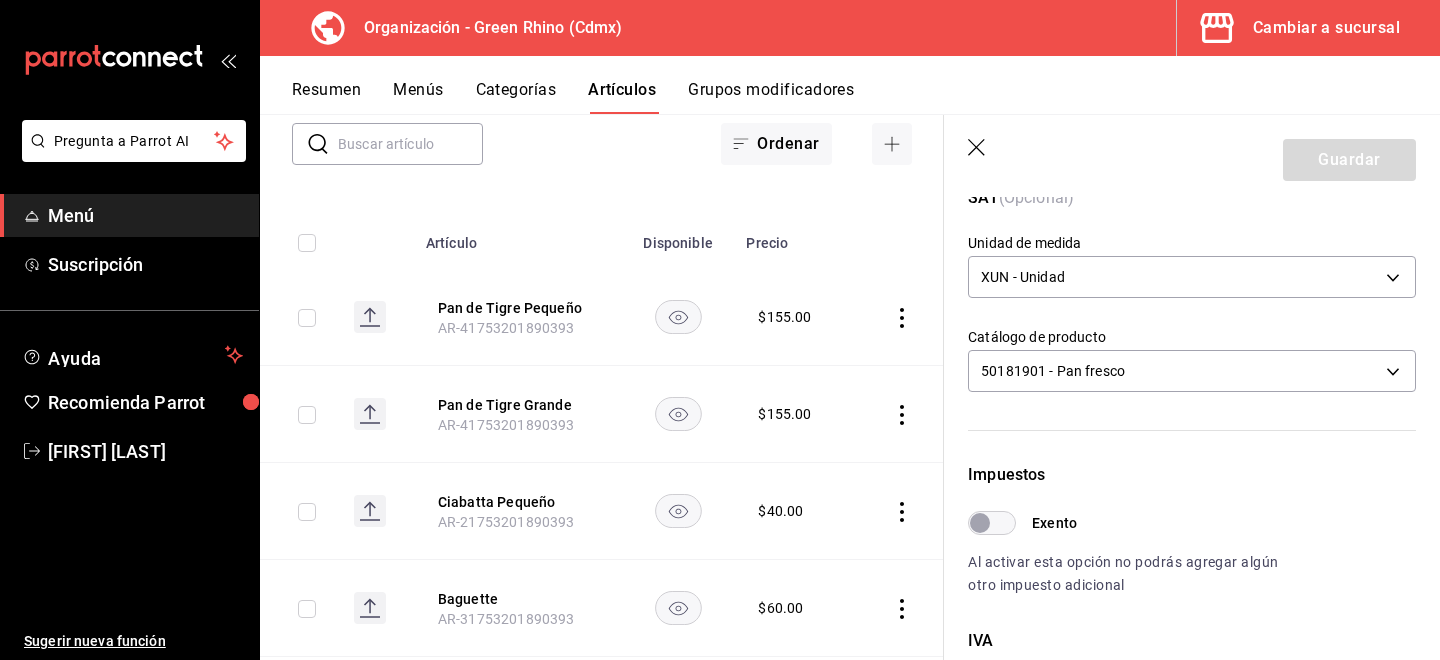 scroll, scrollTop: 319, scrollLeft: 0, axis: vertical 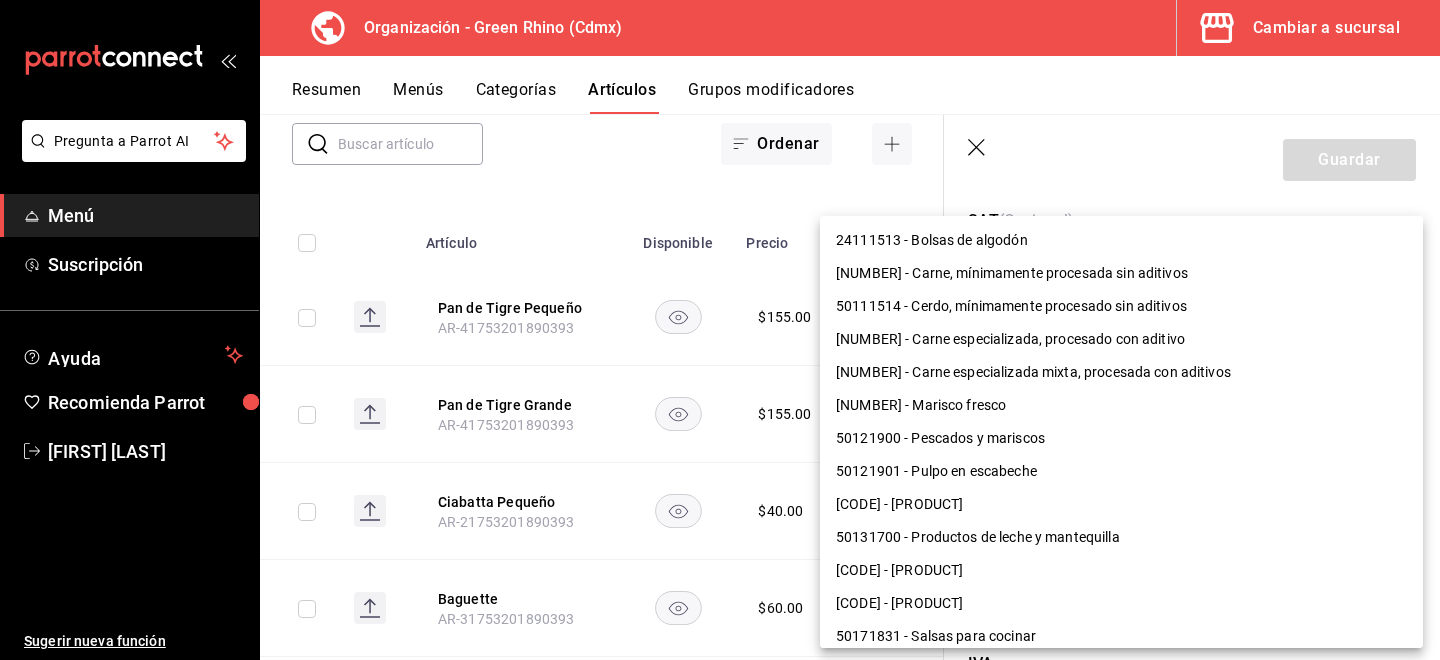 click on "Pregunta a Parrot AI Menú   Suscripción   Ayuda Recomienda Parrot   [FIRST] [LAST]   Sugerir nueva función   Organización - Green Rhino ([CITY]) Cambiar a sucursal Resumen Menús Categorías Artículos Grupos modificadores Artículos organización Edita el  precio e imagen  de tus artículos.  Asigna una categoría, agrega grupos modificadores  como “sin cebolla” o “extra queso”. ​ ​ Marcas Todas las marcas, Sin marca [UUID] Categorías Pan Salado, Sin categoría [UUID] Tipo de venta Todos los artículos ALL Ordenar Artículo Disponible Precio Pan de Tigre Pequeño [SKU] $ 155.00 Pan de Tigre Grande [SKU] $ 155.00 Ciabatta Pequeño [SKU] $ 40.00 Baguette [SKU] $ 60.00 Rye-No [SKU] $ 155.00 Pan de Maíz [SKU] $ 135.00 Pan Pepita [SKU] $ 165.00 Malty Grano [SKU] $ 165.00 Ciabatta Grande [SKU] $ 65.00 Centeno Marmoleado $ 155.00 $ Nuez" at bounding box center (720, 330) 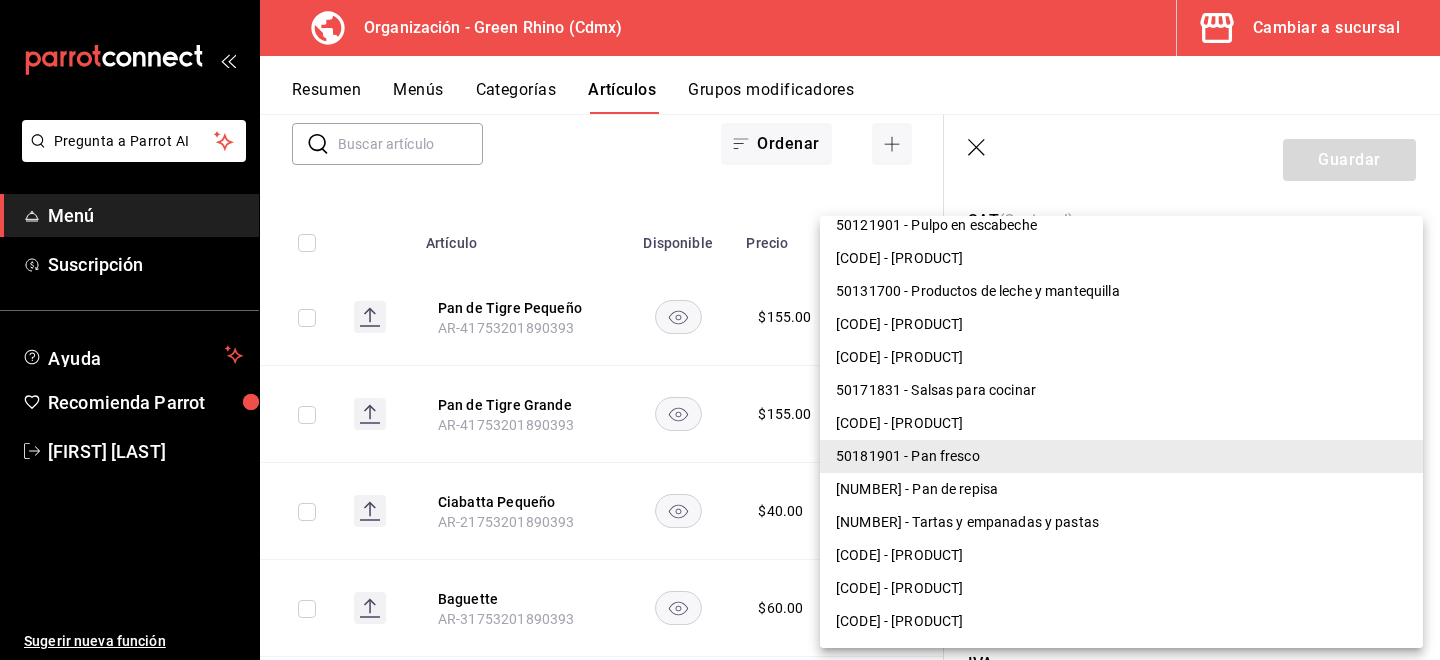 scroll, scrollTop: 254, scrollLeft: 0, axis: vertical 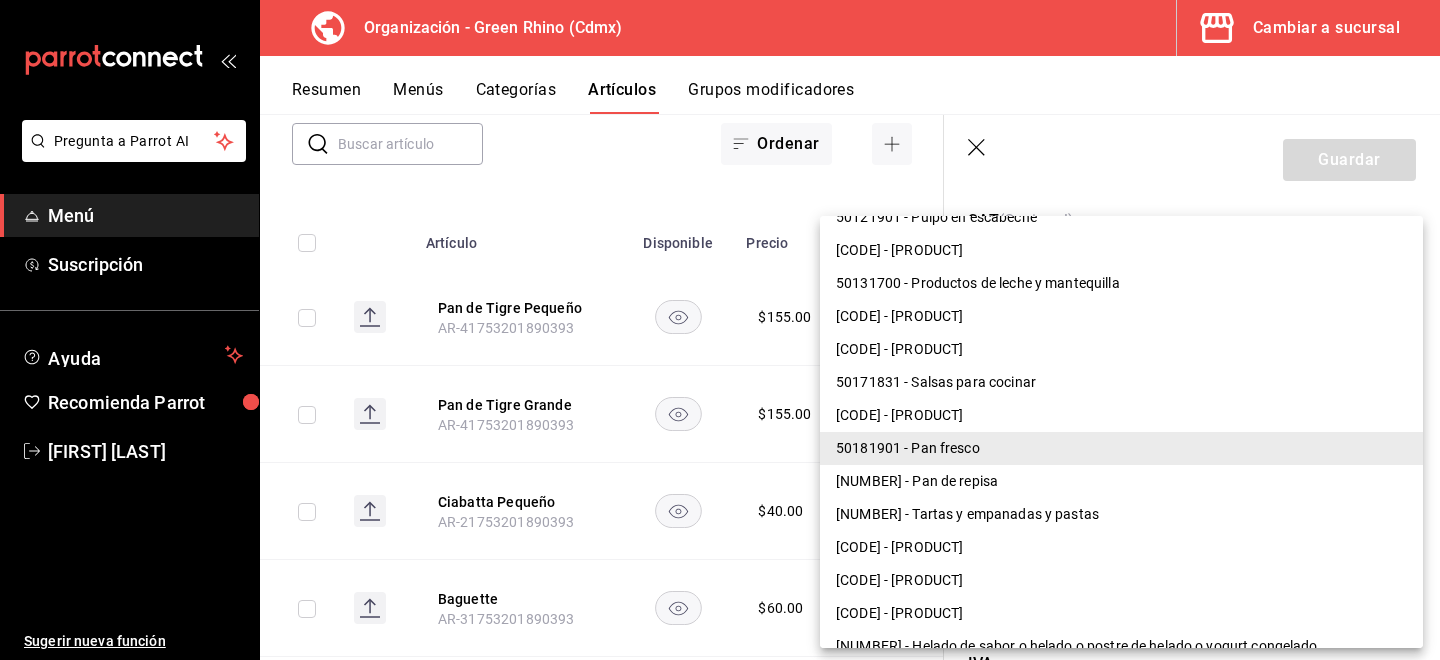click on "[NUMBER] - Pan de repisa" at bounding box center (1121, 481) 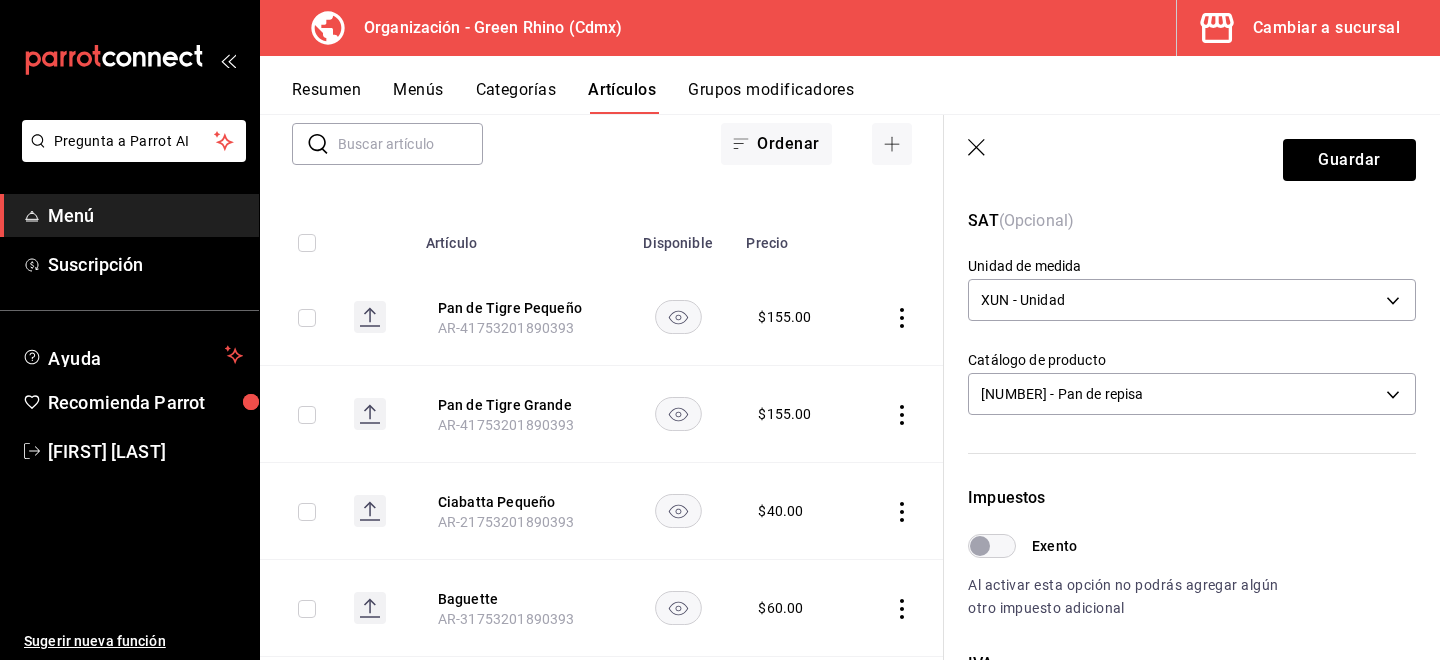 click on "Resumen Menús Categorías Artículos Grupos modificadores" at bounding box center (866, 97) 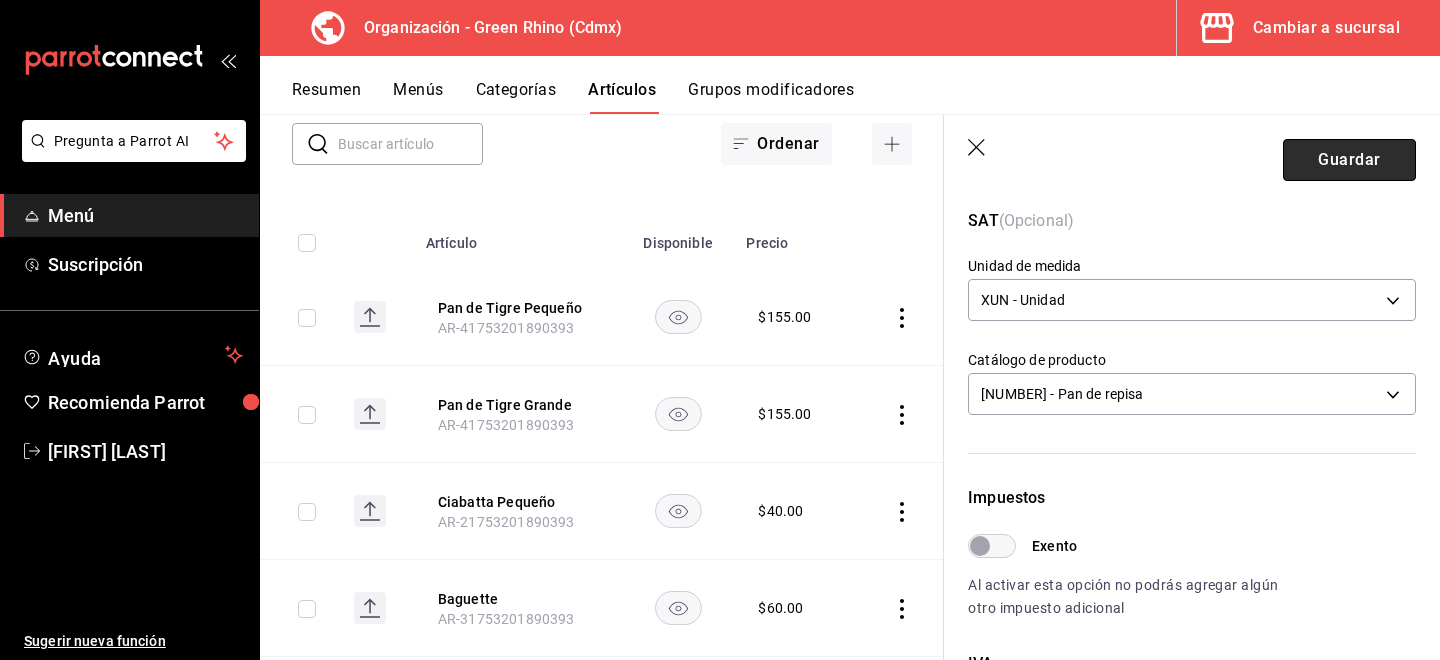 click on "Guardar" at bounding box center (1349, 160) 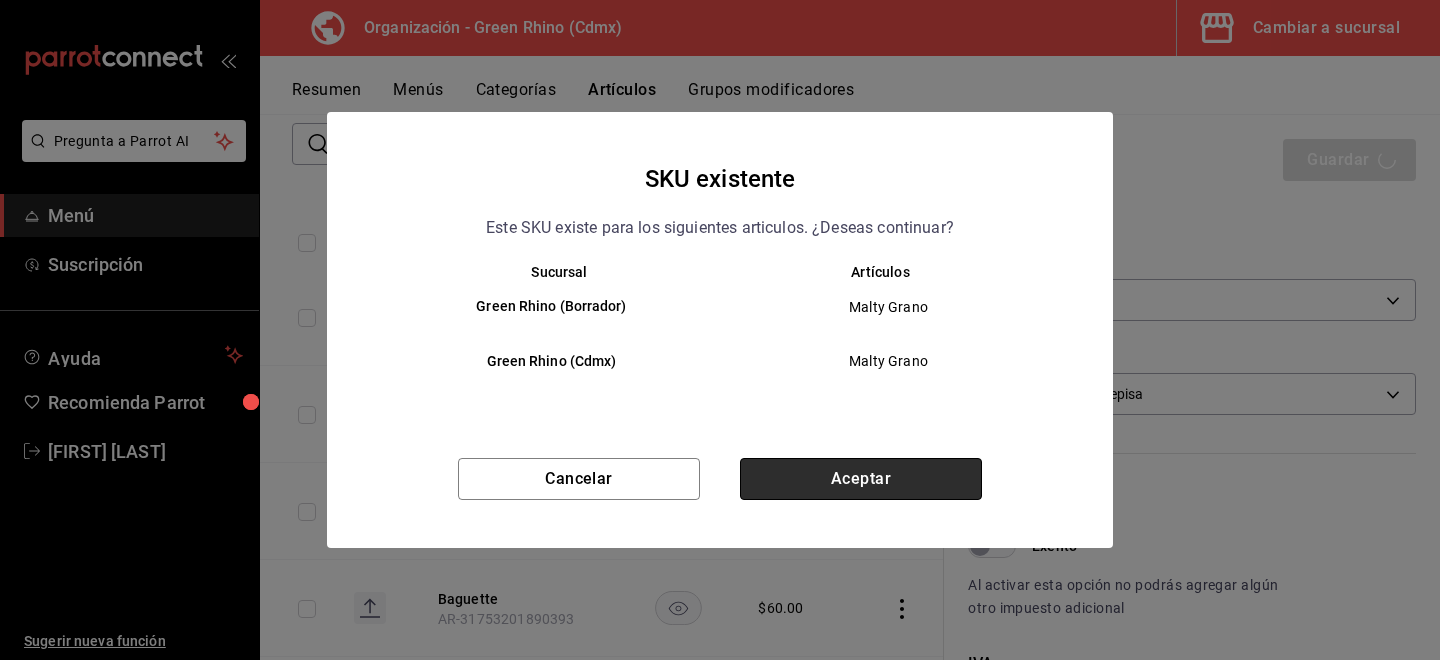 click on "Aceptar" at bounding box center [861, 479] 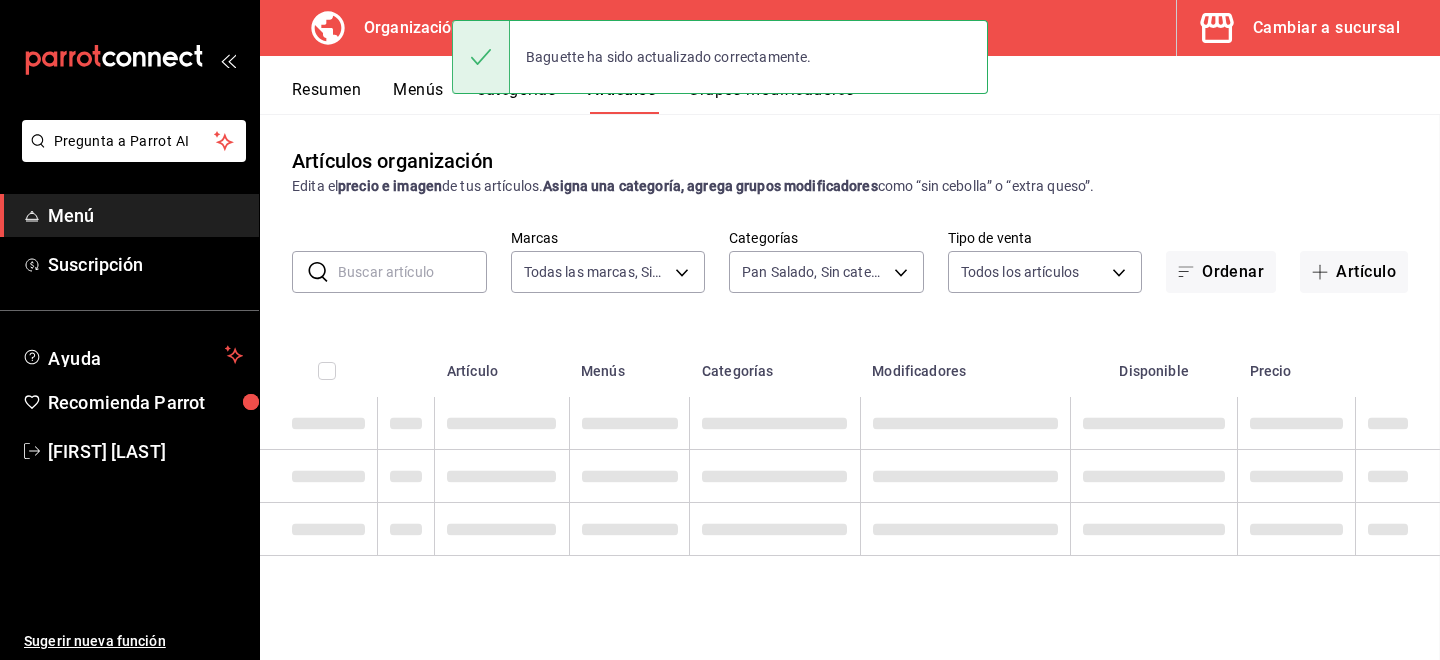 scroll, scrollTop: 0, scrollLeft: 0, axis: both 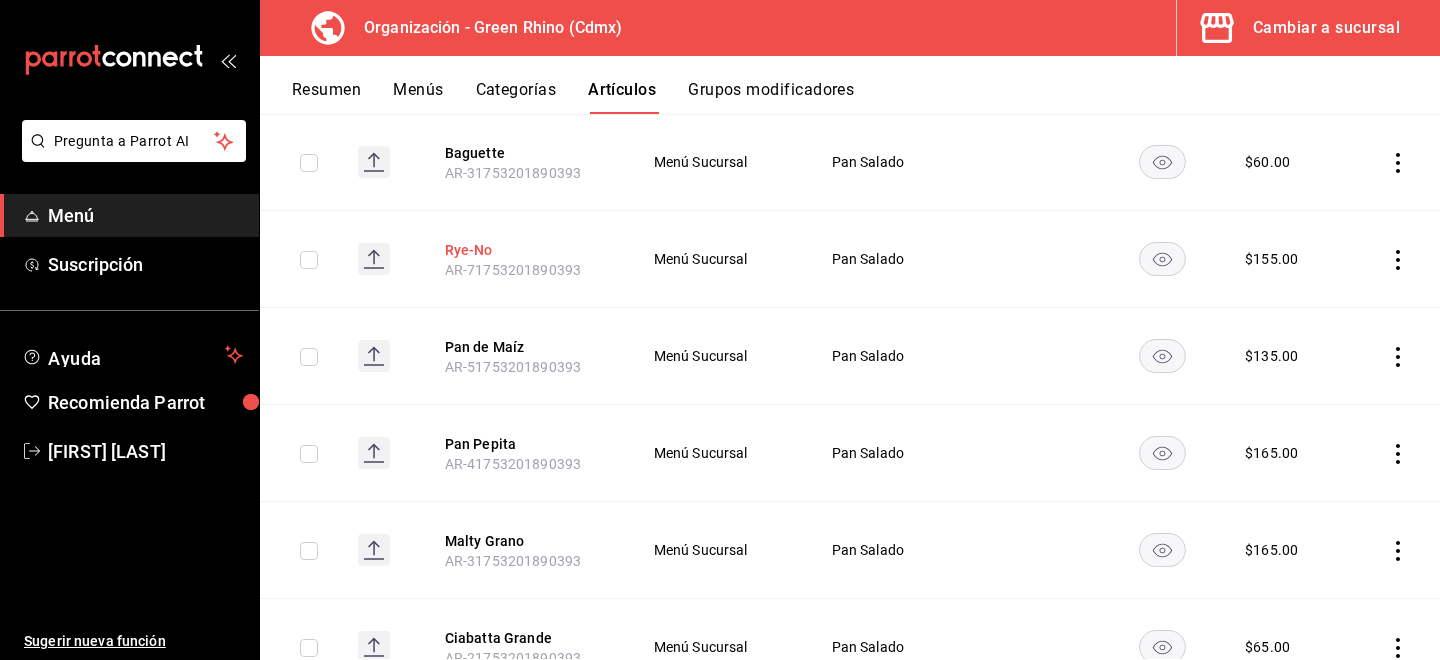 click on "Rye-No" at bounding box center (525, 250) 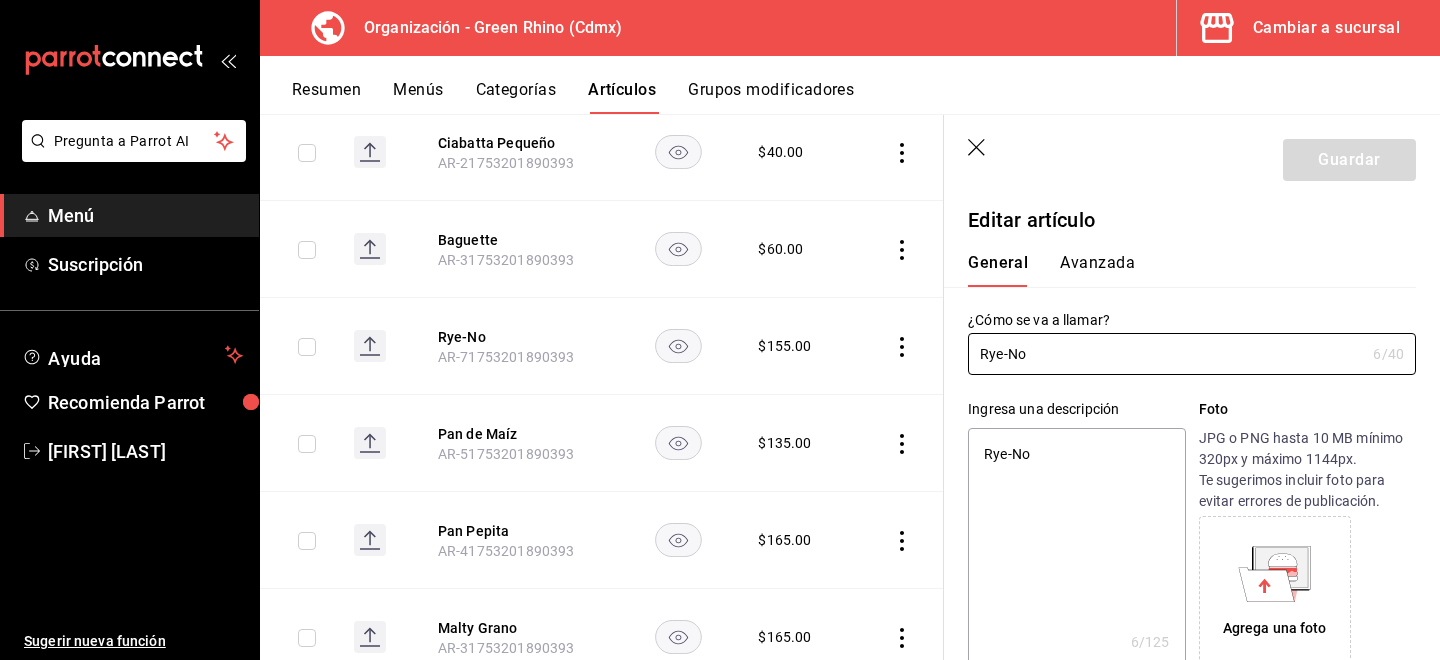 click on "¿Cómo se va a llamar? Rye-No 6 /40 ¿Cómo se va a llamar?" at bounding box center (1180, 331) 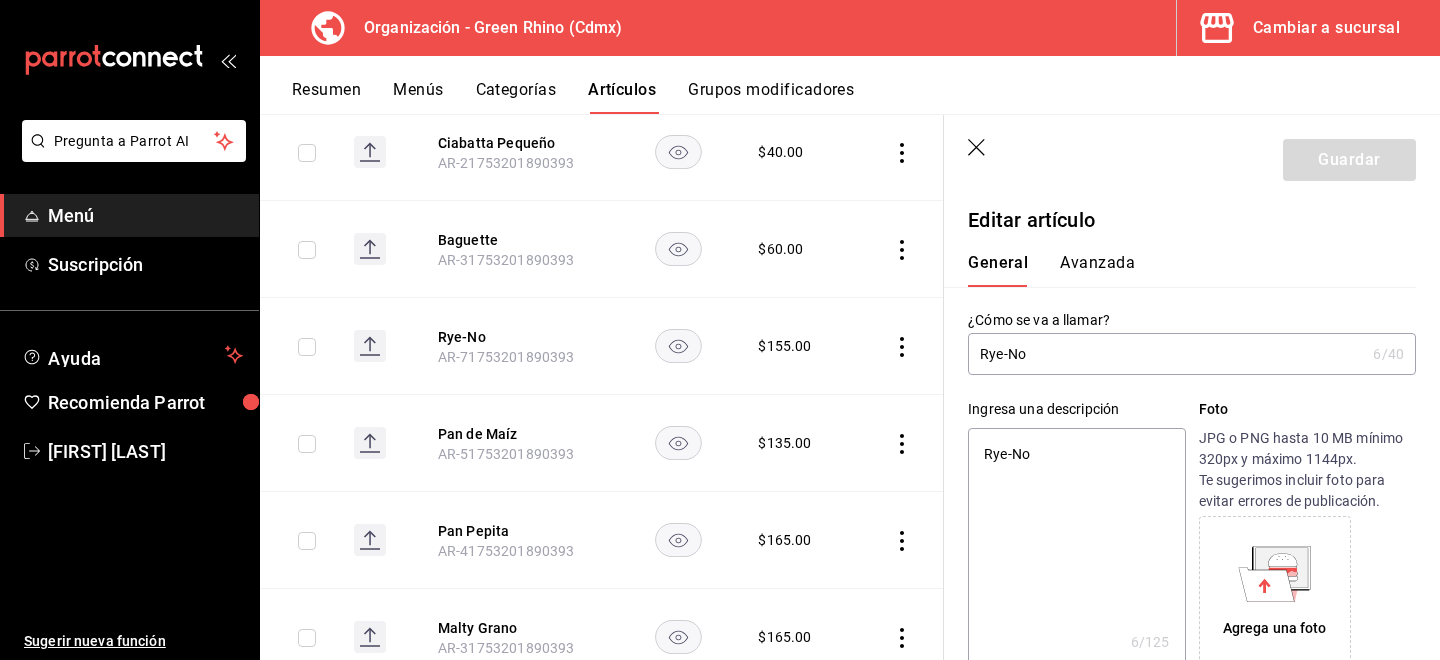 click on "Avanzada" at bounding box center [1097, 270] 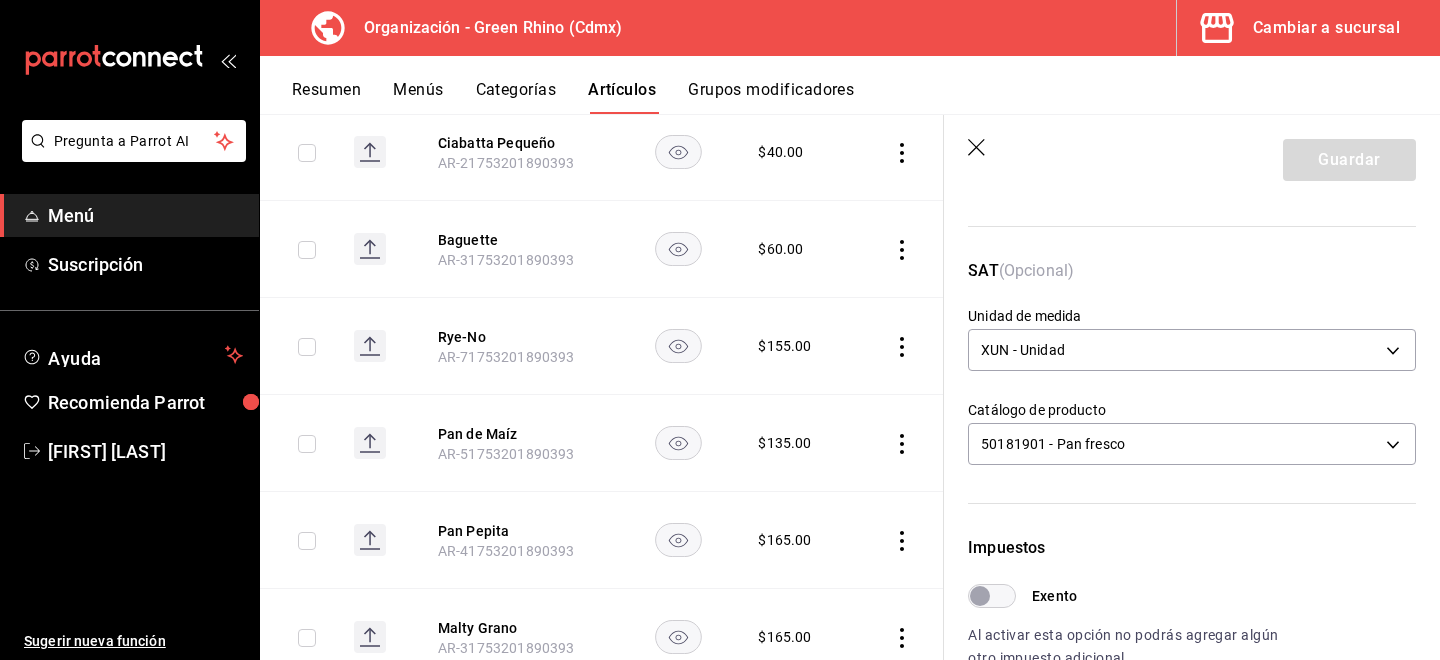 scroll, scrollTop: 262, scrollLeft: 0, axis: vertical 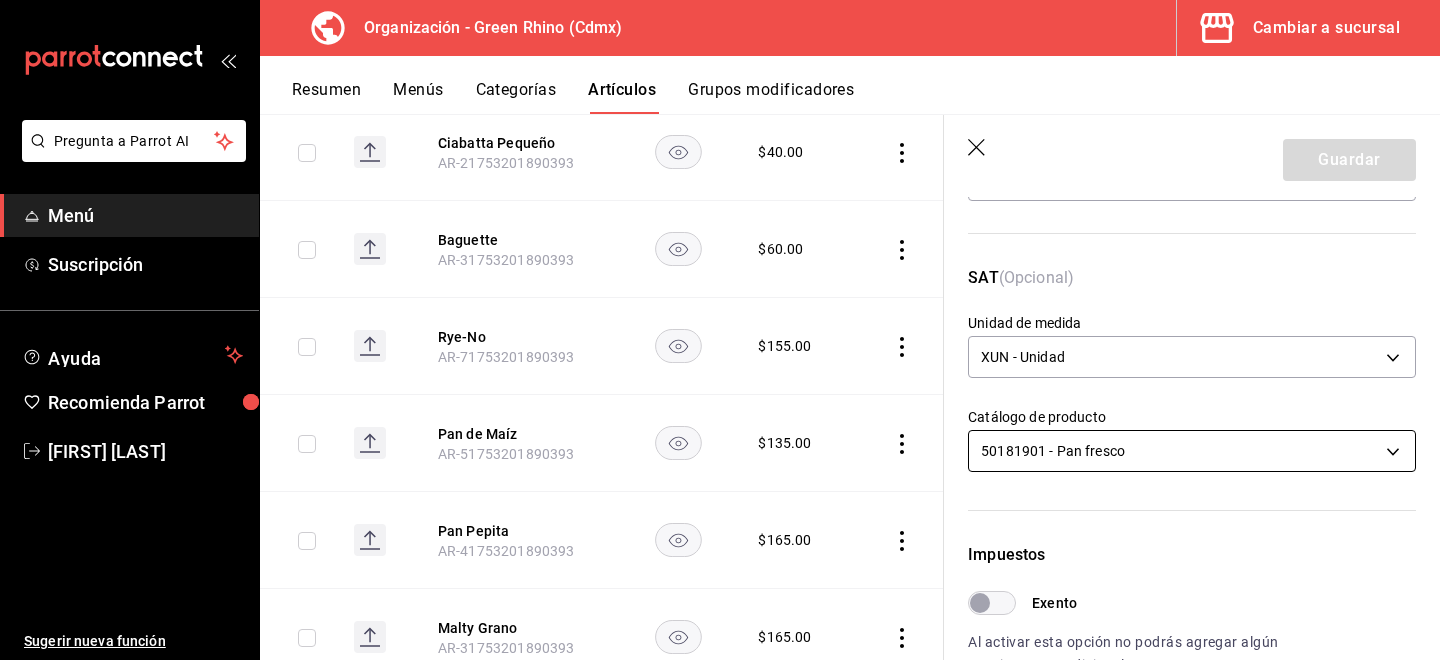 click on "Pregunta a Parrot AI Menú   Suscripción   Ayuda Recomienda Parrot   [FIRST] [LAST]   Sugerir nueva función   Organización - Green Rhino ([CITY]) Cambiar a sucursal Resumen Menús Categorías Artículos Grupos modificadores Artículos organización Edita el  precio e imagen  de tus artículos.  Asigna una categoría, agrega grupos modificadores  como “sin cebolla” o “extra queso”. ​ ​ Marcas Todas las marcas, Sin marca [UUID] Categorías Pan Salado, Sin categoría [UUID] Tipo de venta Todos los artículos ALL Ordenar Artículo Disponible Precio Pan de Tigre Pequeño [SKU] $ 155.00 Pan de Tigre Grande [SKU] $ 155.00 Ciabatta Pequeño [SKU] $ 40.00 Baguette [SKU] $ 60.00 Rye-No [SKU] $ 155.00 Pan de Maíz [SKU] $ 135.00 Pan Pepita [SKU] $ 165.00 Malty Grano [SKU] $ 165.00 Ciabatta Grande [SKU] $ 65.00 Centeno Marmoleado $ 155.00 $ Nuez" at bounding box center (720, 330) 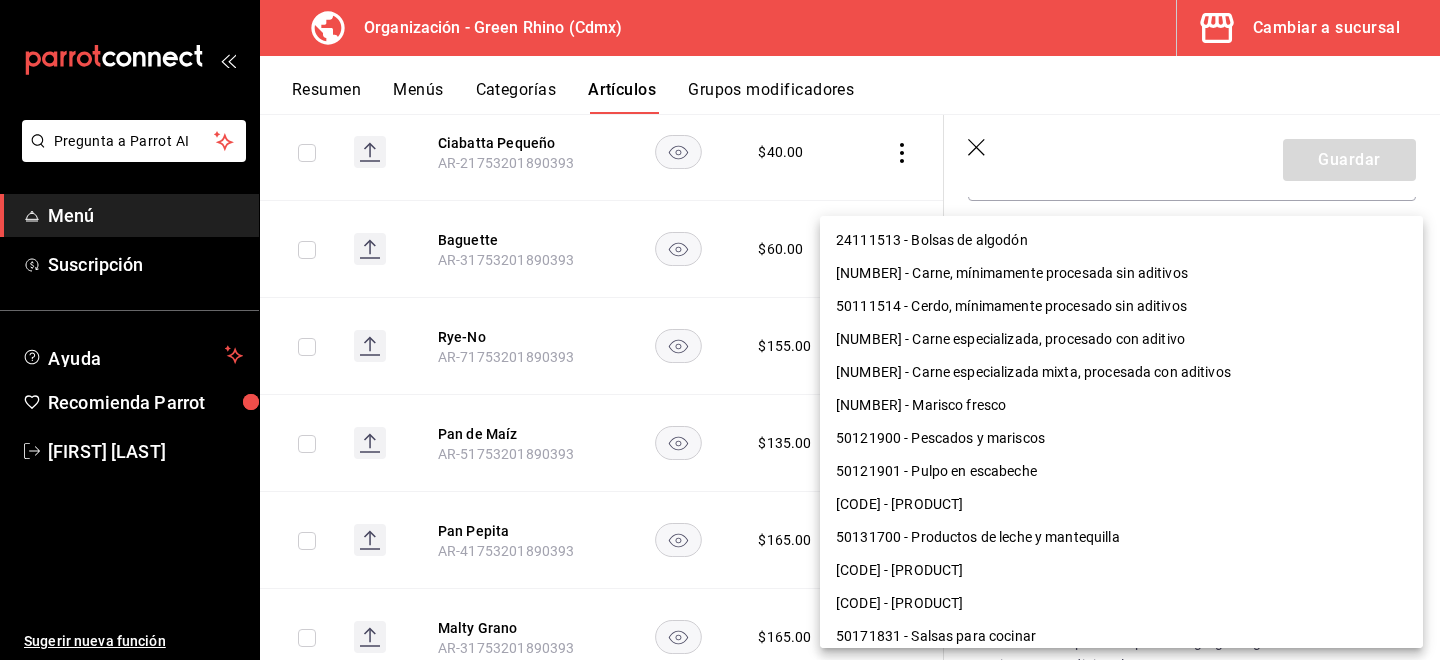 scroll, scrollTop: 270, scrollLeft: 0, axis: vertical 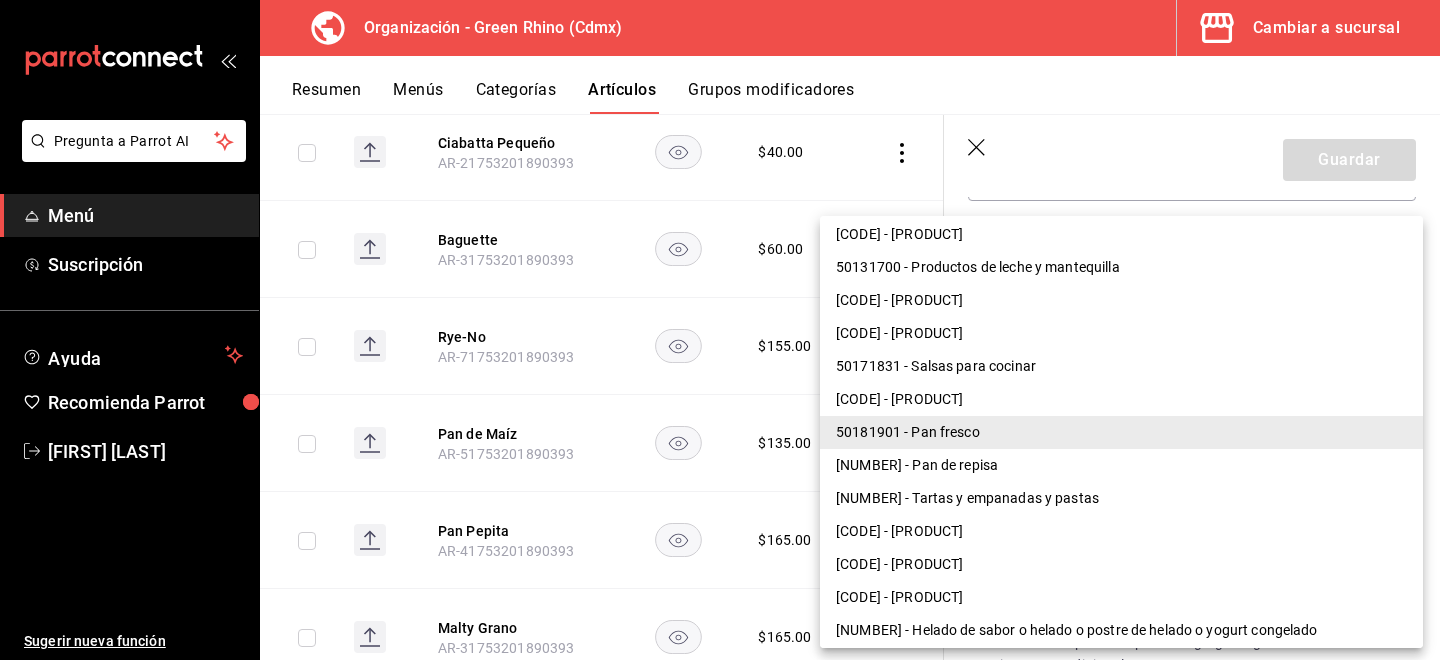 click on "[NUMBER] - Pan de repisa" at bounding box center (1121, 465) 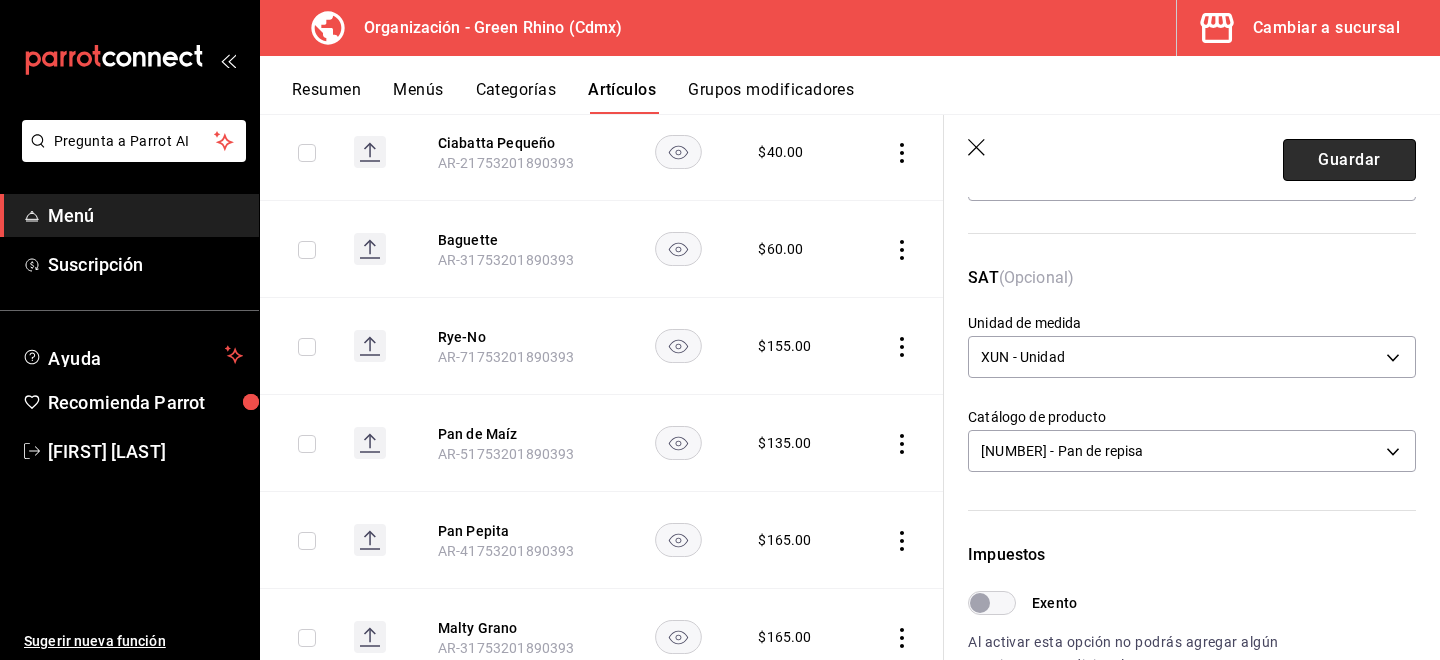 click on "Guardar" at bounding box center [1349, 160] 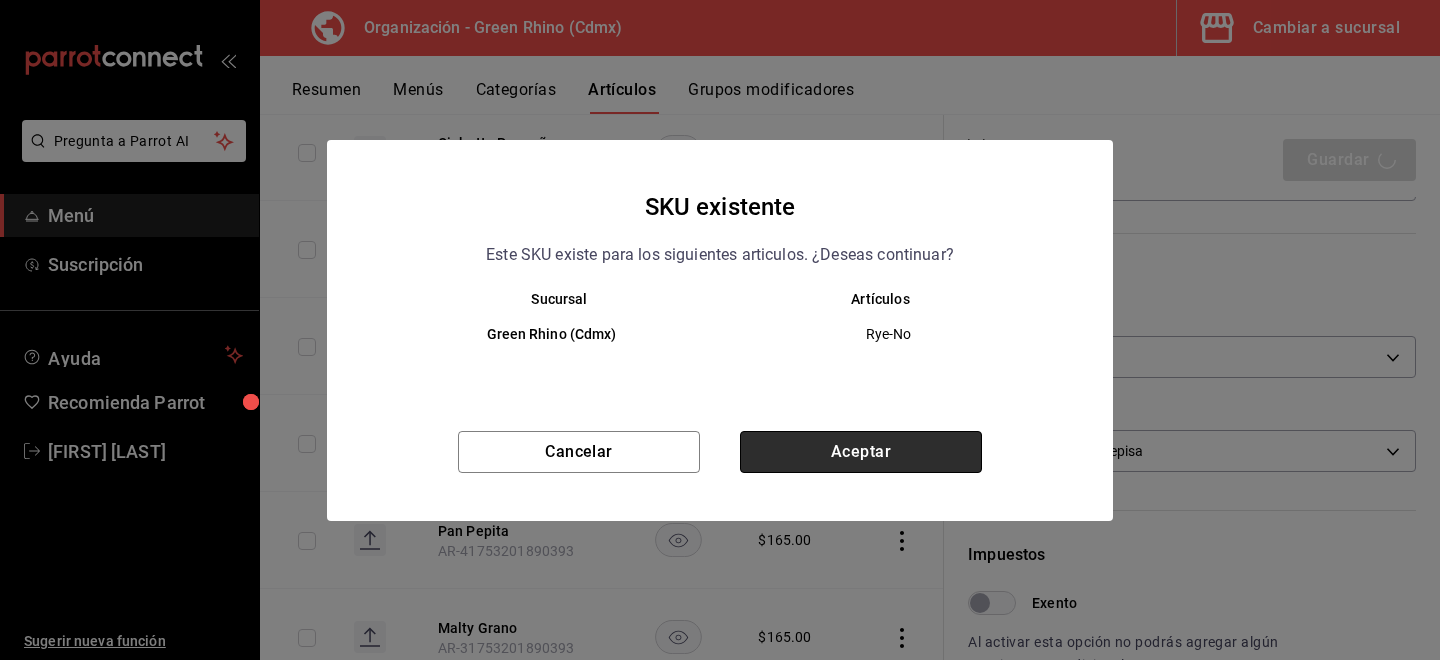 click on "Aceptar" at bounding box center (861, 452) 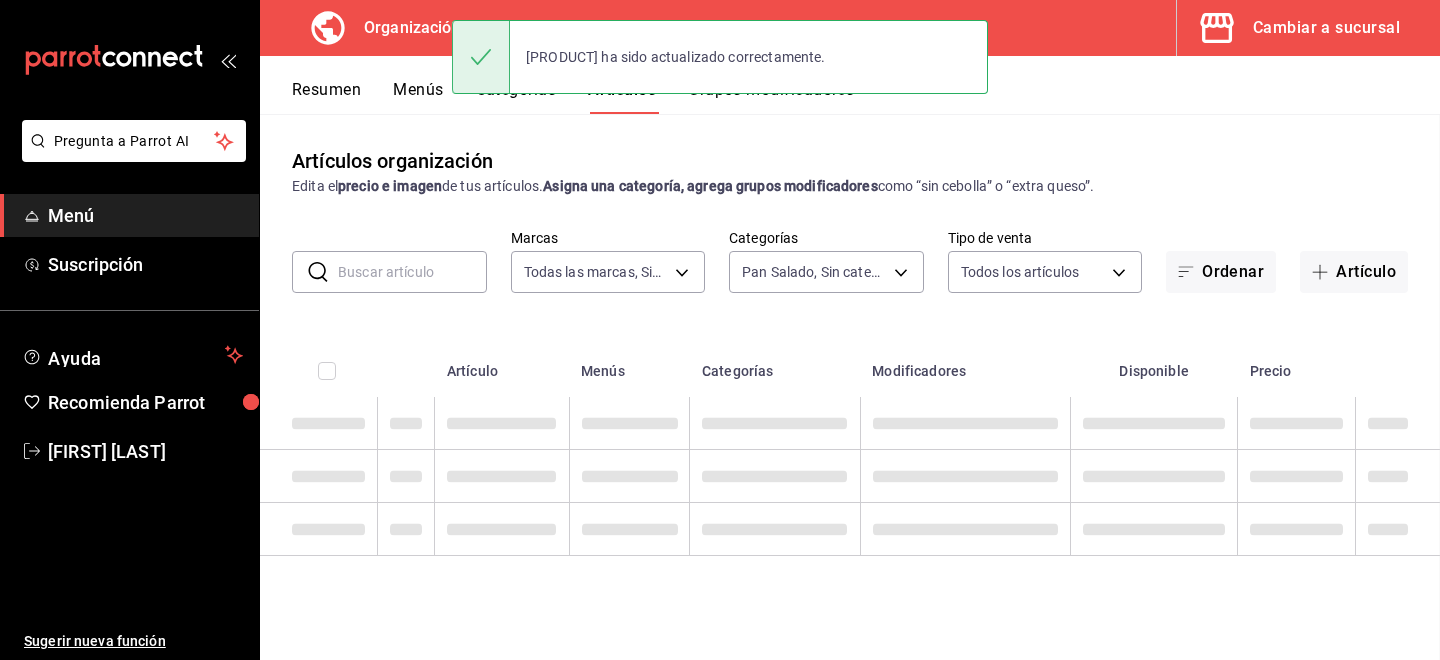 scroll, scrollTop: 0, scrollLeft: 0, axis: both 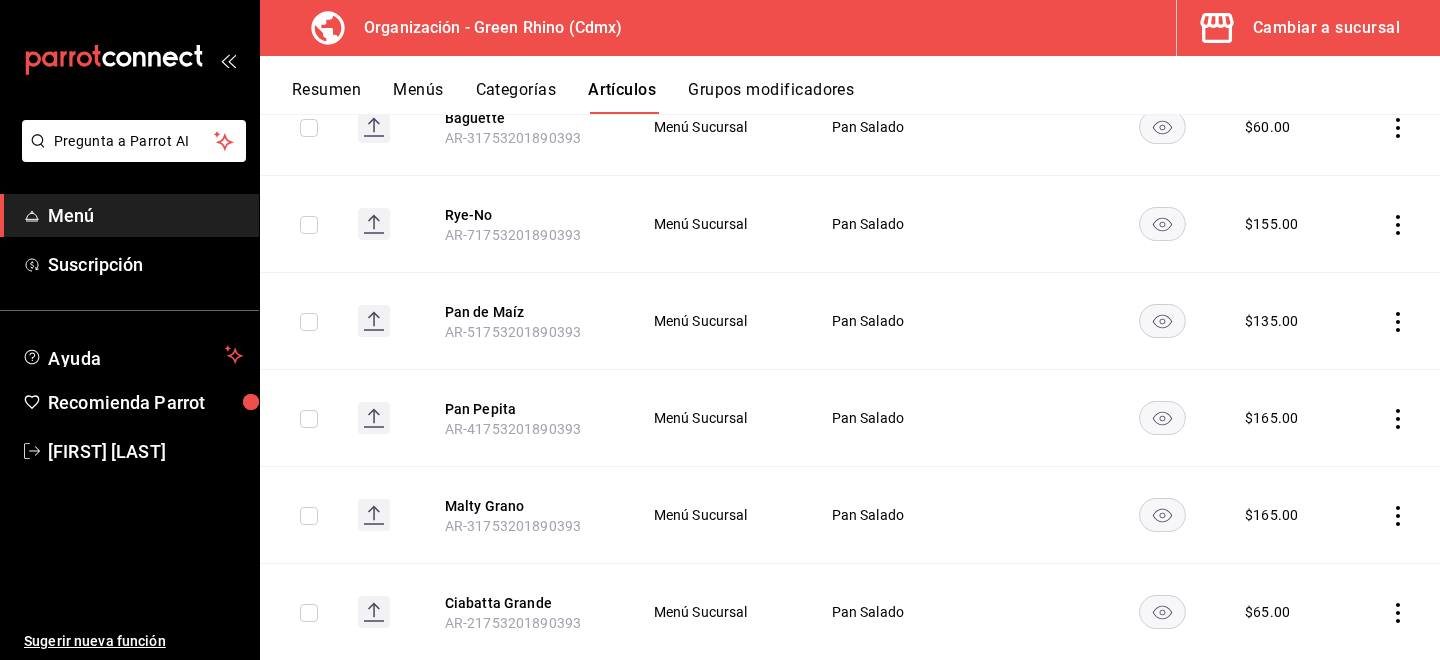 click on "AR-51753201890393" at bounding box center [513, 332] 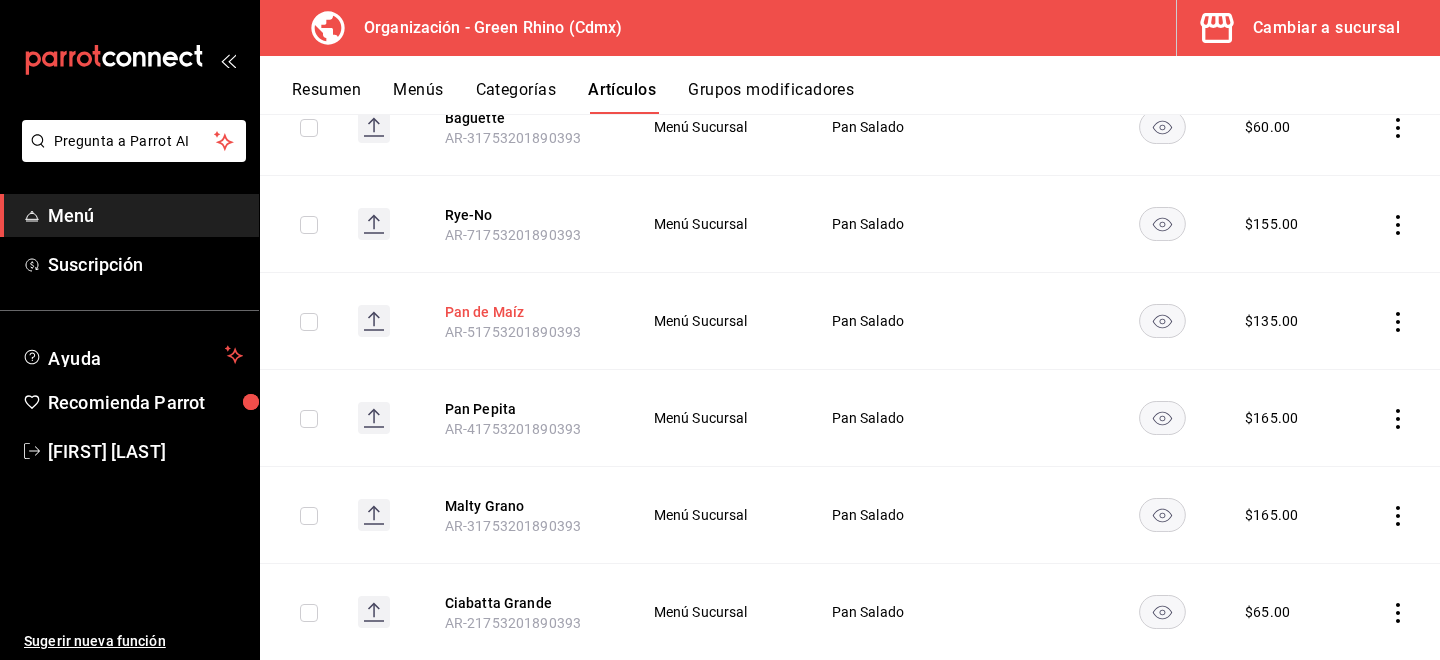 click on "Pan de Maíz" at bounding box center [525, 312] 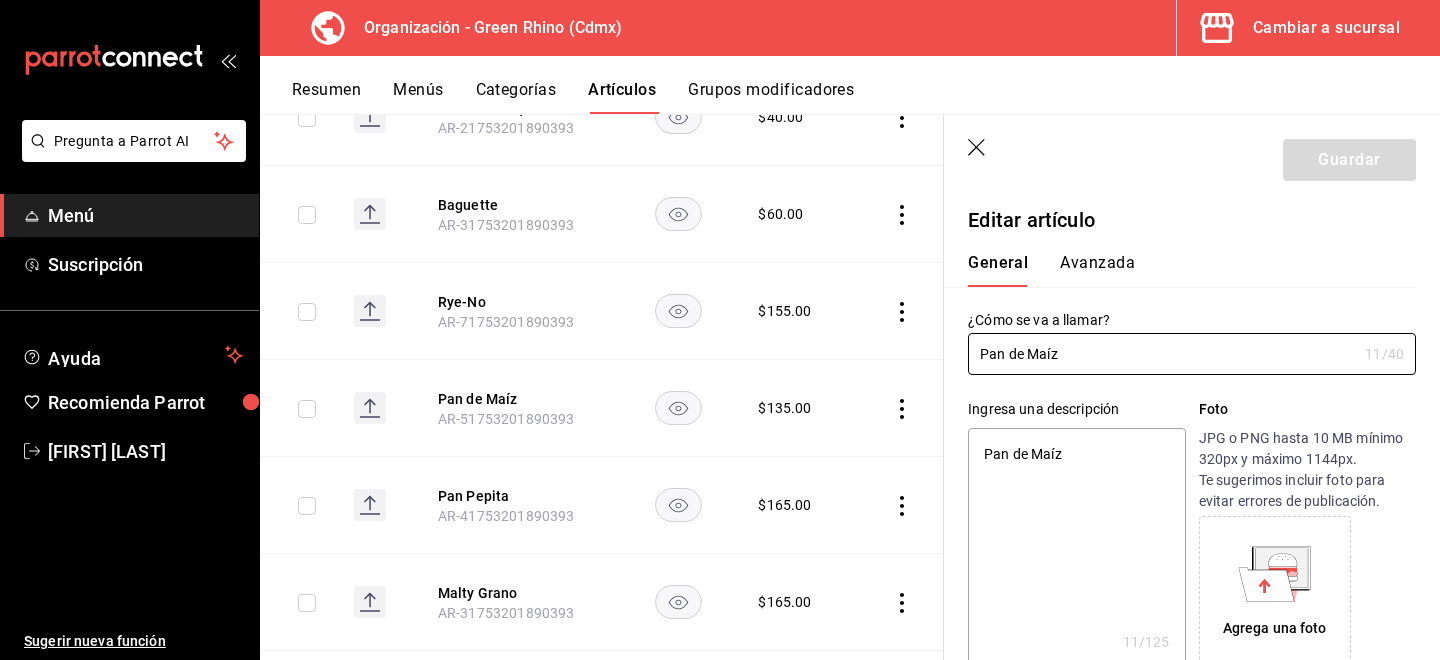type on "x" 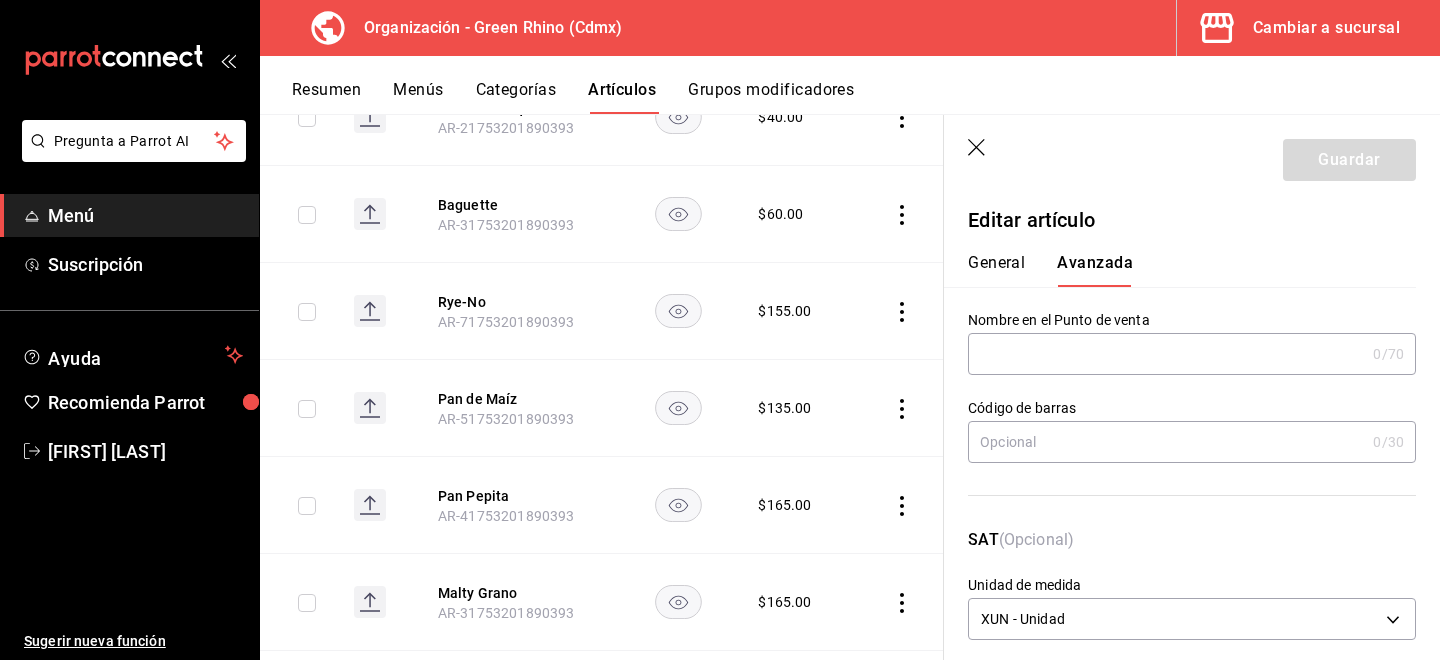 scroll, scrollTop: 263, scrollLeft: 0, axis: vertical 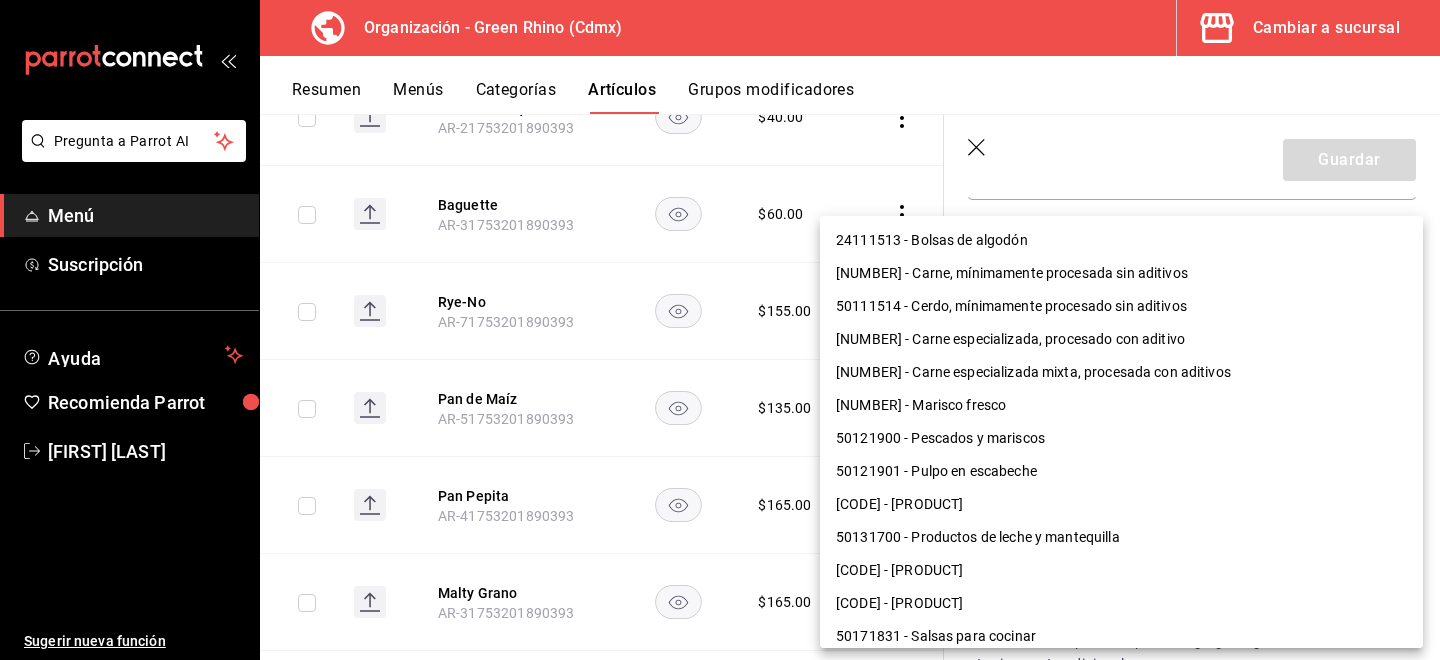 click on "Pregunta a Parrot AI Menú   Suscripción   Ayuda Recomienda Parrot   [FIRST] [LAST]   Sugerir nueva función   Organización - Green Rhino ([CITY]) Cambiar a sucursal Resumen Menús Categorías Artículos Grupos modificadores Artículos organización Edita el  precio e imagen  de tus artículos.  Asigna una categoría, agrega grupos modificadores  como “sin cebolla” o “extra queso”. ​ ​ Marcas Todas las marcas, Sin marca [UUID] Categorías Pan Salado, Sin categoría [UUID] Tipo de venta Todos los artículos ALL Ordenar Artículo Disponible Precio Pan de Tigre Pequeño [SKU] $ 155.00 Pan de Tigre Grande [SKU] $ 155.00 Ciabatta Pequeño [SKU] $ 40.00 Baguette [SKU] $ 60.00 Rye-No [SKU] $ 155.00 Pan de Maíz [SKU] $ 135.00 Pan Pepita [SKU] $ 165.00 Malty Grano [SKU] $ 165.00 Ciabatta Grande [SKU] $ 65.00 Centeno Marmoleado $ 155.00 $ Nuez" at bounding box center (720, 330) 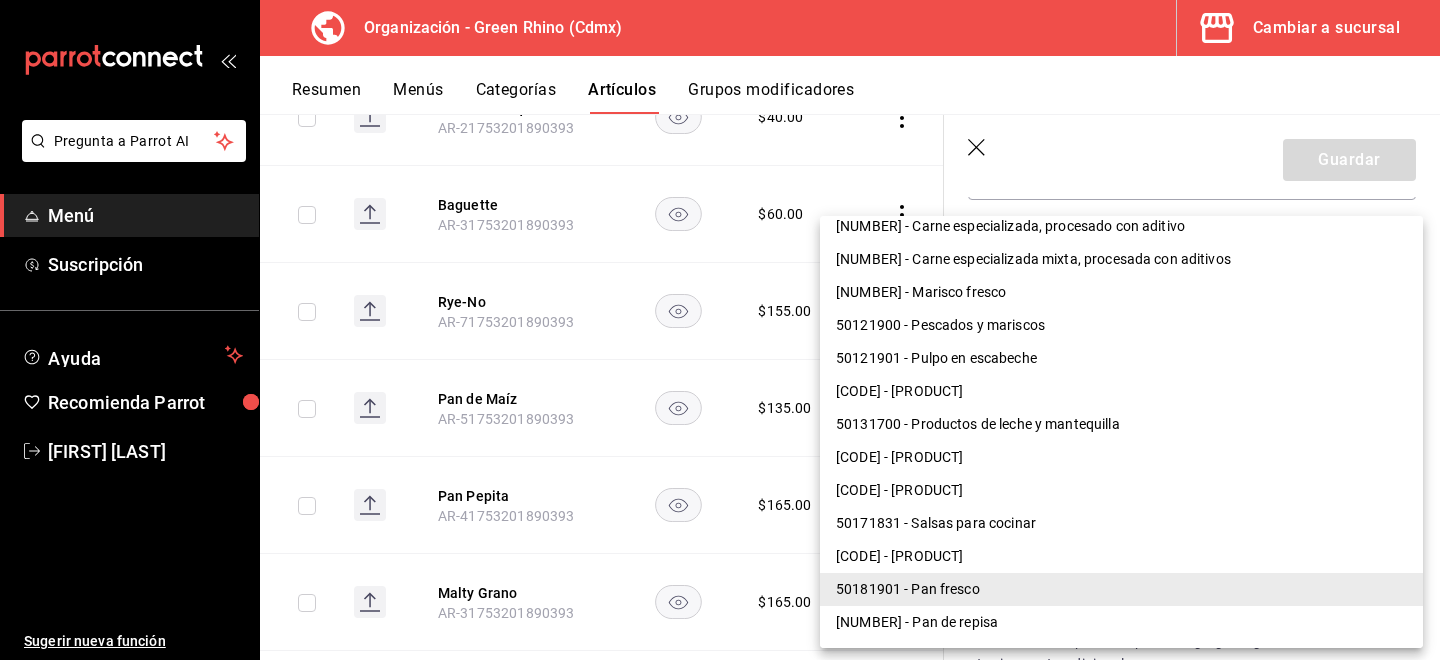 scroll, scrollTop: 159, scrollLeft: 0, axis: vertical 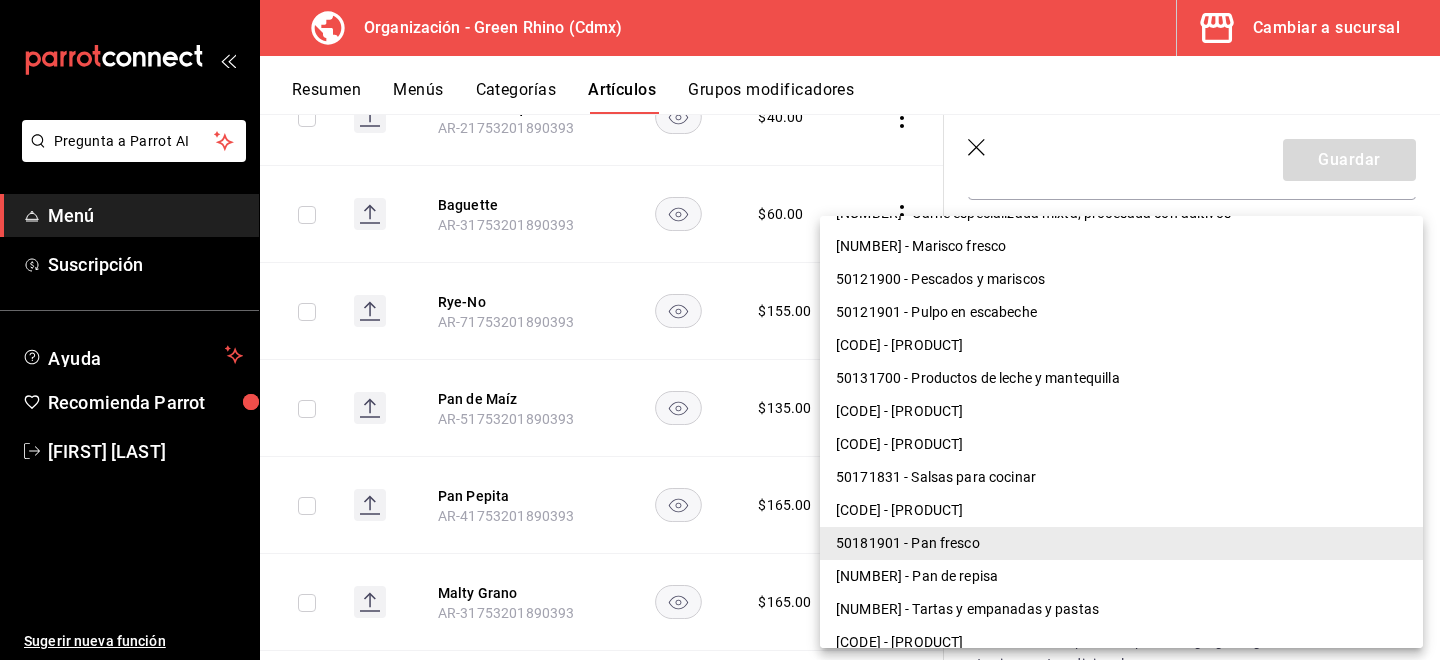 click on "[NUMBER] - Pan de repisa" at bounding box center [1121, 576] 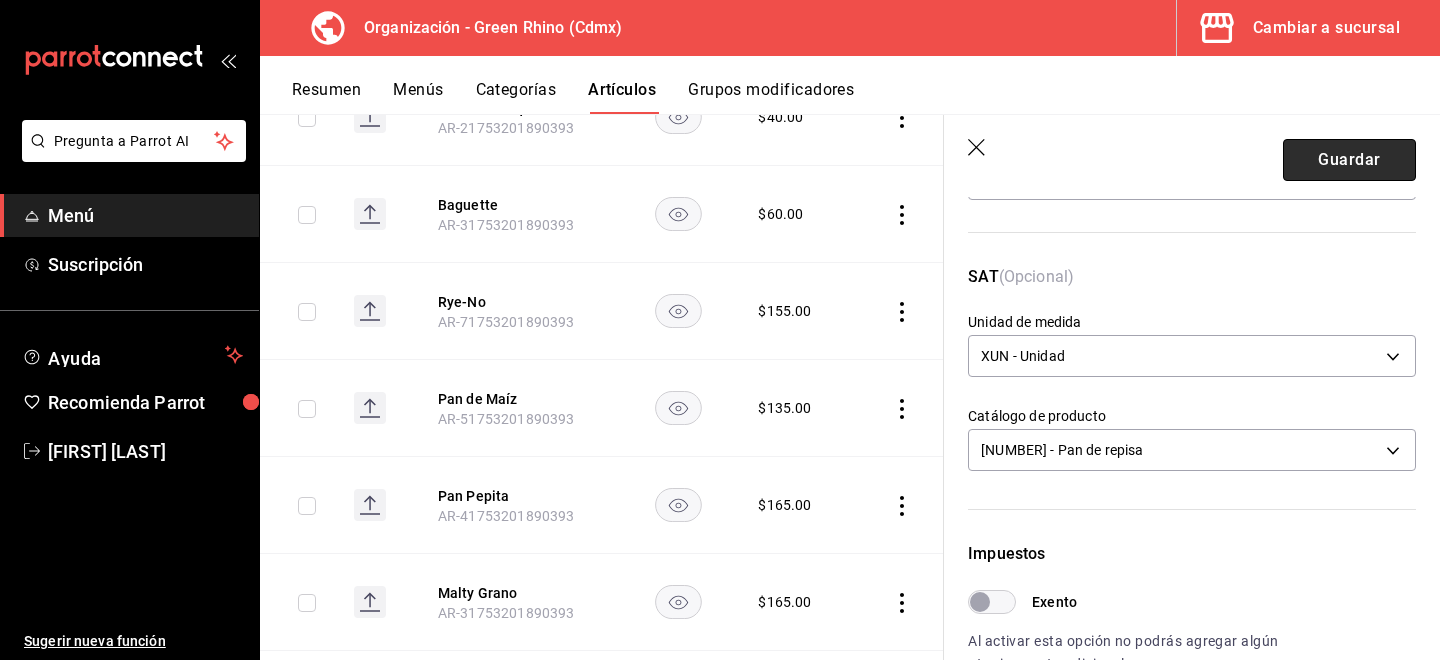 click on "Guardar" at bounding box center (1349, 160) 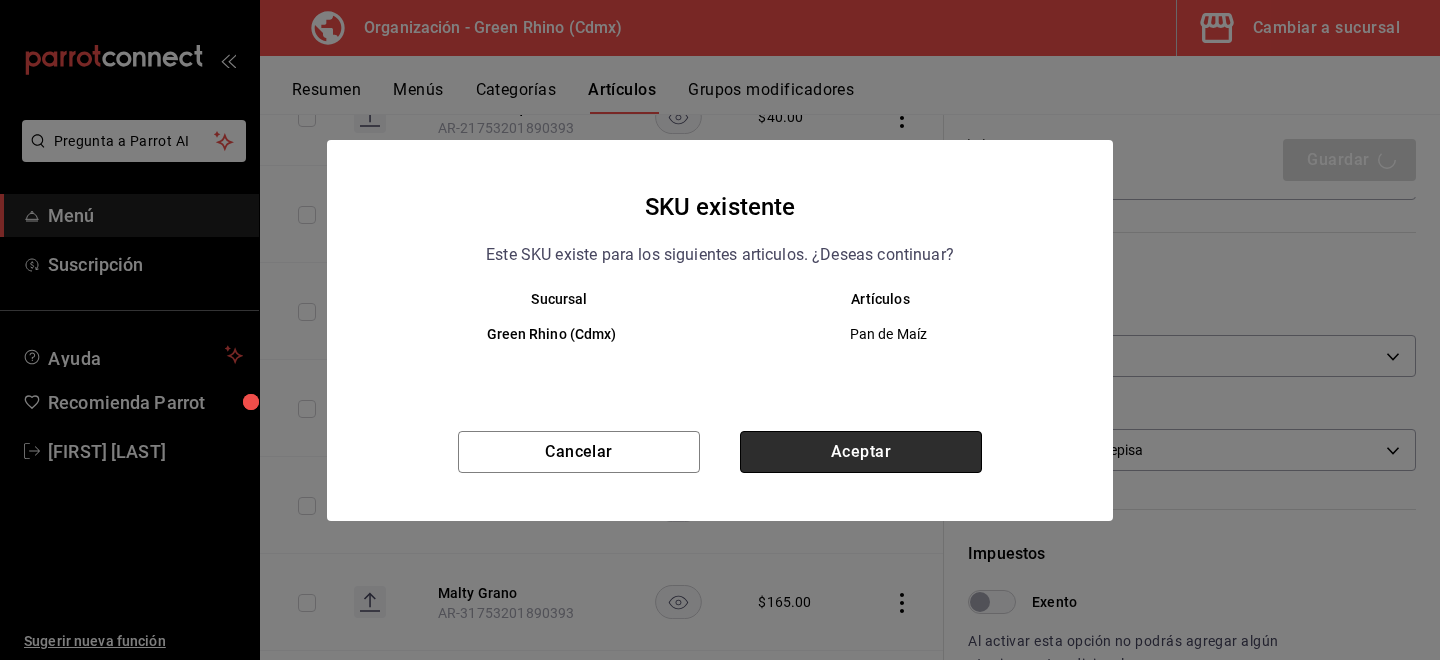click on "Aceptar" at bounding box center [861, 452] 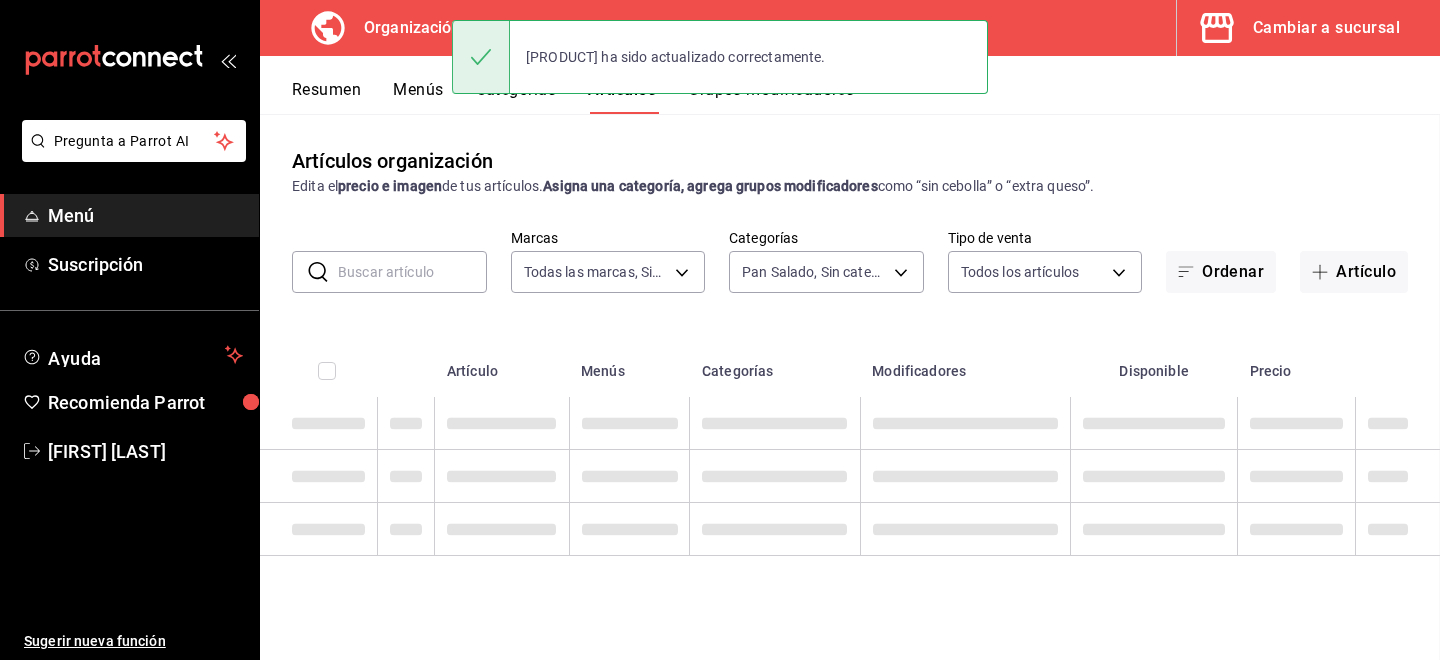 scroll, scrollTop: 0, scrollLeft: 0, axis: both 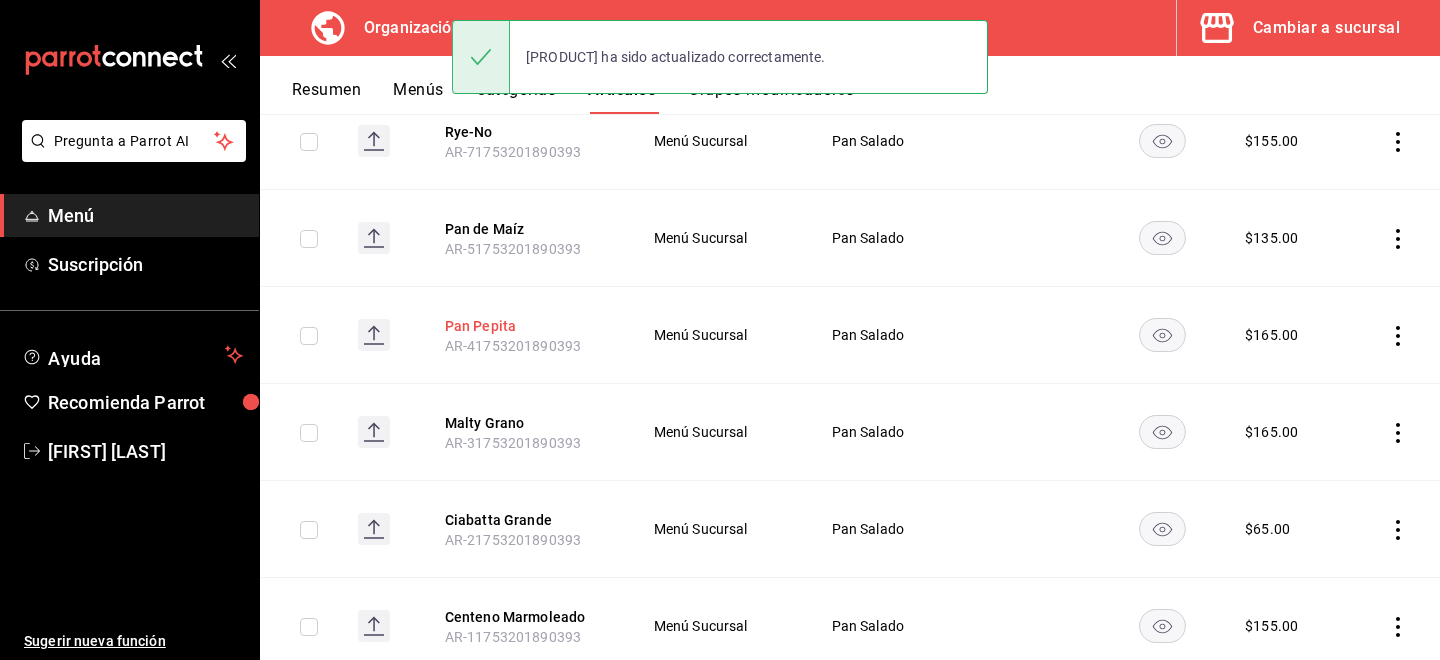 click on "Pan Pepita" at bounding box center (525, 326) 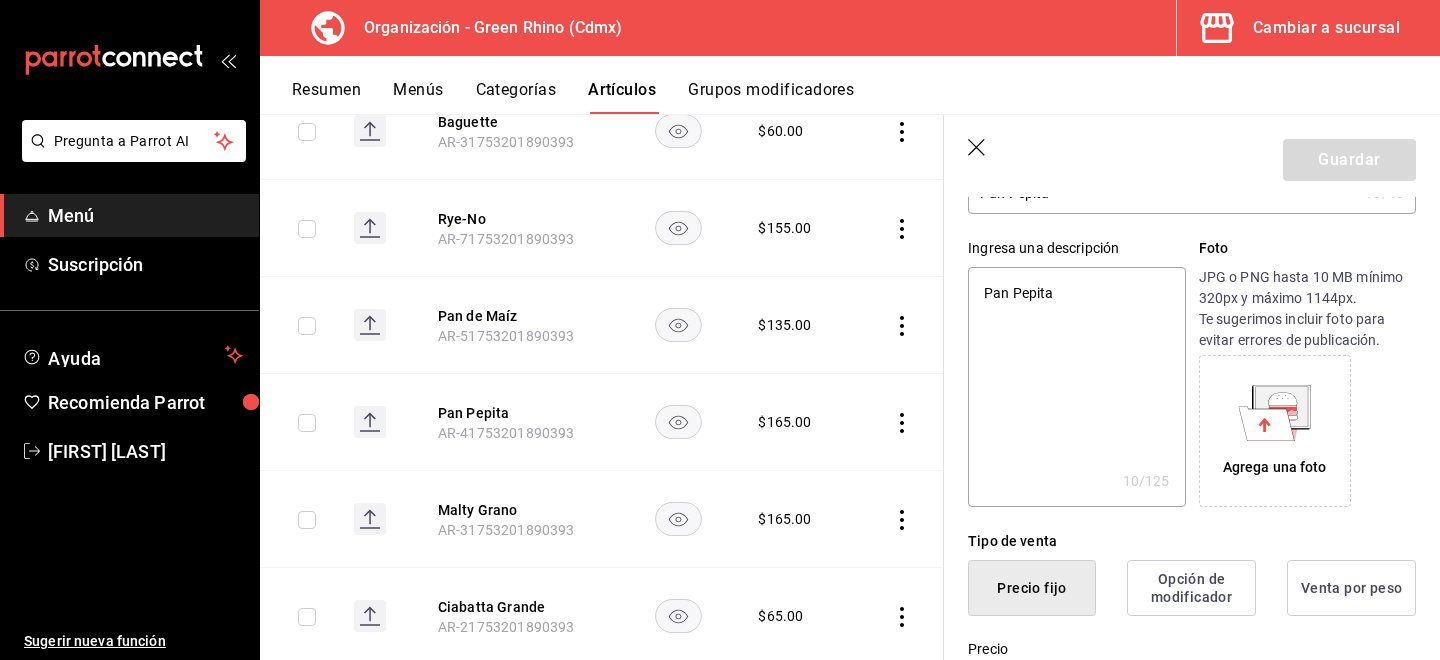 scroll, scrollTop: 0, scrollLeft: 0, axis: both 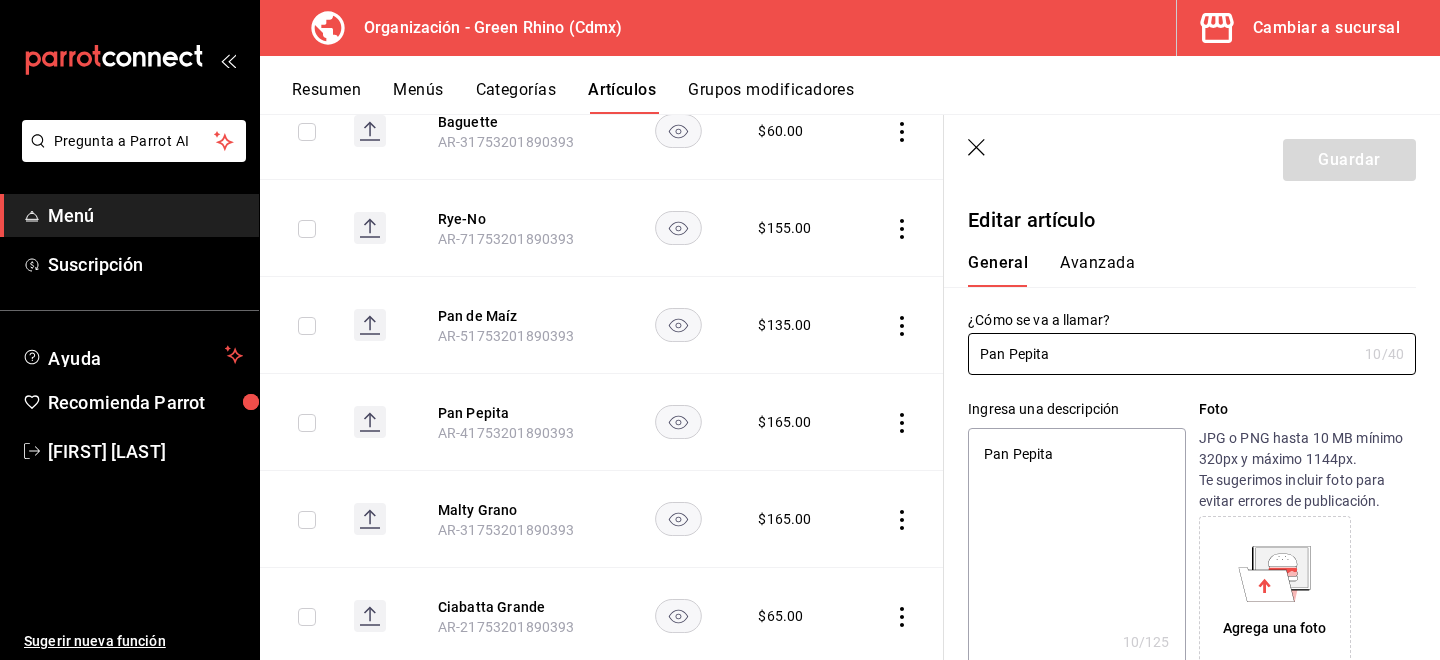 click on "General Avanzada" at bounding box center [1180, 261] 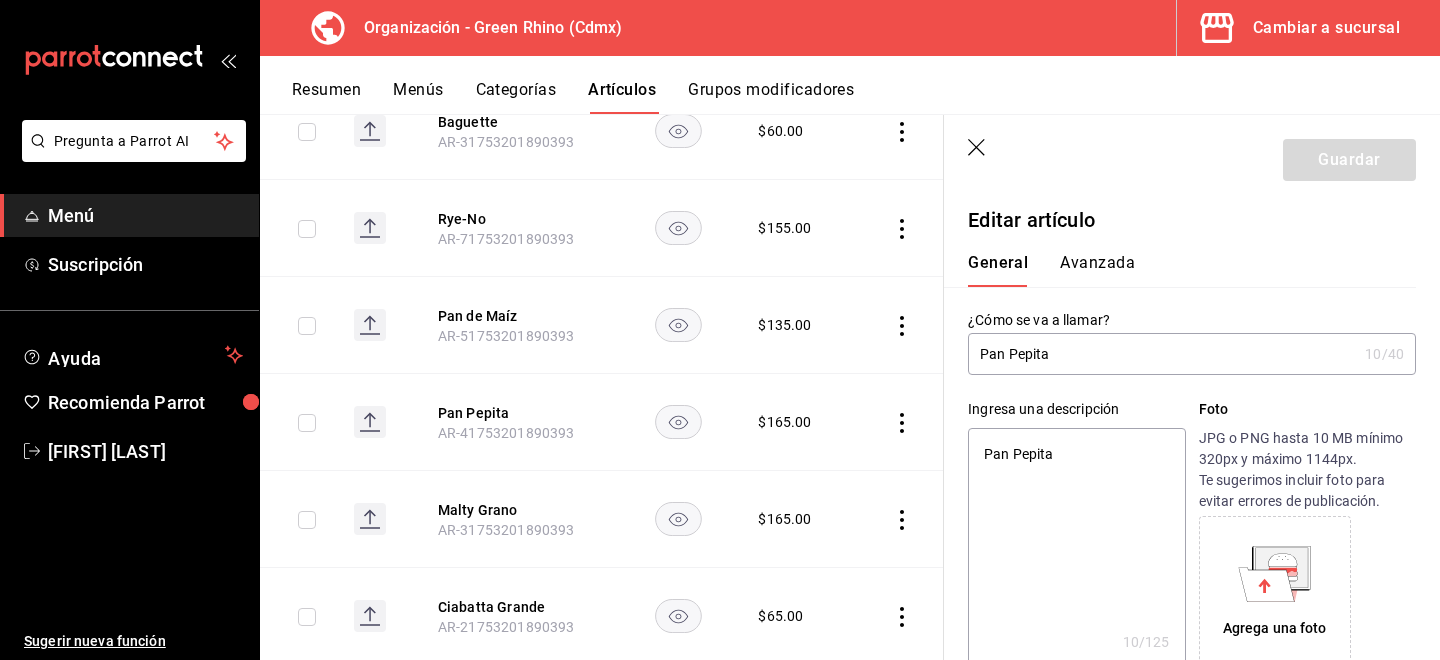click on "Avanzada" at bounding box center [1097, 270] 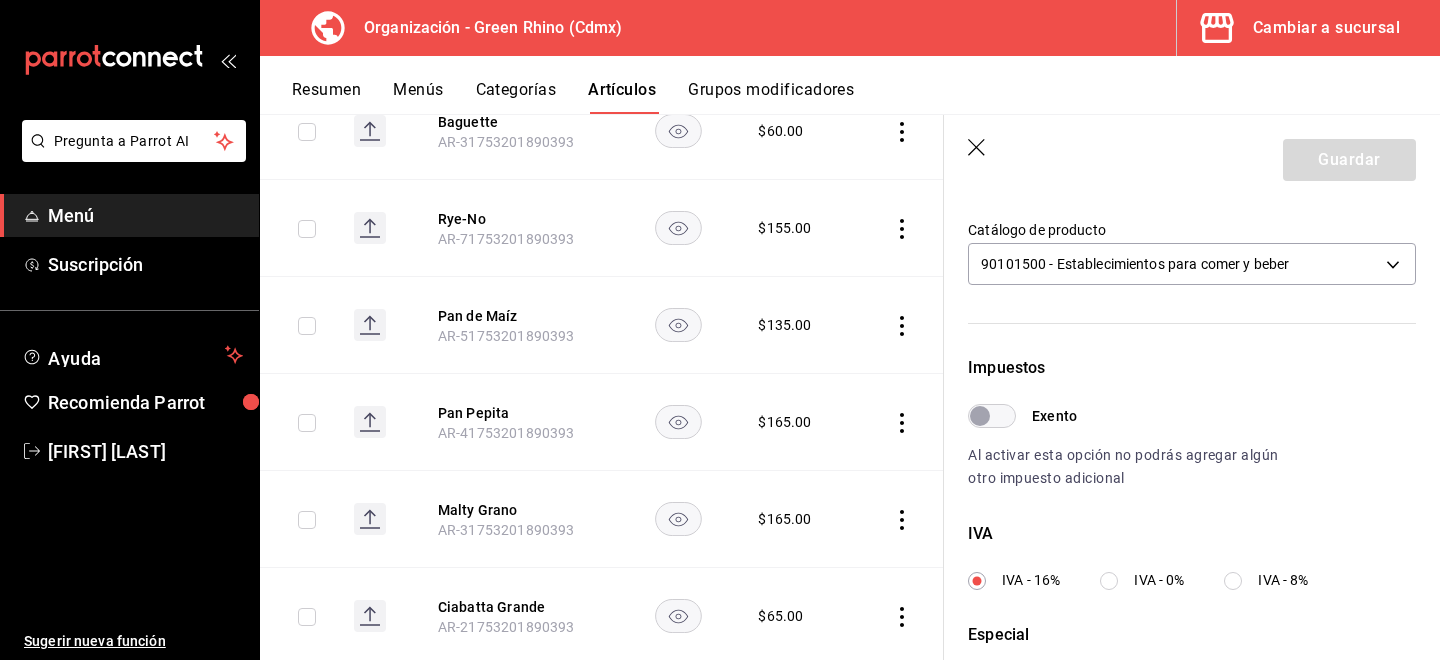 scroll, scrollTop: 444, scrollLeft: 0, axis: vertical 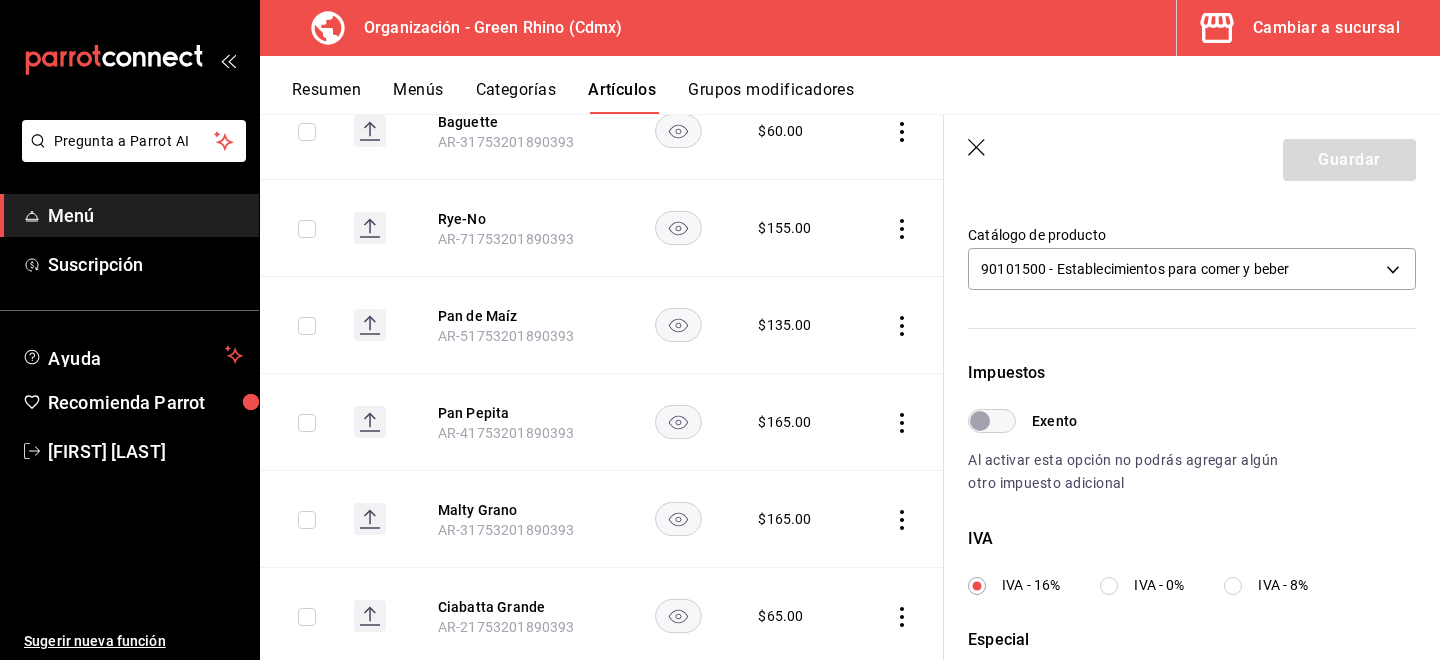 click on "Catálogo de producto 90101500 - Establecimientos para comer y beber 90101500" at bounding box center [1192, 261] 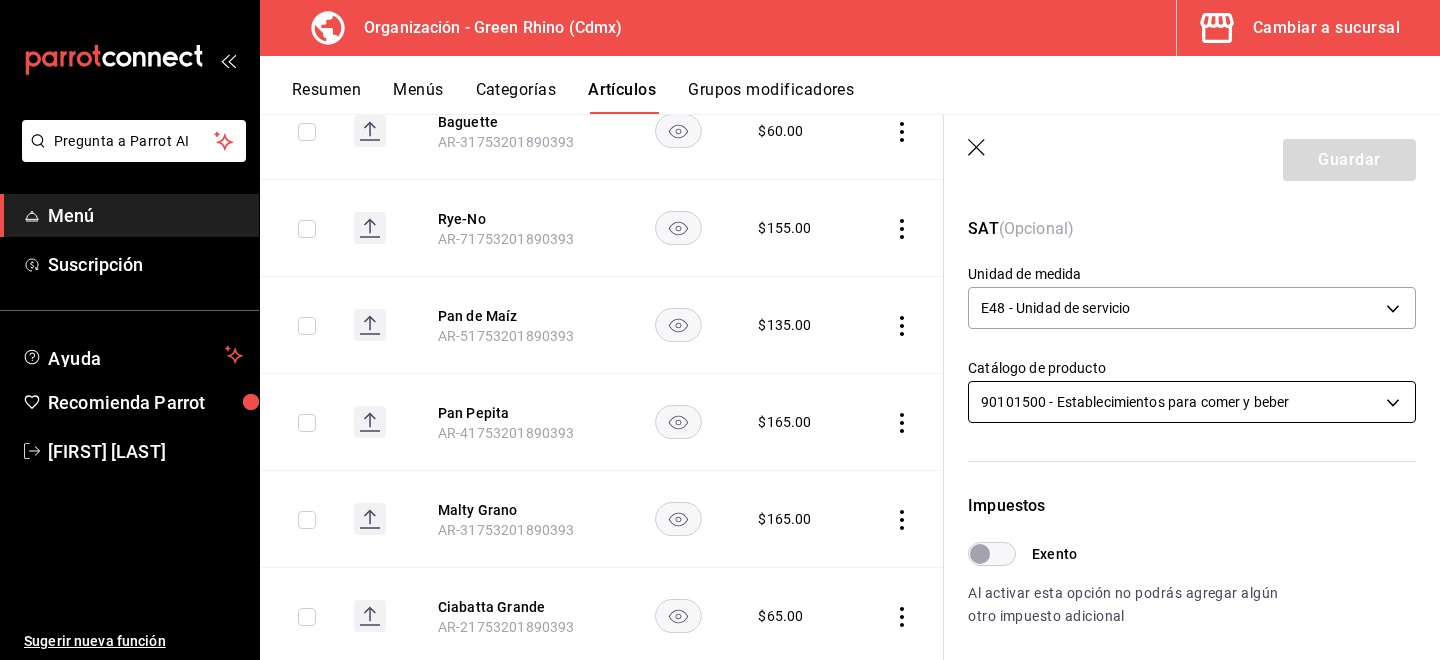 scroll, scrollTop: 290, scrollLeft: 0, axis: vertical 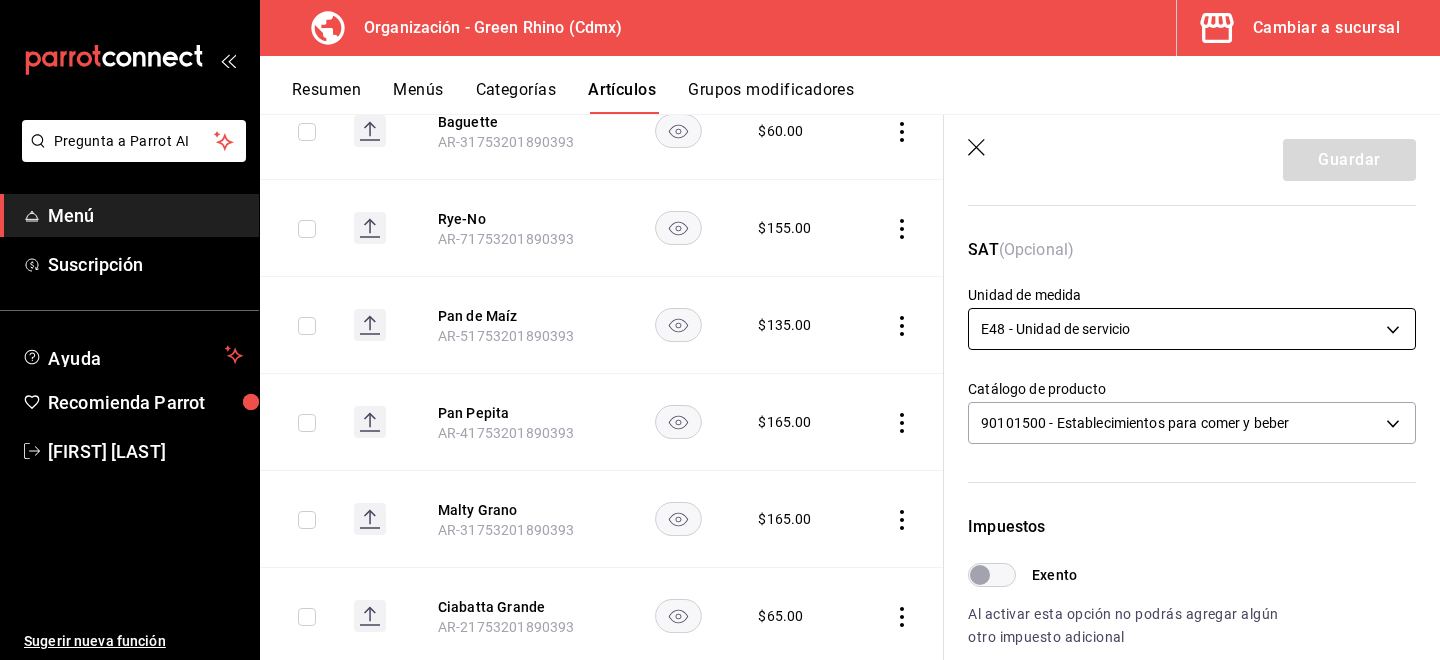 click on "Pregunta a Parrot AI Menú   Suscripción   Ayuda Recomienda Parrot   [FIRST] [LAST]   Sugerir nueva función   Organización - Green Rhino ([CITY]) Cambiar a sucursal Resumen Menús Categorías Artículos Grupos modificadores Artículos organización Edita el  precio e imagen  de tus artículos.  Asigna una categoría, agrega grupos modificadores  como “sin cebolla” o “extra queso”. ​ ​ Marcas Todas las marcas, Sin marca [UUID] Categorías Pan Salado, Sin categoría [UUID] Tipo de venta Todos los artículos ALL Ordenar Artículo Disponible Precio Pan de Tigre Pequeño [SKU] $ 155.00 Pan de Tigre Grande [SKU] $ 155.00 Ciabatta Pequeño [SKU] $ 40.00 Baguette [SKU] $ 60.00 Rye-No [SKU] $ 155.00 Pan de Maíz [SKU] $ 135.00 Pan Pepita [SKU] $ 165.00 Malty Grano [SKU] $ 165.00 Ciabatta Grande [SKU] $ 65.00 Centeno Marmoleado $ 155.00 $ Nuez" at bounding box center [720, 330] 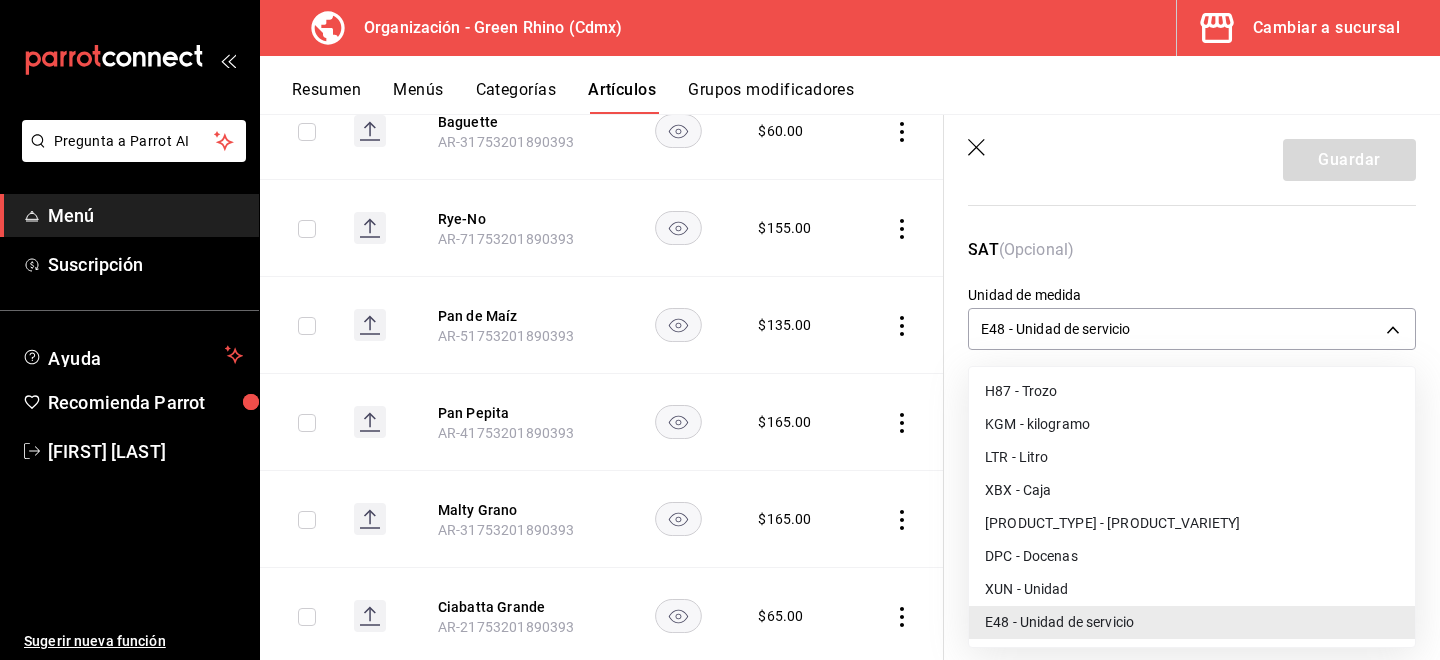 click on "XUN - Unidad" at bounding box center [1192, 589] 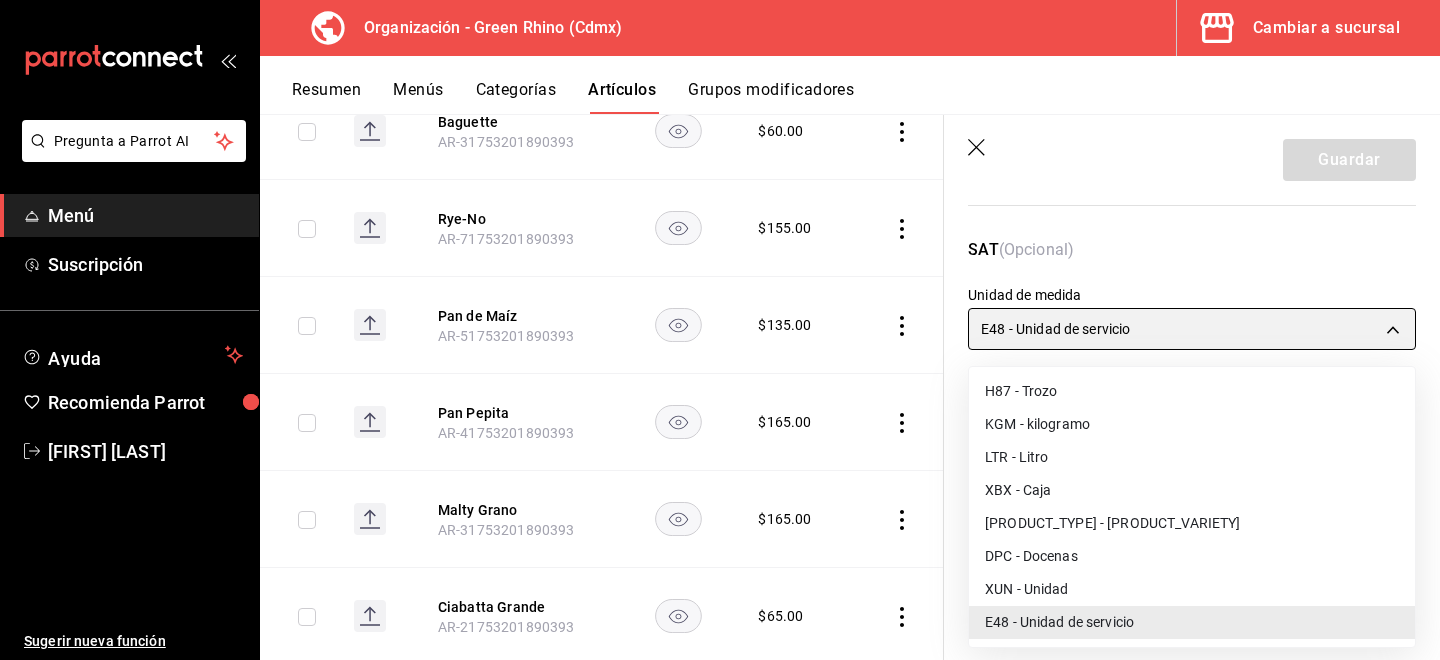 type on "XUN" 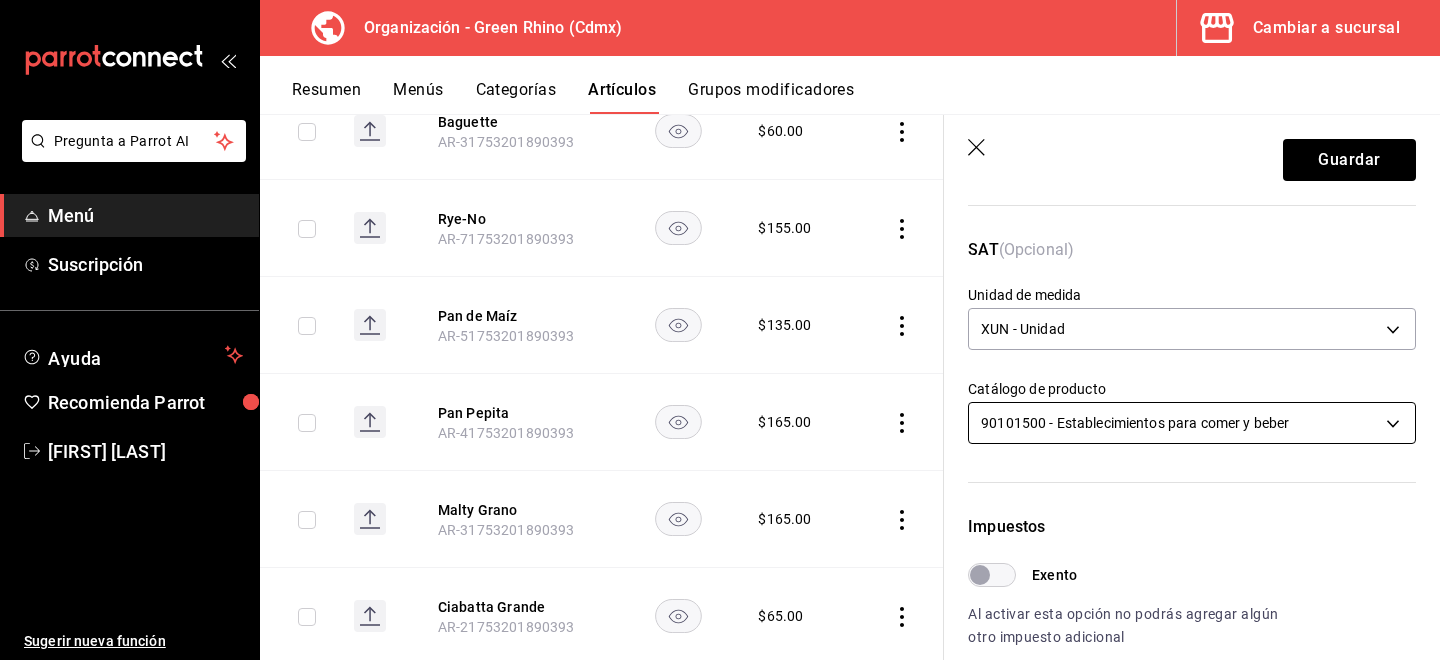 click on "Pregunta a Parrot AI Menú   Suscripción   Ayuda Recomienda Parrot   [FIRST] [LAST]   Sugerir nueva función   Organización - Green Rhino ([CITY]) Cambiar a sucursal Resumen Menús Categorías Artículos Grupos modificadores Artículos organización Edita el  precio e imagen  de tus artículos.  Asigna una categoría, agrega grupos modificadores  como “sin cebolla” o “extra queso”. ​ ​ Marcas Todas las marcas, Sin marca [UUID] Categorías Pan Salado, Sin categoría [UUID] Tipo de venta Todos los artículos ALL Ordenar Artículo Disponible Precio Pan de Tigre Pequeño [SKU] $ 155.00 Pan de Tigre Grande [SKU] $ 155.00 Ciabatta Pequeño [SKU] $ 40.00 Baguette [SKU] $ 60.00 Rye-No [SKU] $ 155.00 Pan de Maíz [SKU] $ 135.00 Pan Pepita [SKU] $ 165.00 Malty Grano [SKU] $ 165.00 Ciabatta Grande [SKU] $ 65.00 Centeno Marmoleado $ 155.00 $ Nuez" at bounding box center (720, 330) 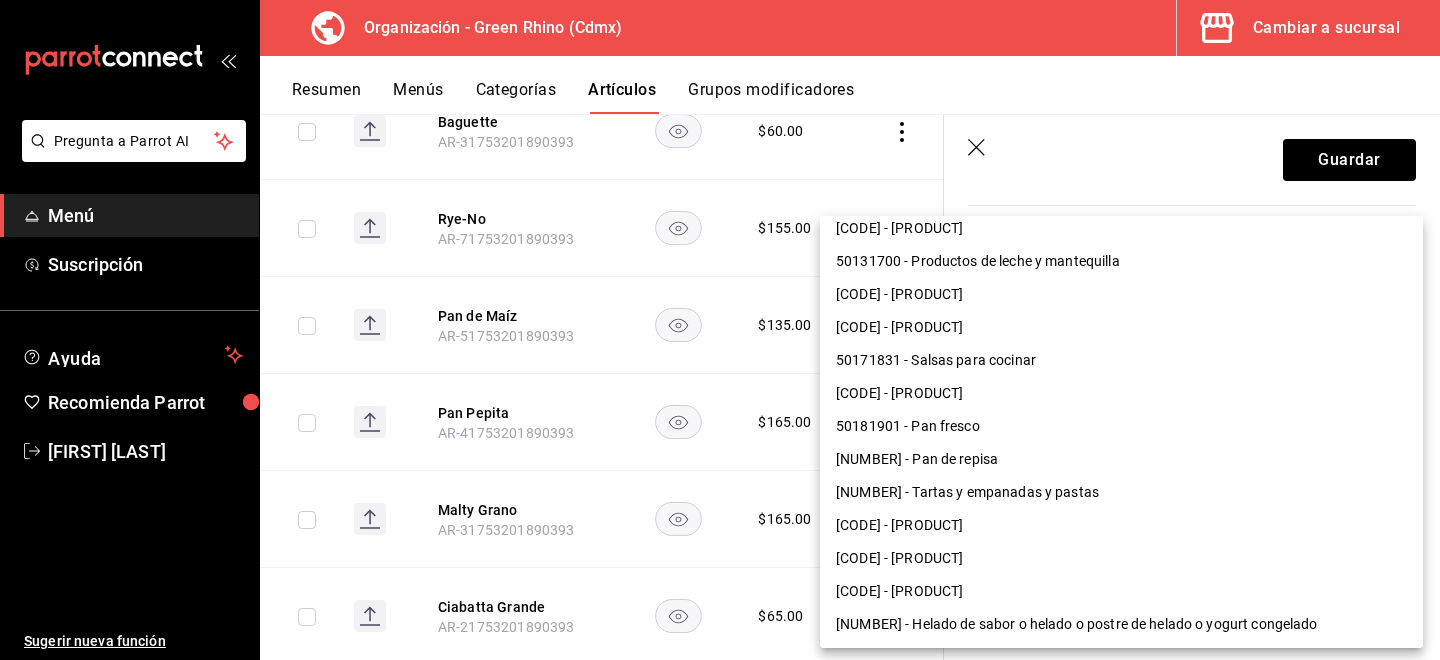 scroll, scrollTop: 274, scrollLeft: 0, axis: vertical 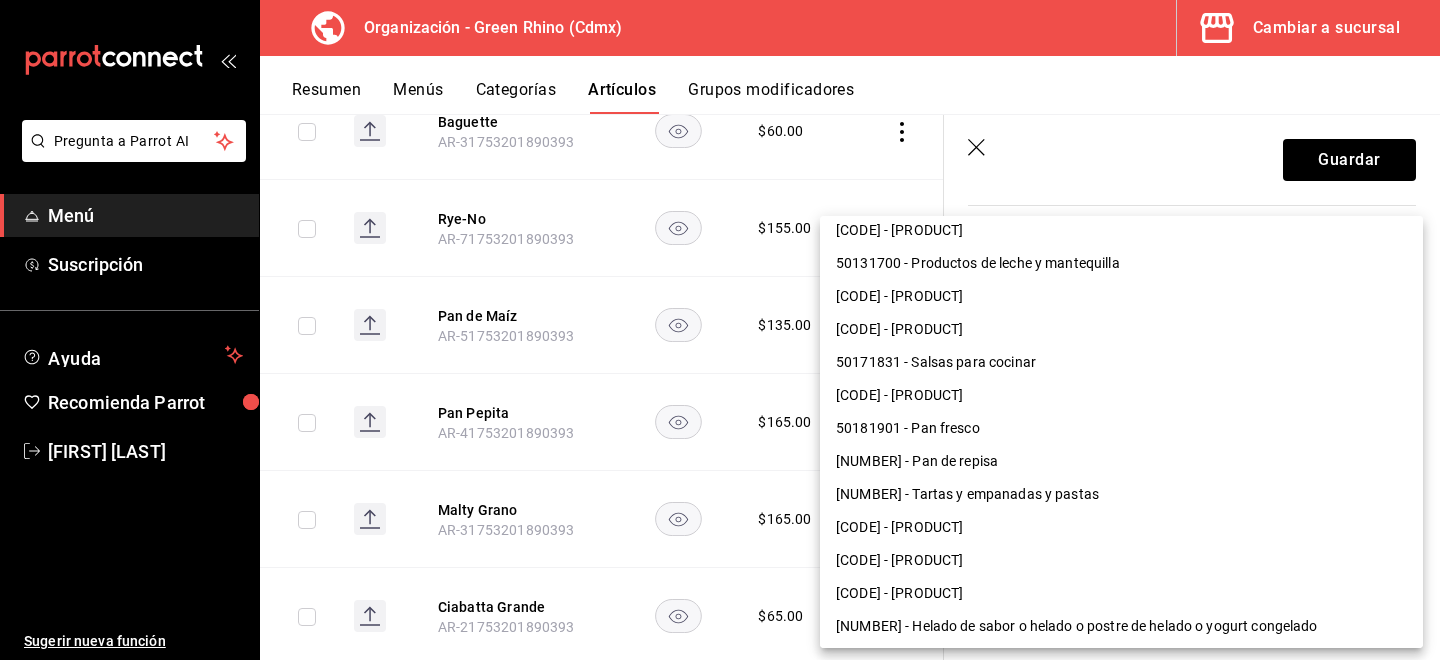 click on "[NUMBER] - Pan de repisa" at bounding box center (1121, 461) 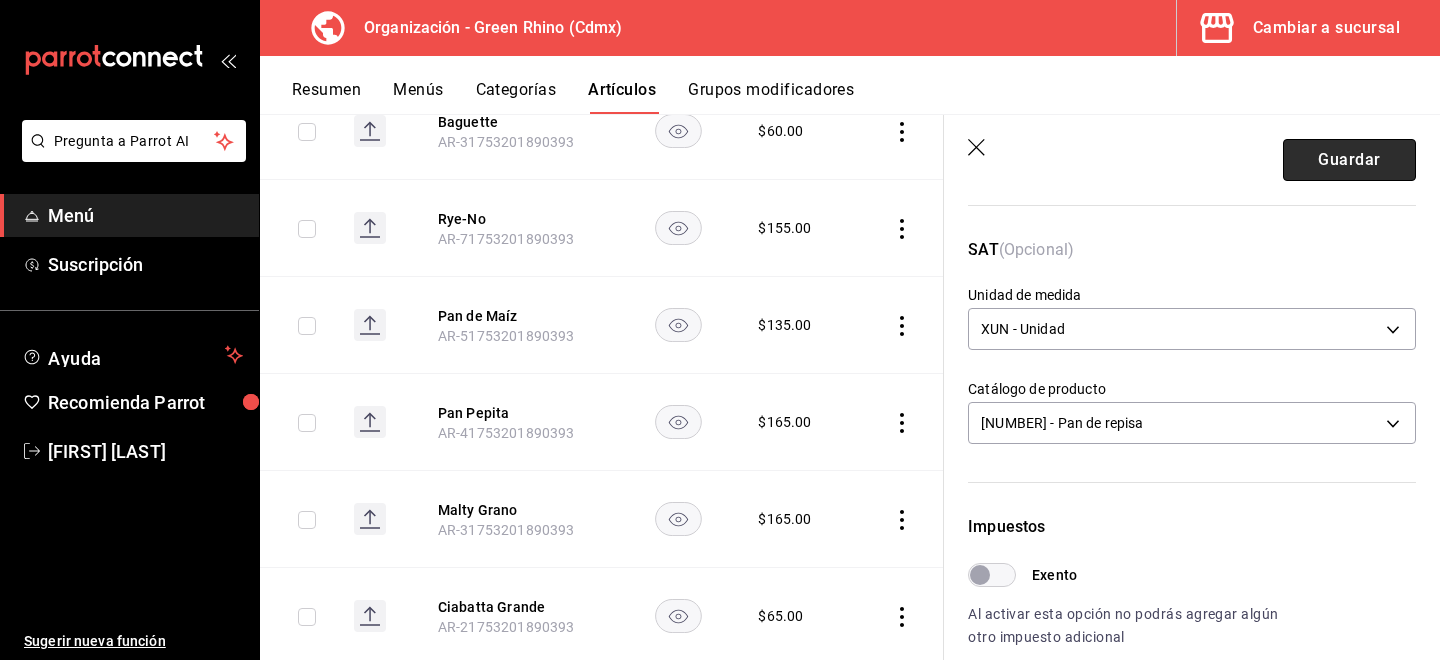 click on "Guardar" at bounding box center [1349, 160] 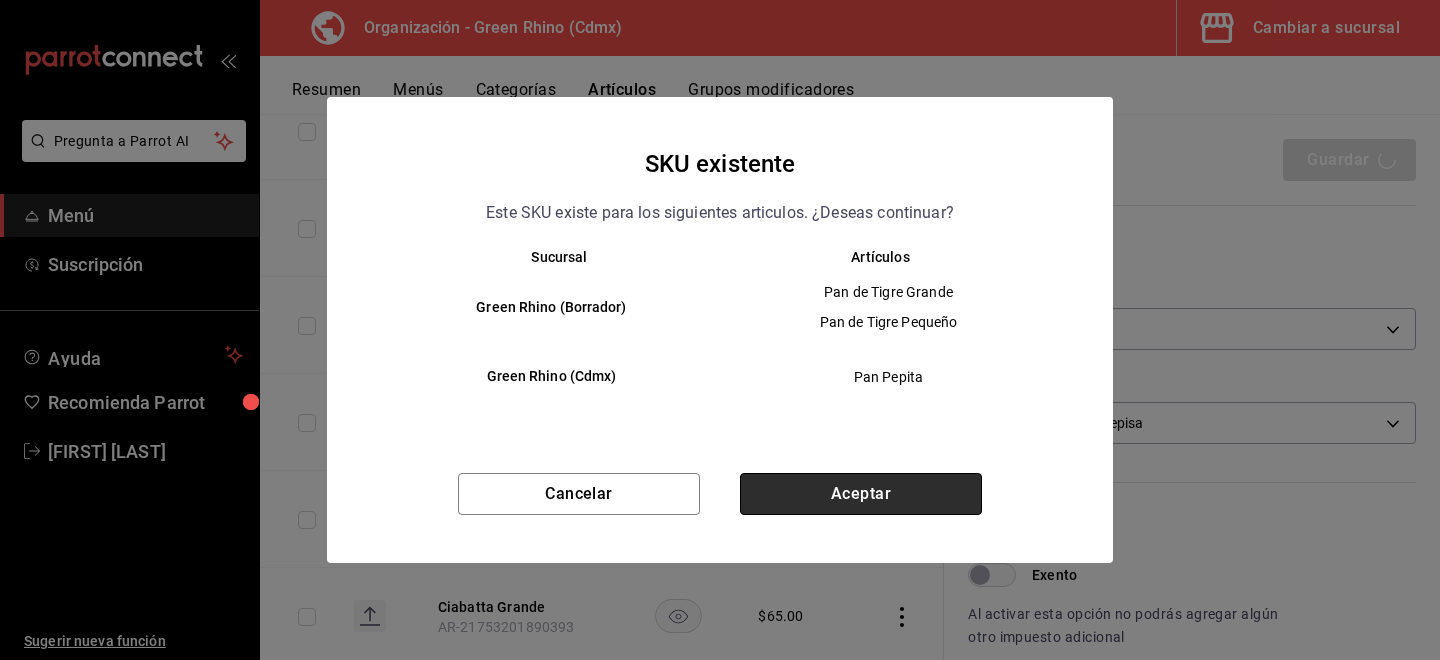 click on "Aceptar" at bounding box center [861, 494] 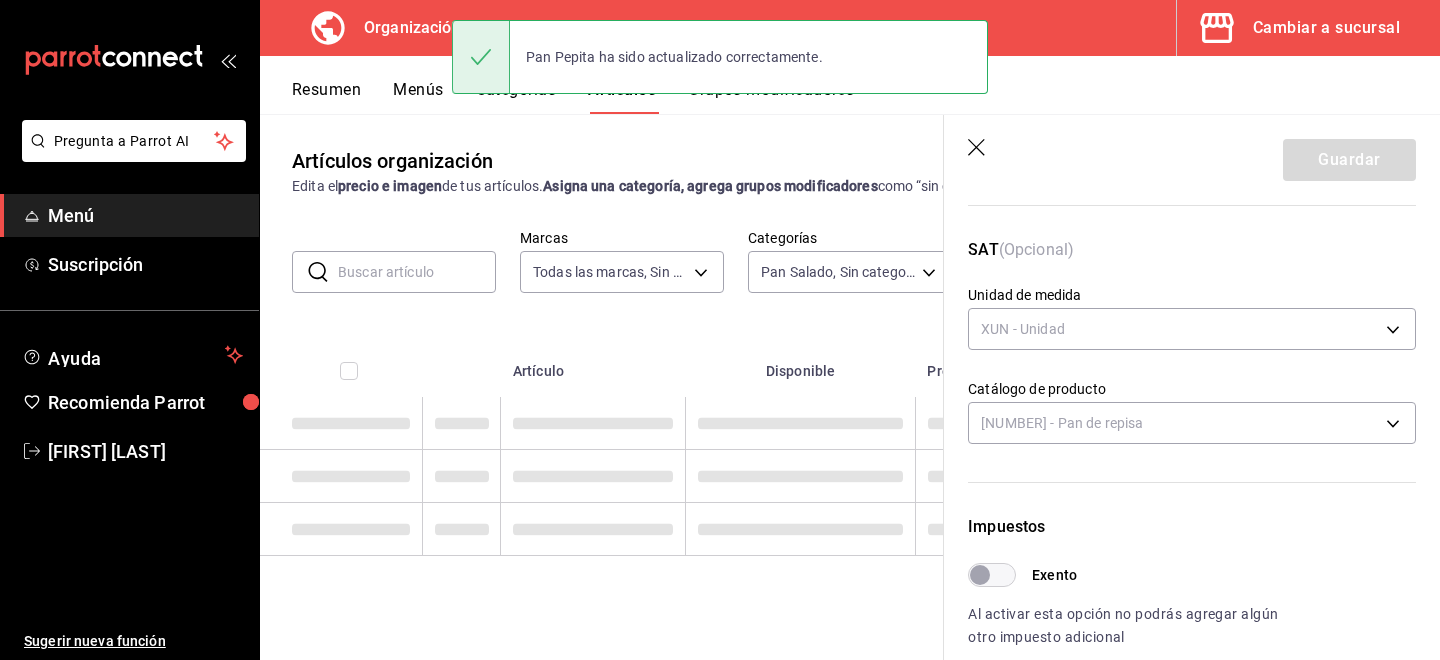 scroll, scrollTop: 0, scrollLeft: 0, axis: both 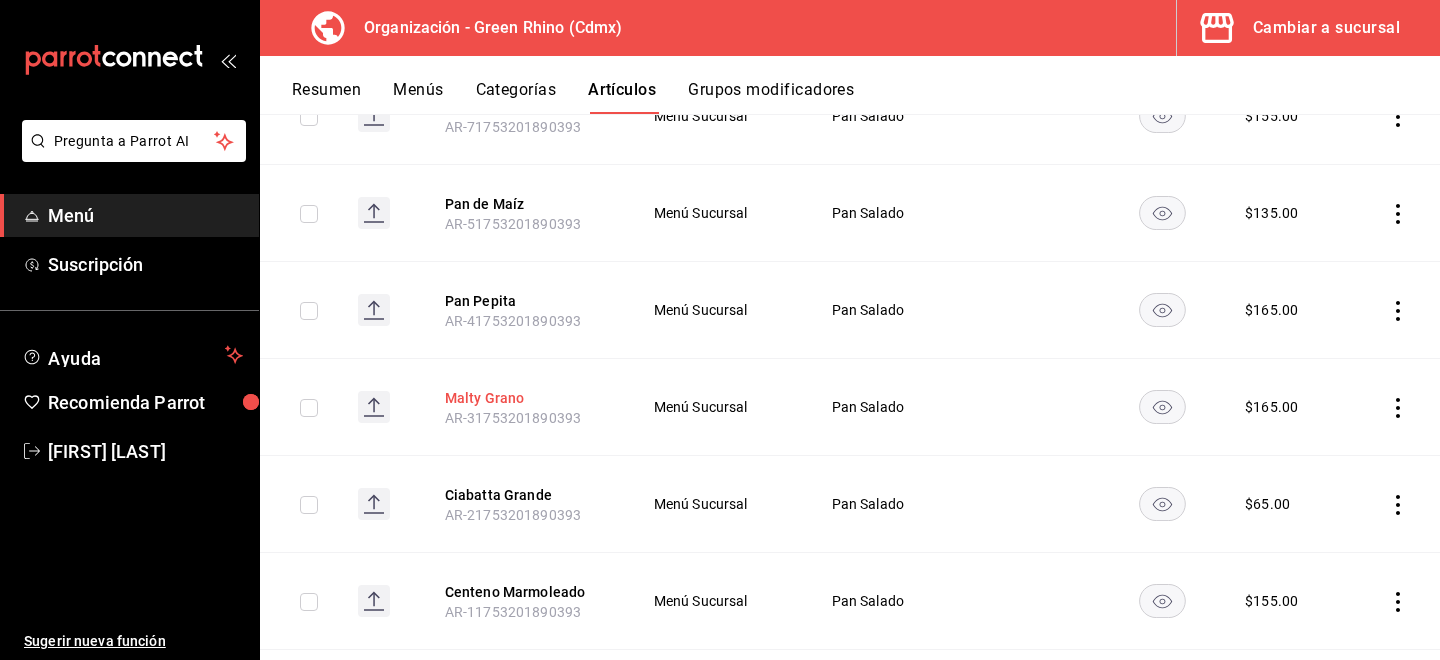 click on "Malty Grano" at bounding box center [525, 398] 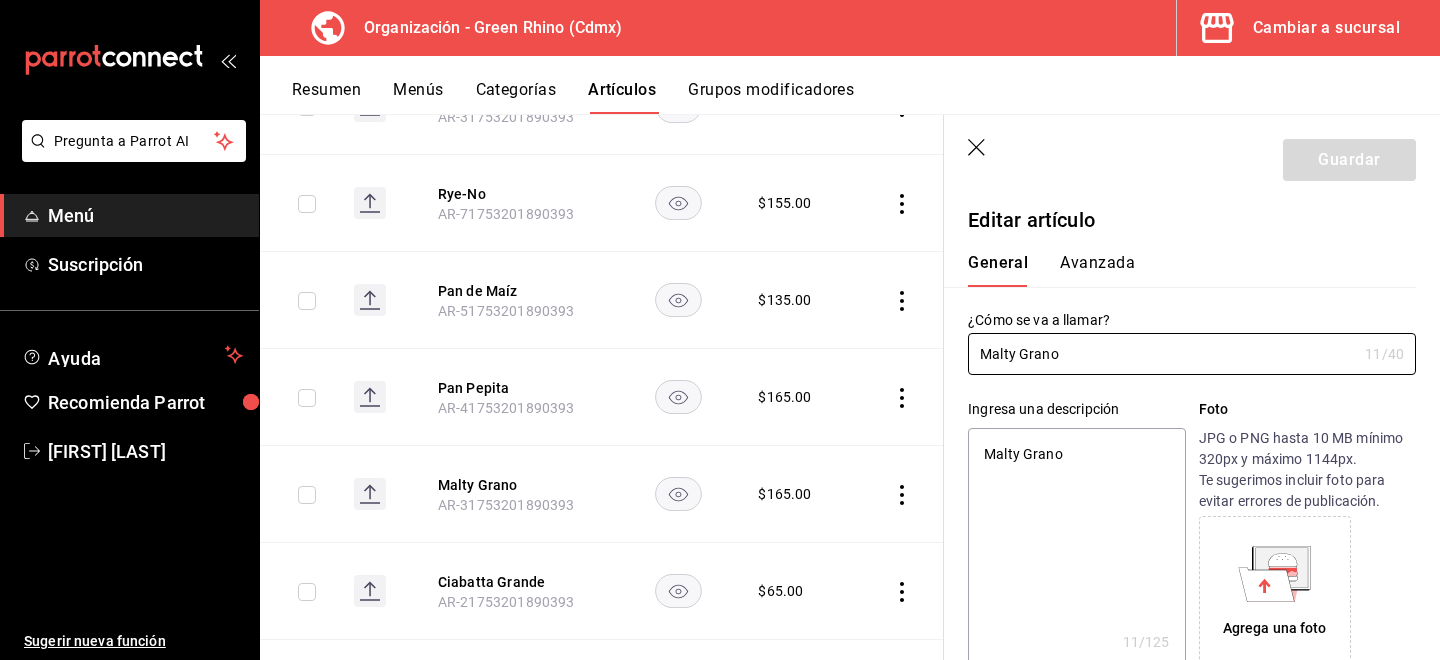 click on "Avanzada" at bounding box center [1097, 270] 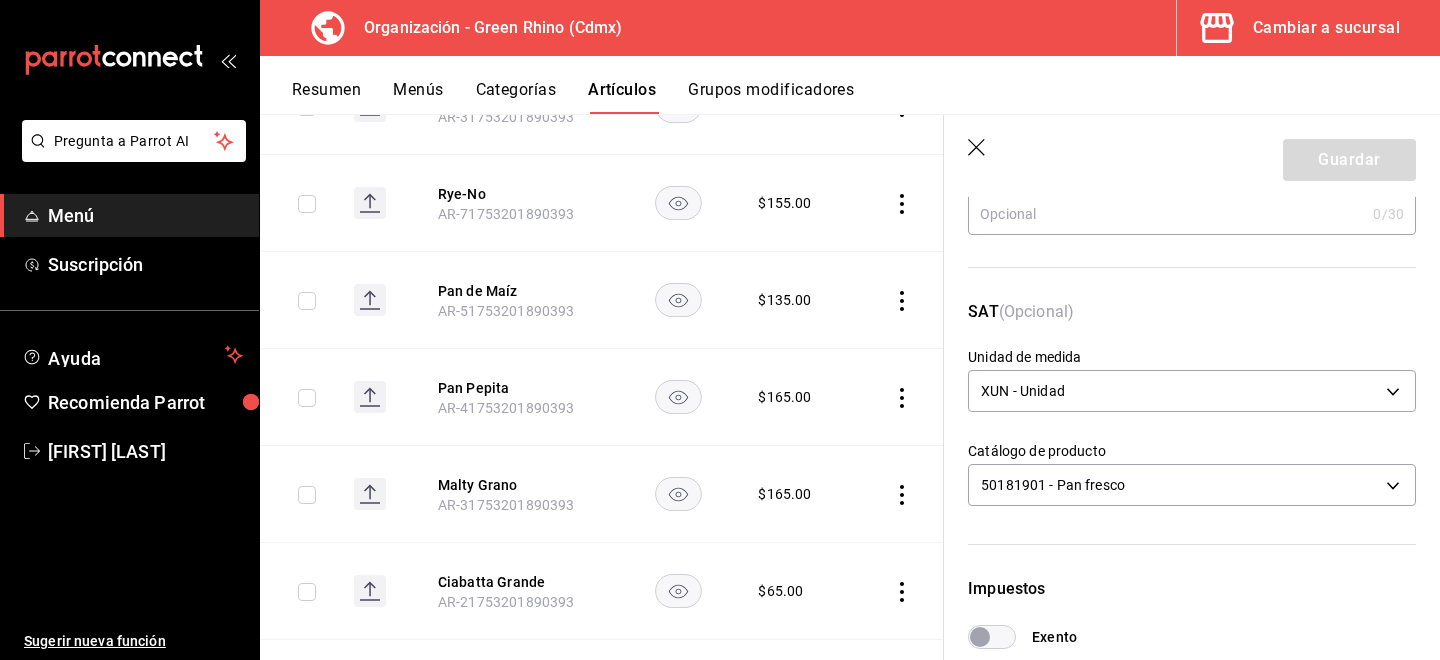 scroll, scrollTop: 365, scrollLeft: 0, axis: vertical 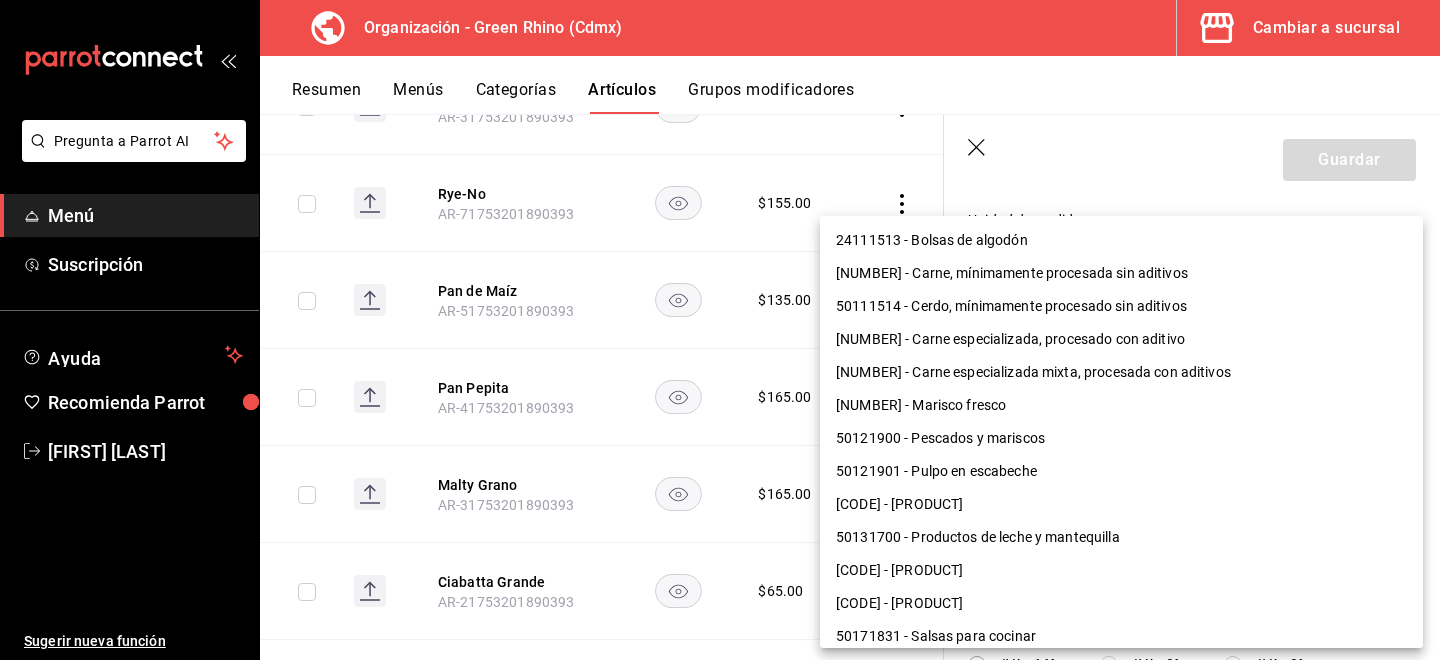 click on "Pregunta a Parrot AI Menú   Suscripción   Ayuda Recomienda Parrot   [FIRST] [LAST]   Sugerir nueva función   Organización - Green Rhino ([CITY]) Cambiar a sucursal Resumen Menús Categorías Artículos Grupos modificadores Artículos organización Edita el  precio e imagen  de tus artículos.  Asigna una categoría, agrega grupos modificadores  como “sin cebolla” o “extra queso”. ​ ​ Marcas Todas las marcas, Sin marca [UUID] Categorías Pan Salado, Sin categoría [UUID] Tipo de venta Todos los artículos ALL Ordenar Artículo Disponible Precio Pan de Tigre Pequeño [SKU] $ 155.00 Pan de Tigre Grande [SKU] $ 155.00 Ciabatta Pequeño [SKU] $ 40.00 Baguette [SKU] $ 60.00 Rye-No [SKU] $ 155.00 Pan de Maíz [SKU] $ 135.00 Pan Pepita [SKU] $ 165.00 Malty Grano [SKU] $ 165.00 Ciabatta Grande [SKU] $ 65.00 Centeno Marmoleado $ 155.00 $ Nuez" at bounding box center (720, 330) 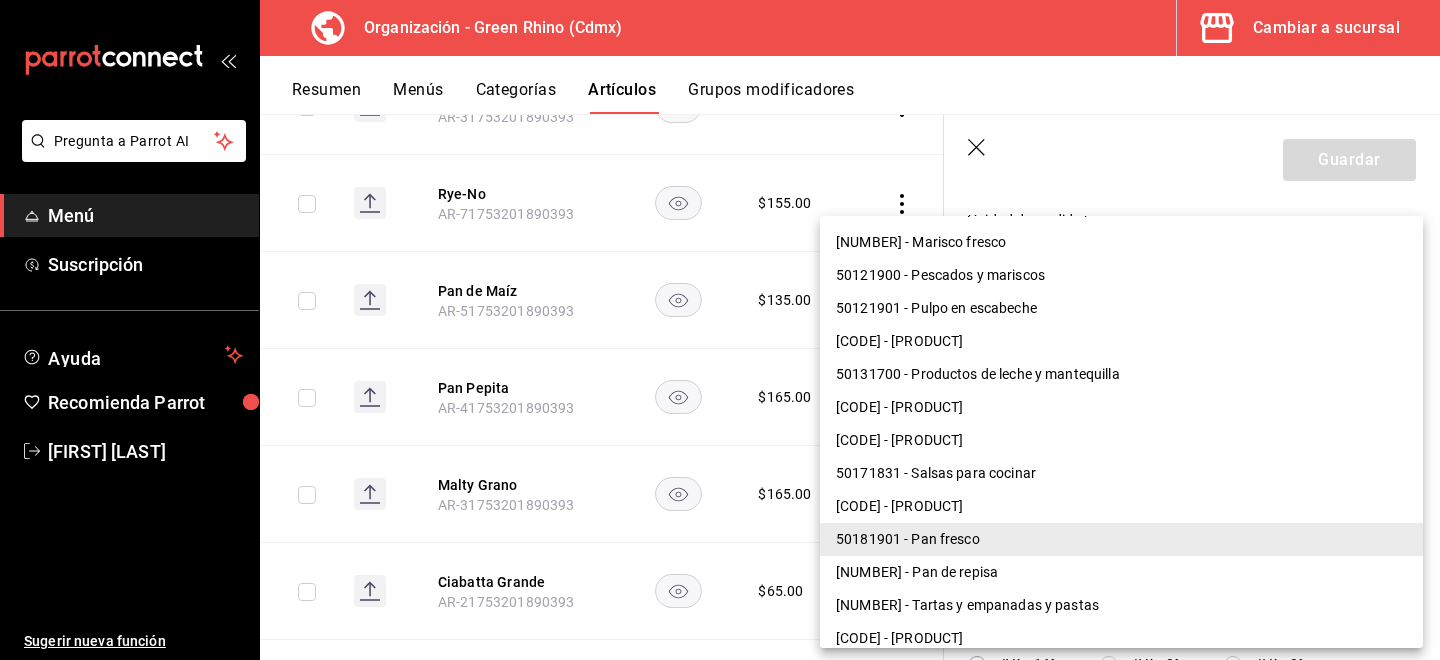 scroll, scrollTop: 229, scrollLeft: 0, axis: vertical 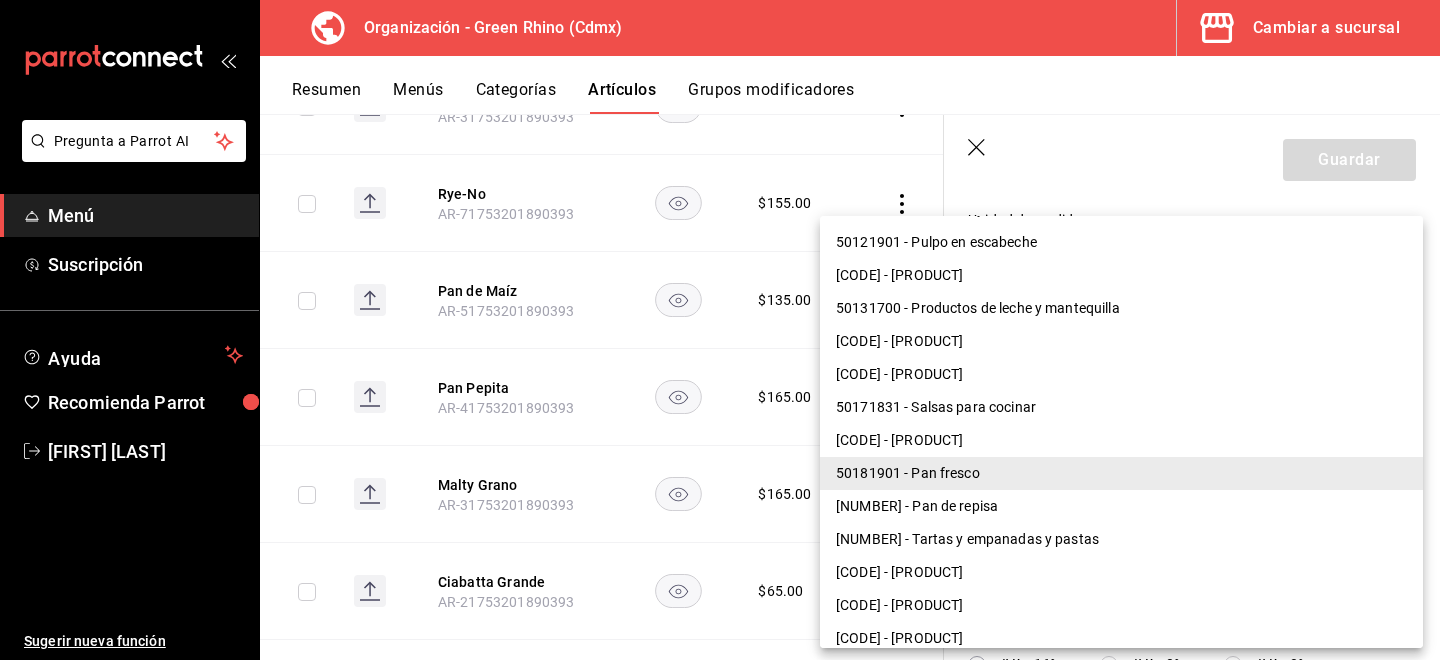 click on "[NUMBER] - Pan de repisa" at bounding box center (1121, 506) 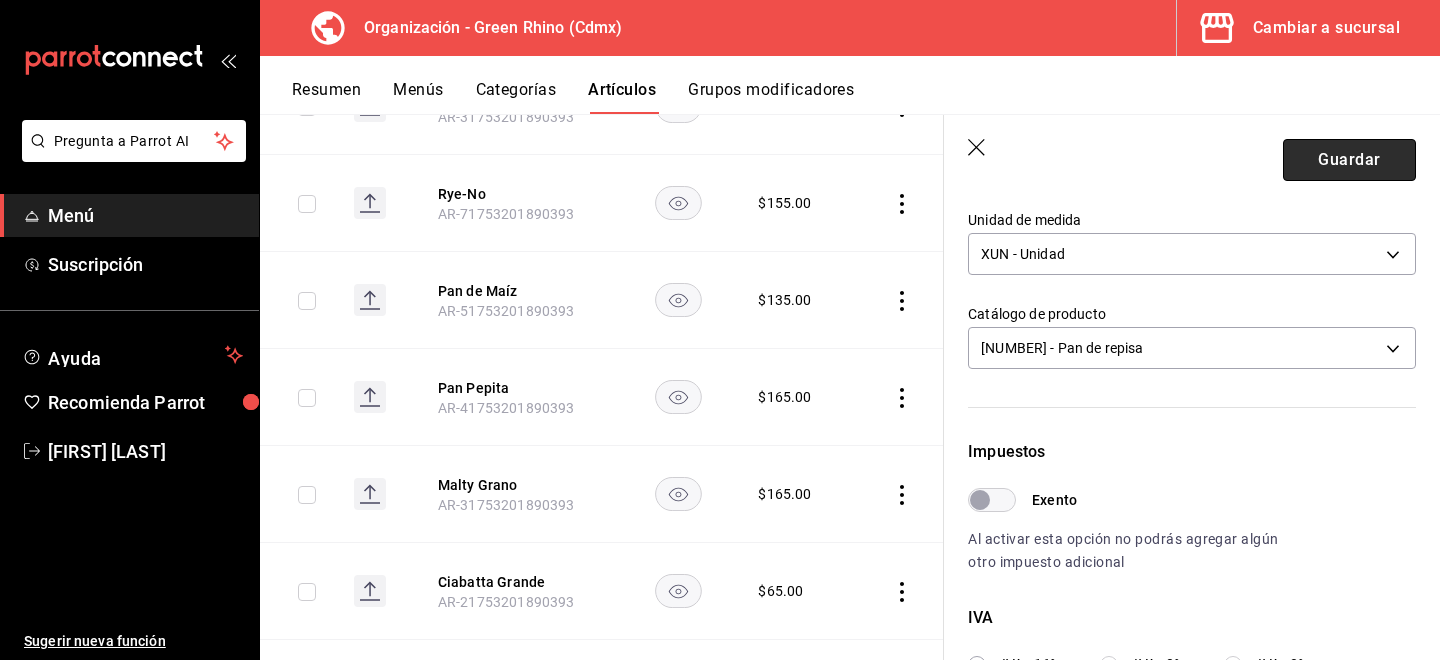 click on "Guardar" at bounding box center (1349, 160) 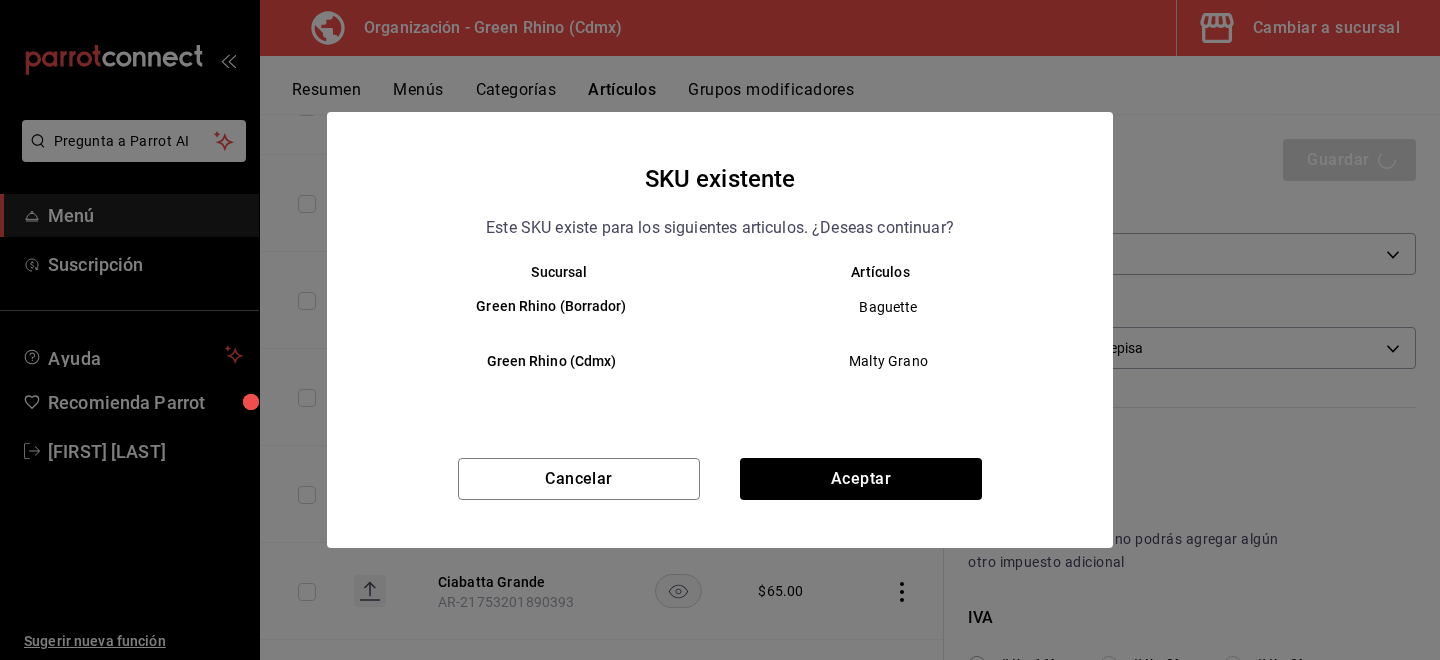 click on "Cancelar Aceptar" at bounding box center [720, 503] 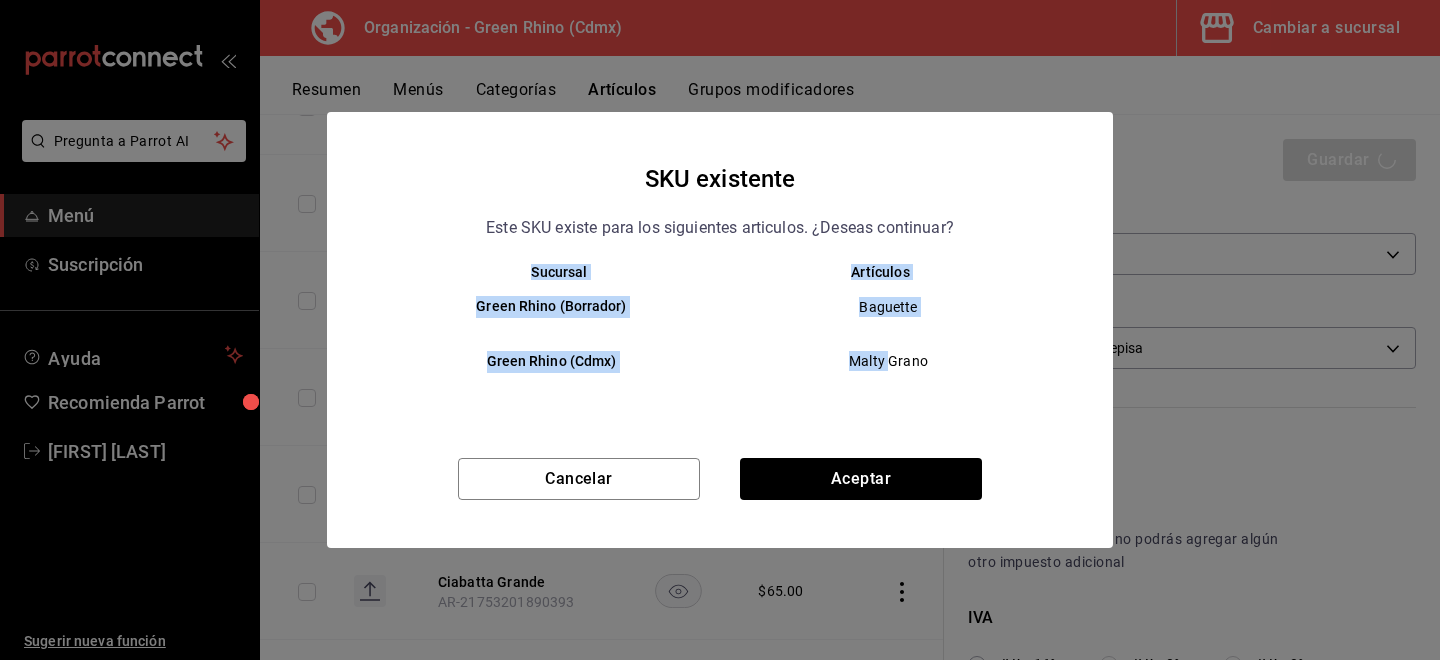 click on "Cancelar Aceptar" at bounding box center (720, 503) 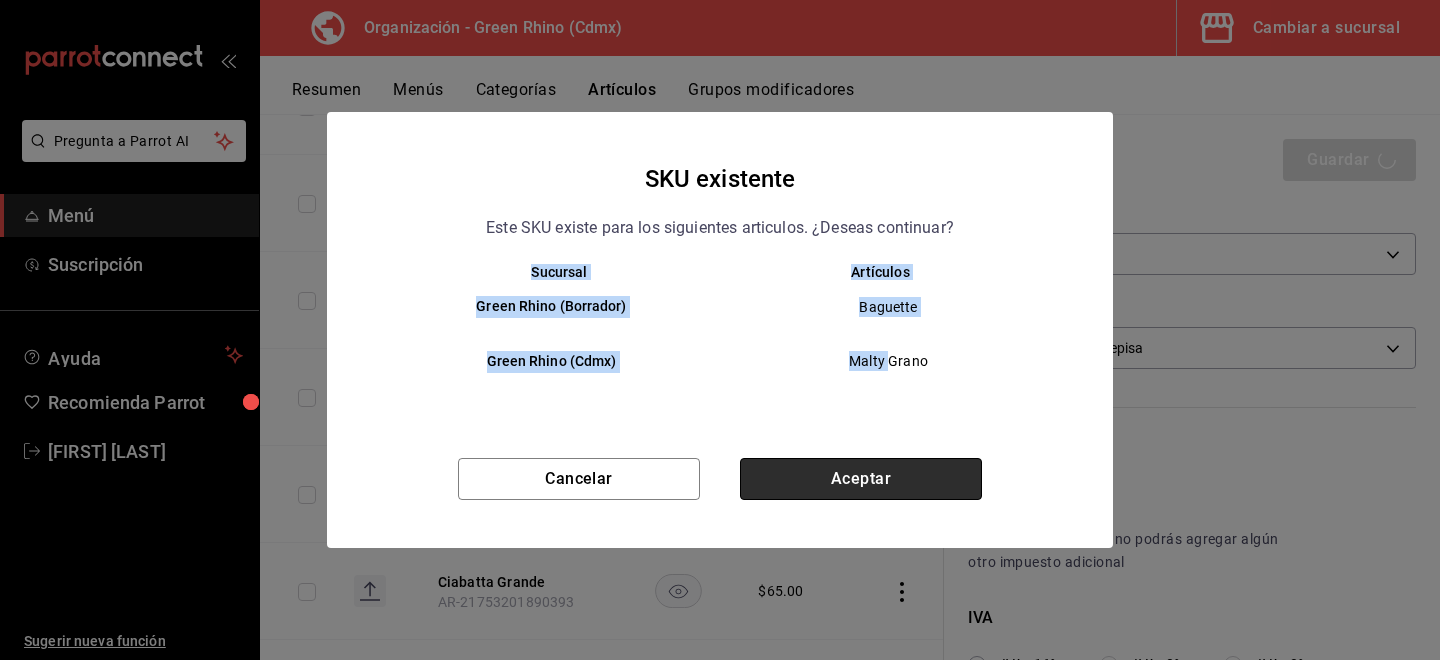 click on "Aceptar" at bounding box center (861, 479) 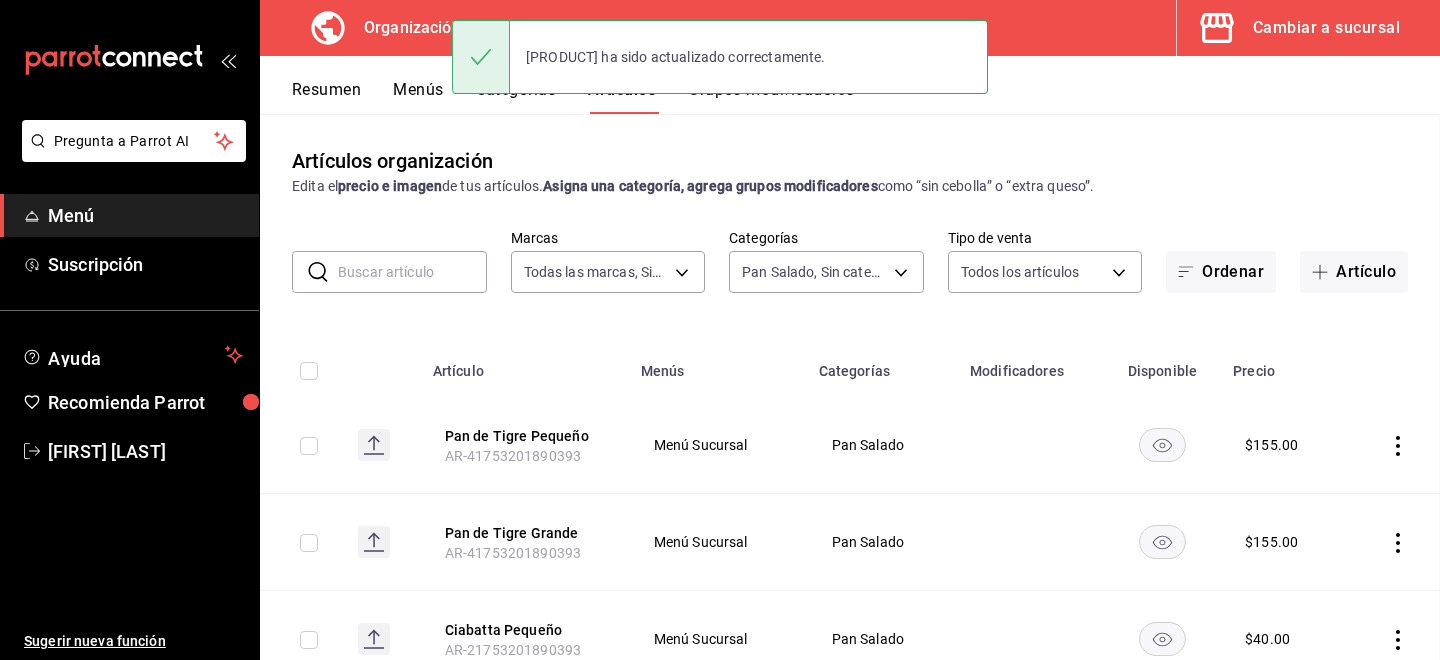 scroll, scrollTop: 0, scrollLeft: 0, axis: both 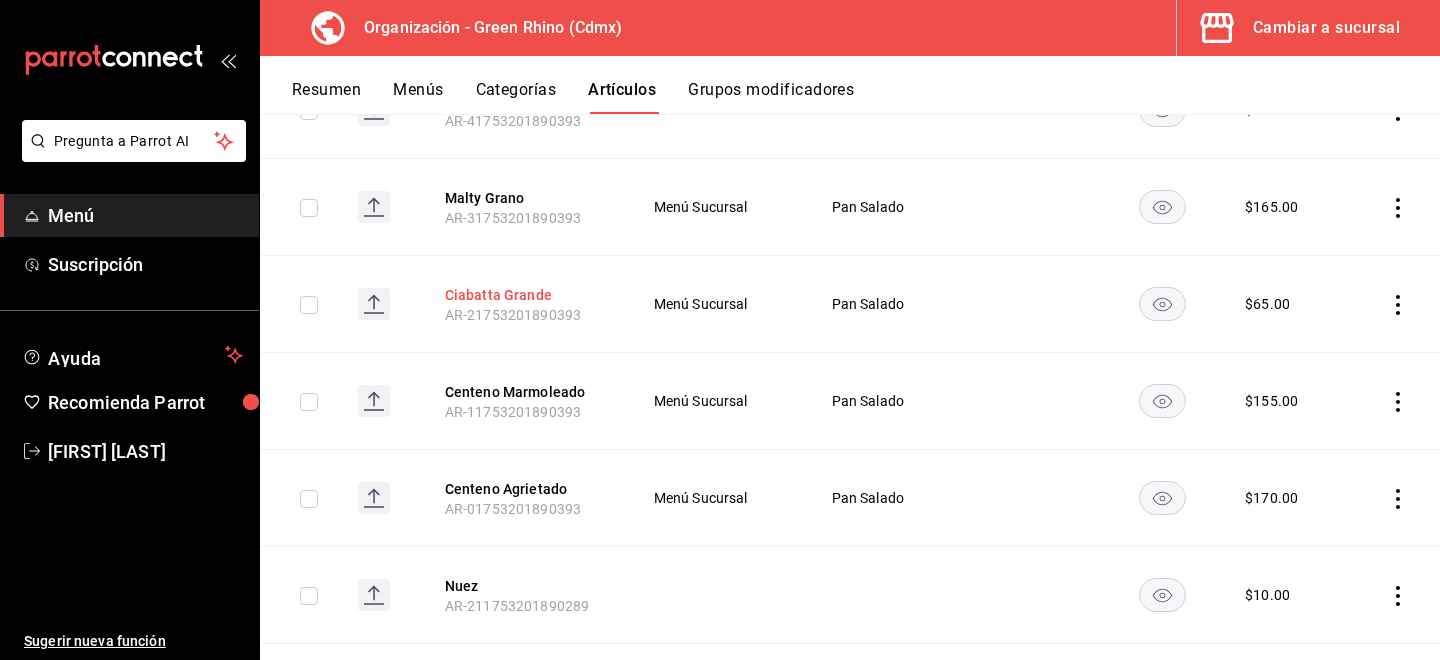click on "Ciabatta Grande" at bounding box center [525, 295] 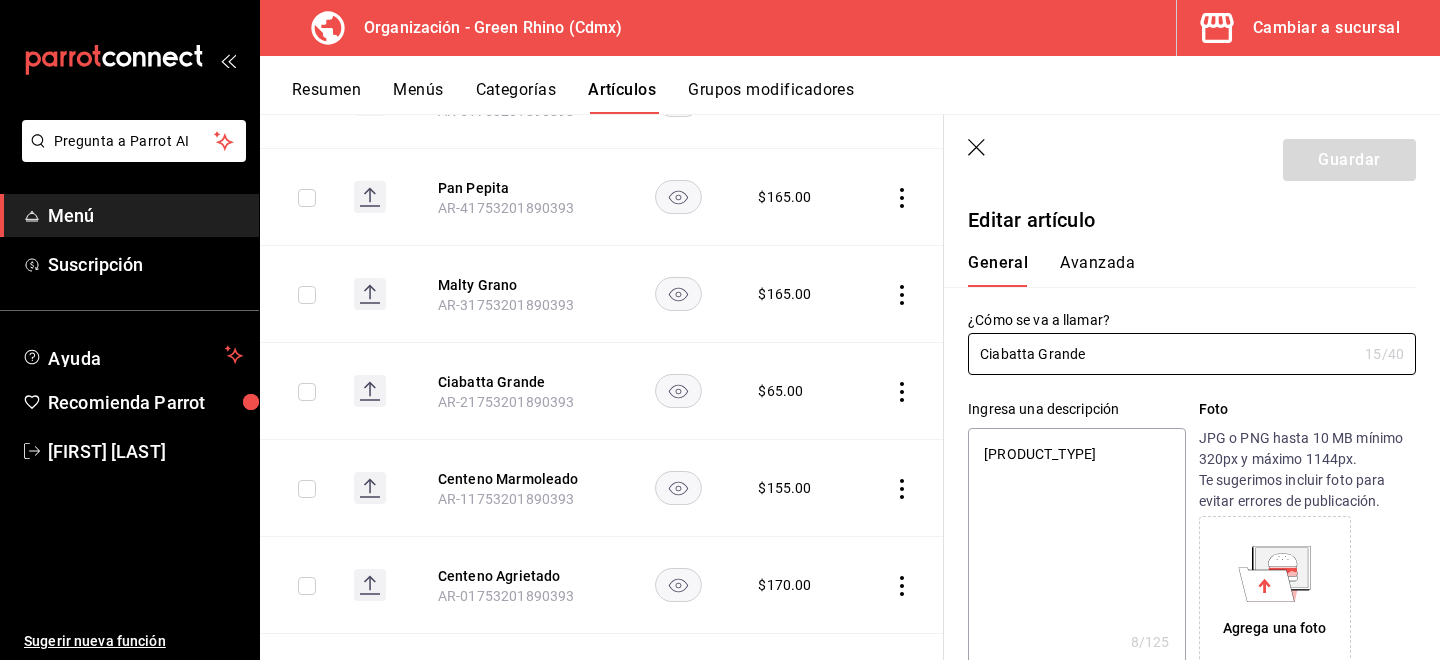 type on "x" 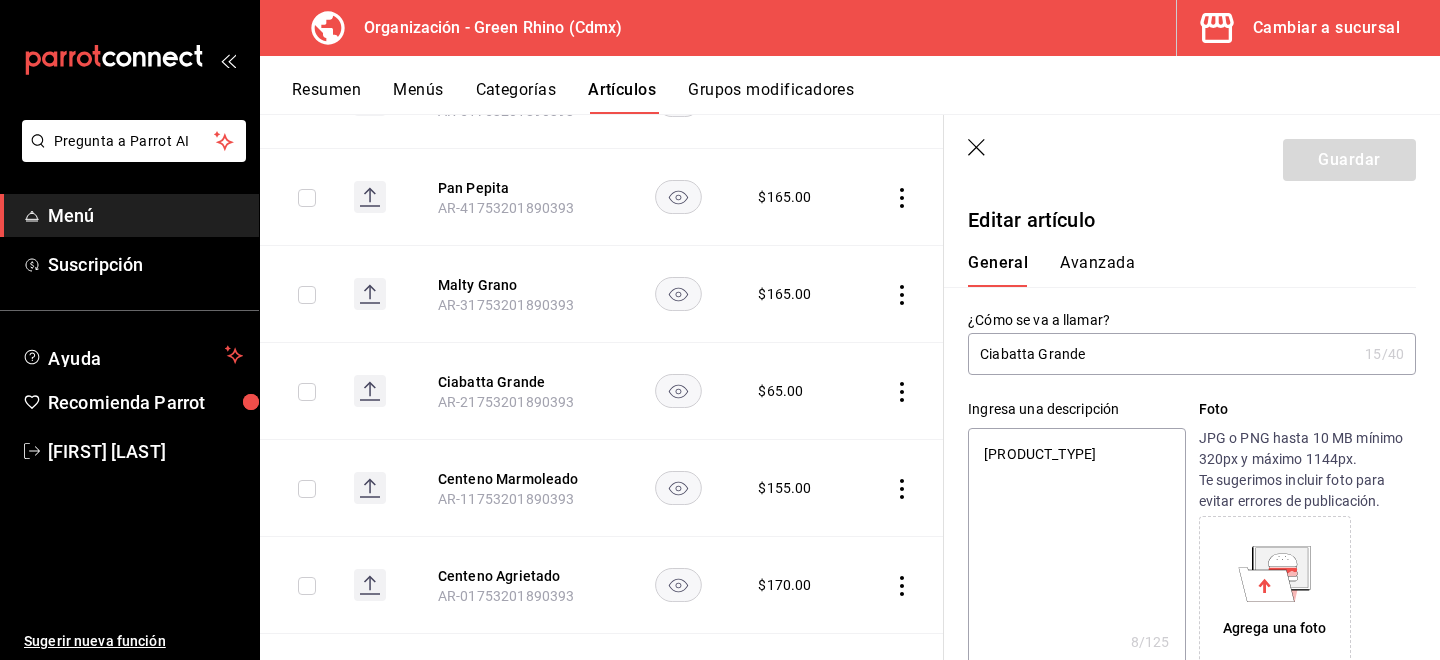 click on "Avanzada" at bounding box center [1097, 270] 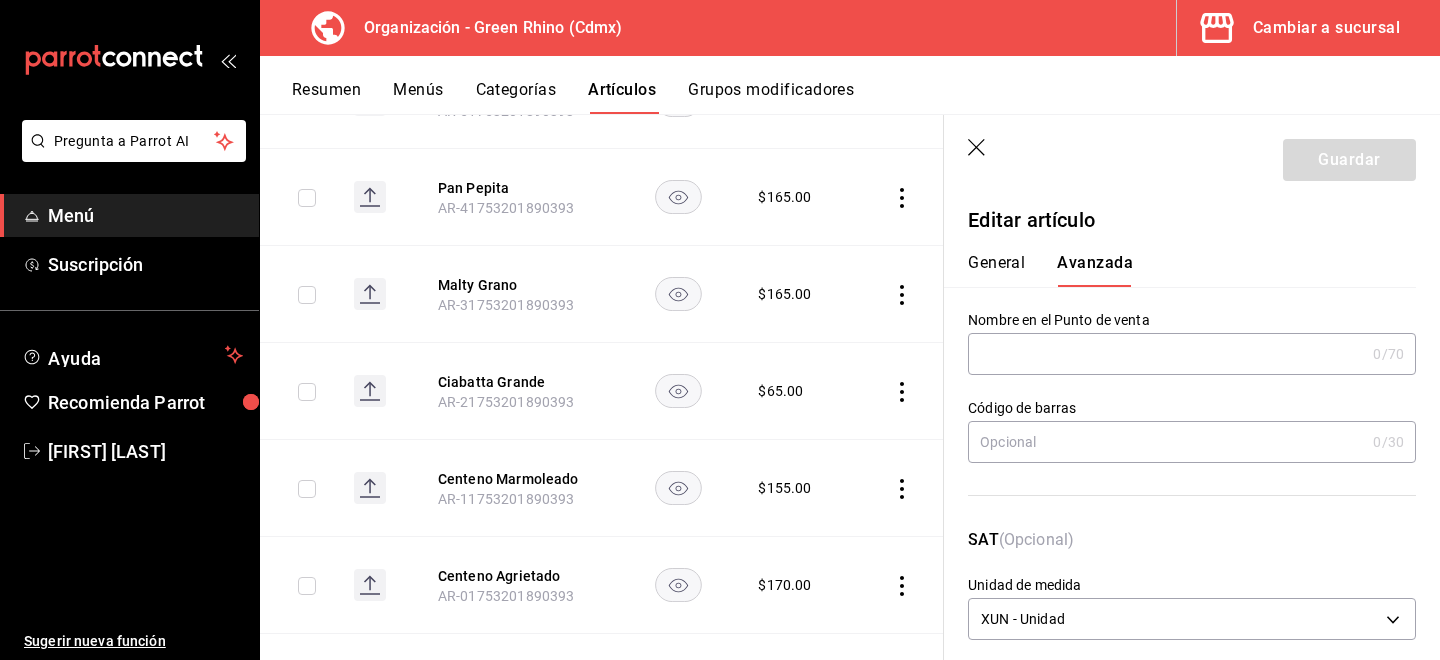 scroll, scrollTop: 226, scrollLeft: 0, axis: vertical 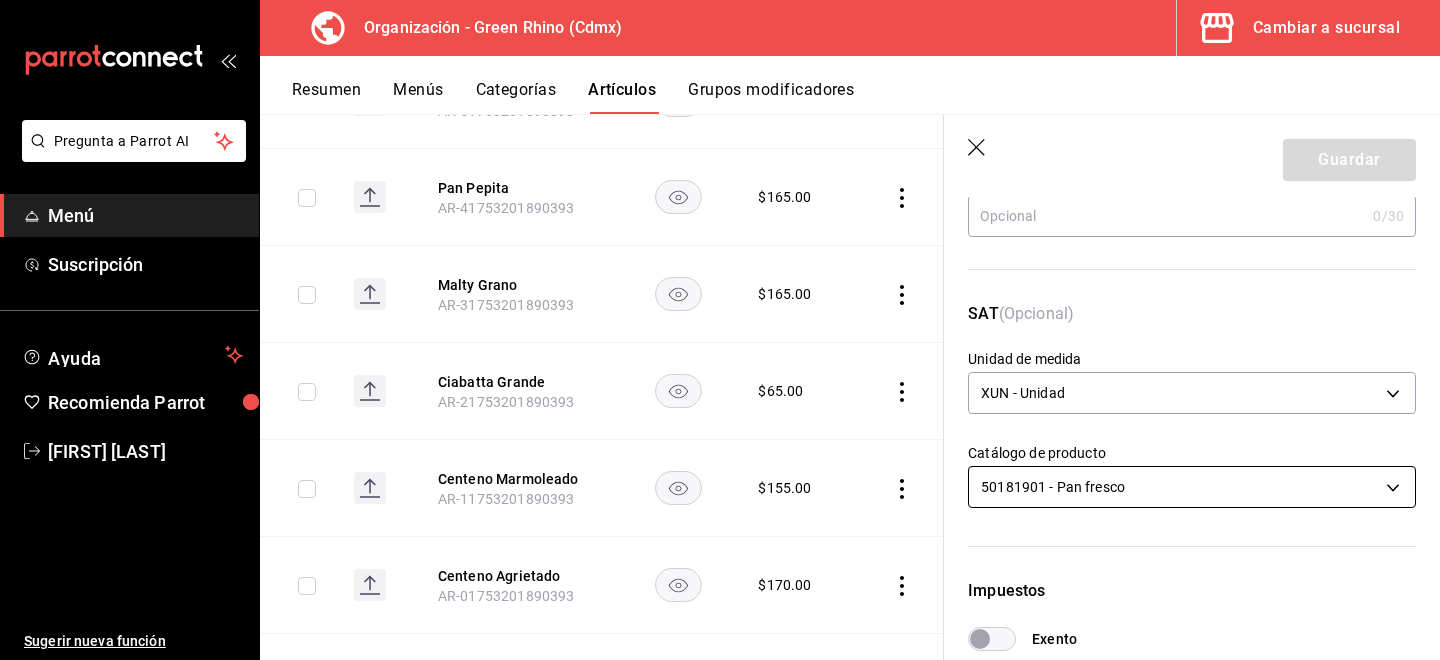 click on "Pregunta a Parrot AI Menú   Suscripción   Ayuda Recomienda Parrot   [FIRST] [LAST]   Sugerir nueva función   Organización - Green Rhino ([CITY]) Cambiar a sucursal Resumen Menús Categorías Artículos Grupos modificadores Artículos organización Edita el  precio e imagen  de tus artículos.  Asigna una categoría, agrega grupos modificadores  como “sin cebolla” o “extra queso”. ​ ​ Marcas Todas las marcas, Sin marca [UUID] Categorías Pan Salado, Sin categoría [UUID] Tipo de venta Todos los artículos ALL Ordenar Artículo Disponible Precio Pan de Tigre Pequeño [SKU] $ 155.00 Pan de Tigre Grande [SKU] $ 155.00 Ciabatta Pequeño [SKU] $ 40.00 Baguette [SKU] $ 60.00 Rye-No [SKU] $ 155.00 Pan de Maíz [SKU] $ 135.00 Pan Pepita [SKU] $ 165.00 Malty Grano [SKU] $ 165.00 Ciabatta Grande [SKU] $ 65.00 Centeno Marmoleado $ 155.00 $ Nuez" at bounding box center (720, 330) 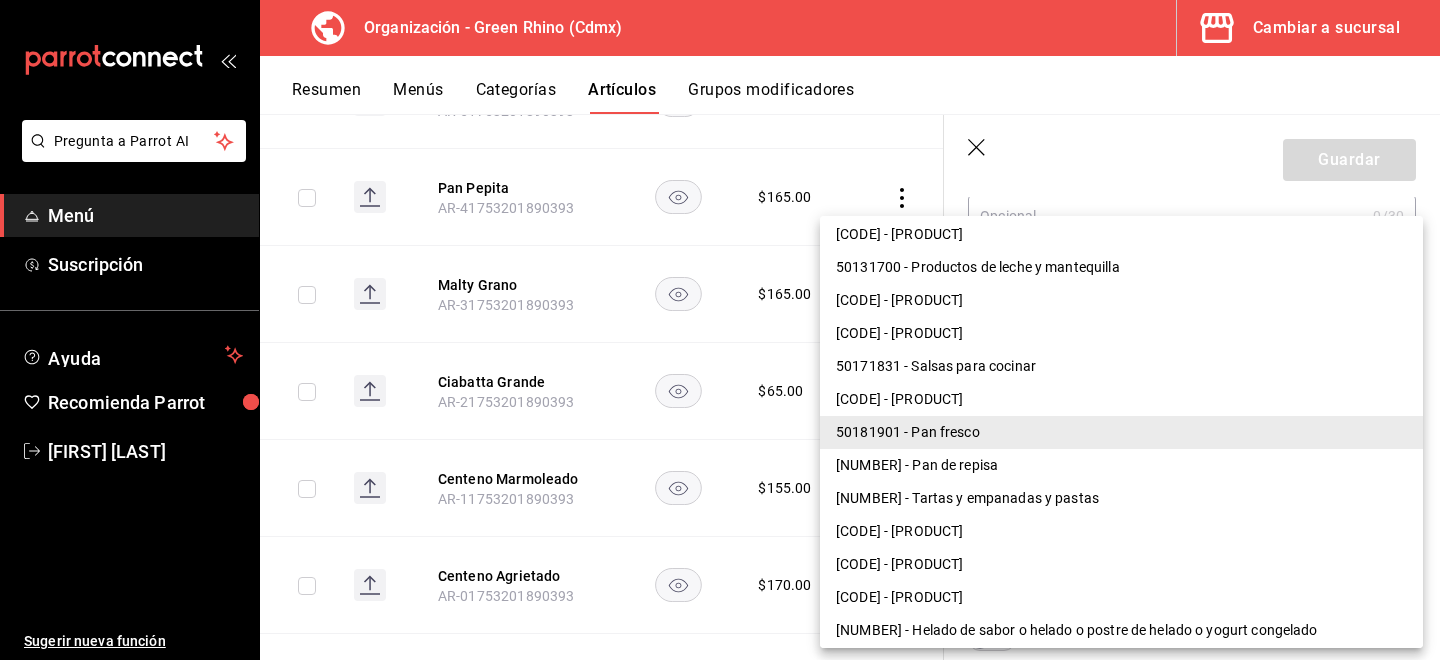 scroll, scrollTop: 259, scrollLeft: 0, axis: vertical 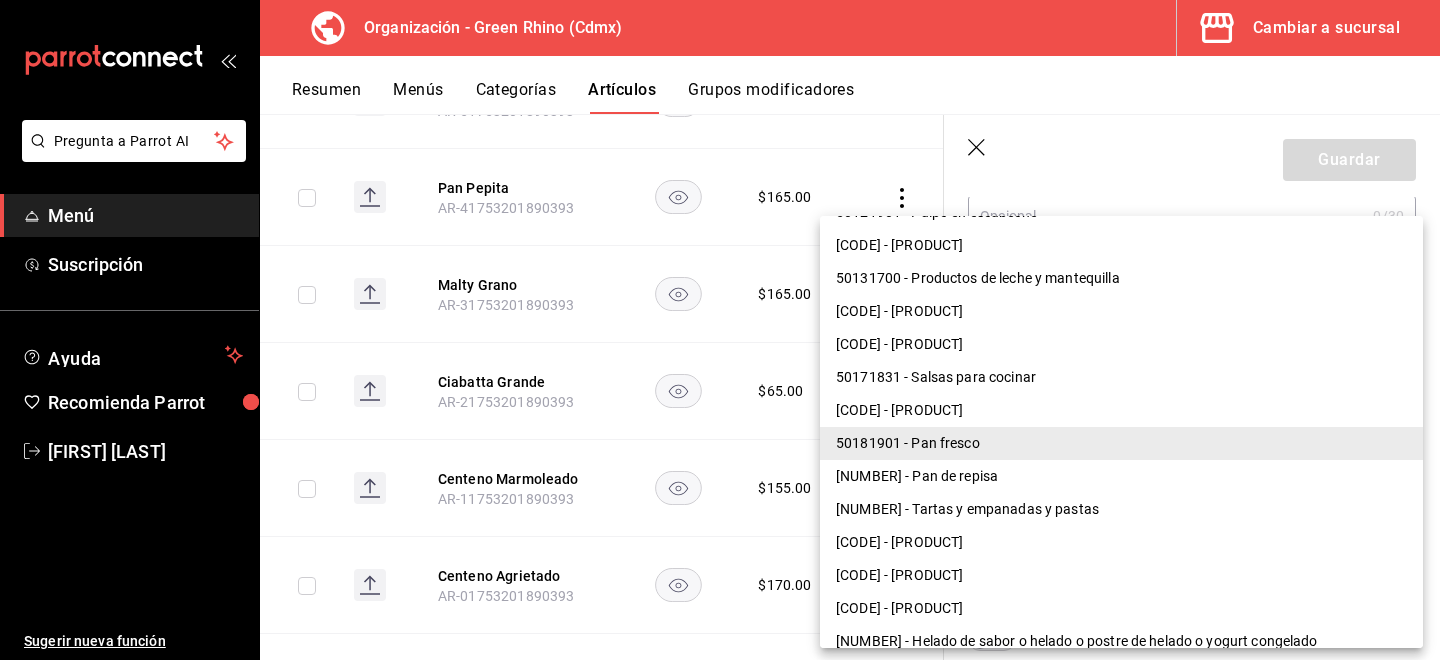 click on "[NUMBER] - Pan de repisa" at bounding box center [1121, 476] 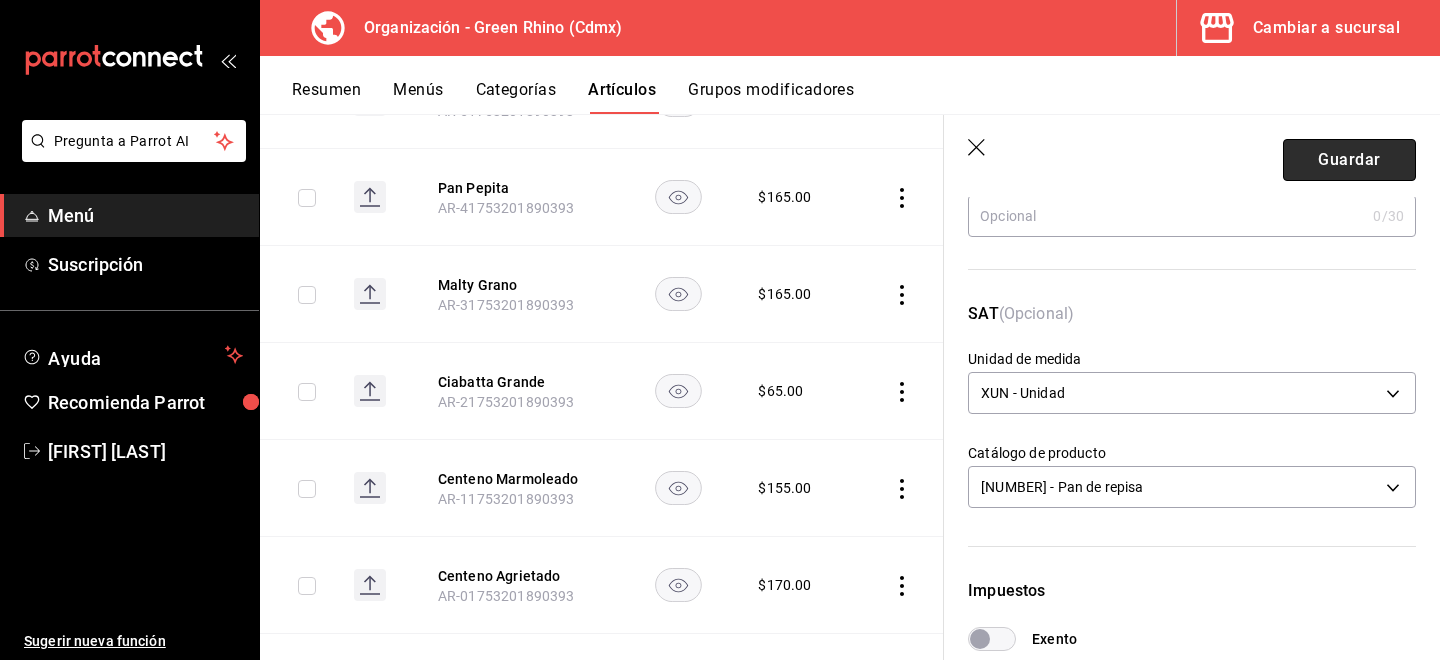 click on "Guardar" at bounding box center [1349, 160] 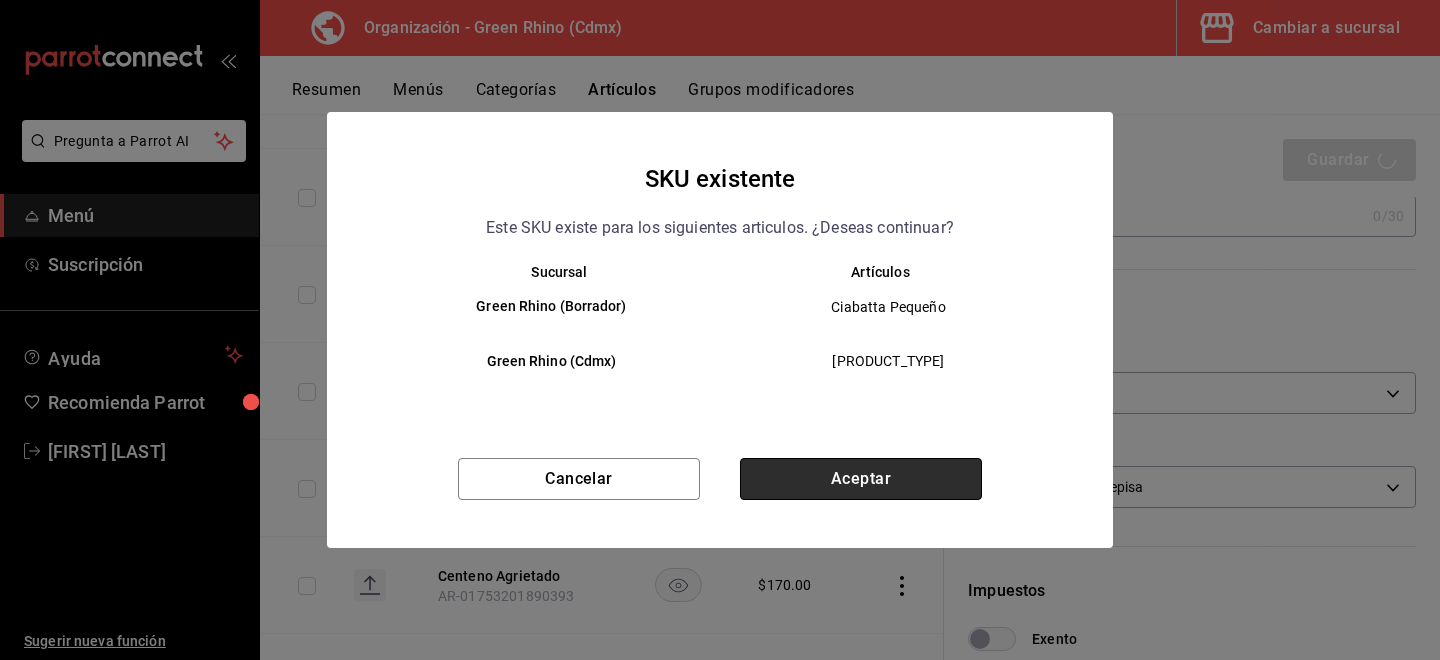 click on "Aceptar" at bounding box center [861, 479] 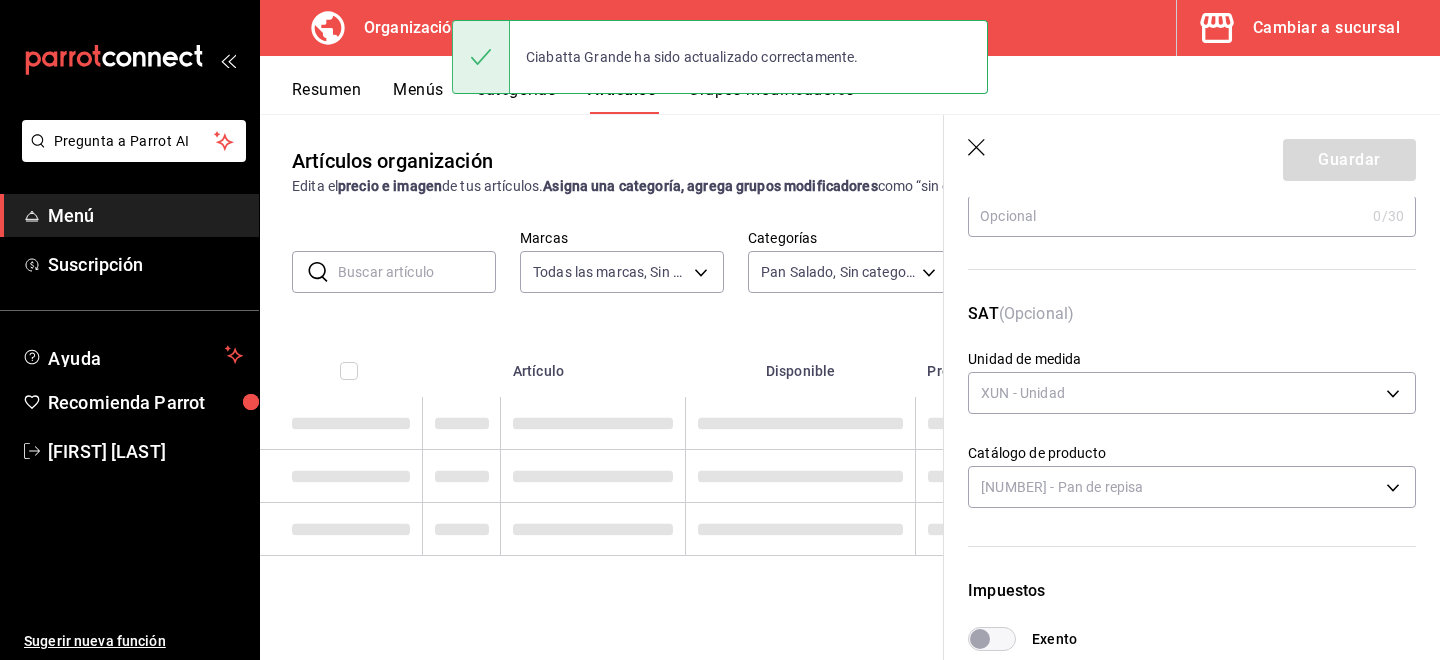 scroll, scrollTop: 0, scrollLeft: 0, axis: both 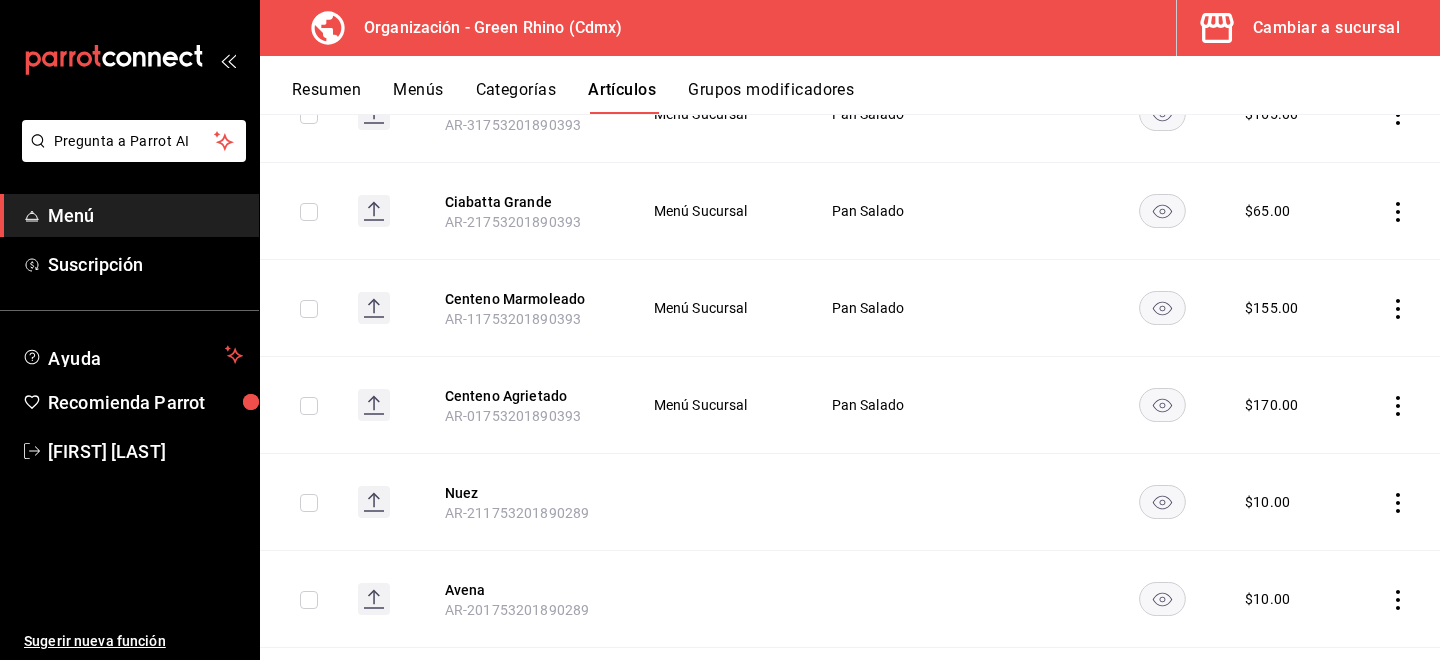 click on "AR-11753201890393" at bounding box center (513, 319) 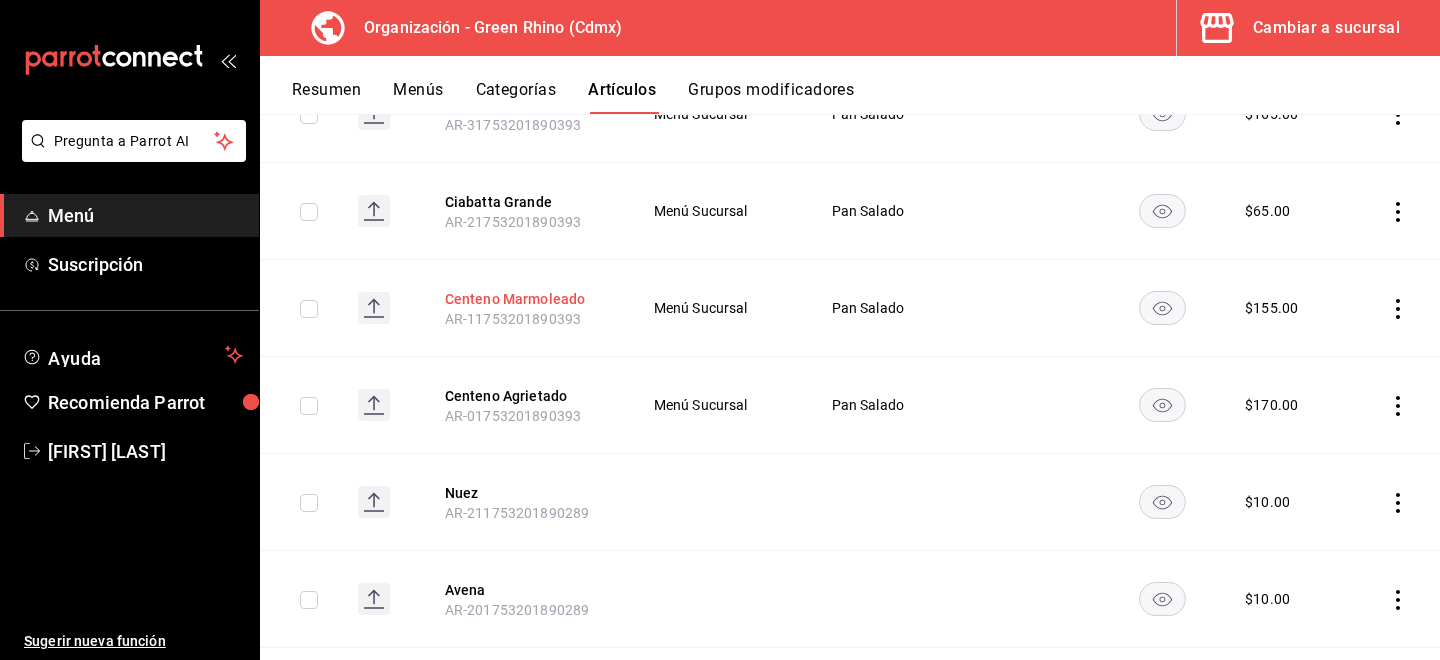 click on "Centeno Marmoleado" at bounding box center (525, 299) 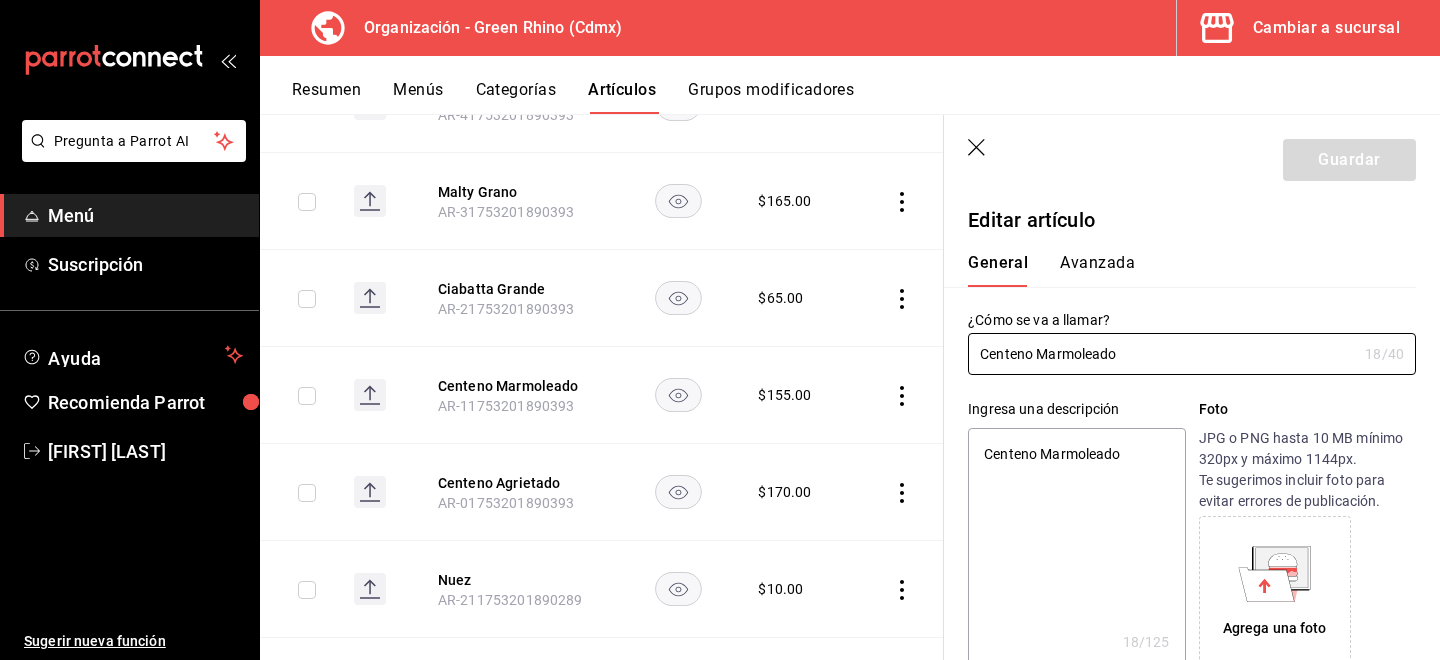 type on "x" 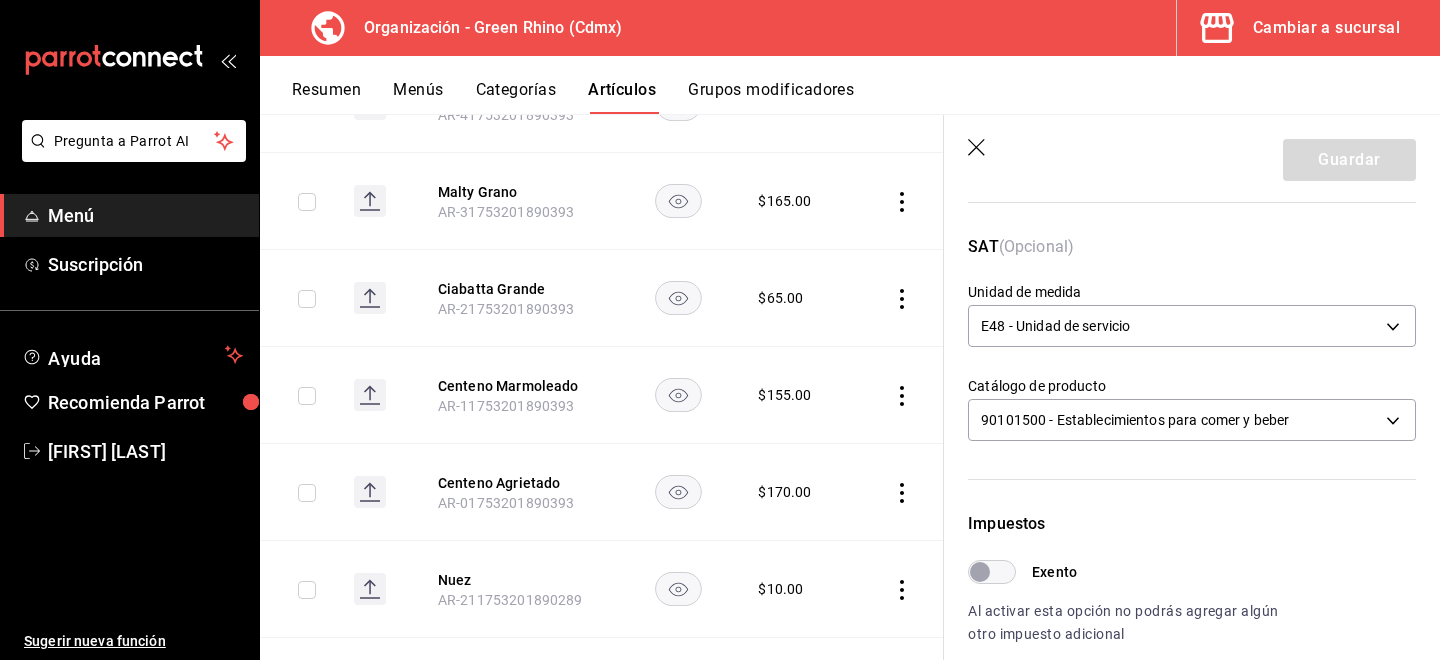 scroll, scrollTop: 288, scrollLeft: 0, axis: vertical 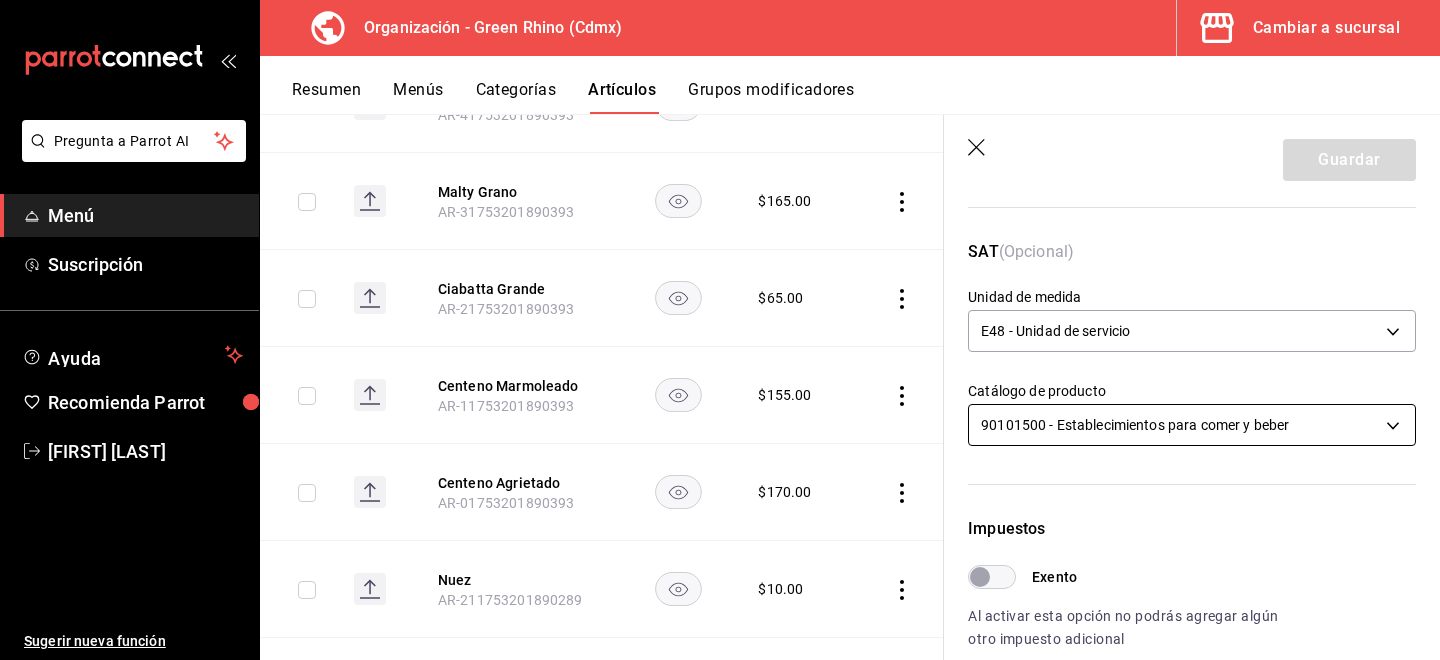 click on "Pregunta a Parrot AI Menú   Suscripción   Ayuda Recomienda Parrot   [FIRST] [LAST]   Sugerir nueva función   Organización - Green Rhino ([CITY]) Cambiar a sucursal Resumen Menús Categorías Artículos Grupos modificadores Artículos organización Edita el  precio e imagen  de tus artículos.  Asigna una categoría, agrega grupos modificadores  como “sin cebolla” o “extra queso”. ​ ​ Marcas Todas las marcas, Sin marca [UUID] Categorías Pan Salado, Sin categoría [UUID] Tipo de venta Todos los artículos ALL Ordenar Artículo Disponible Precio Pan de Tigre Pequeño [SKU] $ 155.00 Pan de Tigre Grande [SKU] $ 155.00 Ciabatta Pequeño [SKU] $ 40.00 Baguette [SKU] $ 60.00 Rye-No [SKU] $ 155.00 Pan de Maíz [SKU] $ 135.00 Pan Pepita [SKU] $ 165.00 Malty Grano [SKU] $ 165.00 Ciabatta Grande [SKU] $ 65.00 Centeno Marmoleado $ 155.00 $ Nuez" at bounding box center (720, 330) 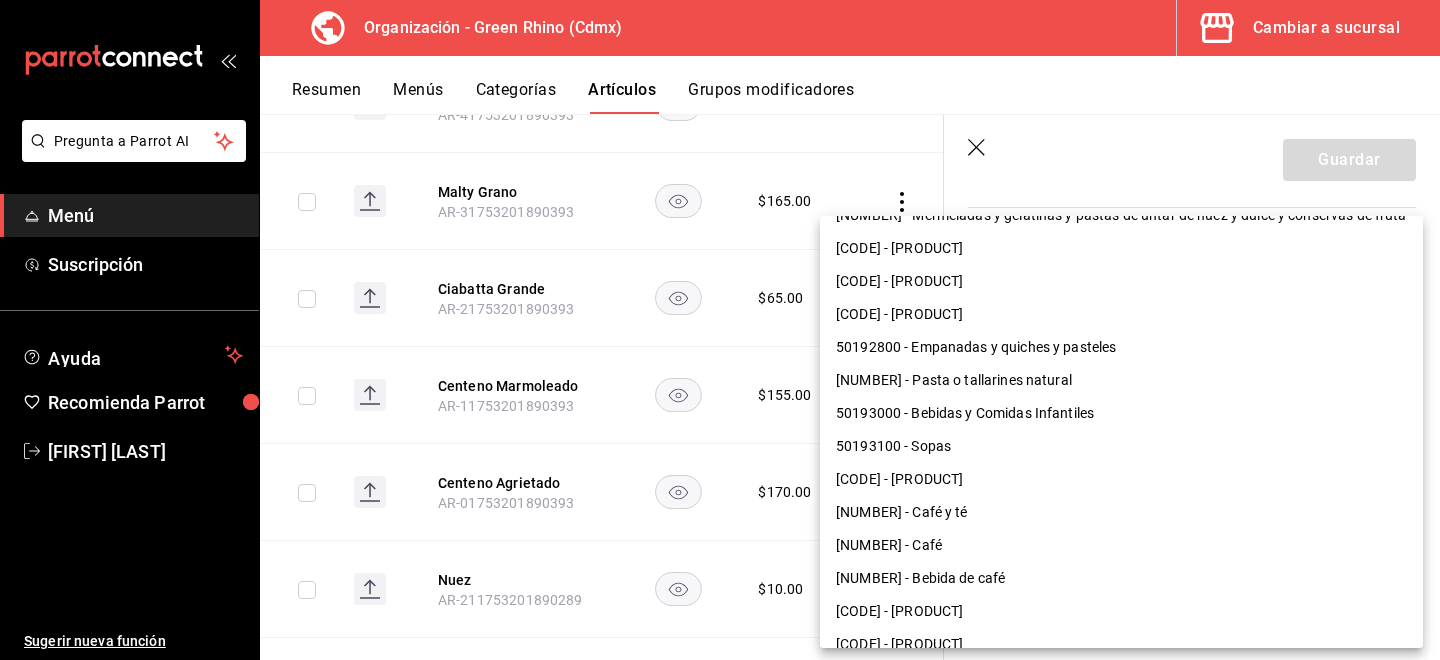 scroll, scrollTop: 218, scrollLeft: 0, axis: vertical 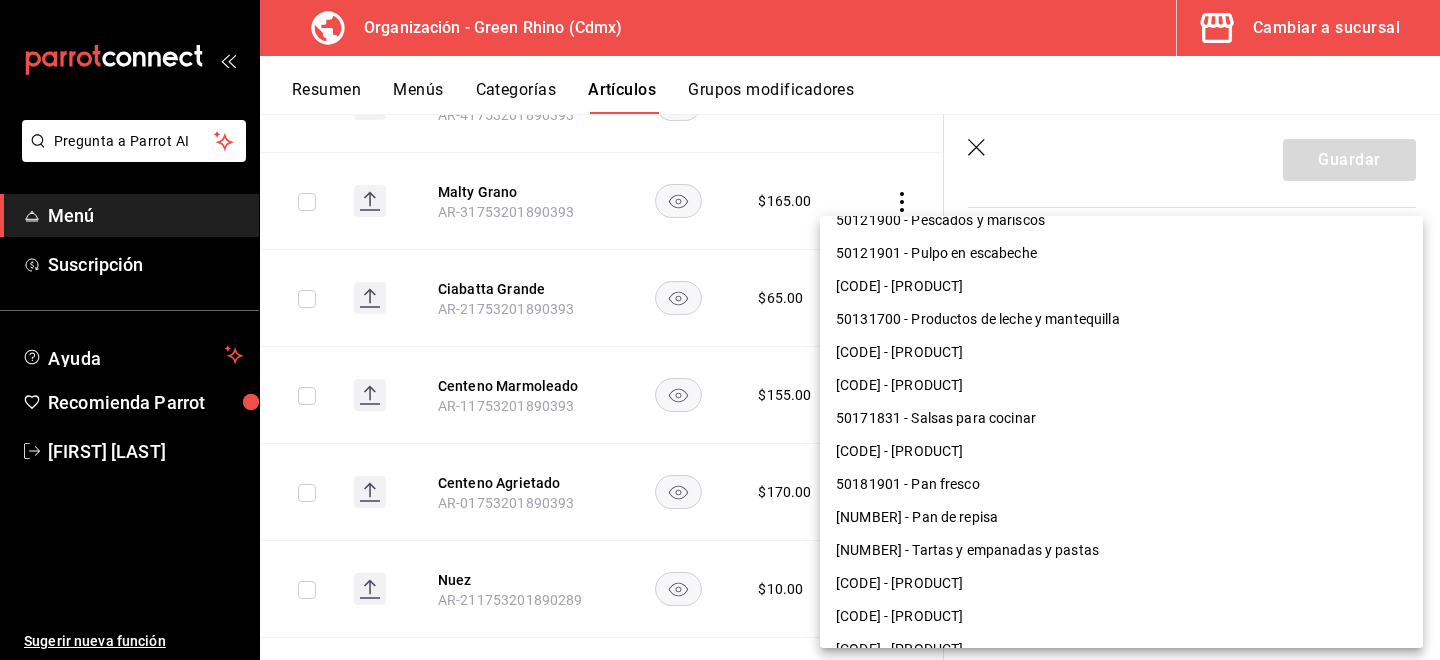 click on "[NUMBER] - Pan de repisa" at bounding box center [1121, 517] 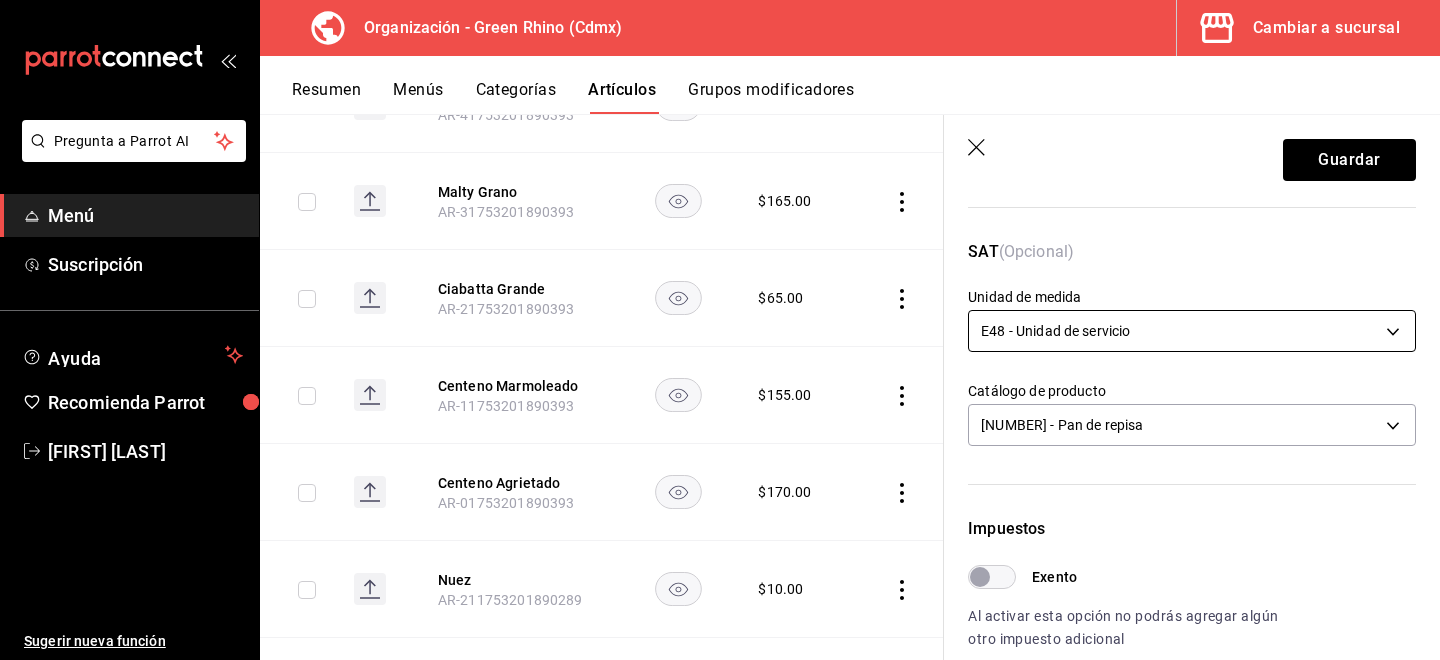 click on "Pregunta a Parrot AI Menú   Suscripción   Ayuda Recomienda Parrot   [FIRST] [LAST]   Sugerir nueva función   Organización - Green Rhino ([CITY]) Cambiar a sucursal Resumen Menús Categorías Artículos Grupos modificadores Artículos organización Edita el  precio e imagen  de tus artículos.  Asigna una categoría, agrega grupos modificadores  como “sin cebolla” o “extra queso”. ​ ​ Marcas Todas las marcas, Sin marca [UUID] Categorías Pan Salado, Sin categoría [UUID] Tipo de venta Todos los artículos ALL Ordenar Artículo Disponible Precio Pan de Tigre Pequeño [SKU] $ 155.00 Pan de Tigre Grande [SKU] $ 155.00 Ciabatta Pequeño [SKU] $ 40.00 Baguette [SKU] $ 60.00 Rye-No [SKU] $ 155.00 Pan de Maíz [SKU] $ 135.00 Pan Pepita [SKU] $ 165.00 Malty Grano [SKU] $ 165.00 Ciabatta Grande [SKU] $ 65.00 Centeno Marmoleado $ 155.00 $ Nuez" at bounding box center (720, 330) 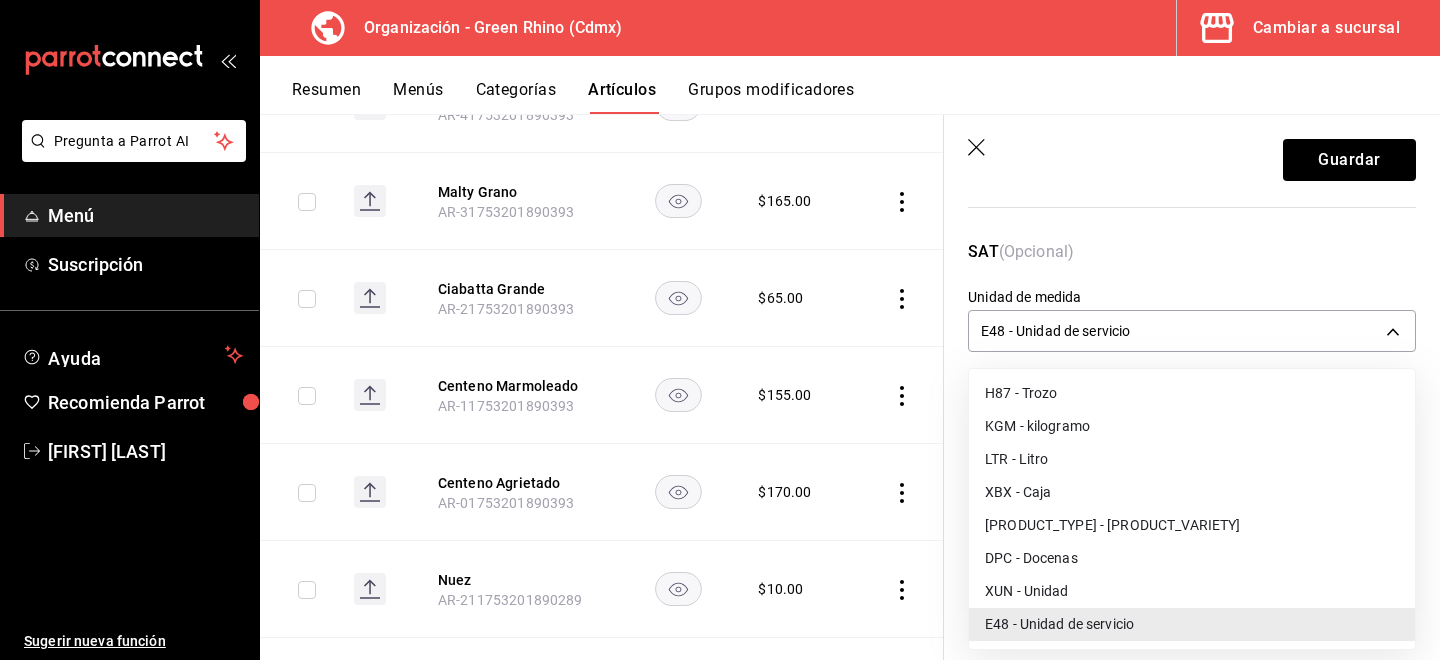 click on "XUN - Unidad" at bounding box center (1192, 591) 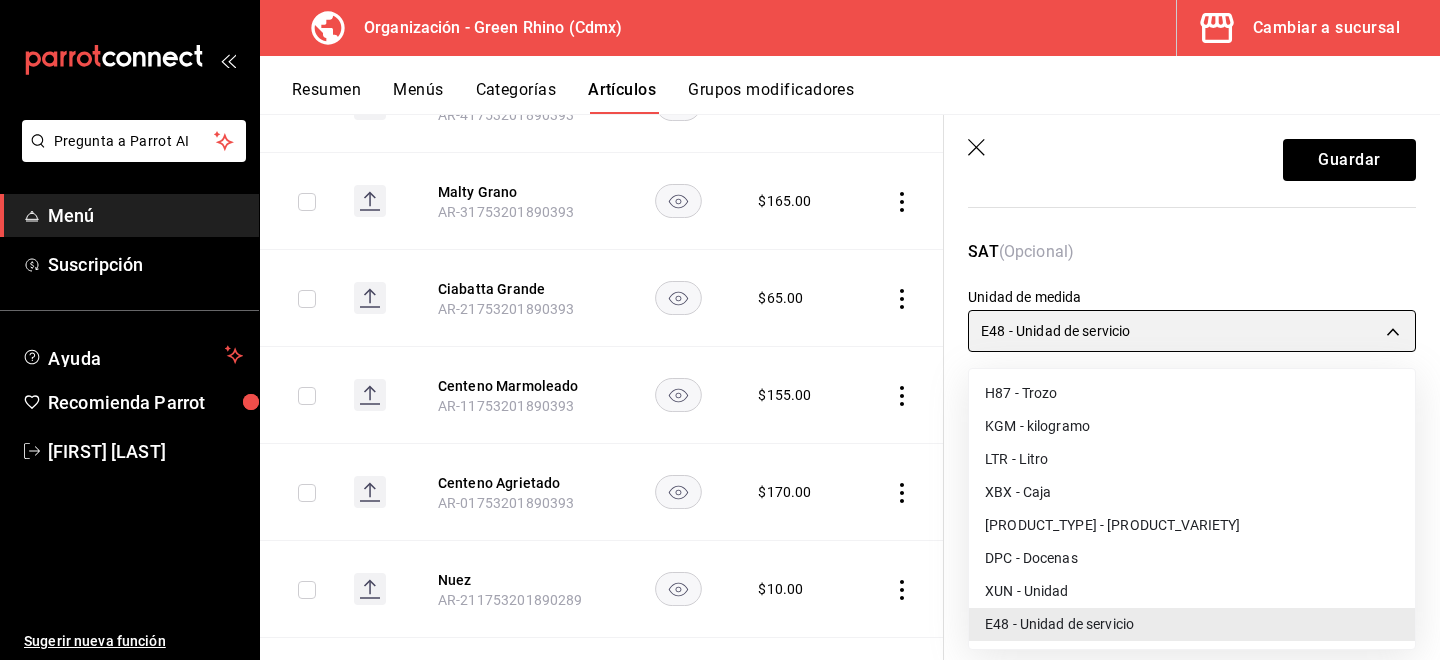 type on "XUN" 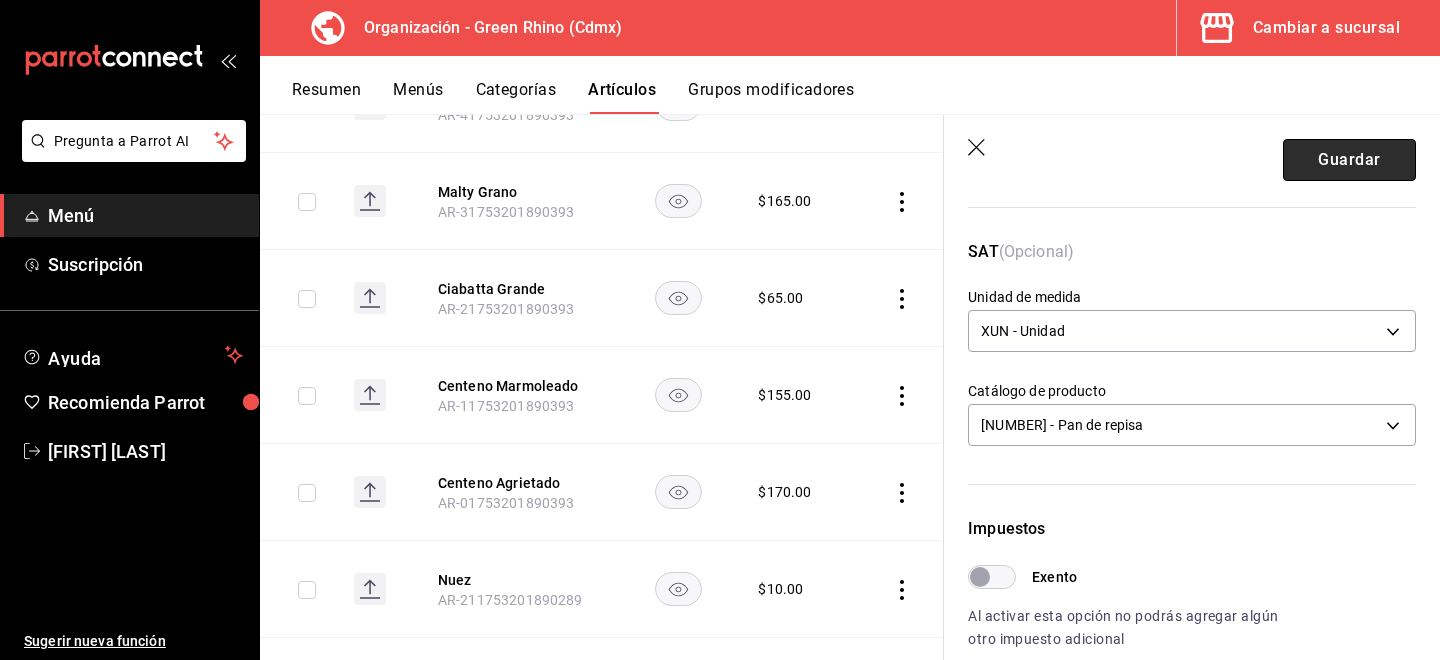 click on "Guardar" at bounding box center (1349, 160) 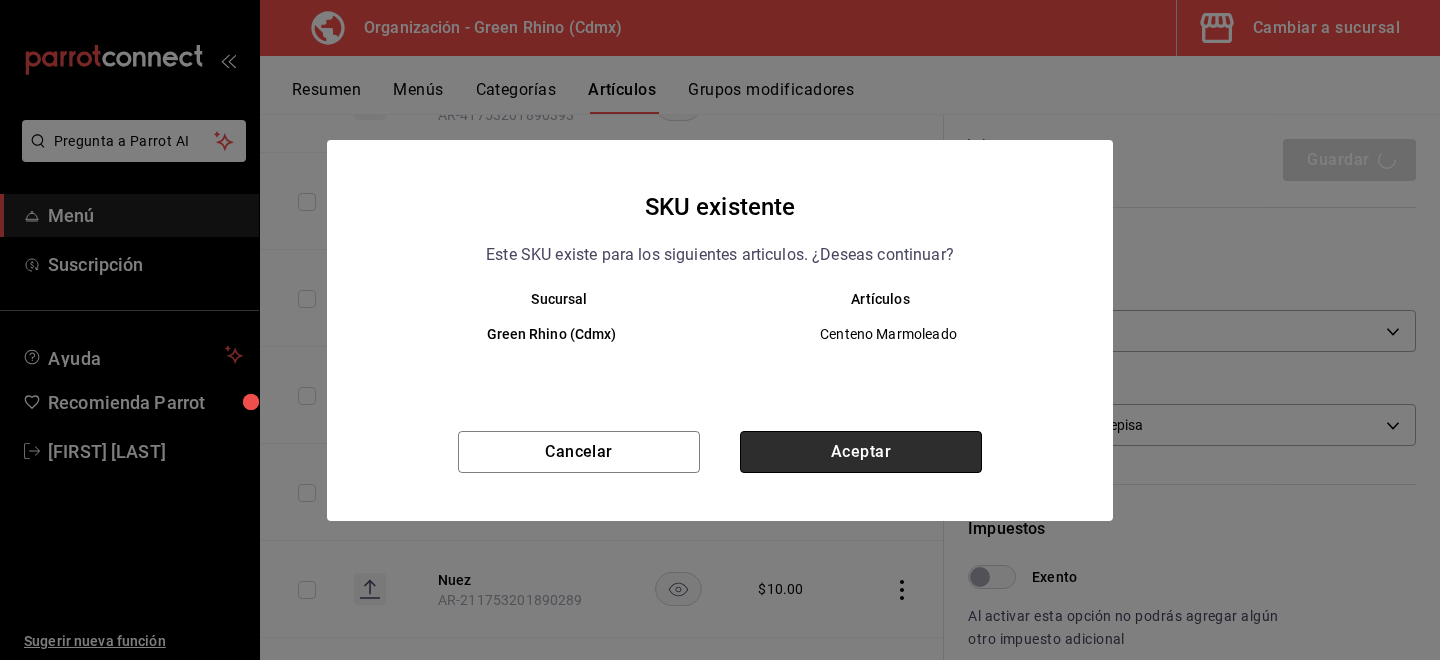 click on "Aceptar" at bounding box center [861, 452] 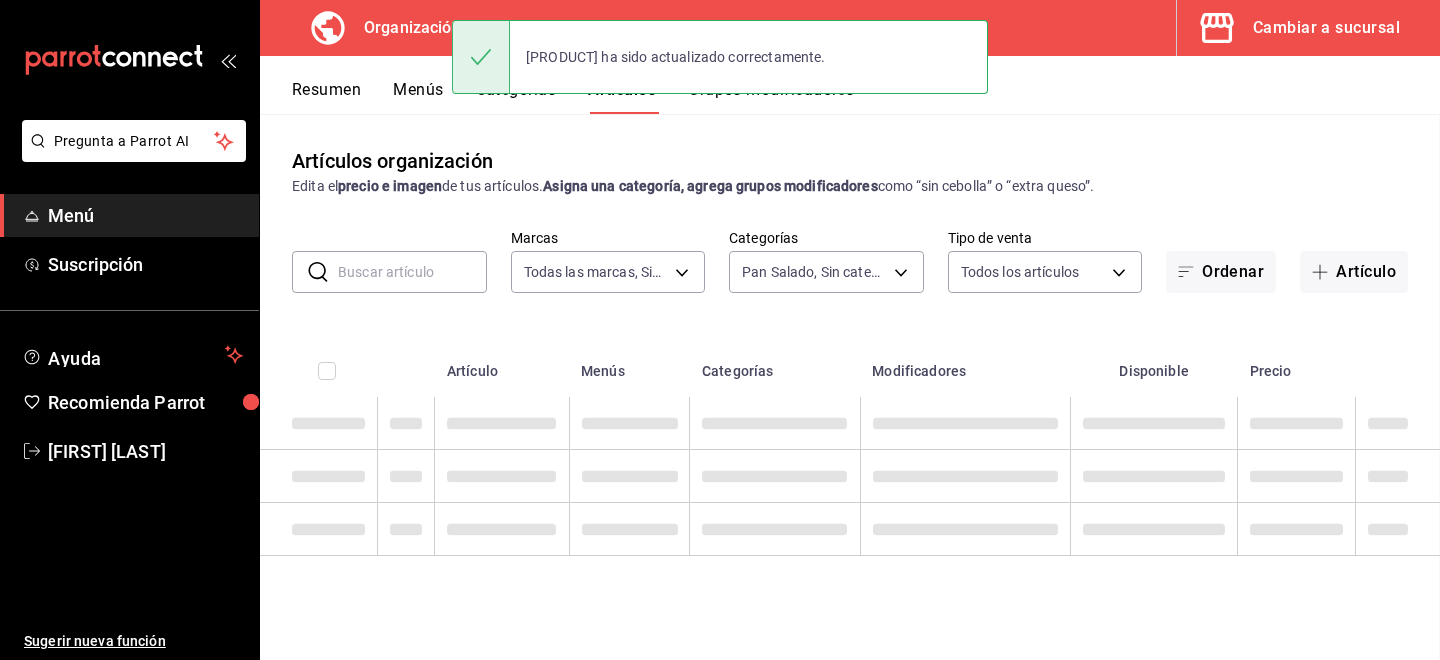 scroll, scrollTop: 0, scrollLeft: 0, axis: both 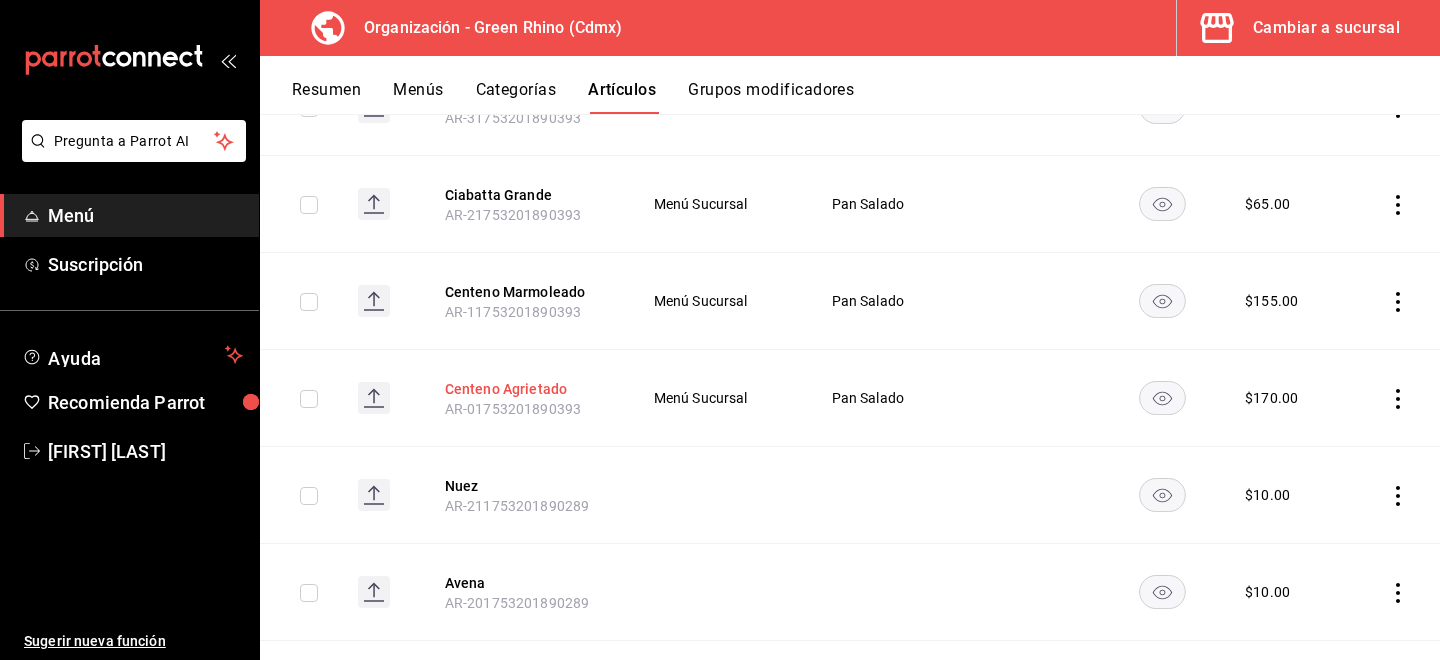 click on "Centeno Agrietado" at bounding box center [525, 389] 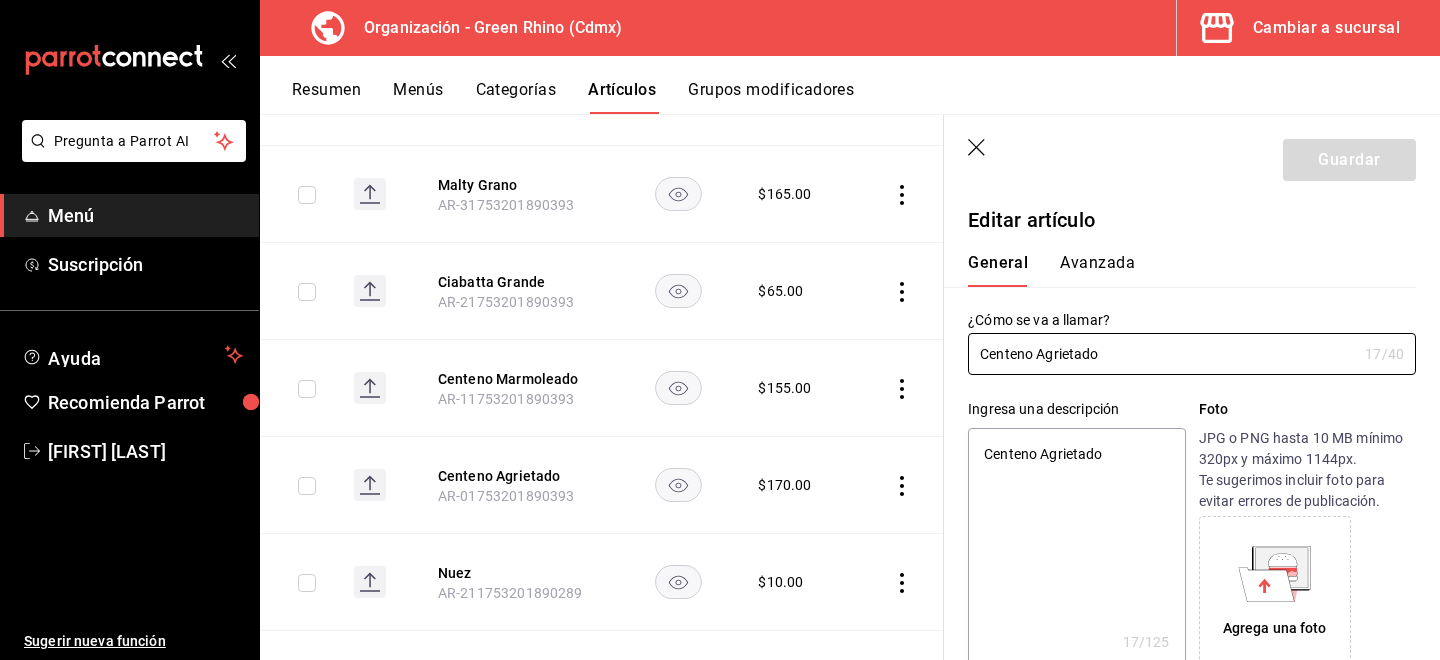 type on "x" 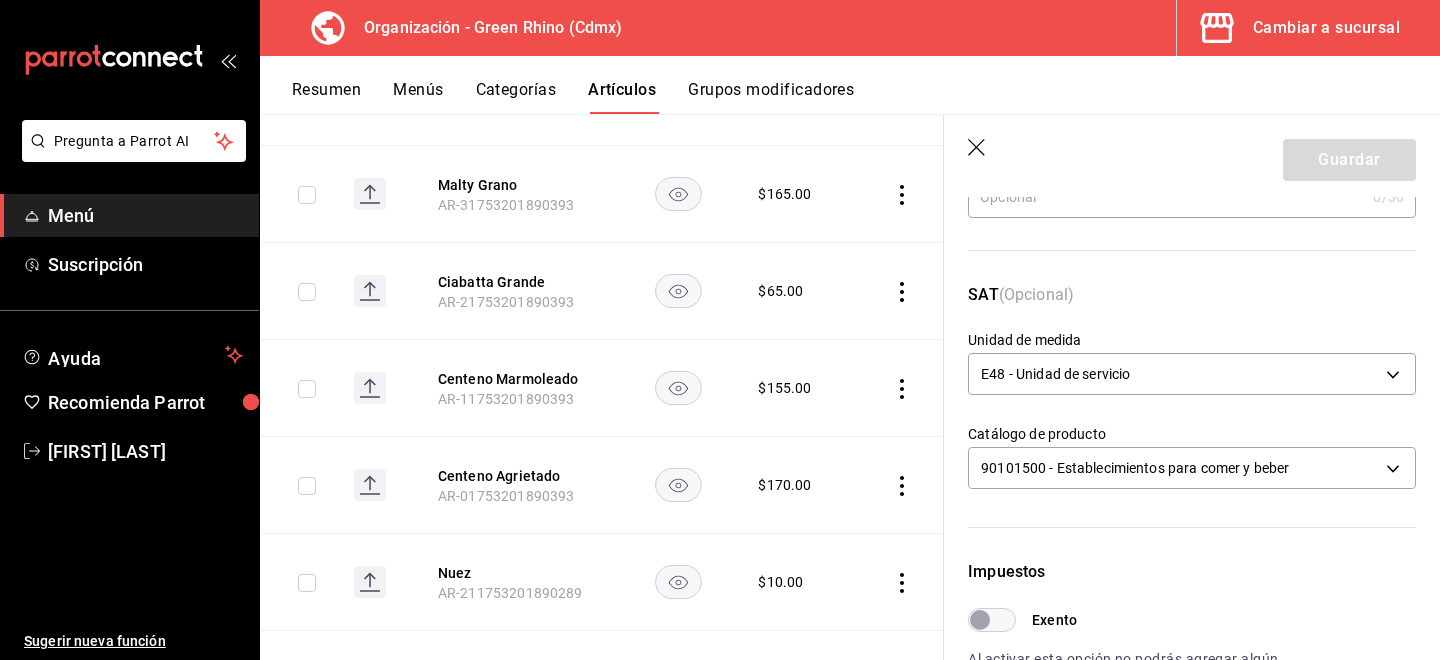 scroll, scrollTop: 295, scrollLeft: 0, axis: vertical 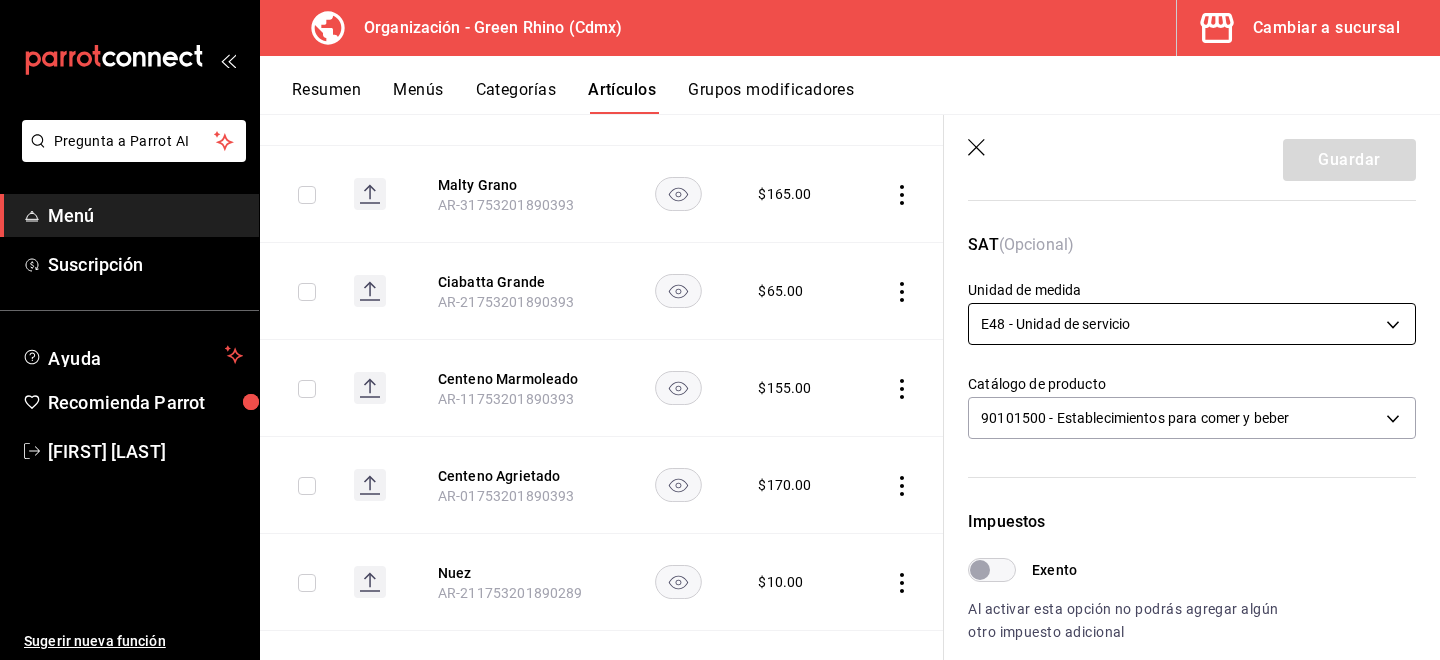 click on "Pregunta a Parrot AI Menú   Suscripción   Ayuda Recomienda Parrot   [FIRST] [LAST]   Sugerir nueva función   Organización - Green Rhino ([CITY]) Cambiar a sucursal Resumen Menús Categorías Artículos Grupos modificadores Artículos organización Edita el  precio e imagen  de tus artículos.  Asigna una categoría, agrega grupos modificadores  como “sin cebolla” o “extra queso”. ​ ​ Marcas Todas las marcas, Sin marca [UUID] Categorías Pan Salado, Sin categoría [UUID] Tipo de venta Todos los artículos ALL Ordenar Artículo Disponible Precio Pan de Tigre Pequeño [SKU] $ 155.00 Pan de Tigre Grande [SKU] $ 155.00 Ciabatta Pequeño [SKU] $ 40.00 Baguette [SKU] $ 60.00 Rye-No [SKU] $ 155.00 Pan de Maíz [SKU] $ 135.00 Pan Pepita [SKU] $ 165.00 Malty Grano [SKU] $ 165.00 Ciabatta Grande [SKU] $ 65.00 Centeno Marmoleado $ 155.00 $ Nuez" at bounding box center (720, 330) 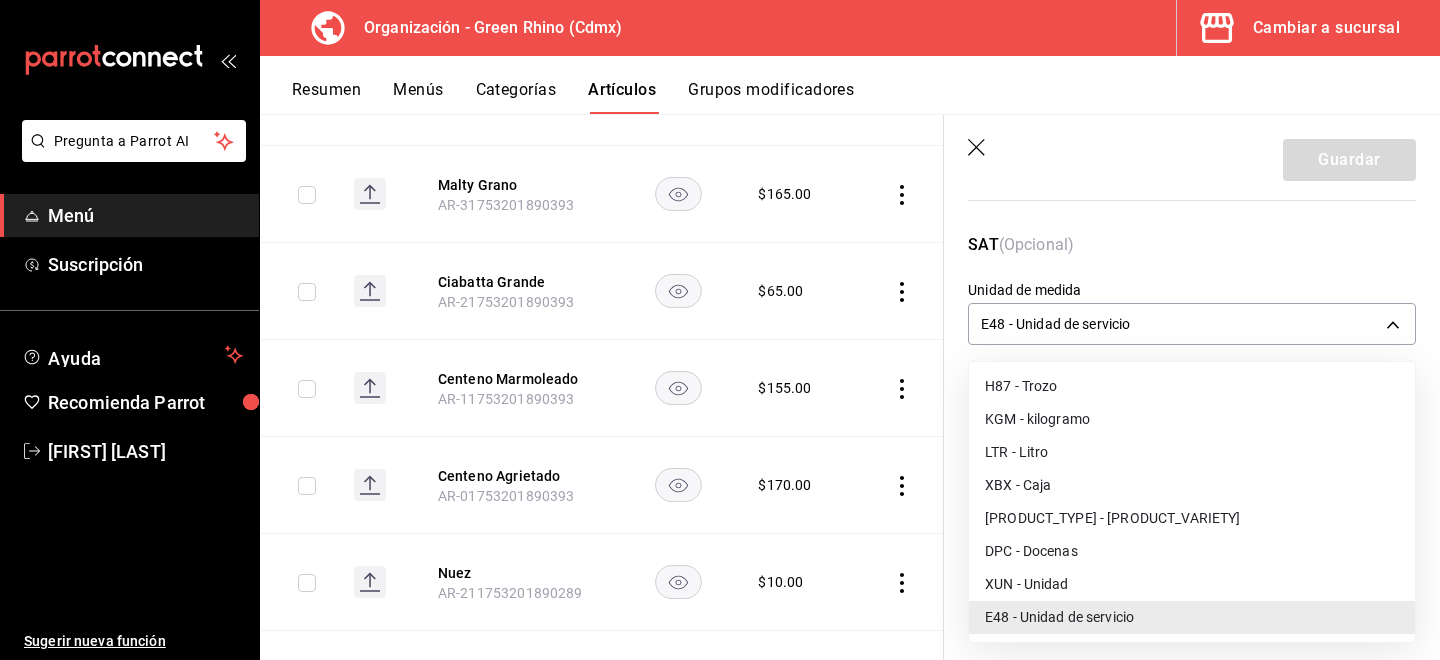 drag, startPoint x: 1023, startPoint y: 565, endPoint x: 1028, endPoint y: 585, distance: 20.615528 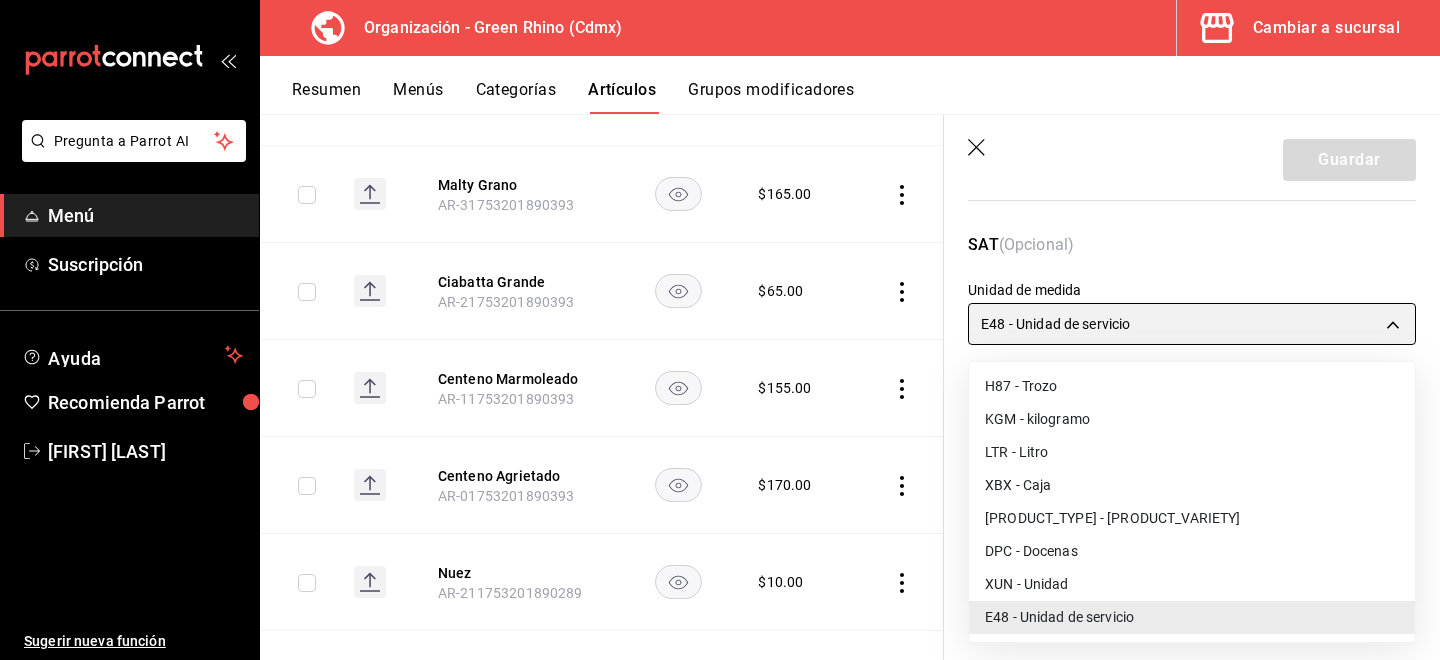 type on "XUN" 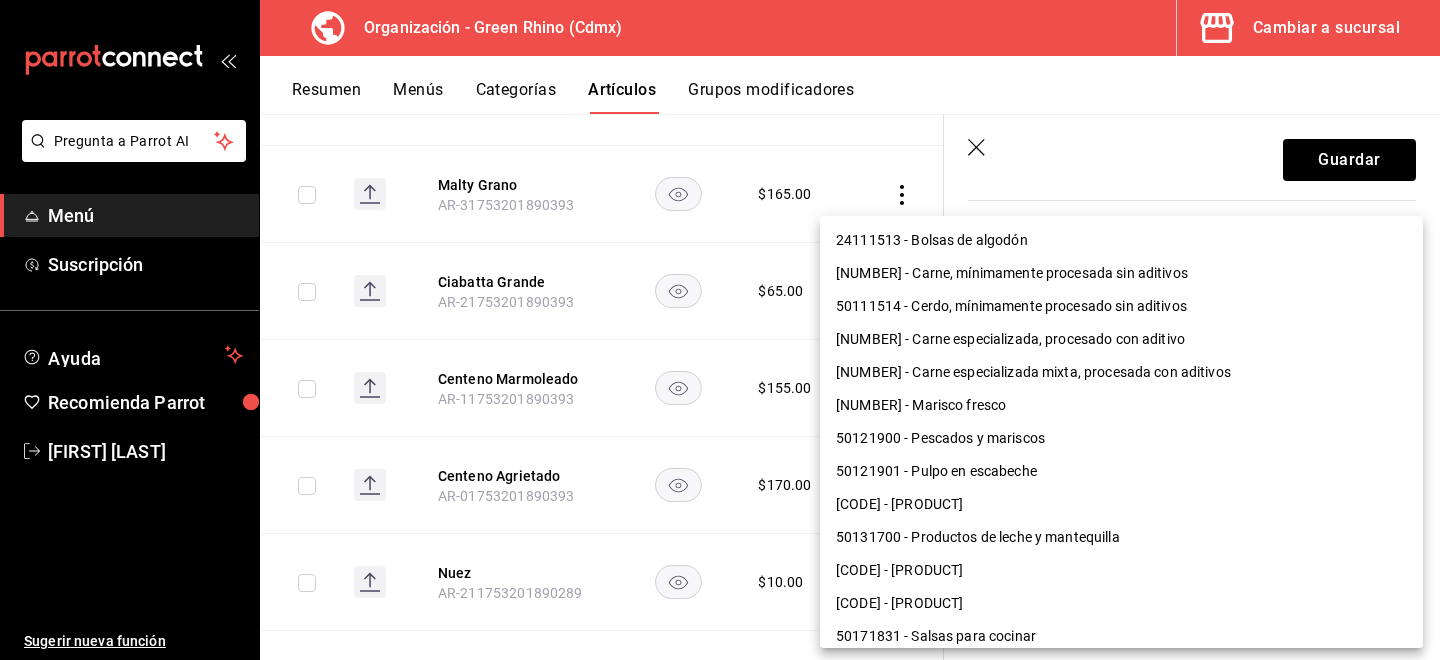 click on "Pregunta a Parrot AI Menú   Suscripción   Ayuda Recomienda Parrot   [FIRST] [LAST]   Sugerir nueva función   Organización - Green Rhino ([CITY]) Cambiar a sucursal Resumen Menús Categorías Artículos Grupos modificadores Artículos organización Edita el  precio e imagen  de tus artículos.  Asigna una categoría, agrega grupos modificadores  como “sin cebolla” o “extra queso”. ​ ​ Marcas Todas las marcas, Sin marca [UUID] Categorías Pan Salado, Sin categoría [UUID] Tipo de venta Todos los artículos ALL Ordenar Artículo Disponible Precio Pan de Tigre Pequeño [SKU] $ 155.00 Pan de Tigre Grande [SKU] $ 155.00 Ciabatta Pequeño [SKU] $ 40.00 Baguette [SKU] $ 60.00 Rye-No [SKU] $ 155.00 Pan de Maíz [SKU] $ 135.00 Pan Pepita [SKU] $ 165.00 Malty Grano [SKU] $ 165.00 Ciabatta Grande [SKU] $ 65.00 Centeno Marmoleado $ 155.00 $ Nuez" at bounding box center [720, 330] 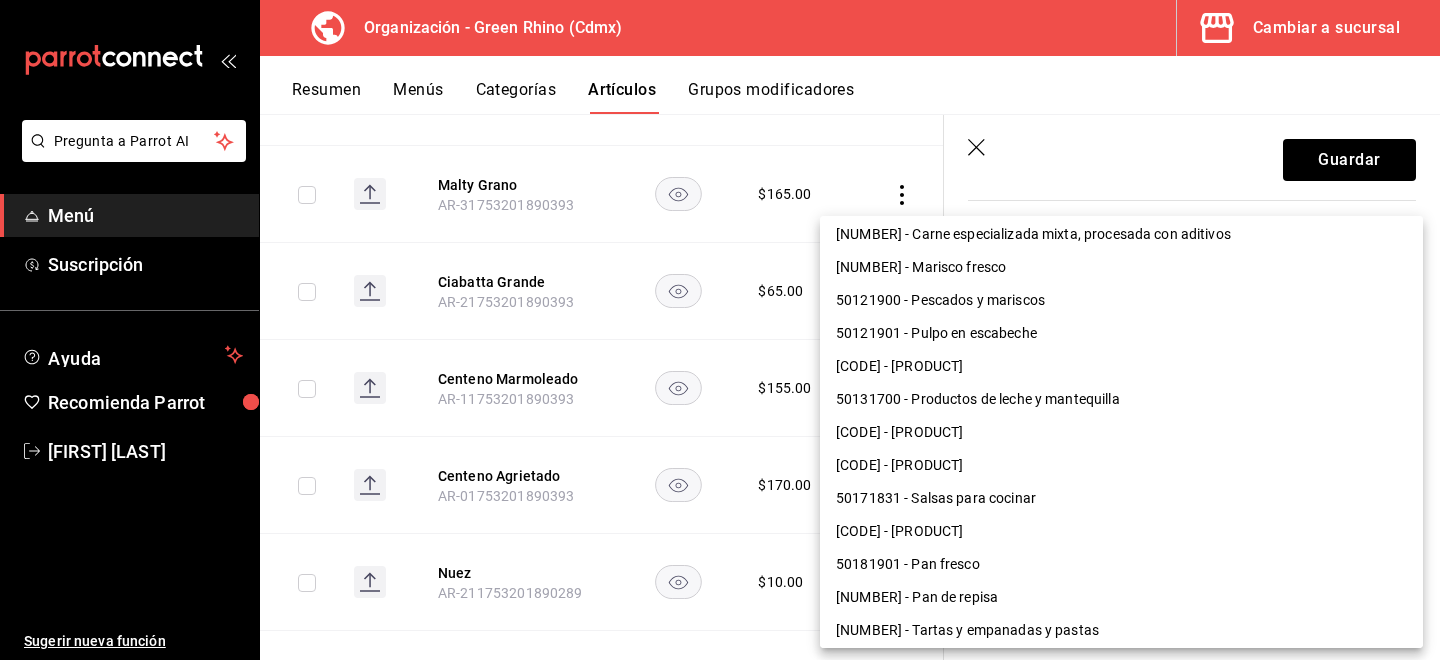 scroll, scrollTop: 192, scrollLeft: 0, axis: vertical 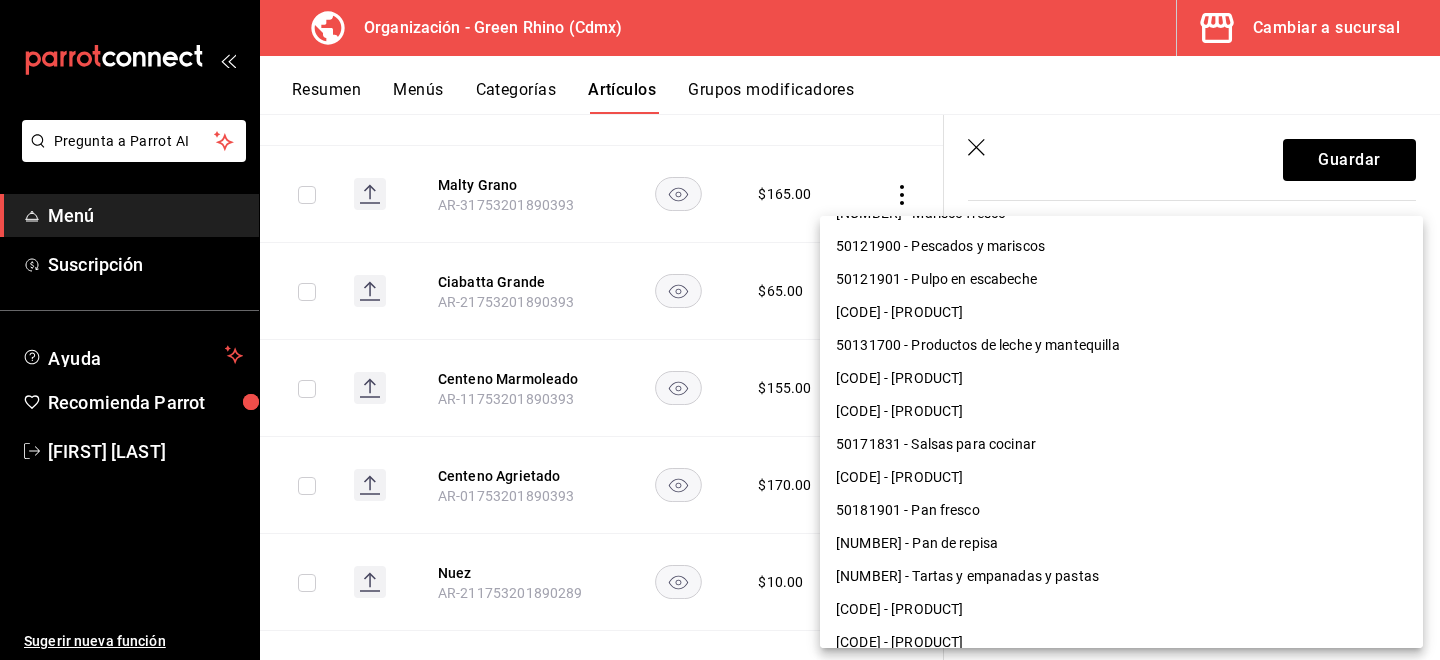 click on "[NUMBER] - Pan de repisa" at bounding box center (1121, 543) 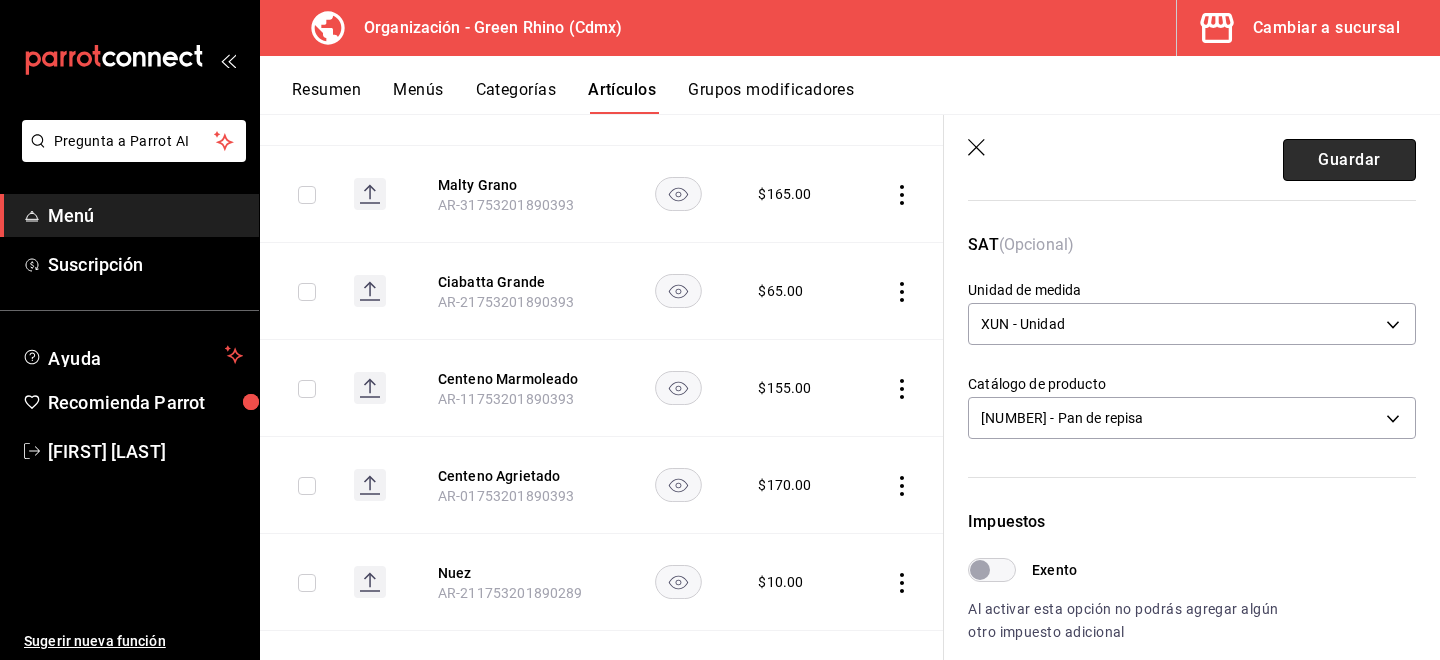 click on "Guardar" at bounding box center [1349, 160] 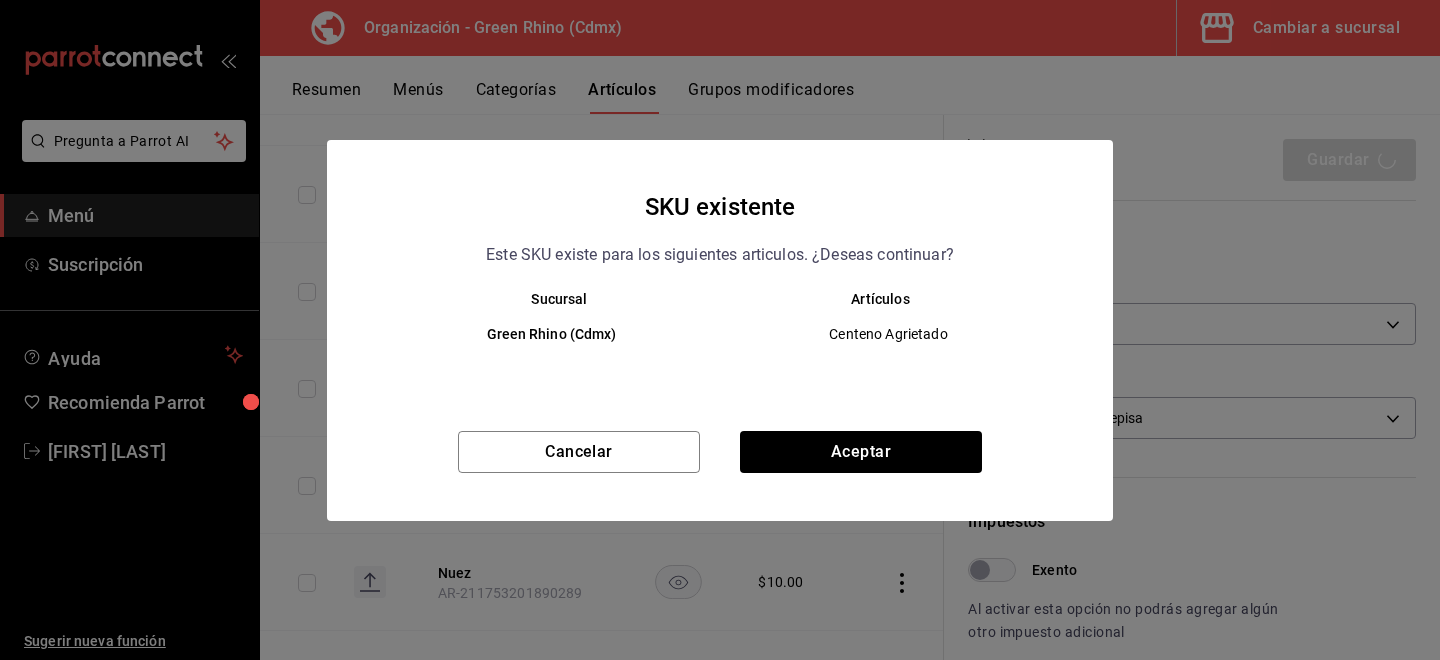 click on "Sucursal Artículos Green Rhino (Cdmx) [PRODUCT]" at bounding box center (720, 352) 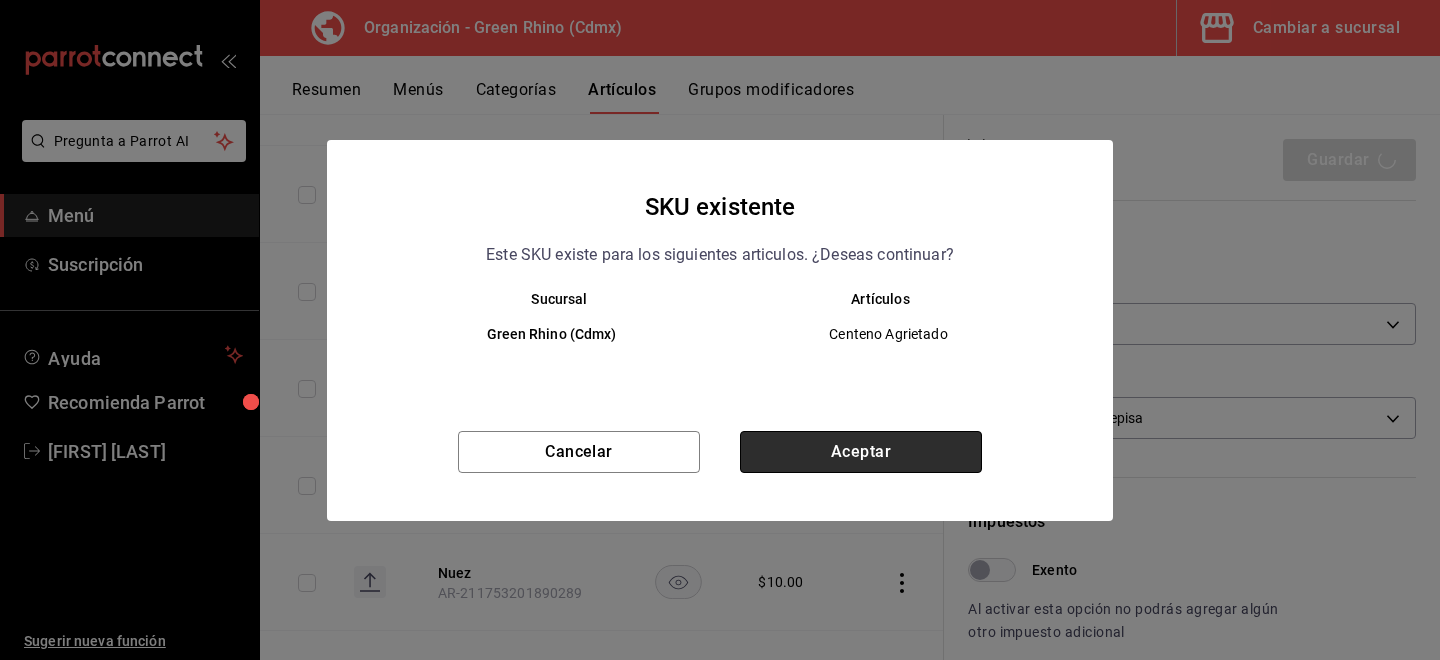 click on "Aceptar" at bounding box center [861, 452] 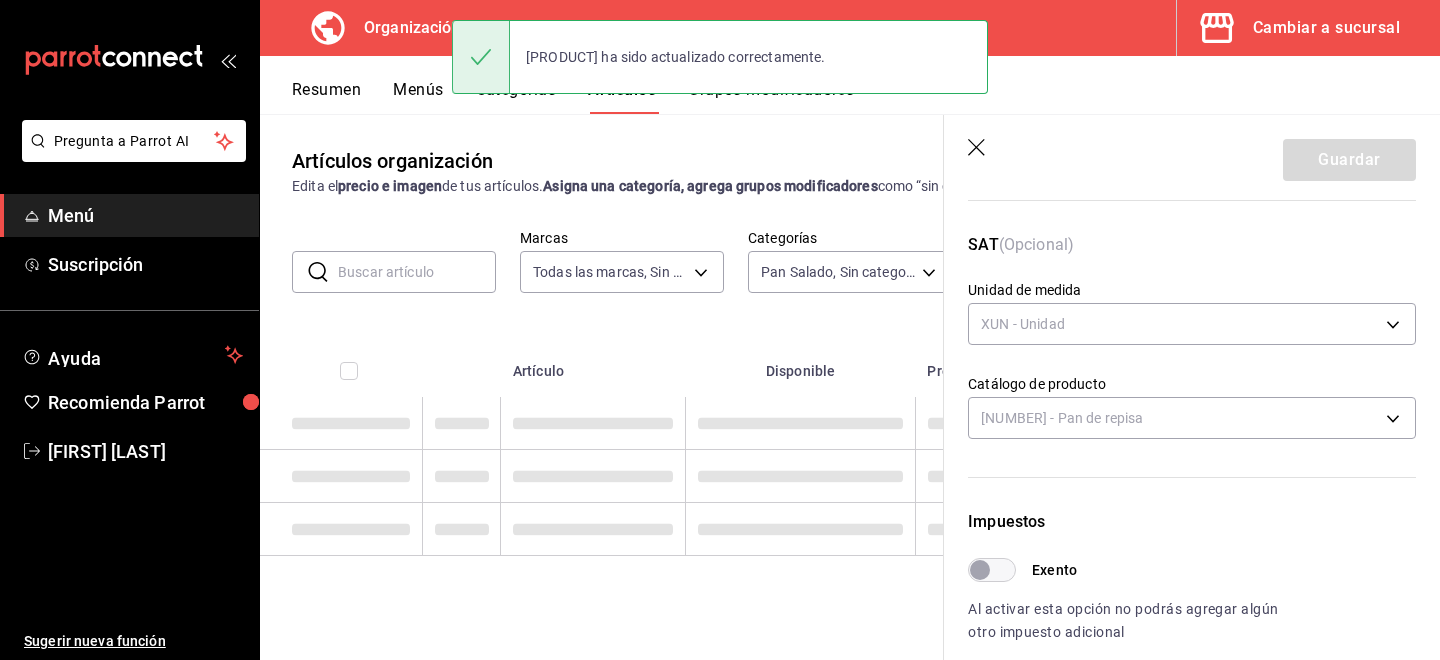scroll, scrollTop: 0, scrollLeft: 0, axis: both 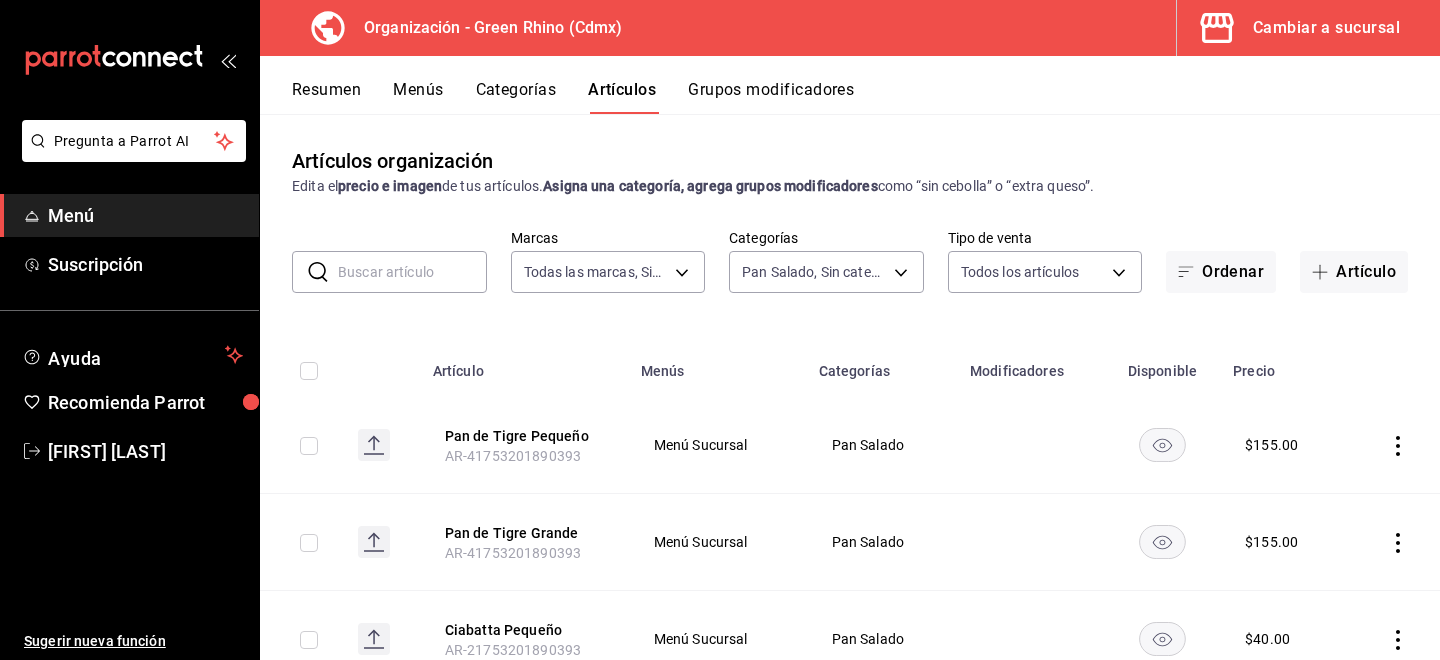 click at bounding box center (412, 272) 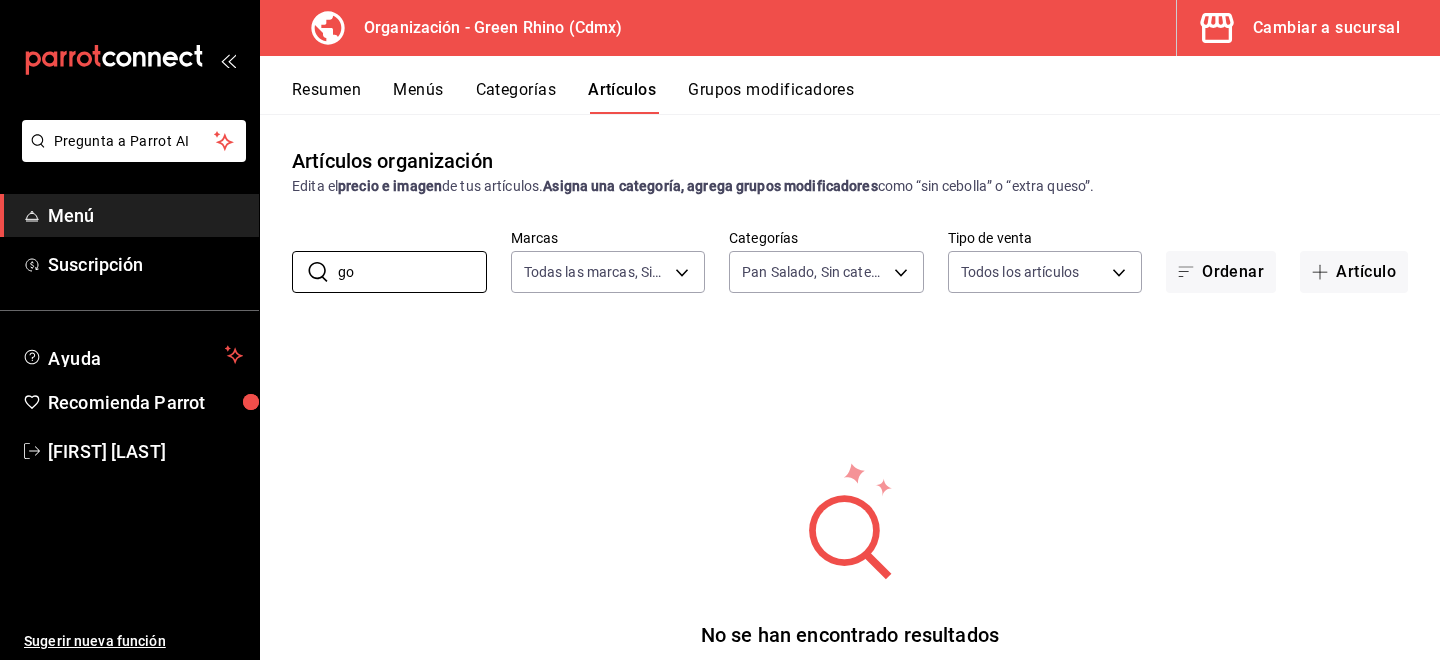 type on "g" 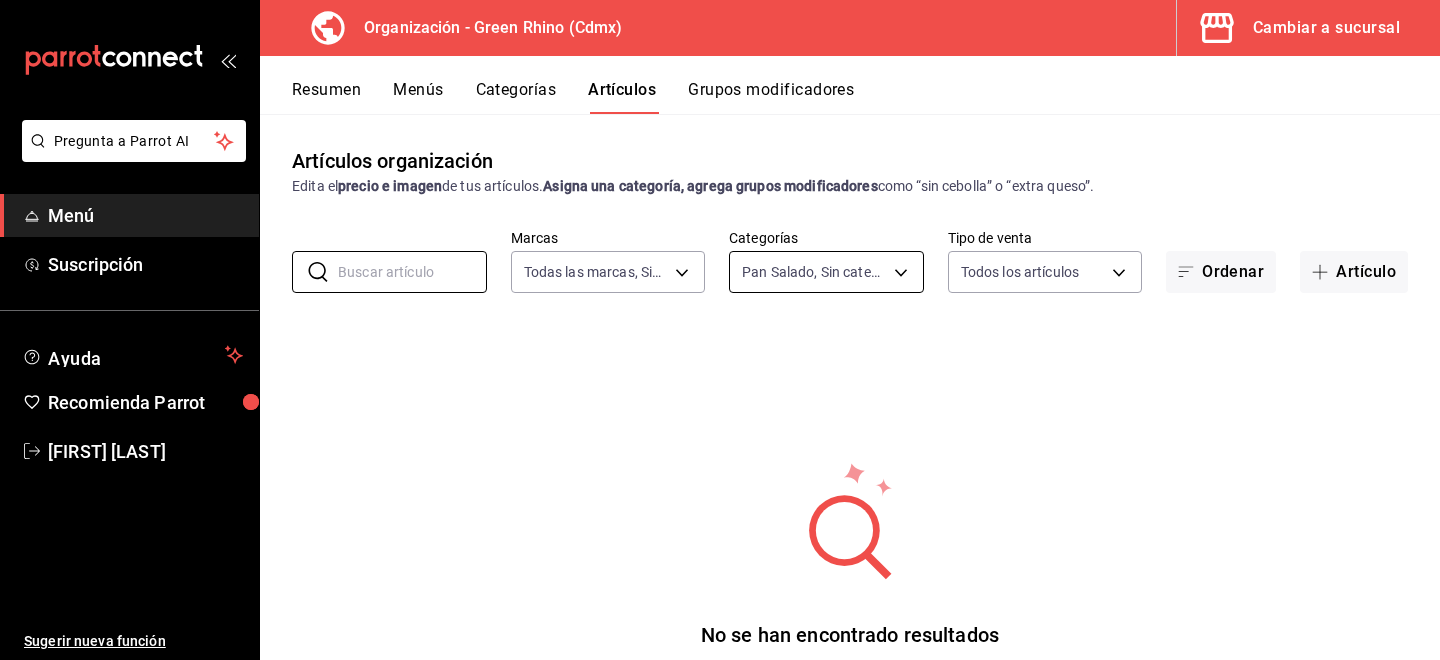 type 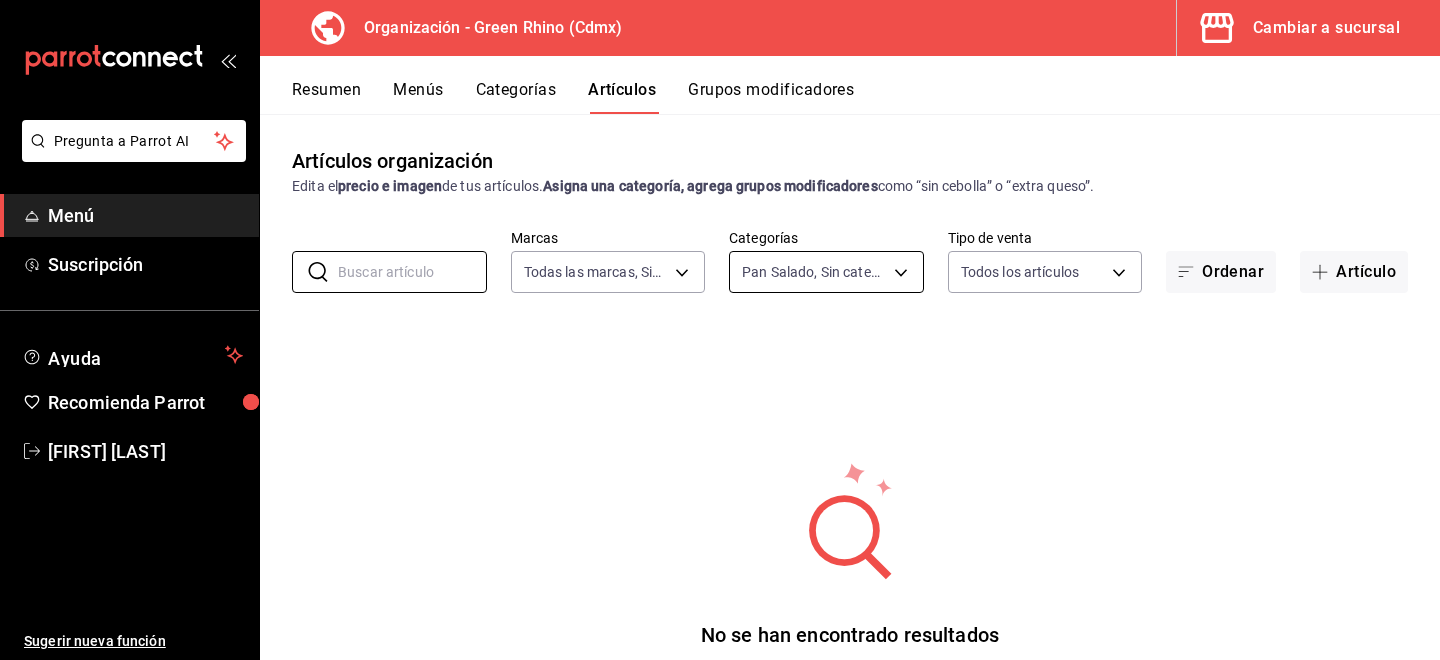 click on "Pregunta a Parrot AI Menú   Suscripción   Ayuda Recomienda Parrot   [FIRST] [LAST]   Sugerir nueva función   Organización - Green Rhino (Cdmx) Cambiar a sucursal Resumen Menús Categorías Artículos Grupos modificadores Artículos organización Edita el  precio e imagen  de tus artículos.  Asigna una categoría, agrega grupos modificadores  como “sin cebolla” o “extra queso”. ​ ​ Marcas Todas las marcas, Sin marca 718e4269-ab1b-41b6-b1a3-b54ad853307e Categorías Pan Salado, Sin categoría aafec7b1-a8f4-4a6c-9f77-b6ee1acf481b Tipo de venta Todos los artículos ALL Ordenar Artículo No se han encontrado resultados Parece que no podemos encontrar ningún resultado basado en tu búsqueda, intenta de nuevo. Guardar Pregunta a Parrot AI Menú   Suscripción   Ayuda Recomienda Parrot   [FIRST] [LAST]   Sugerir nueva función   GANA 1 MES GRATIS EN TU SUSCRIPCIÓN AQUÍ Ver video tutorial Ir a video Visitar centro de ayuda (81) [PHONE] soporte@parrotsoftware.io Visitar centro de ayuda (81) [PHONE]" at bounding box center (720, 330) 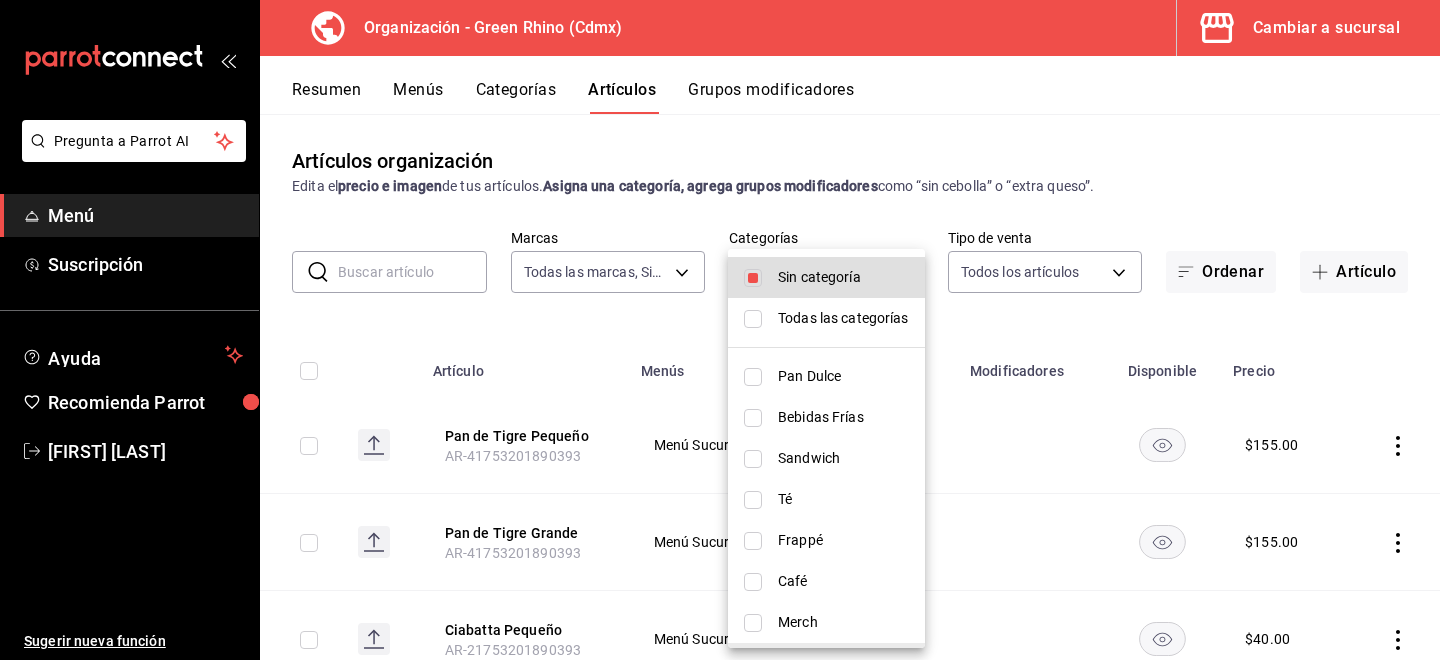 click on "Sin categoría" at bounding box center (826, 277) 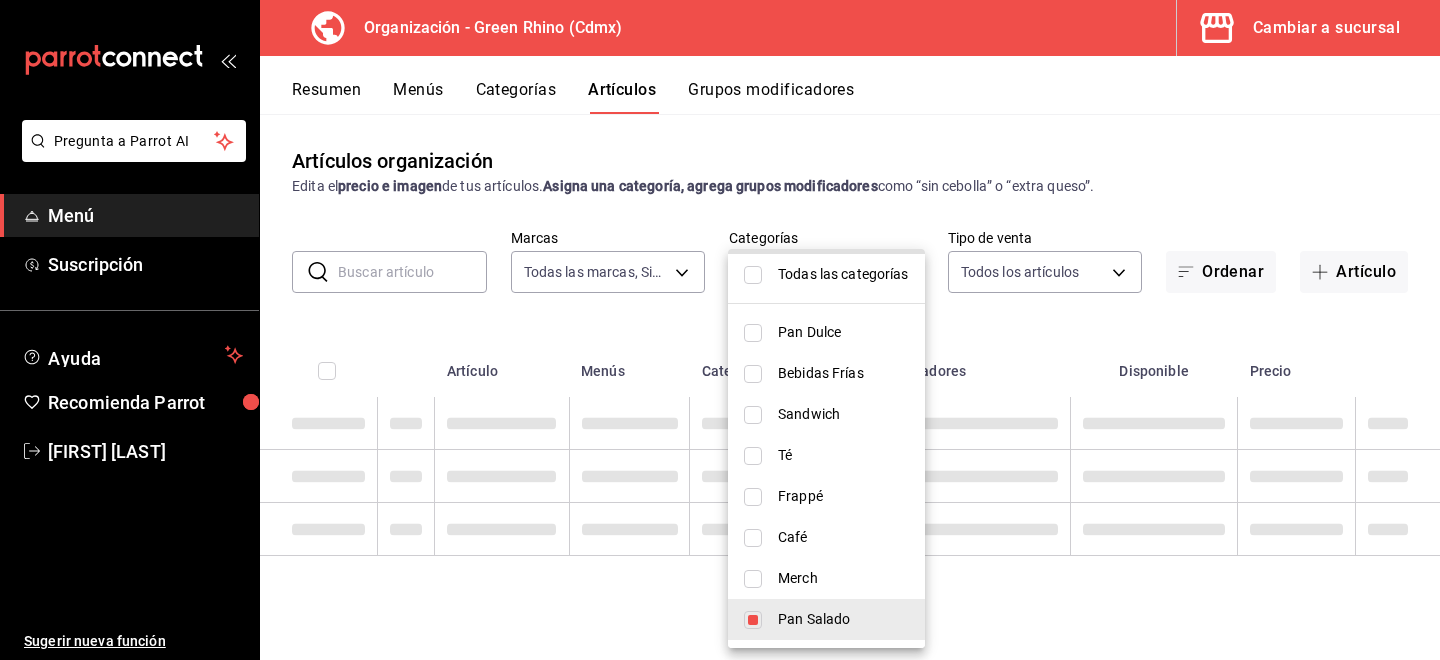 scroll, scrollTop: 42, scrollLeft: 0, axis: vertical 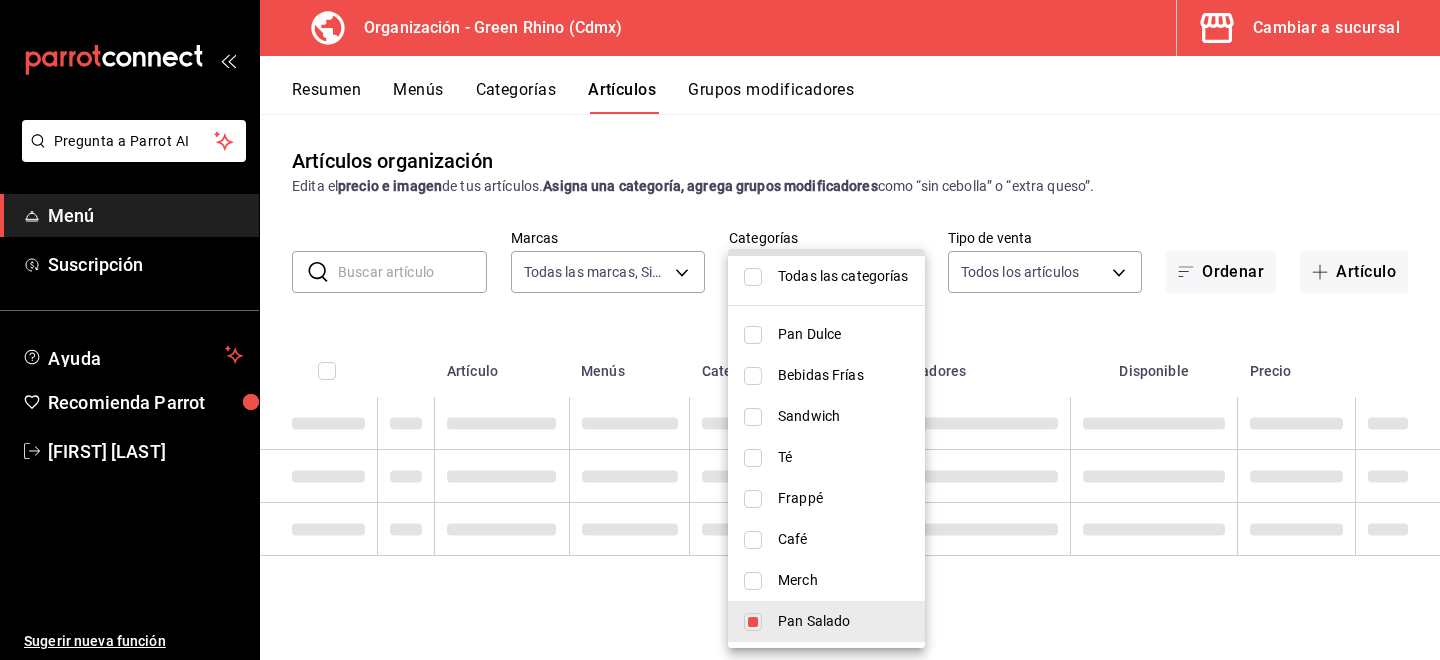 click at bounding box center (753, 581) 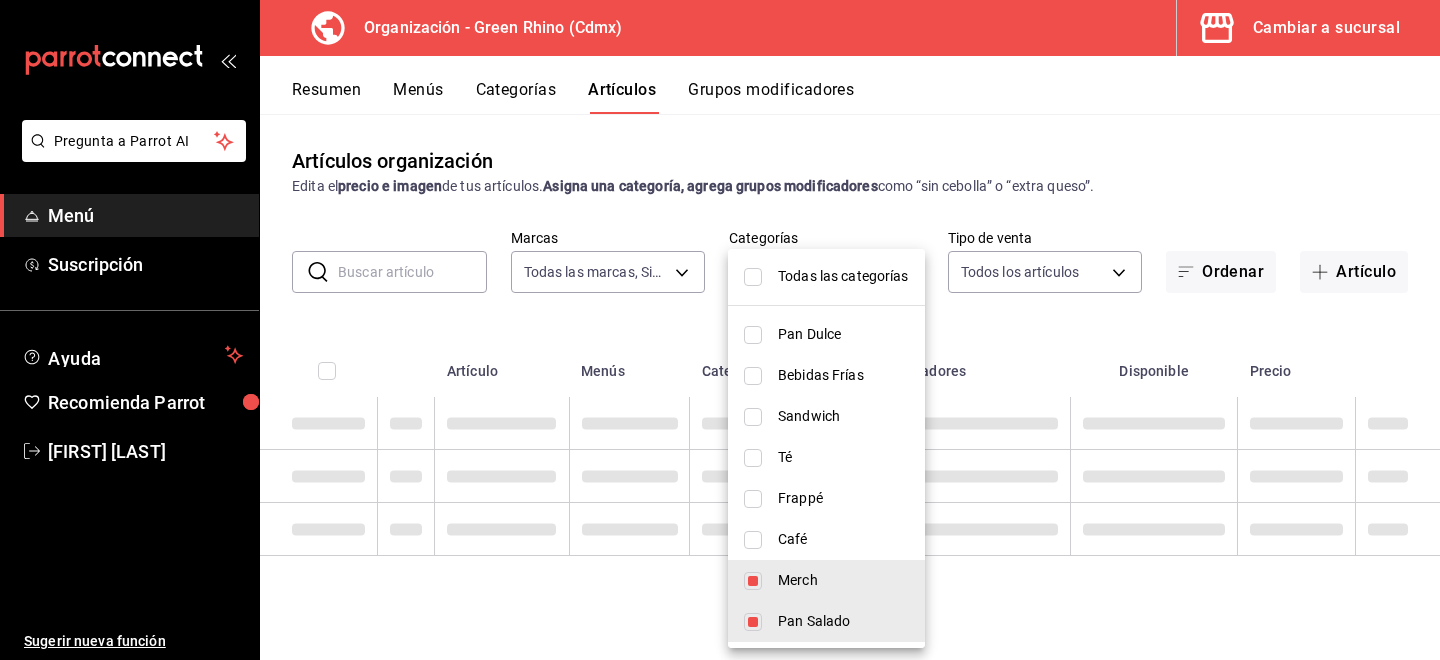 click on "Pan Salado" at bounding box center (826, 621) 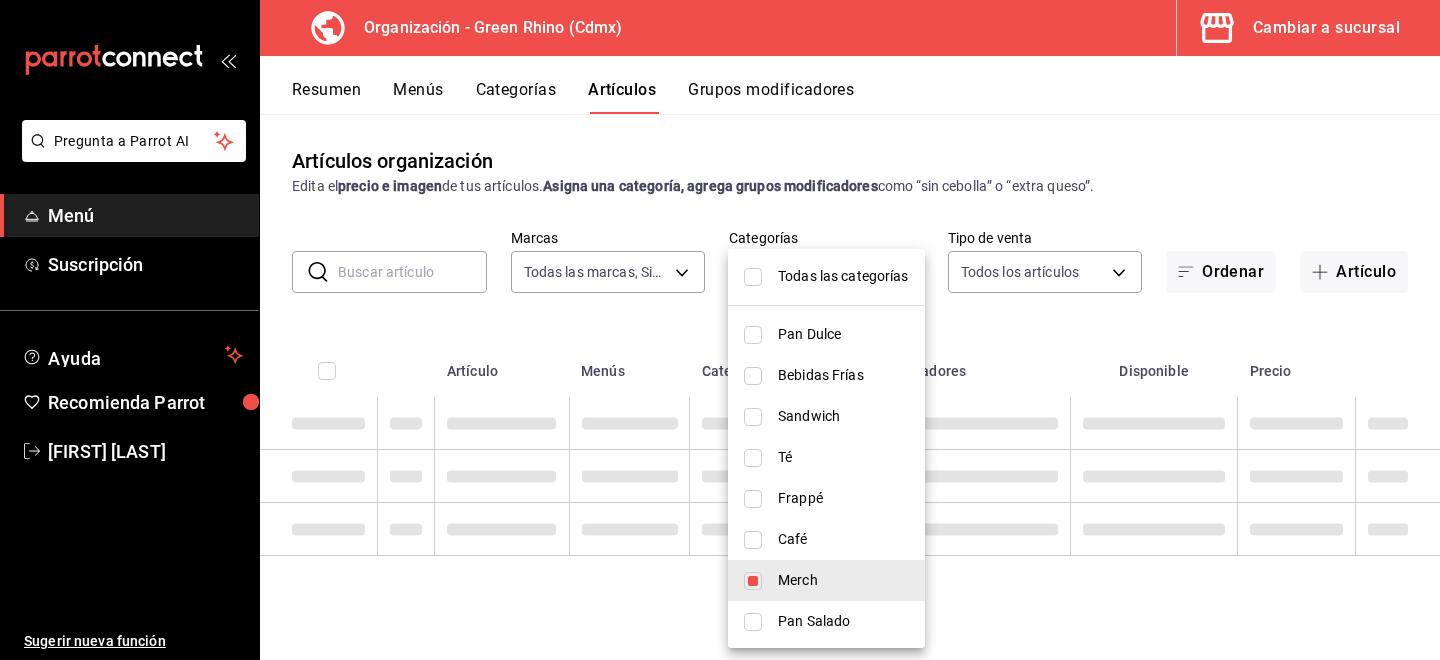 click at bounding box center (720, 330) 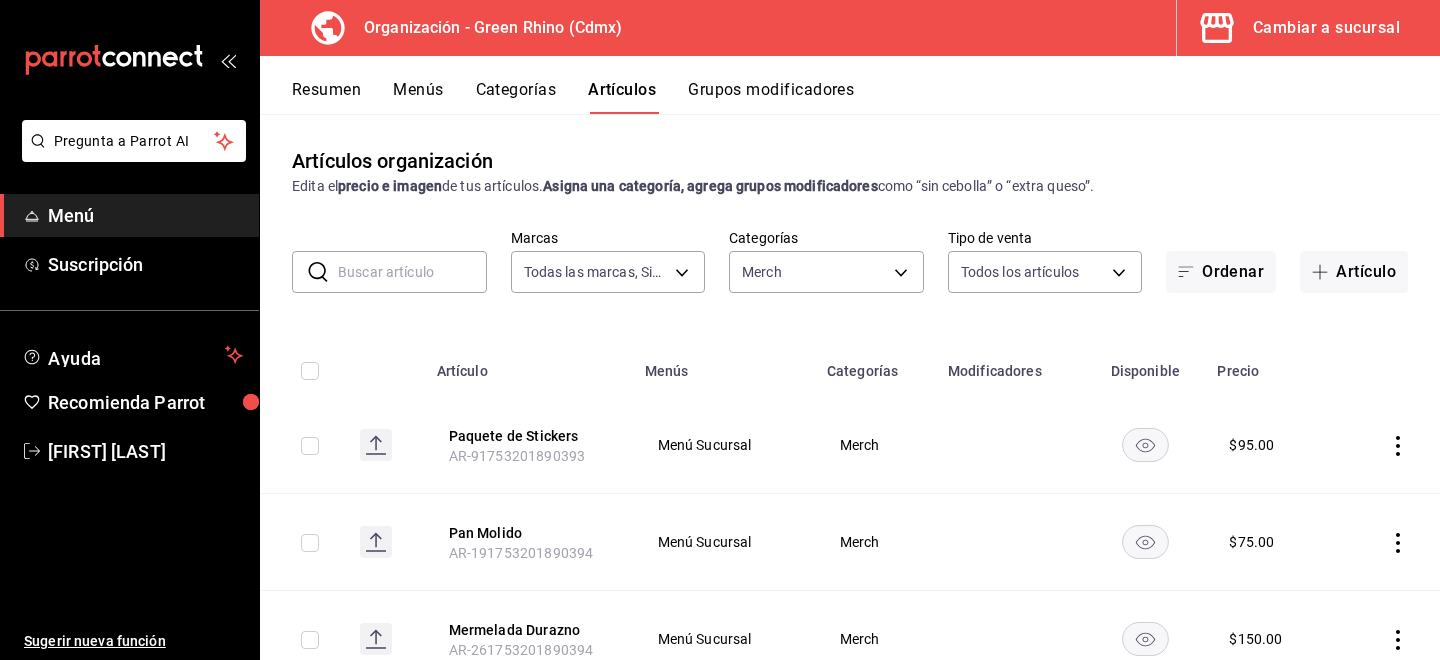click at bounding box center [412, 272] 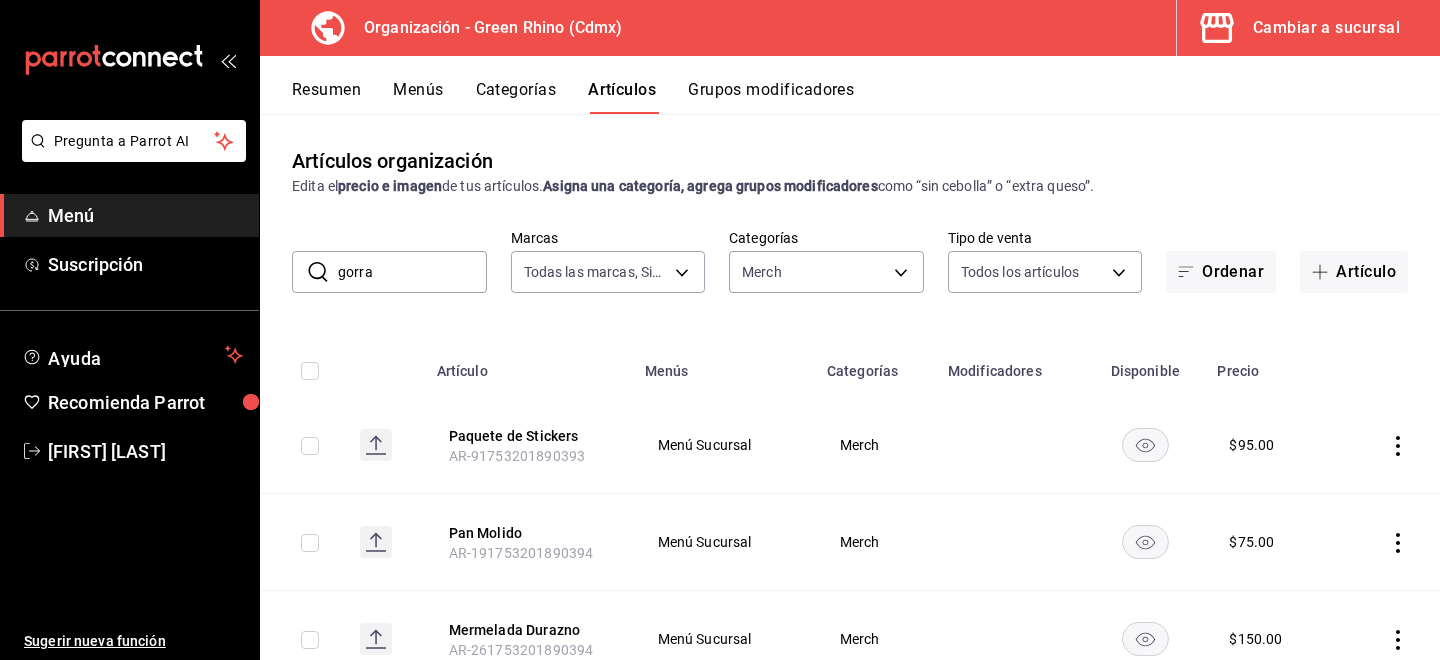 type on "gorra" 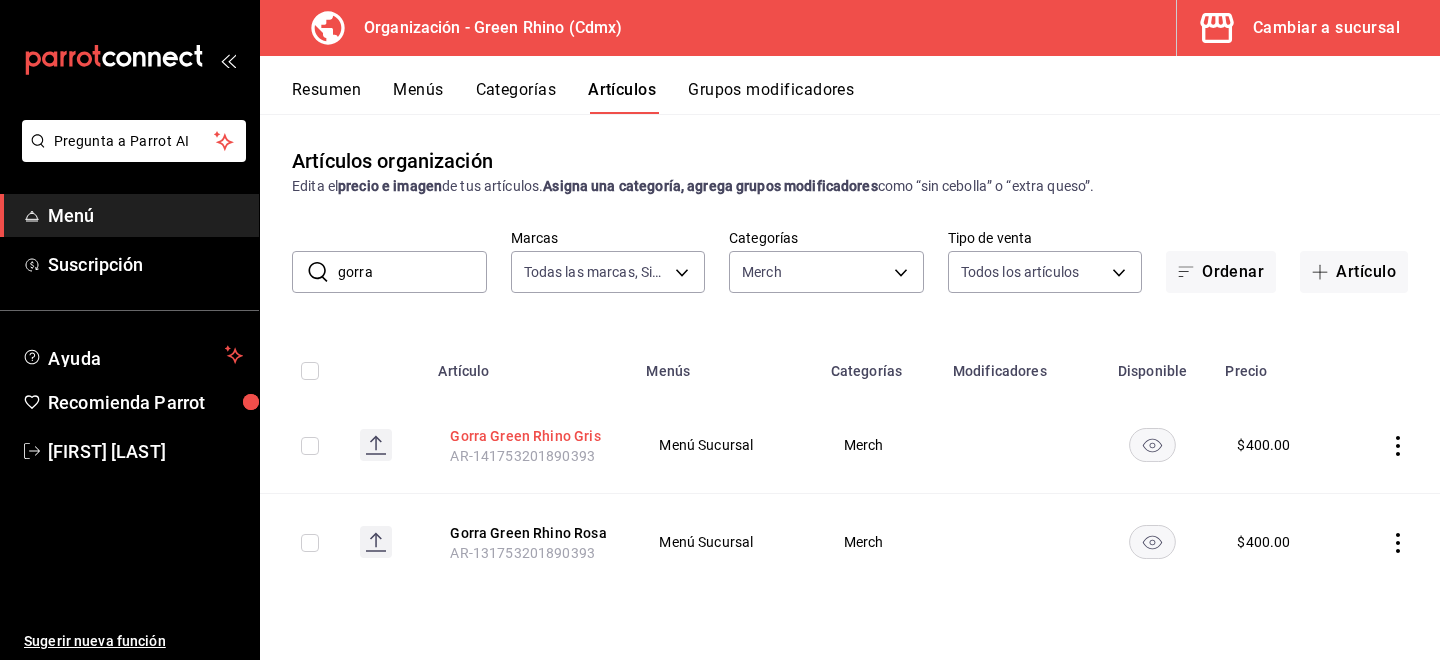 click on "Gorra Green Rhino Gris" at bounding box center (530, 436) 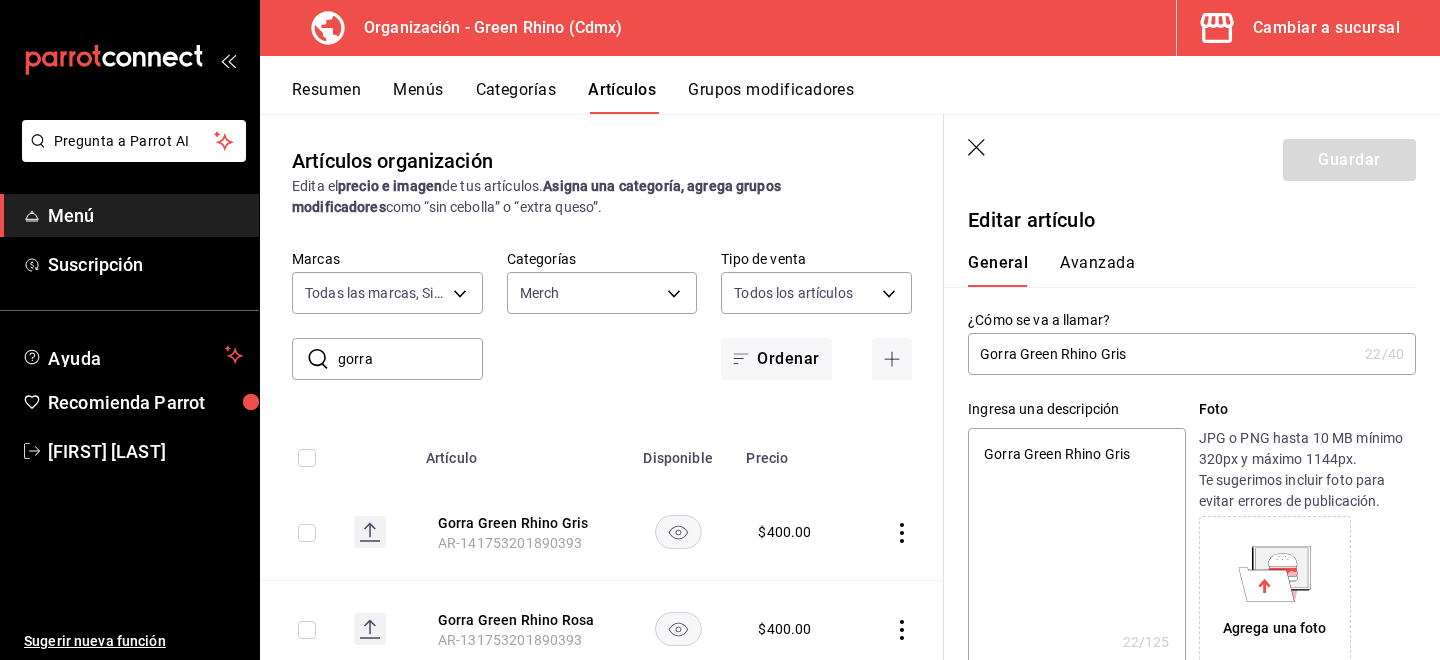 click on "Avanzada" at bounding box center [1097, 270] 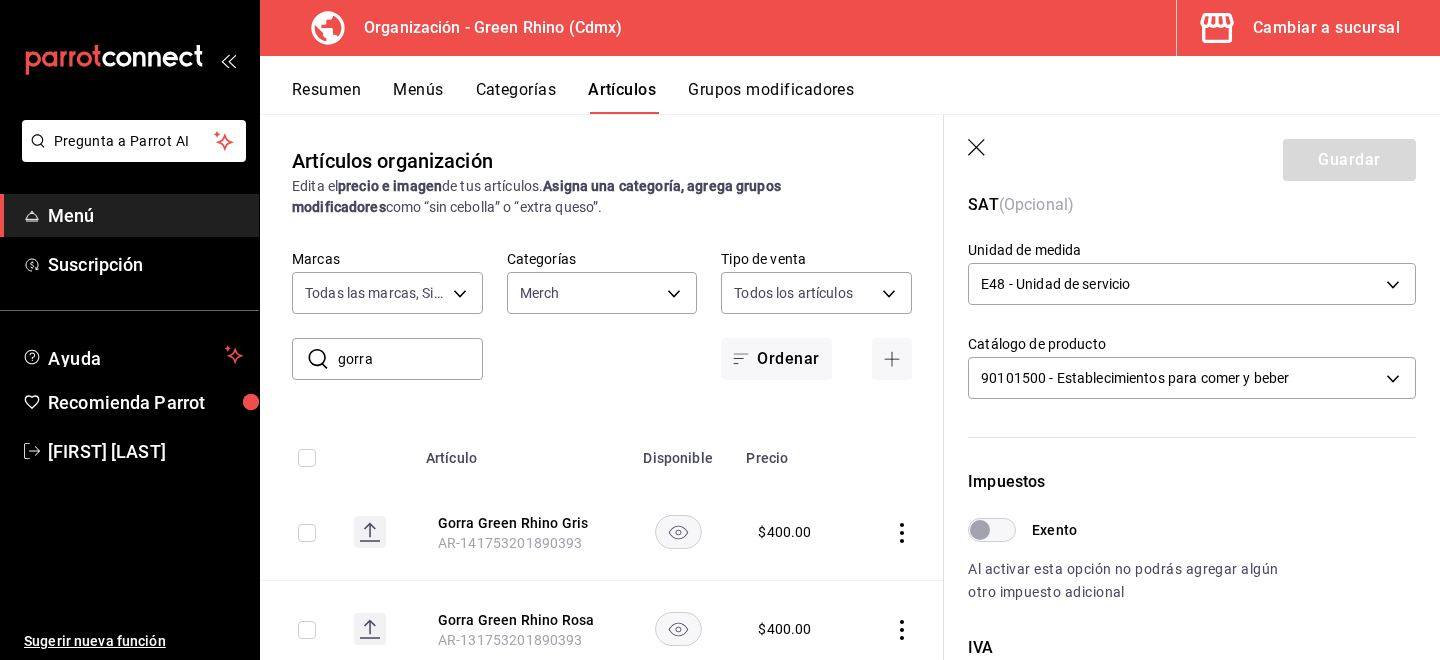scroll, scrollTop: 332, scrollLeft: 0, axis: vertical 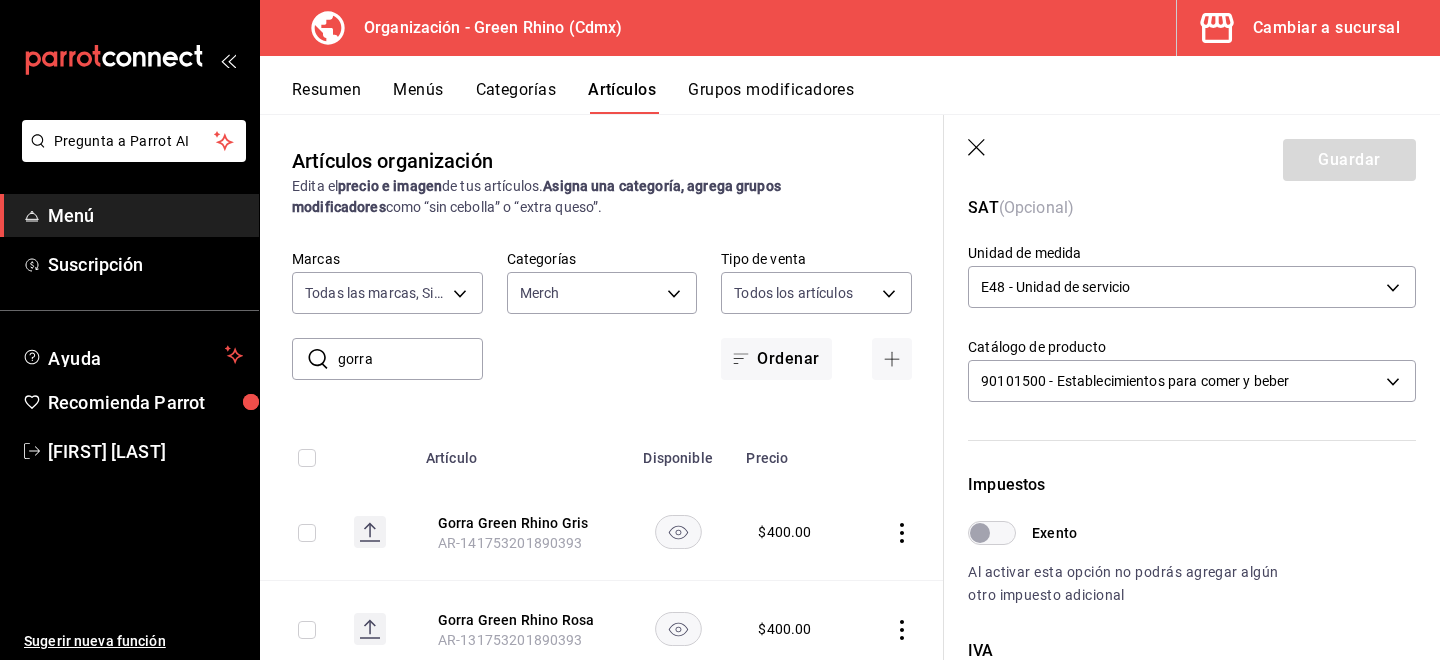 click on "[CODE] - [BUSINESS_TYPE] [CODE]" at bounding box center (1192, 378) 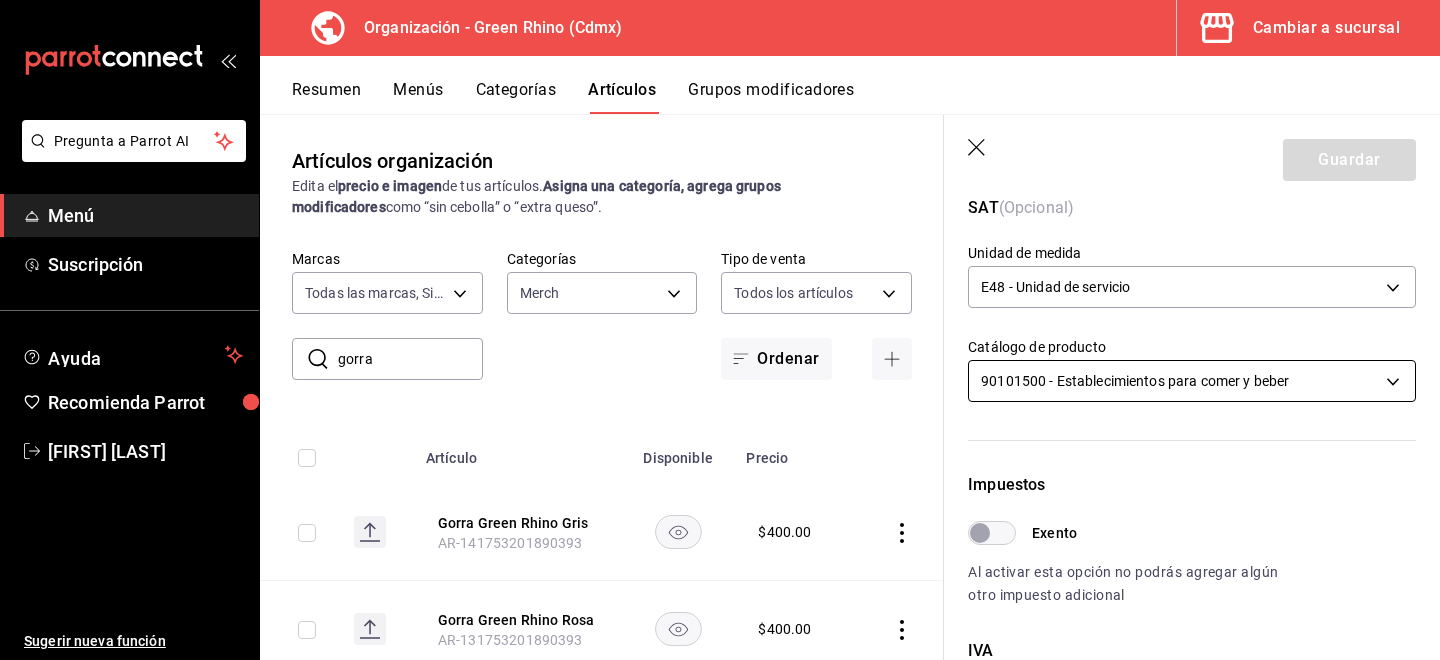 click on "Pregunta a Parrot AI Menú   Suscripción   Ayuda Recomienda Parrot   [FIRST] [LAST]   Sugerir nueva función   Organización - Green Rhino (Cdmx) Cambiar a sucursal Resumen Menús Categorías Artículos Grupos modificadores Artículos organización Edita el  precio e imagen  de tus artículos.  Asigna una categoría, agrega grupos modificadores  como “sin cebolla” o “extra queso”. ​ gorra ​ Marcas Todas las marcas, Sin marca 718e4269-ab1b-41b6-b1a3-b54ad853307e Categorías Merch b82d061b-ad1a-42b3-8576-24315513d805 Tipo de venta Todos los artículos ALL Ordenar Artículo Disponible Precio Gorra Green Rhino Gris [ORDER_ID] $ 400.00 Gorra Green Rhino Rosa [ORDER_ID] $ 400.00 Guardar Editar artículo General Avanzada ¿Cómo se va a llamar? Gorra Green Rhino Gris 22 /40 ¿Cómo se va a llamar? Ingresa una descripción Gorra Green Rhino Gris x 22 /125 ​ Foto JPG o PNG hasta 10 MB mínimo 320px y máximo 1144px. Te sugerimos incluir foto para evitar errores de publicación. Precio fijo" at bounding box center [720, 330] 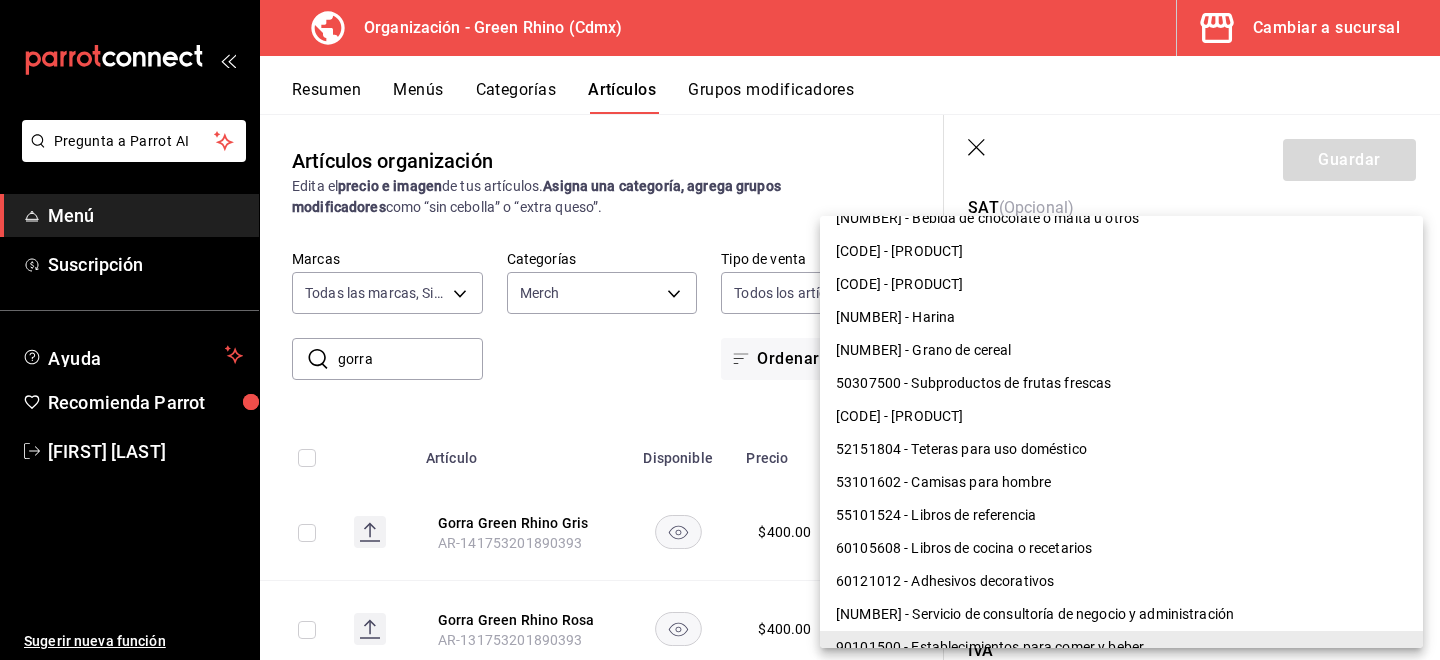 scroll, scrollTop: 1491, scrollLeft: 0, axis: vertical 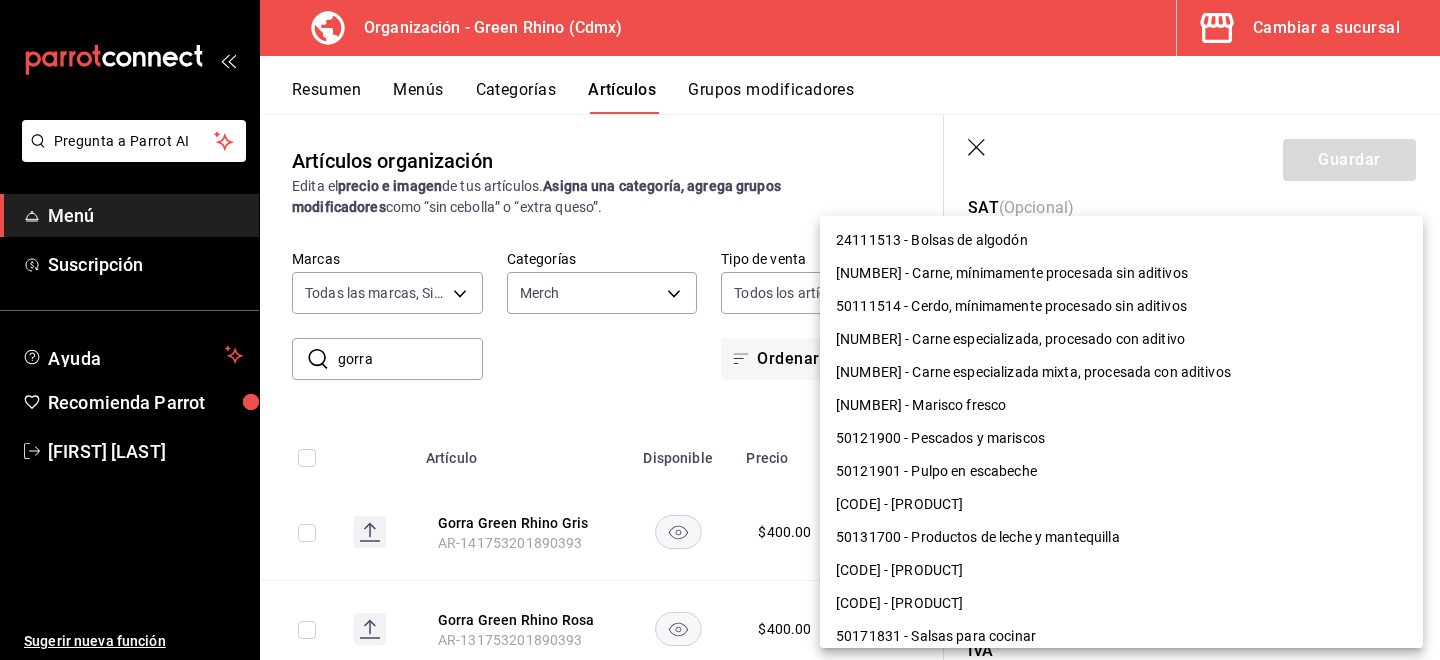 type 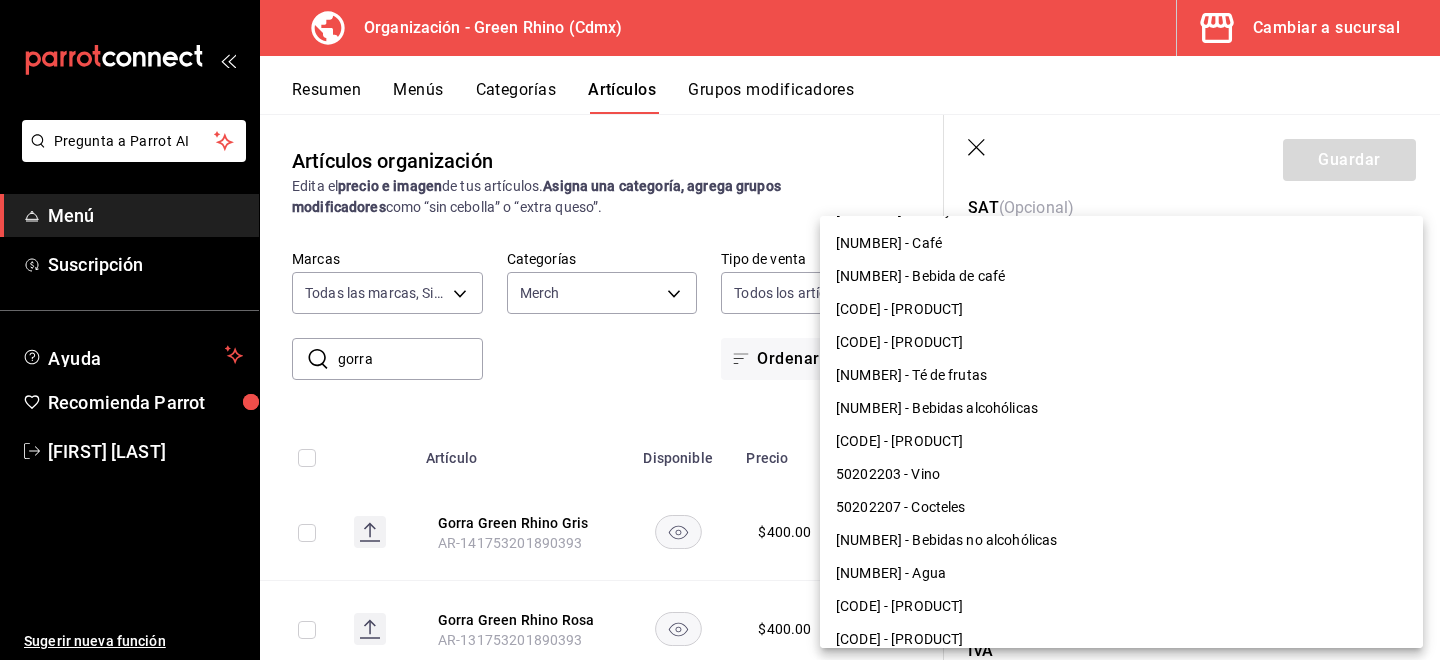 scroll, scrollTop: 1623, scrollLeft: 0, axis: vertical 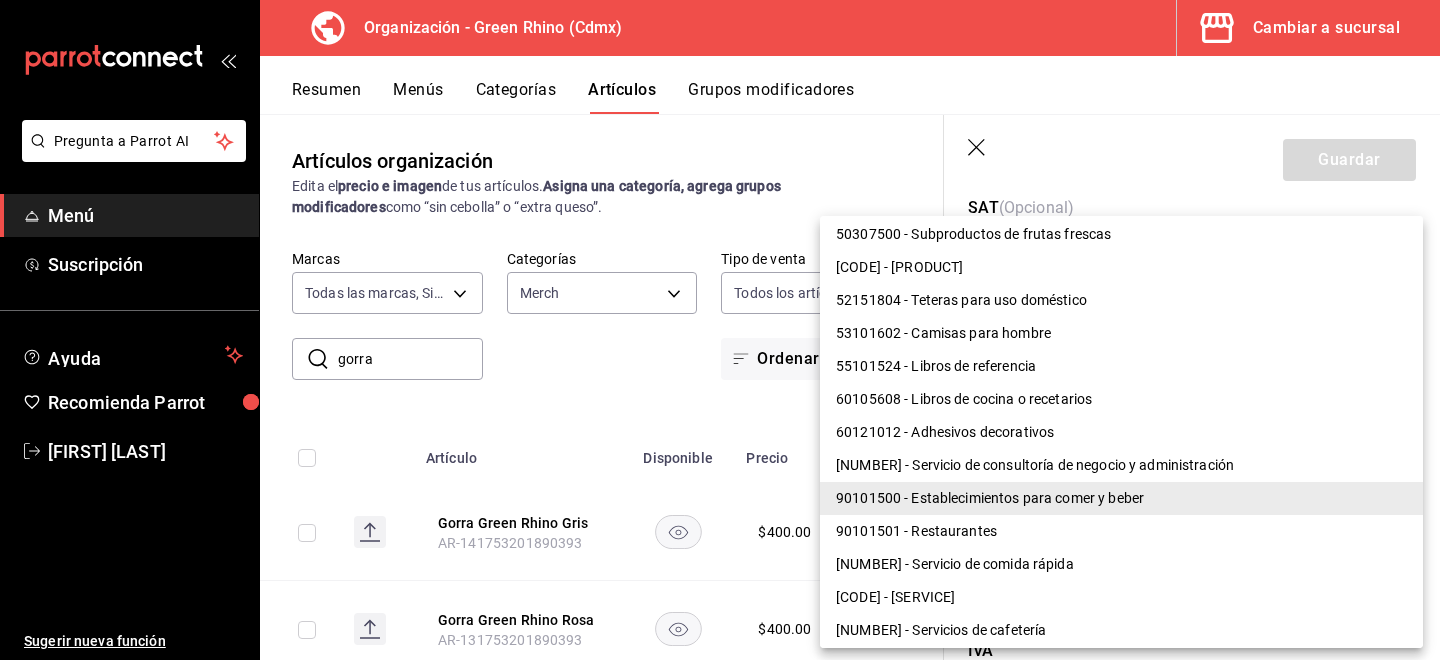 click on "53101602 - Camisas para hombre" at bounding box center (1121, 333) 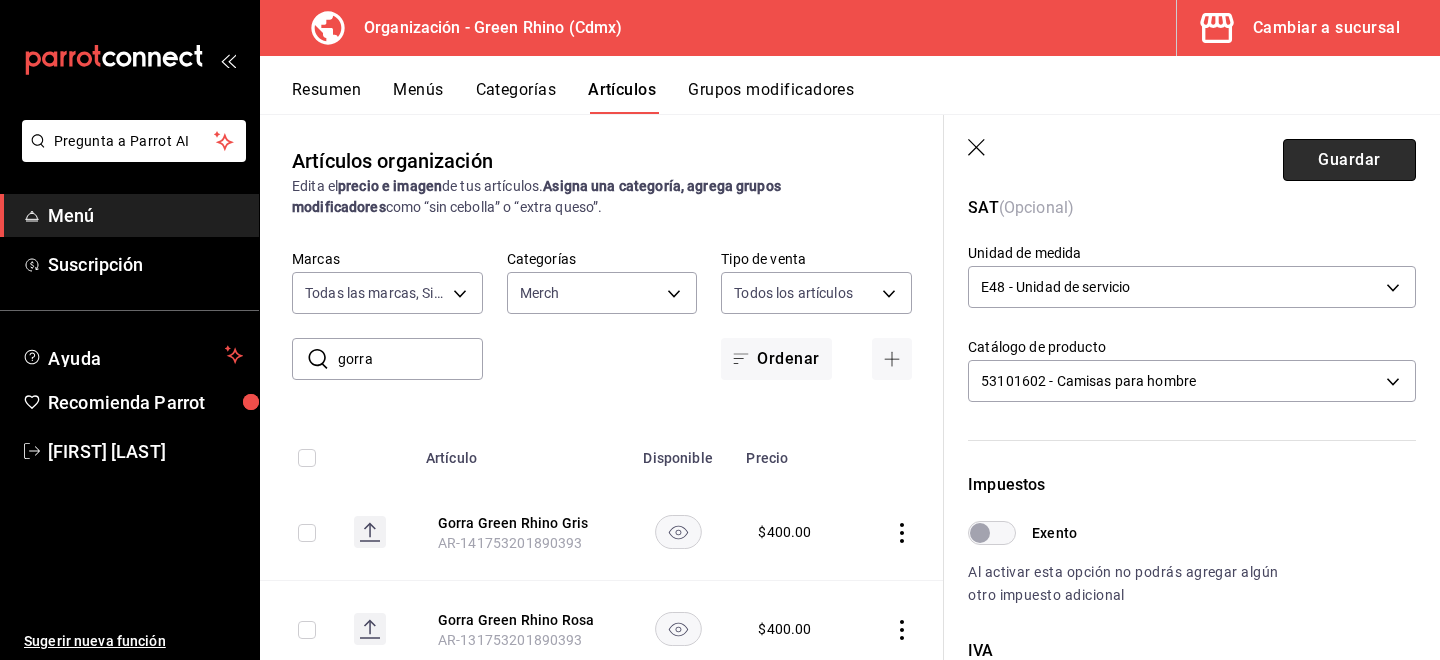 click on "Guardar" at bounding box center [1349, 160] 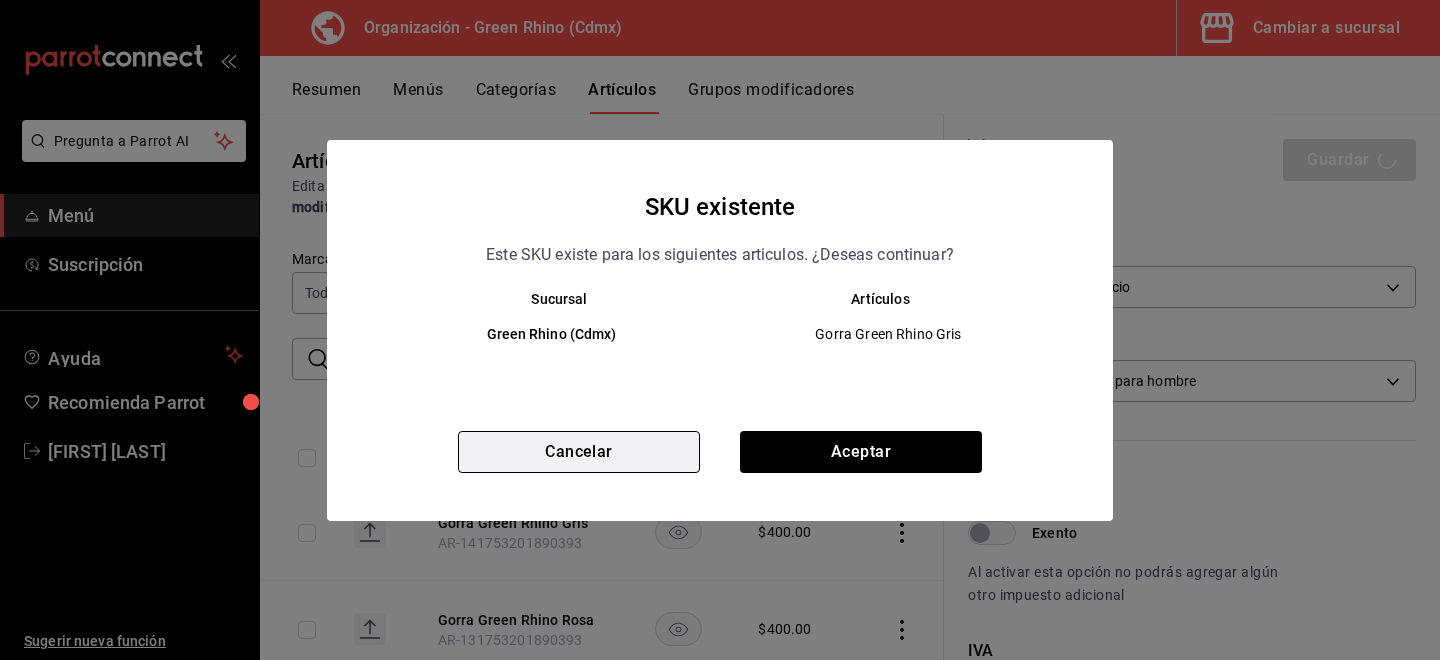 click on "Cancelar" at bounding box center (579, 452) 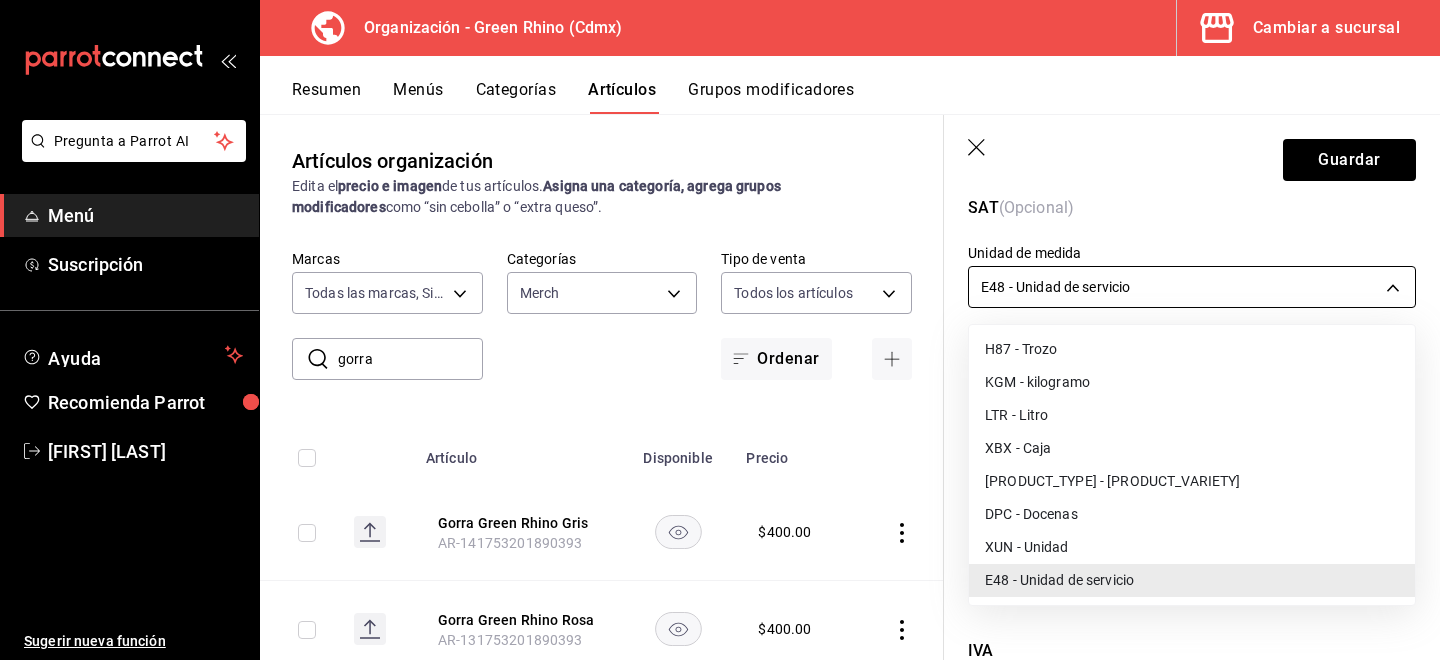 click on "Pregunta a Parrot AI Menú   Suscripción   Ayuda Recomienda Parrot   [FIRST] [LAST]   Sugerir nueva función   Organización - Green Rhino (Cdmx) Cambiar a sucursal Resumen Menús Categorías Artículos Grupos modificadores Artículos organización Edita el  precio e imagen  de tus artículos.  Asigna una categoría, agrega grupos modificadores  como “sin cebolla” o “extra queso”. ​ gorra ​ Marcas Todas las marcas, Sin marca 718e4269-ab1b-41b6-b1a3-b54ad853307e Categorías Merch b82d061b-ad1a-42b3-8576-24315513d805 Tipo de venta Todos los artículos ALL Ordenar Artículo Disponible Precio Gorra Green Rhino Gris [ORDER_ID] $ 400.00 Gorra Green Rhino Rosa [ORDER_ID] $ 400.00 Guardar Editar artículo General Avanzada ¿Cómo se va a llamar? Gorra Green Rhino Gris 22 /40 ¿Cómo se va a llamar? Ingresa una descripción Gorra Green Rhino Gris x 22 /125 ​ Foto JPG o PNG hasta 10 MB mínimo 320px y máximo 1144px. Te sugerimos incluir foto para evitar errores de publicación. Precio fijo" at bounding box center [720, 330] 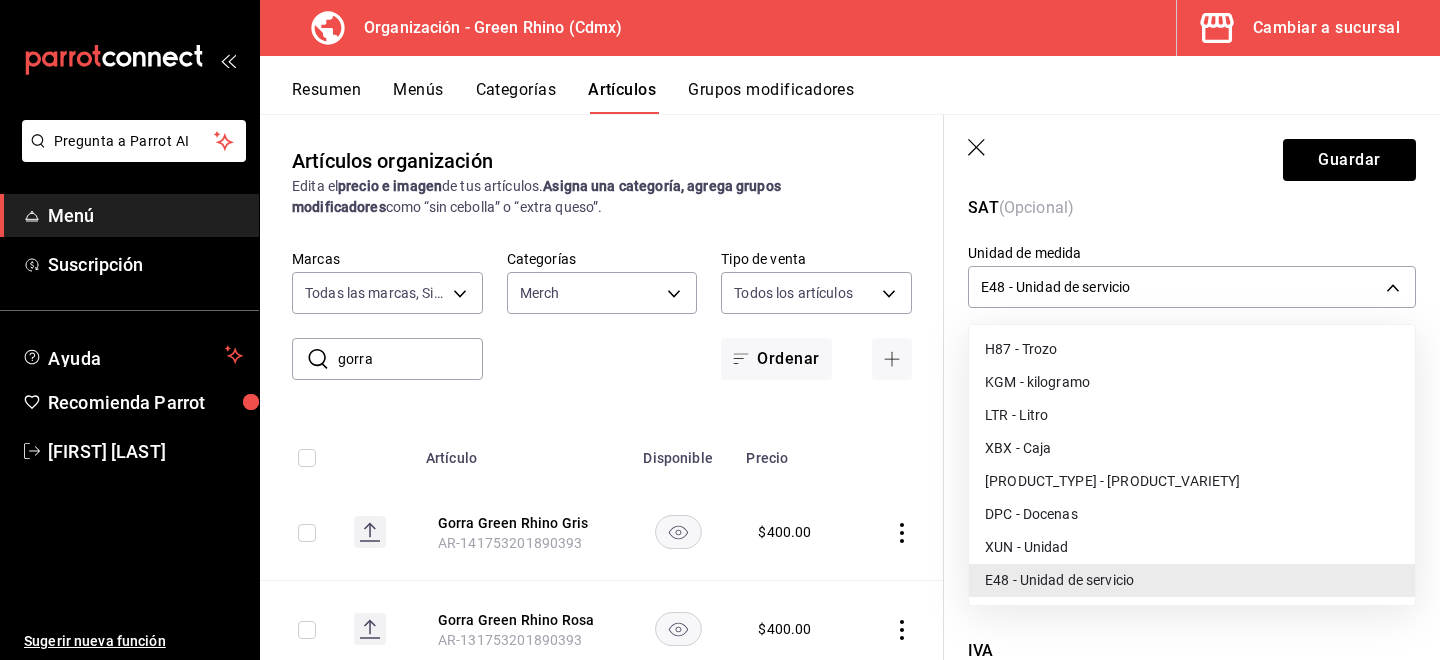 click on "XUN - Unidad" at bounding box center (1192, 547) 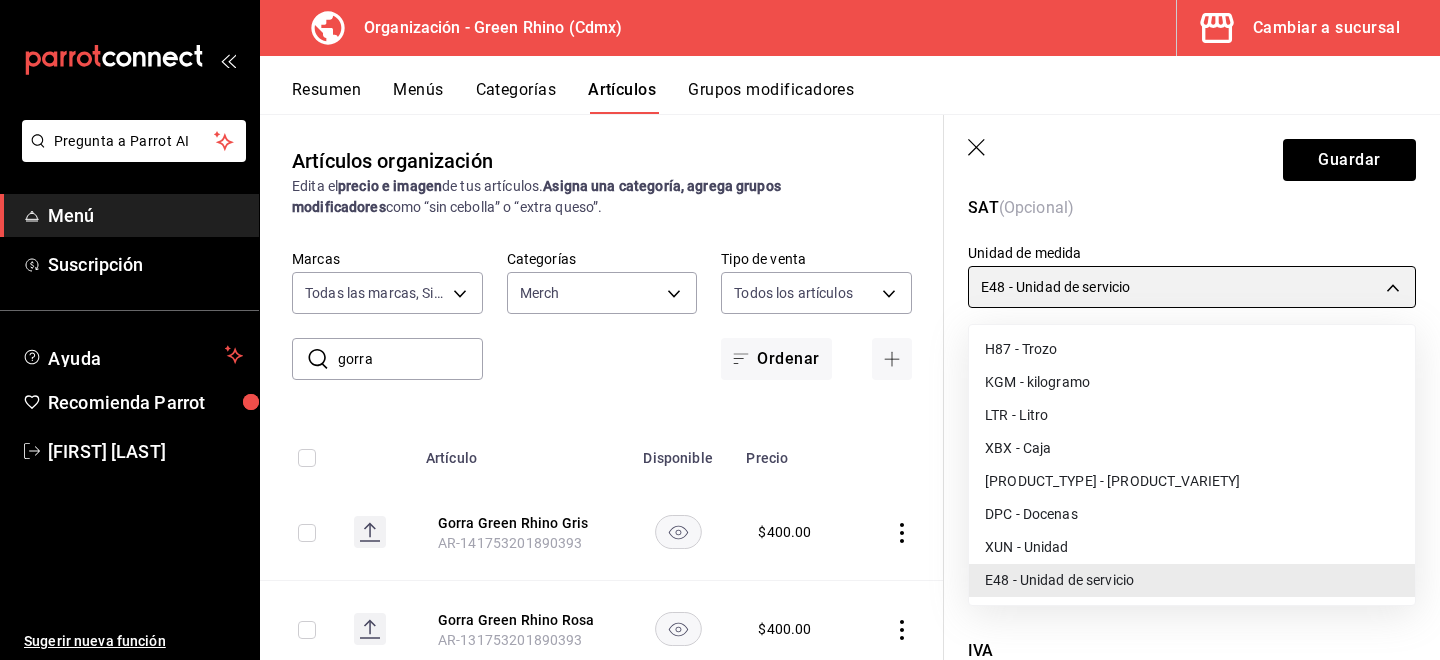 type on "XUN" 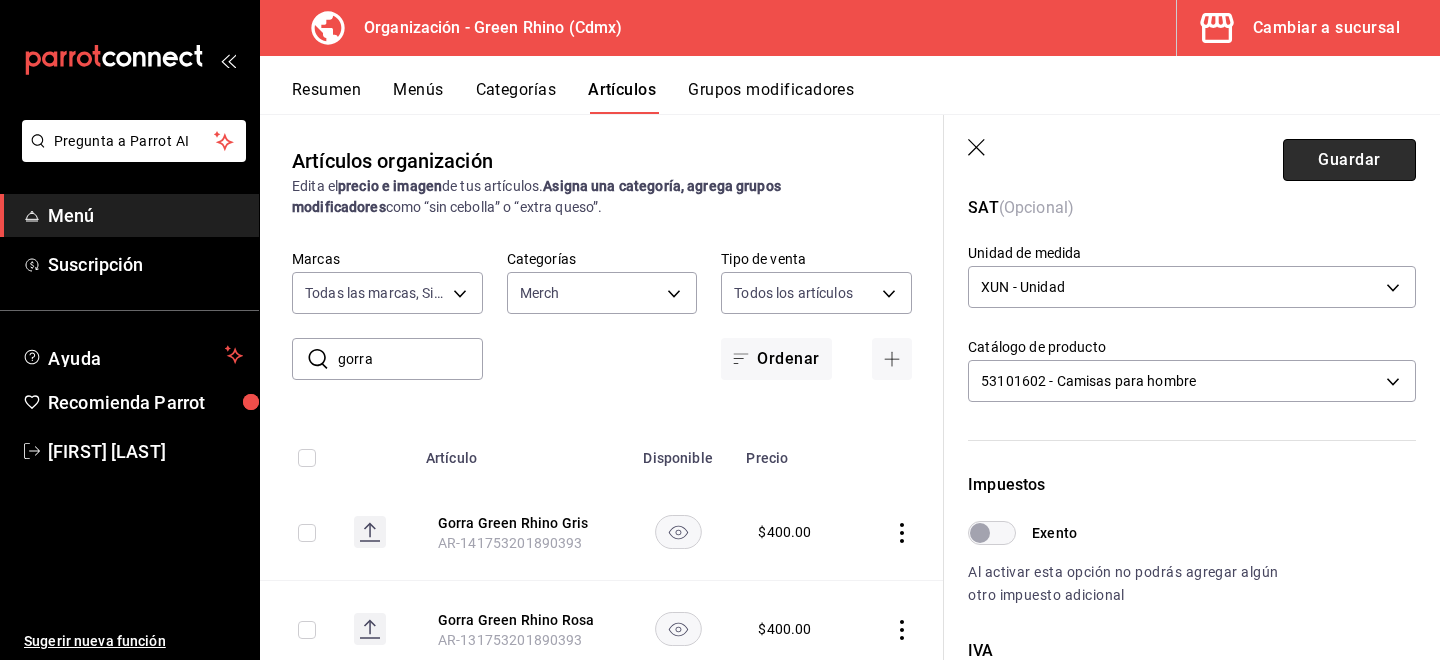 click on "Guardar" at bounding box center (1349, 160) 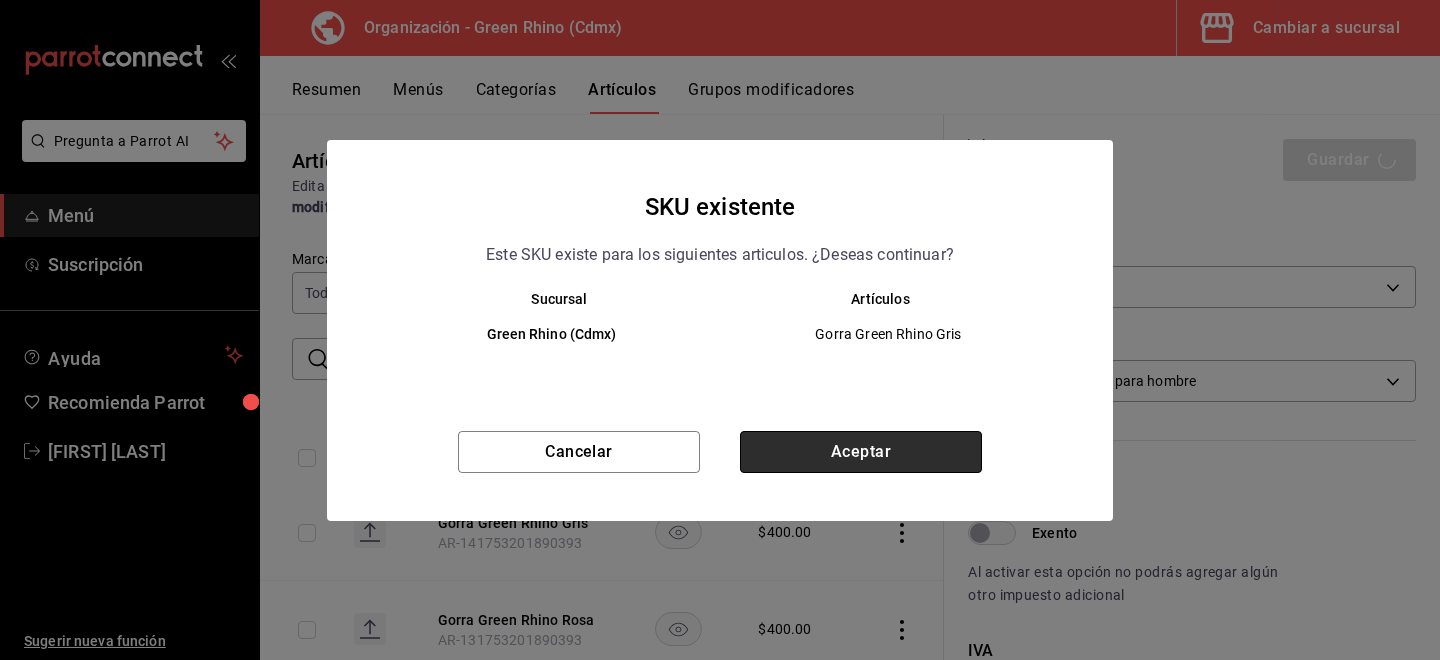 click on "Aceptar" at bounding box center [861, 452] 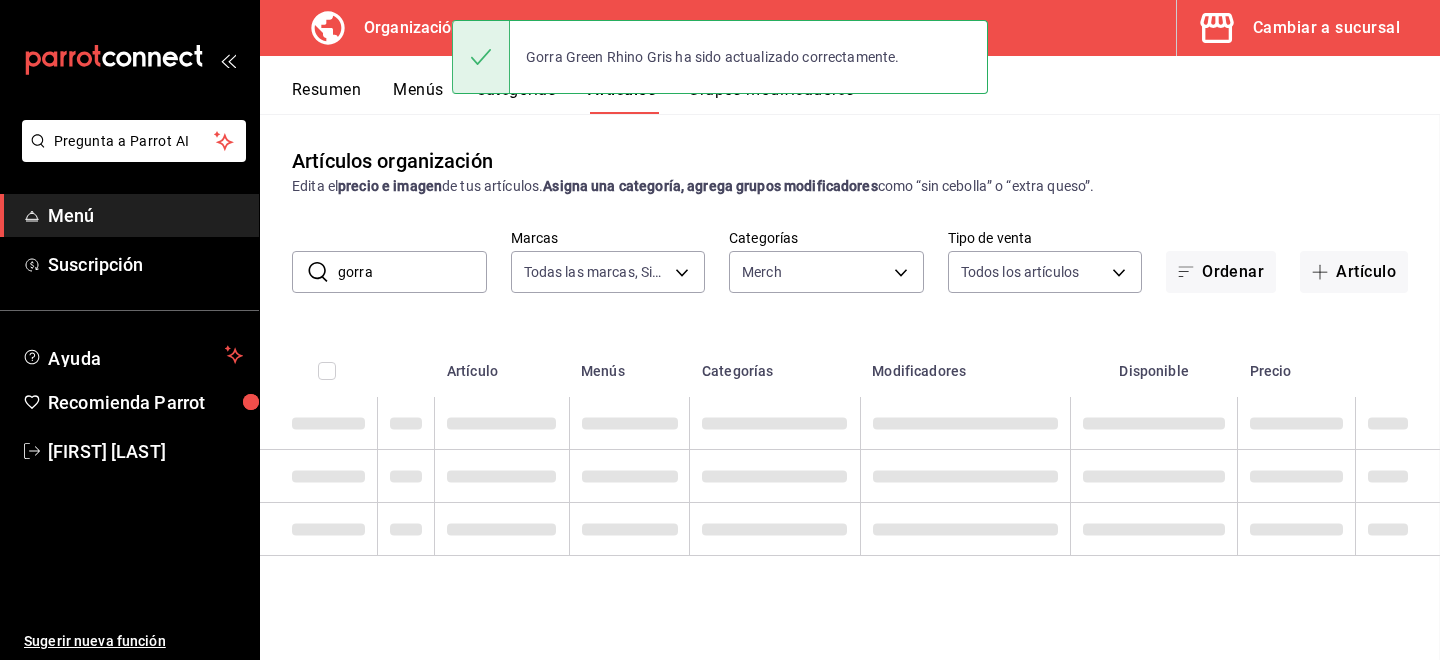 scroll, scrollTop: 0, scrollLeft: 0, axis: both 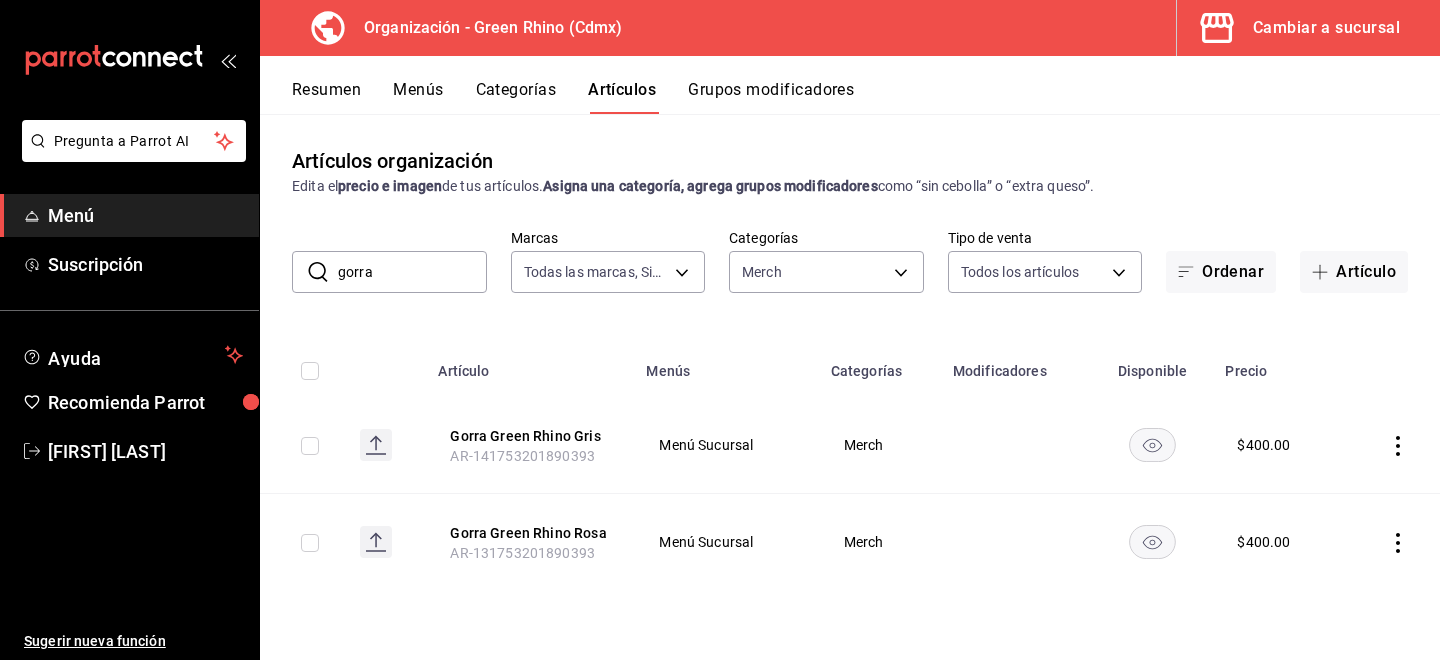 click on "gorra" at bounding box center (412, 272) 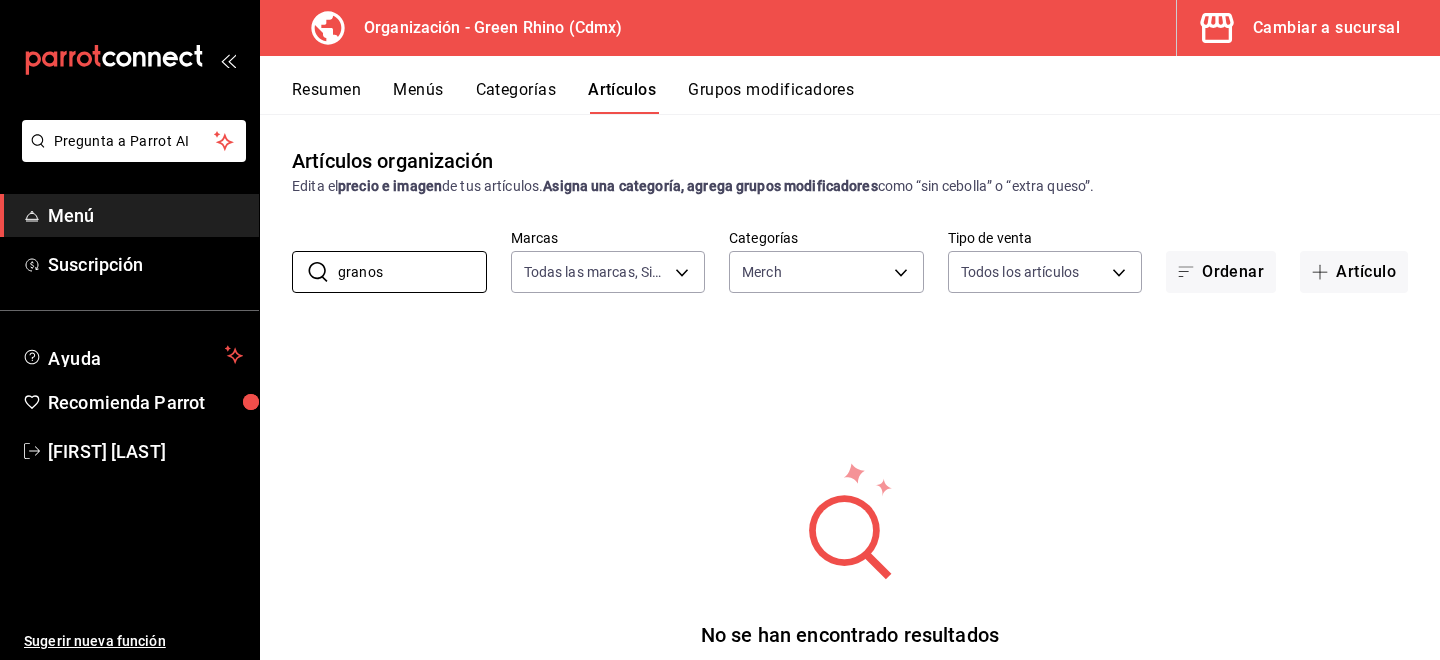 click on "​ granos ​ Marcas Todas las marcas, Sin marca 718e4269-ab1b-41b6-b1a3-b54ad853307e Categorías Merch b82d061b-ad1a-42b3-8576-24315513d805 Tipo de venta Todos los artículos ALL Ordenar Artículo" at bounding box center (850, 261) 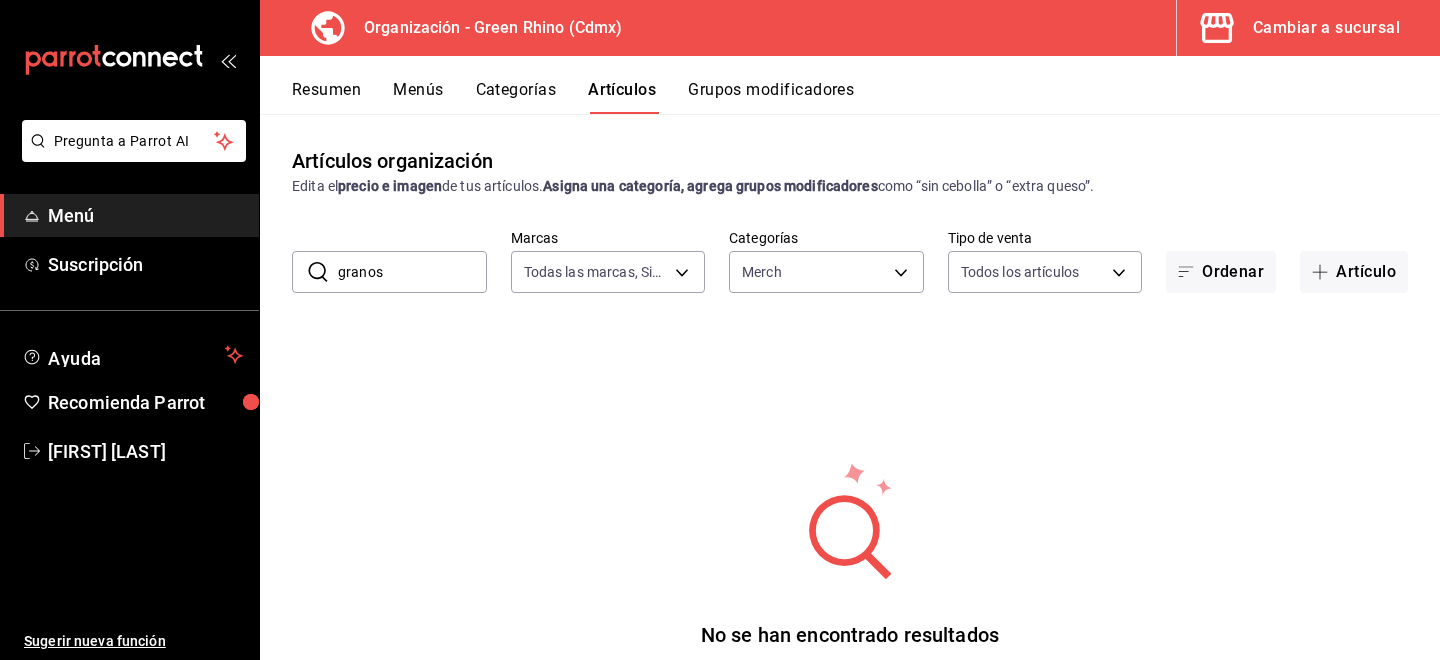 click on "​ granos ​" at bounding box center [389, 272] 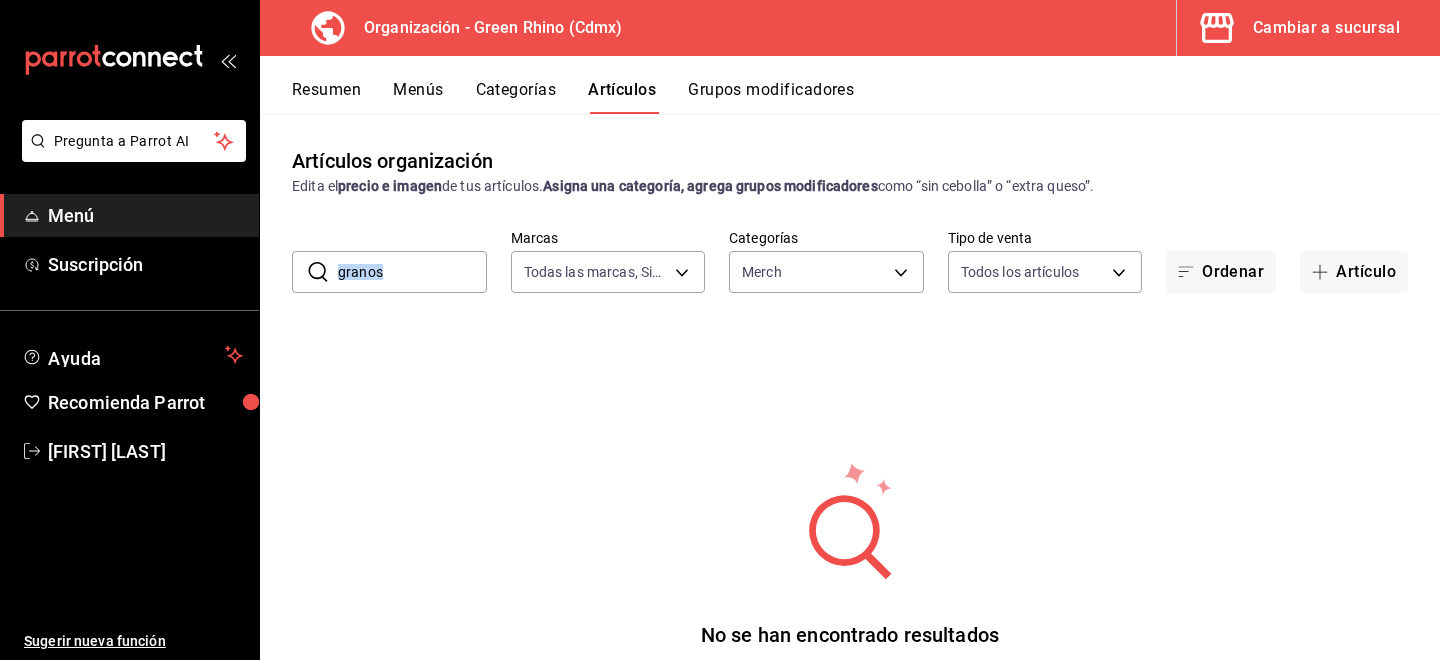 click on "​ granos ​" at bounding box center (389, 272) 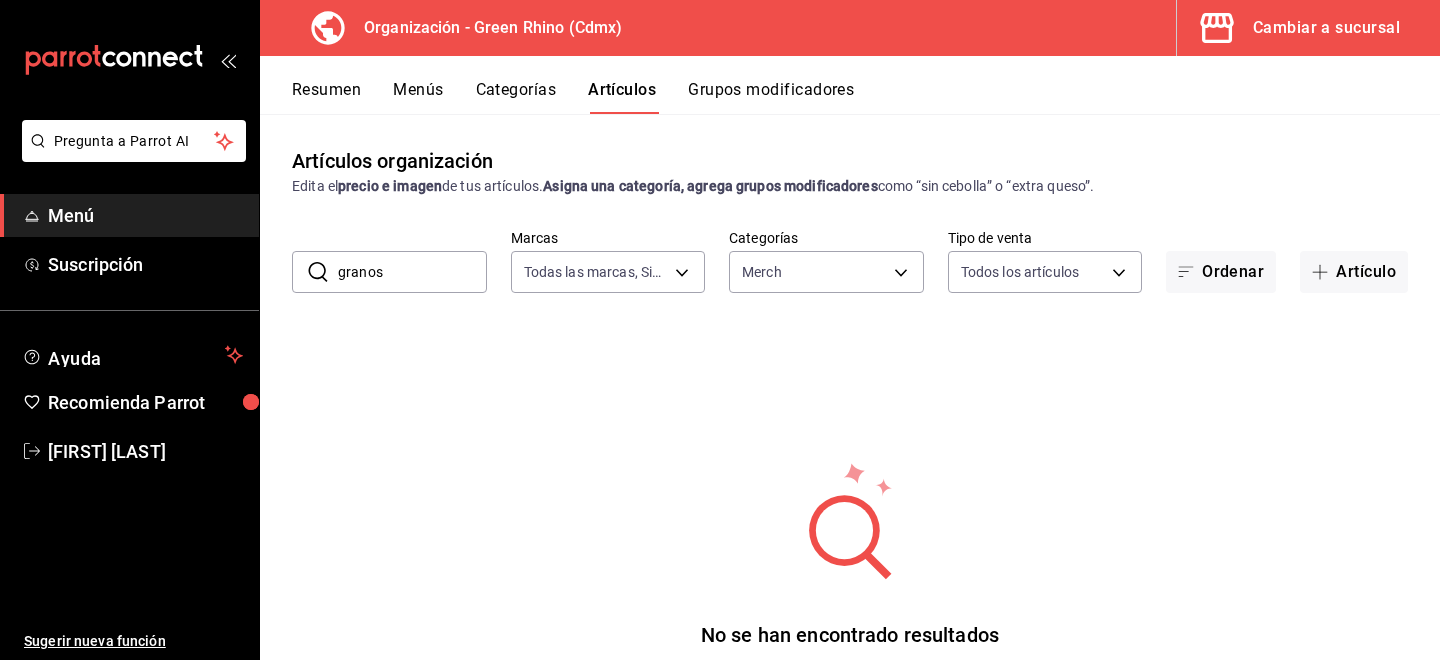 click on "granos" at bounding box center (412, 272) 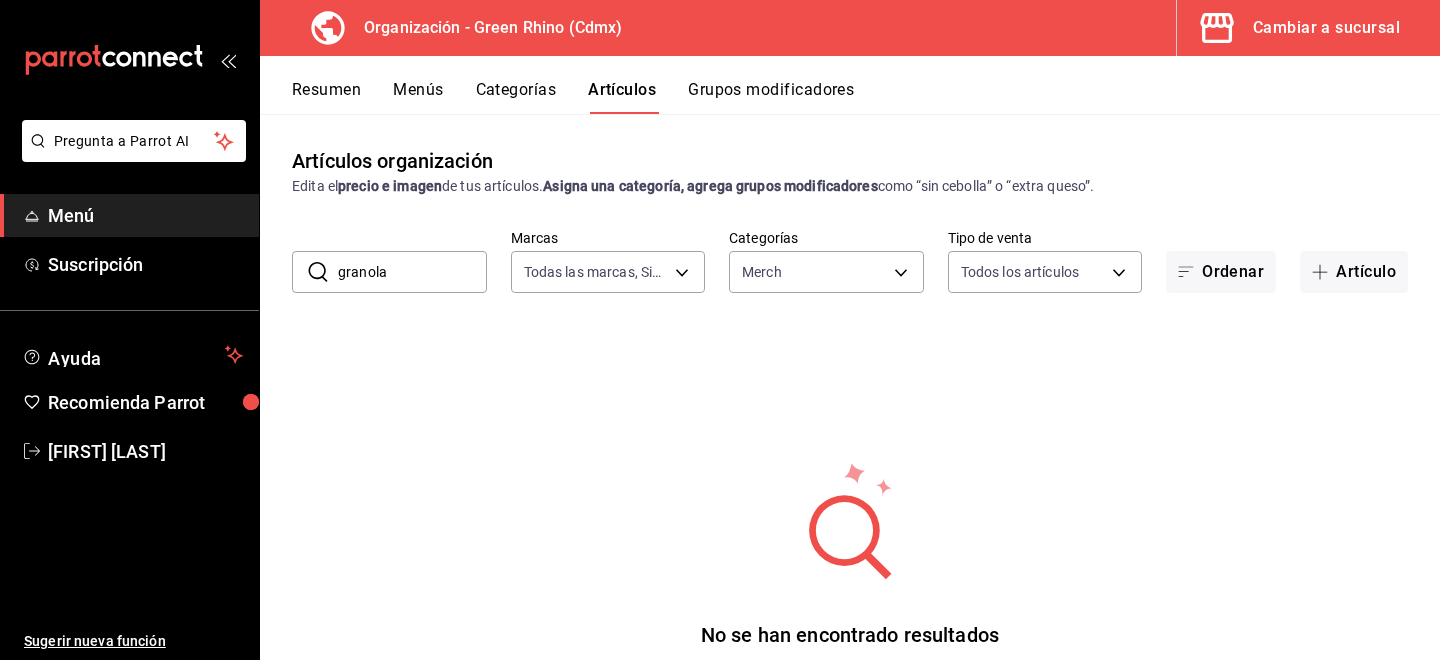 type on "granola" 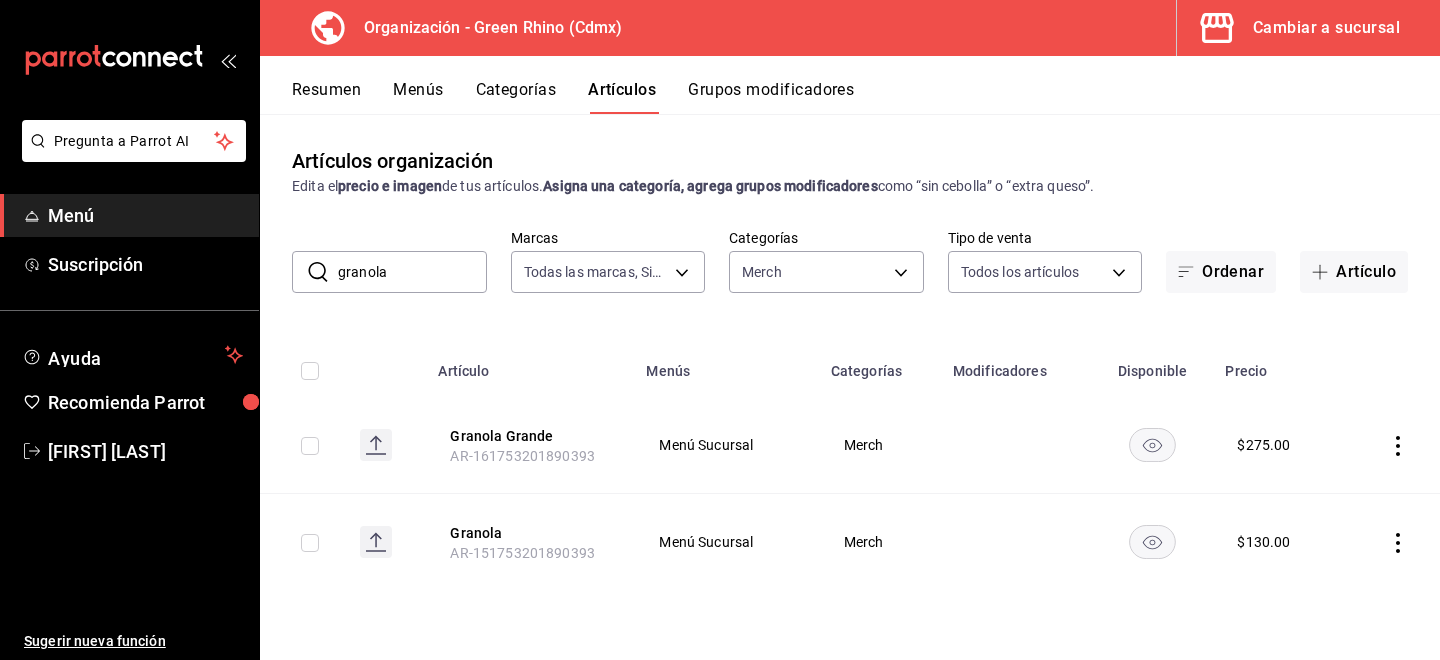 click at bounding box center (310, 543) 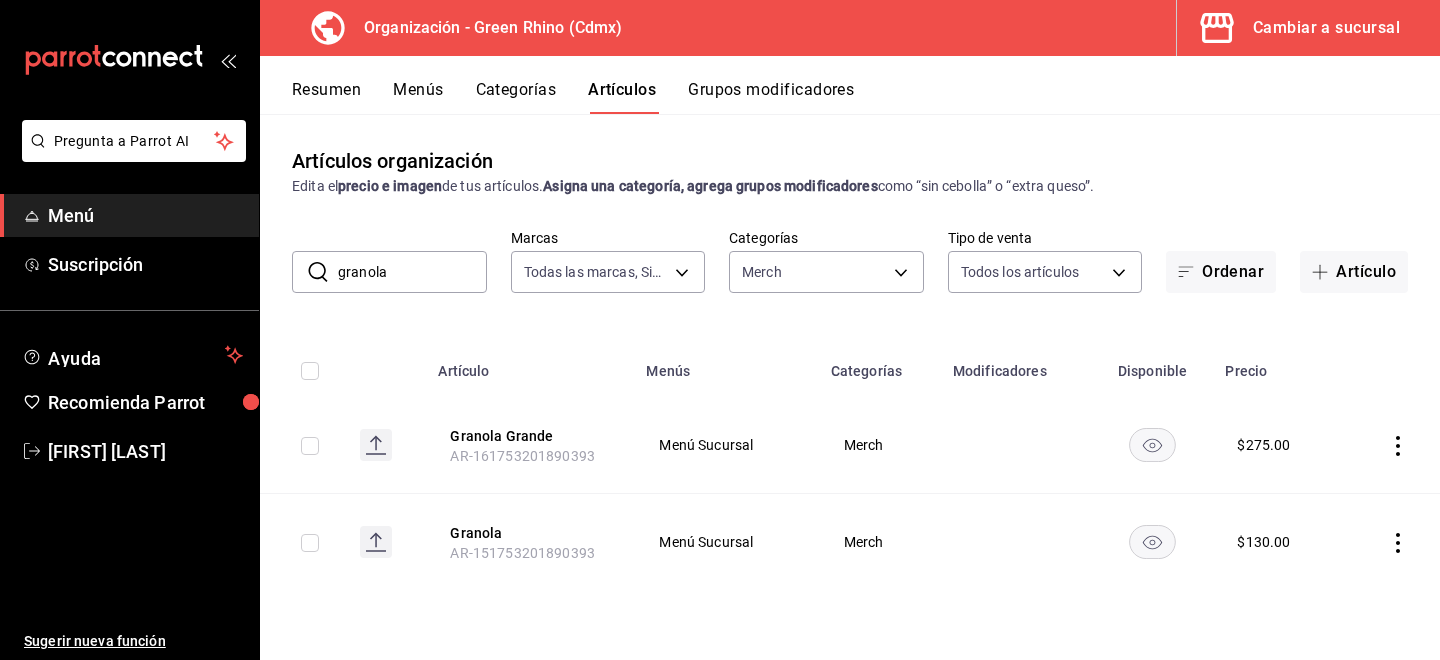 checkbox on "true" 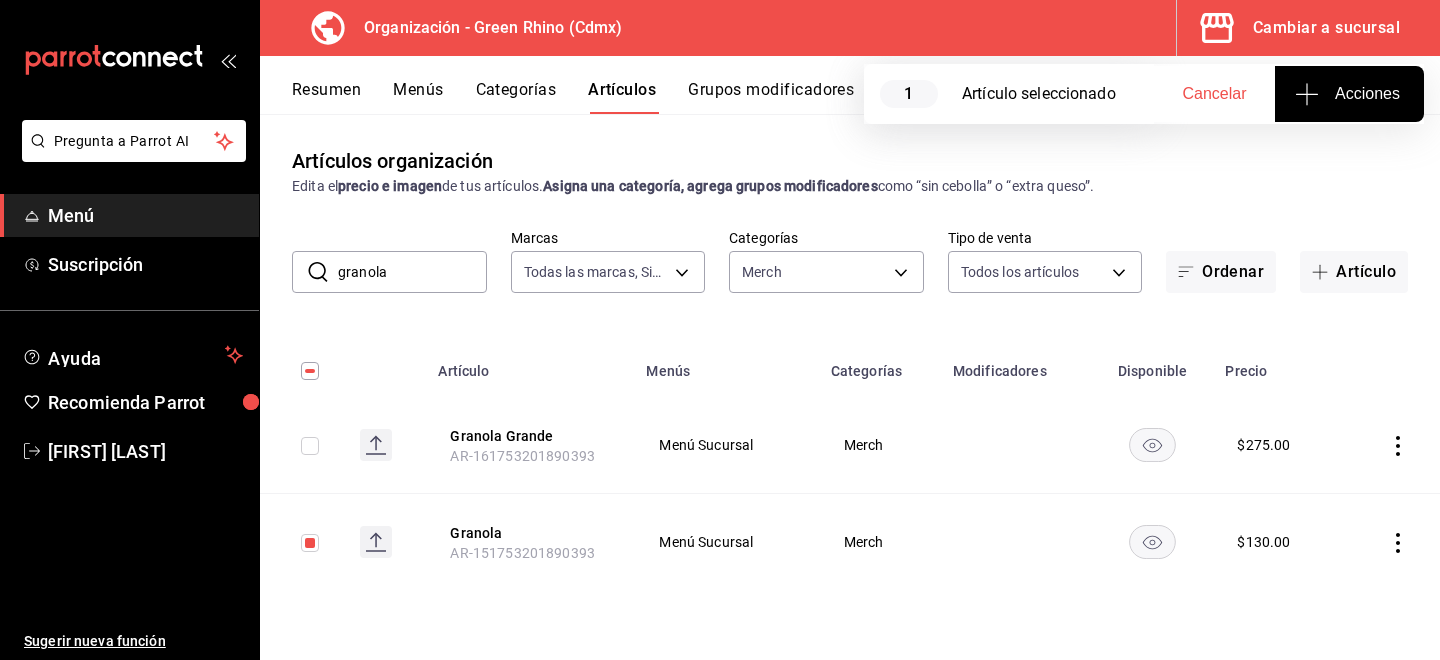 click 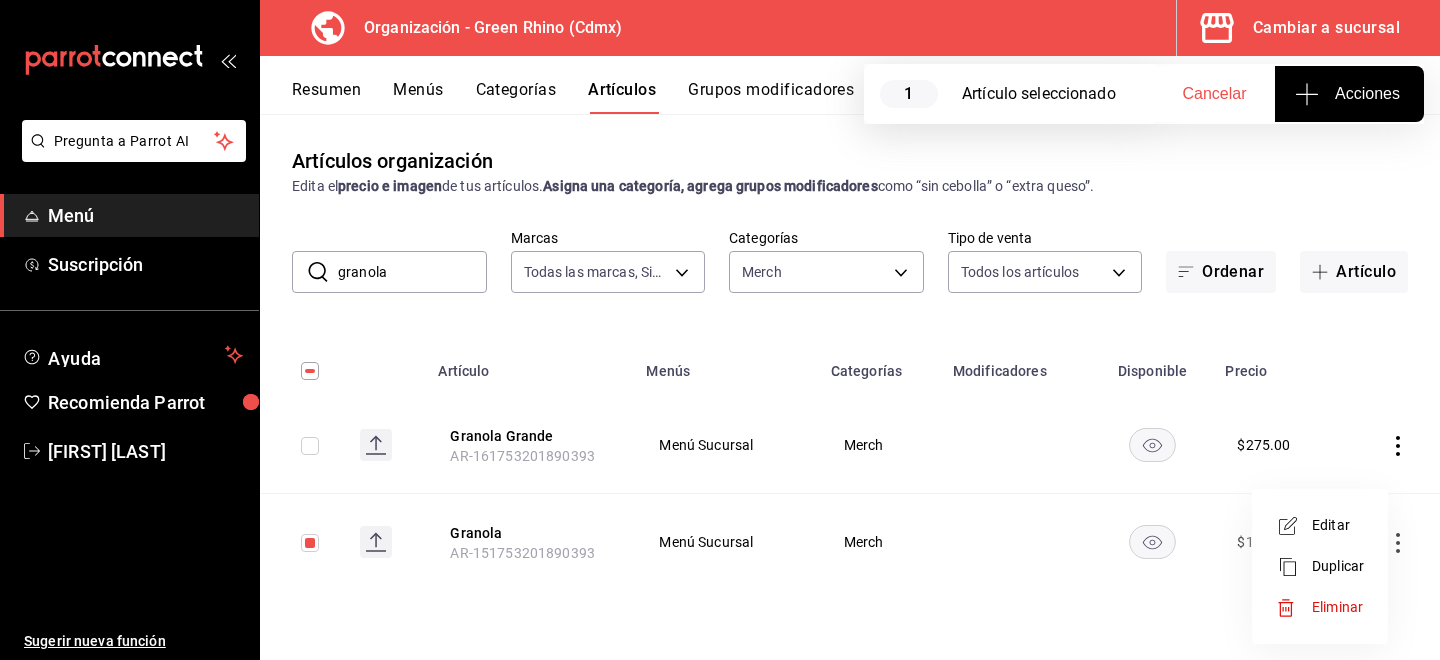 click on "Eliminar" at bounding box center [1337, 607] 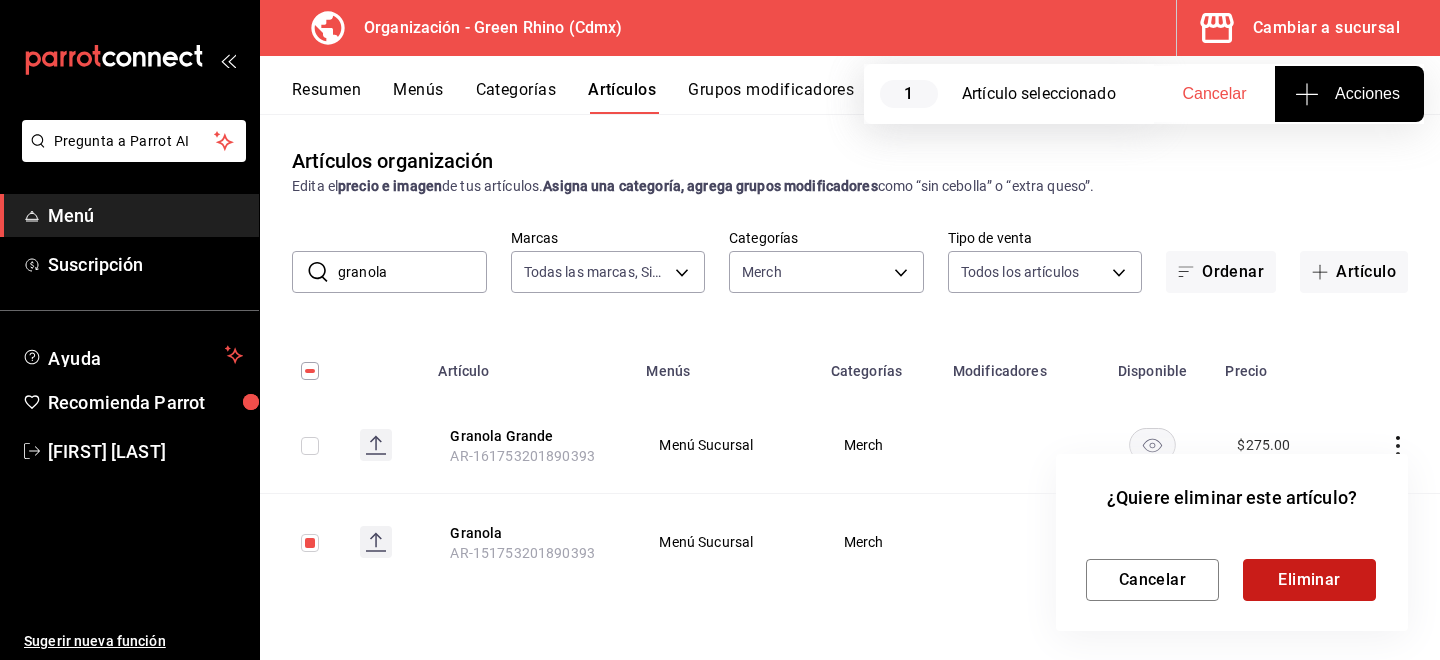 click on "Eliminar" at bounding box center (1309, 580) 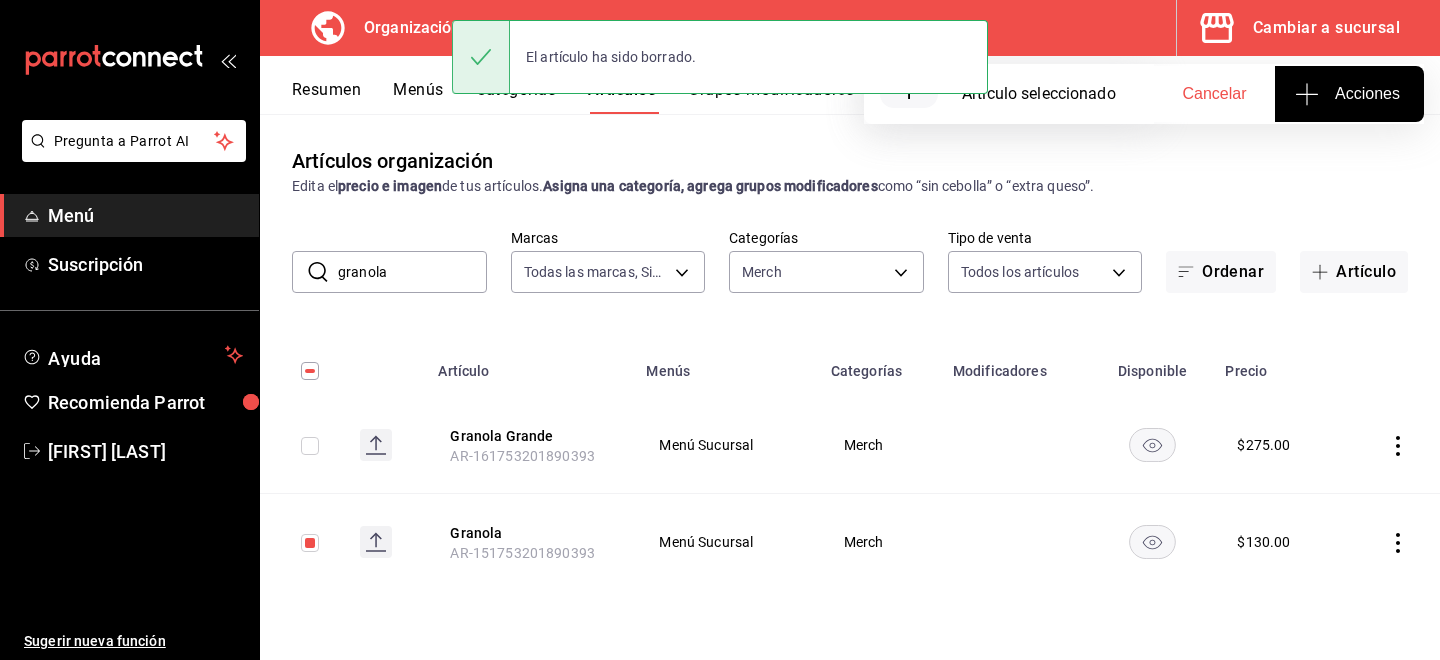 checkbox on "true" 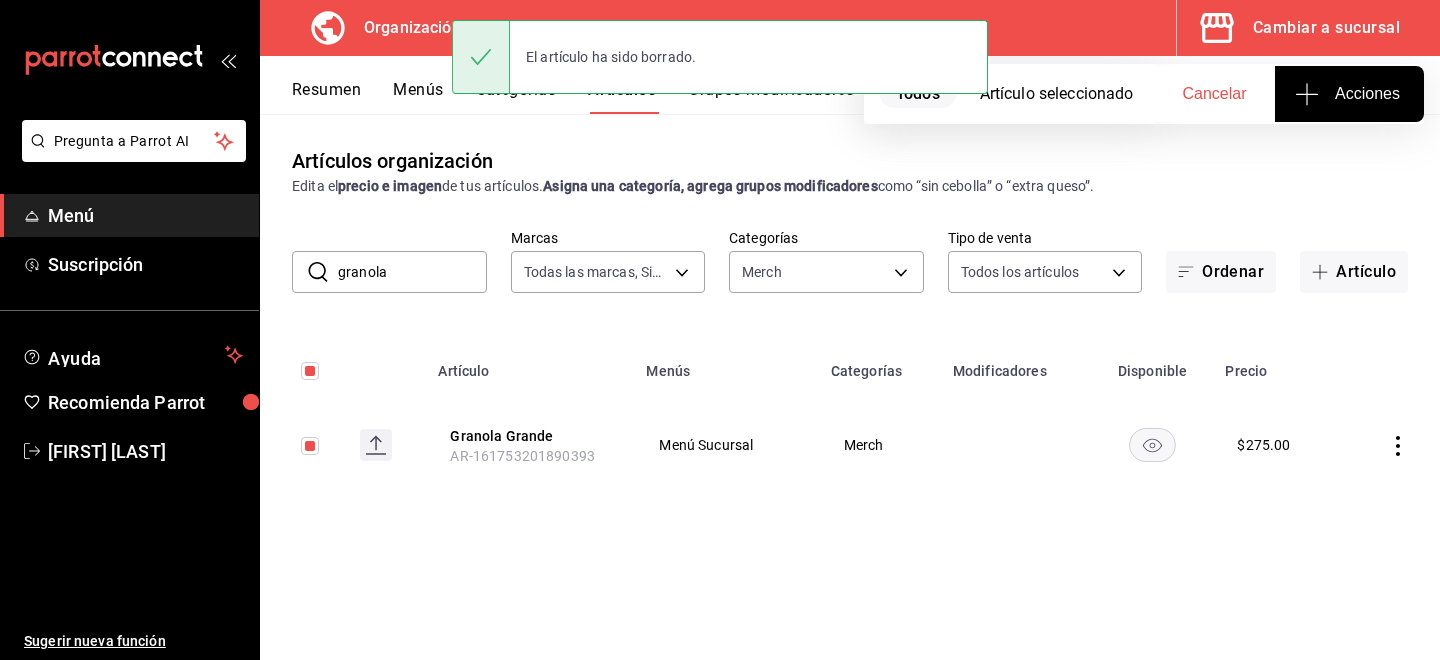click on "Granola Grande" at bounding box center [530, 436] 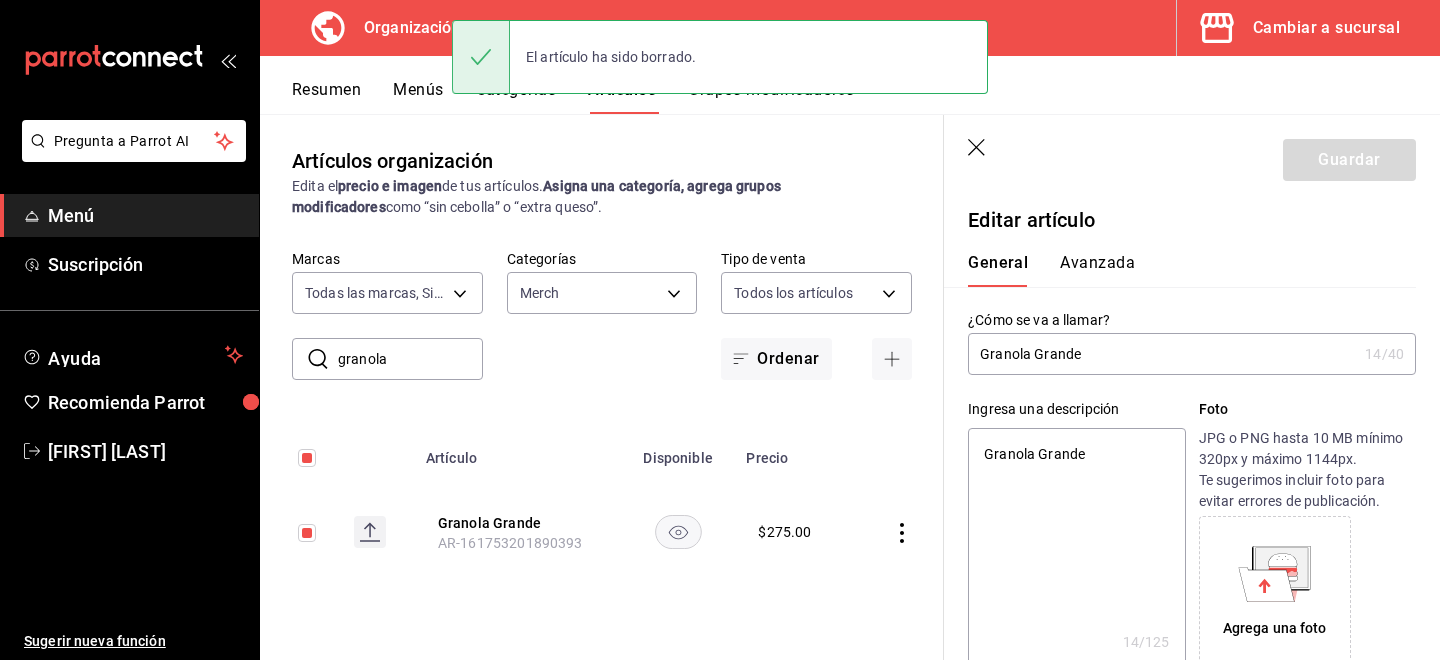 type on "Granola Grand" 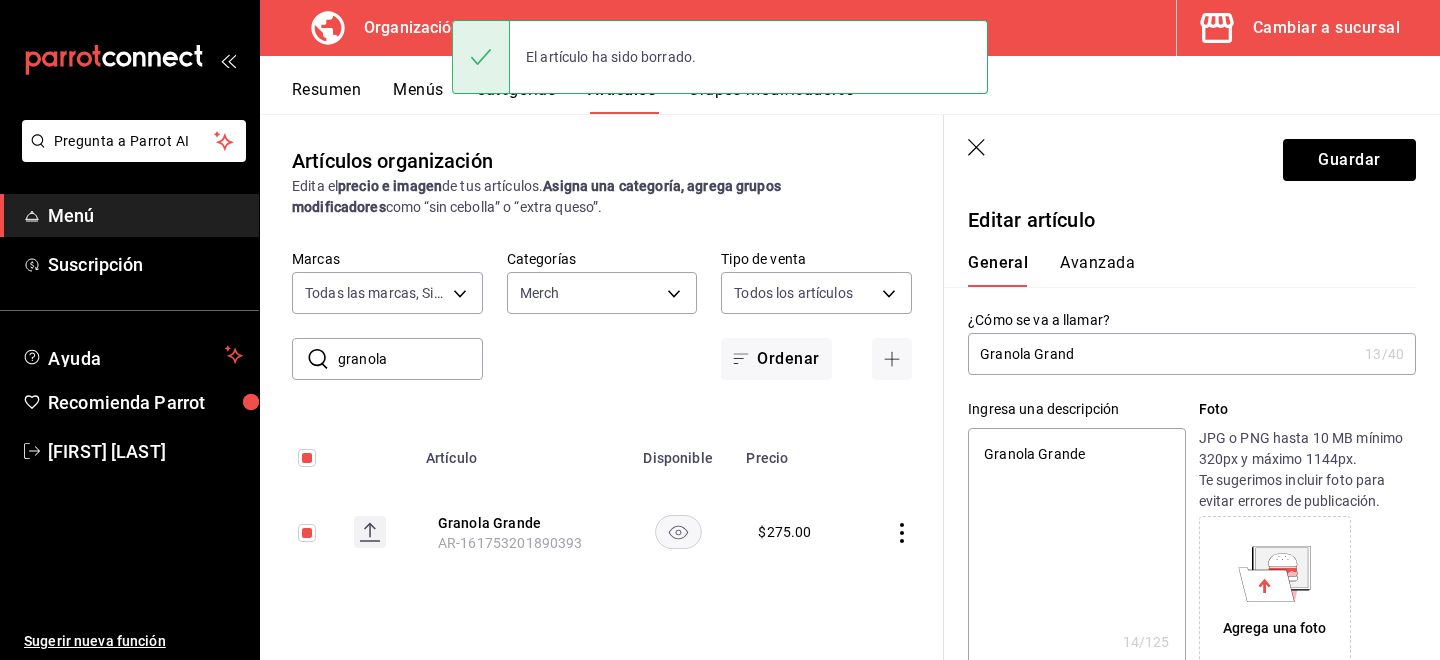 type on "x" 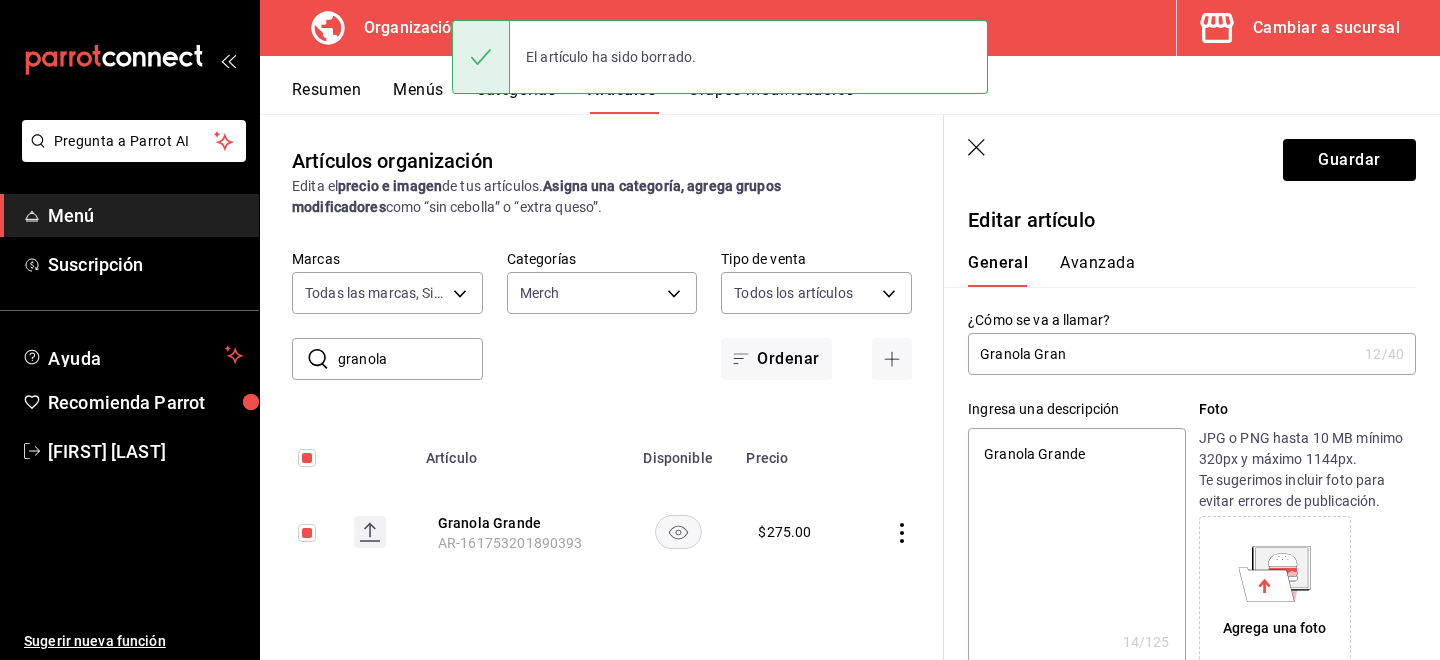 type on "[PRODUCT_TYPE] [PRODUCT_TYPE]" 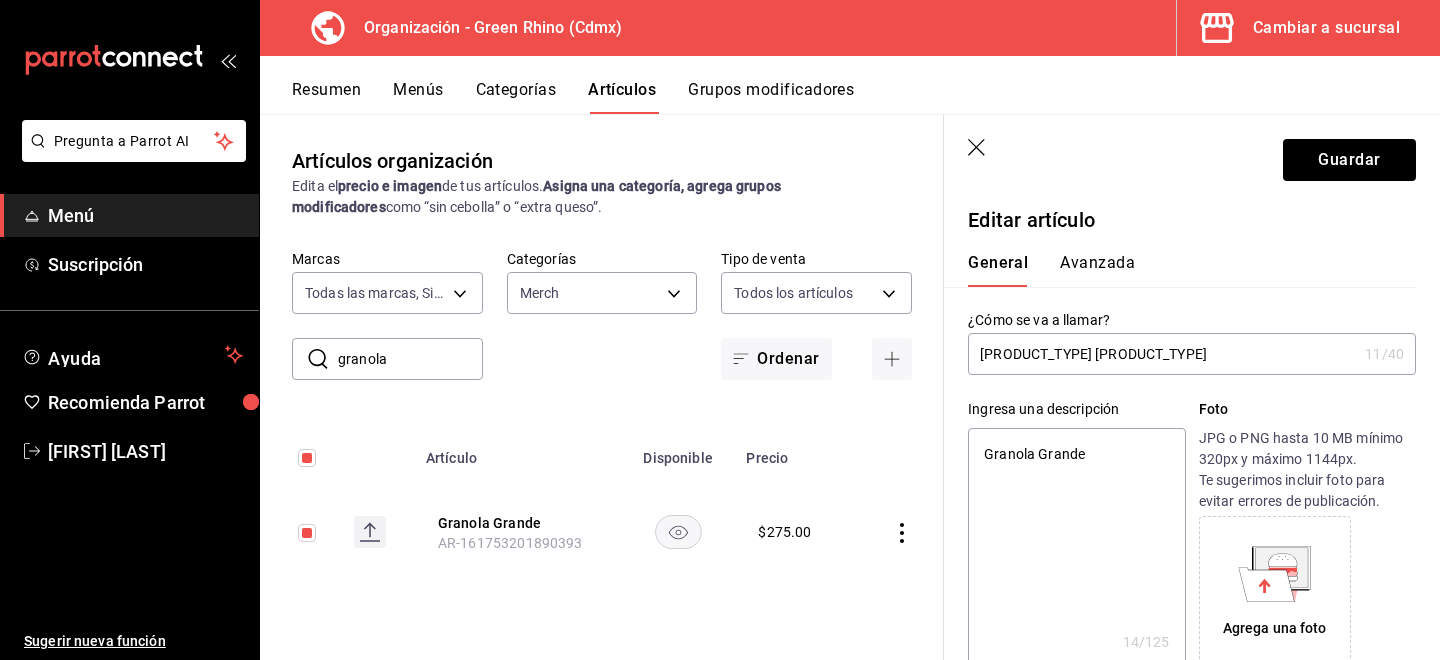 type on "Granola Gr" 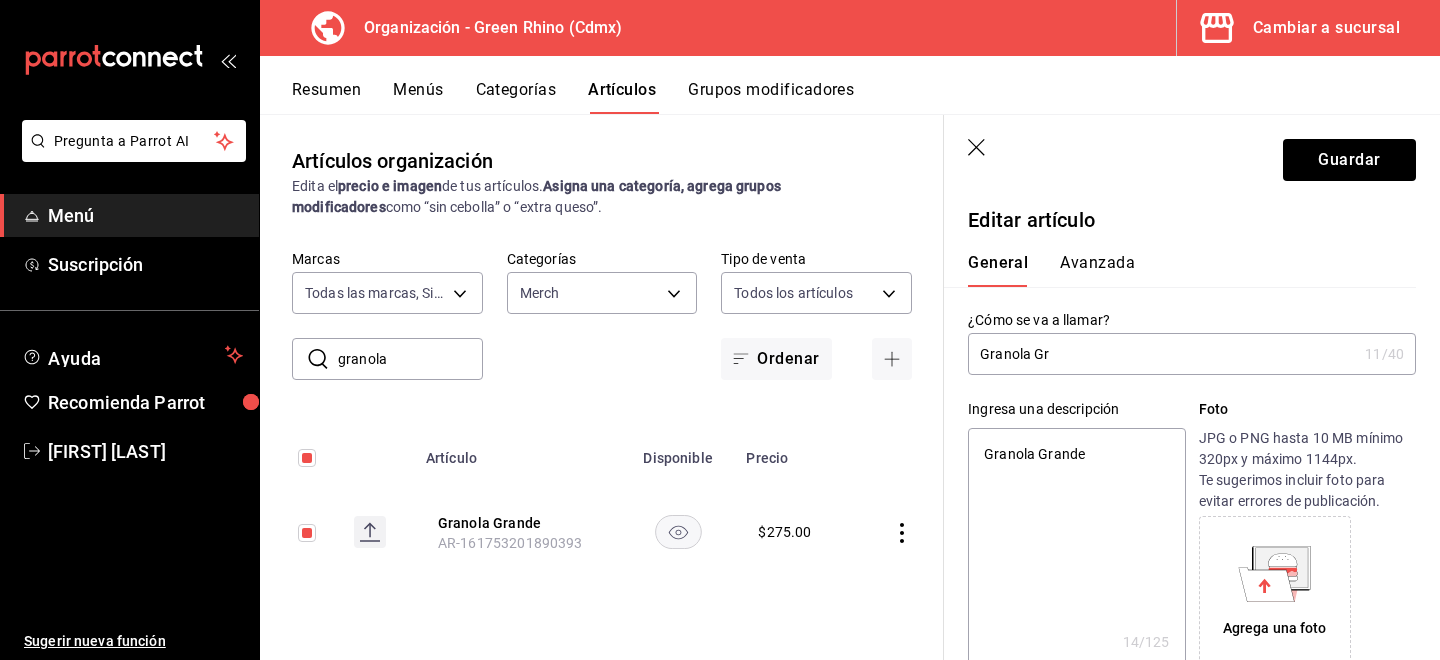 type on "Granola G" 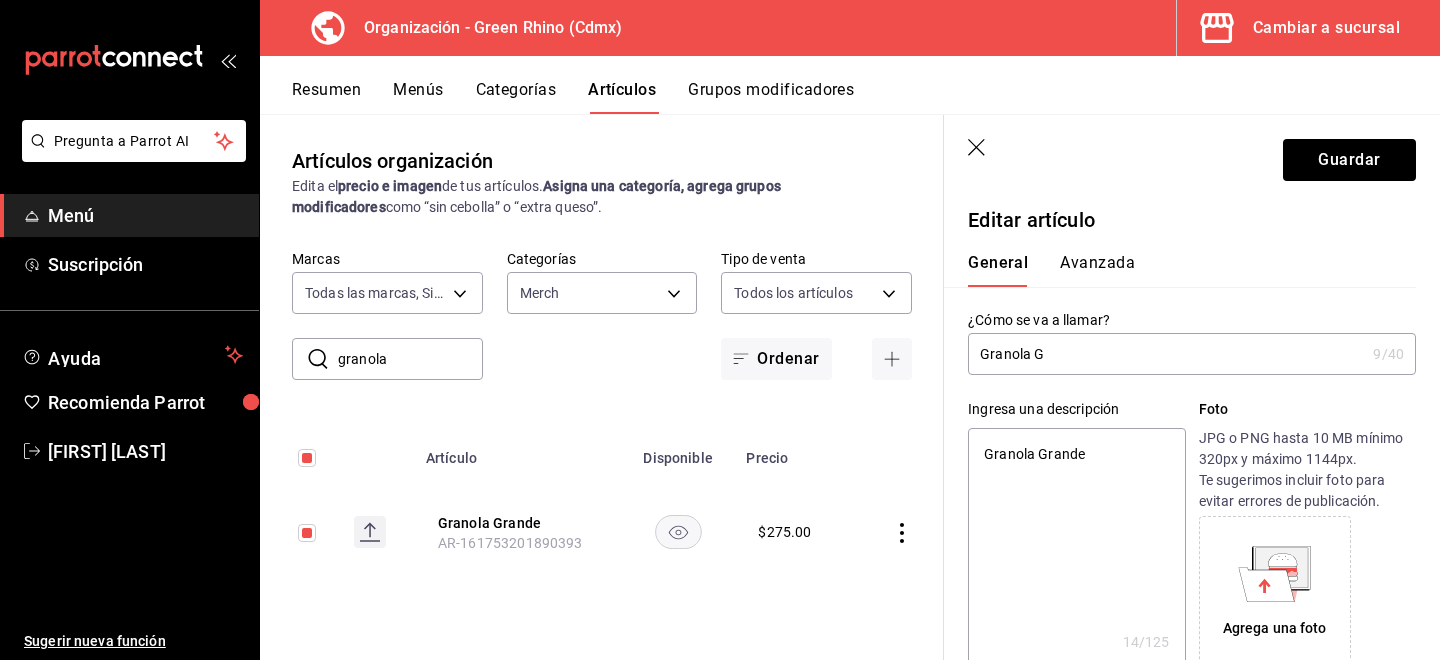 type on "Granola" 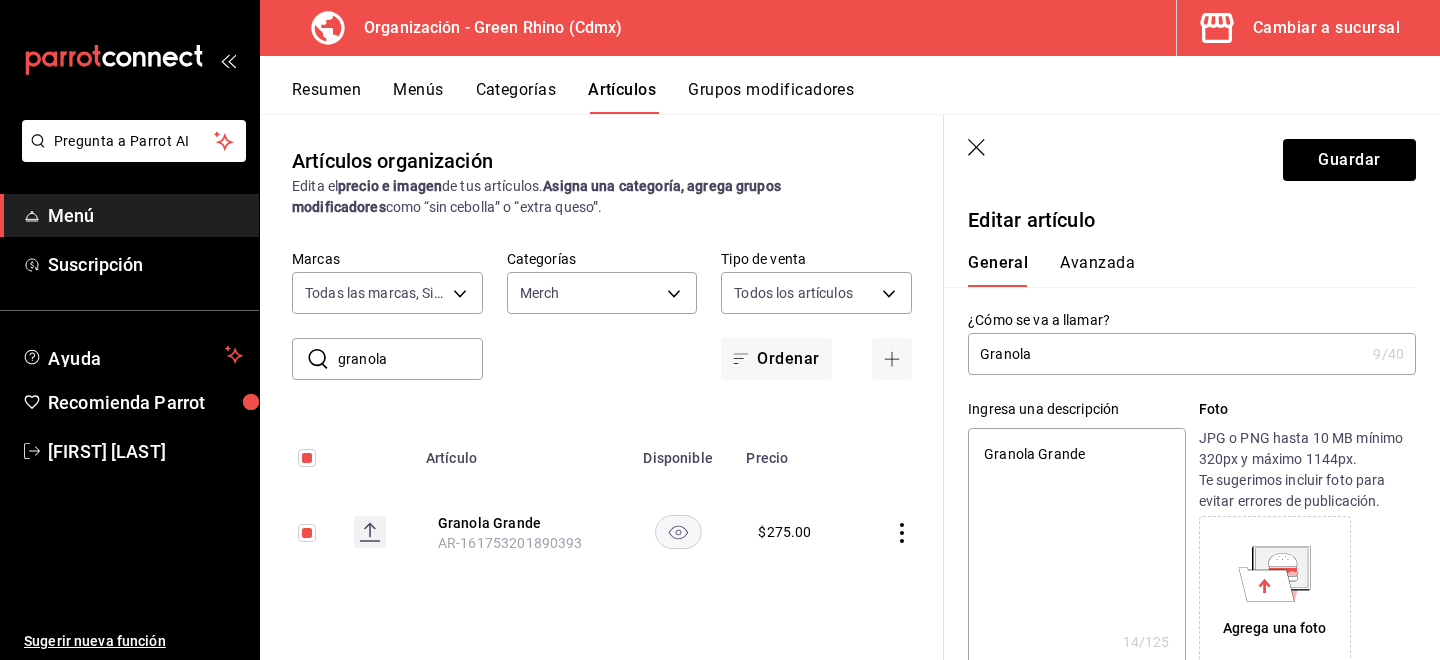 type on "x" 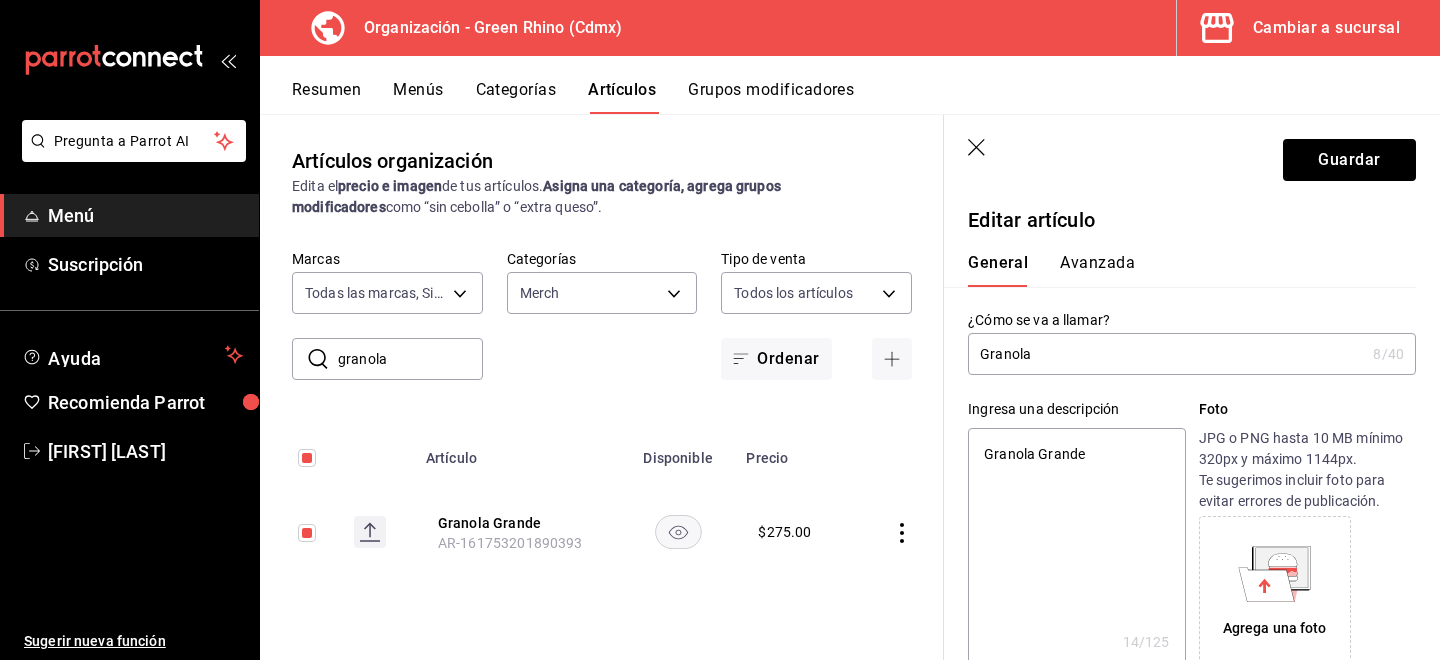 type on "Granola" 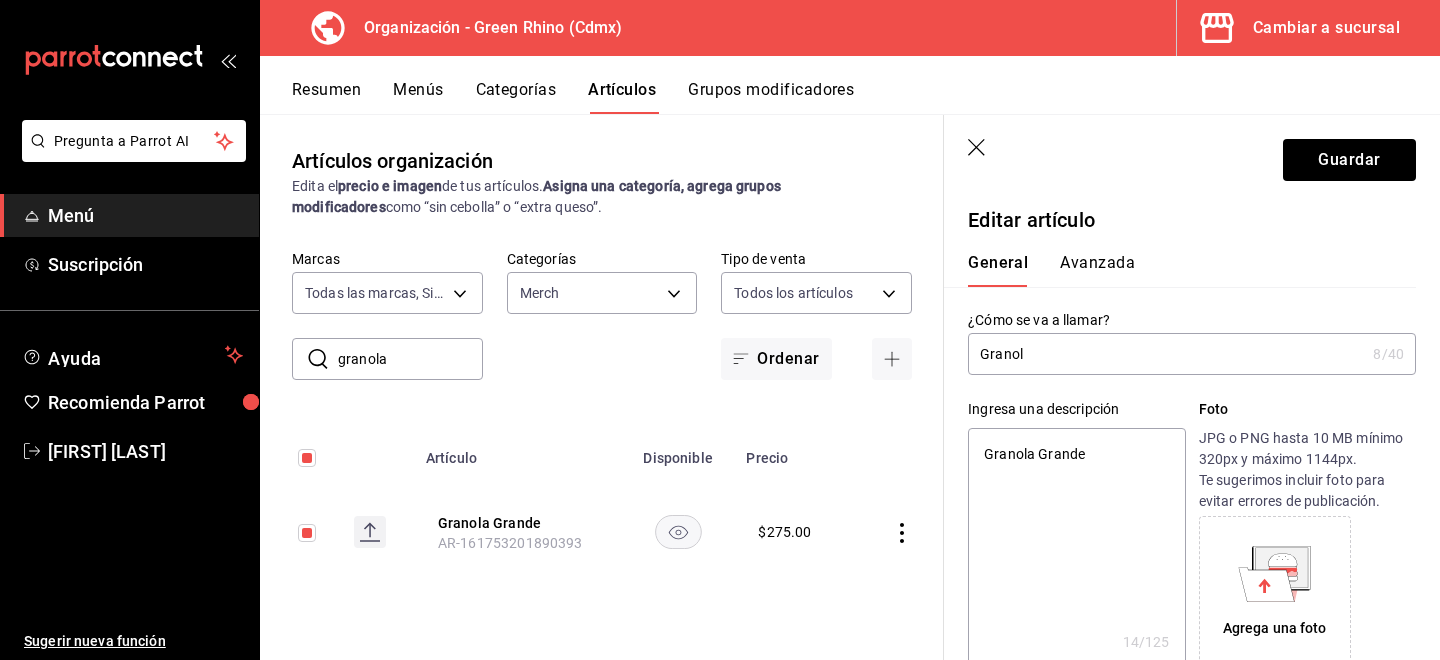 type on "x" 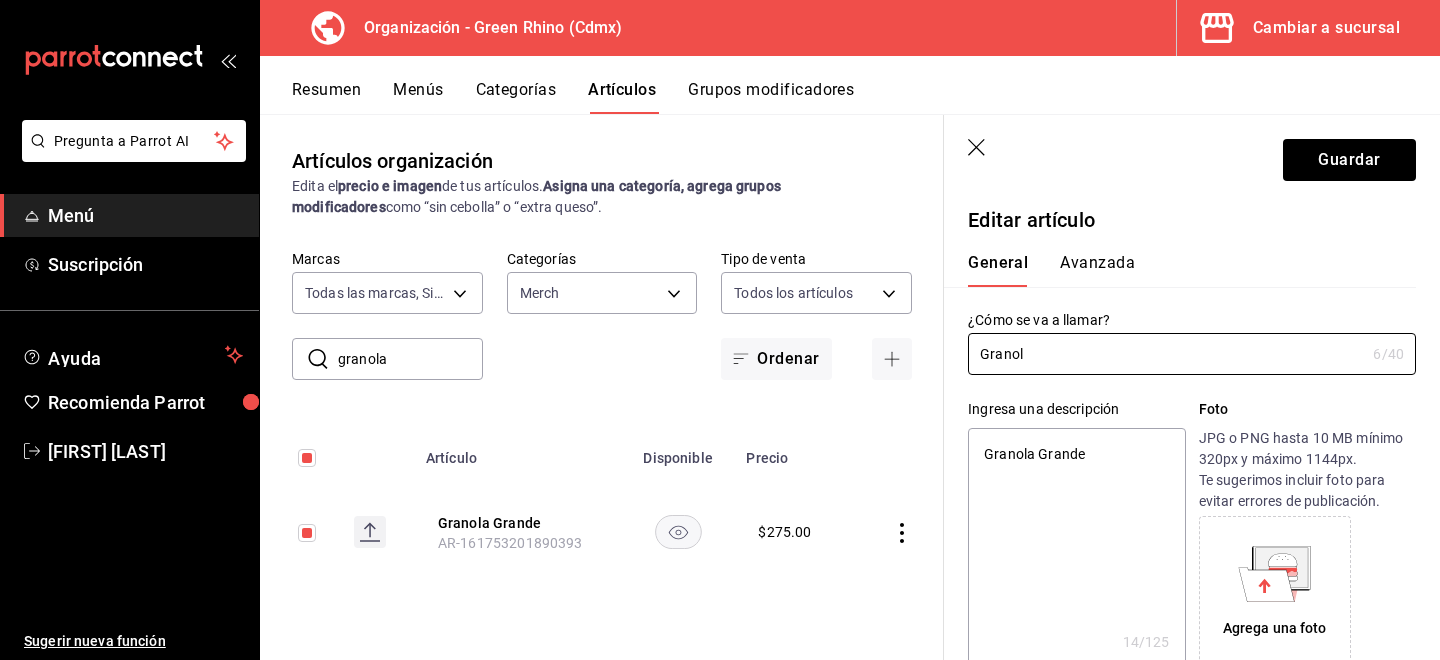 type on "Granola" 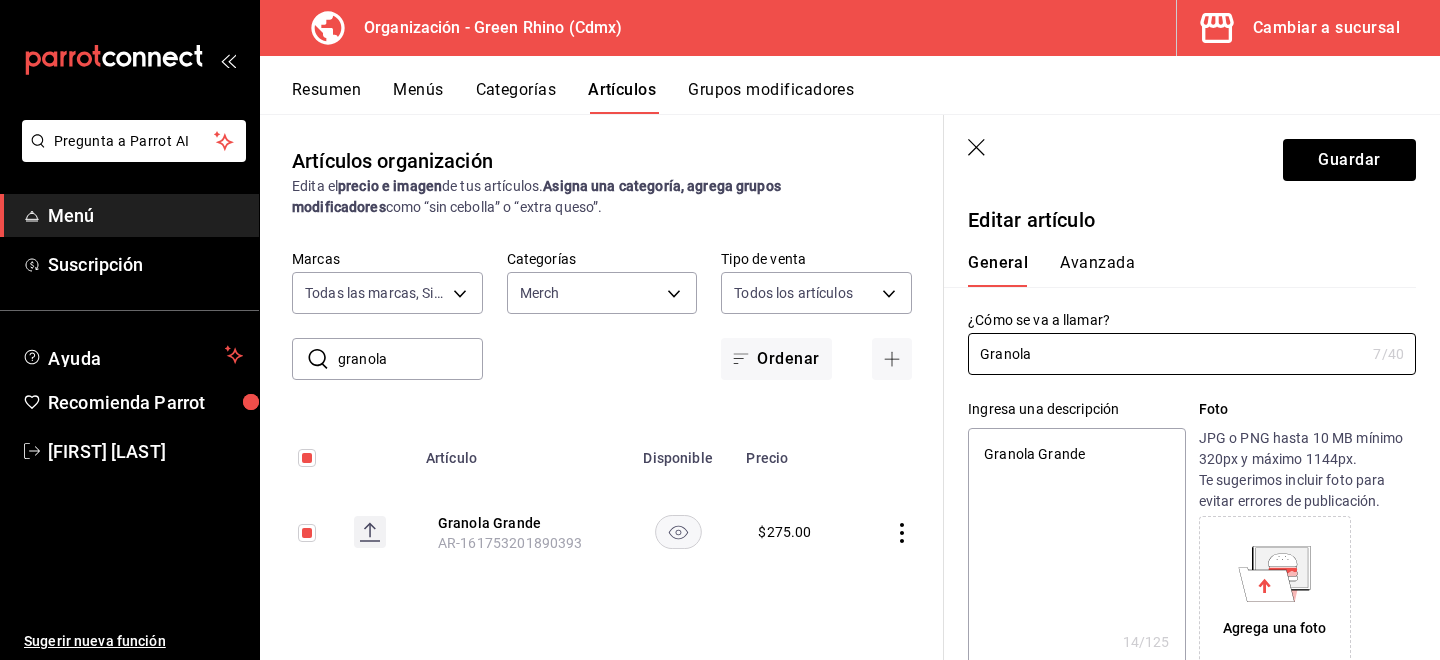type on "Granola" 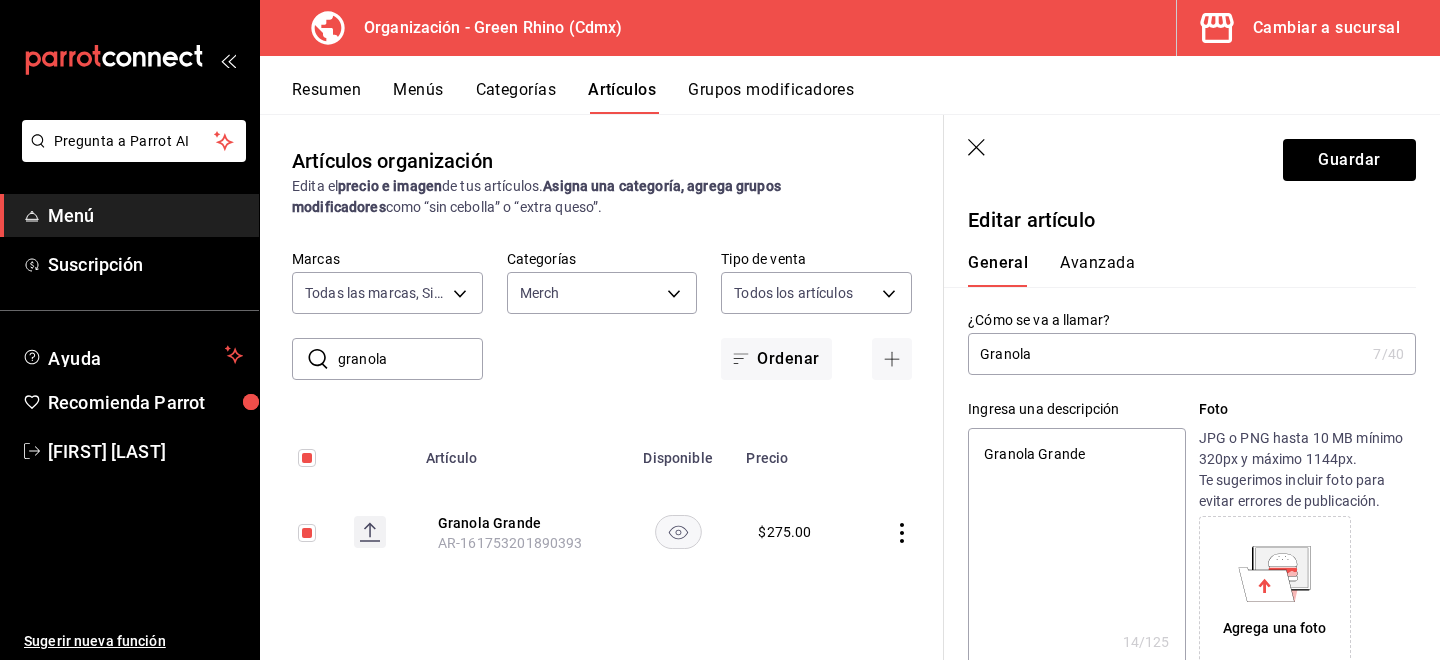 click on "Avanzada" at bounding box center (1097, 270) 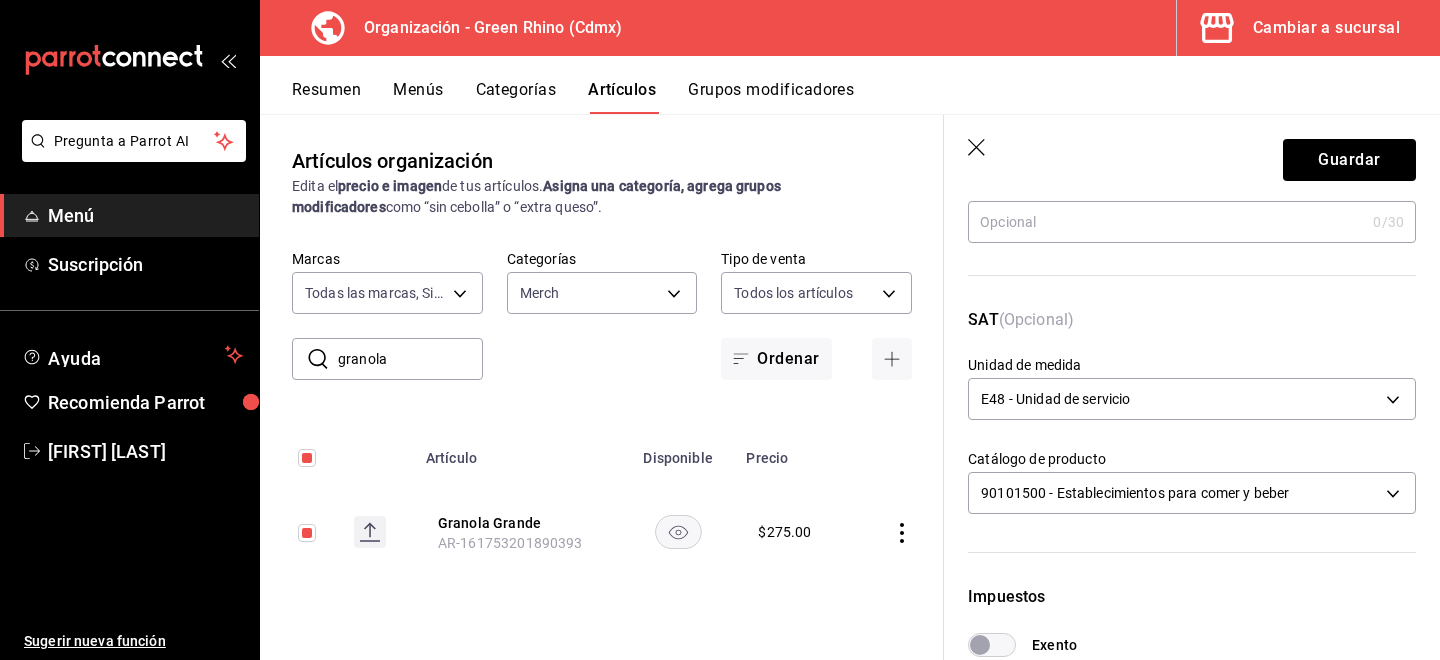 scroll, scrollTop: 217, scrollLeft: 0, axis: vertical 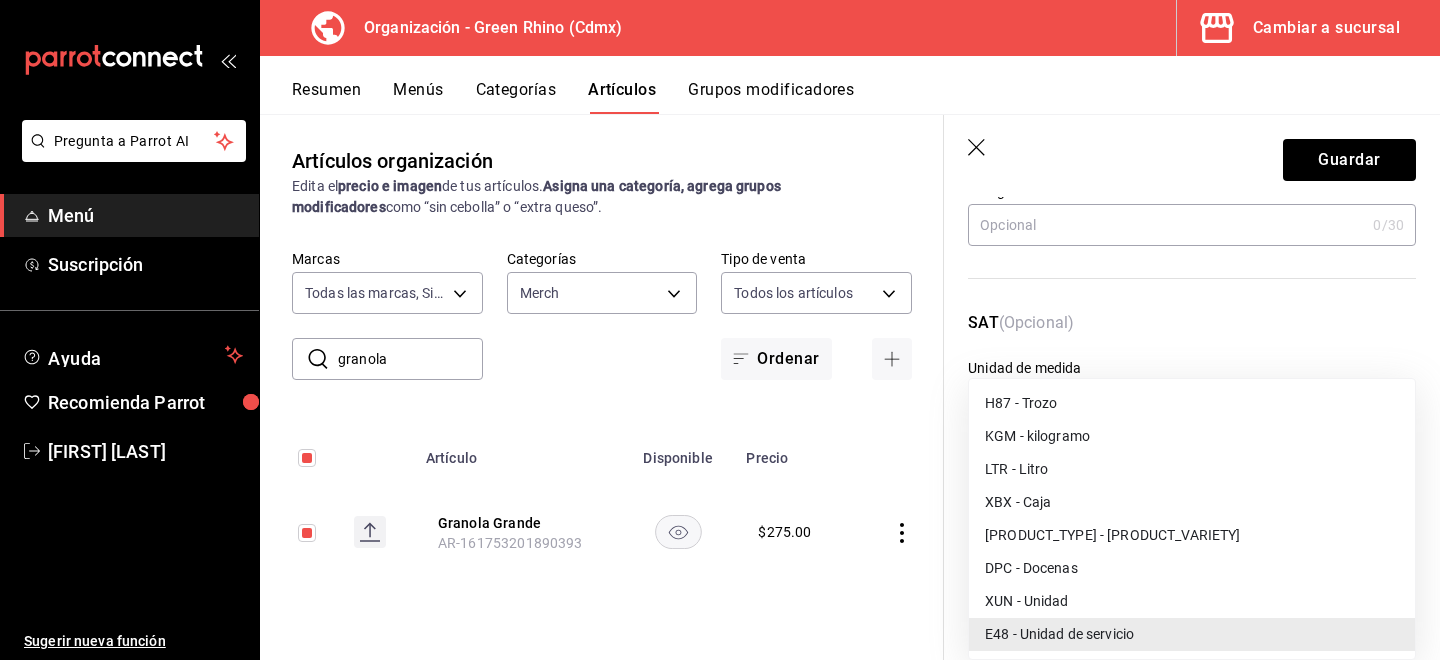 click on "Pregunta a Parrot AI Menú   Suscripción   Ayuda Recomienda Parrot   [FIRST] [LAST]   Sugerir nueva función   Organización - Green Rhino (Cdmx) Cambiar a sucursal Resumen Menús Categorías Artículos Grupos modificadores Artículos organización Edita el  precio e imagen  de tus artículos.  Asigna una categoría, agrega grupos modificadores  como “sin cebolla” o “extra queso”. ​ granola ​ Marcas Todas las marcas, Sin marca 718e4269-ab1b-41b6-b1a3-b54ad853307e Categorías Merch b82d061b-ad1a-42b3-8576-24315513d805 Tipo de venta Todos los artículos ALL Ordenar Artículo Disponible Precio Granola Grande [ORDER_ID] $ 275.00 Guardar Editar artículo General Avanzada ¿Cómo se va a llamar? Granola 7 /40 ¿Cómo se va a llamar? Ingresa una descripción Granola Grande x 14 /125 ​ Foto JPG o PNG hasta 10 MB mínimo 320px y máximo 1144px. Te sugerimos incluir foto para evitar errores de publicación. Agrega una foto Tipo de venta Precio fijo Opción de modificador Venta por peso Precio Merch" at bounding box center [720, 330] 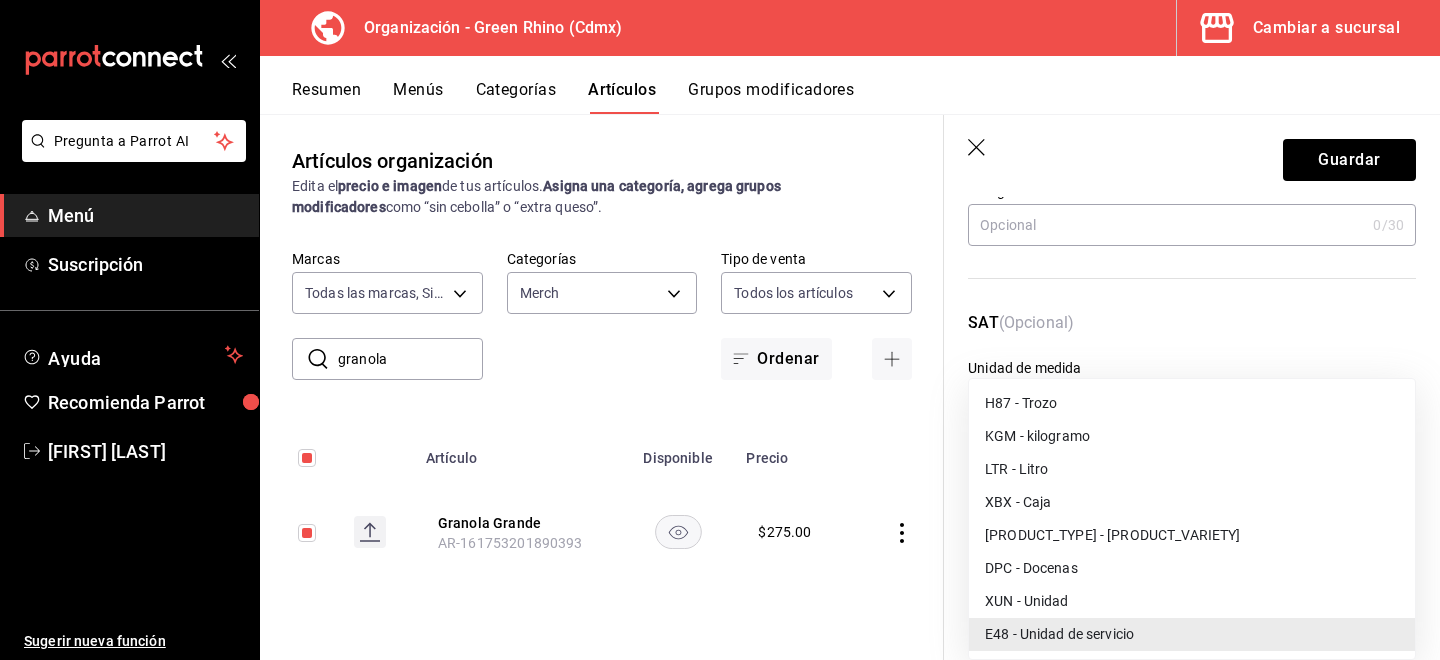 click on "XUN - Unidad" at bounding box center [1192, 601] 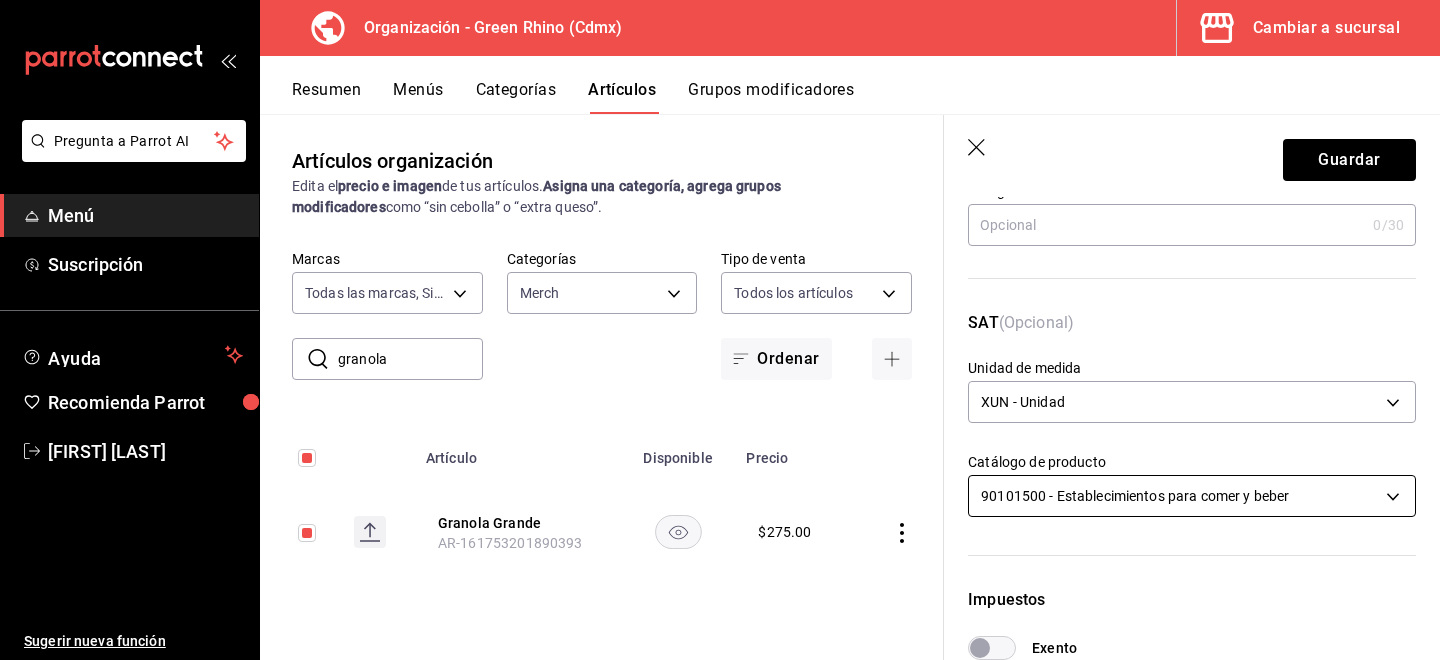 click on "Pregunta a Parrot AI Menú   Suscripción   Ayuda Recomienda Parrot   [FIRST] [LAST]   Sugerir nueva función   Organización - Green Rhino (Cdmx) Cambiar a sucursal Resumen Menús Categorías Artículos Grupos modificadores Artículos organización Edita el  precio e imagen  de tus artículos.  Asigna una categoría, agrega grupos modificadores  como “sin cebolla” o “extra queso”. ​ granola ​ Marcas Todas las marcas, Sin marca 718e4269-ab1b-41b6-b1a3-b54ad853307e Categorías Merch b82d061b-ad1a-42b3-8576-24315513d805 Tipo de venta Todos los artículos ALL Ordenar Artículo Disponible Precio Granola Grande [ORDER_ID] $ 275.00 Guardar Editar artículo General Avanzada ¿Cómo se va a llamar? Granola 7 /40 ¿Cómo se va a llamar? Ingresa una descripción Granola Grande x 14 /125 ​ Foto JPG o PNG hasta 10 MB mínimo 320px y máximo 1144px. Te sugerimos incluir foto para evitar errores de publicación. Agrega una foto Tipo de venta Precio fijo Opción de modificador Venta por peso Precio Merch" at bounding box center (720, 330) 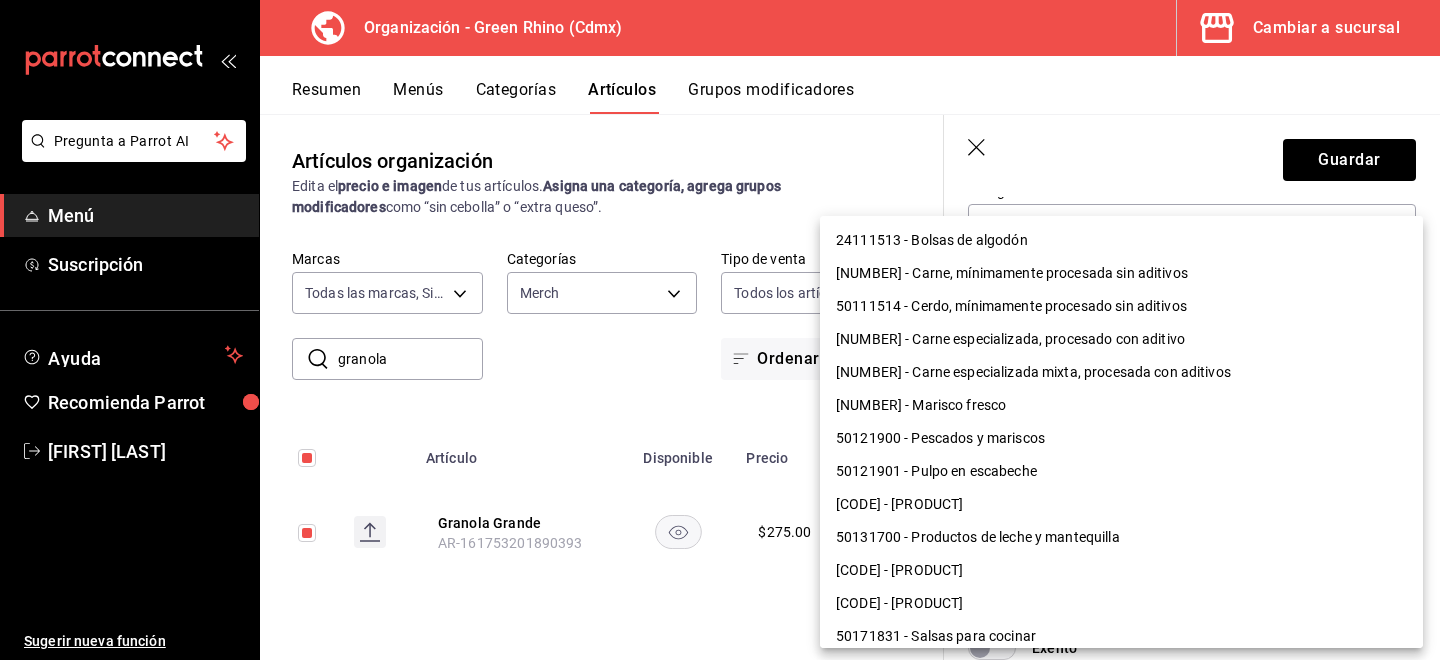 scroll, scrollTop: 1663, scrollLeft: 0, axis: vertical 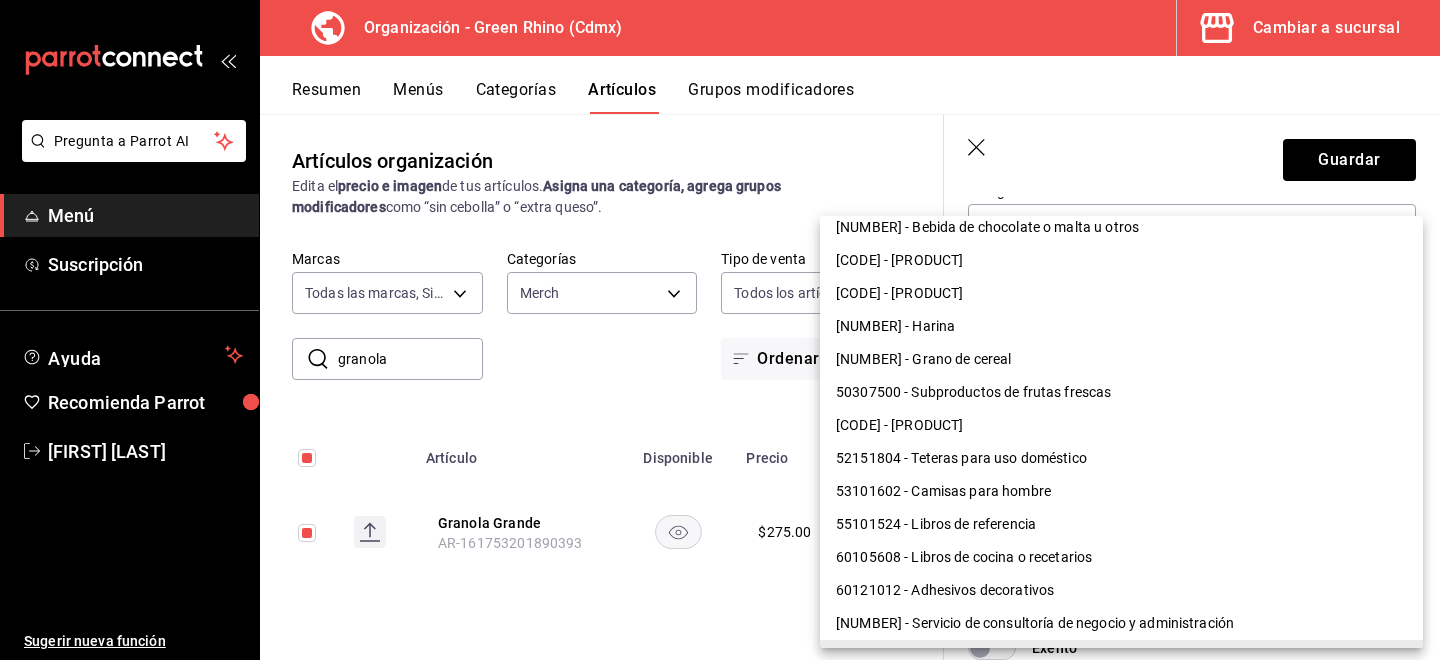 click on "[NUMBER] - Grano de cereal" at bounding box center (1121, 359) 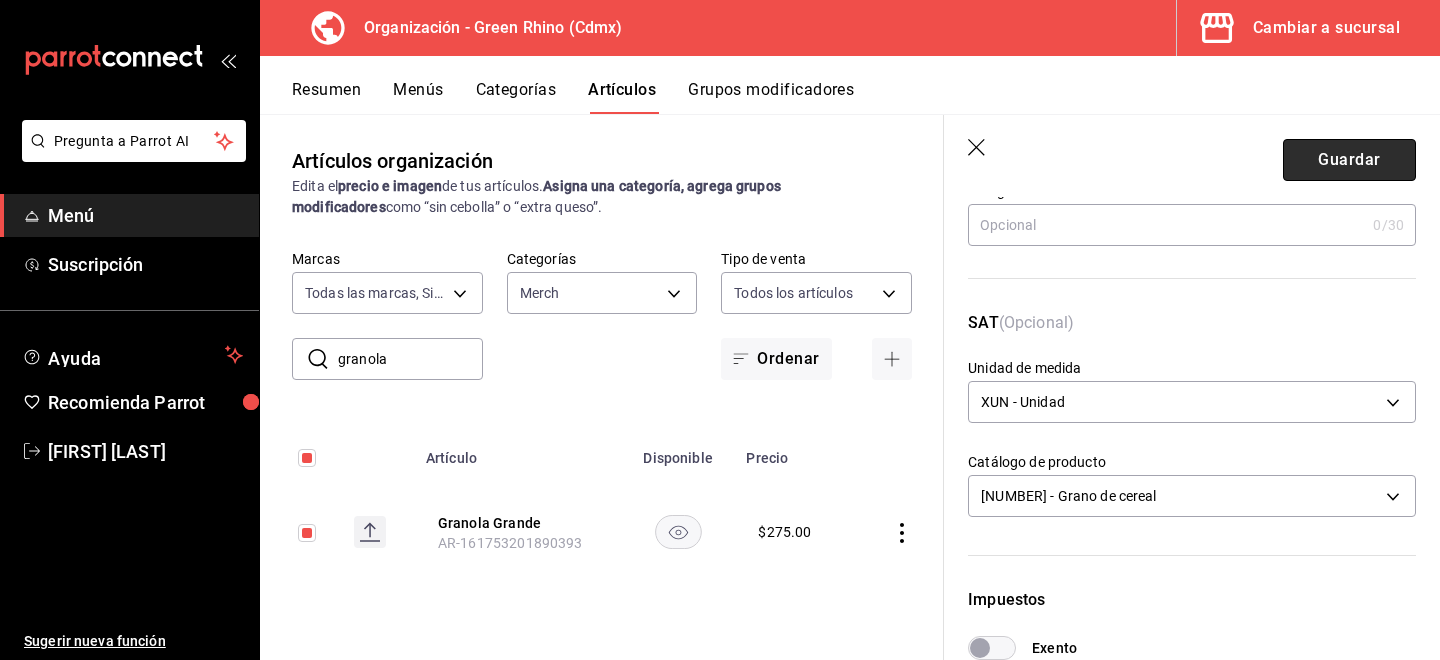 click on "Guardar" at bounding box center (1349, 160) 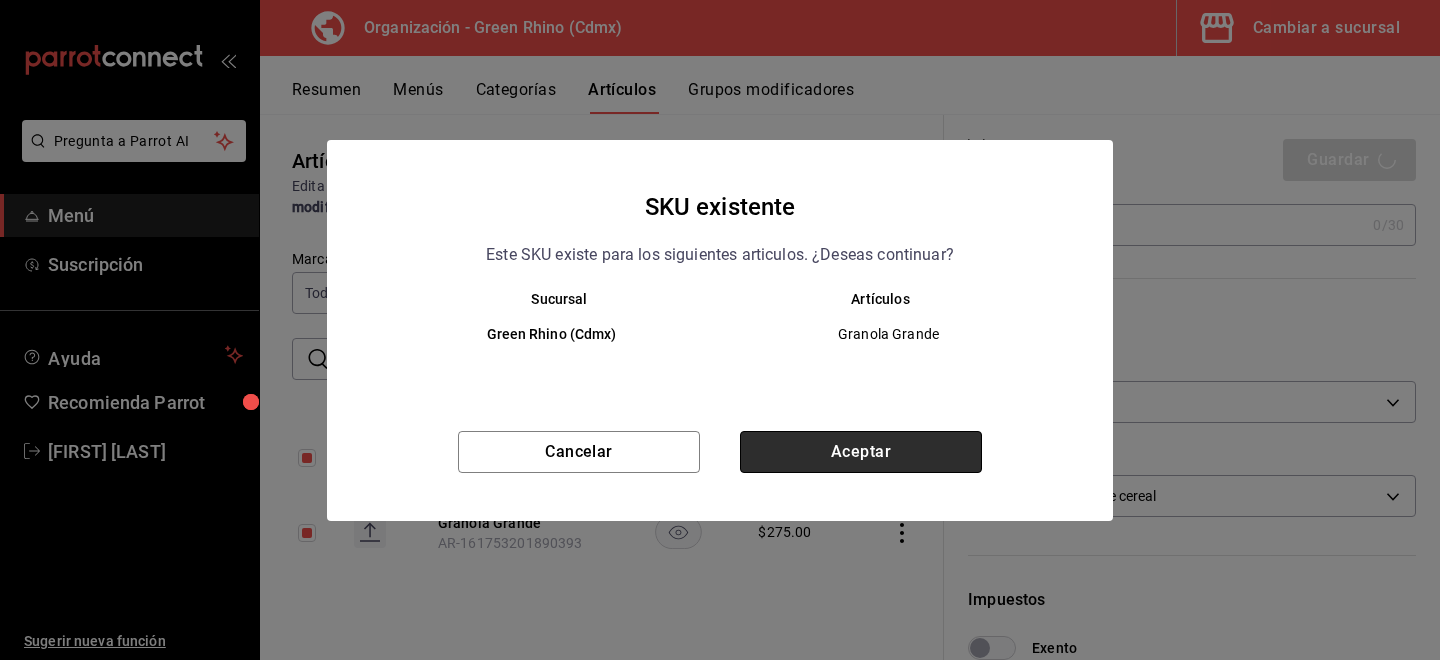 click on "Aceptar" at bounding box center (861, 452) 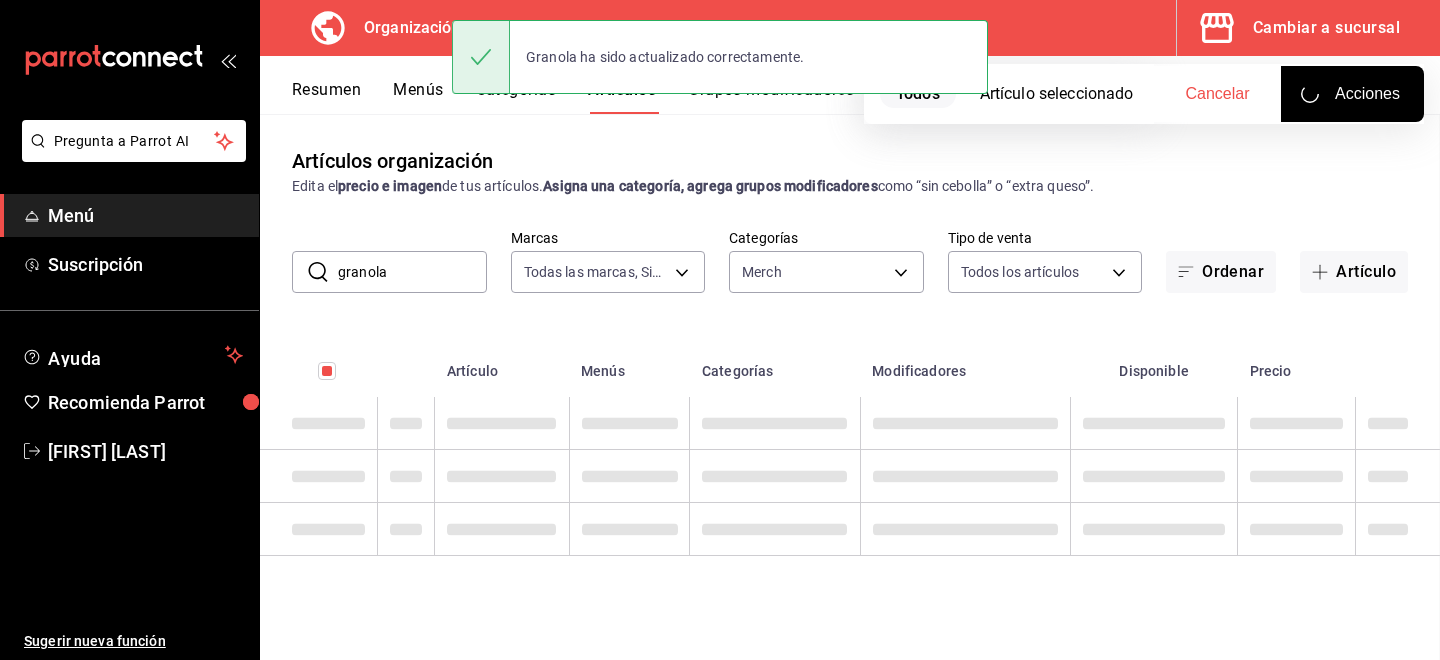 scroll, scrollTop: 0, scrollLeft: 0, axis: both 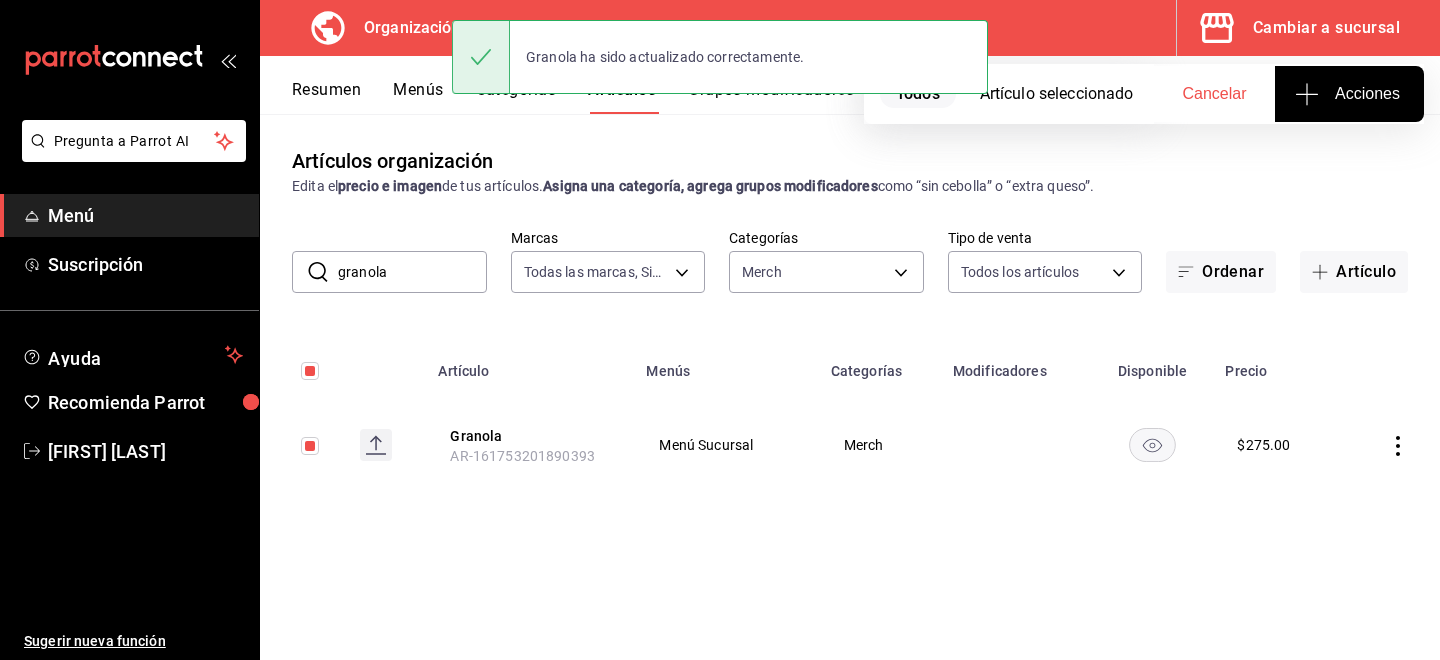 click on "granola" at bounding box center [412, 272] 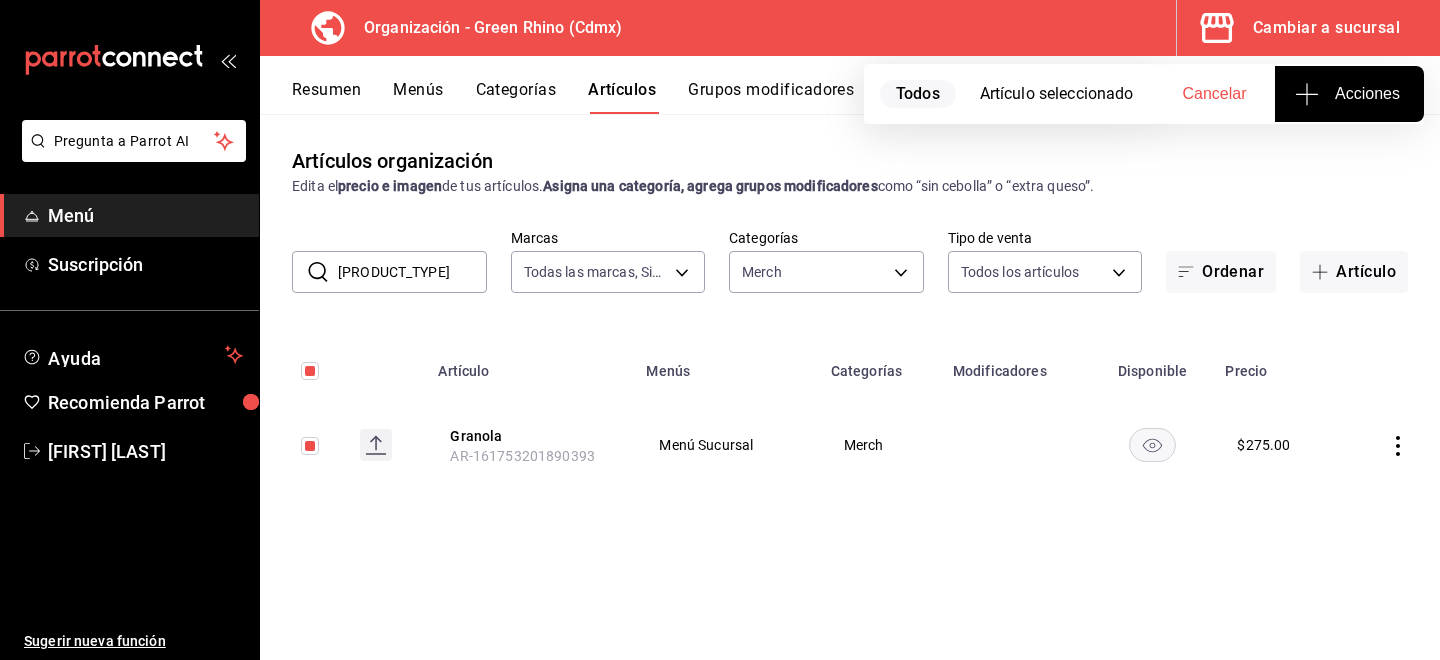 type on "[PRODUCT_TYPE]" 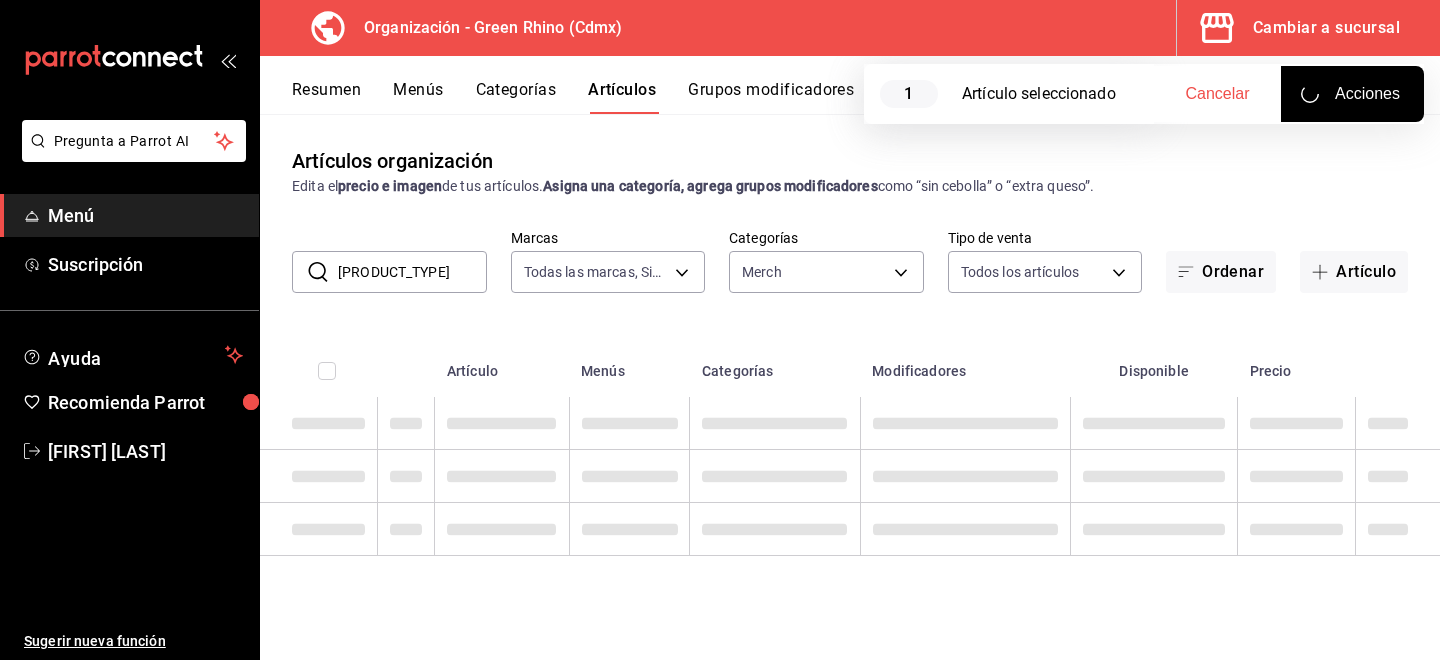 checkbox on "false" 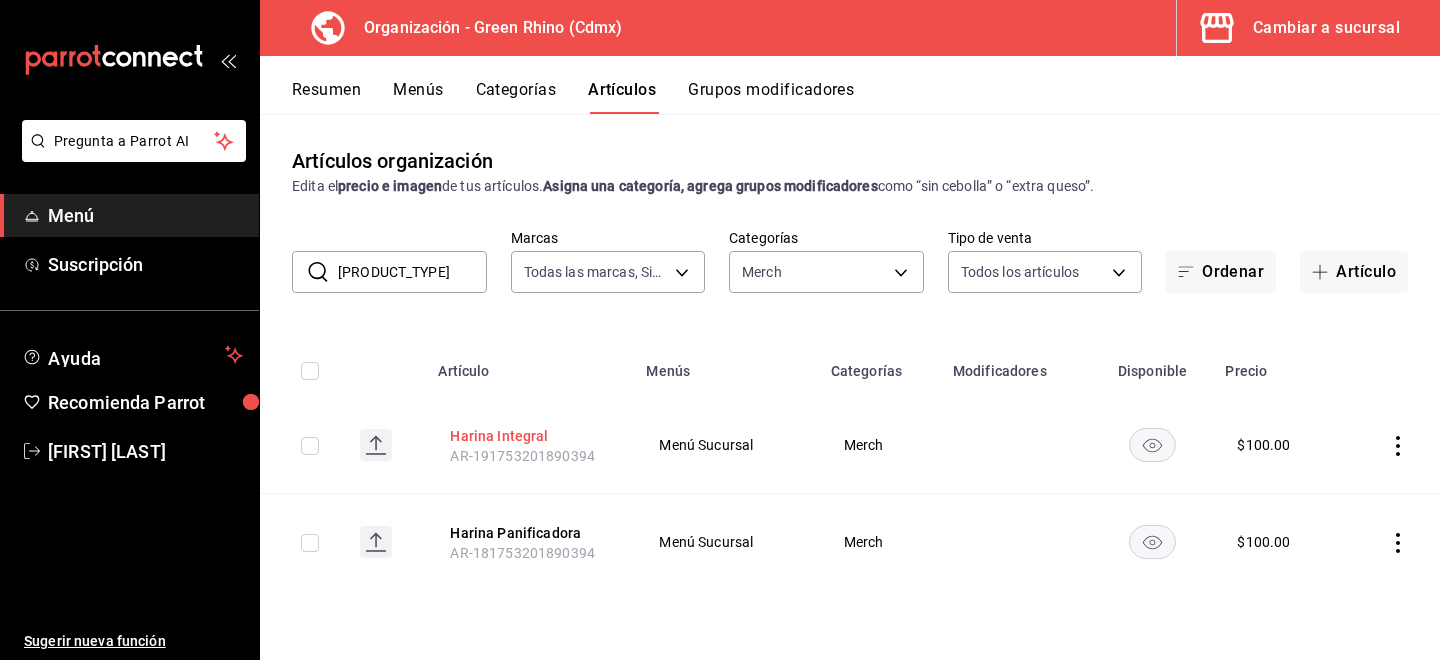 click on "Harina Integral" at bounding box center (530, 436) 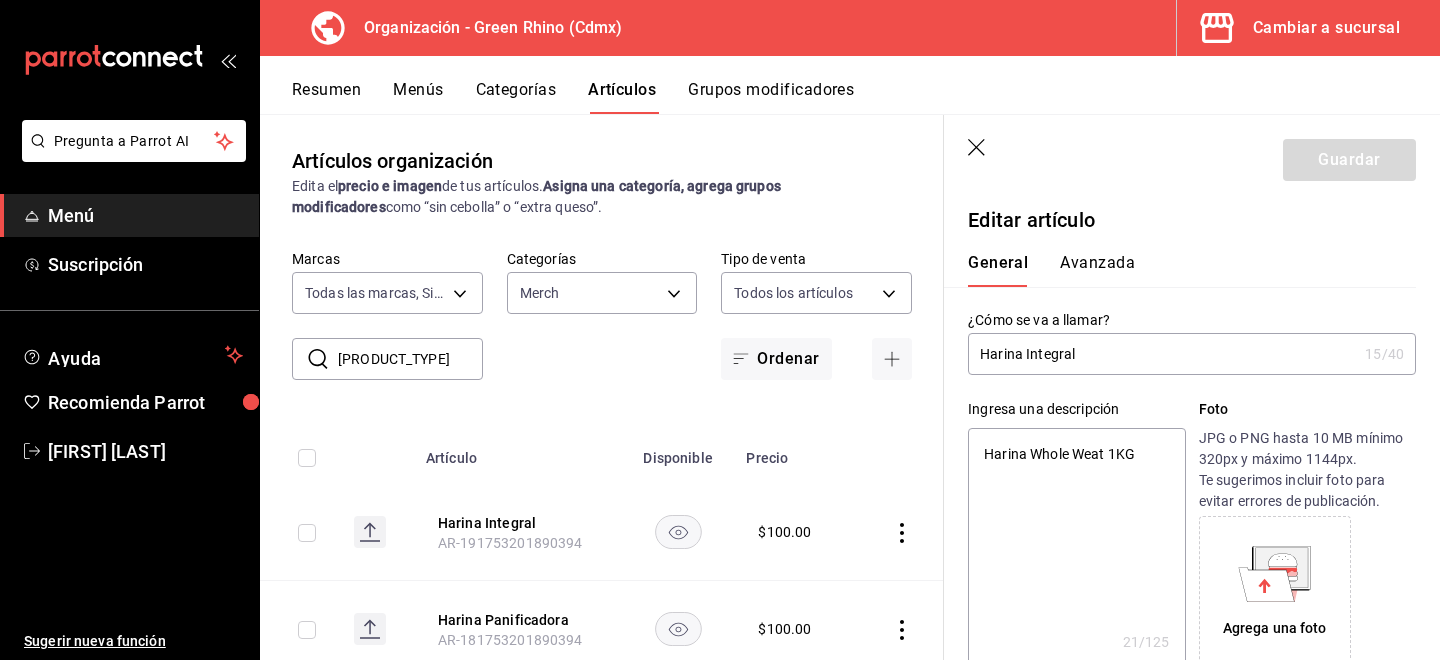 click on "General Avanzada" at bounding box center [1180, 261] 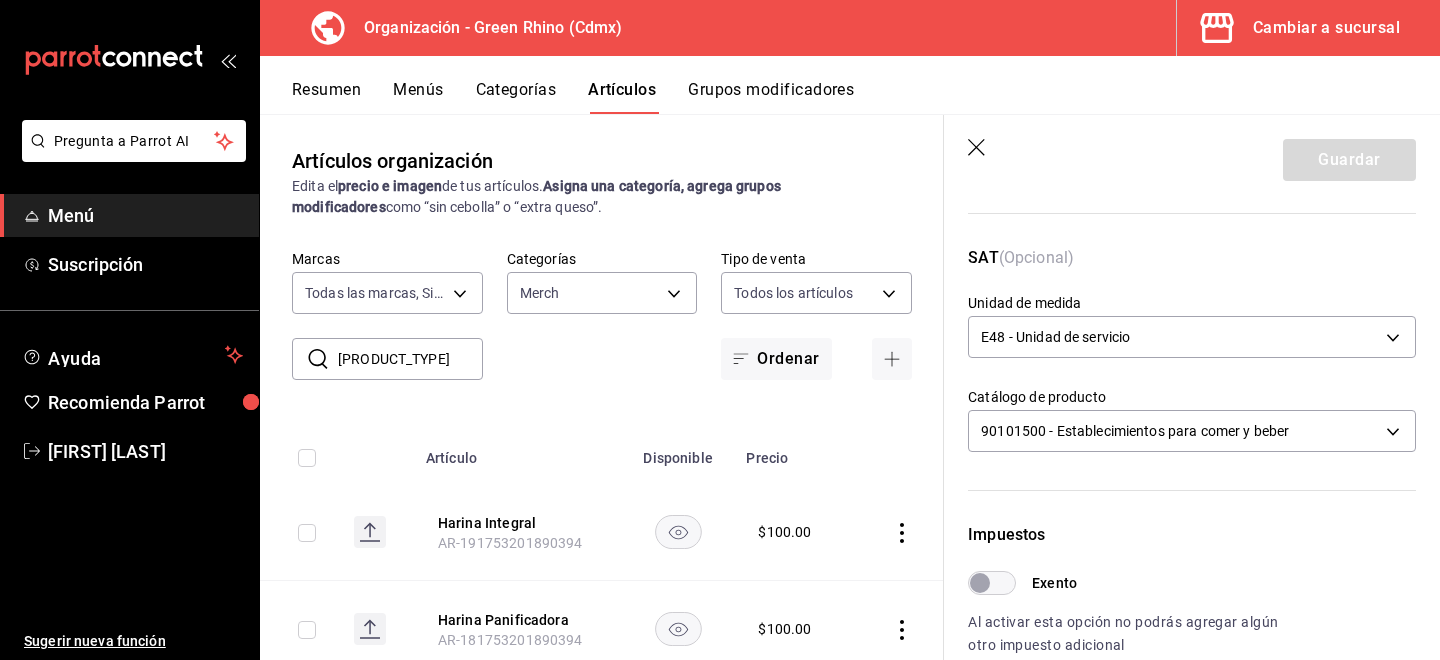 scroll, scrollTop: 279, scrollLeft: 0, axis: vertical 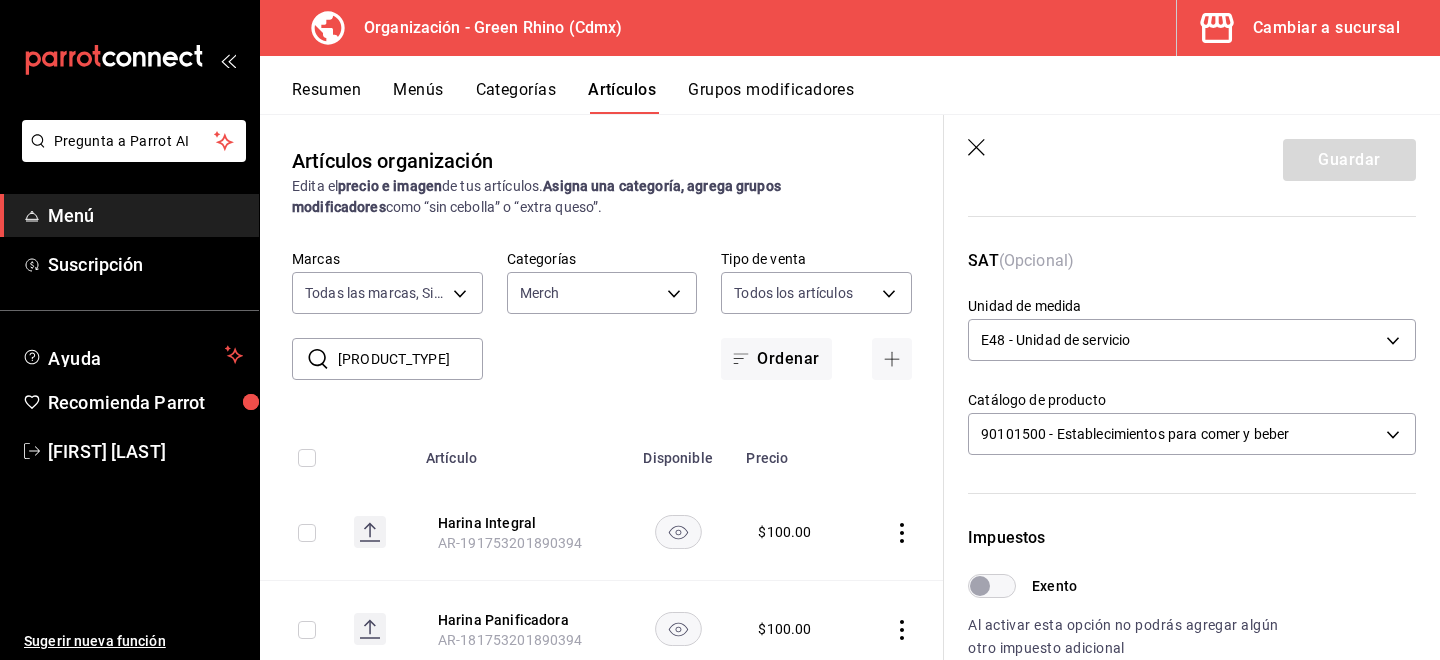 click on "Unidad de medida E48 - Unidad de servicio E48" at bounding box center [1192, 332] 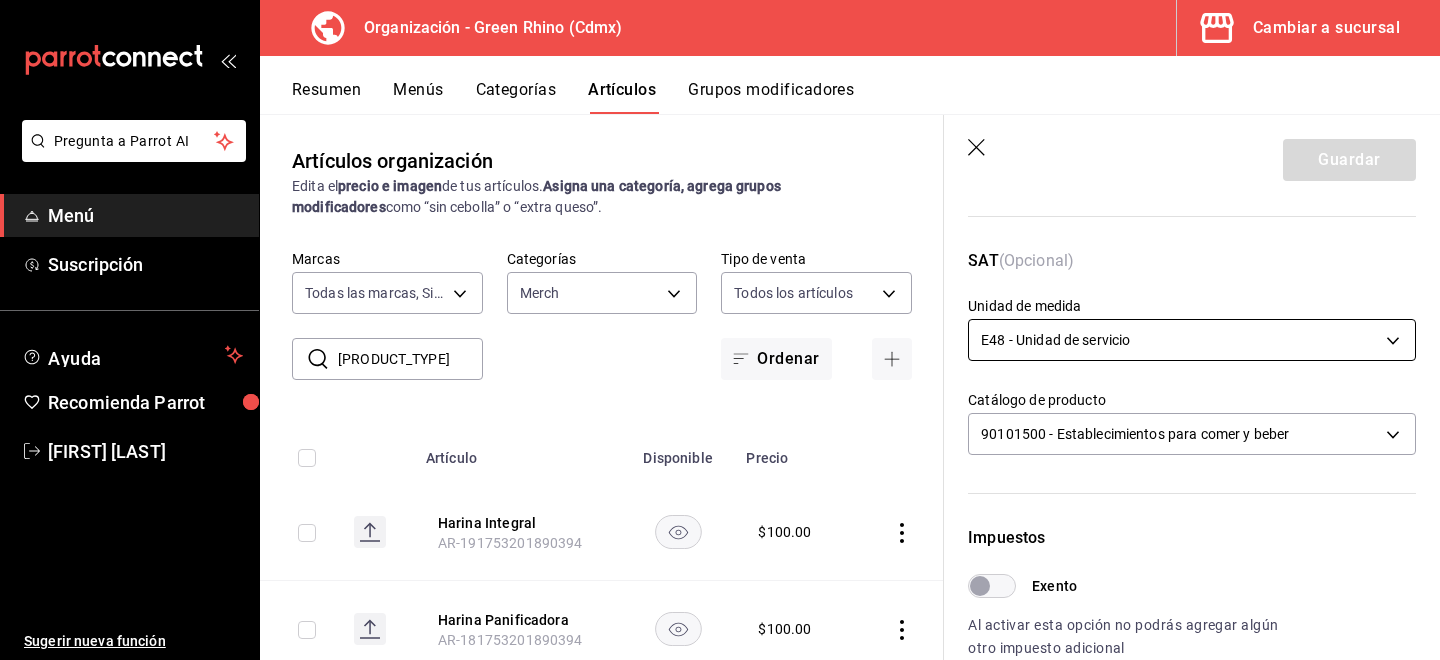 click on "Pregunta a Parrot AI Menú   Suscripción   Ayuda Recomienda Parrot   [FIRST] [LAST]   Sugerir nueva función   Organización - Green Rhino (Cdmx) Cambiar a sucursal Resumen Menús Categorías Artículos Grupos modificadores Artículos organización Edita el  precio e imagen  de tus artículos.  Asigna una categoría, agrega grupos modificadores  como “sin cebolla” o “extra queso”. ​ harina ​ Marcas Todas las marcas, Sin marca 718e4269-ab1b-41b6-b1a3-b54ad853307e Categorías Merch b82d061b-ad1a-42b3-8576-24315513d805 Tipo de venta Todos los artículos ALL Ordenar Artículo Disponible Precio Harina Integral [ORDER_ID] $ 100.00 Harina Panificadora [ORDER_ID] $ 100.00 Guardar Editar artículo General Avanzada ¿Cómo se va a llamar? Harina Integral 15 /40 ¿Cómo se va a llamar? Ingresa una descripción Harina Whole Weat 1KG x 21 /125 ​ Foto JPG o PNG hasta 10 MB mínimo 320px y máximo 1144px. Te sugerimos incluir foto para evitar errores de publicación. Agrega una foto Tipo de venta" at bounding box center [720, 330] 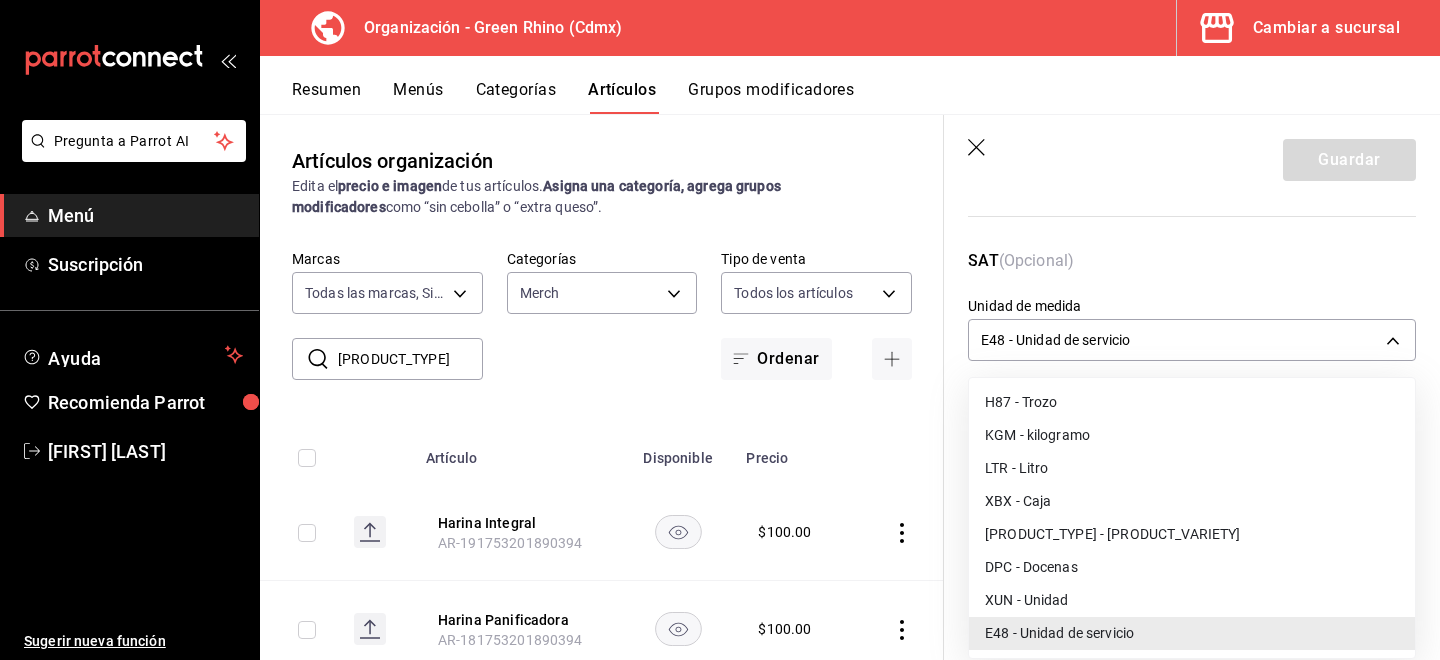 click on "XUN - Unidad" at bounding box center [1192, 600] 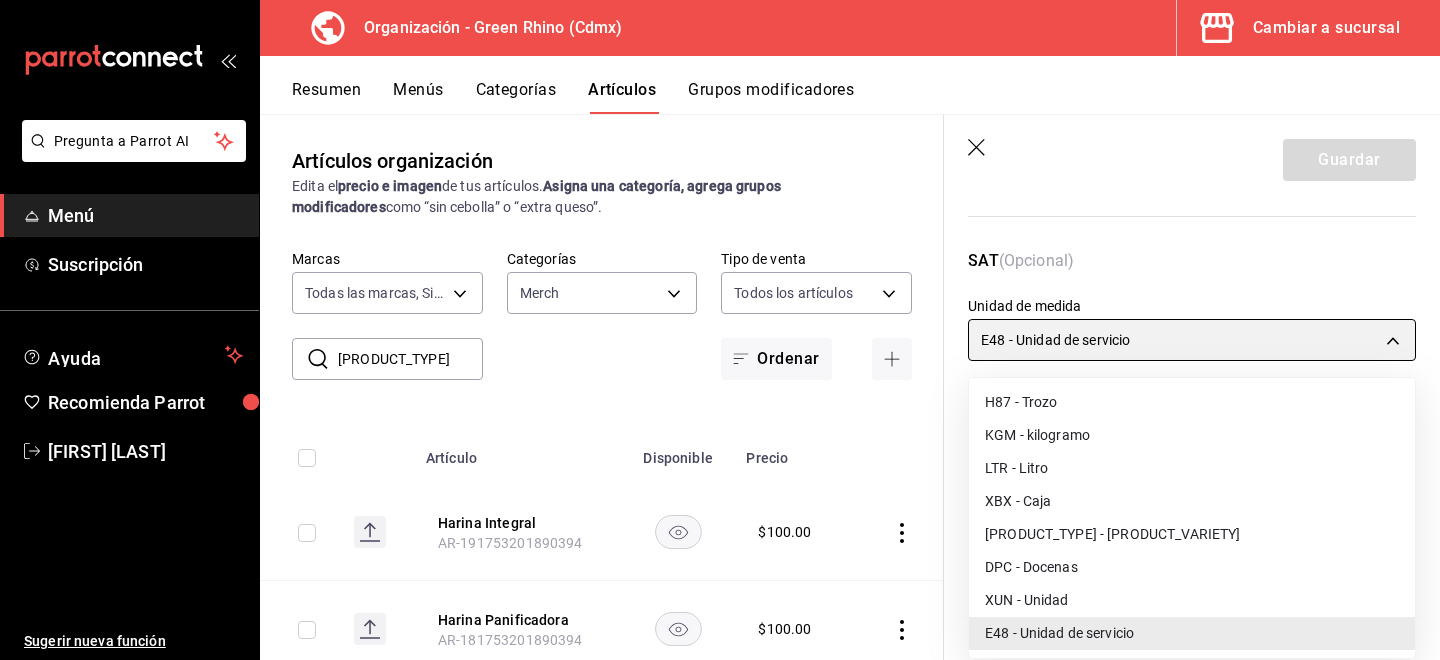 type on "XUN" 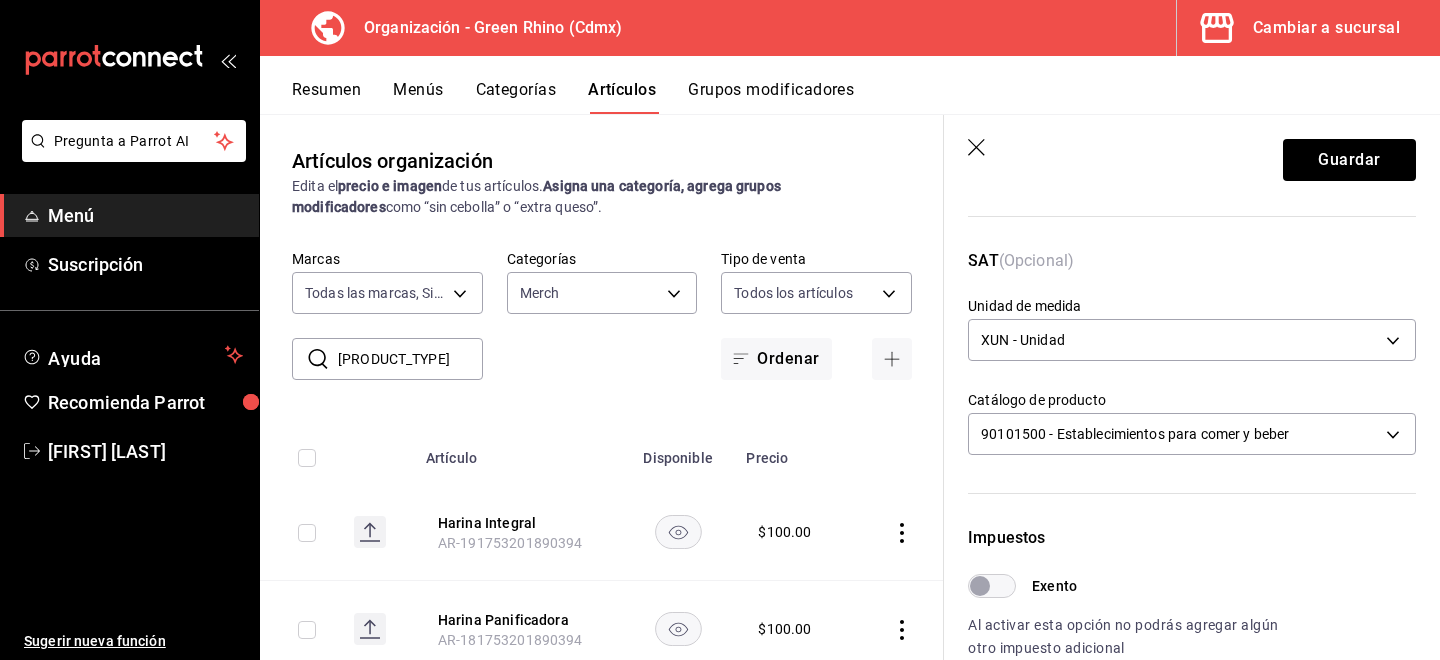 type 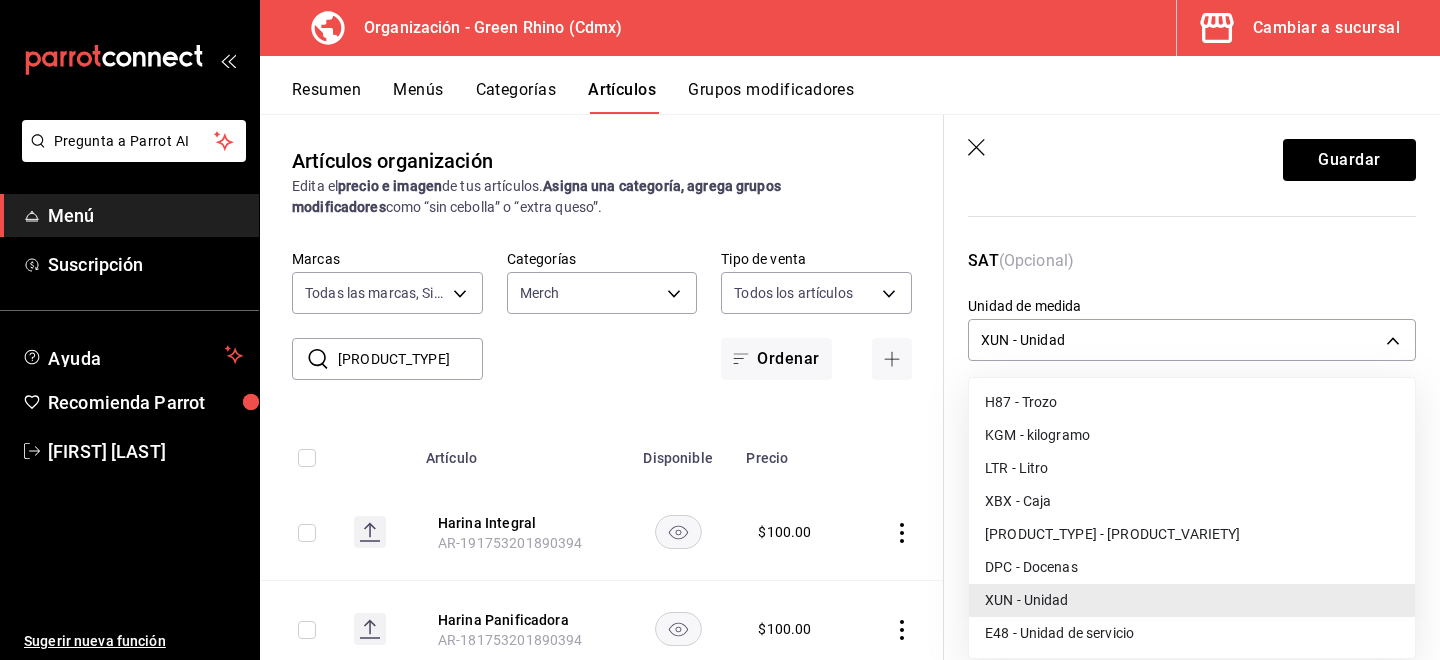 click on "XUN - Unidad" at bounding box center [1192, 600] 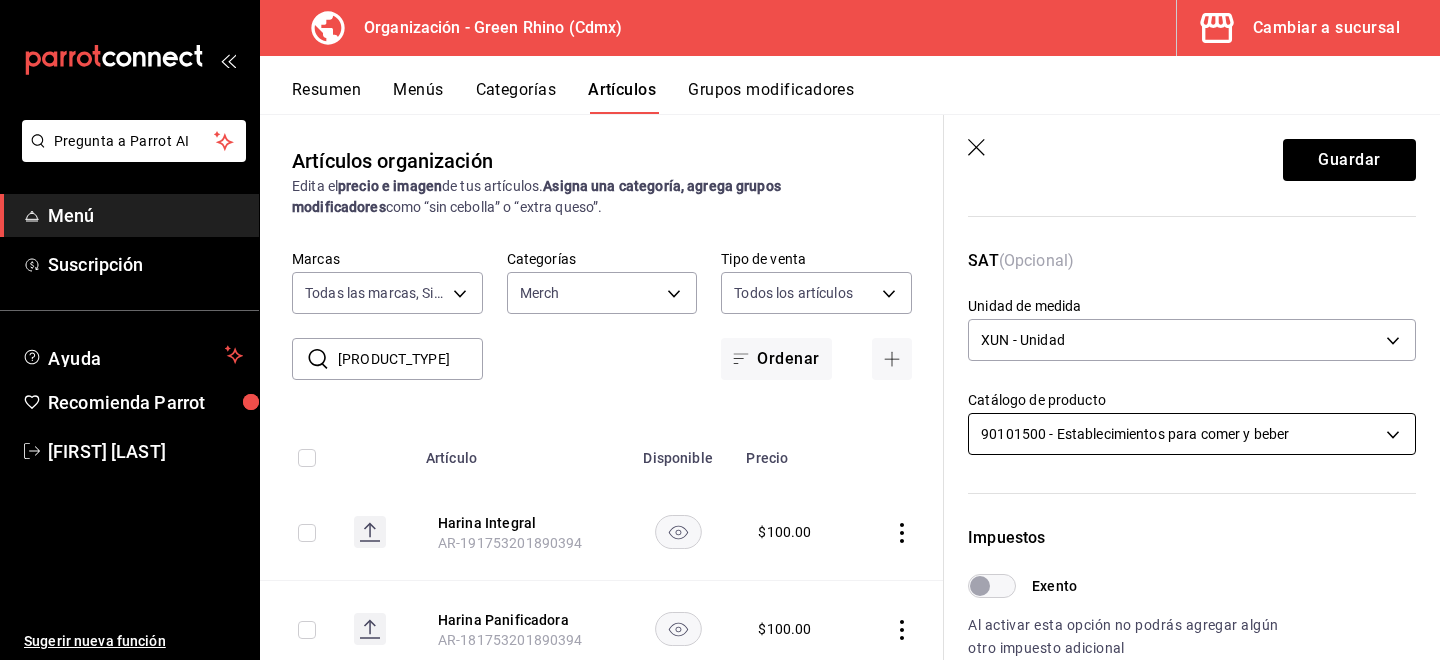 click on "Pregunta a Parrot AI Menú   Suscripción   Ayuda Recomienda Parrot   [FIRST] [LAST]   Sugerir nueva función   Organización - Green Rhino (Cdmx) Cambiar a sucursal Resumen Menús Categorías Artículos Grupos modificadores Artículos organización Edita el  precio e imagen  de tus artículos.  Asigna una categoría, agrega grupos modificadores  como “sin cebolla” o “extra queso”. ​ harina ​ Marcas Todas las marcas, Sin marca 718e4269-ab1b-41b6-b1a3-b54ad853307e Categorías Merch b82d061b-ad1a-42b3-8576-24315513d805 Tipo de venta Todos los artículos ALL Ordenar Artículo Disponible Precio Harina Integral [ORDER_ID] $ 100.00 Harina Panificadora [ORDER_ID] $ 100.00 Guardar Editar artículo General Avanzada ¿Cómo se va a llamar? Harina Integral 15 /40 ¿Cómo se va a llamar? Ingresa una descripción Harina Whole Weat 1KG x 21 /125 ​ Foto JPG o PNG hasta 10 MB mínimo 320px y máximo 1144px. Te sugerimos incluir foto para evitar errores de publicación. Agrega una foto Tipo de venta" at bounding box center (720, 330) 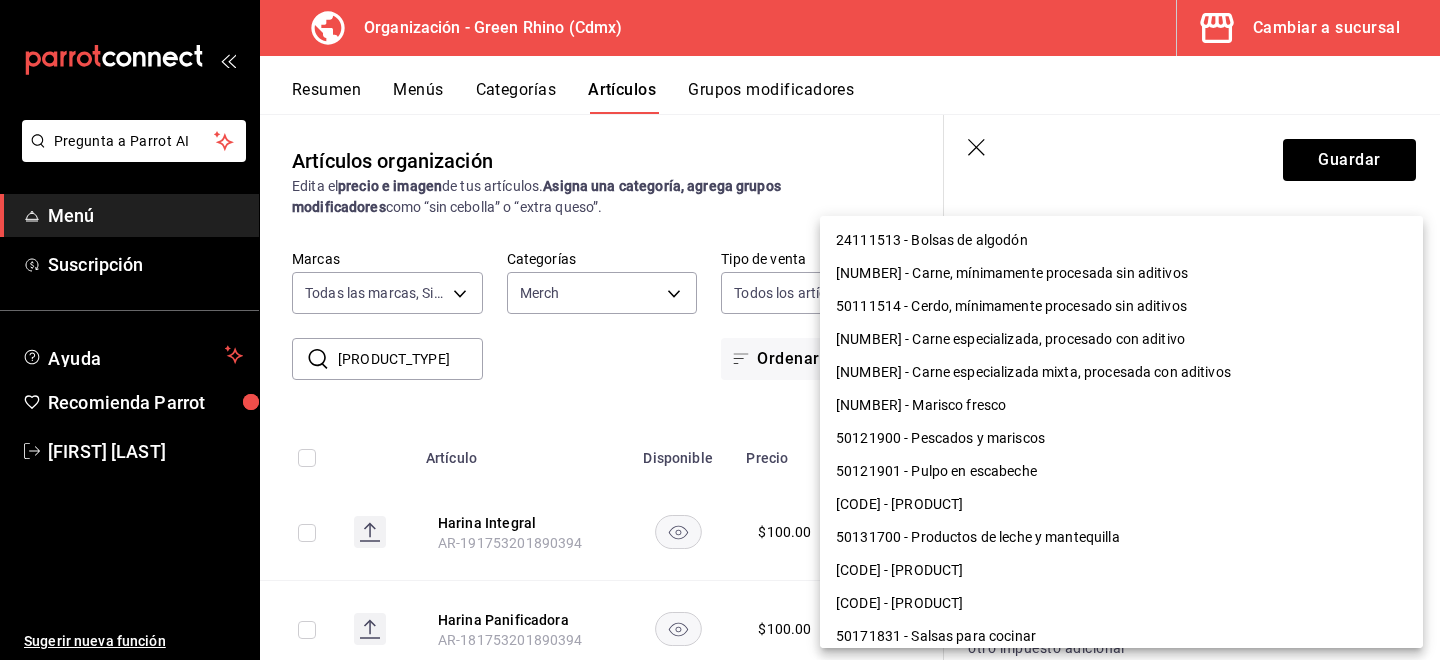 scroll, scrollTop: 1663, scrollLeft: 0, axis: vertical 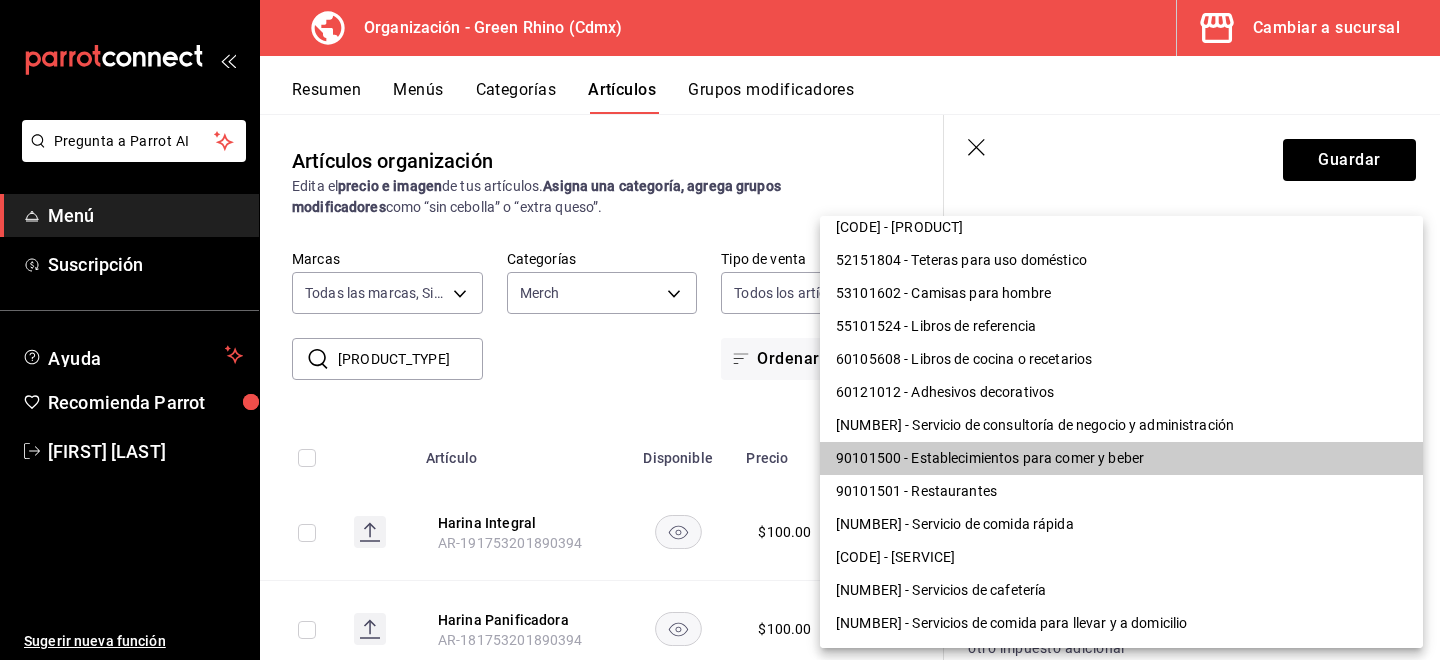 click on "90101500 - Establecimientos para comer y beber" at bounding box center [1121, 458] 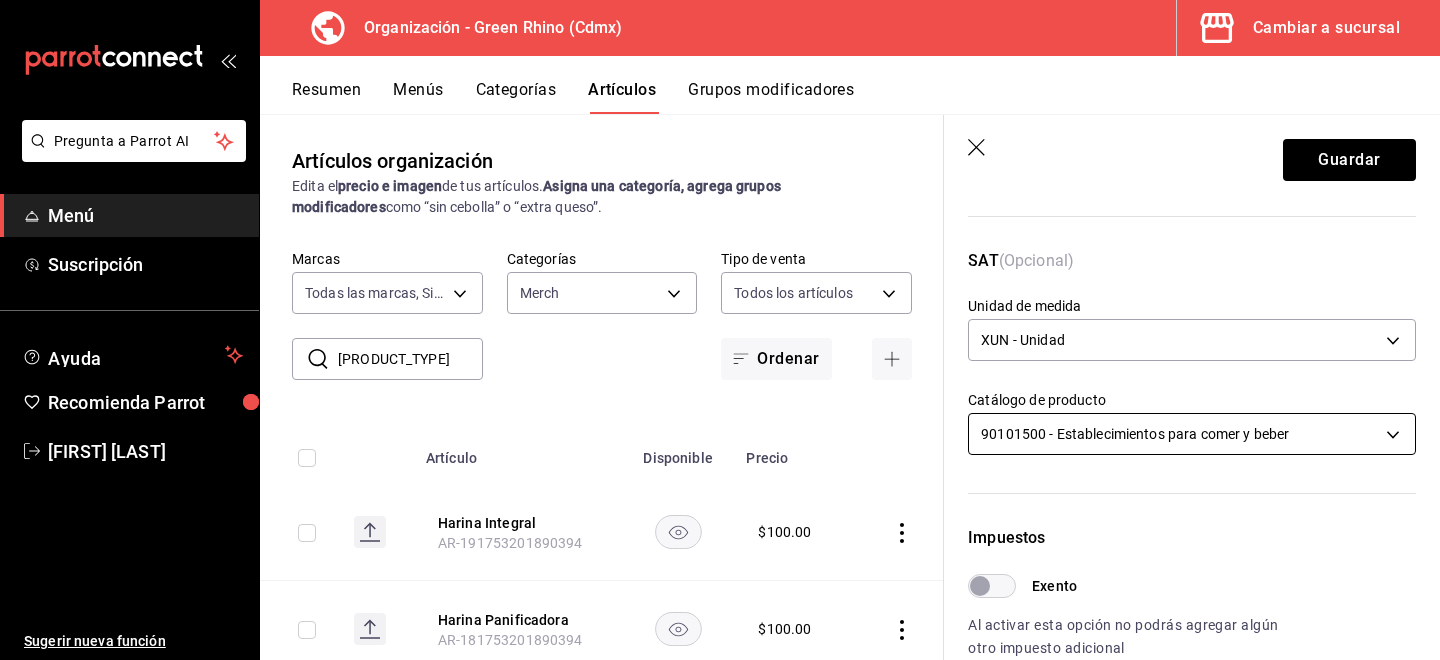 click on "90101500 - Establecimientos para comer y beber" at bounding box center [1139, 458] 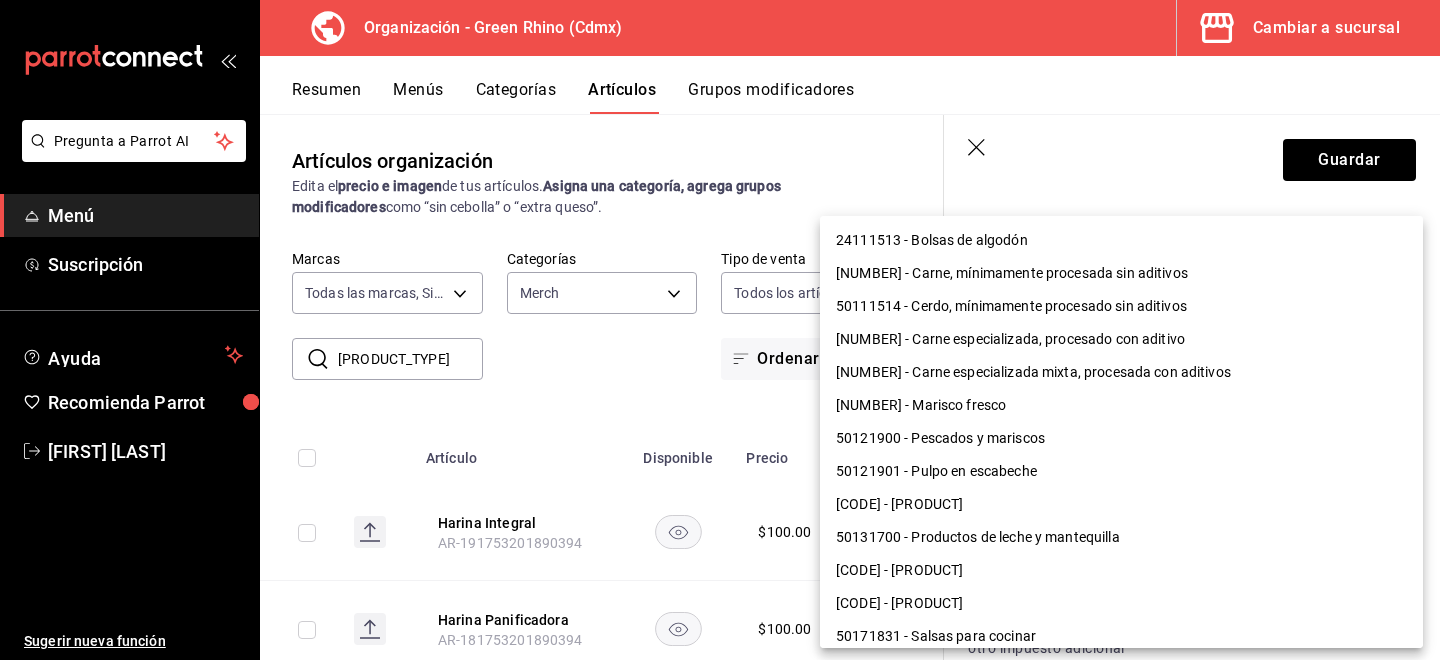 click on "Pregunta a Parrot AI Menú   Suscripción   Ayuda Recomienda Parrot   [FIRST] [LAST]   Sugerir nueva función   Organización - Green Rhino (Cdmx) Cambiar a sucursal Resumen Menús Categorías Artículos Grupos modificadores Artículos organización Edita el  precio e imagen  de tus artículos.  Asigna una categoría, agrega grupos modificadores  como “sin cebolla” o “extra queso”. ​ harina ​ Marcas Todas las marcas, Sin marca 718e4269-ab1b-41b6-b1a3-b54ad853307e Categorías Merch b82d061b-ad1a-42b3-8576-24315513d805 Tipo de venta Todos los artículos ALL Ordenar Artículo Disponible Precio Harina Integral [ORDER_ID] $ 100.00 Harina Panificadora [ORDER_ID] $ 100.00 Guardar Editar artículo General Avanzada ¿Cómo se va a llamar? Harina Integral 15 /40 ¿Cómo se va a llamar? Ingresa una descripción Harina Whole Weat 1KG x 21 /125 ​ Foto JPG o PNG hasta 10 MB mínimo 320px y máximo 1144px. Te sugerimos incluir foto para evitar errores de publicación. Agrega una foto Tipo de venta" at bounding box center (720, 330) 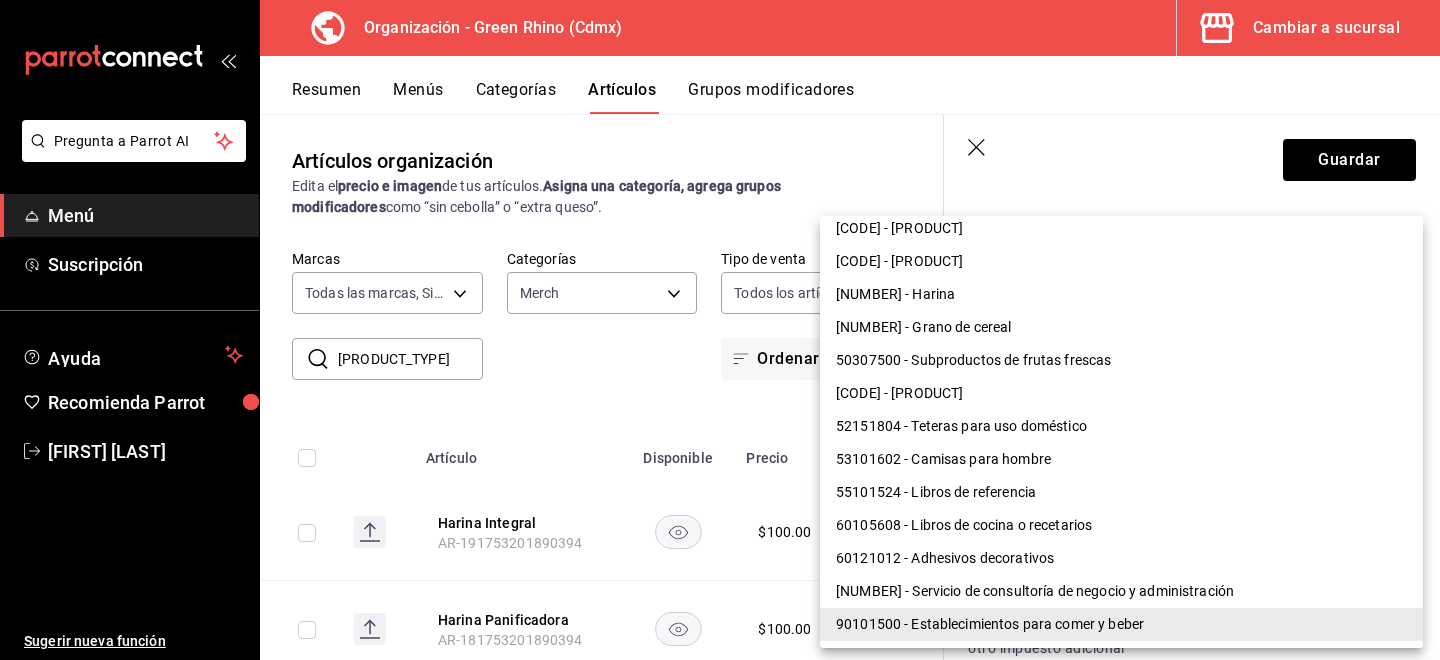 scroll, scrollTop: 1474, scrollLeft: 0, axis: vertical 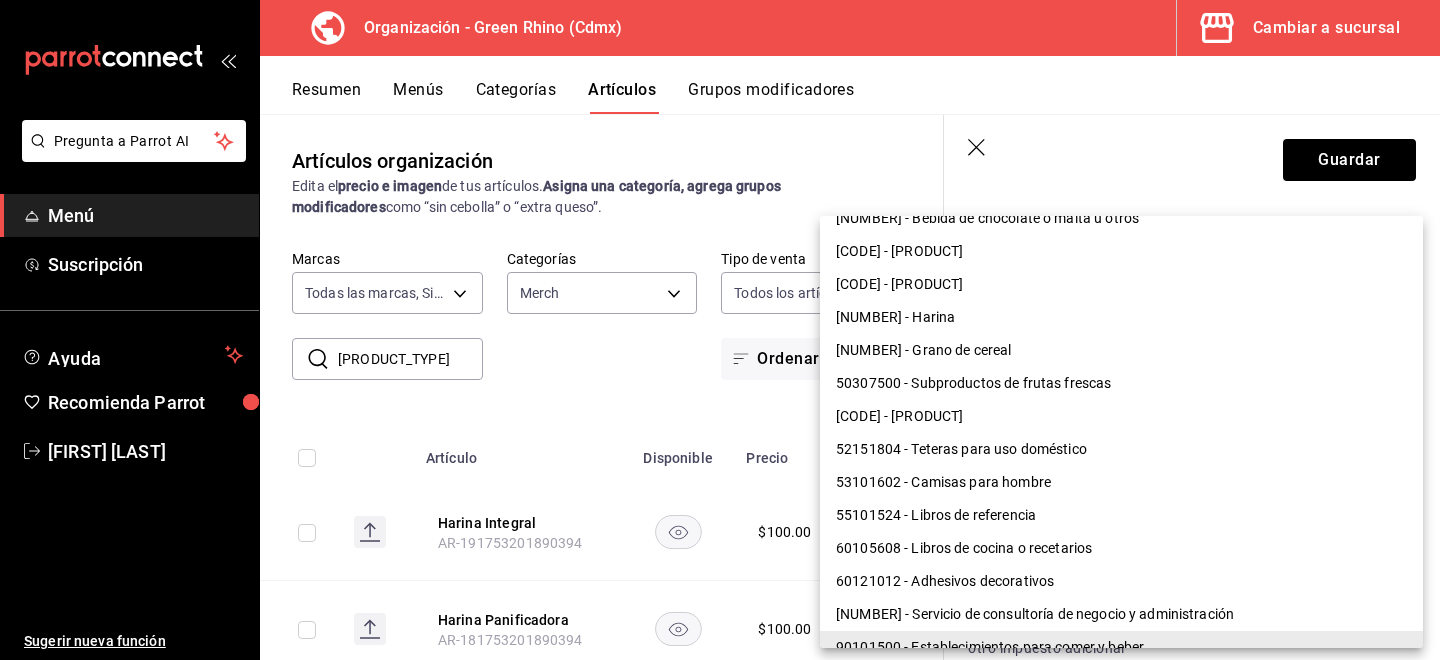 click on "[NUMBER] - Harina" at bounding box center (1121, 317) 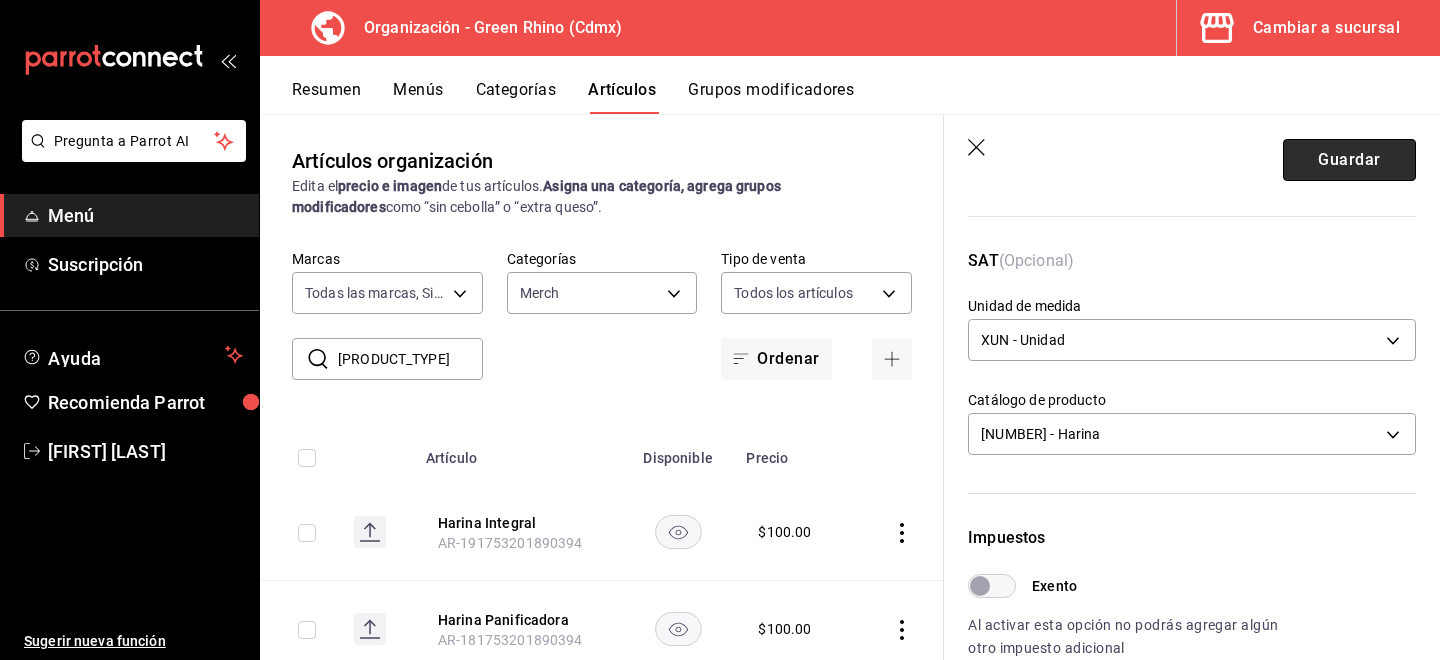 click on "Guardar" at bounding box center (1349, 160) 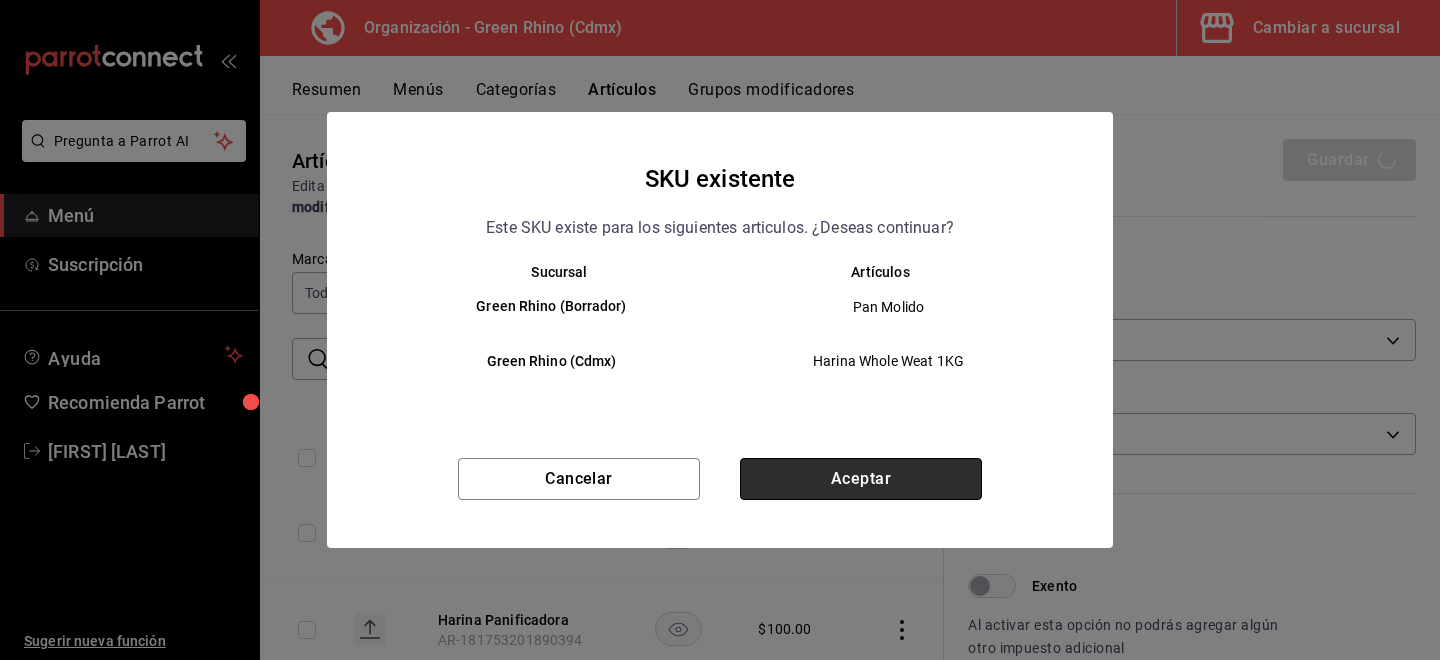 click on "Aceptar" at bounding box center [861, 479] 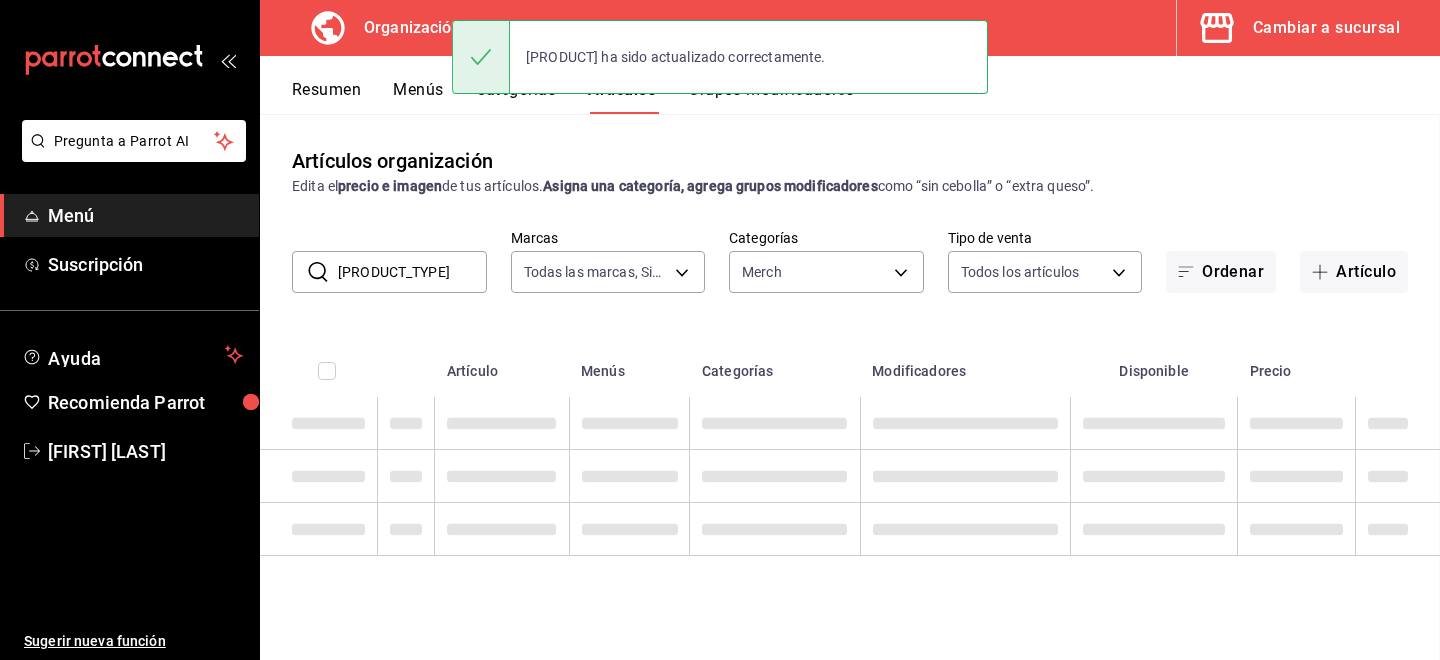 scroll, scrollTop: 0, scrollLeft: 0, axis: both 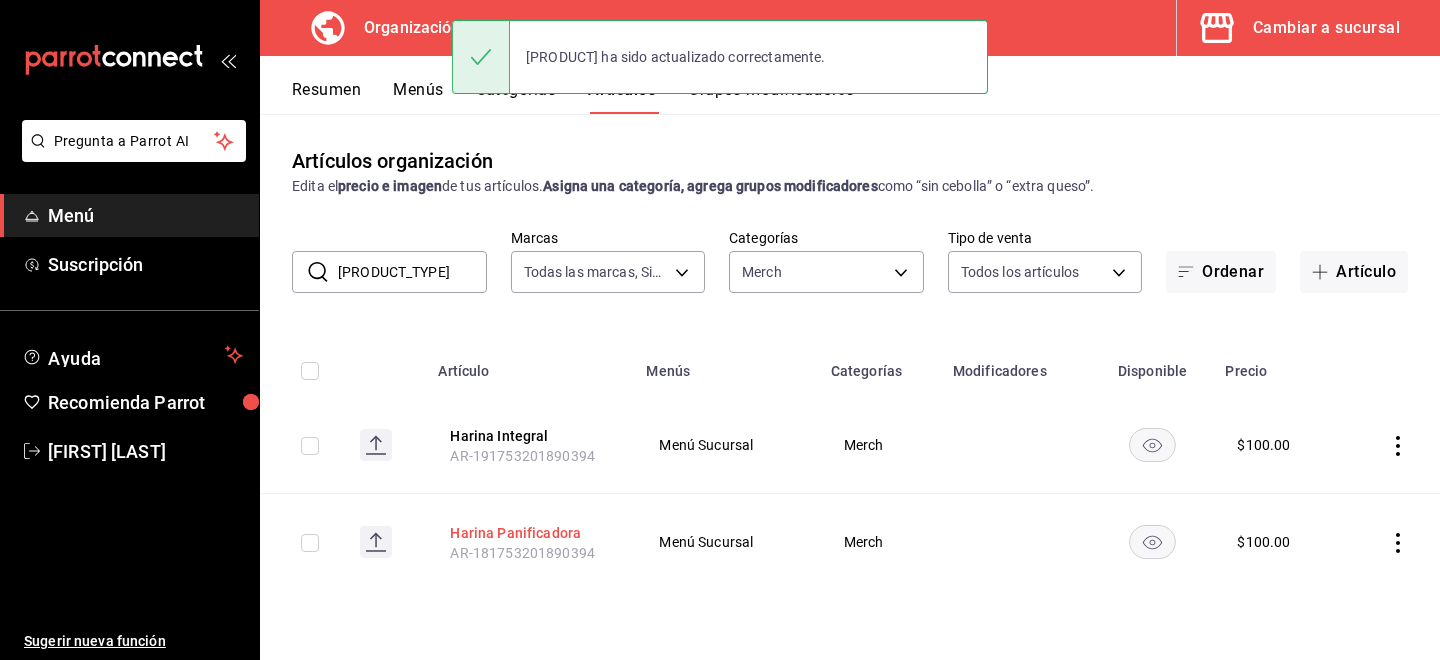 click on "Harina Panificadora" at bounding box center [530, 533] 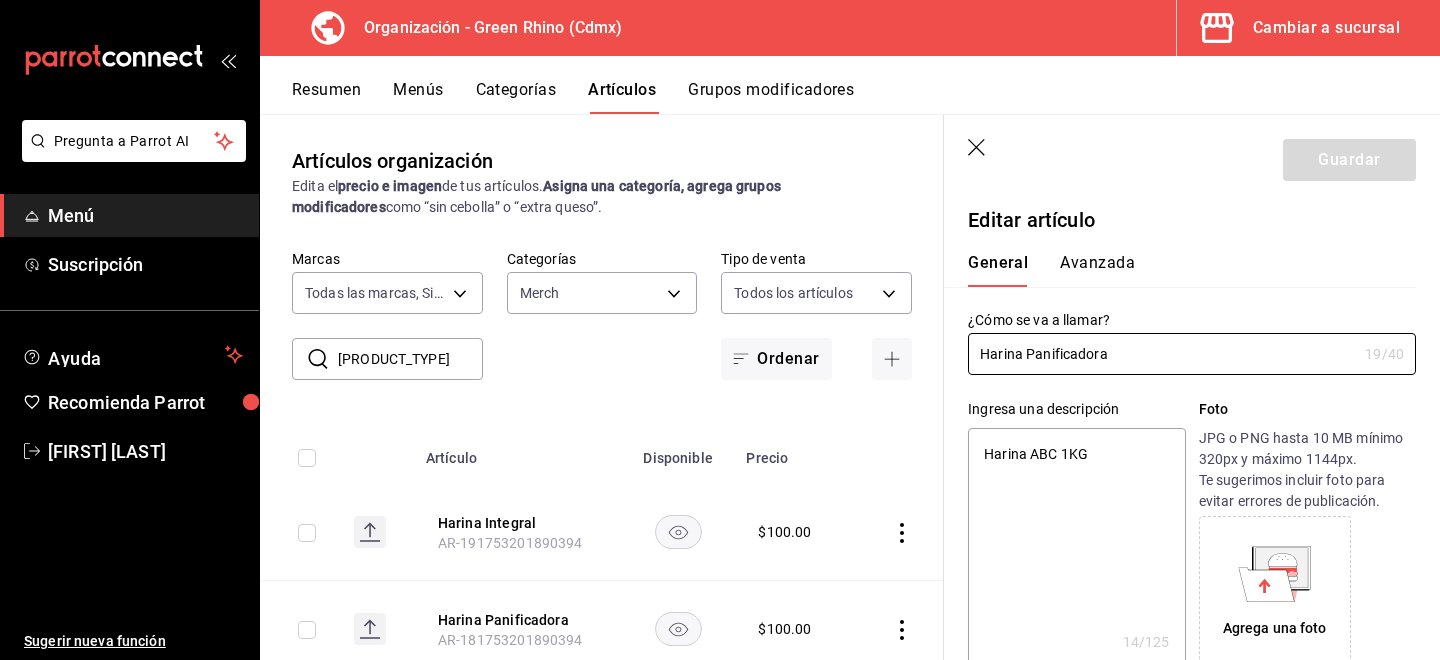 click on "Avanzada" at bounding box center [1097, 270] 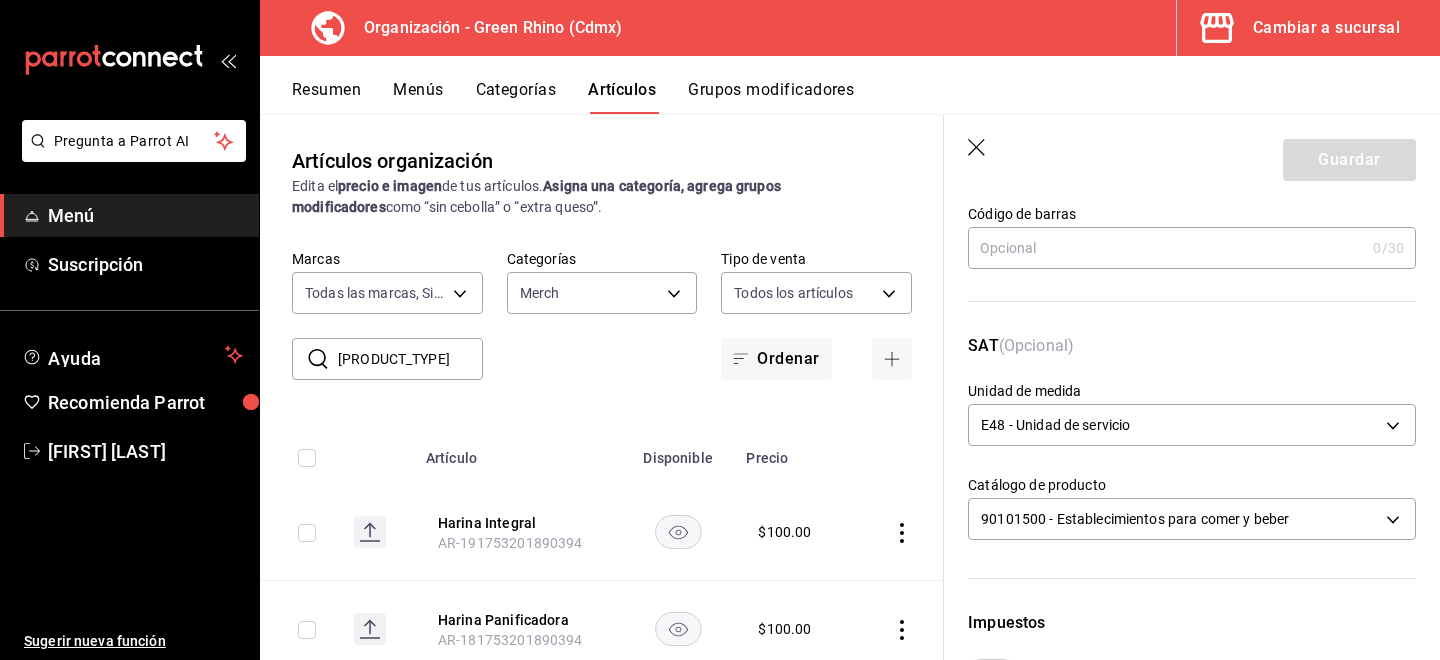 scroll, scrollTop: 194, scrollLeft: 0, axis: vertical 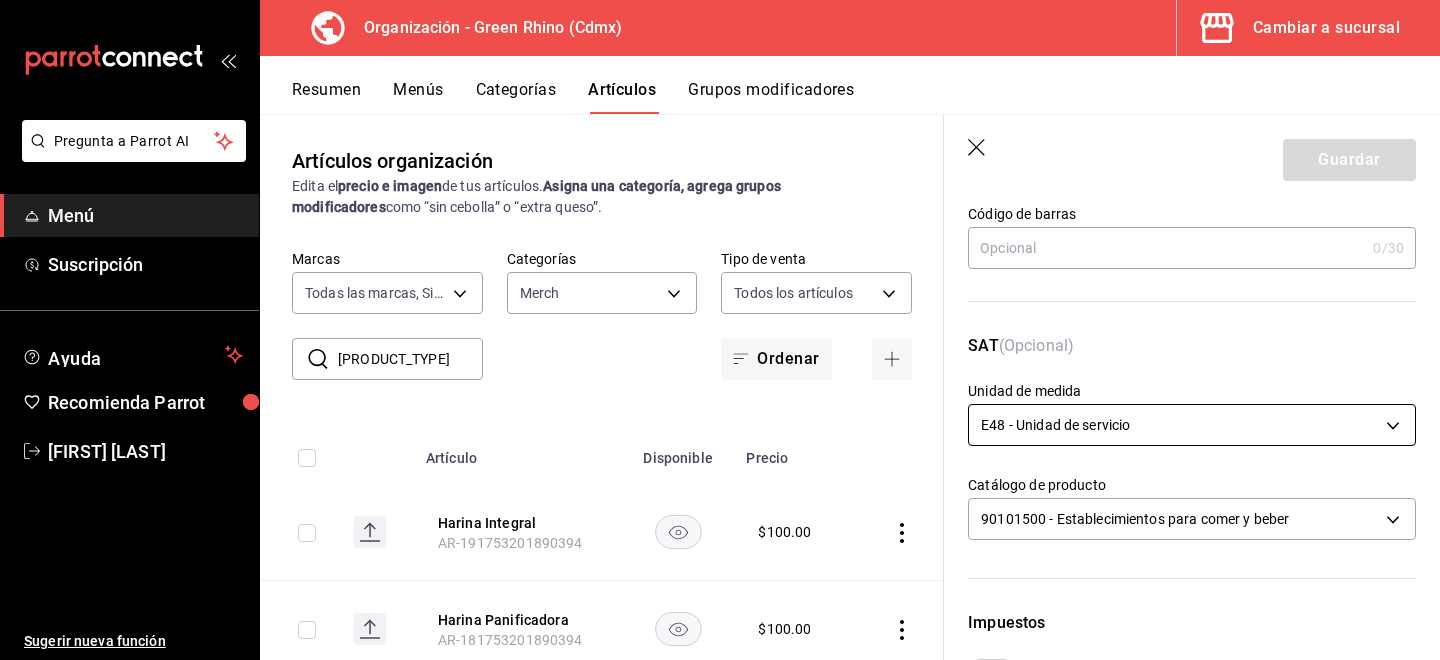 click on "Pregunta a Parrot AI Menú   Suscripción   Ayuda Recomienda Parrot   [FIRST] [LAST]   Sugerir nueva función   Organización - Green Rhino (Cdmx) Cambiar a sucursal Resumen Menús Categorías Artículos Grupos modificadores Artículos organización Edita el  precio e imagen  de tus artículos.  Asigna una categoría, agrega grupos modificadores  como “sin cebolla” o “extra queso”. ​ harina ​ Marcas Todas las marcas, Sin marca 718e4269-ab1b-41b6-b1a3-b54ad853307e Categorías Merch b82d061b-ad1a-42b3-8576-24315513d805 Tipo de venta Todos los artículos ALL Ordenar Artículo Disponible Precio Harina Integral AR-191753201890394 $ 100.00 Harina Panificadora AR-181753201890394 $ 100.00 Guardar Editar artículo General Avanzada ¿Cómo se va a llamar? Harina Panificadora 19 /40 ¿Cómo se va a llamar? Ingresa una descripción Harina ABC 1KG x 14 /125 ​ Foto JPG o PNG hasta 10 MB mínimo 320px y máximo 1144px. Te sugerimos incluir foto para evitar errores de publicación. Agrega una foto Tipo de venta 18" at bounding box center [720, 330] 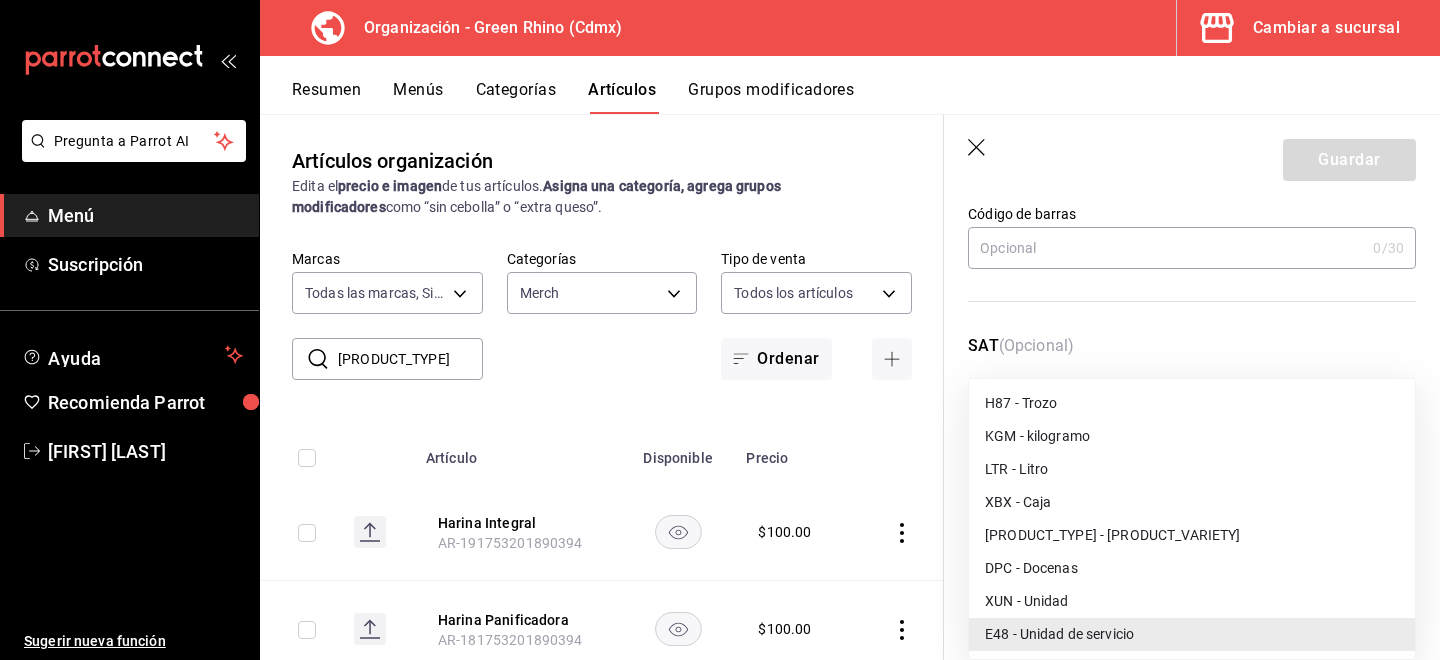 click on "XUN - Unidad" at bounding box center [1192, 601] 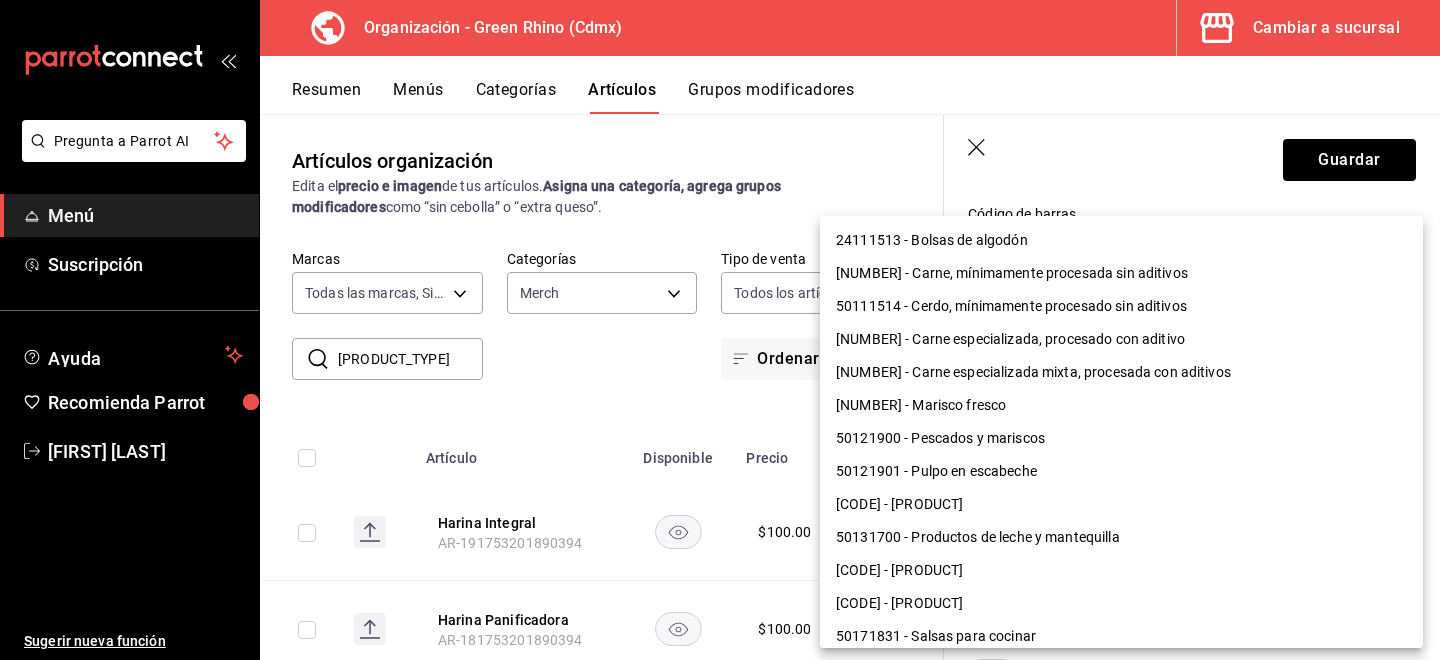click on "Pregunta a Parrot AI Menú   Suscripción   Ayuda Recomienda Parrot   [FIRST] [LAST]   Sugerir nueva función   Organización - Green Rhino (Cdmx) Cambiar a sucursal Resumen Menús Categorías Artículos Grupos modificadores Artículos organización Edita el  precio e imagen  de tus artículos.  Asigna una categoría, agrega grupos modificadores  como “sin cebolla” o “extra queso”. ​ harina ​ Marcas Todas las marcas, Sin marca 718e4269-ab1b-41b6-b1a3-b54ad853307e Categorías Merch b82d061b-ad1a-42b3-8576-24315513d805 Tipo de venta Todos los artículos ALL Ordenar Artículo Disponible Precio Harina Integral AR-191753201890394 $ 100.00 Harina Panificadora AR-181753201890394 $ 100.00 Guardar Editar artículo General Avanzada ¿Cómo se va a llamar? Harina Panificadora 19 /40 ¿Cómo se va a llamar? Ingresa una descripción Harina ABC 1KG x 14 /125 ​ Foto JPG o PNG hasta 10 MB mínimo 320px y máximo 1144px. Te sugerimos incluir foto para evitar errores de publicación. Agrega una foto Tipo de venta 18" at bounding box center [720, 330] 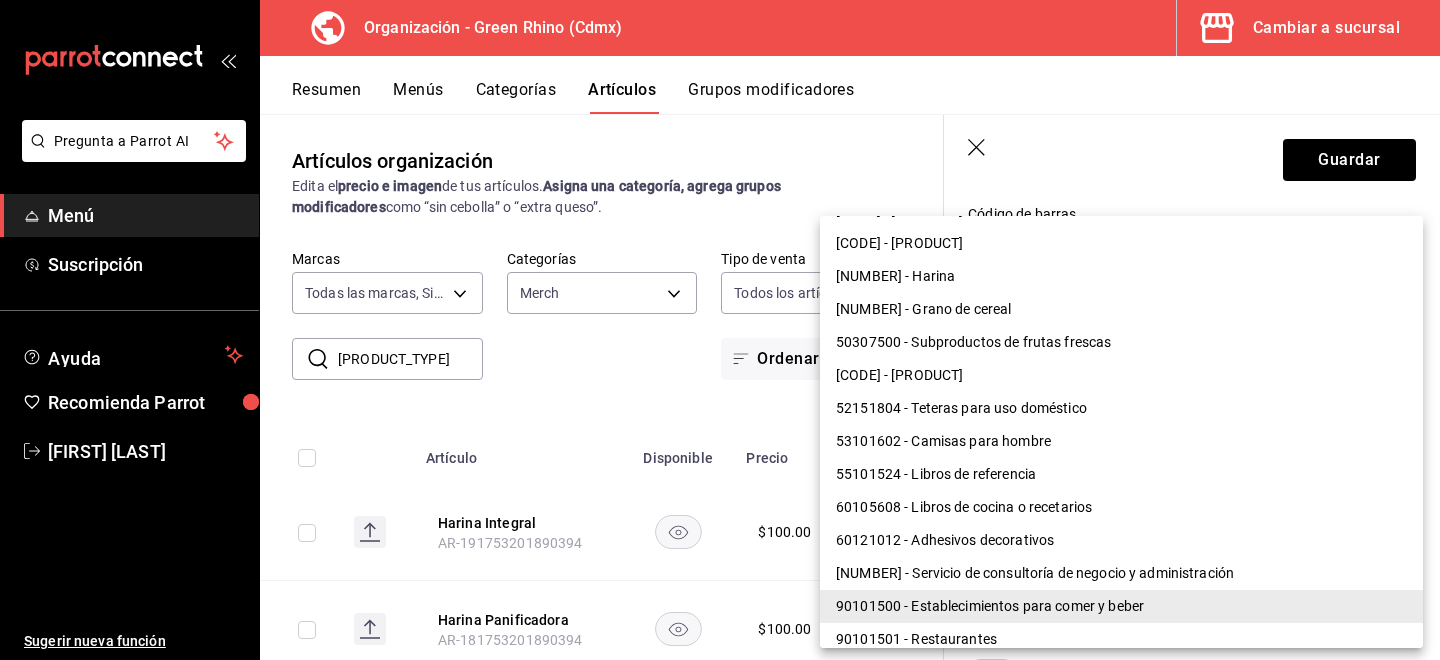 scroll, scrollTop: 1471, scrollLeft: 0, axis: vertical 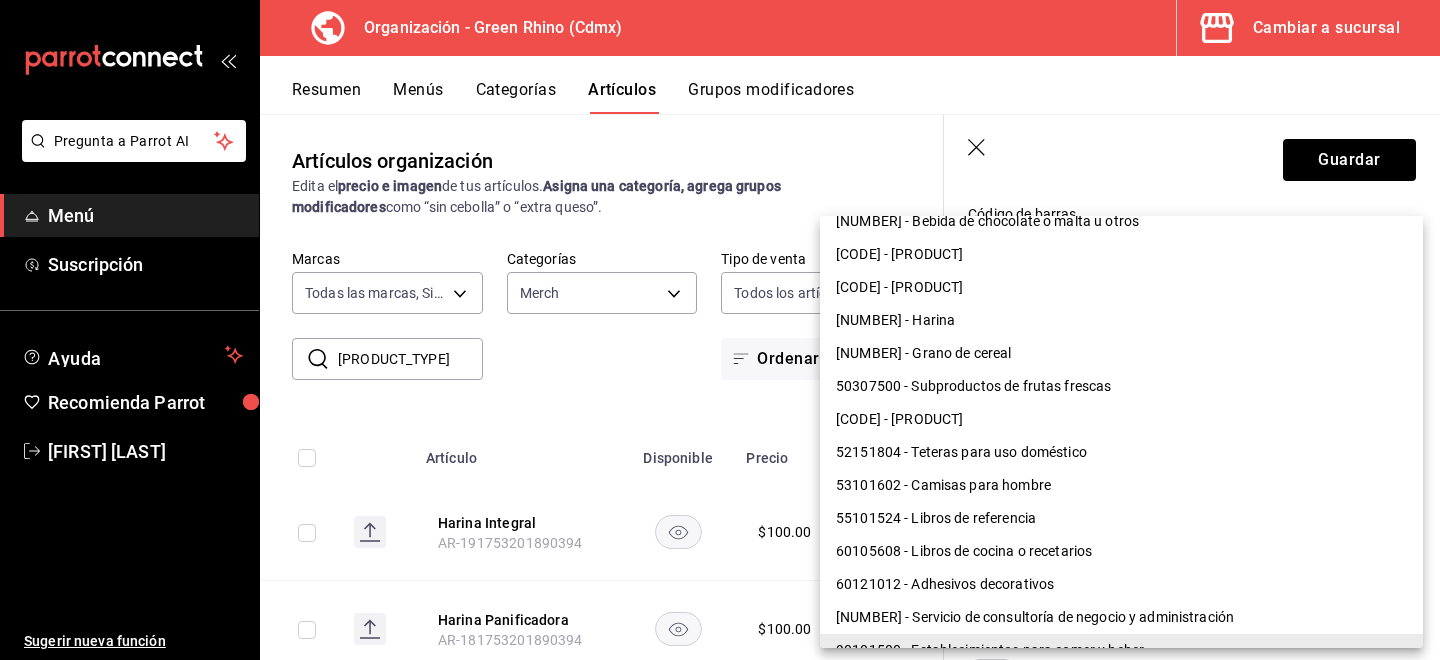 click on "[NUMBER] - Harina" at bounding box center [1121, 320] 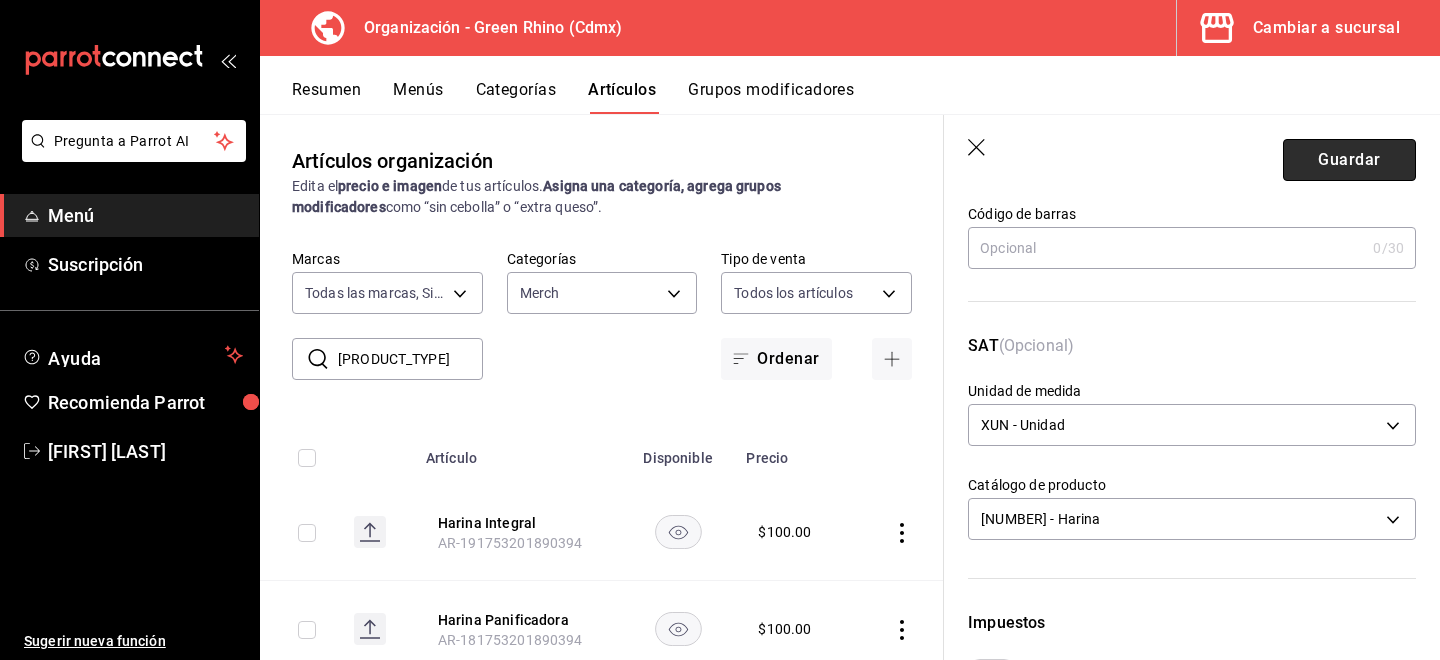 click on "Guardar" at bounding box center (1349, 160) 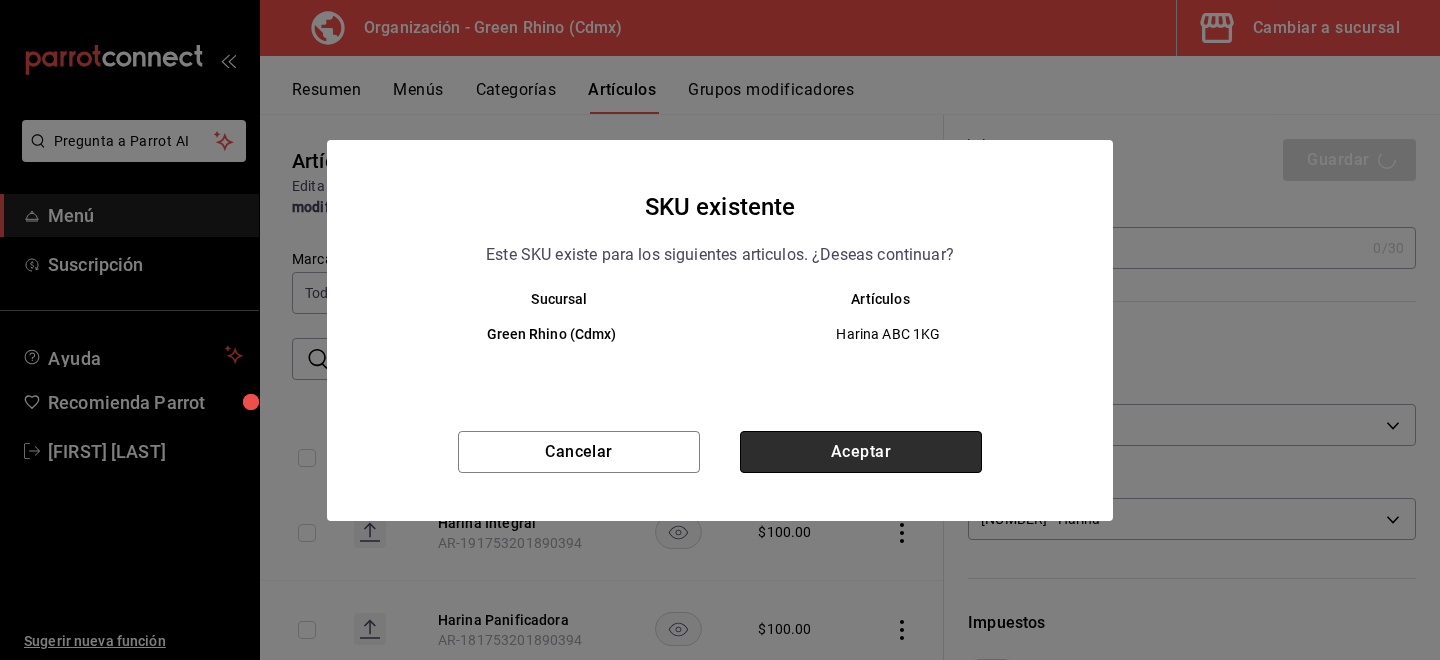 click on "Aceptar" at bounding box center (861, 452) 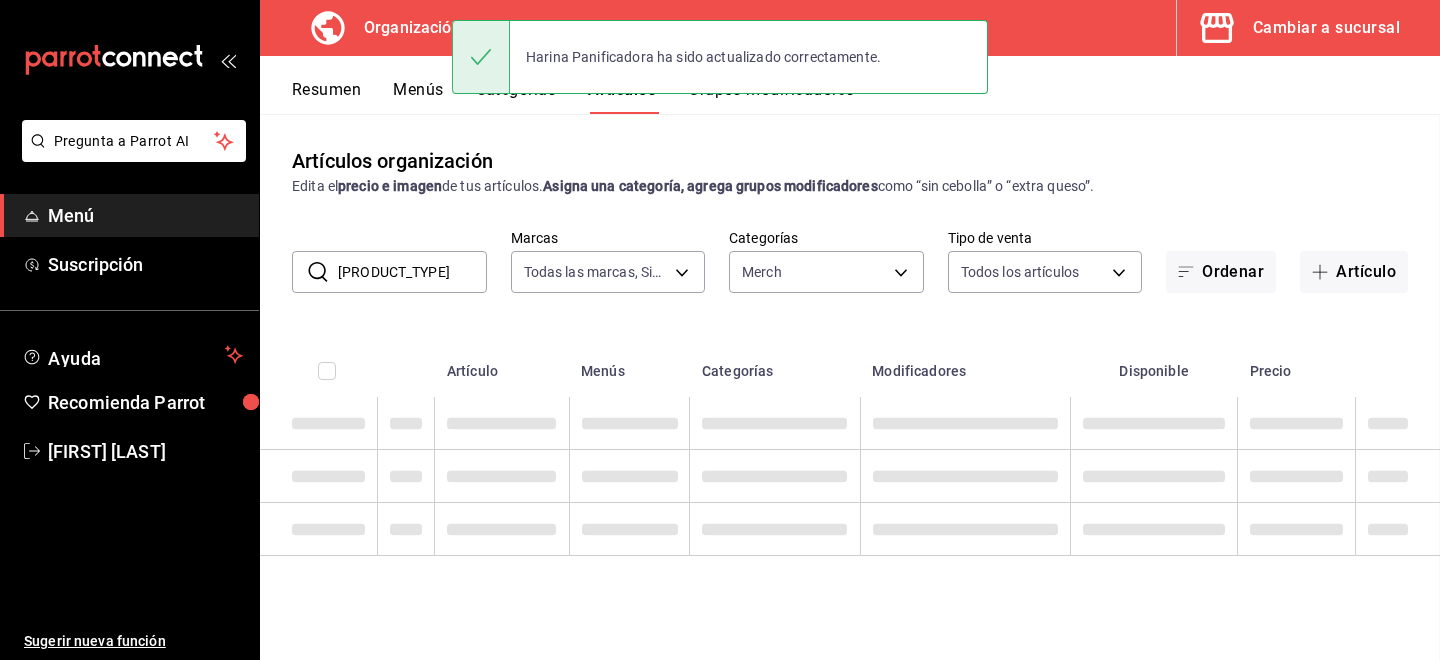 scroll, scrollTop: 0, scrollLeft: 0, axis: both 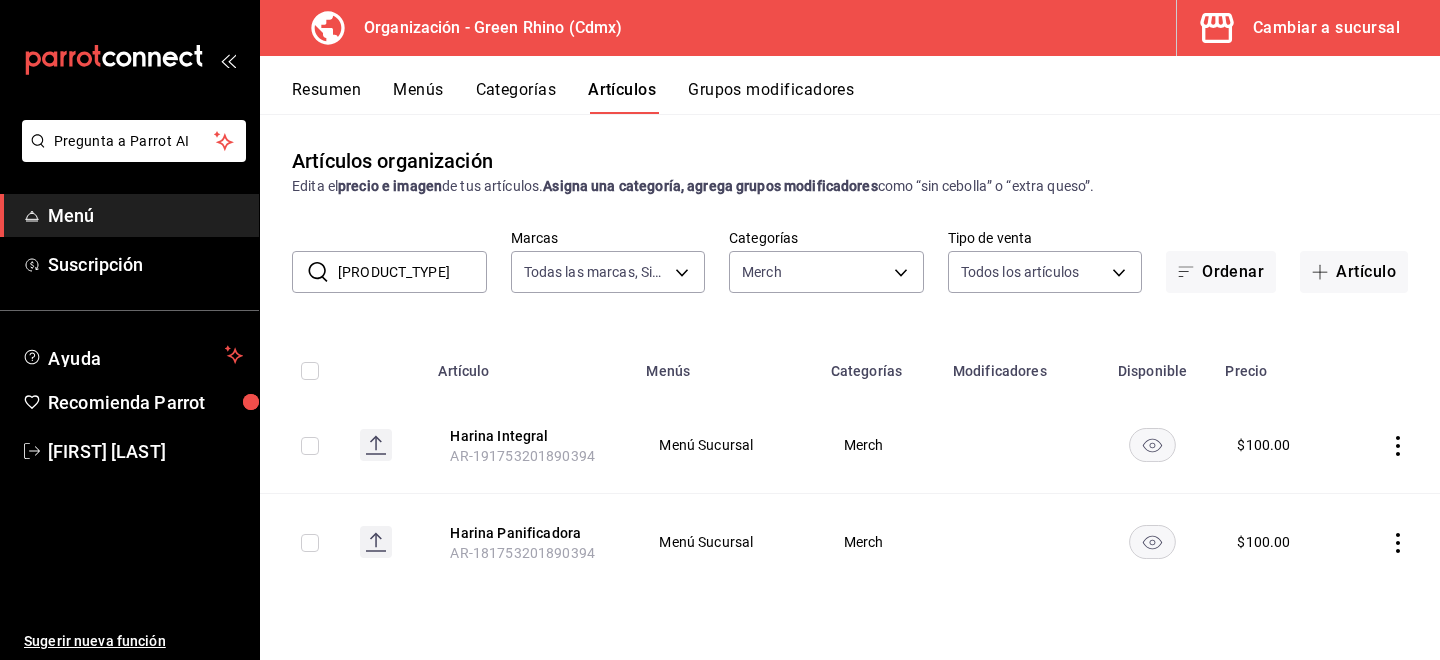 click on "[PRODUCT_TYPE]" at bounding box center (412, 272) 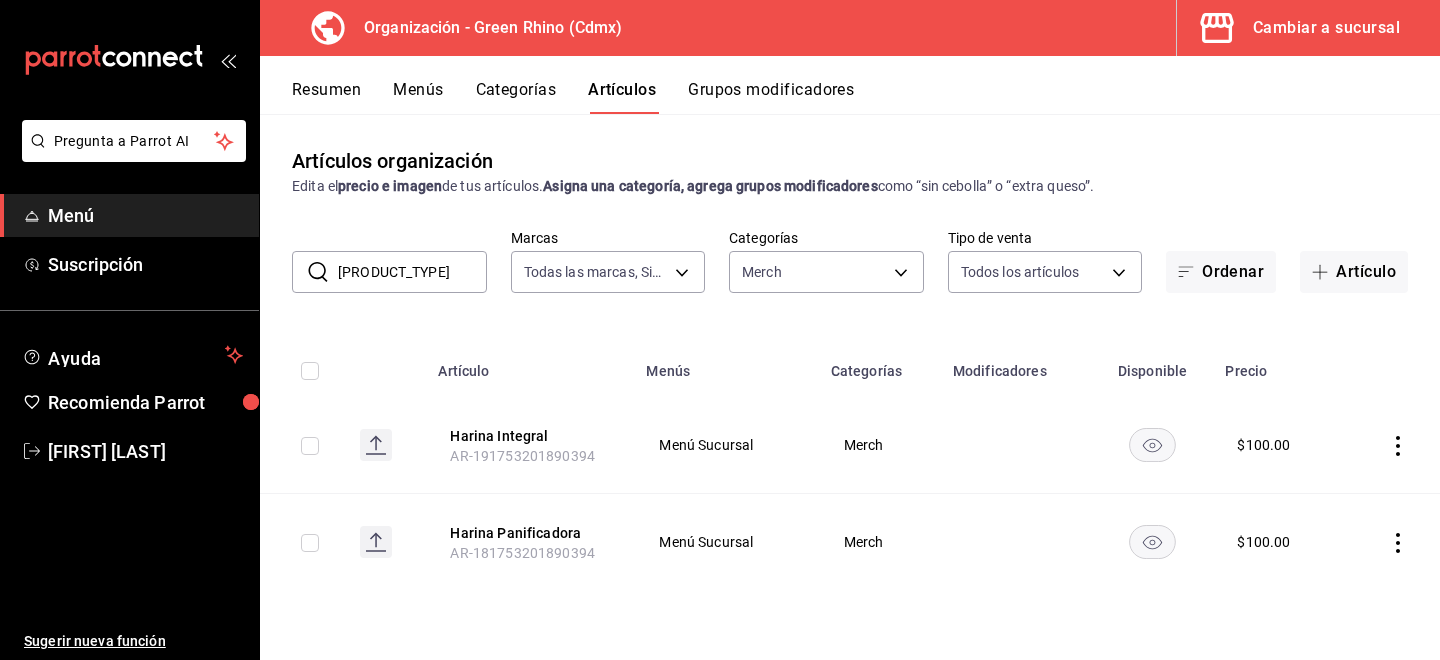 type on "[PRODUCT_TYPE]" 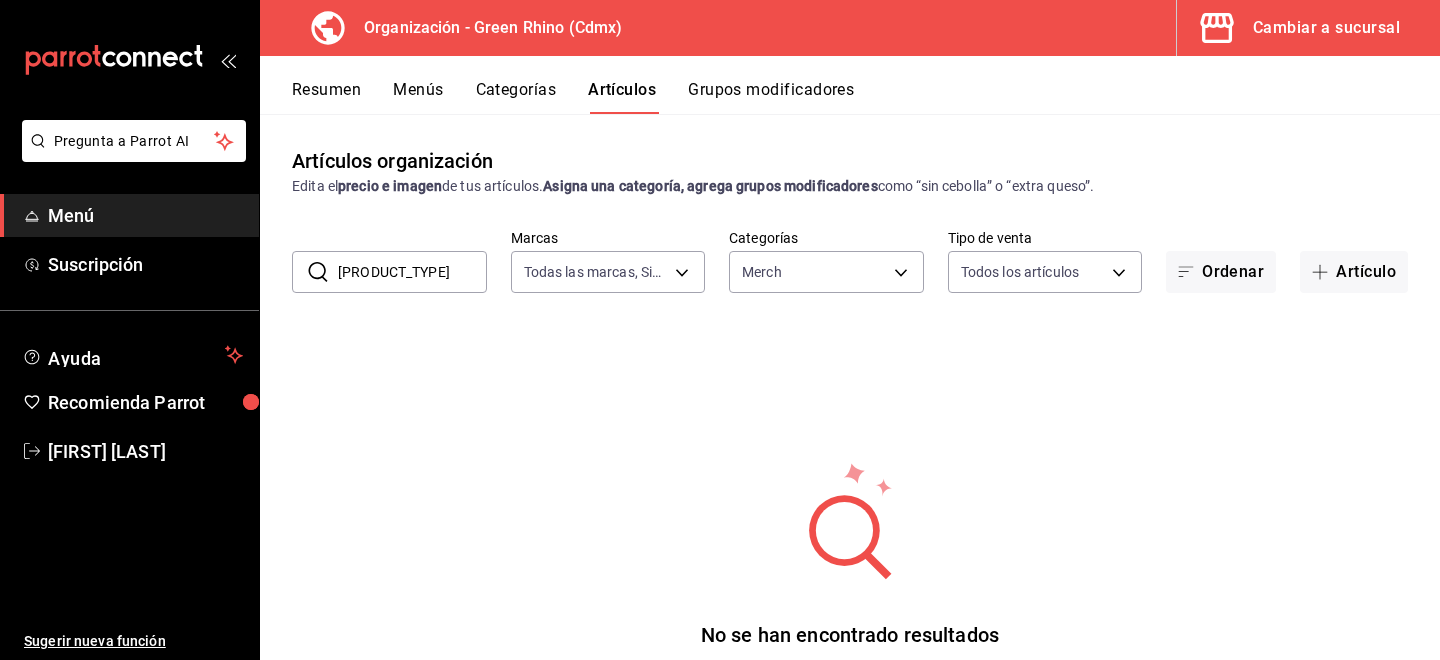 click on "[PRODUCT_TYPE]" at bounding box center [412, 272] 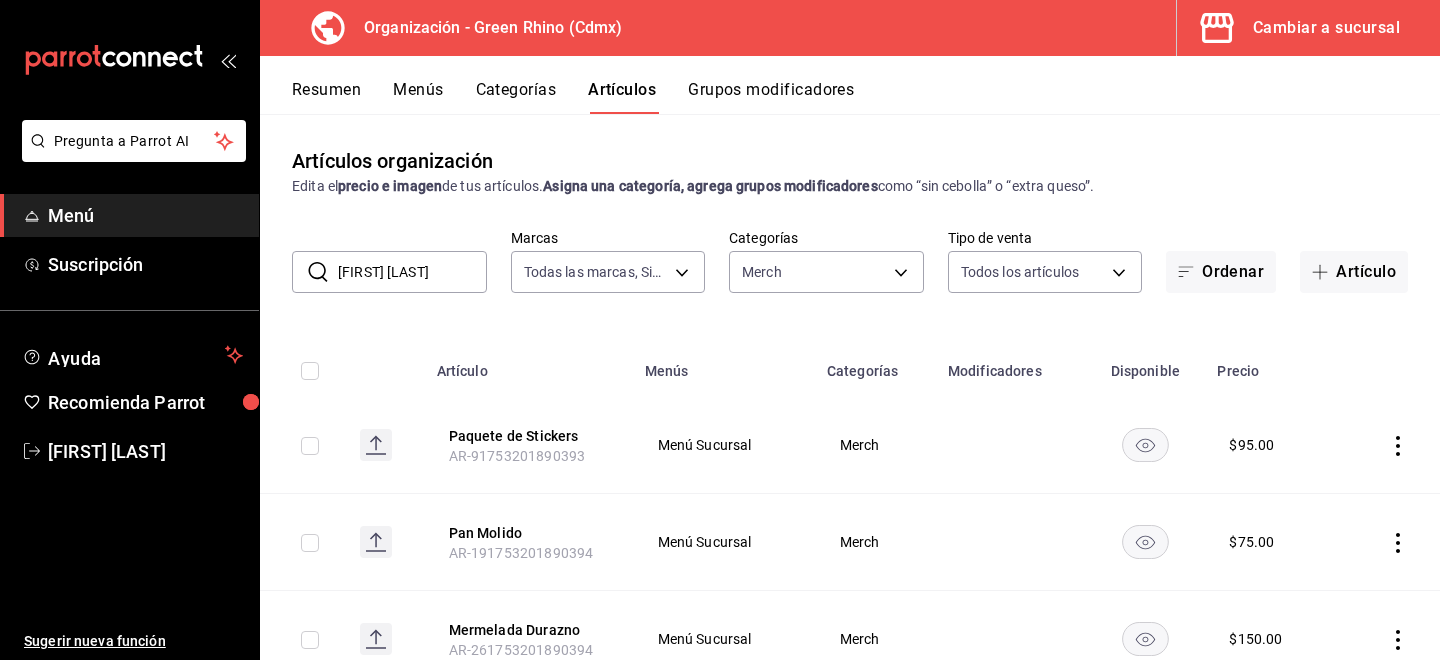 type on "[FIRST] [LAST]" 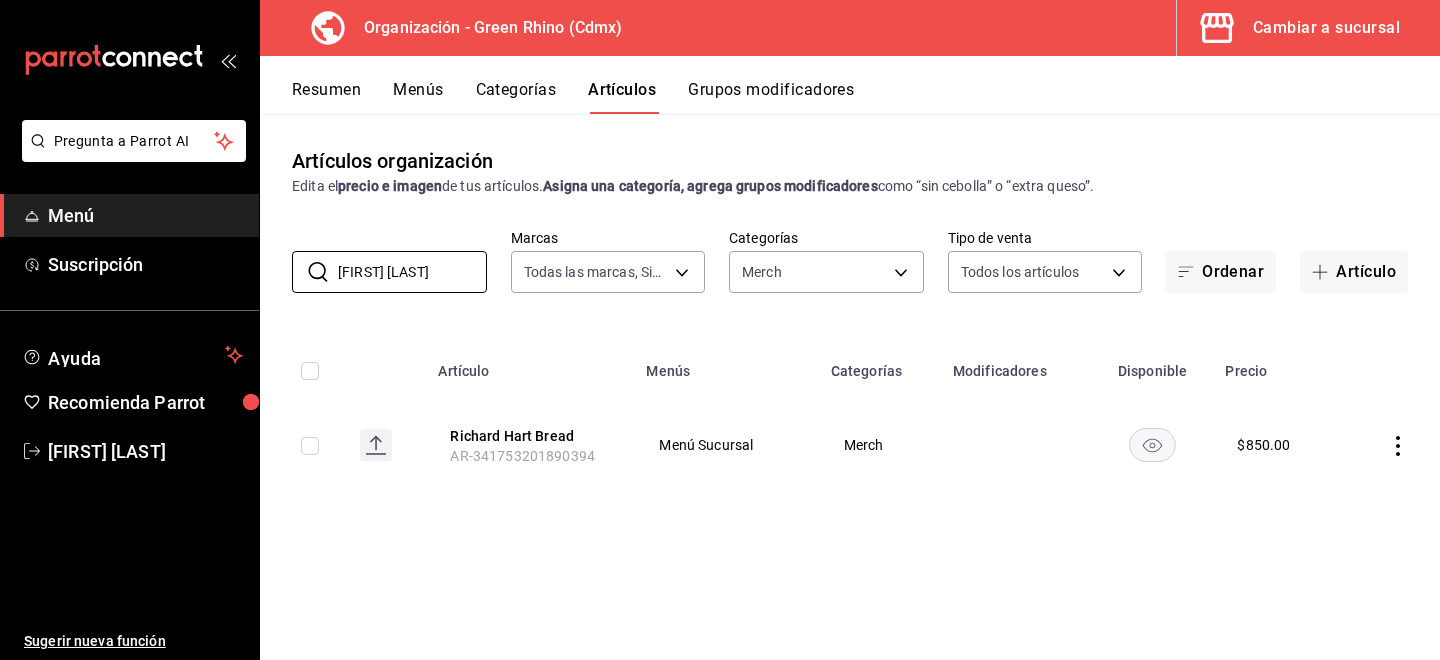 drag, startPoint x: 508, startPoint y: 433, endPoint x: 518, endPoint y: 434, distance: 10.049875 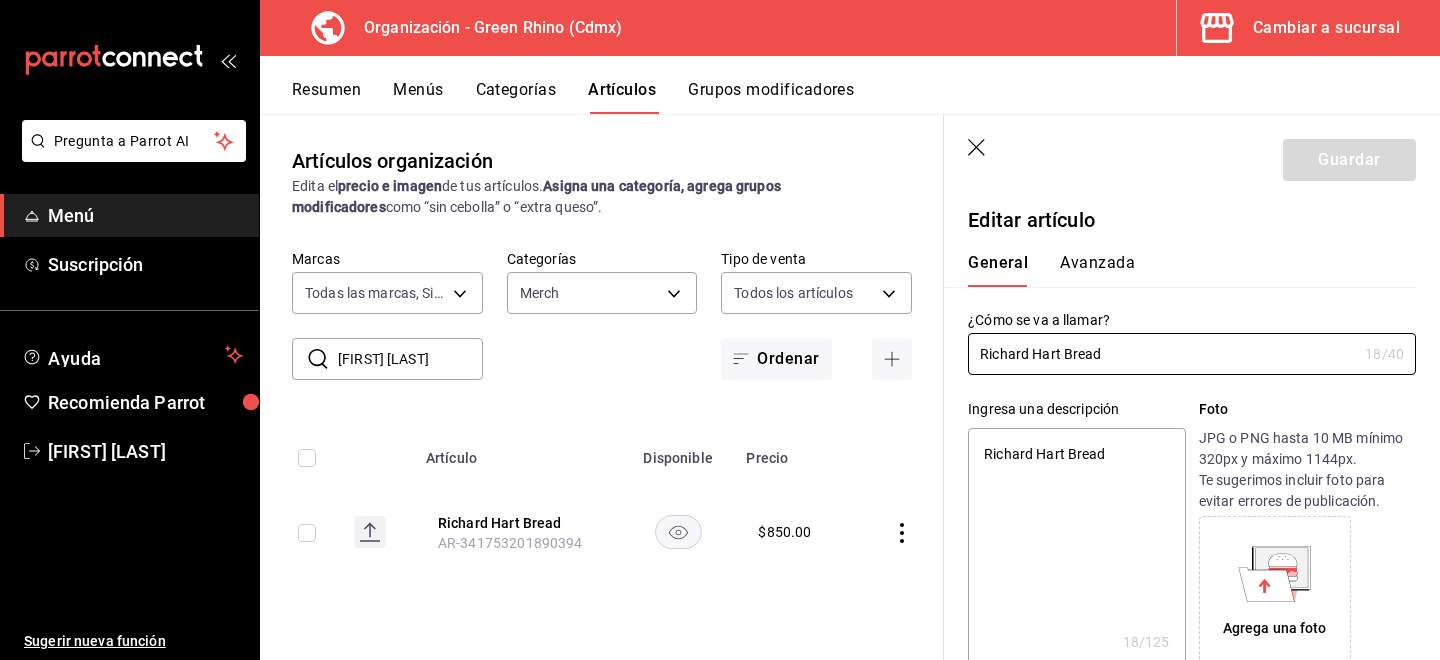 click on "Avanzada" at bounding box center (1097, 270) 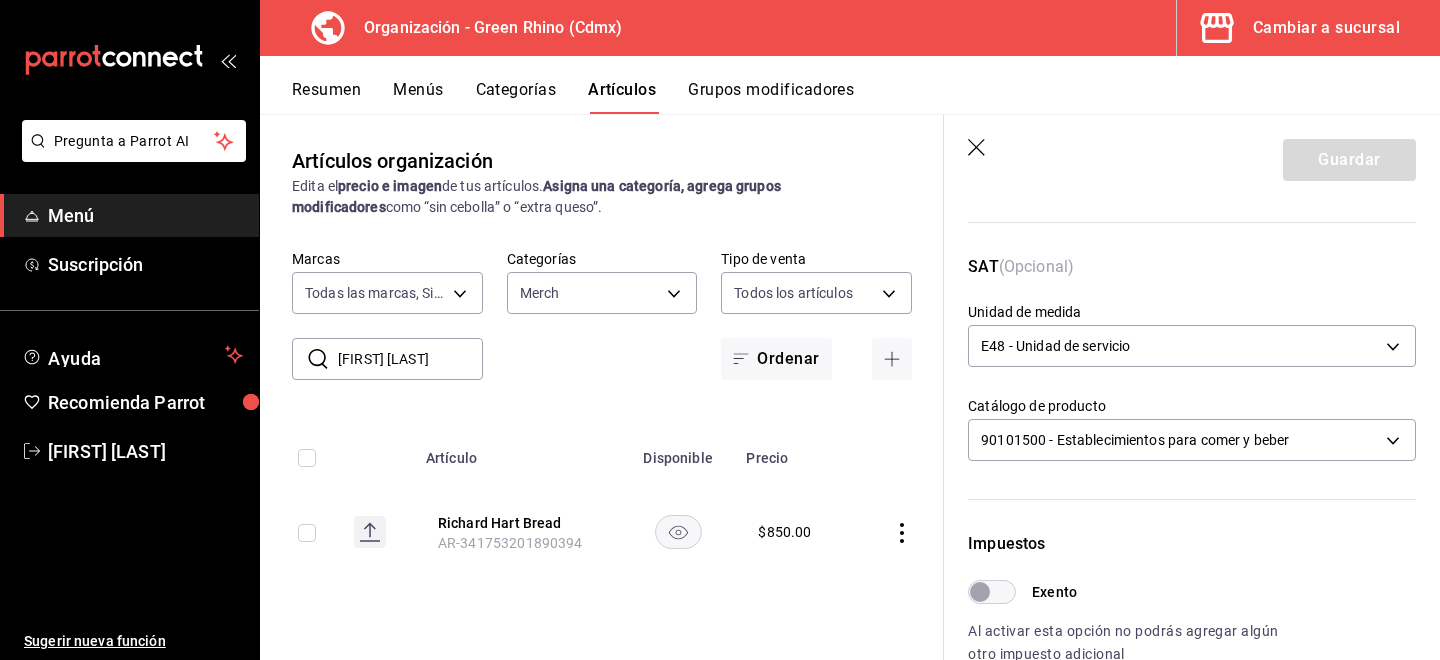 scroll, scrollTop: 316, scrollLeft: 0, axis: vertical 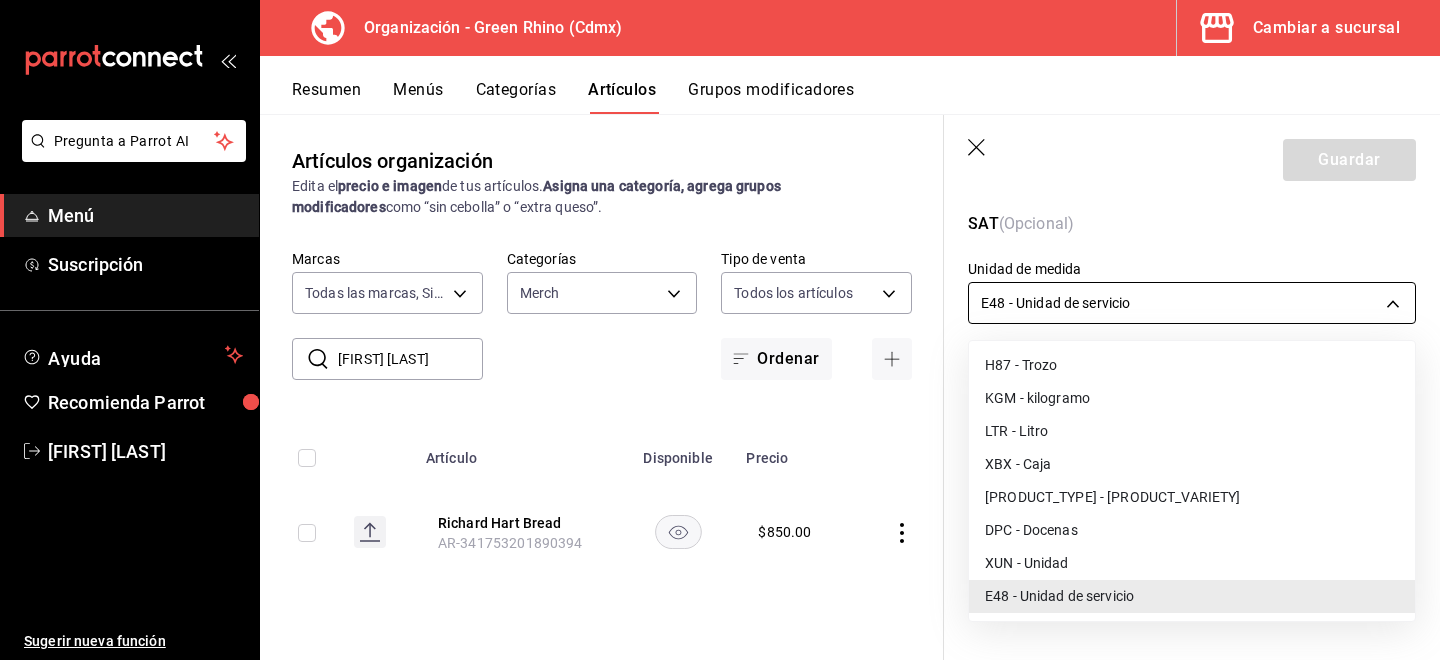 click on "Pregunta a Parrot AI Menú   Suscripción   Ayuda Recomienda Parrot   [FIRST] [LAST]   Sugerir nueva función   Organización - Green Rhino ([CITY]) Cambiar a sucursal Resumen Menús Categorías Artículos Grupos modificadores Artículos organización Edita el  precio e imagen  de tus artículos.  Asigna una categoría, agrega grupos modificadores  como “sin cebolla” o “extra queso”. ​ [FIRST] [LAST] ​ Marcas Todas las marcas, Sin marca [UUID] Categorías Merch [UUID] Tipo de venta Todos los artículos ALL Ordenar Artículo Disponible Precio [FIRST] [LAST] Bread [SKU] $ 850.00 Guardar Editar artículo General Avanzada ¿Cómo se va a llamar? [FIRST] [LAST] Bread 18 /40 ¿Cómo se va a llamar? Ingresa una descripción [FIRST] [LAST] Bread x 18 /125 ​ Foto JPG o PNG hasta 10 MB mínimo 320px y máximo 1144px. Te sugerimos incluir foto para evitar errores de publicación. Agrega una foto Tipo de venta Precio fijo Opción de modificador SKU" at bounding box center (720, 330) 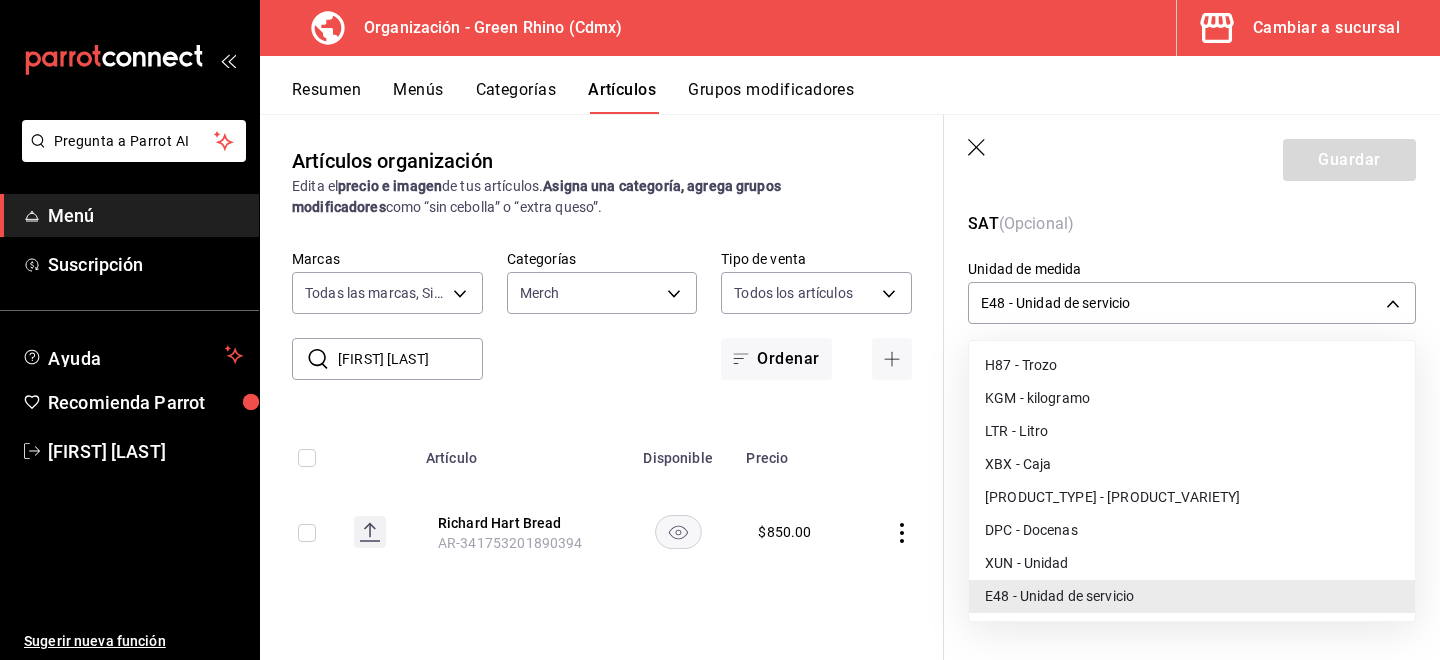 click on "XUN - Unidad" at bounding box center [1192, 563] 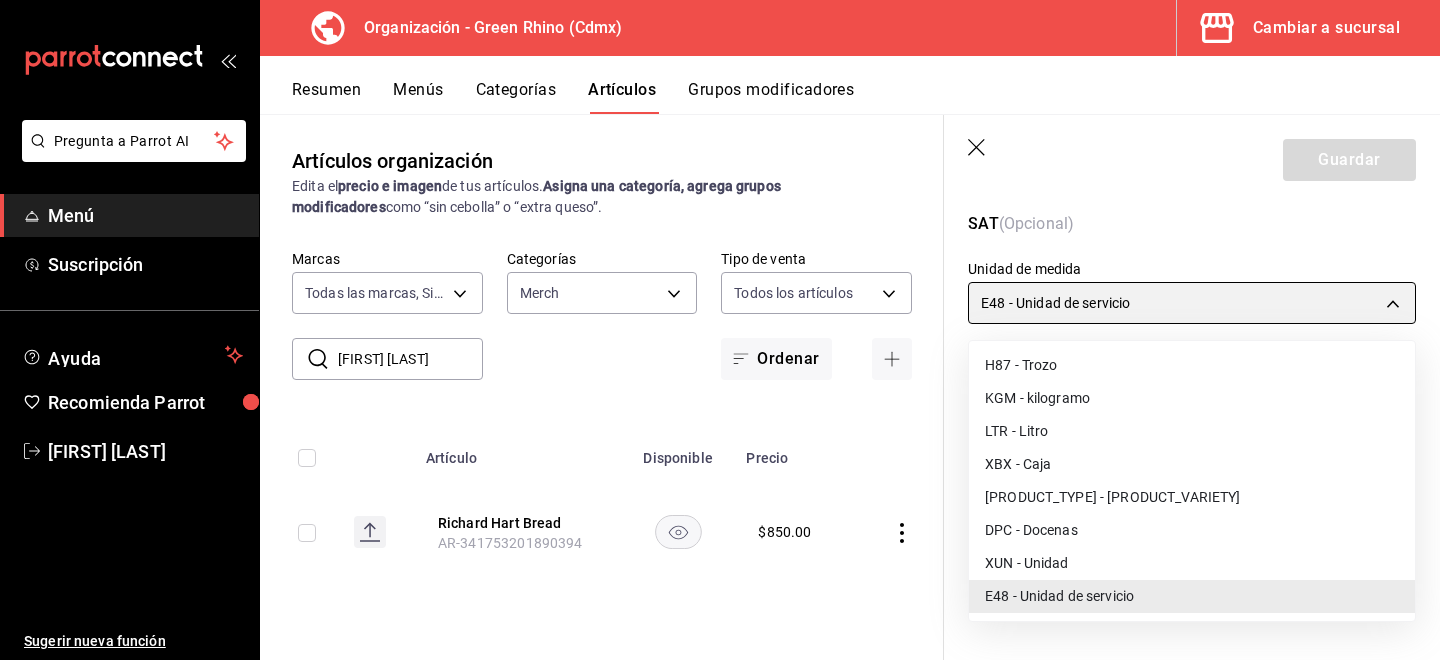 type on "XUN" 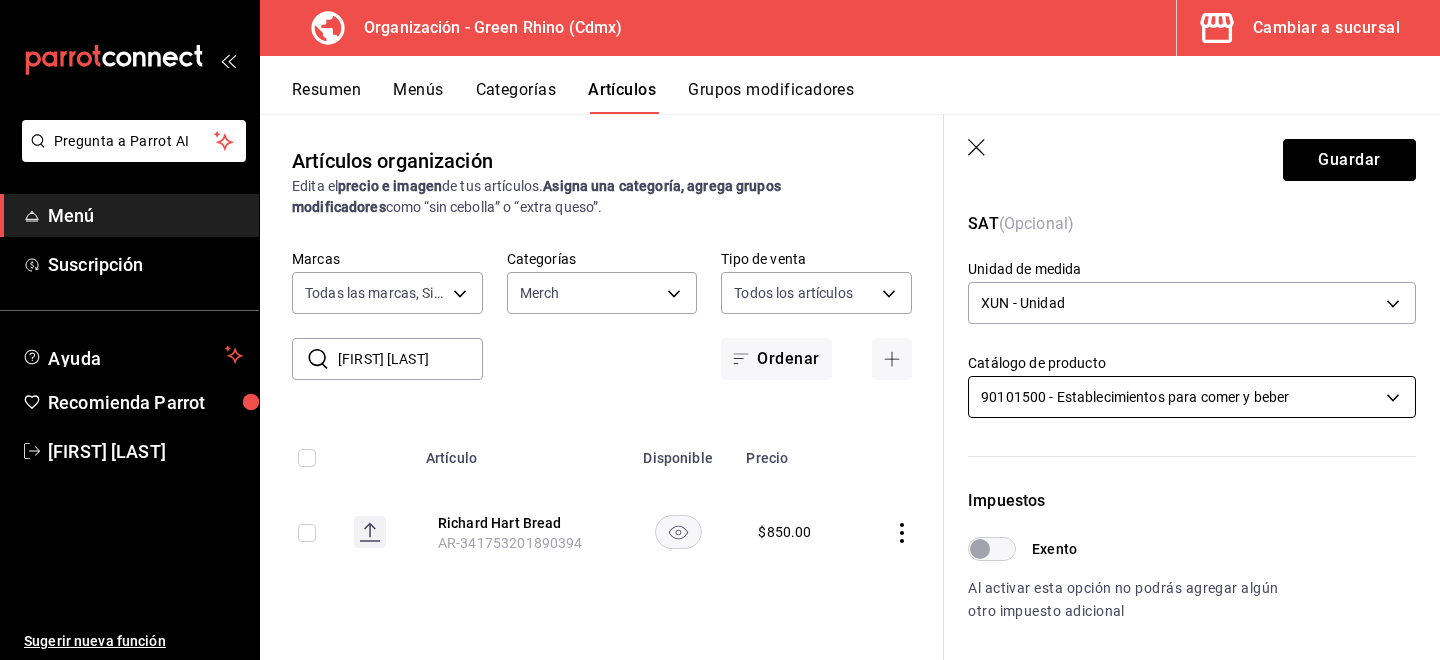 click on "Pregunta a Parrot AI Menú   Suscripción   Ayuda Recomienda Parrot   [FIRST] [LAST]   Sugerir nueva función   Organización - Green Rhino ([CITY]) Cambiar a sucursal Resumen Menús Categorías Artículos Grupos modificadores Artículos organización Edita el  precio e imagen  de tus artículos.  Asigna una categoría, agrega grupos modificadores  como “sin cebolla” o “extra queso”. ​ [FIRST] [LAST] ​ Marcas Todas las marcas, Sin marca [UUID] Categorías Merch [UUID] Tipo de venta Todos los artículos ALL Ordenar Artículo Disponible Precio [FIRST] [LAST] Bread [SKU] $ 850.00 Guardar Editar artículo General Avanzada ¿Cómo se va a llamar? [FIRST] [LAST] Bread 18 /40 ¿Cómo se va a llamar? Ingresa una descripción [FIRST] [LAST] Bread x 18 /125 ​ Foto JPG o PNG hasta 10 MB mínimo 320px y máximo 1144px. Te sugerimos incluir foto para evitar errores de publicación. Agrega una foto Tipo de venta Precio fijo Opción de modificador SKU" at bounding box center (720, 330) 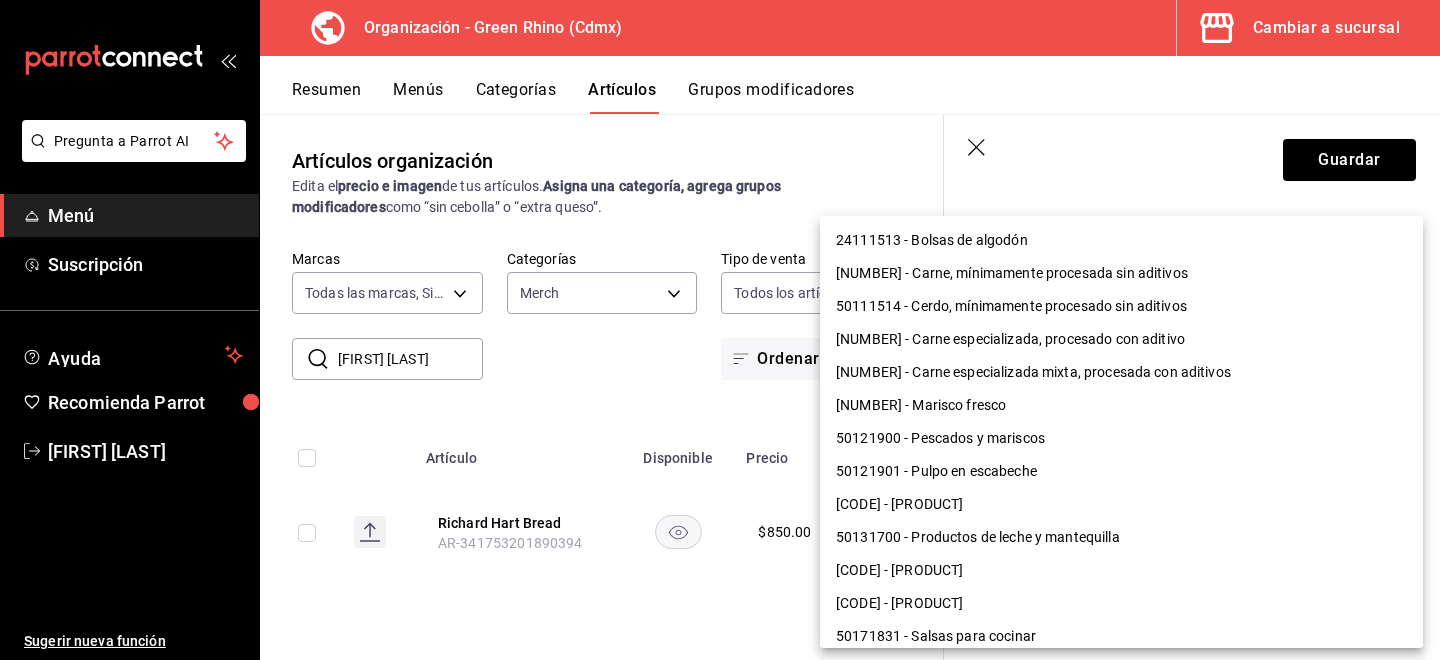 scroll, scrollTop: 1663, scrollLeft: 0, axis: vertical 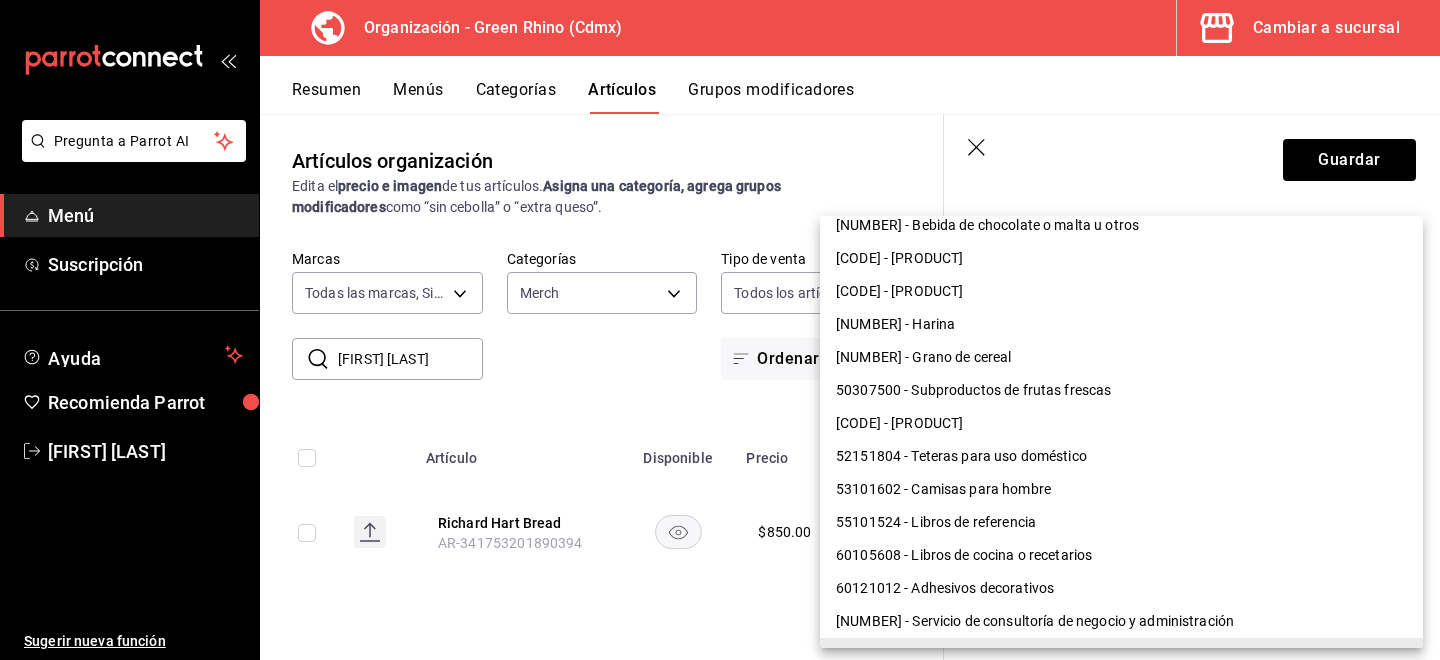 click on "55101524 - Libros de referencia" at bounding box center (1121, 522) 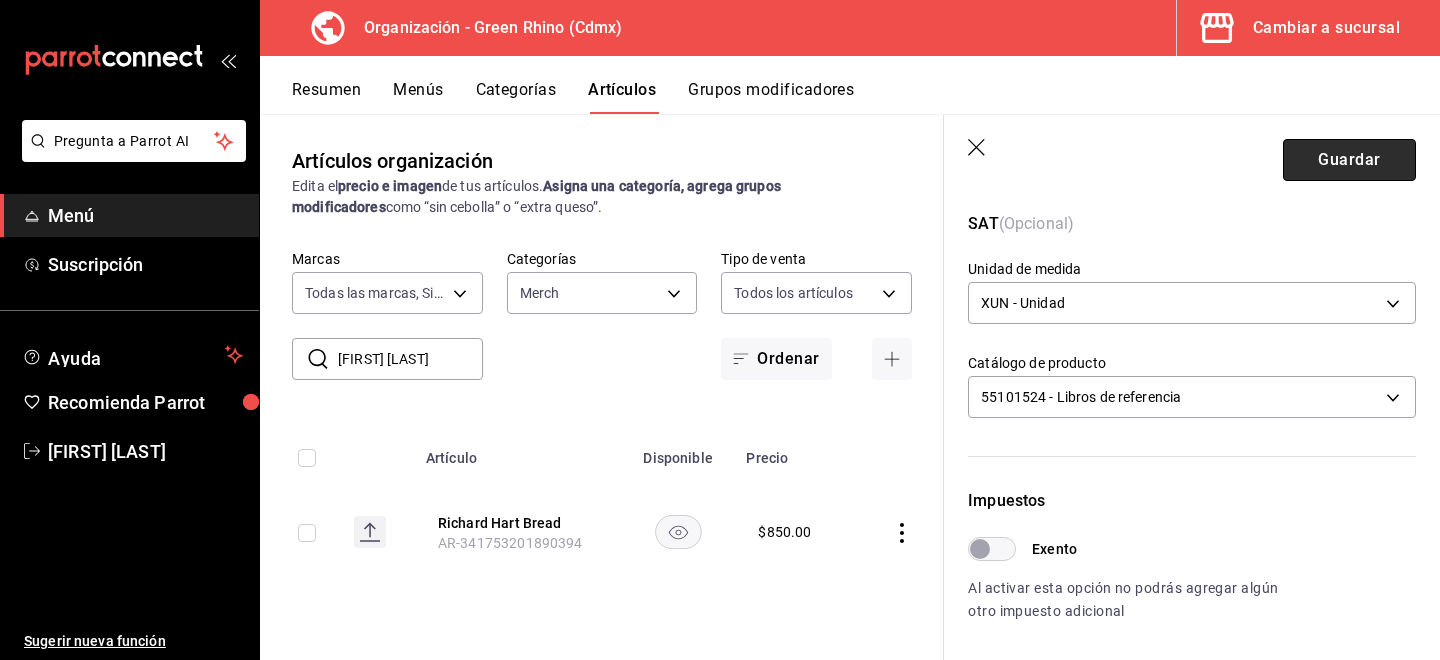 click on "Guardar" at bounding box center [1349, 160] 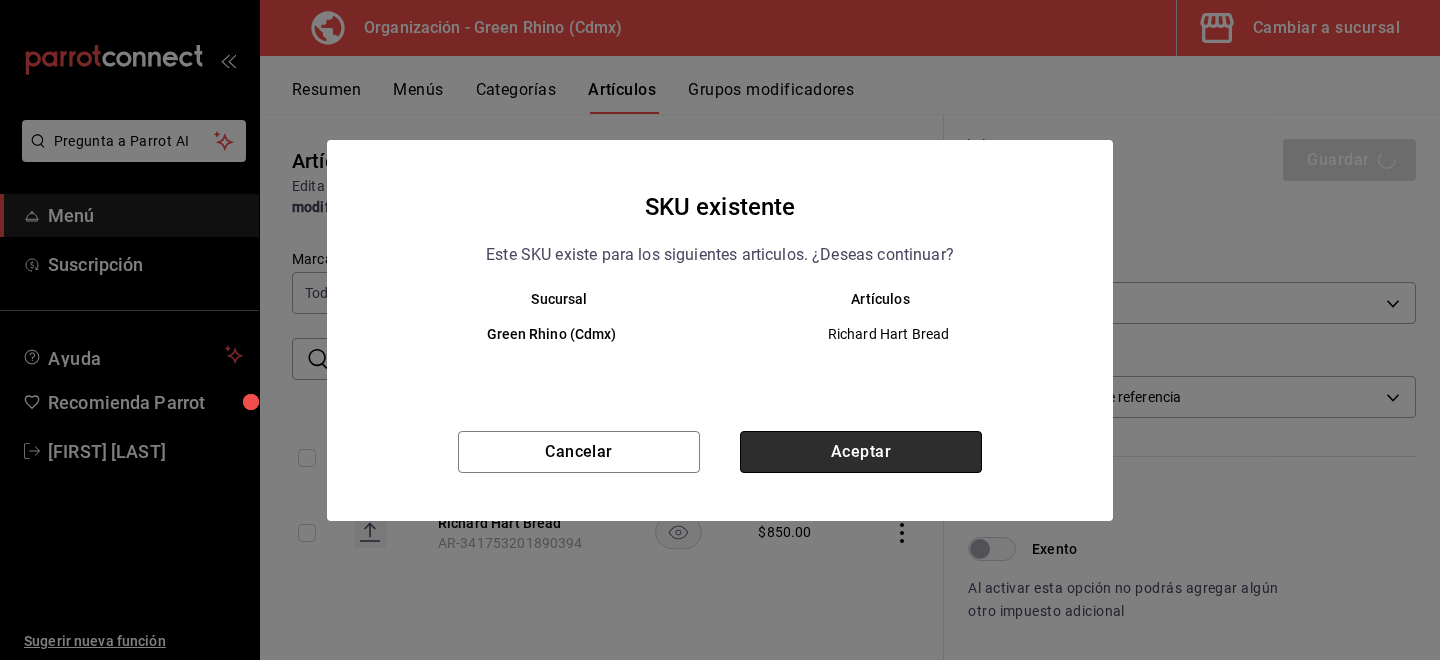 click on "Aceptar" at bounding box center [861, 452] 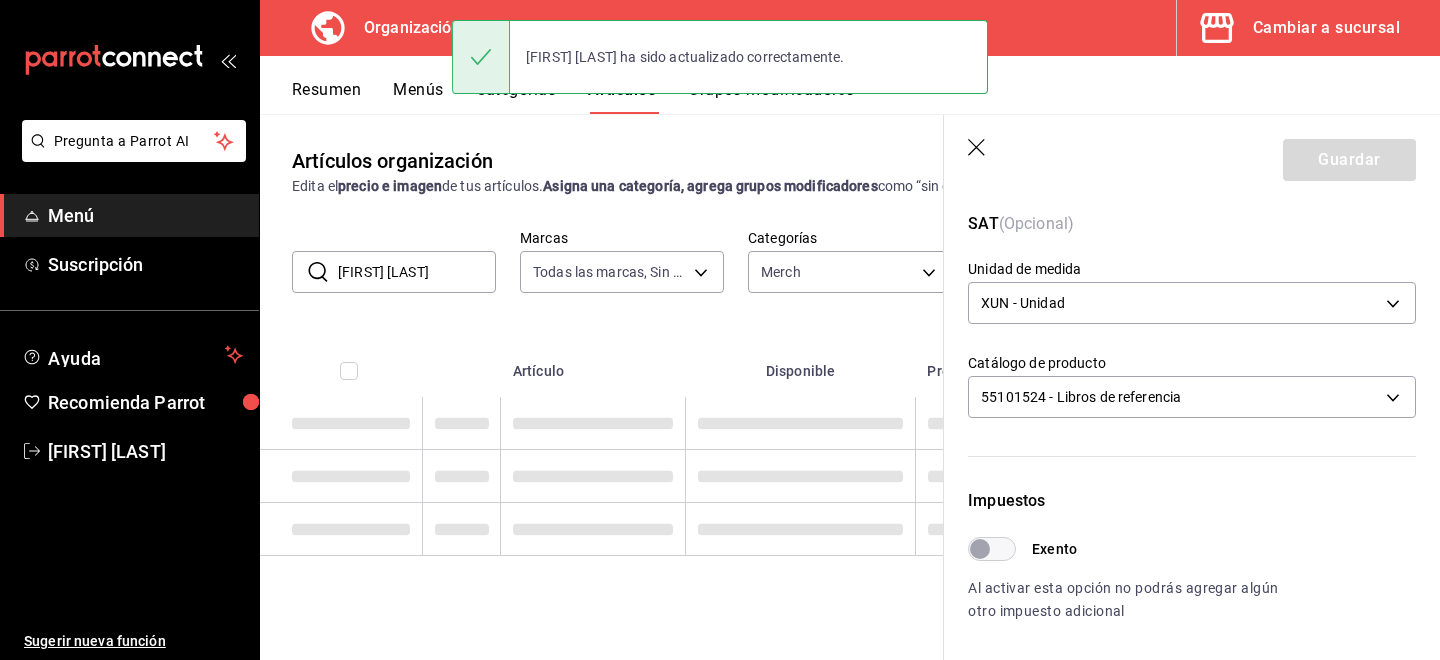 scroll, scrollTop: 0, scrollLeft: 0, axis: both 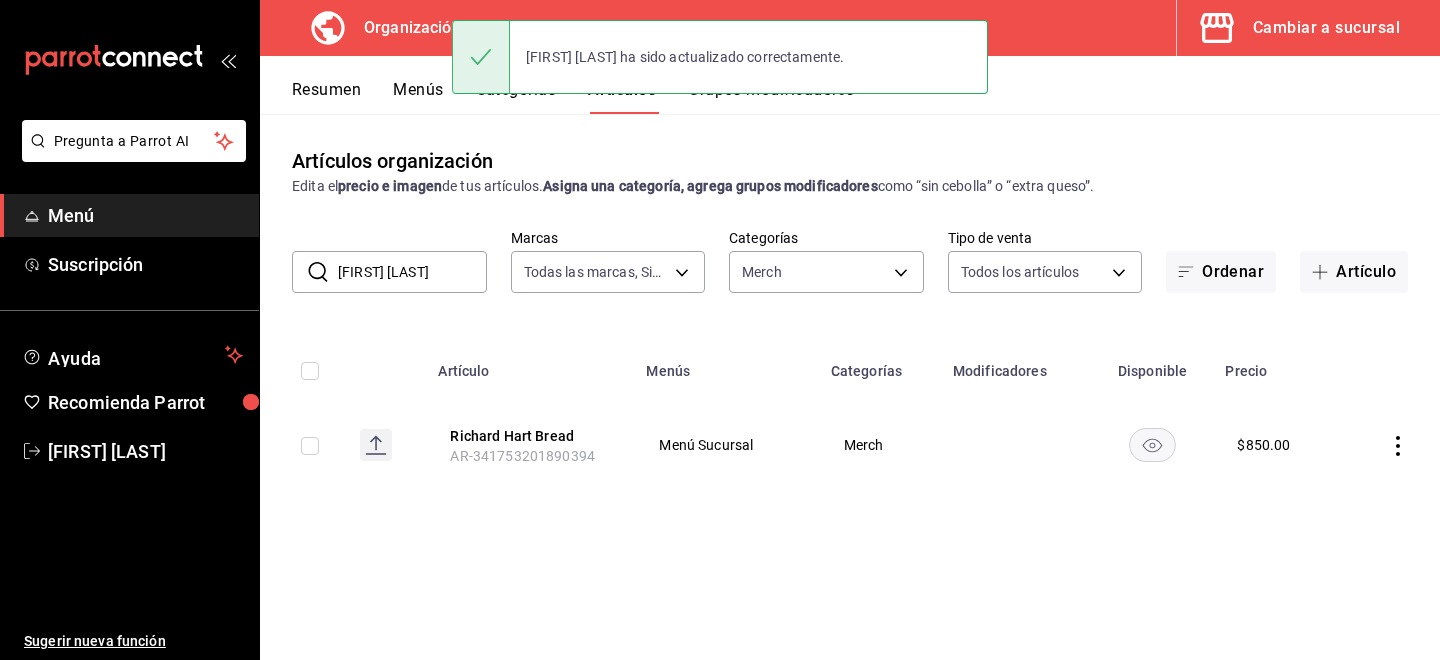 click on "[FIRST] [LAST]" at bounding box center (412, 272) 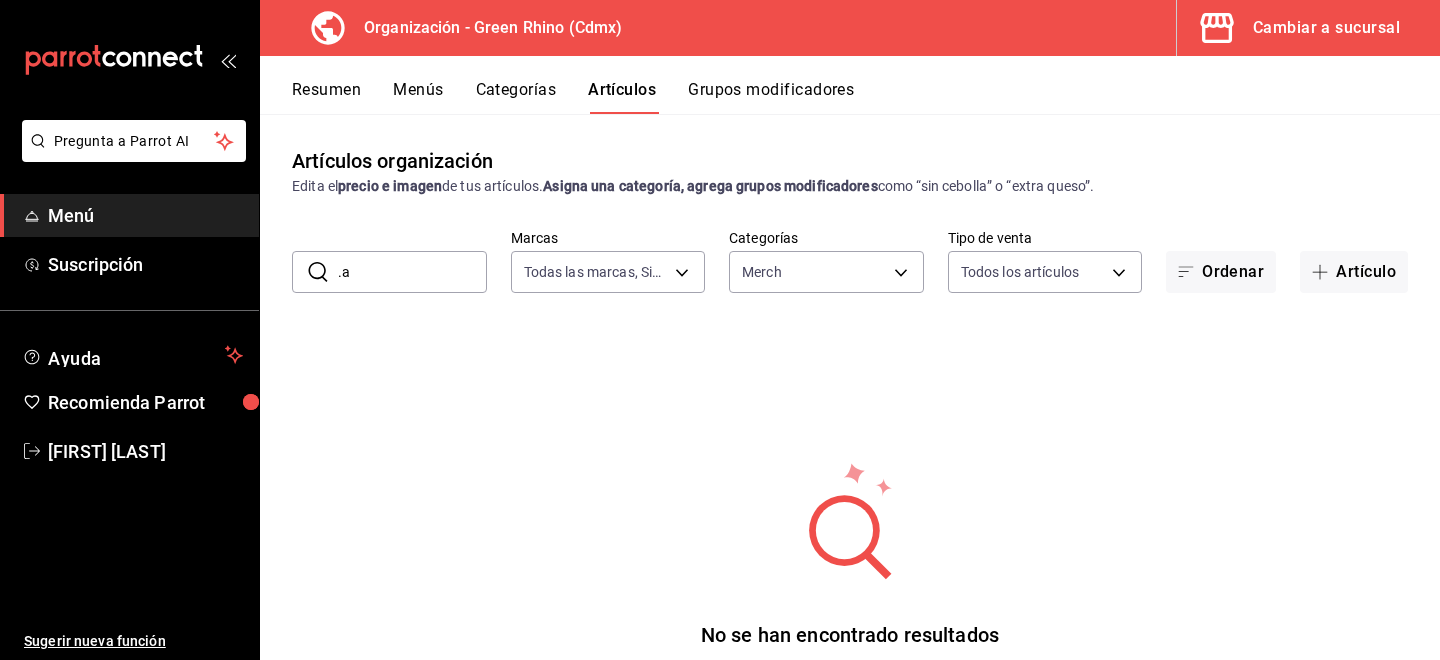type on "." 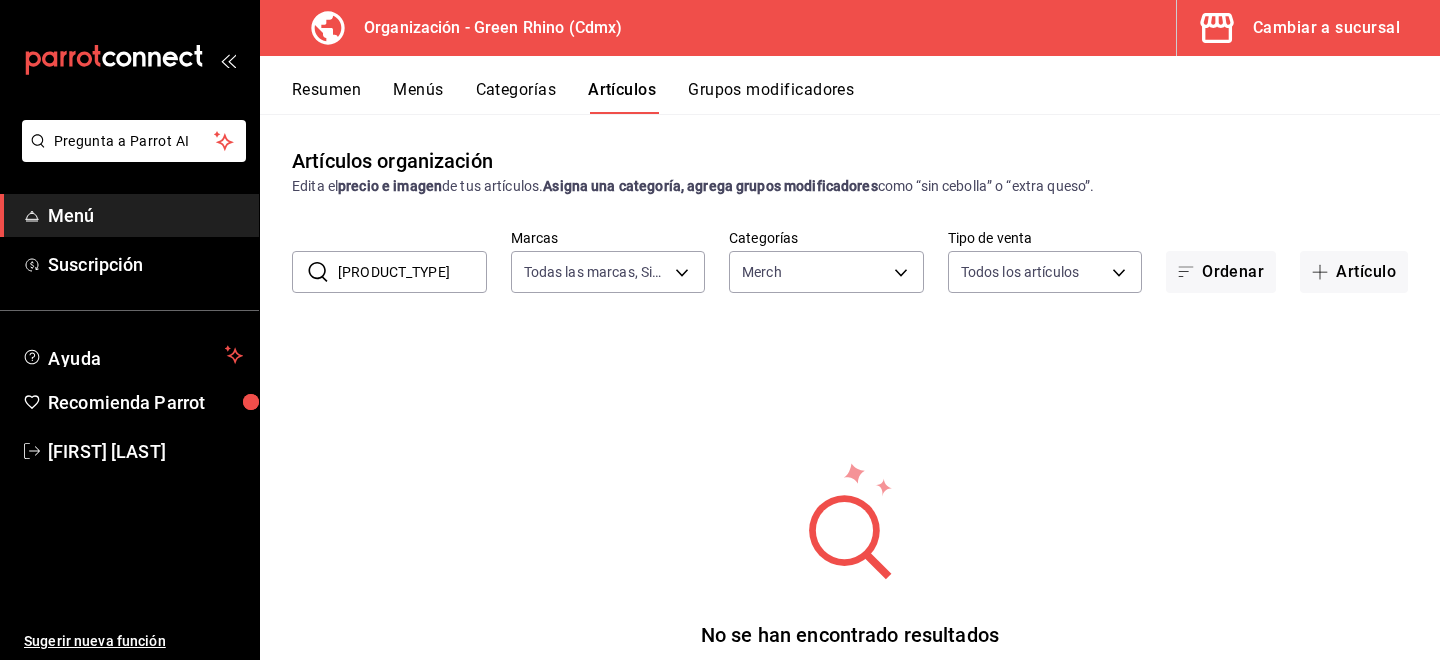 type on "ñ" 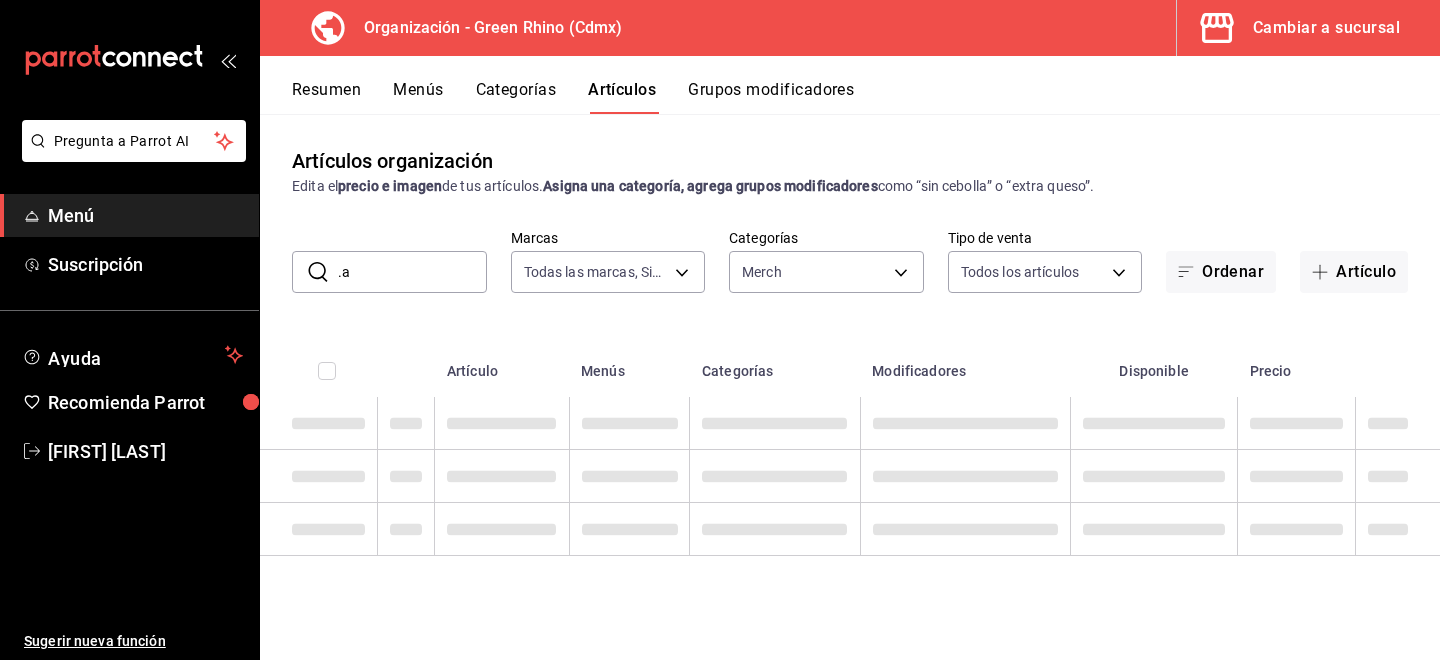 type on "." 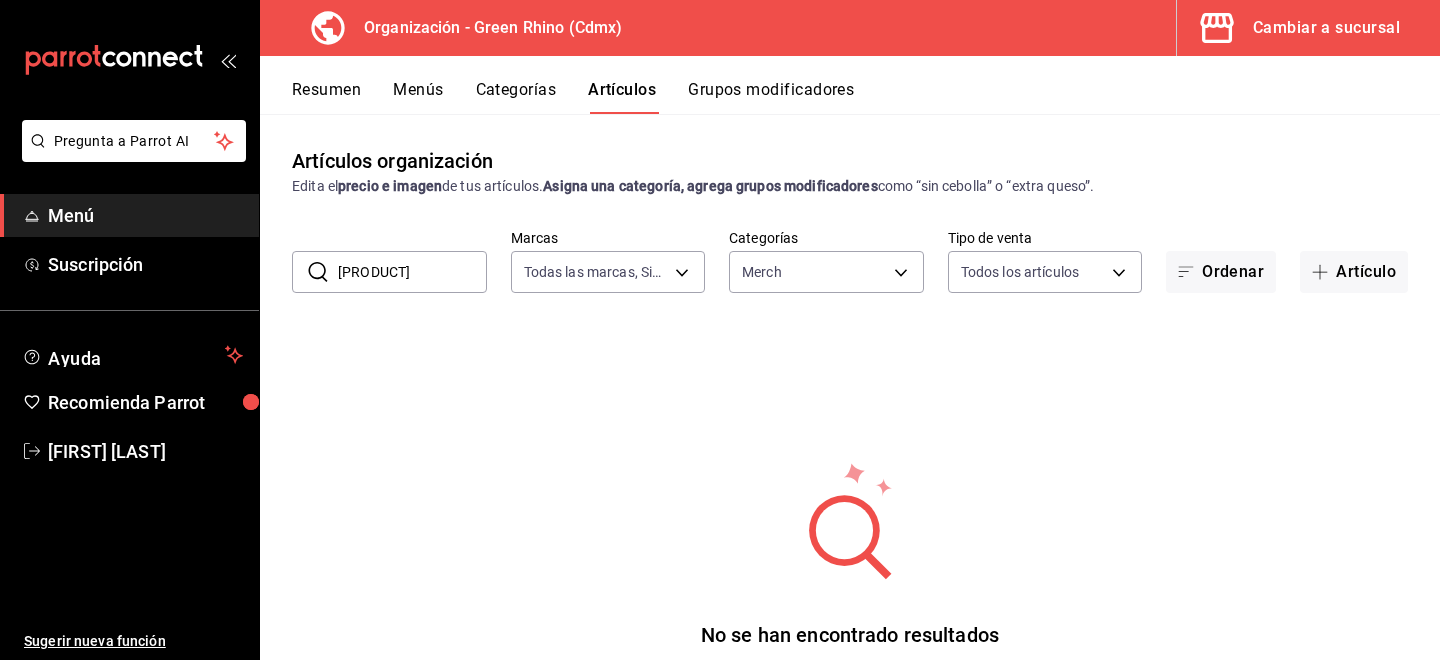 type on "lata" 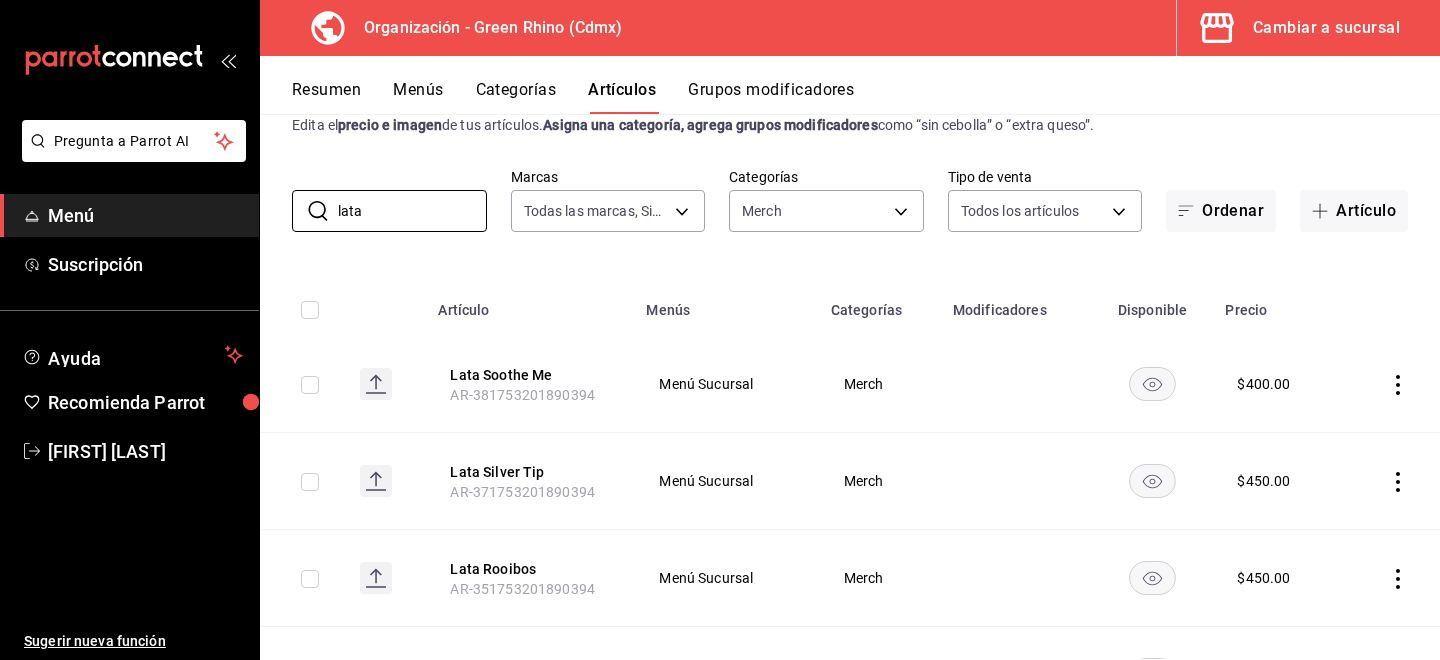 scroll, scrollTop: 63, scrollLeft: 0, axis: vertical 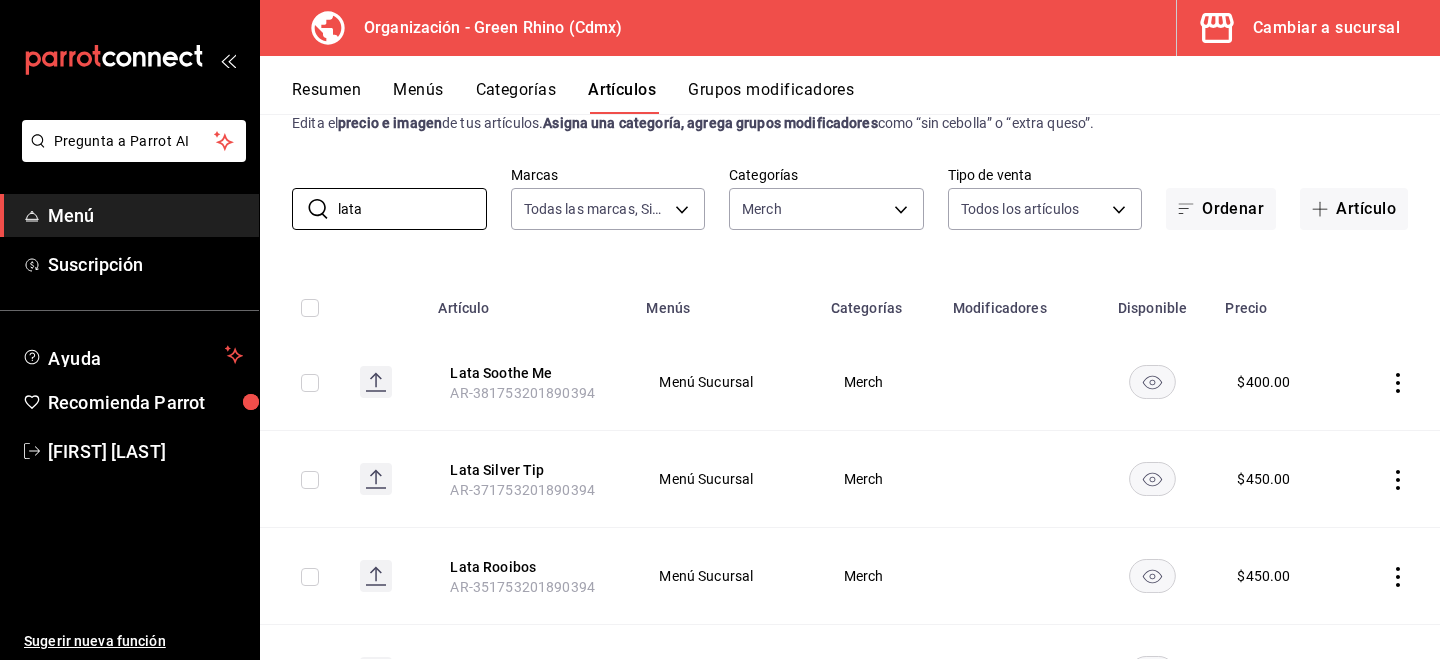drag, startPoint x: 479, startPoint y: 365, endPoint x: 512, endPoint y: 363, distance: 33.06055 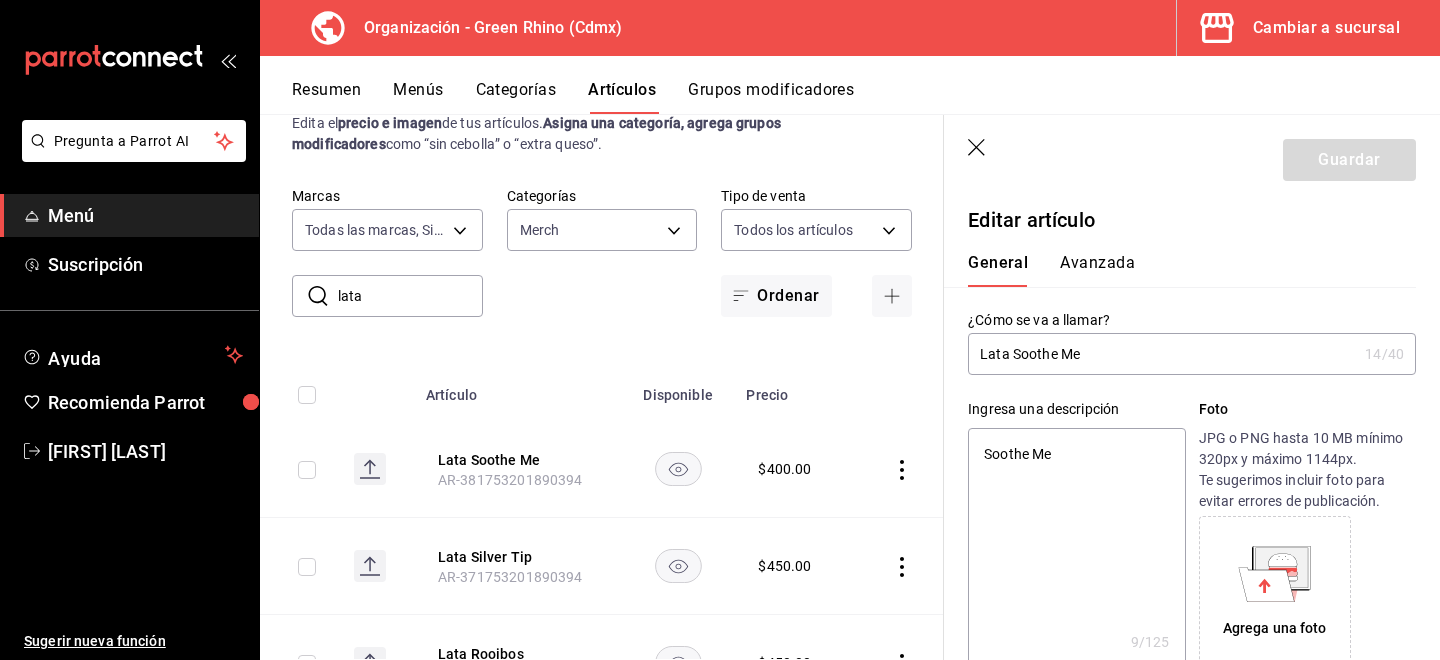 click on "Avanzada" at bounding box center (1097, 270) 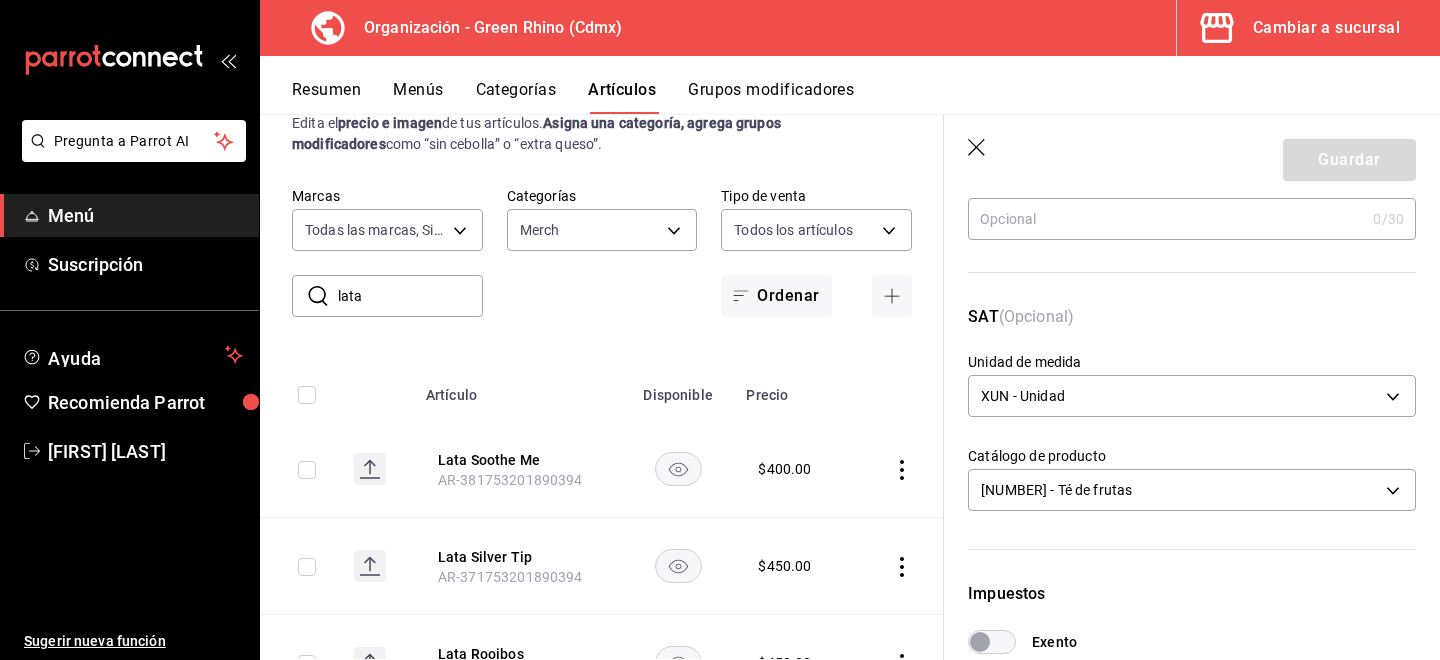 scroll, scrollTop: 223, scrollLeft: 0, axis: vertical 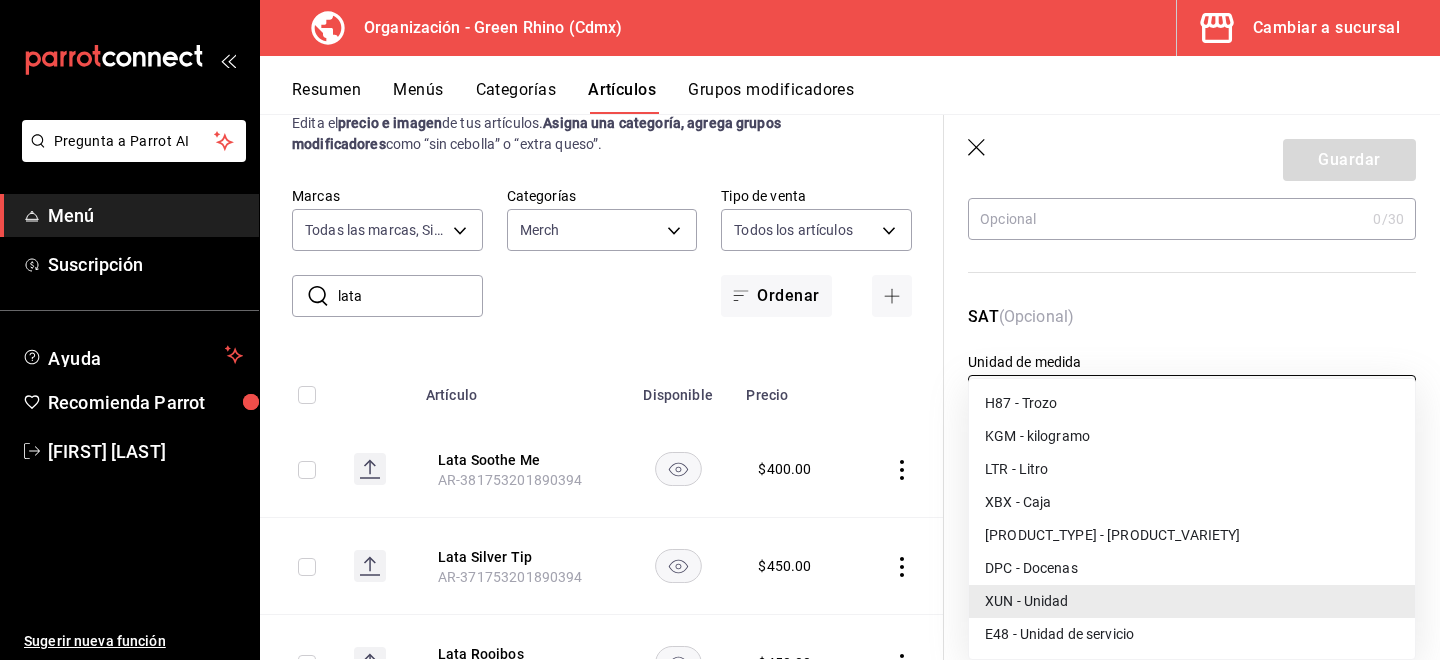 click on "Pregunta a Parrot AI Menú   Suscripción   Ayuda Recomienda Parrot   [FIRST] [LAST]   Sugerir nueva función   Organización - Green Rhino ([CITY]) Cambiar a sucursal Resumen Menús Categorías Artículos Grupos modificadores Artículos organización Edita el  precio e imagen  de tus artículos.  Asigna una categoría, agrega grupos modificadores  como “sin cebolla” o “extra queso”. ​ lata ​ Marcas Todas las marcas, Sin marca [UUID] Categorías Merch [UUID] Tipo de venta Todos los artículos ALL Ordenar Artículo Disponible Precio Lata Soothe Me [SKU] $ 400.00 Lata Silver Tip [SKU] $ 450.00 Lata Rooibos [SKU] $ 450.00 Lata Recovery Me [SKU] $ 450.00 Lata Pick Me Up [SKU] $ 400.00 Lata Oolong [SKU] $ 450.00 Lost Malawi Lata [SKU] $ 450.00 Lata Jasmine Pure Tea [SKU] $ 450.00 Lata Himalayan Ginger [SKU] $ 400.00 $ 400.00 $ 450.00" at bounding box center [720, 330] 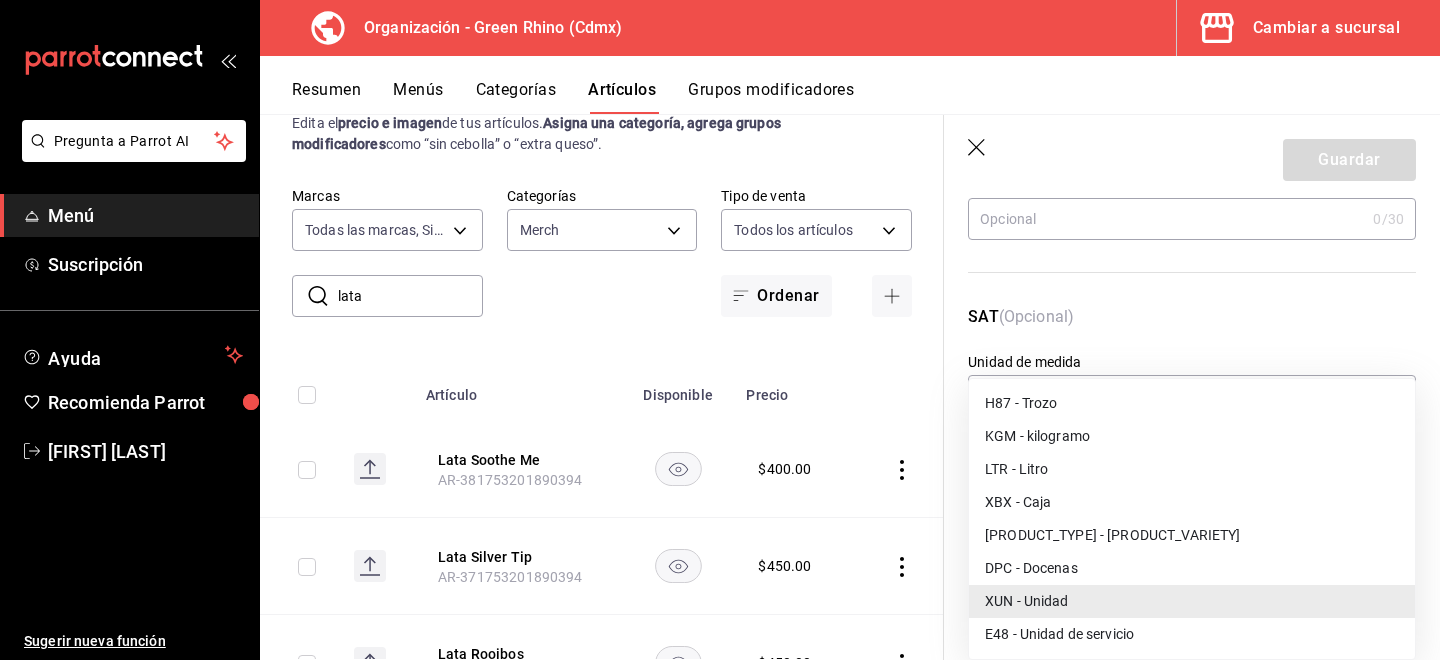 click on "XUN - Unidad" at bounding box center (1192, 601) 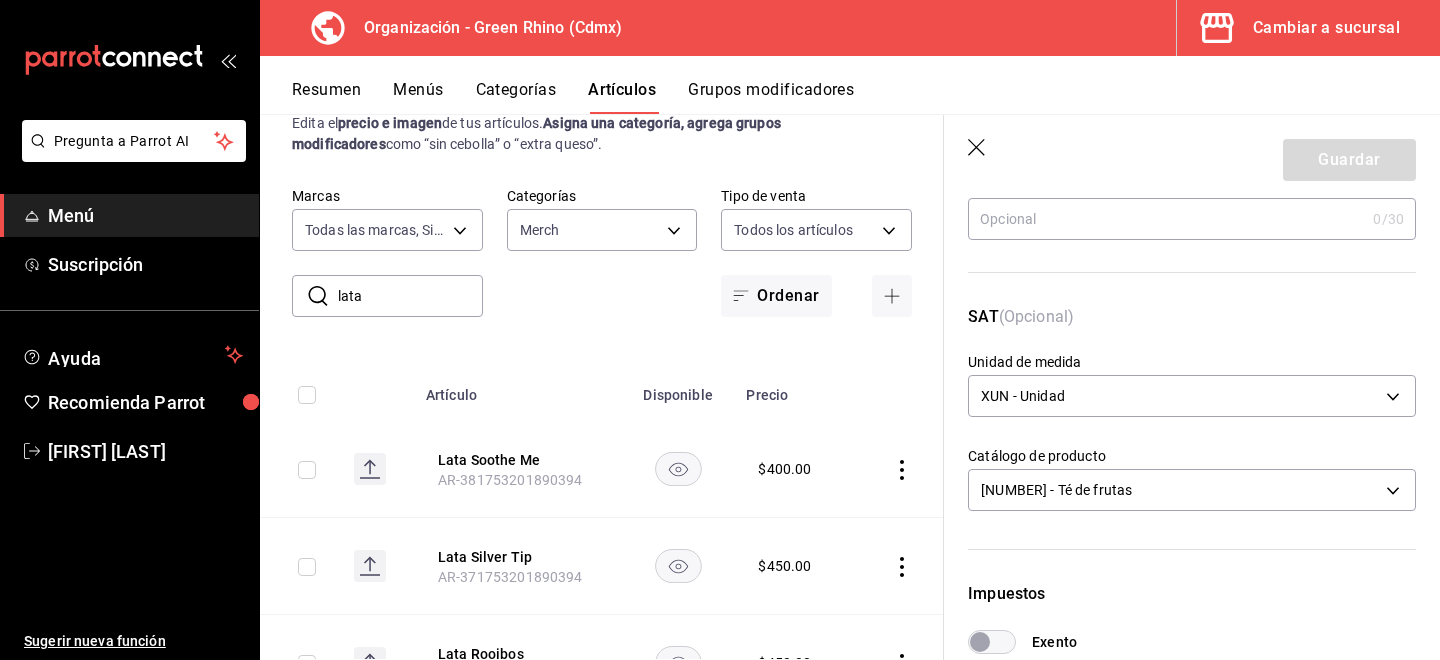 click on "50201715 - Té de frutas 50201715" at bounding box center (1192, 487) 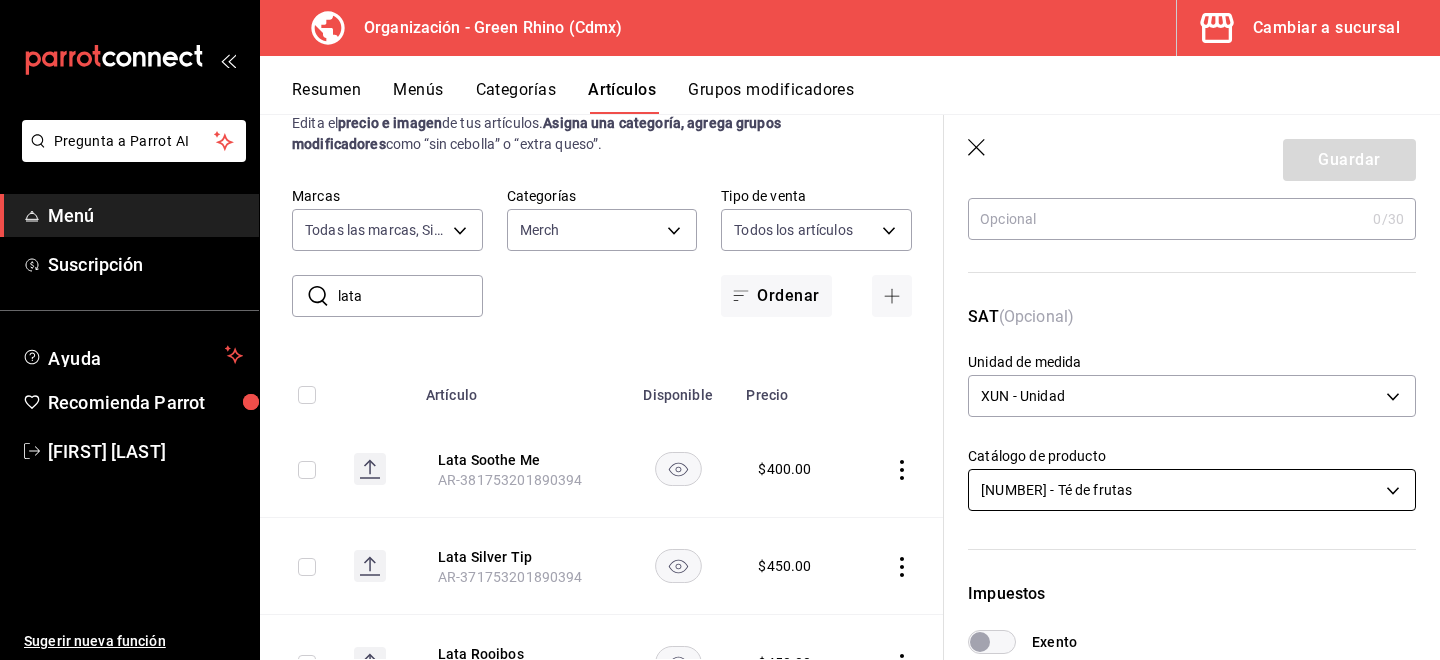 click on "Pregunta a Parrot AI Menú   Suscripción   Ayuda Recomienda Parrot   [FIRST] [LAST]   Sugerir nueva función   Organización - Green Rhino ([CITY]) Cambiar a sucursal Resumen Menús Categorías Artículos Grupos modificadores Artículos organización Edita el  precio e imagen  de tus artículos.  Asigna una categoría, agrega grupos modificadores  como “sin cebolla” o “extra queso”. ​ lata ​ Marcas Todas las marcas, Sin marca [UUID] Categorías Merch [UUID] Tipo de venta Todos los artículos ALL Ordenar Artículo Disponible Precio Lata Soothe Me [SKU] $ 400.00 Lata Silver Tip [SKU] $ 450.00 Lata Rooibos [SKU] $ 450.00 Lata Recovery Me [SKU] $ 450.00 Lata Pick Me Up [SKU] $ 400.00 Lata Oolong [SKU] $ 450.00 Lost Malawi Lata [SKU] $ 450.00 Lata Jasmine Pure Tea [SKU] $ 450.00 Lata Himalayan Ginger [SKU] $ 400.00 $ 400.00 $ 450.00" at bounding box center (720, 330) 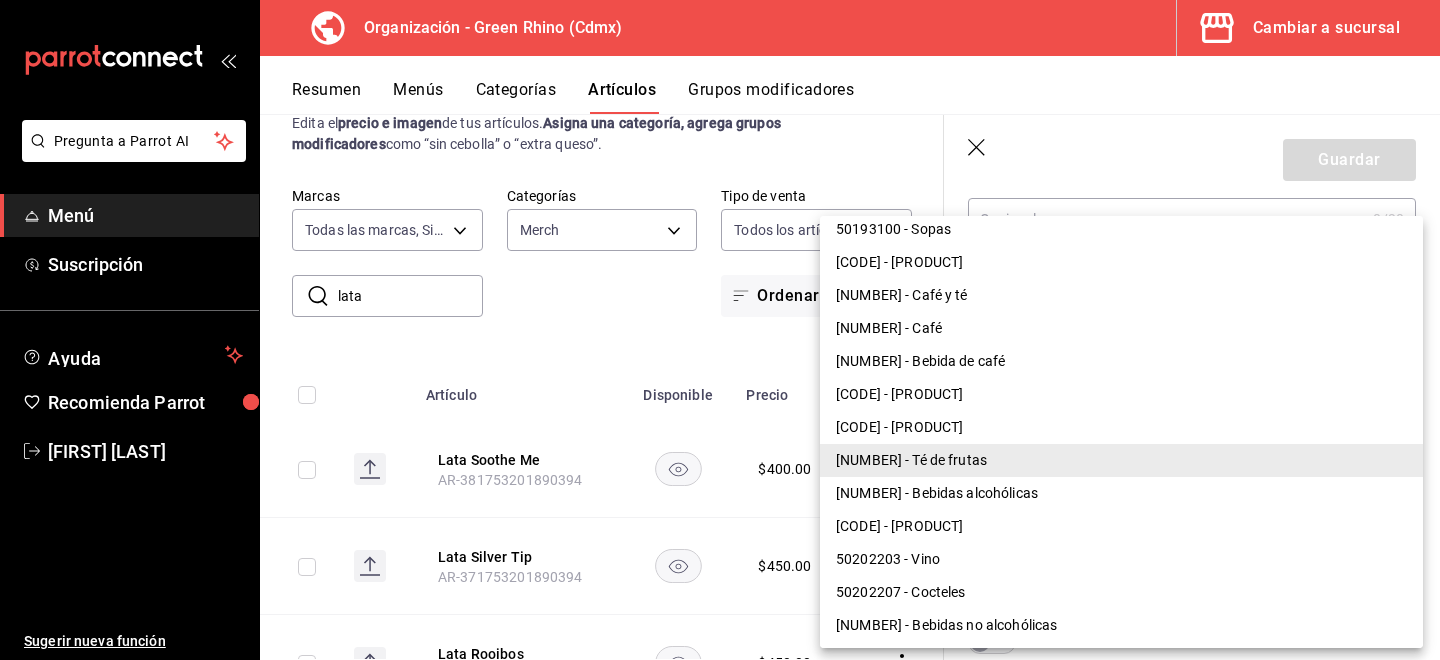 scroll, scrollTop: 927, scrollLeft: 0, axis: vertical 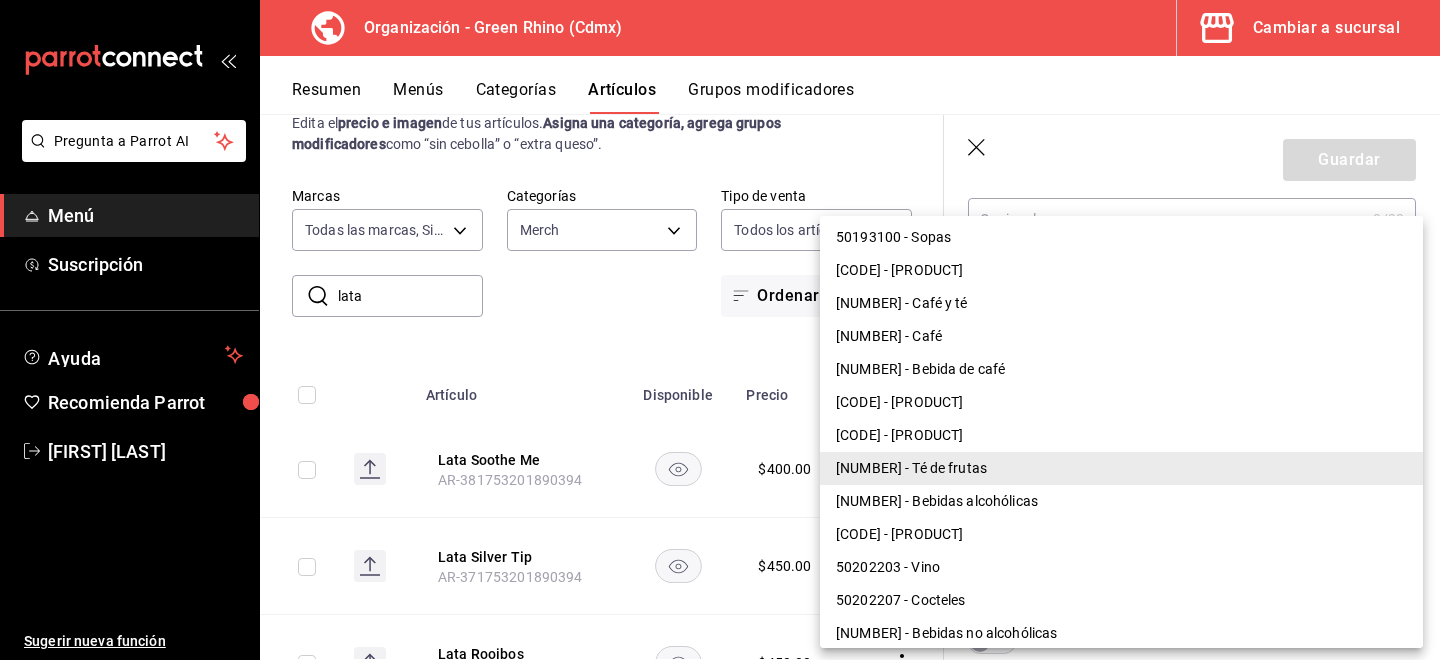 click on "[CODE] - [PRODUCT]" at bounding box center (1121, 402) 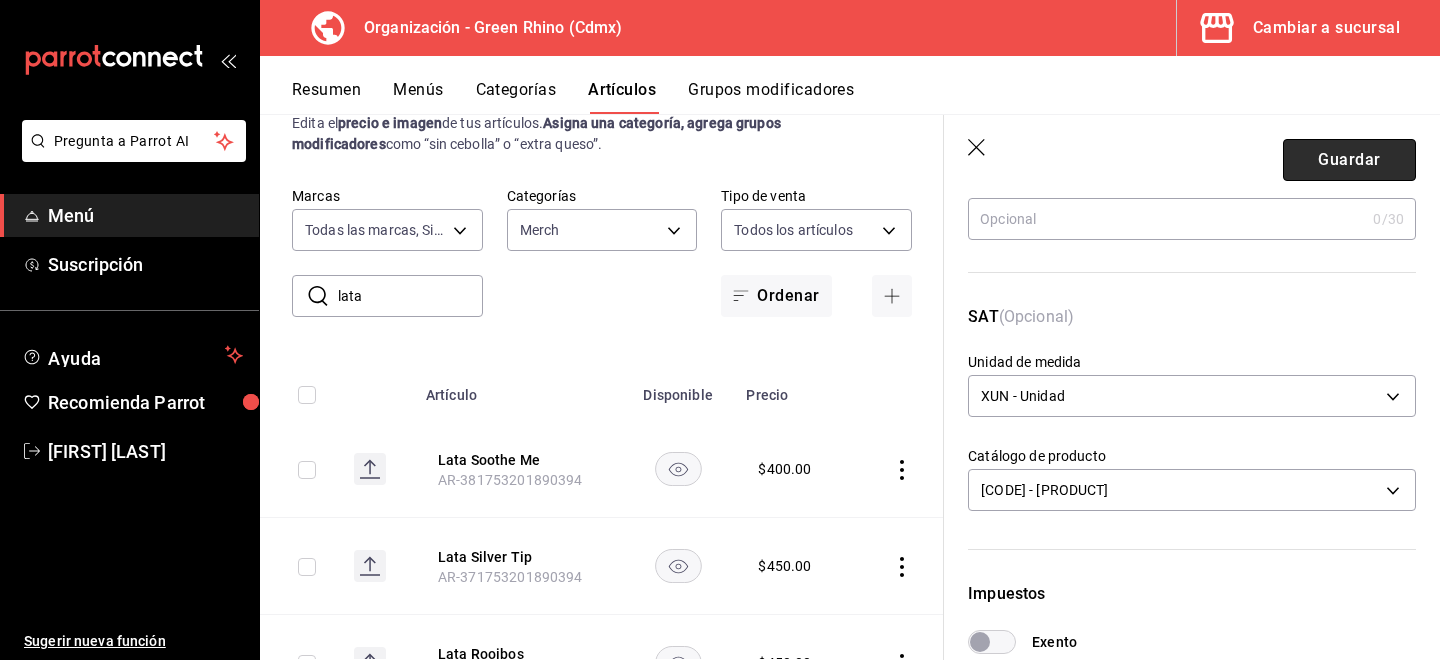 click on "Guardar" at bounding box center [1349, 160] 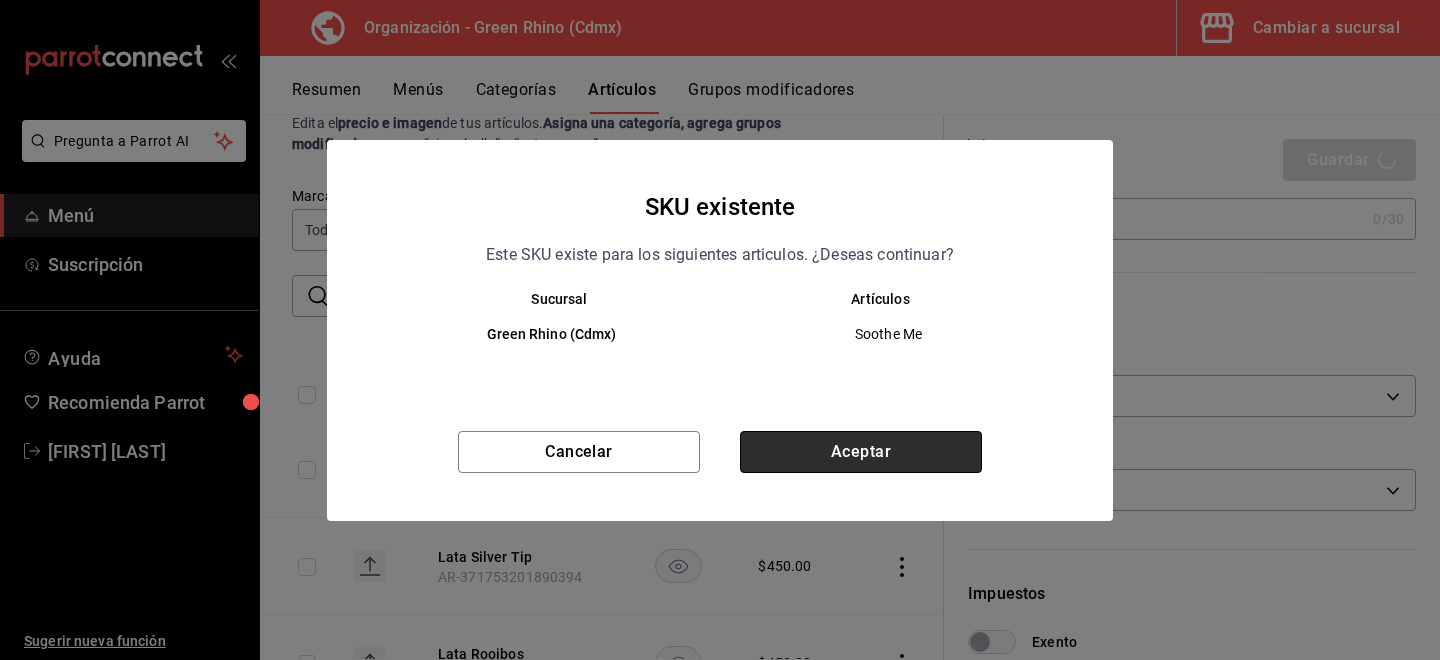 click on "Aceptar" at bounding box center (861, 452) 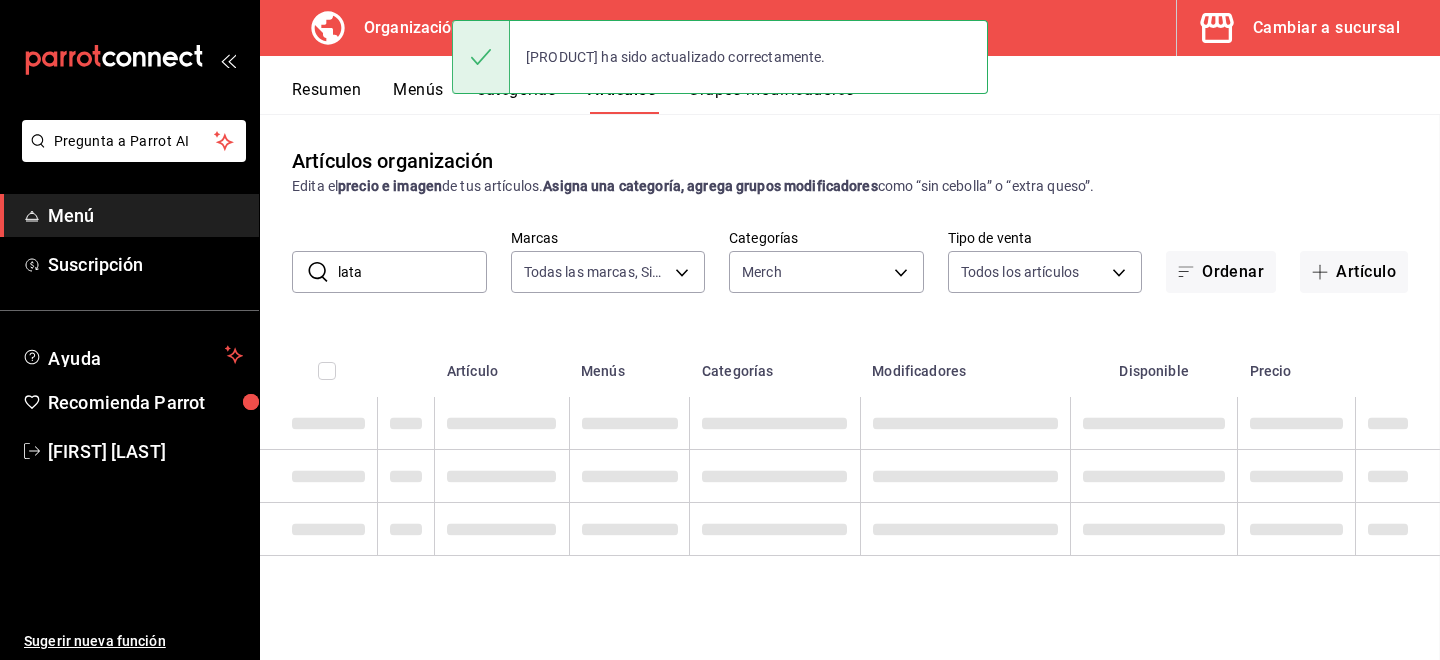 scroll, scrollTop: 0, scrollLeft: 0, axis: both 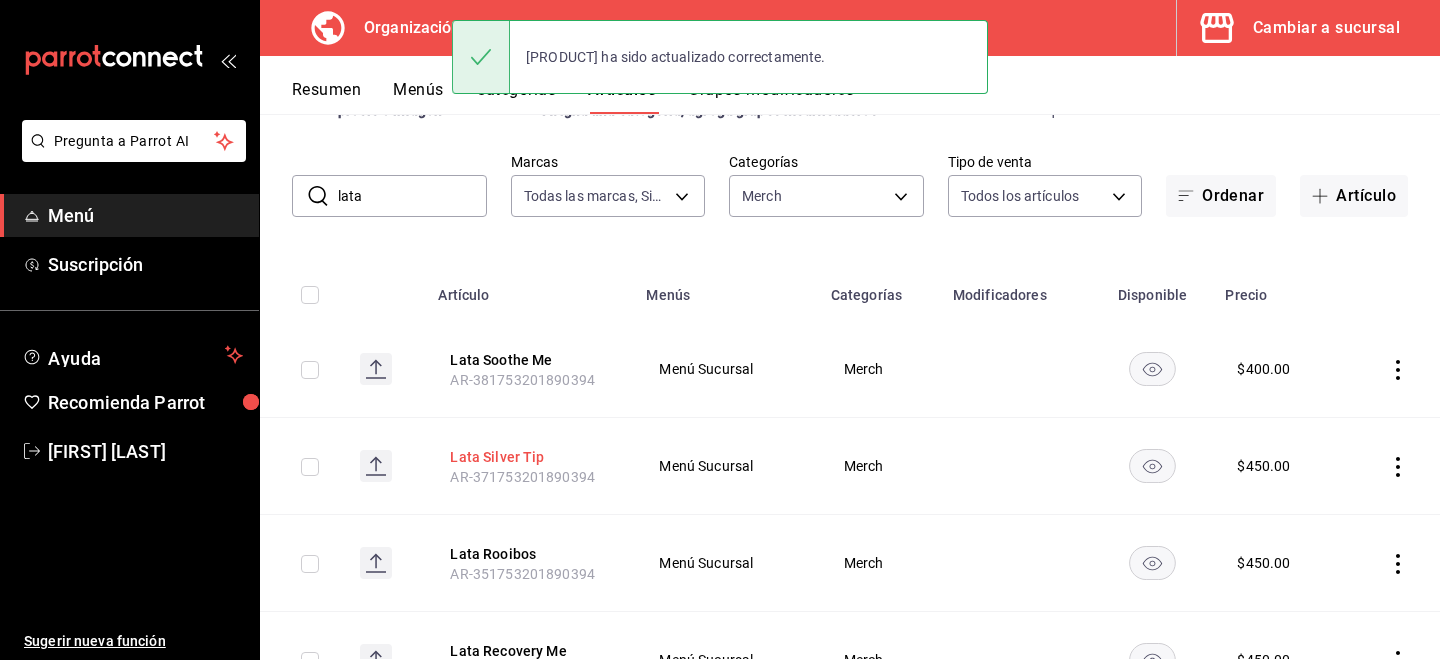 click on "Lata Silver Tip" at bounding box center [530, 457] 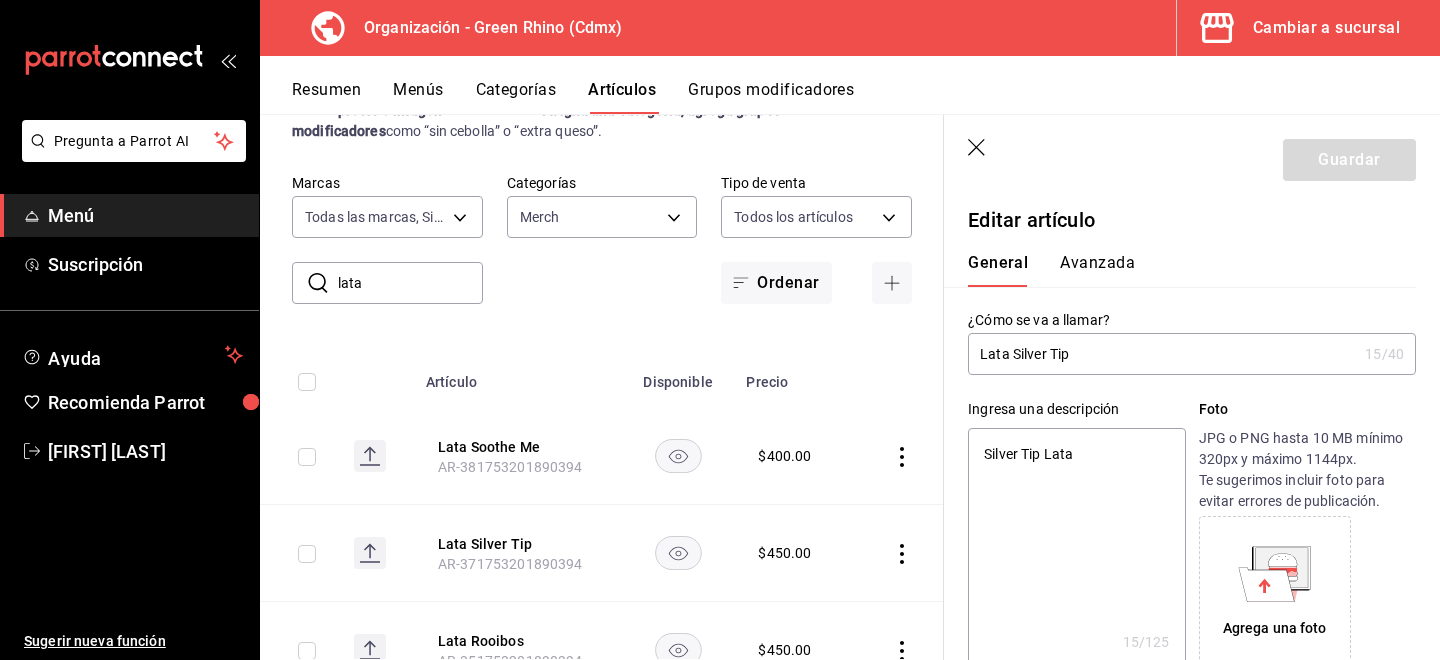 click on "Avanzada" at bounding box center [1097, 270] 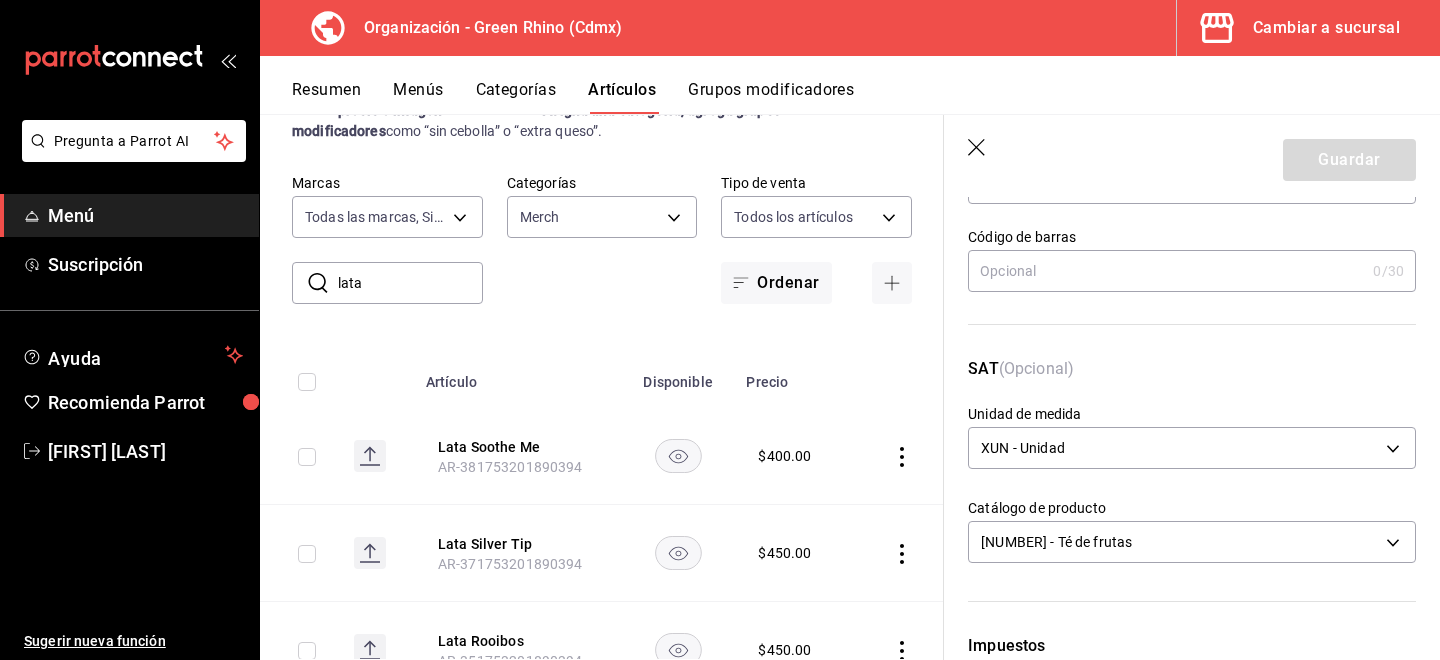 scroll, scrollTop: 190, scrollLeft: 0, axis: vertical 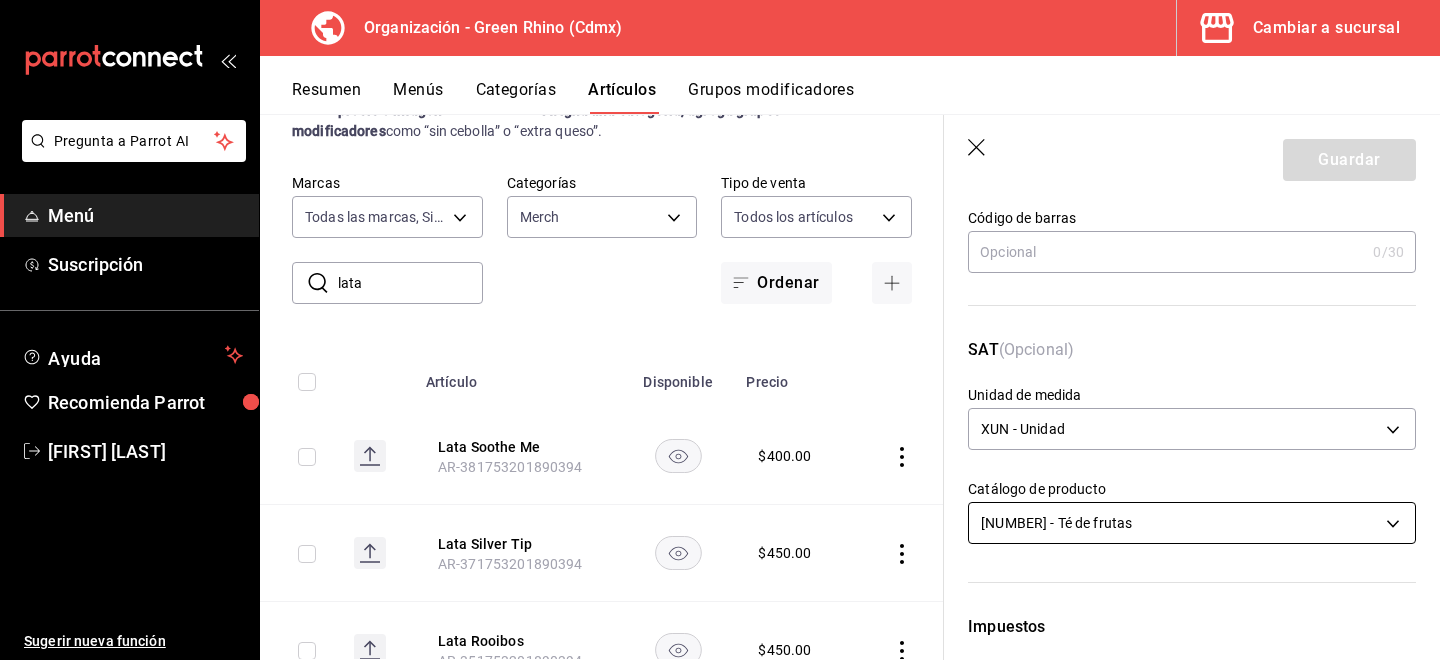 click on "Pregunta a Parrot AI Menú   Suscripción   Ayuda Recomienda Parrot   [FIRST] [LAST]   Sugerir nueva función   Organización - Green Rhino ([CITY]) Cambiar a sucursal Resumen Menús Categorías Artículos Grupos modificadores Artículos organización Edita el  precio e imagen  de tus artículos.  Asigna una categoría, agrega grupos modificadores  como “sin cebolla” o “extra queso”. ​ lata ​ Marcas Todas las marcas, Sin marca [UUID] Categorías Merch [UUID] Tipo de venta Todos los artículos ALL Ordenar Artículo Disponible Precio Lata Soothe Me [SKU] $ 400.00 Lata Silver Tip [SKU] $ 450.00 Lata Rooibos [SKU] $ 450.00 Lata Recovery Me [SKU] $ 450.00 Lata Pick Me Up [SKU] $ 400.00 Lata Oolong [SKU] $ 450.00 Lost Malawi Lata [SKU] $ 450.00 Lata Jasmine Pure Tea [SKU] $ 450.00 Lata Himalayan Ginger [SKU] $ 400.00 $ 400.00 $ 450.00" at bounding box center (720, 330) 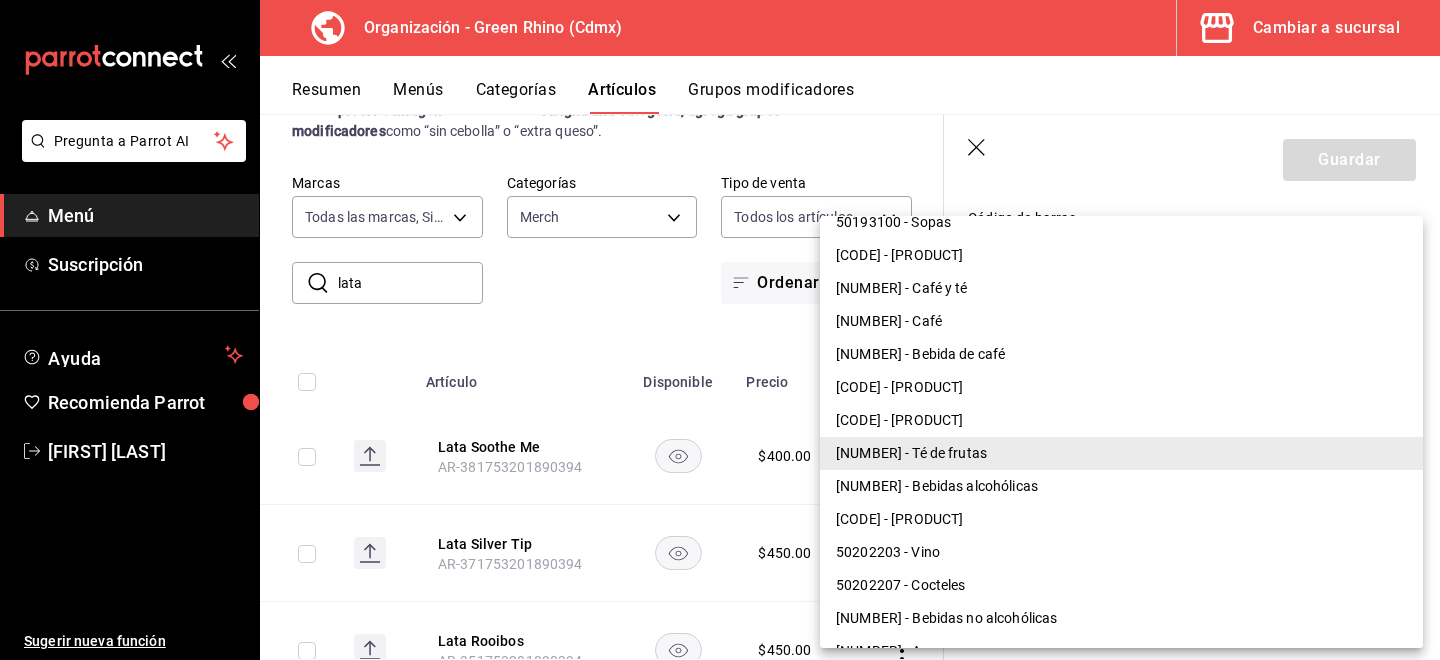 scroll, scrollTop: 940, scrollLeft: 0, axis: vertical 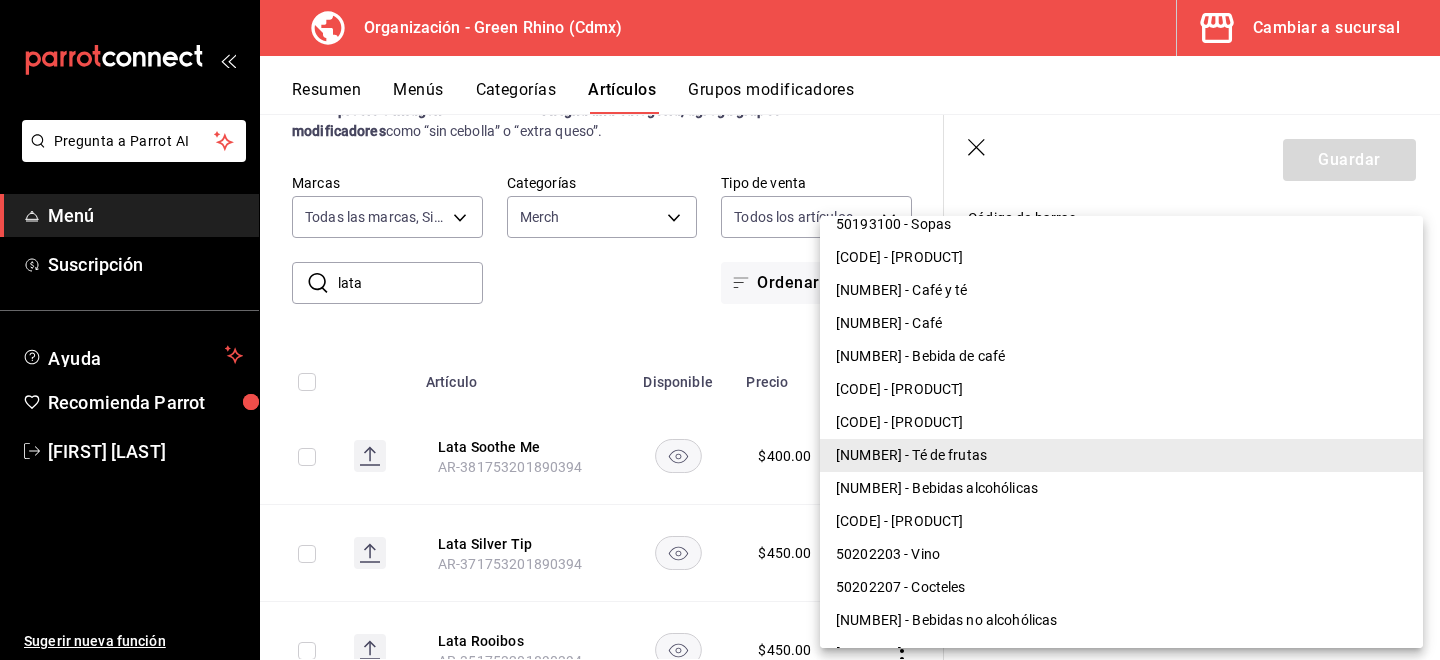 click on "[CODE] - [PRODUCT]" at bounding box center (1121, 389) 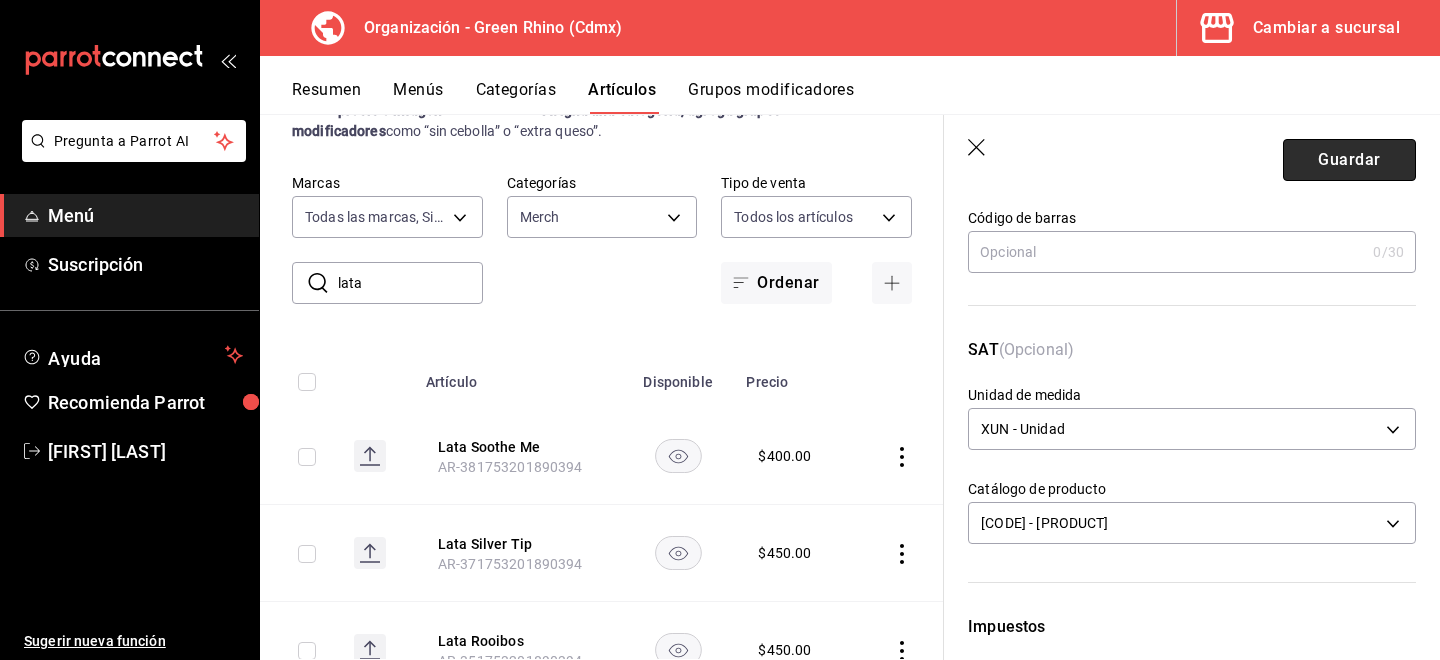 click on "Guardar" at bounding box center (1349, 160) 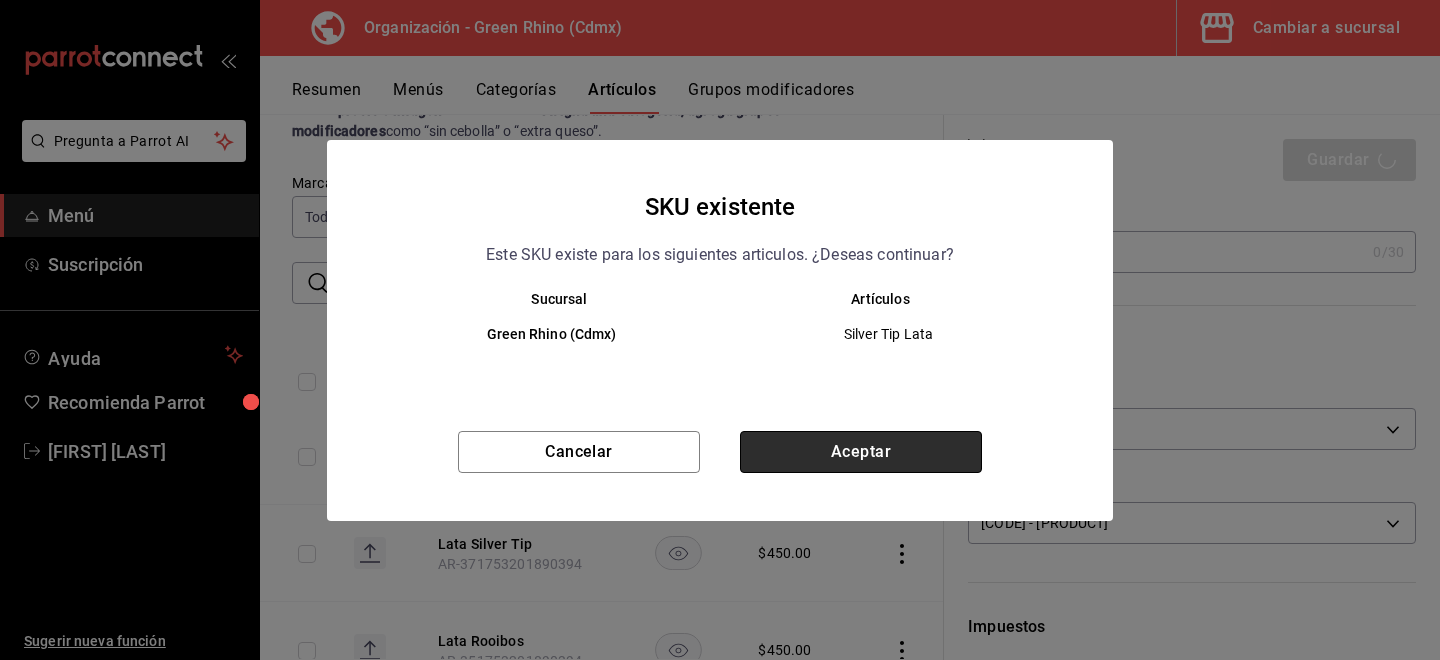 click on "Aceptar" at bounding box center [861, 452] 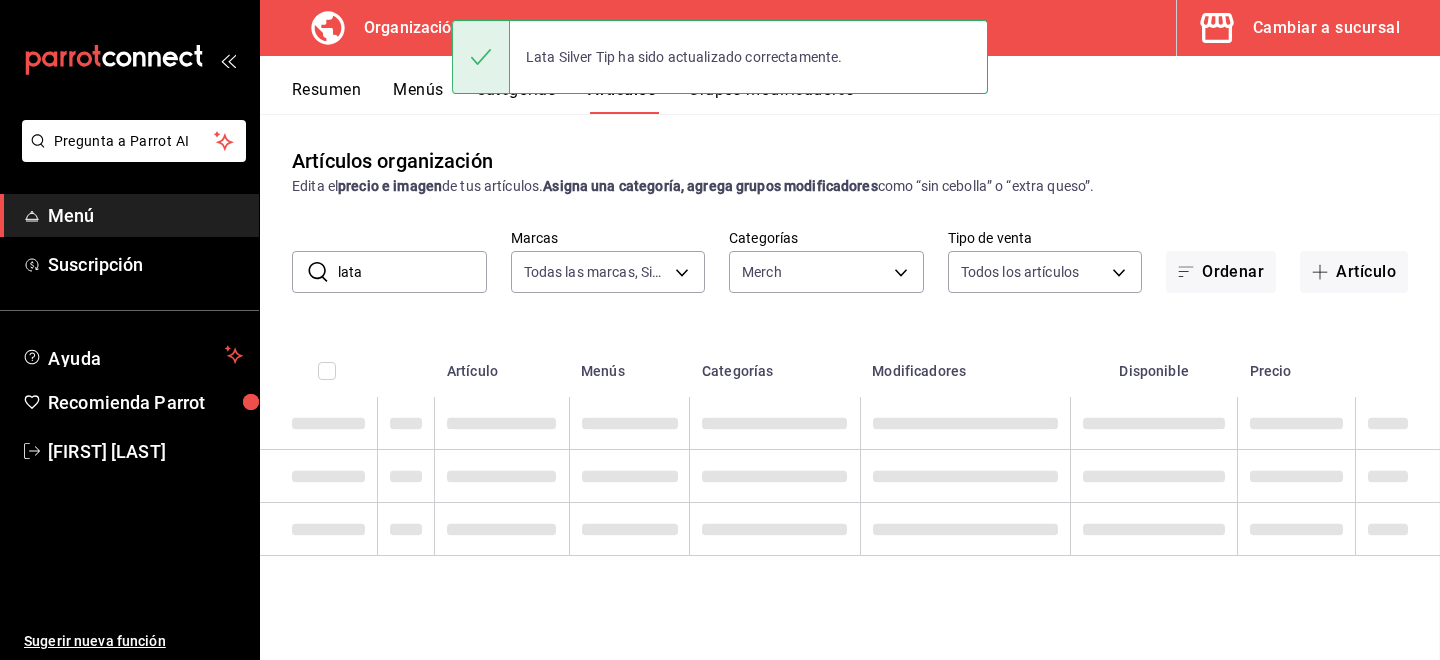 scroll, scrollTop: 0, scrollLeft: 0, axis: both 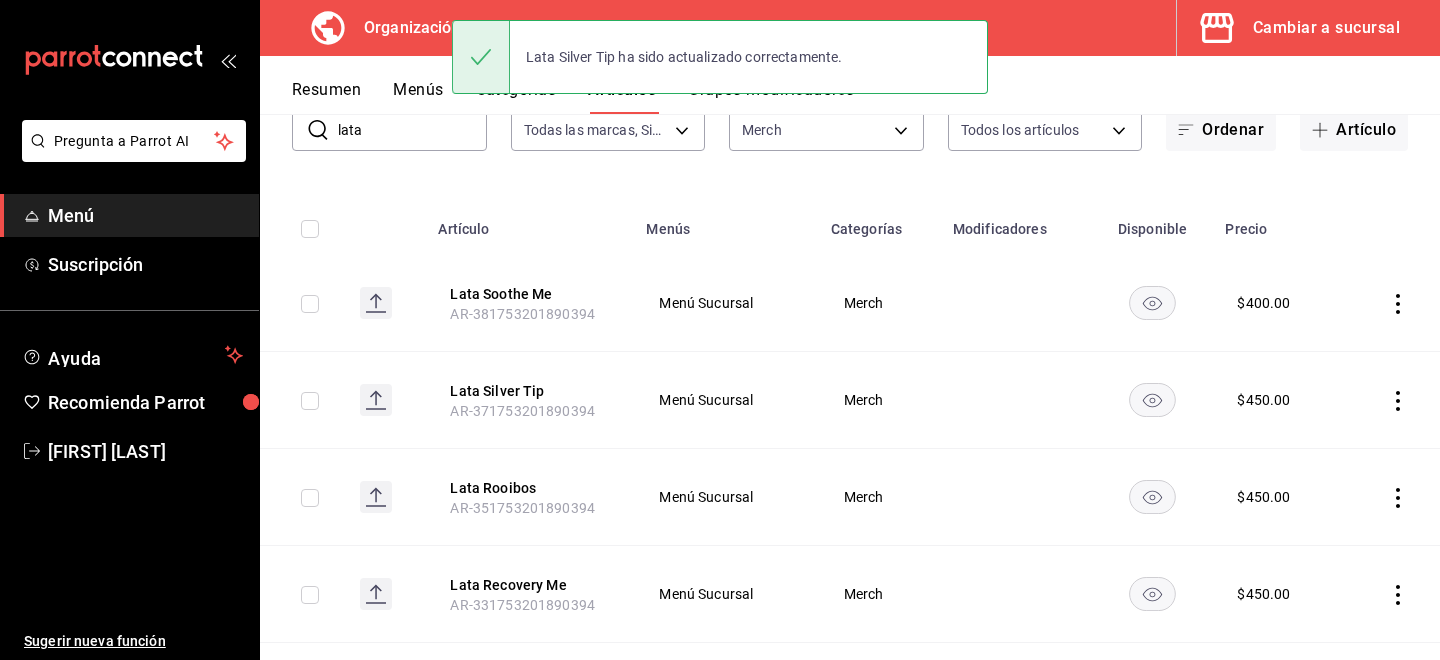 click on "[PRODUCT] [ORDER_ID]" at bounding box center [530, 497] 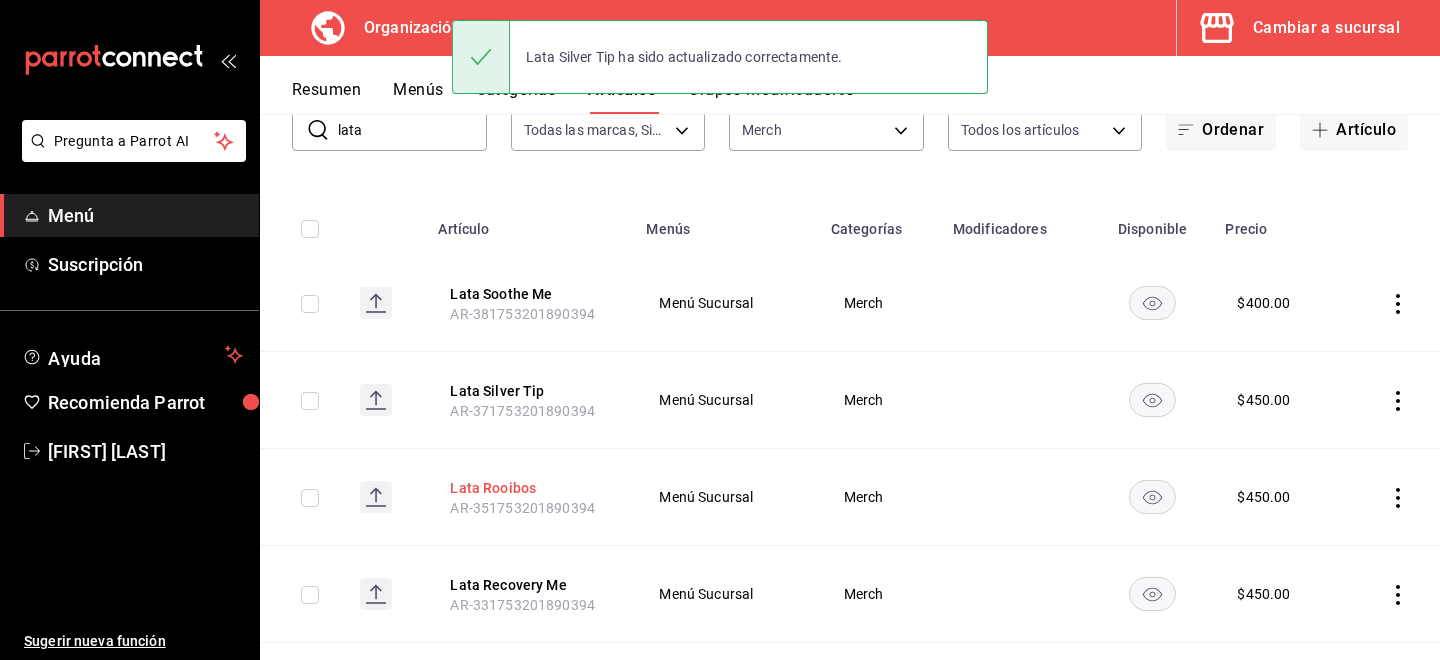 click on "Lata Rooibos" at bounding box center (530, 488) 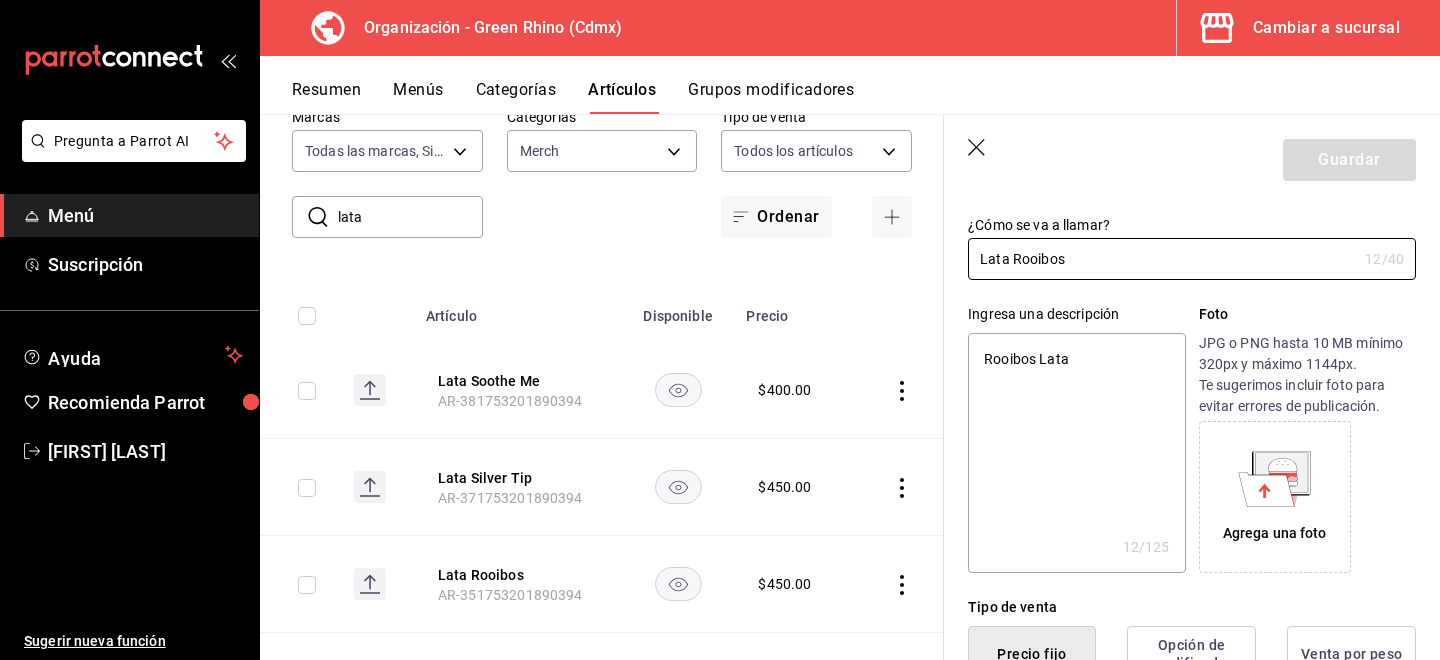 scroll, scrollTop: 0, scrollLeft: 0, axis: both 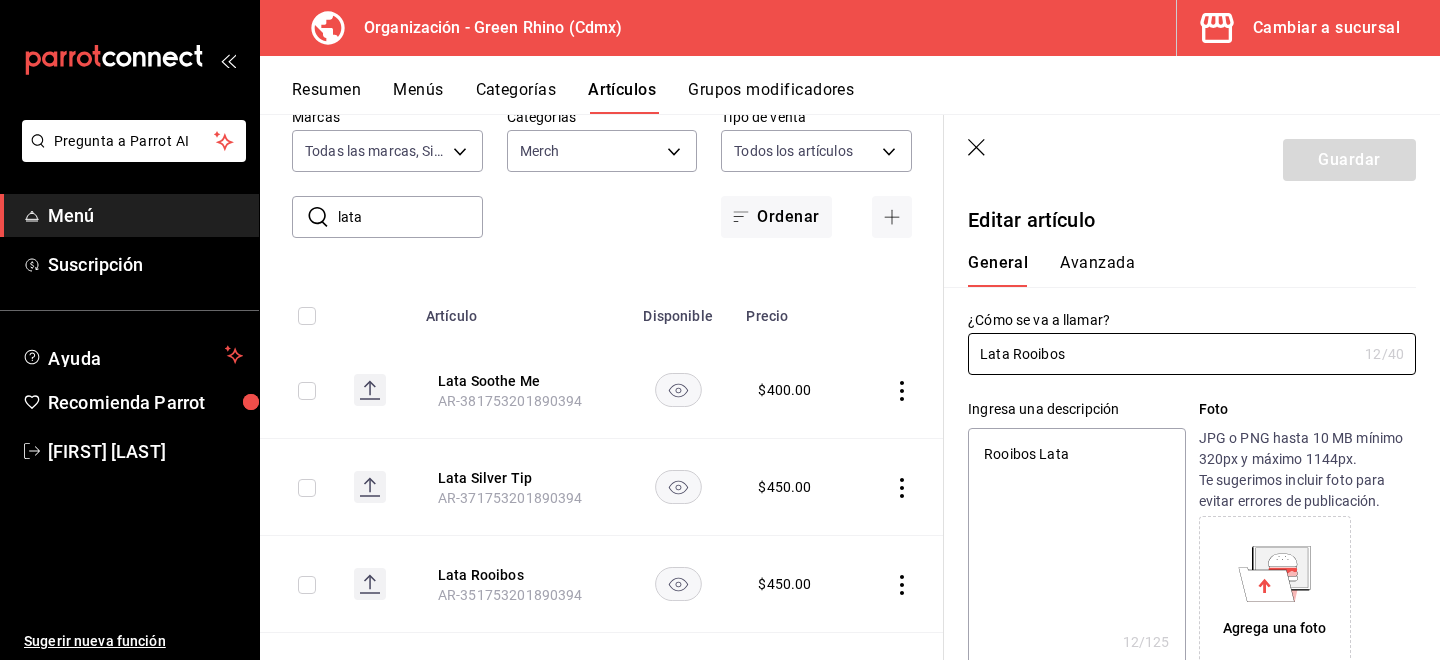 click on "Avanzada" at bounding box center [1097, 270] 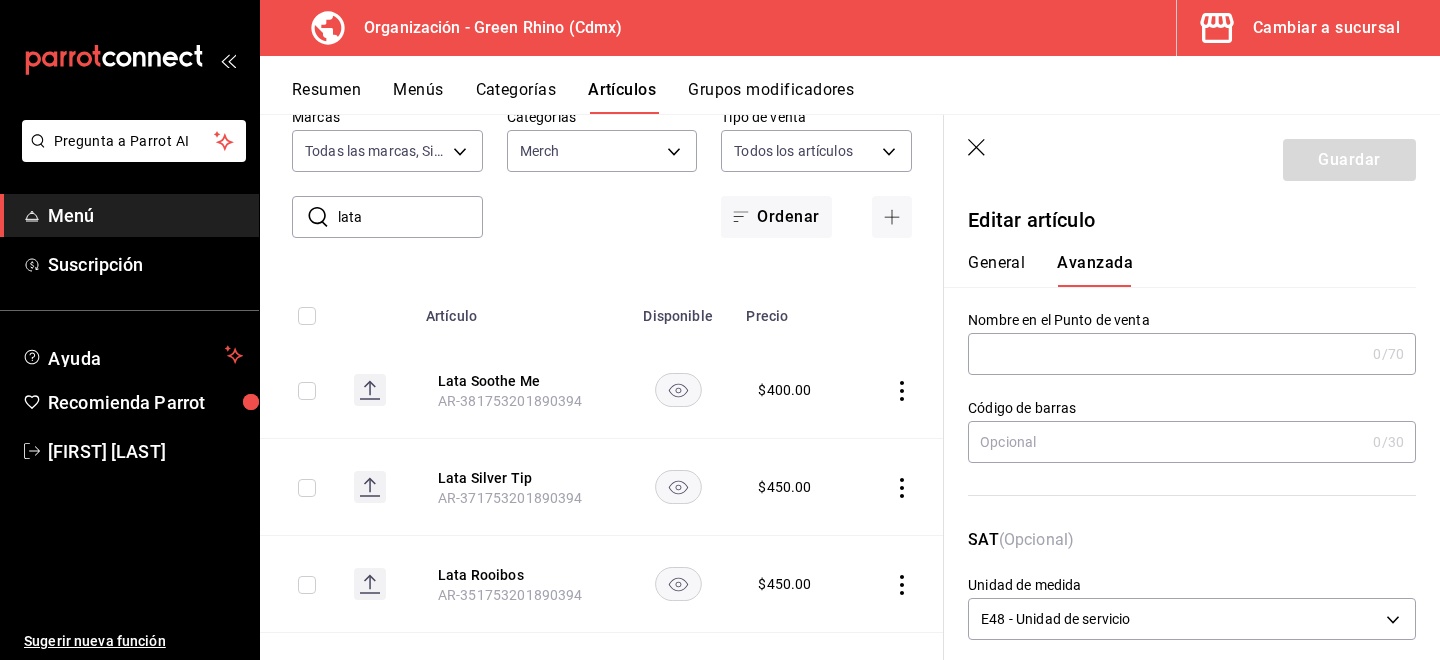 scroll, scrollTop: 156, scrollLeft: 0, axis: vertical 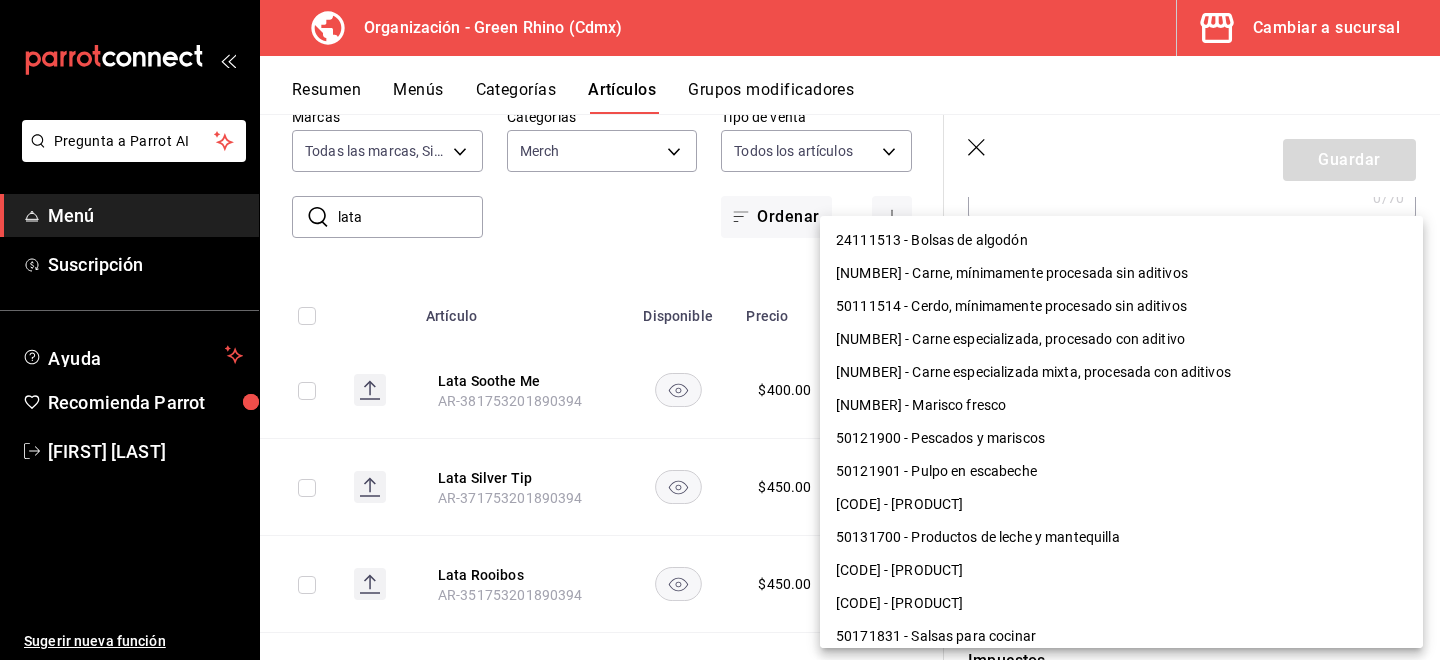 click on "Pregunta a Parrot AI Menú   Suscripción   Ayuda Recomienda Parrot   [FIRST] [LAST]   Sugerir nueva función   Organización - Green Rhino ([CITY]) Cambiar a sucursal Resumen Menús Categorías Artículos Grupos modificadores Artículos organización Edita el  precio e imagen  de tus artículos.  Asigna una categoría, agrega grupos modificadores  como “sin cebolla” o “extra queso”. ​ lata ​ Marcas Todas las marcas, Sin marca [UUID] Categorías Merch [UUID] Tipo de venta Todos los artículos ALL Ordenar Artículo Disponible Precio Lata Soothe Me [SKU] $ 400.00 Lata Silver Tip [SKU] $ 450.00 Lata Rooibos [SKU] $ 450.00 Lata Recovery Me [SKU] $ 450.00 Lata Pick Me Up [SKU] $ 400.00 Lata Oolong [SKU] $ 450.00 Lost Malawi Lata [SKU] $ 450.00 Lata Jasmine Pure Tea [SKU] $ 450.00 Lata Himalayan Ginger [SKU] $ 400.00 $ 400.00 $ 450.00" at bounding box center [720, 330] 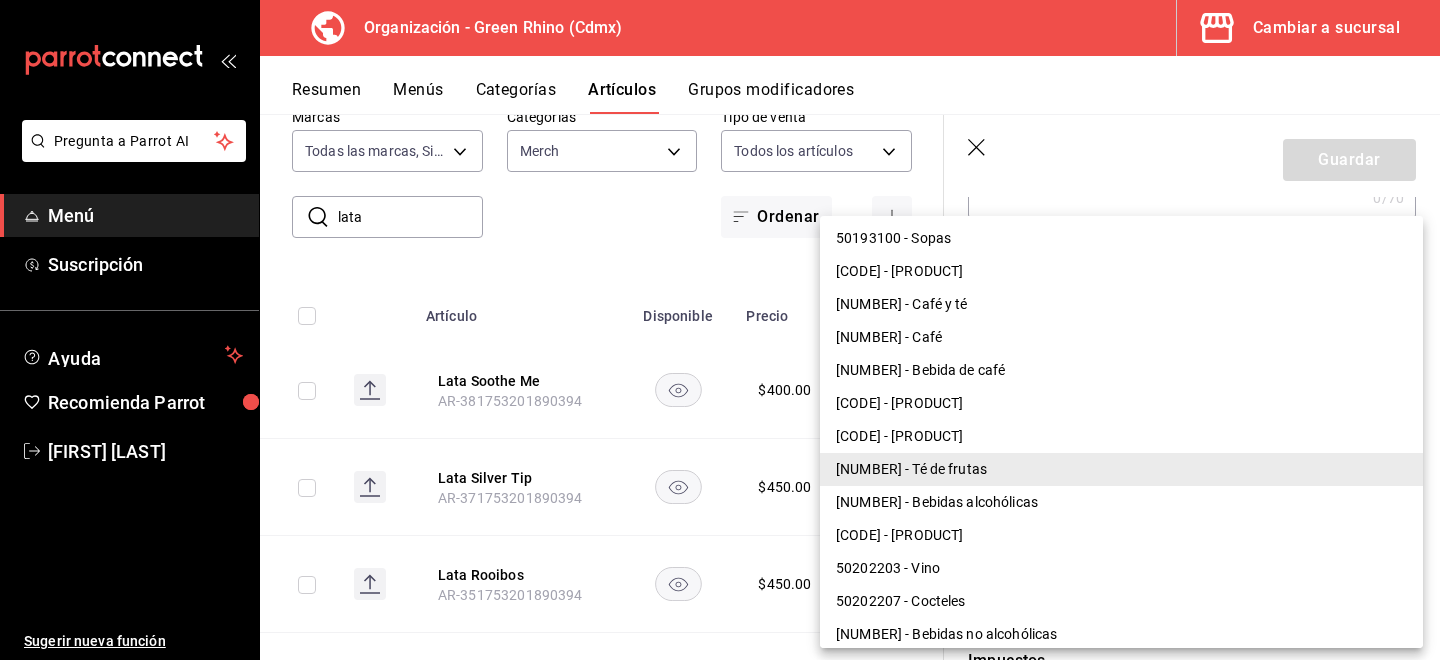 scroll, scrollTop: 923, scrollLeft: 0, axis: vertical 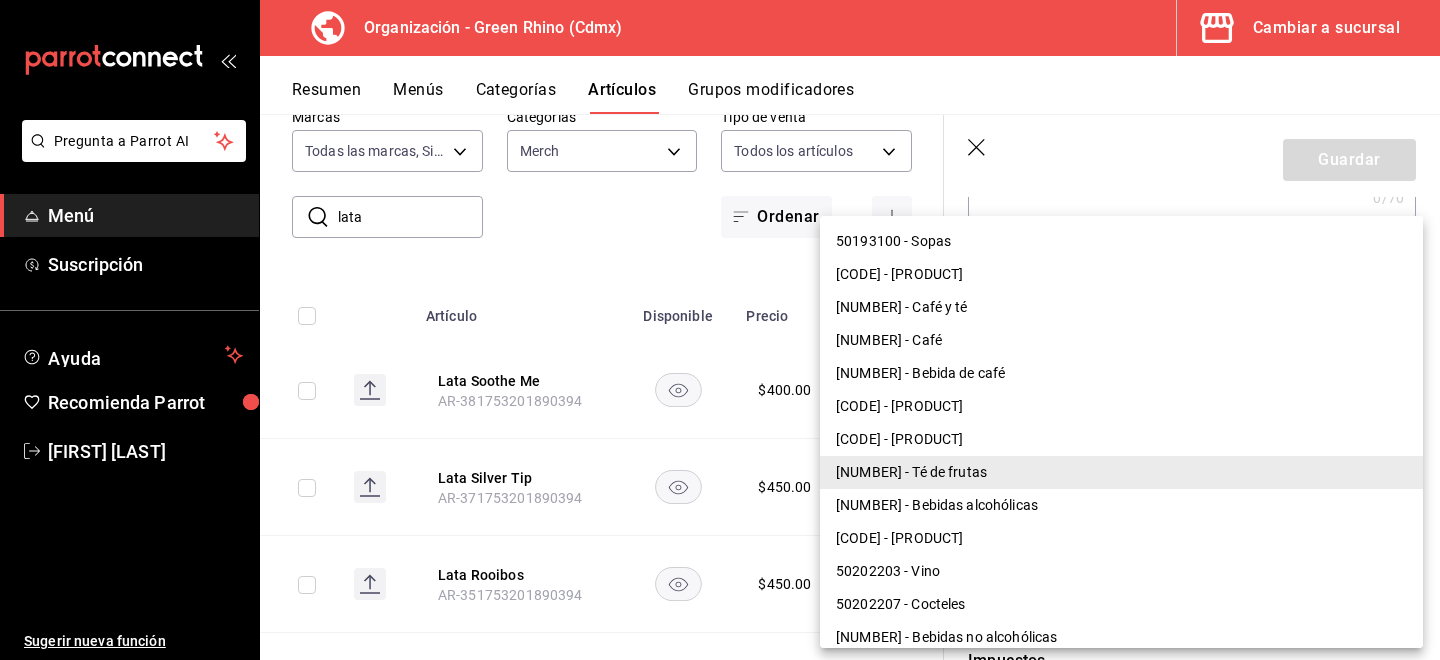 click on "[CODE] - [PRODUCT]" at bounding box center [1121, 406] 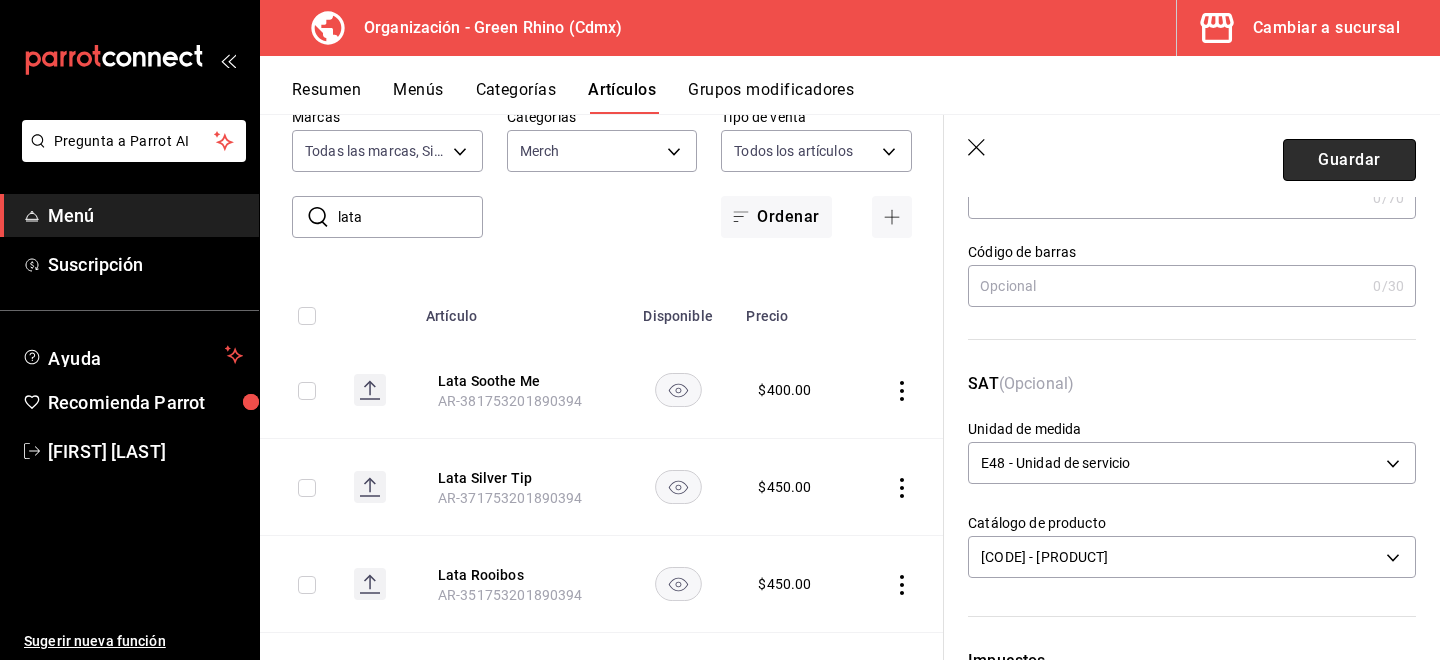 click on "Guardar" at bounding box center (1349, 160) 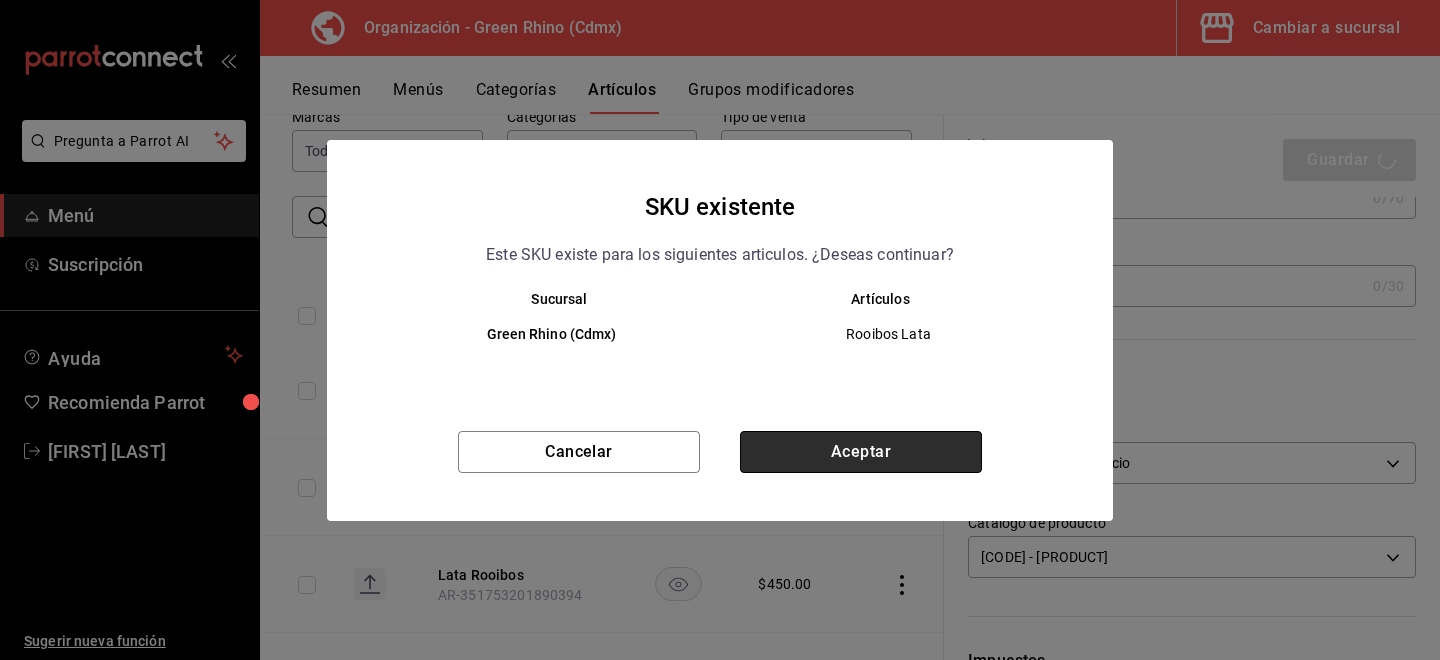 click on "Aceptar" at bounding box center [861, 452] 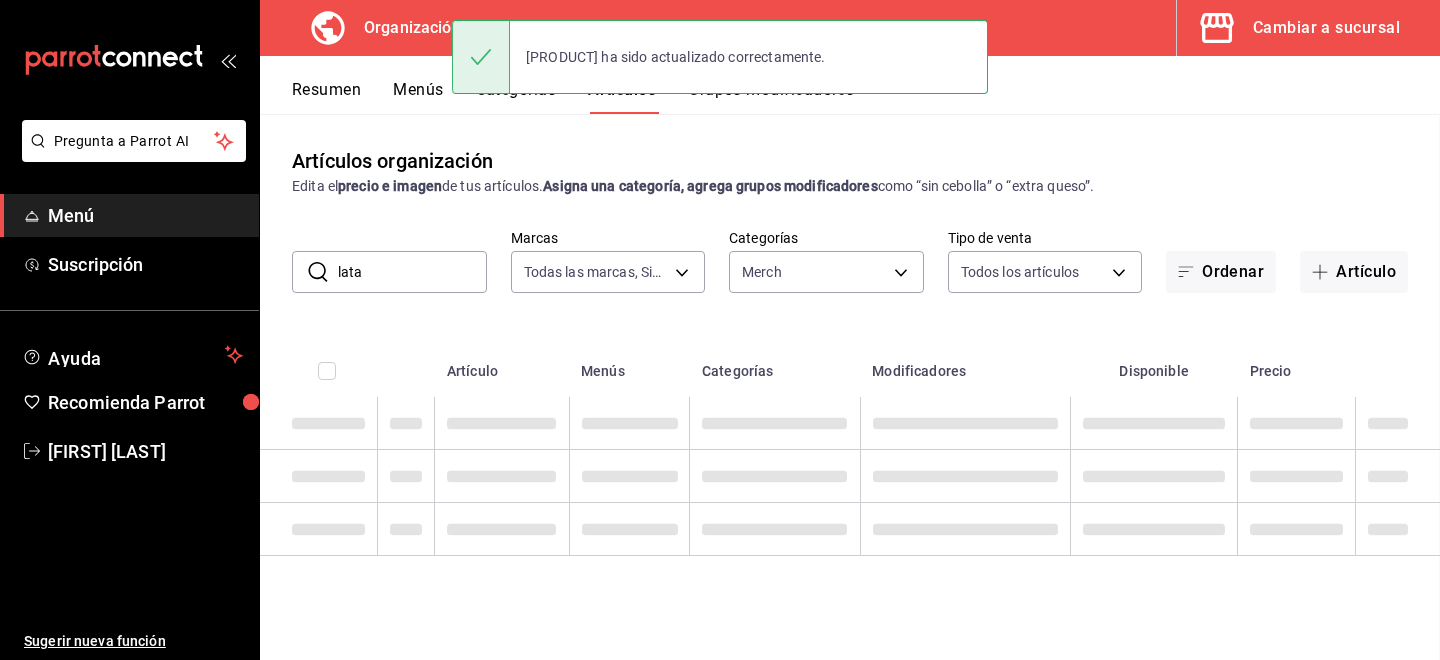 scroll, scrollTop: 0, scrollLeft: 0, axis: both 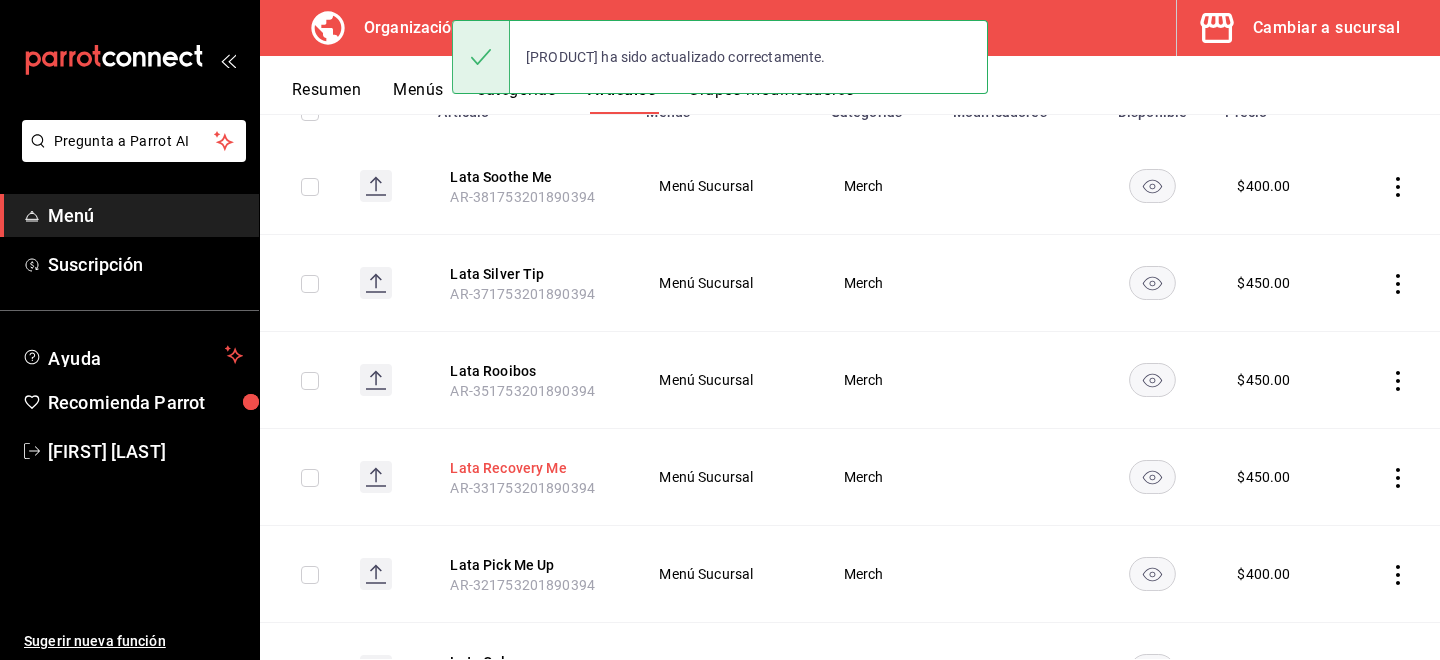 click on "Lata Recovery Me" at bounding box center (530, 468) 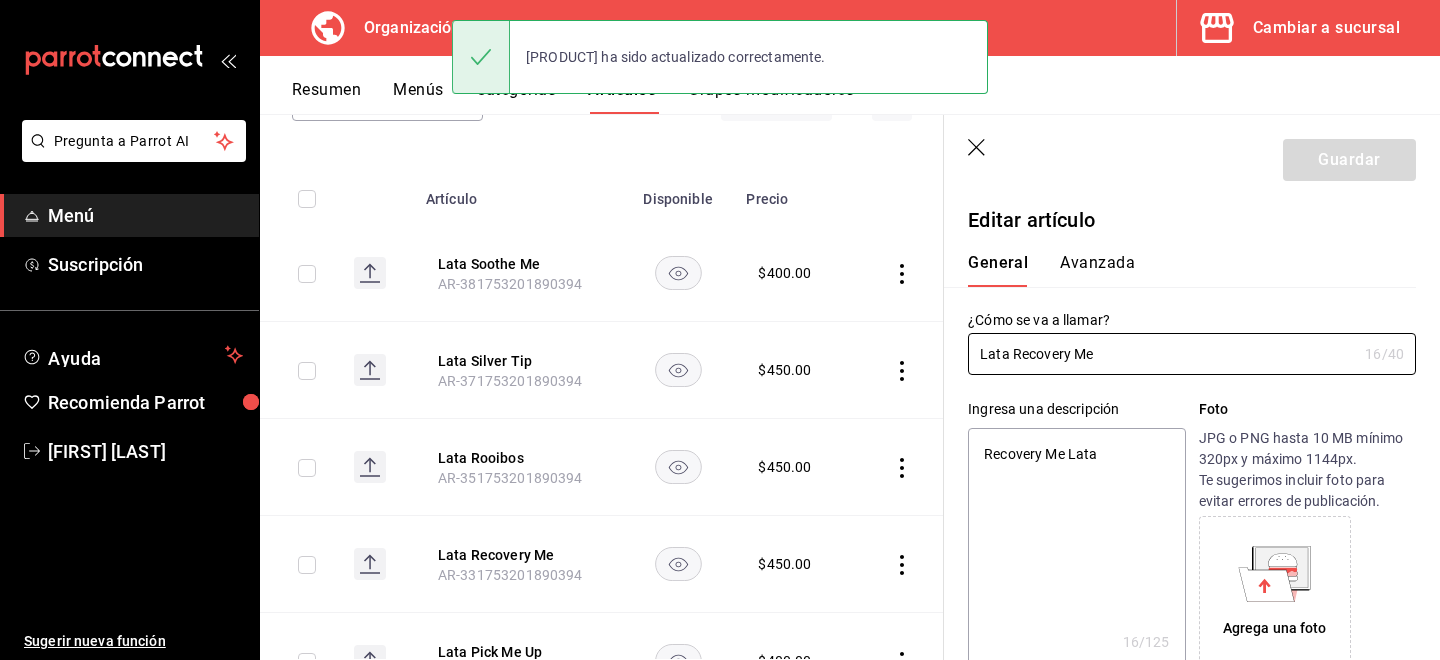 type on "x" 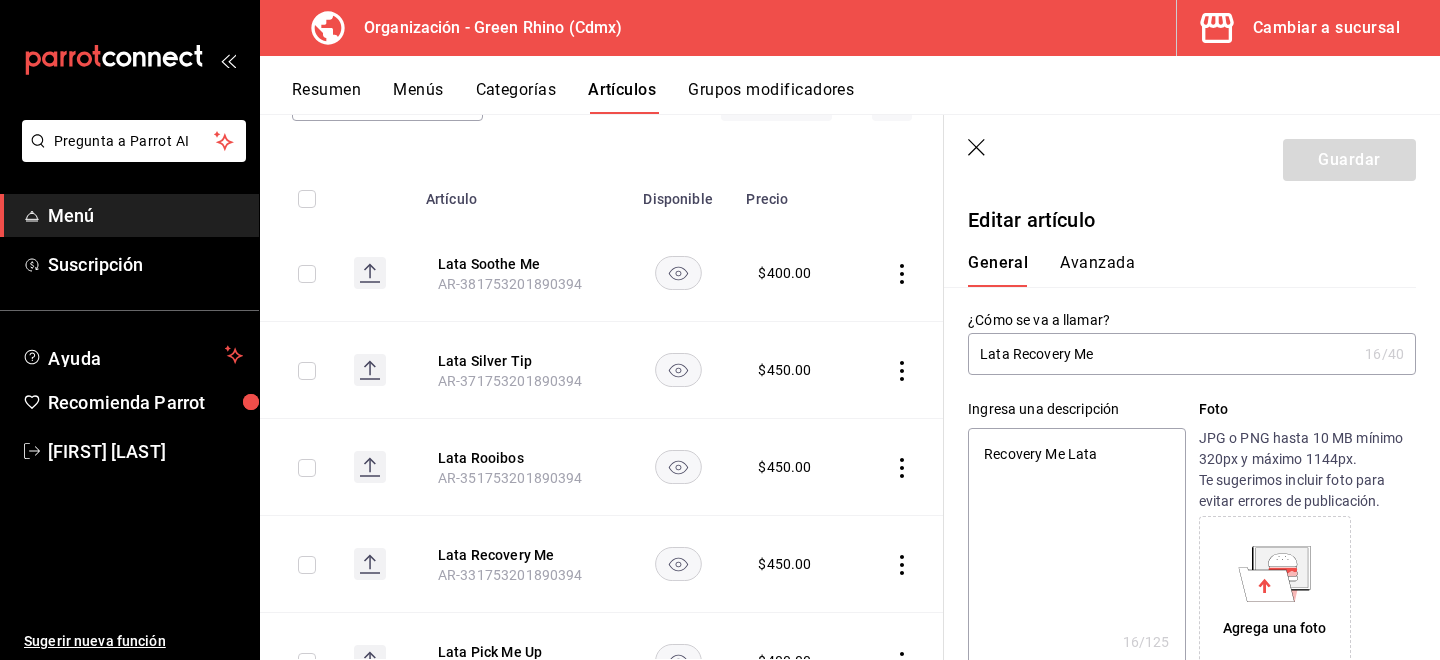 click on "Avanzada" at bounding box center (1097, 270) 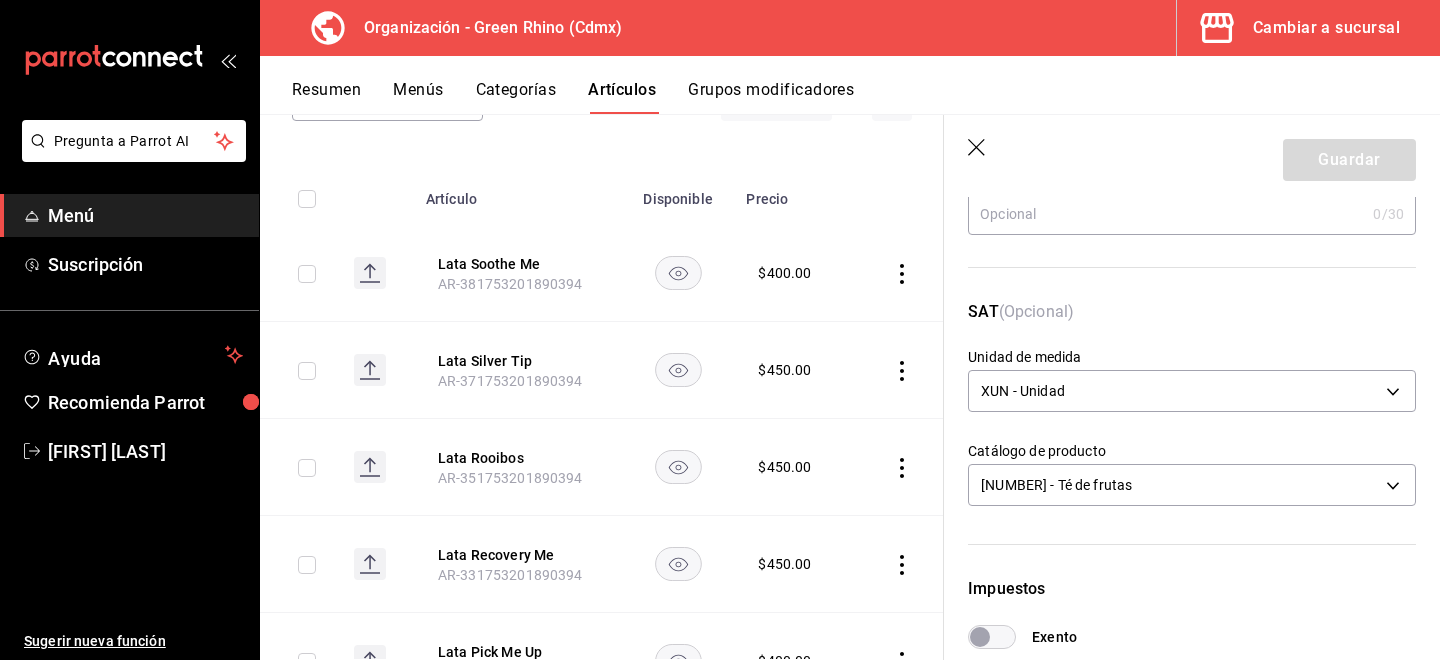 scroll, scrollTop: 238, scrollLeft: 0, axis: vertical 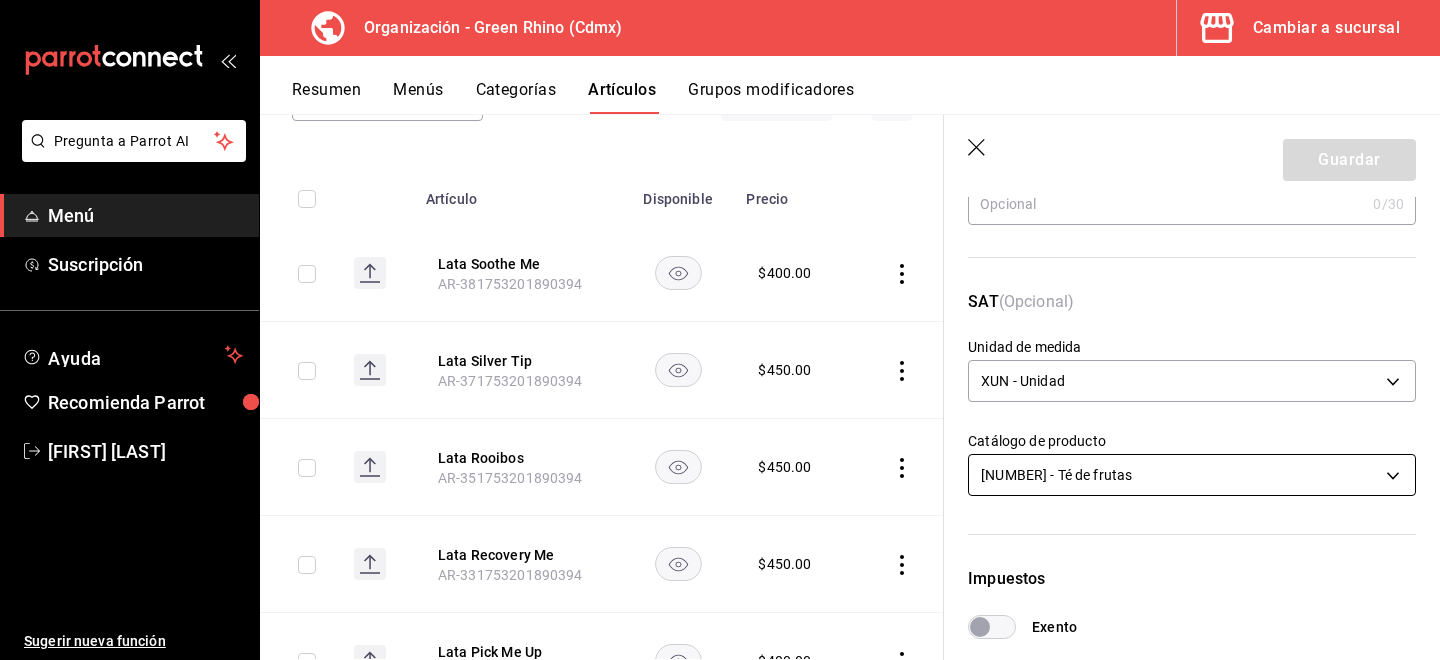 click on "Pregunta a Parrot AI Menú   Suscripción   Ayuda Recomienda Parrot   [FIRST] [LAST]   Sugerir nueva función   Organización - Green Rhino ([CITY]) Cambiar a sucursal Resumen Menús Categorías Artículos Grupos modificadores Artículos organización Edita el  precio e imagen  de tus artículos.  Asigna una categoría, agrega grupos modificadores  como “sin cebolla” o “extra queso”. ​ lata ​ Marcas Todas las marcas, Sin marca [UUID] Categorías Merch [UUID] Tipo de venta Todos los artículos ALL Ordenar Artículo Disponible Precio Lata Soothe Me [SKU] $ 400.00 Lata Silver Tip [SKU] $ 450.00 Lata Rooibos [SKU] $ 450.00 Lata Recovery Me [SKU] $ 450.00 Lata Pick Me Up [SKU] $ 400.00 Lata Oolong [SKU] $ 450.00 Lost Malawi Lata [SKU] $ 450.00 Lata Jasmine Pure Tea [SKU] $ 450.00 Lata Himalayan Ginger [SKU] $ 400.00 $ 400.00 $ 450.00" at bounding box center (720, 330) 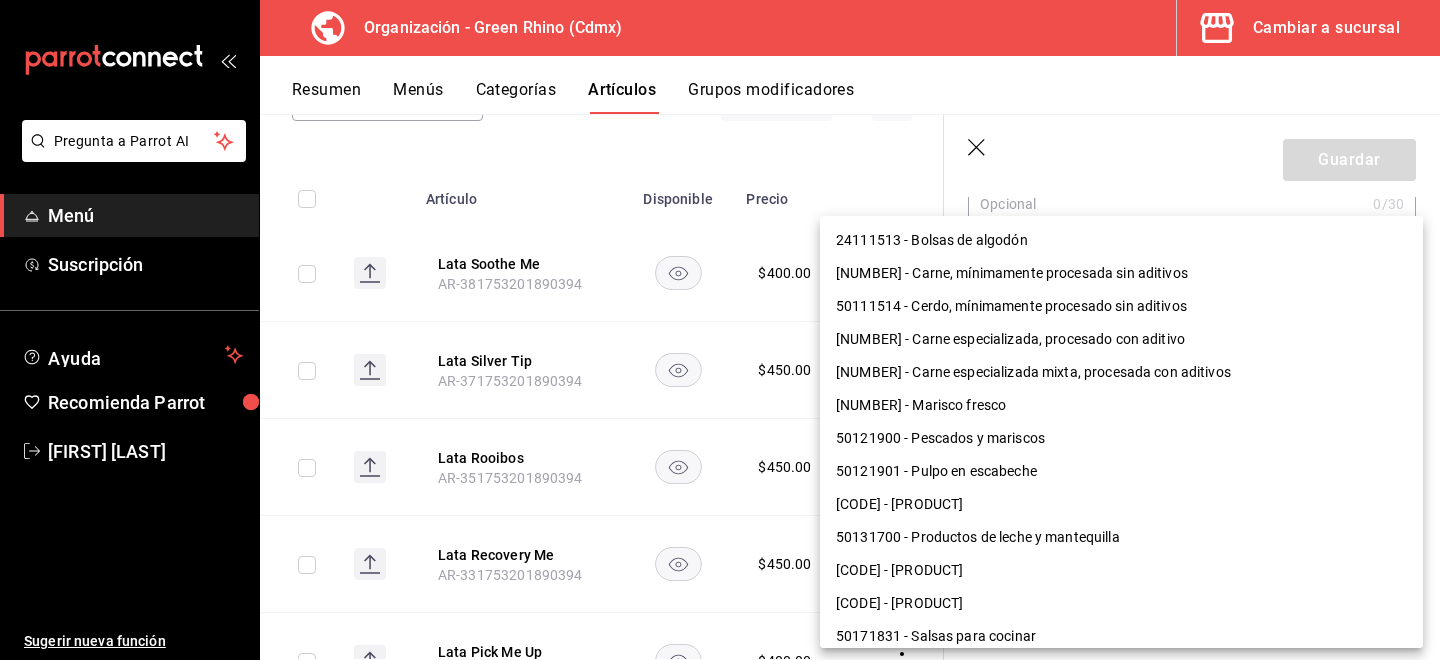 scroll, scrollTop: 963, scrollLeft: 0, axis: vertical 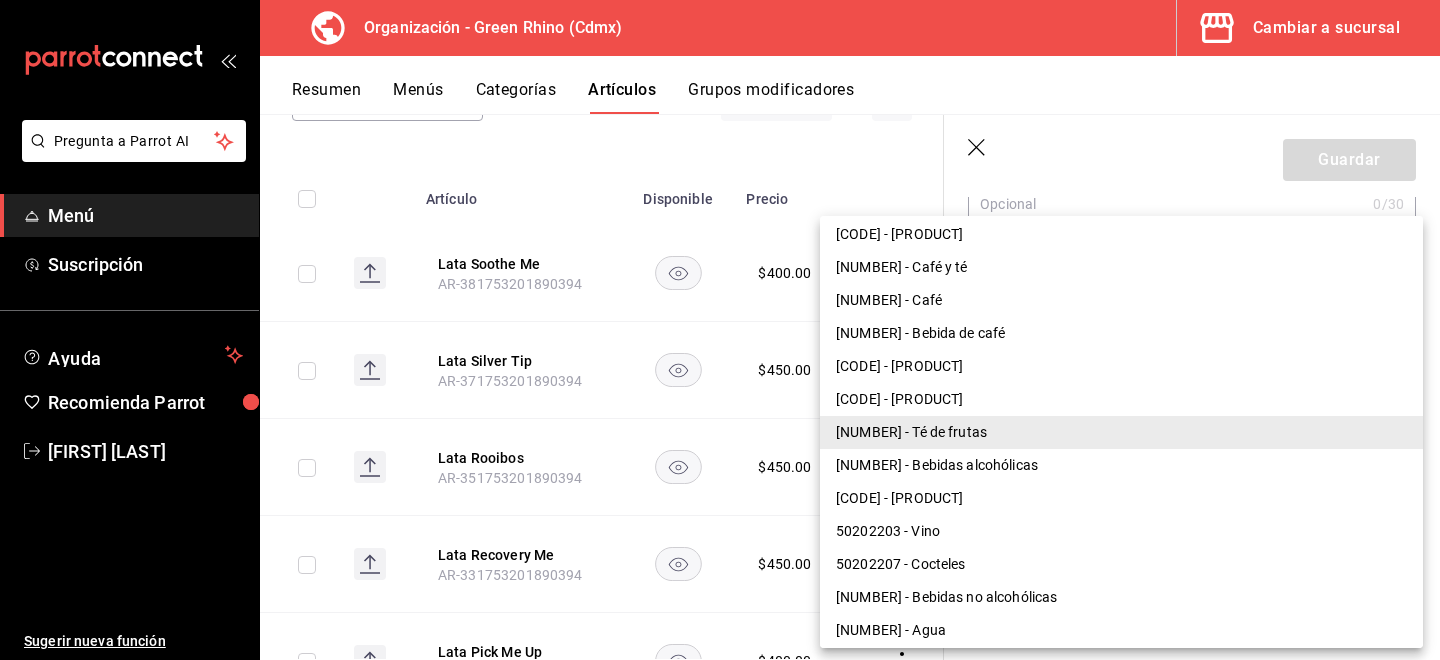 click on "[CODE] - [PRODUCT]" at bounding box center (1121, 366) 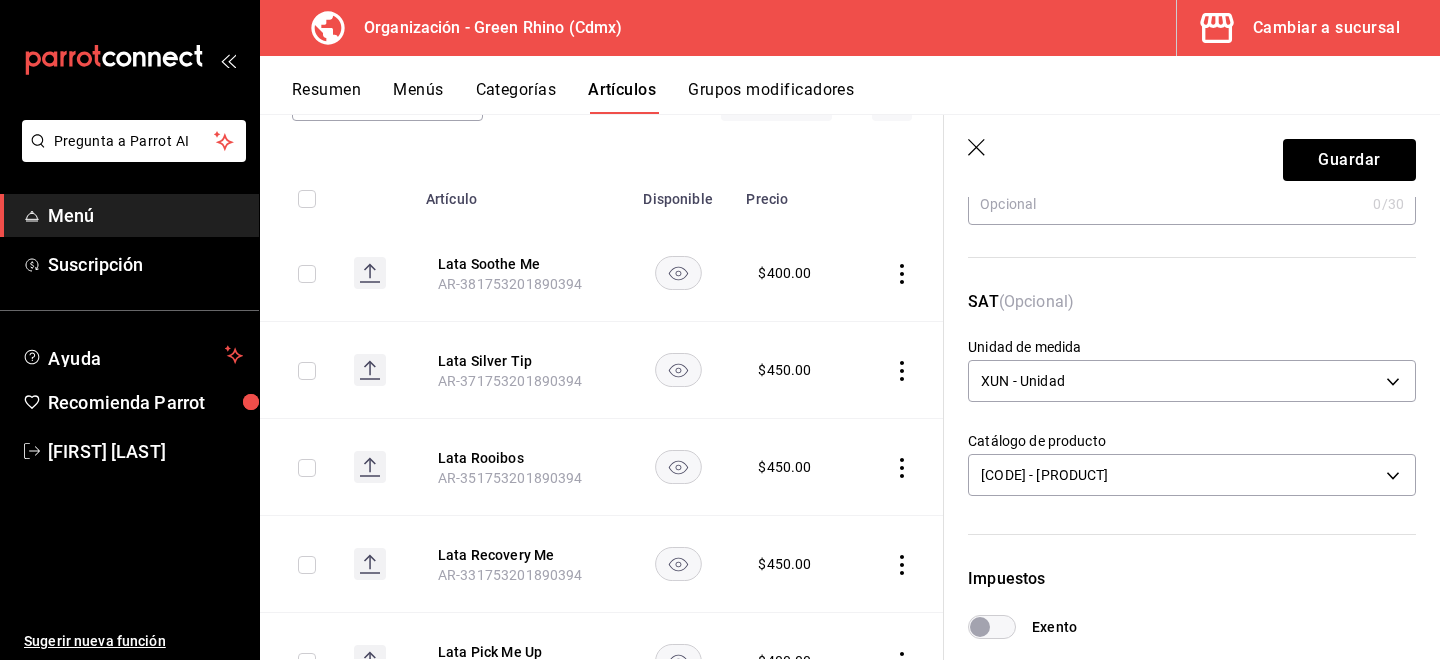 click on "Guardar" at bounding box center (1192, 156) 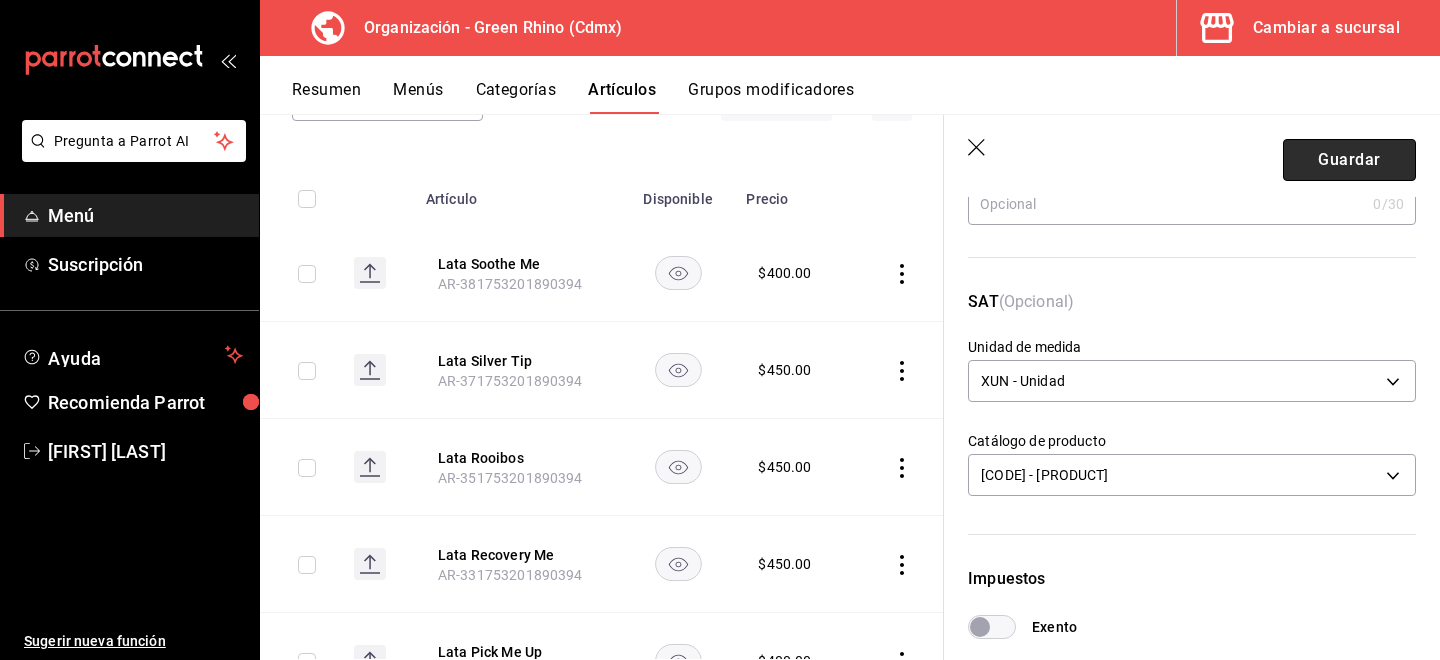 click on "Guardar" at bounding box center [1349, 160] 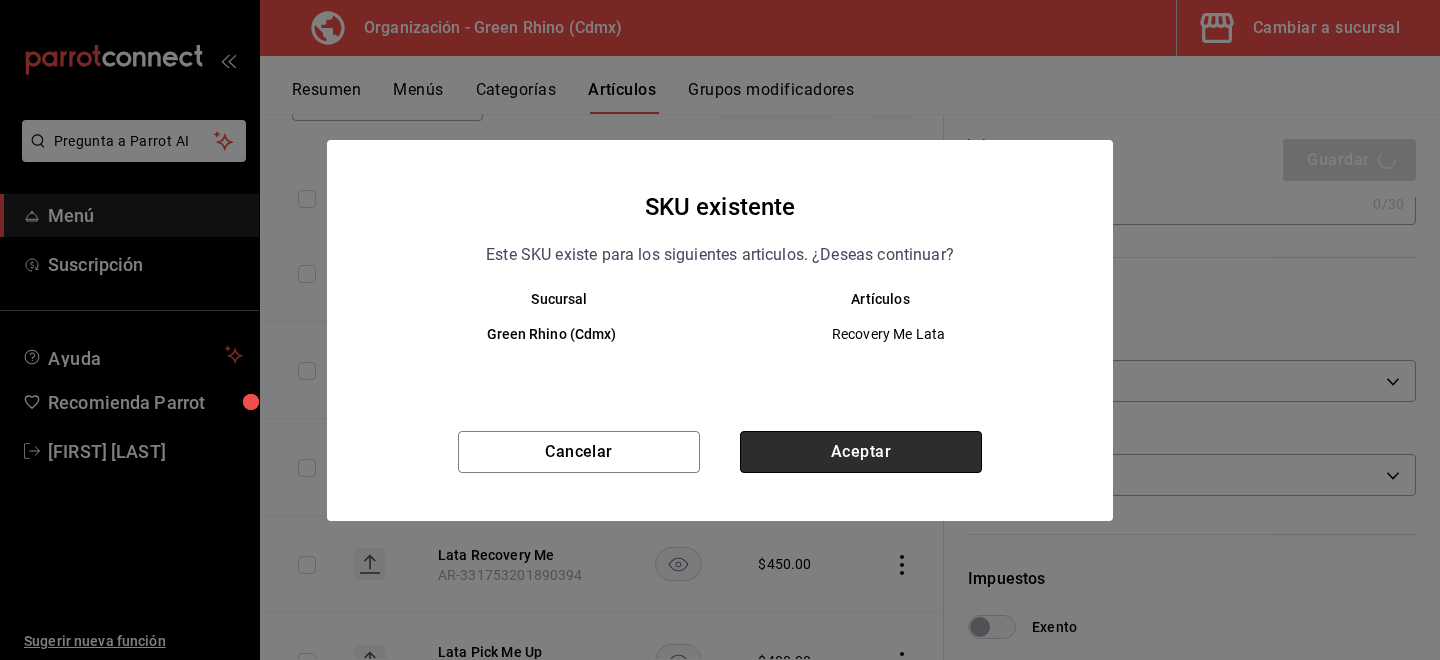 click on "Aceptar" at bounding box center [861, 452] 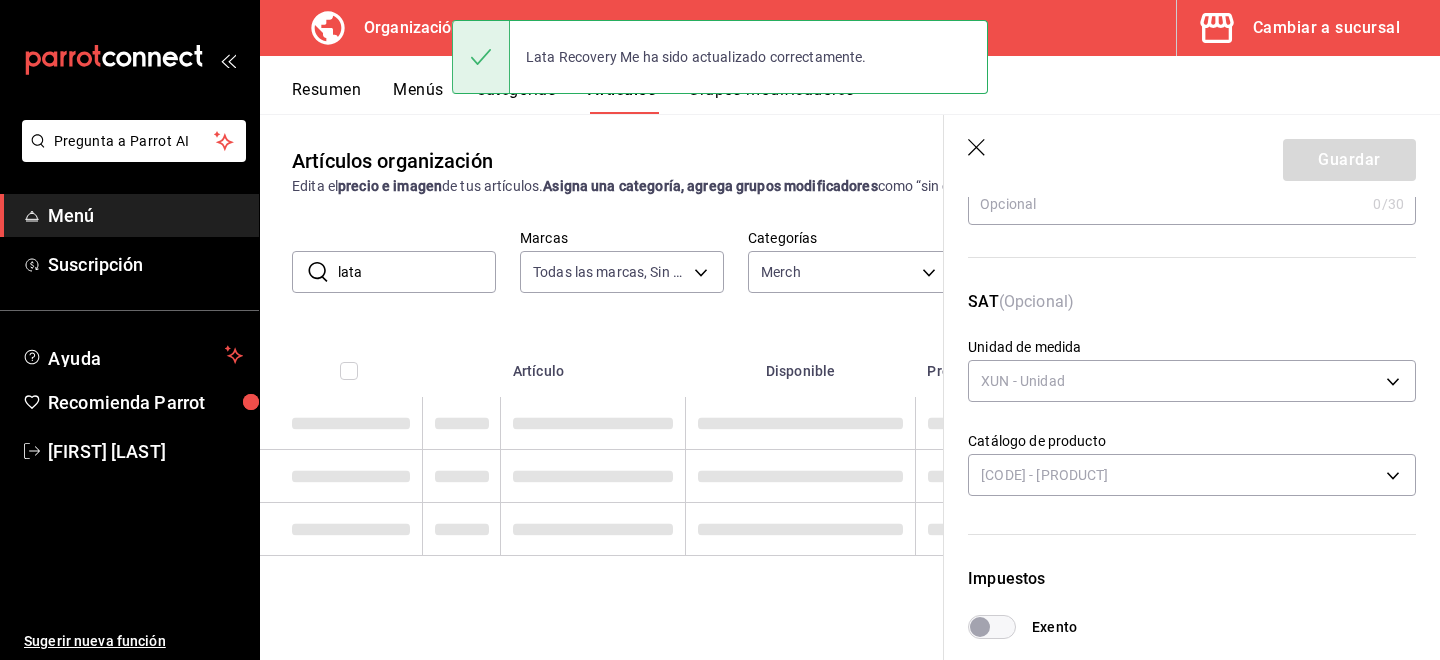 scroll, scrollTop: 0, scrollLeft: 0, axis: both 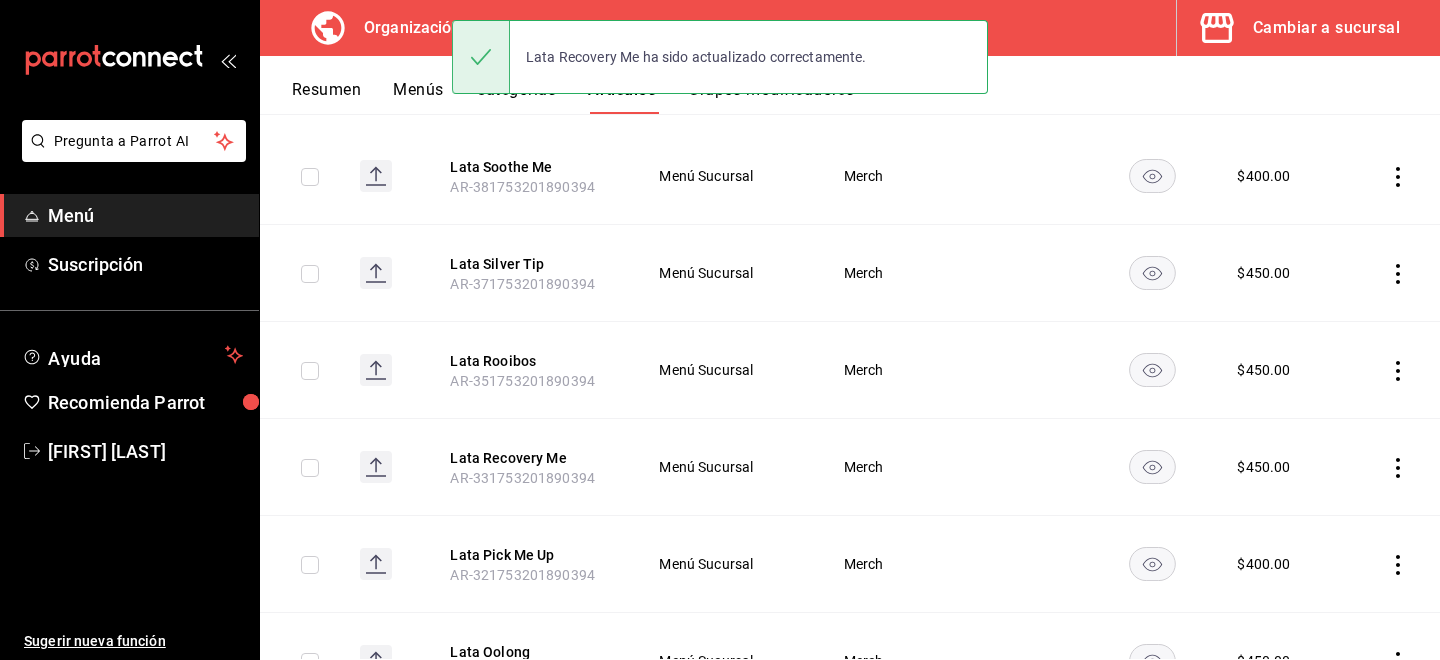 drag, startPoint x: 558, startPoint y: 453, endPoint x: 932, endPoint y: 362, distance: 384.91168 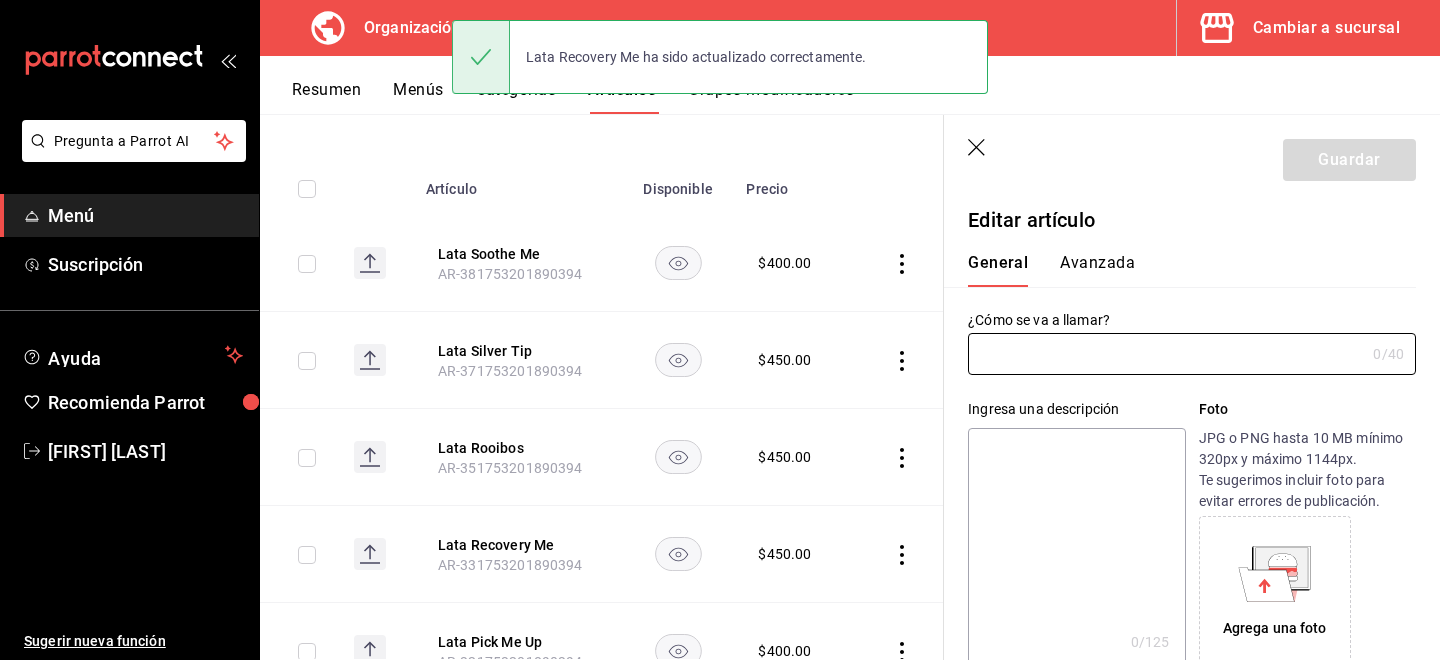 type on "Lata Recovery Me" 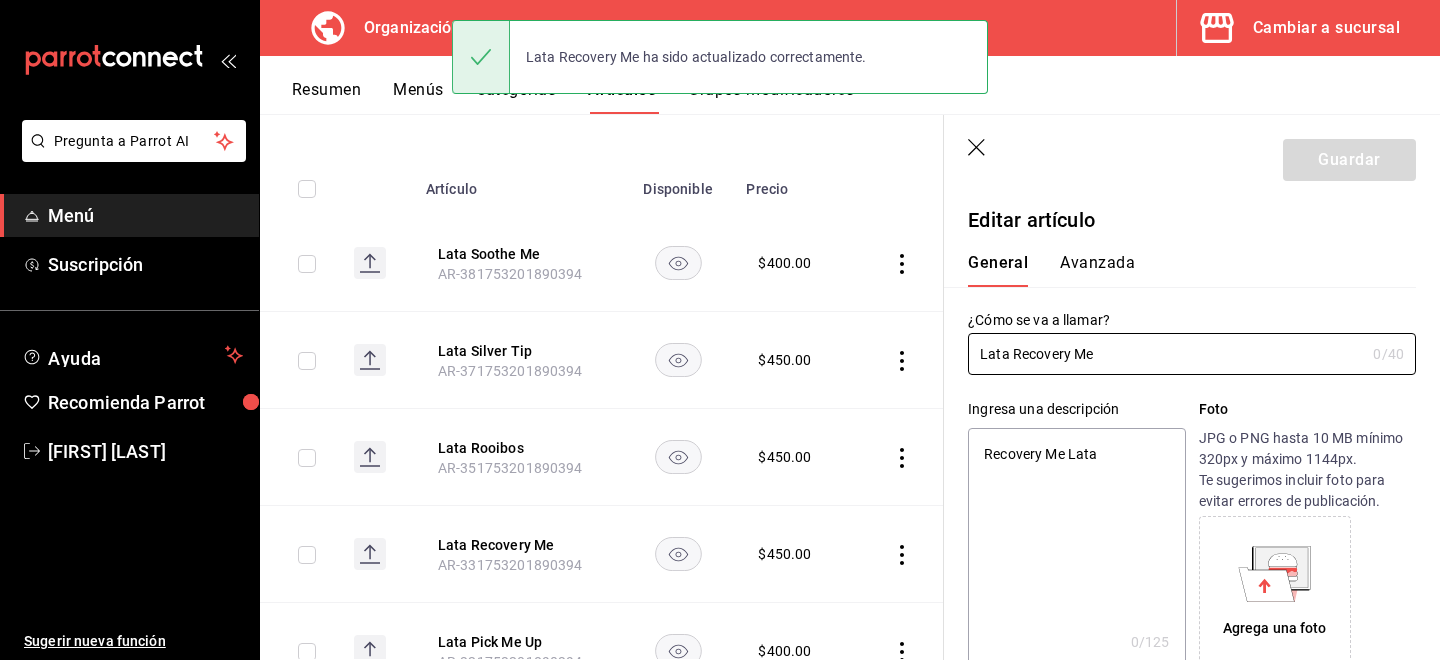 type on "x" 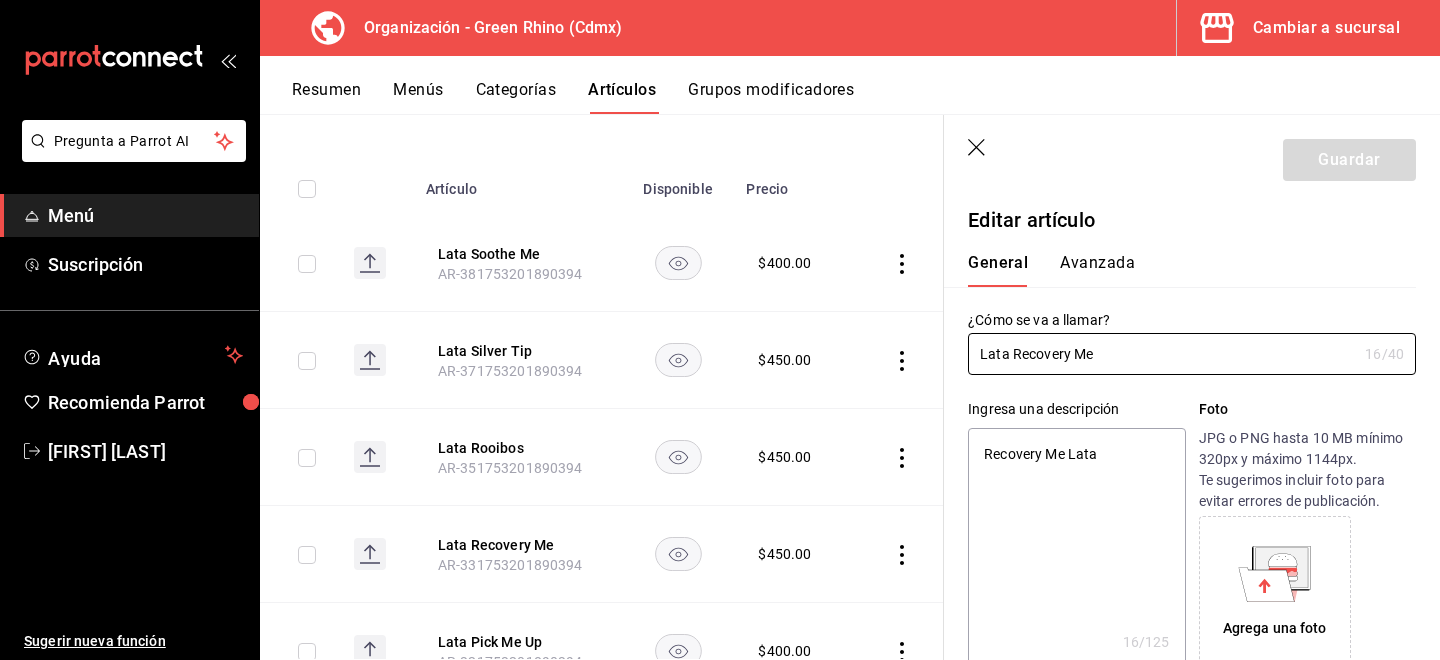 click on "Avanzada" at bounding box center [1097, 270] 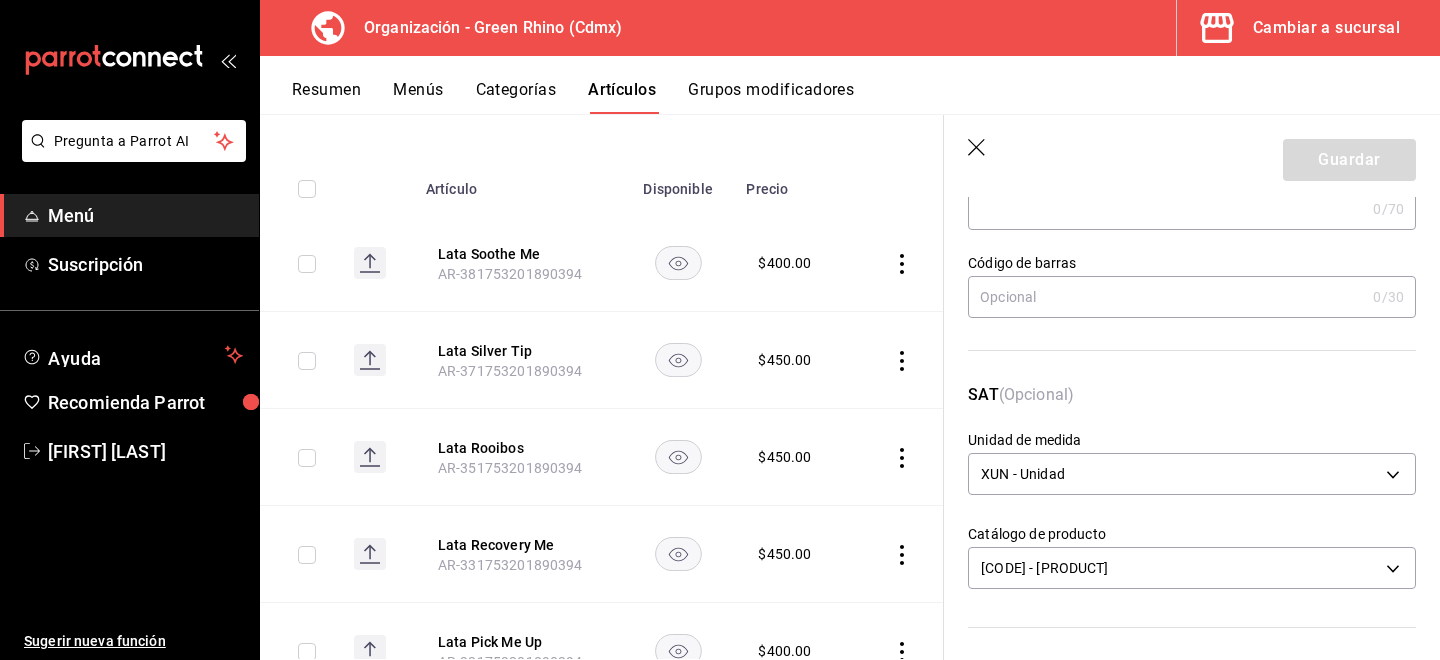 scroll, scrollTop: 164, scrollLeft: 0, axis: vertical 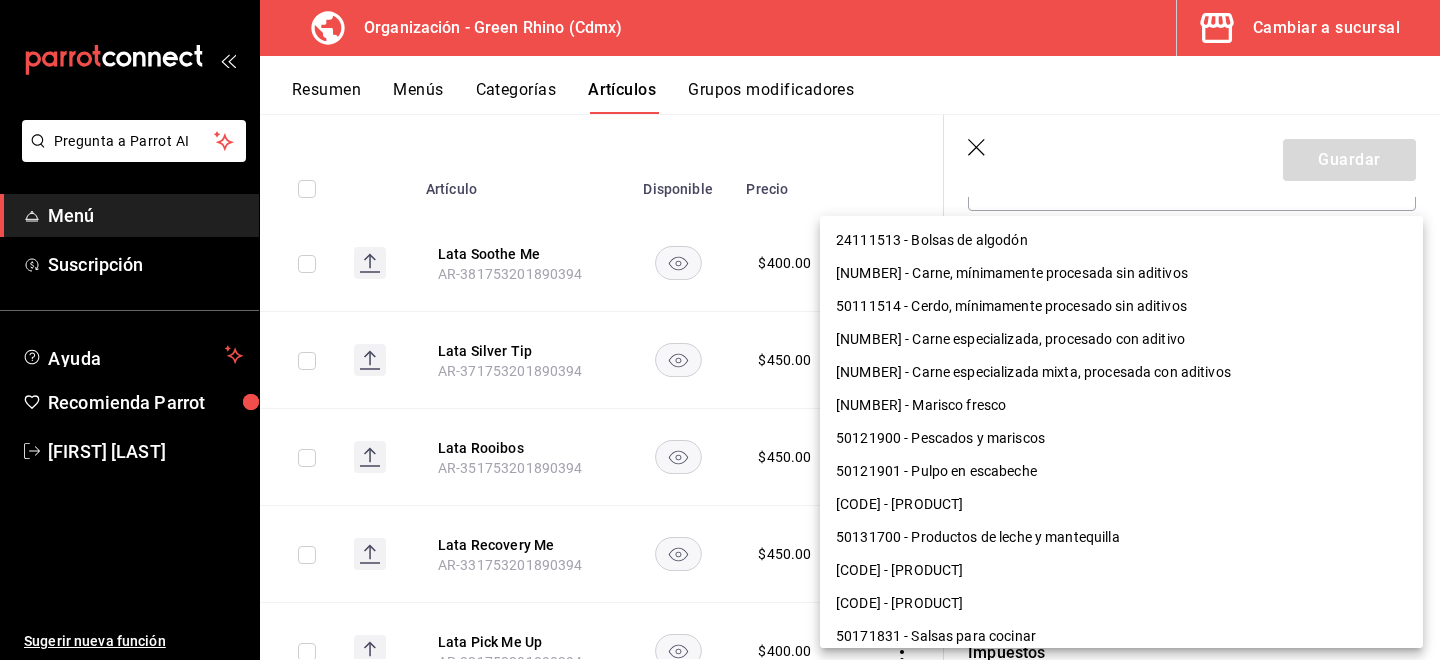 click on "Pregunta a Parrot AI Menú   Suscripción   Ayuda Recomienda Parrot   [FIRST] [LAST]   Sugerir nueva función   Organización - Green Rhino ([CITY]) Cambiar a sucursal Resumen Menús Categorías Artículos Grupos modificadores Artículos organización Edita el  precio e imagen  de tus artículos.  Asigna una categoría, agrega grupos modificadores  como “sin cebolla” o “extra queso”. ​ lata ​ Marcas Todas las marcas, Sin marca [UUID] Categorías Merch [UUID] Tipo de venta Todos los artículos ALL Ordenar Artículo Disponible Precio Lata Soothe Me [SKU] $ 400.00 Lata Silver Tip [SKU] $ 450.00 Lata Rooibos [SKU] $ 450.00 Lata Recovery Me [SKU] $ 450.00 Lata Pick Me Up [SKU] $ 400.00 Lata Oolong [SKU] $ 450.00 Lost Malawi Lata [SKU] $ 450.00 Lata Jasmine Pure Tea [SKU] $ 450.00 Lata Himalayan Ginger [SKU] $ 400.00 $ 400.00 $ 450.00" at bounding box center [720, 330] 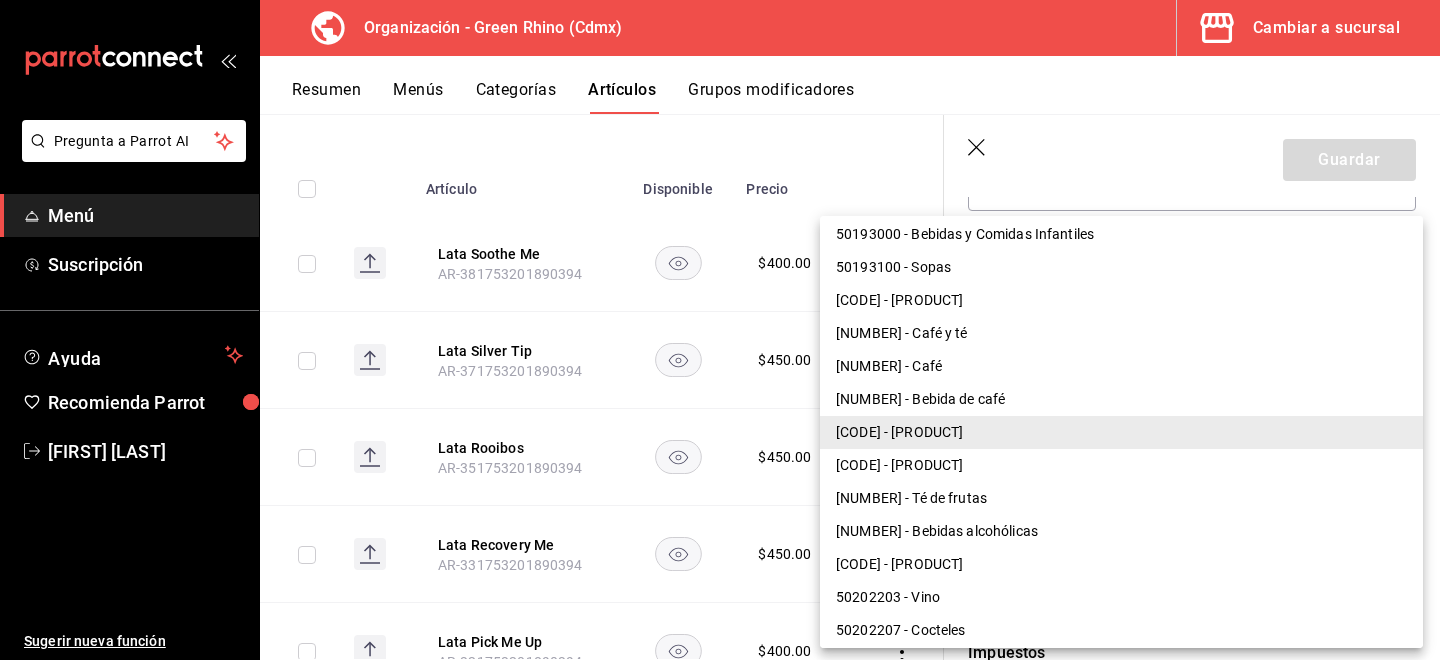 click on "[CODE] - [PRODUCT]" at bounding box center [1121, 432] 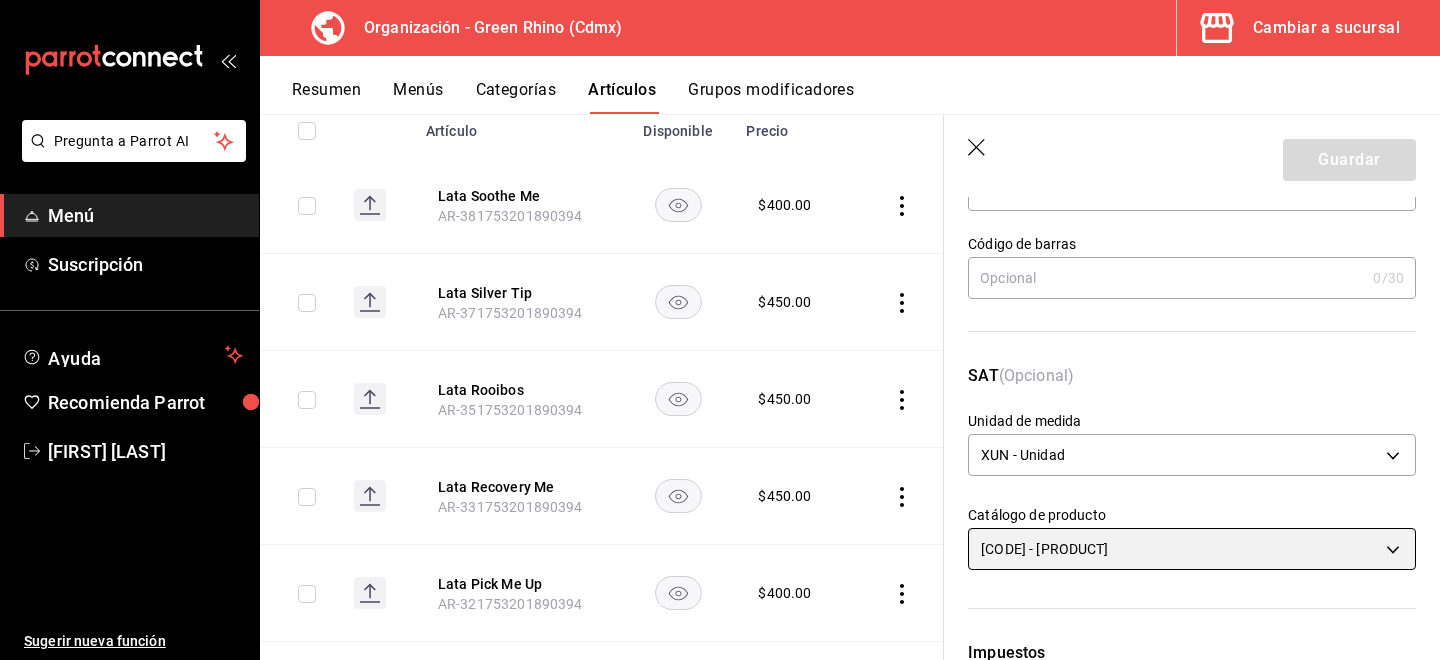 scroll, scrollTop: 326, scrollLeft: 0, axis: vertical 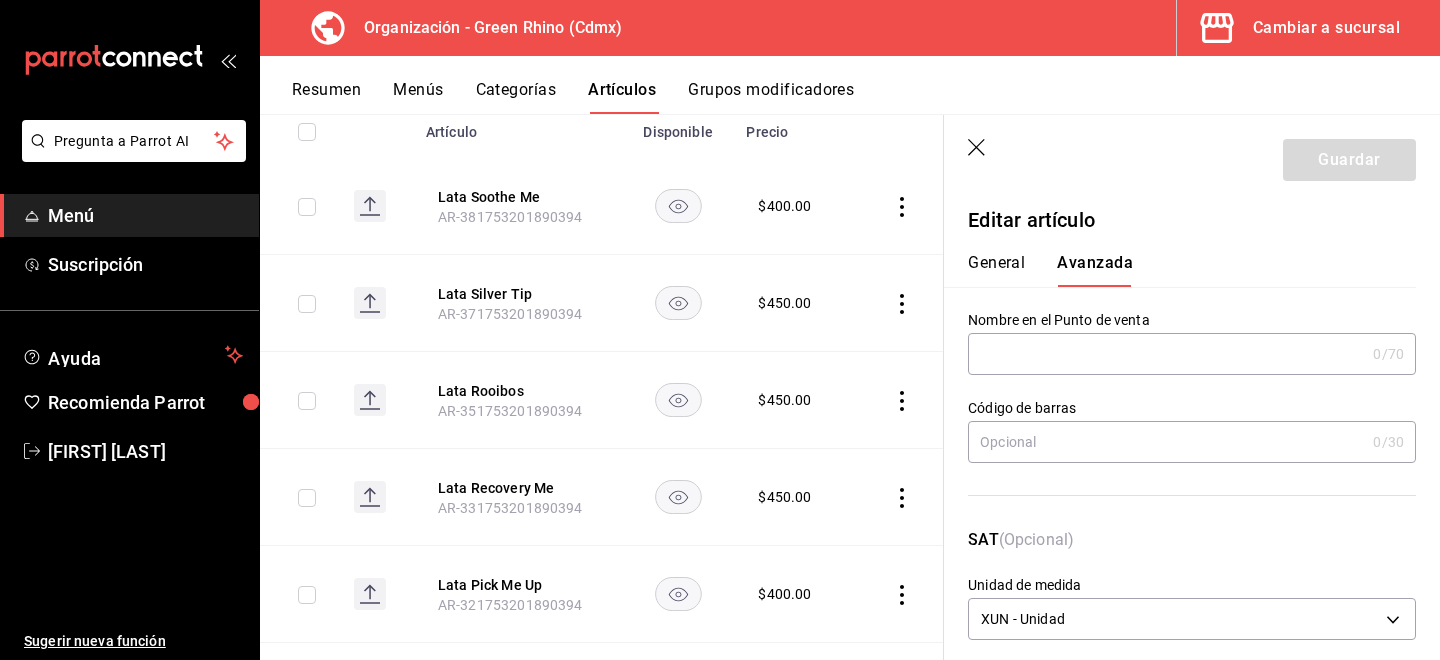 click on "General" at bounding box center (996, 270) 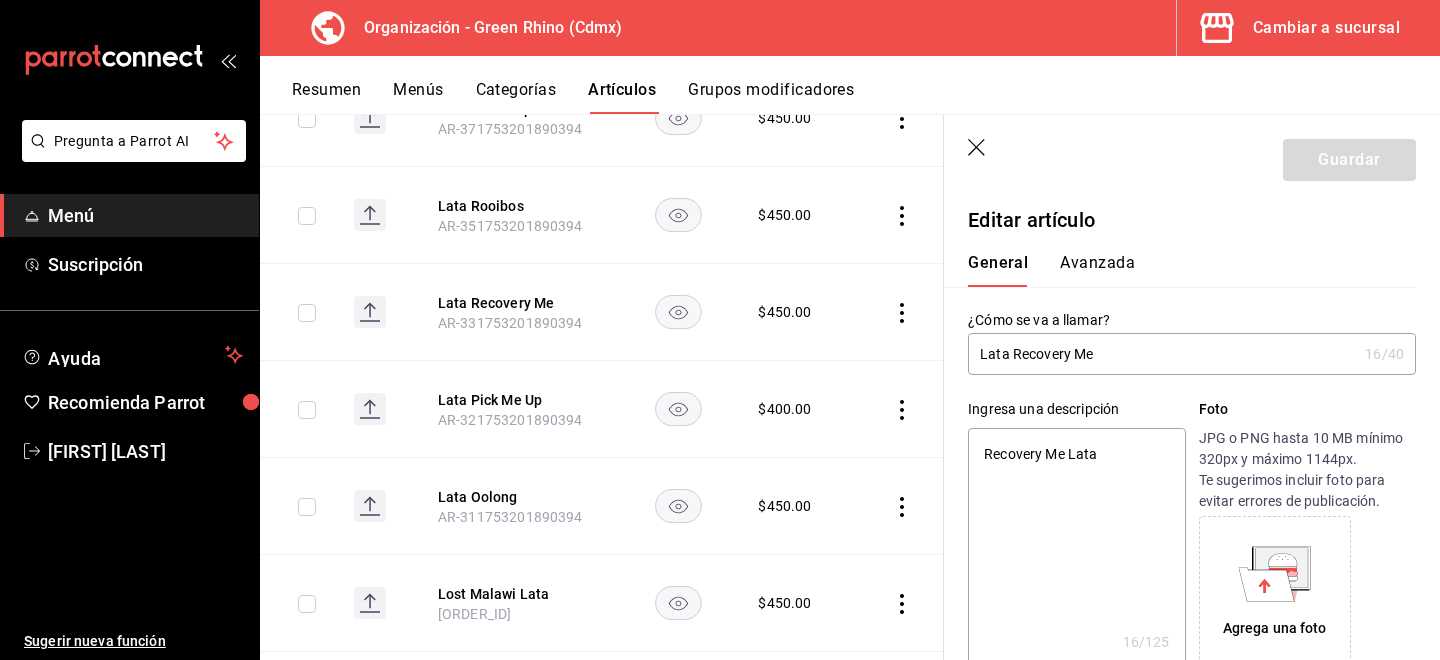 scroll, scrollTop: 514, scrollLeft: 0, axis: vertical 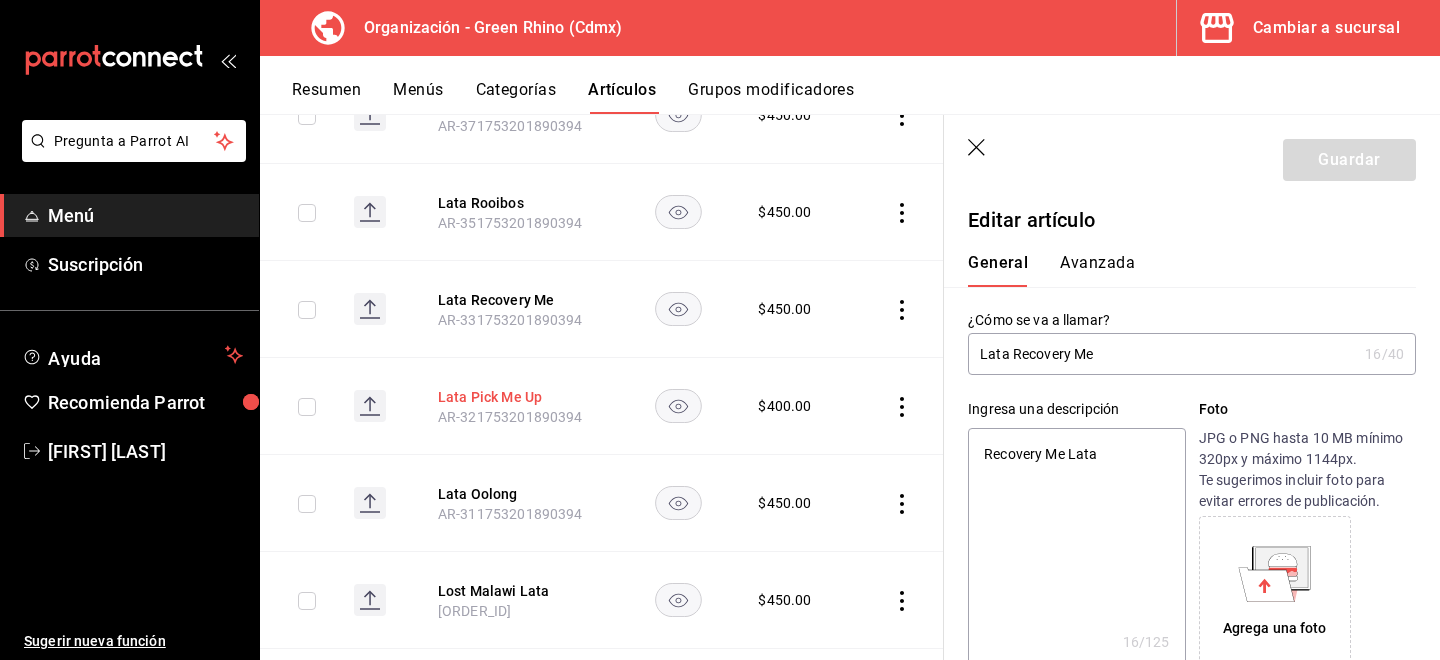 click on "Lata Pick Me Up" at bounding box center [518, 397] 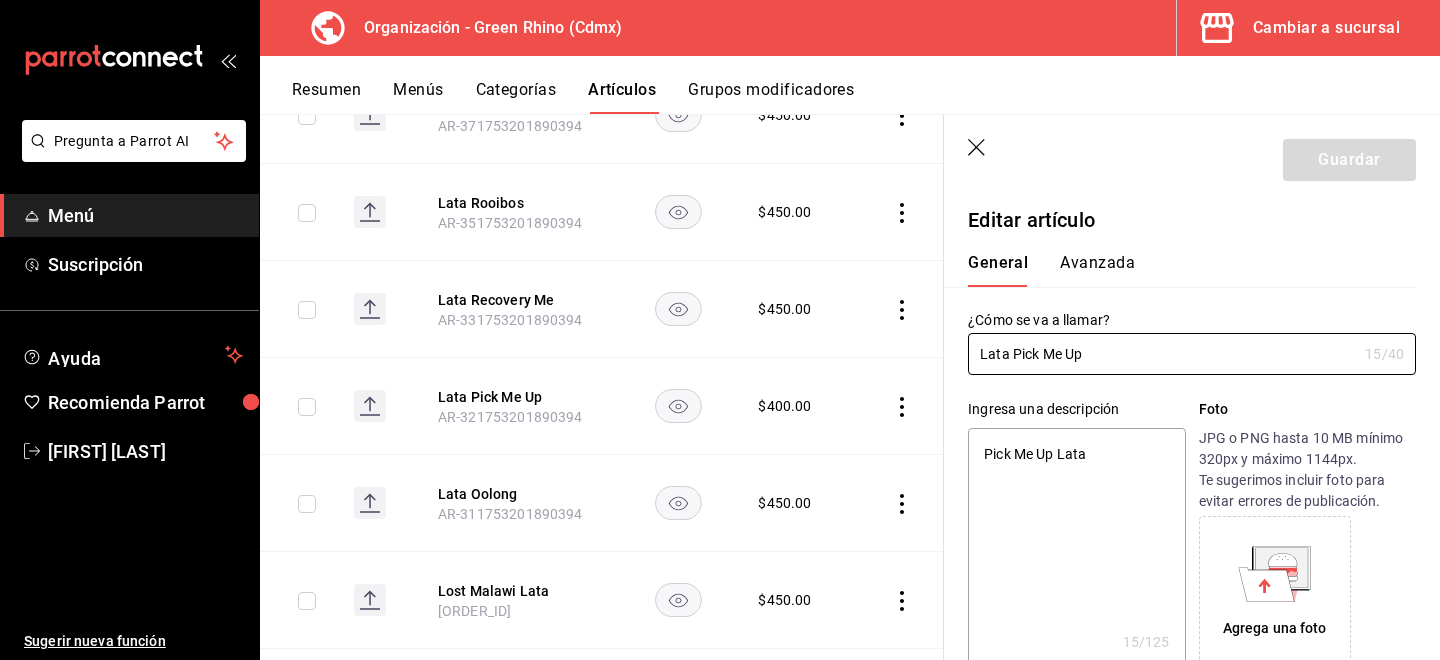 type on "x" 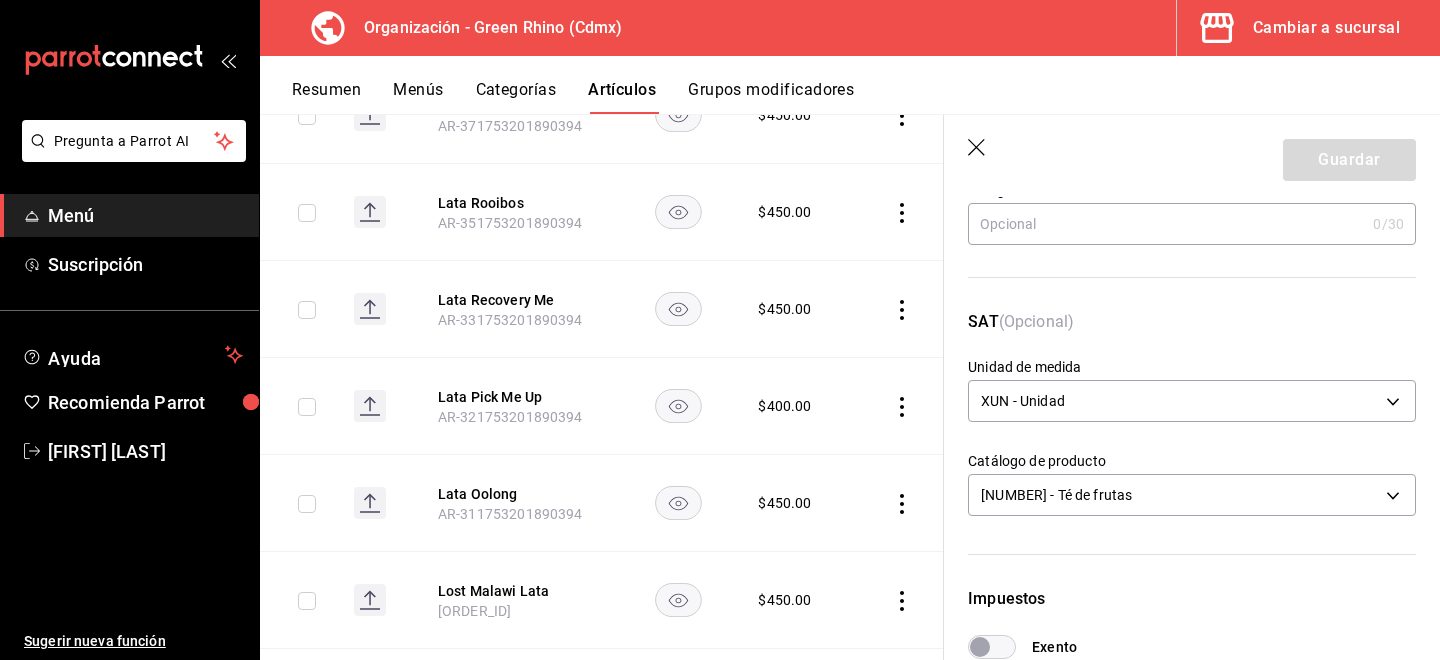 scroll, scrollTop: 221, scrollLeft: 0, axis: vertical 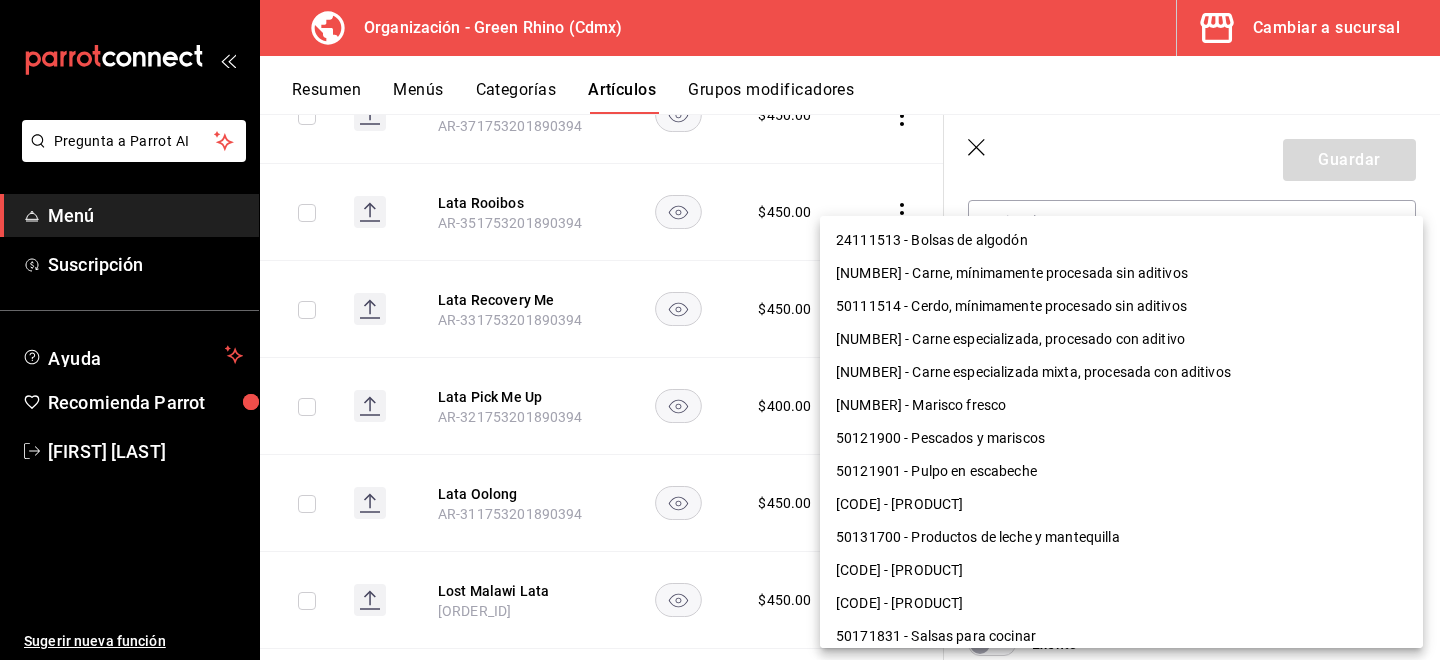 click on "Pregunta a Parrot AI Menú   Suscripción   Ayuda Recomienda Parrot   [FIRST] [LAST]   Sugerir nueva función   Organización - Green Rhino ([CITY]) Cambiar a sucursal Resumen Menús Categorías Artículos Grupos modificadores Artículos organización Edita el  precio e imagen  de tus artículos.  Asigna una categoría, agrega grupos modificadores  como “sin cebolla” o “extra queso”. ​ lata ​ Marcas Todas las marcas, Sin marca [UUID] Categorías Merch [UUID] Tipo de venta Todos los artículos ALL Ordenar Artículo Disponible Precio Lata Soothe Me [SKU] $ 400.00 Lata Silver Tip [SKU] $ 450.00 Lata Rooibos [SKU] $ 450.00 Lata Recovery Me [SKU] $ 450.00 Lata Pick Me Up [SKU] $ 400.00 Lata Oolong [SKU] $ 450.00 Lost Malawi Lata [SKU] $ 450.00 Lata Jasmine Pure Tea [SKU] $ 450.00 Lata Himalayan Ginger [SKU] $ 400.00 $ 400.00 $ 450.00" at bounding box center (720, 330) 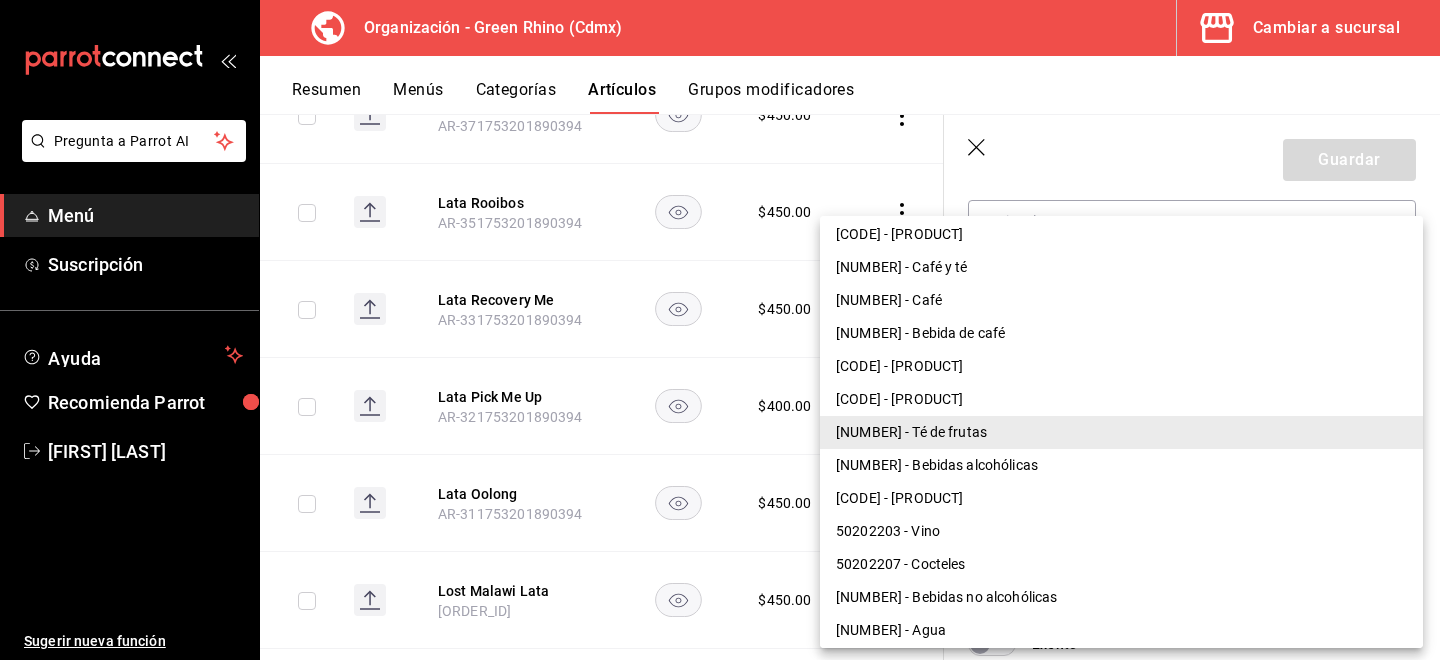 click on "[CODE] - [PRODUCT]" at bounding box center [1121, 366] 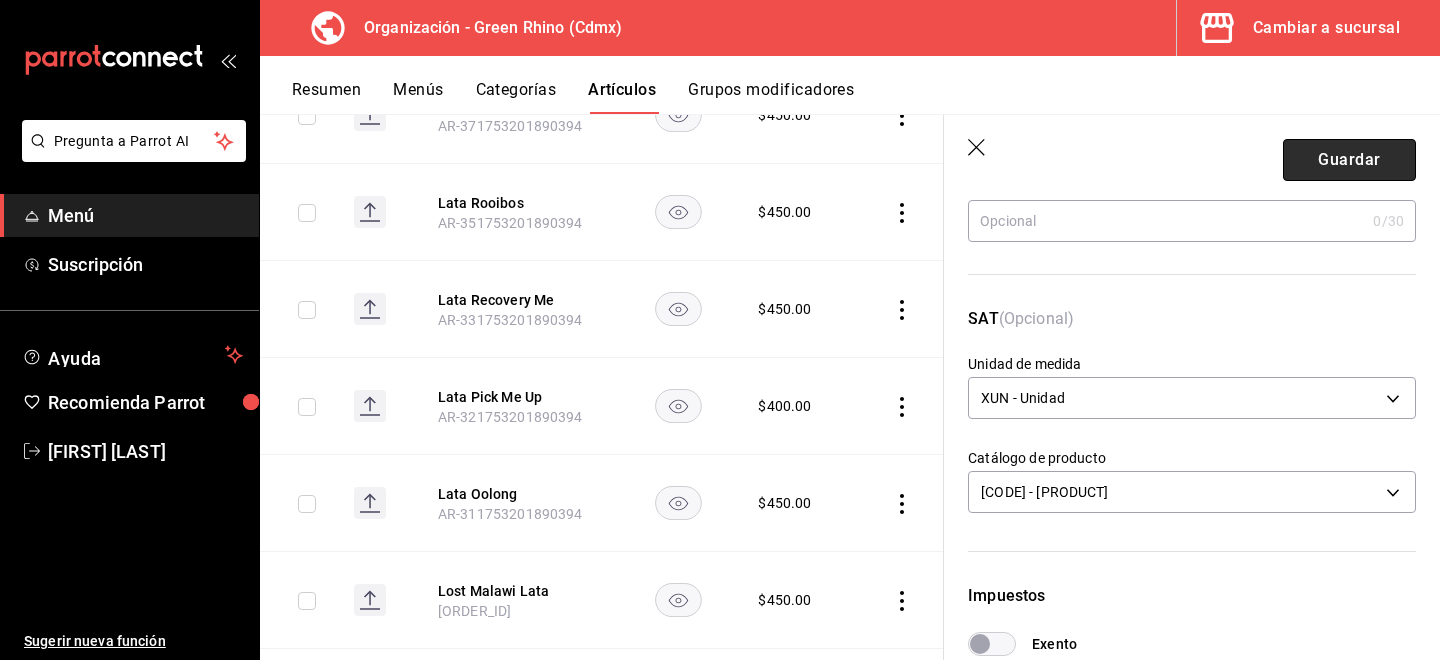 click on "Guardar" at bounding box center [1349, 160] 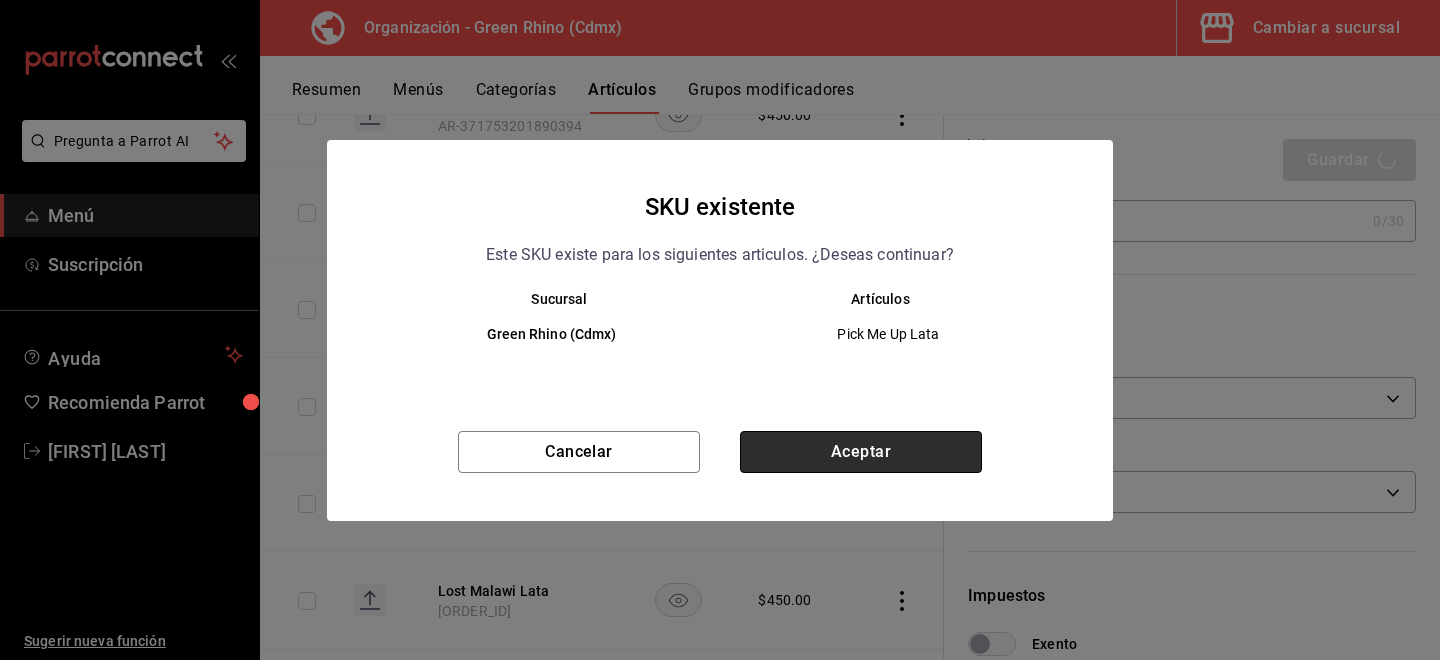 click on "Aceptar" at bounding box center (861, 452) 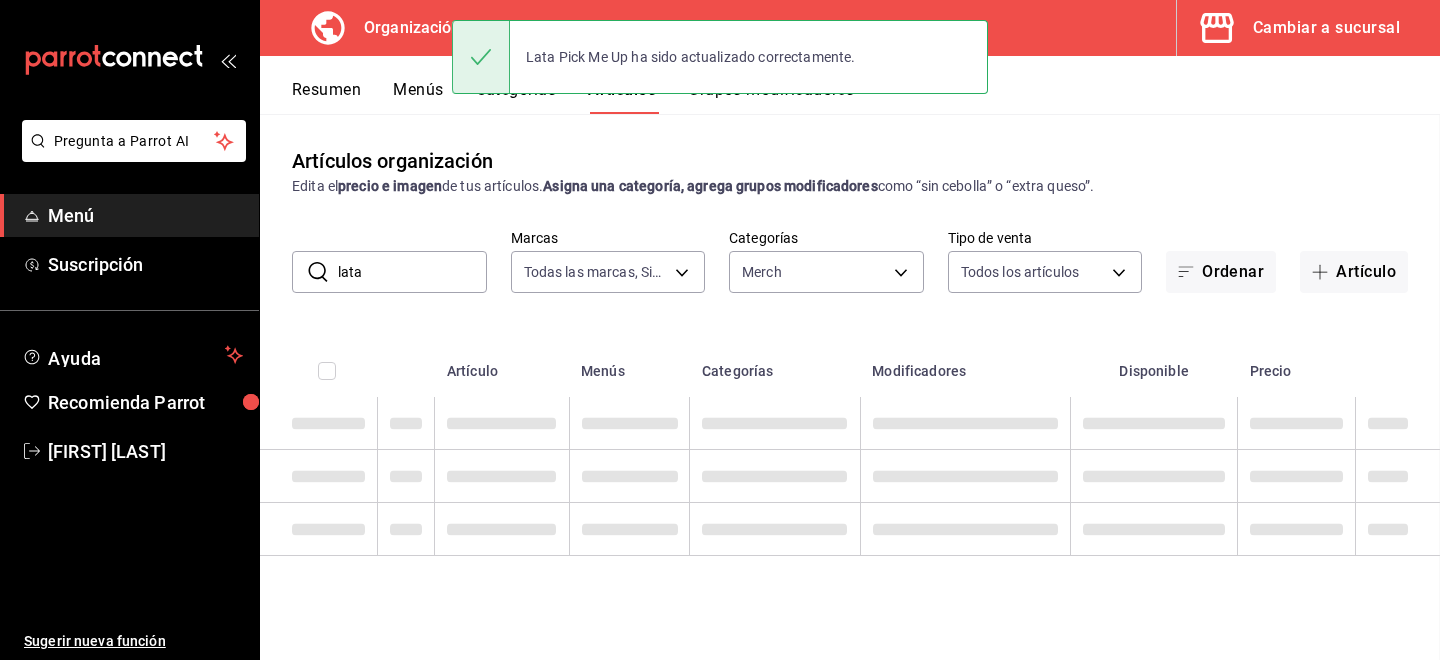 scroll, scrollTop: 0, scrollLeft: 0, axis: both 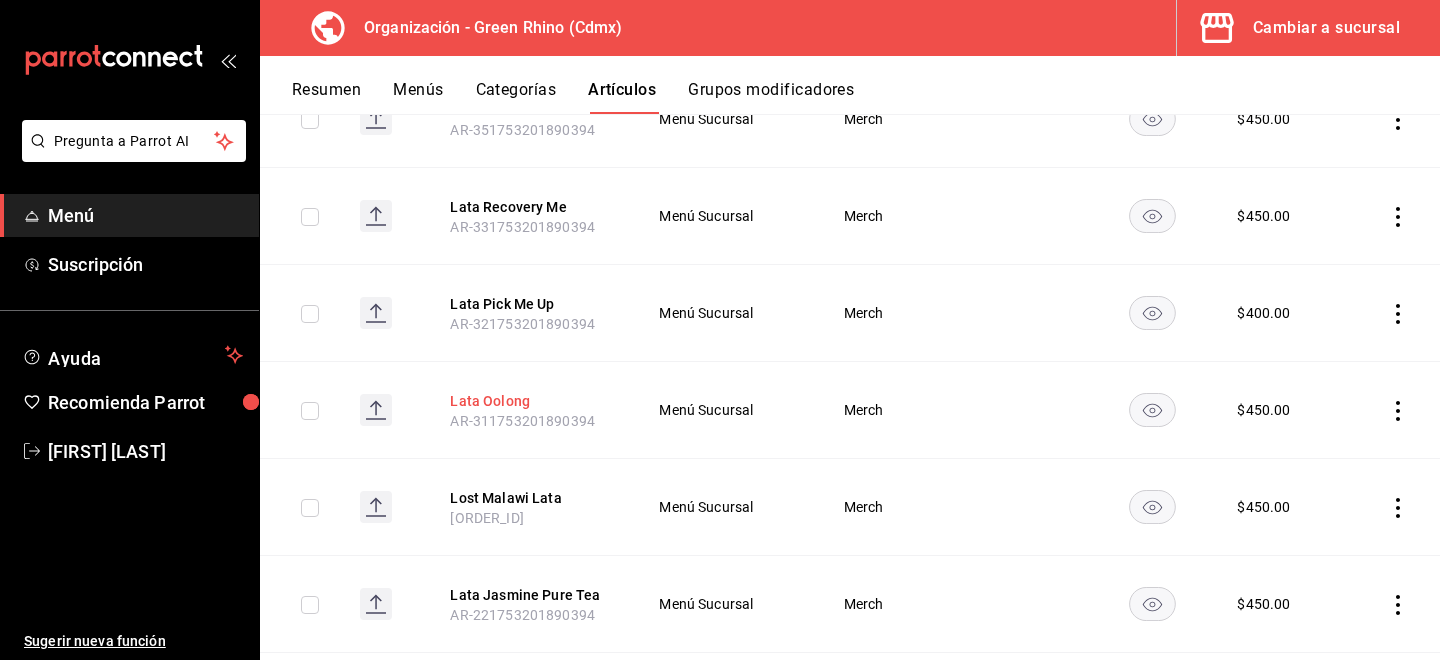 click on "Lata Oolong" at bounding box center [530, 401] 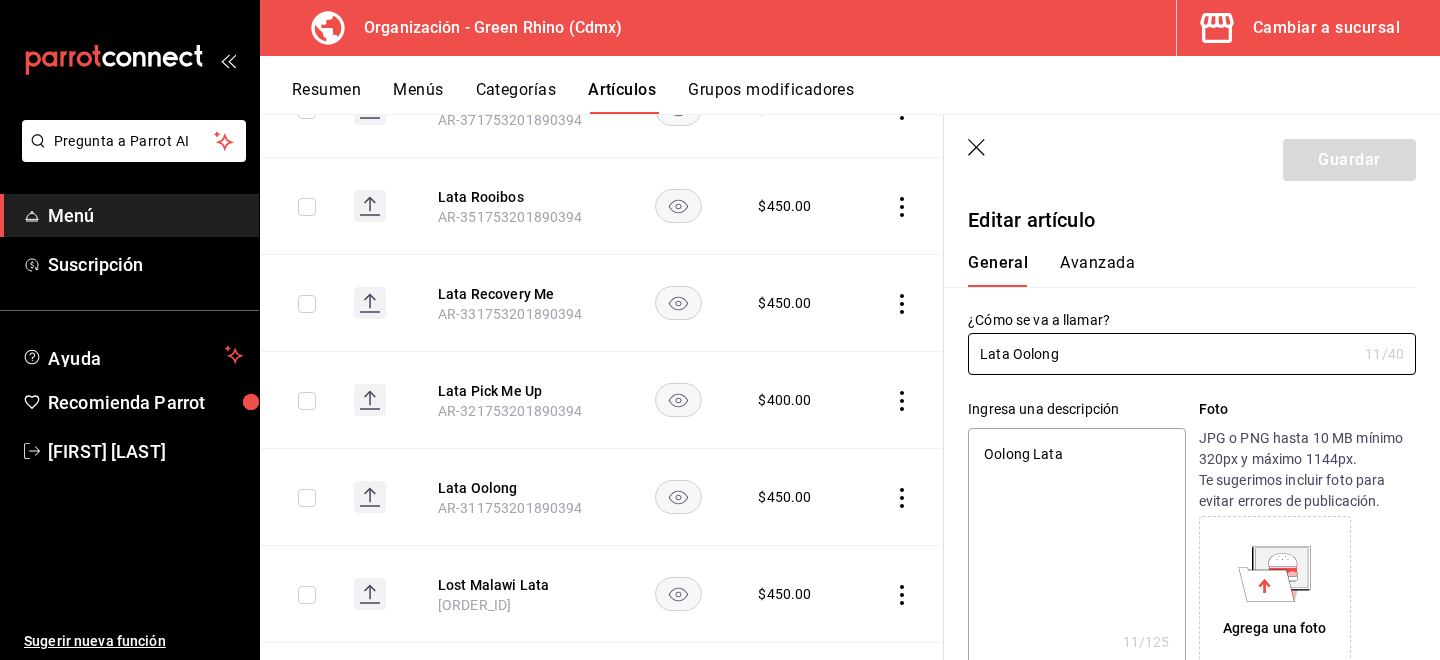 type on "x" 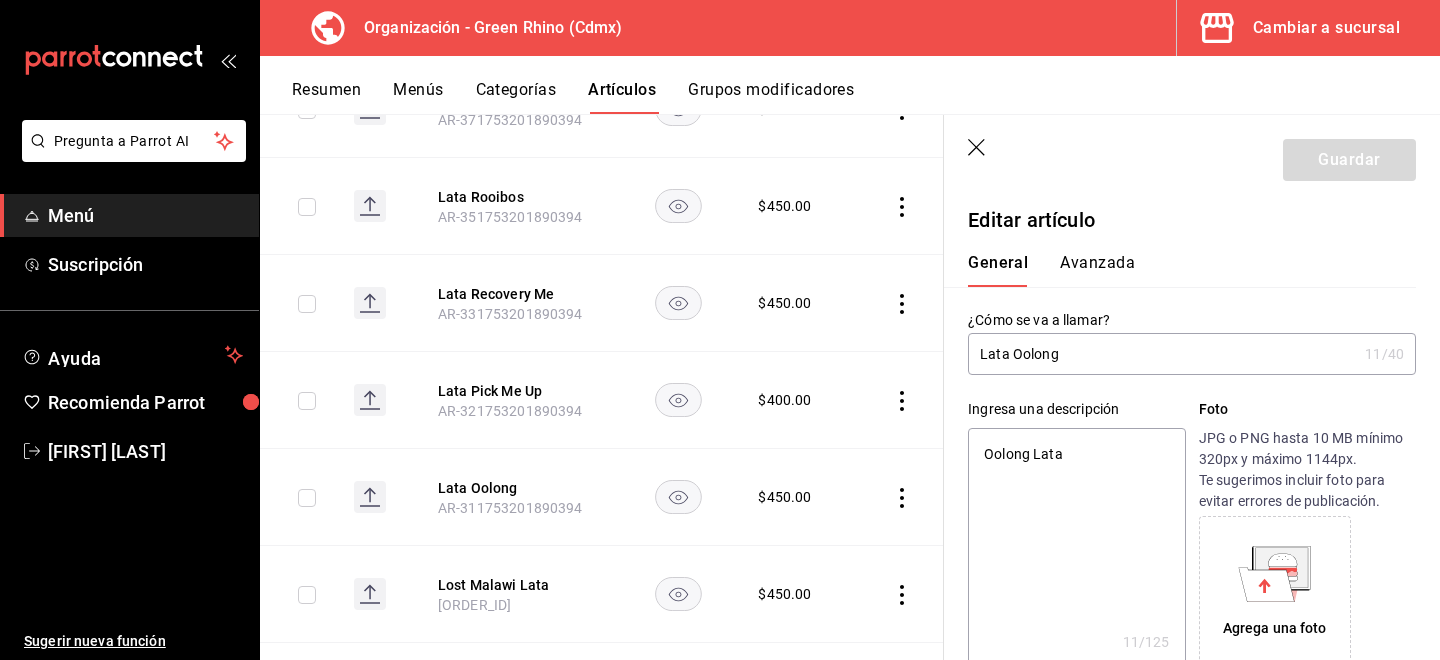 click on "Avanzada" at bounding box center (1097, 270) 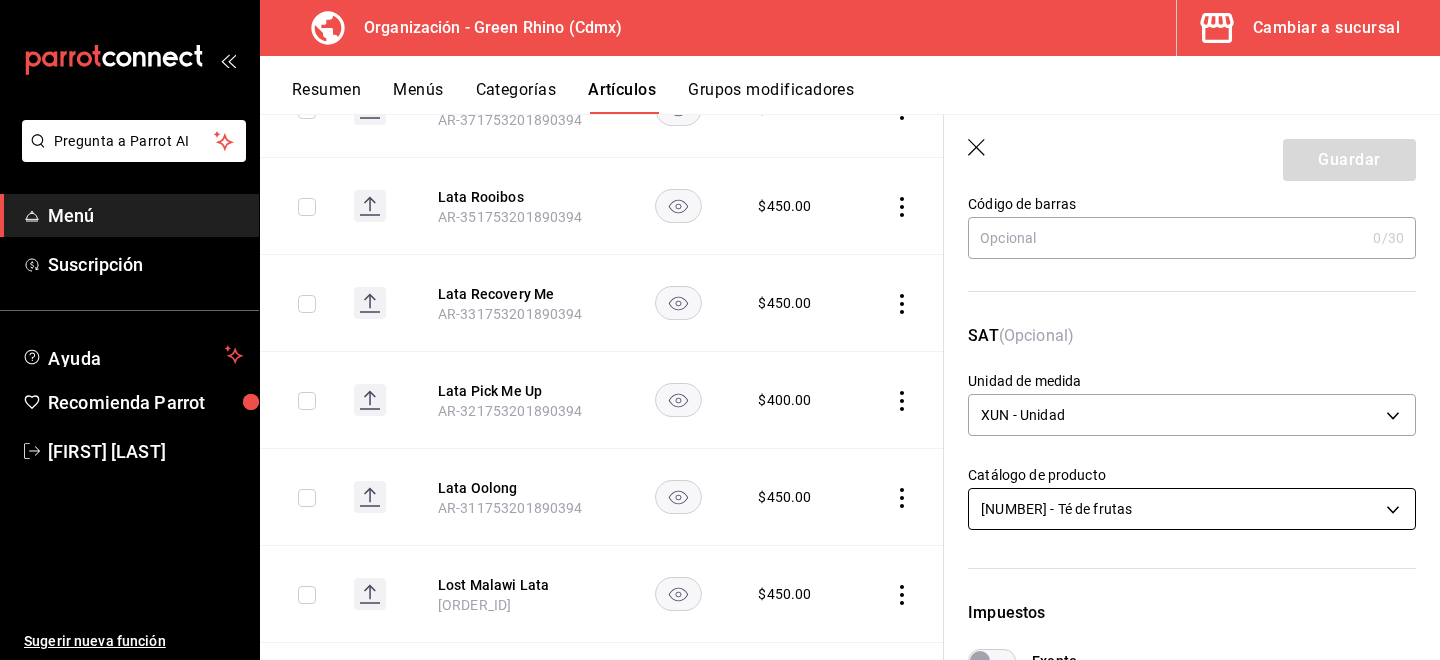click on "Pregunta a Parrot AI Menú   Suscripción   Ayuda Recomienda Parrot   [FIRST] [LAST]   Sugerir nueva función   Organización - Green Rhino ([CITY]) Cambiar a sucursal Resumen Menús Categorías Artículos Grupos modificadores Artículos organización Edita el  precio e imagen  de tus artículos.  Asigna una categoría, agrega grupos modificadores  como “sin cebolla” o “extra queso”. ​ lata ​ Marcas Todas las marcas, Sin marca [UUID] Categorías Merch [UUID] Tipo de venta Todos los artículos ALL Ordenar Artículo Disponible Precio Lata Soothe Me [SKU] $ 400.00 Lata Silver Tip [SKU] $ 450.00 Lata Rooibos [SKU] $ 450.00 Lata Recovery Me [SKU] $ 450.00 Lata Pick Me Up [SKU] $ 400.00 Lata Oolong [SKU] $ 450.00 Lost Malawi Lata [SKU] $ 450.00 Lata Jasmine Pure Tea [SKU] $ 450.00 Lata Himalayan Ginger [SKU] $ 400.00 $ 400.00 $ 450.00" at bounding box center (720, 330) 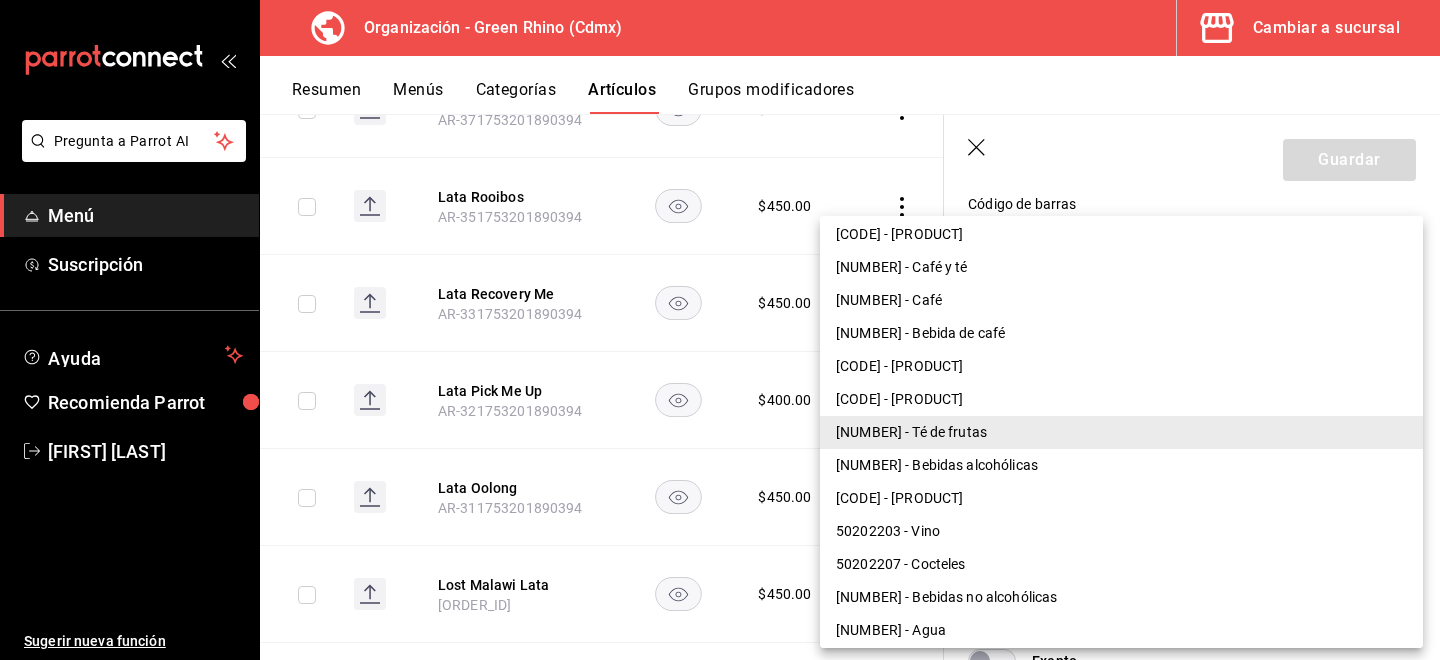 click on "[CODE] - [PRODUCT]" at bounding box center [1121, 366] 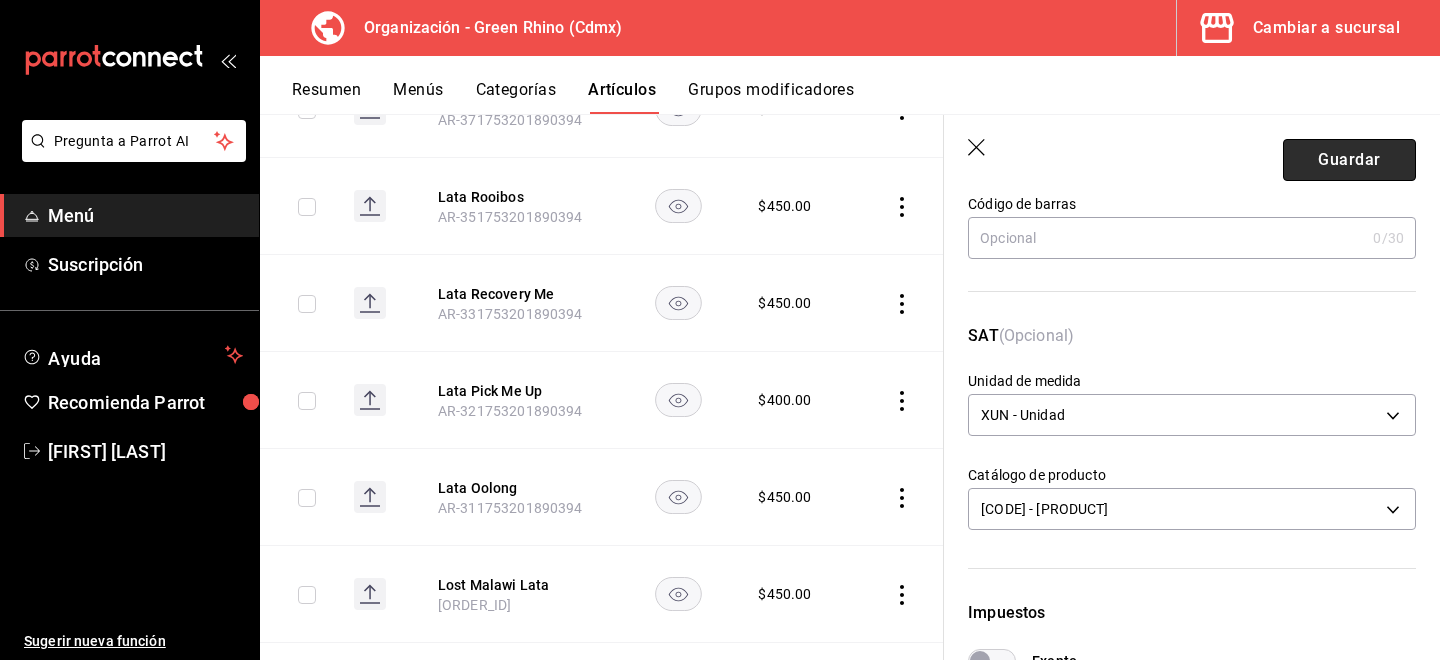 click on "Guardar" at bounding box center (1349, 160) 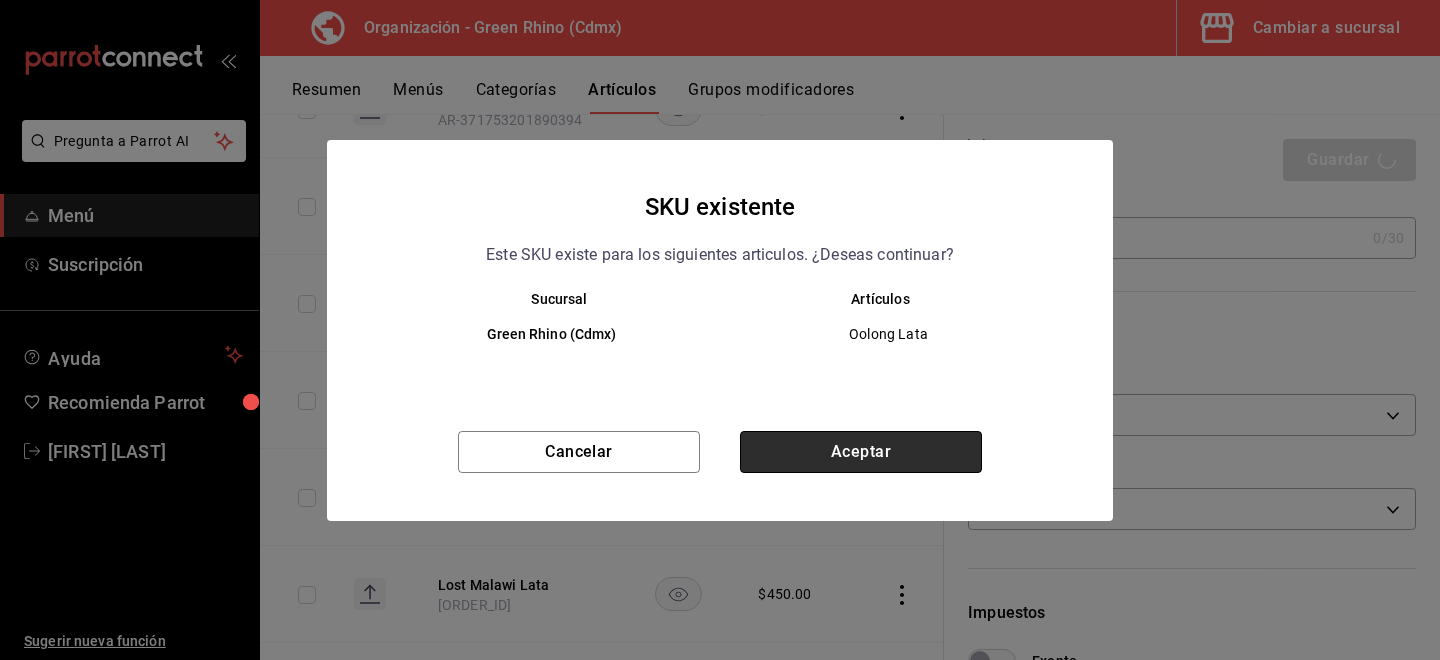 click on "Aceptar" at bounding box center [861, 452] 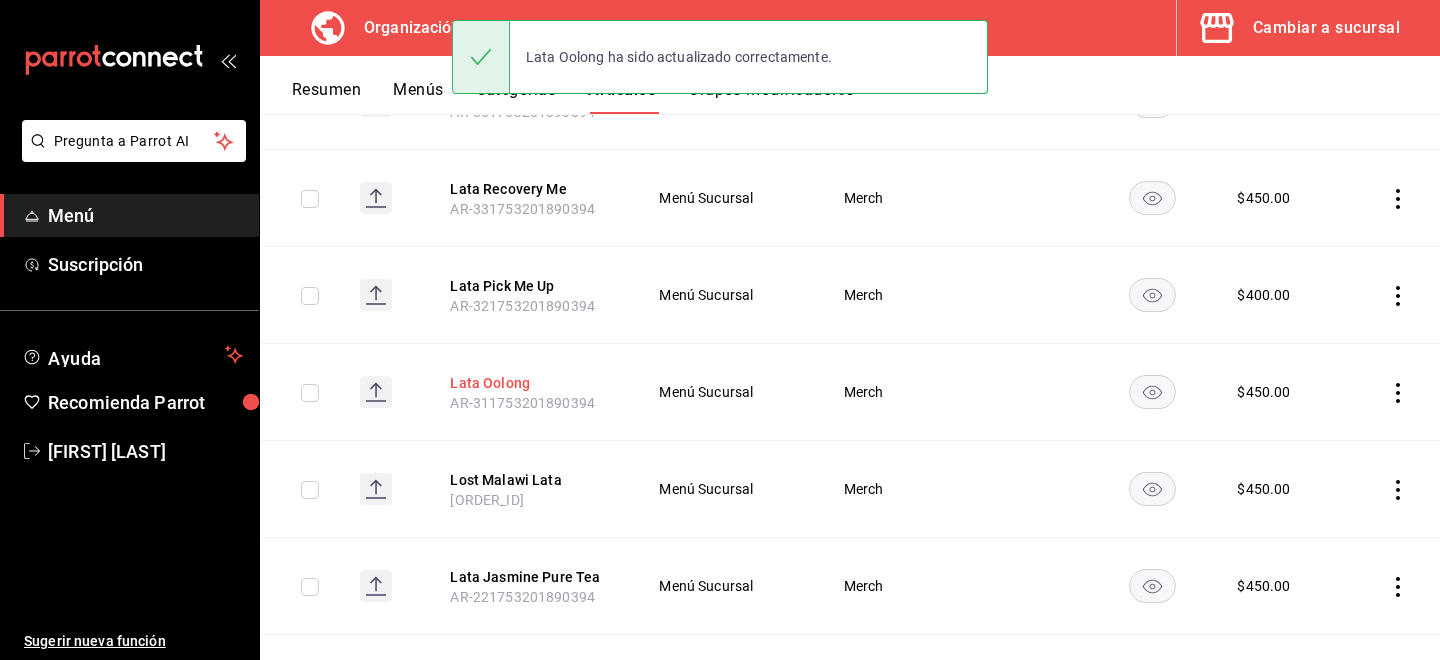 click on "Lata Oolong" at bounding box center [530, 383] 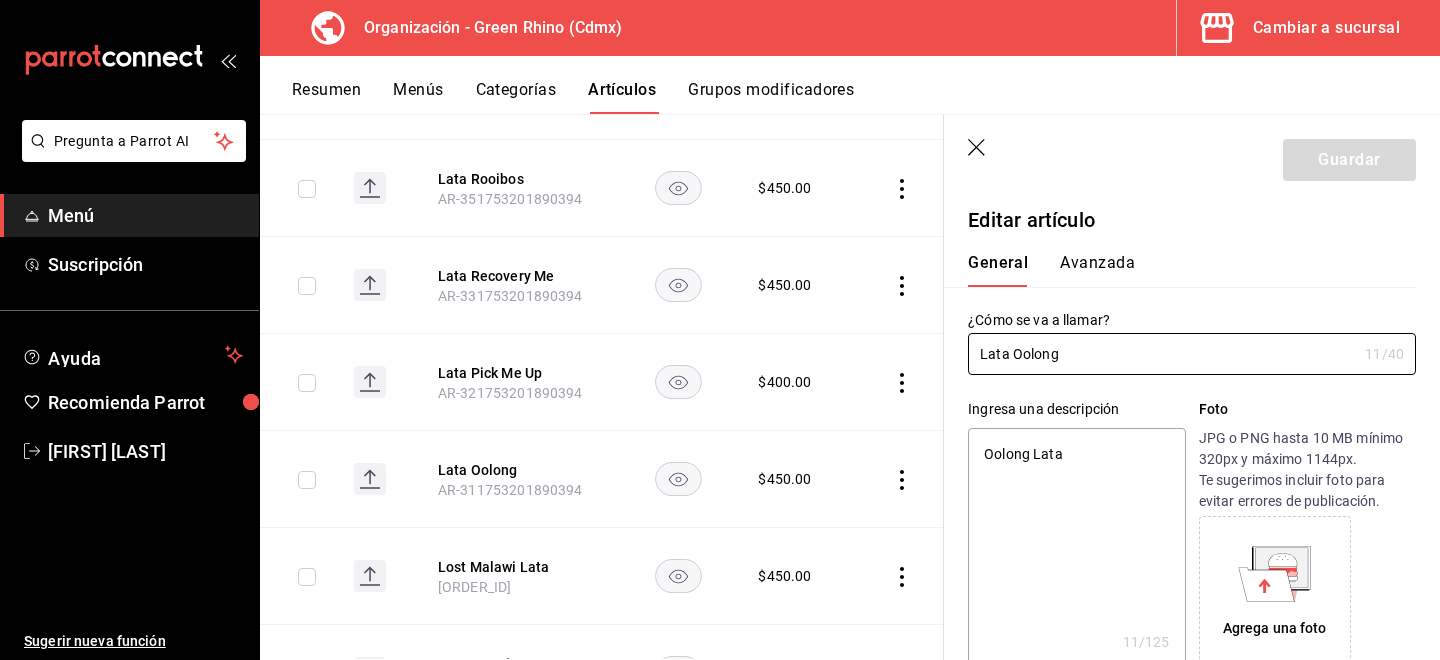 type on "x" 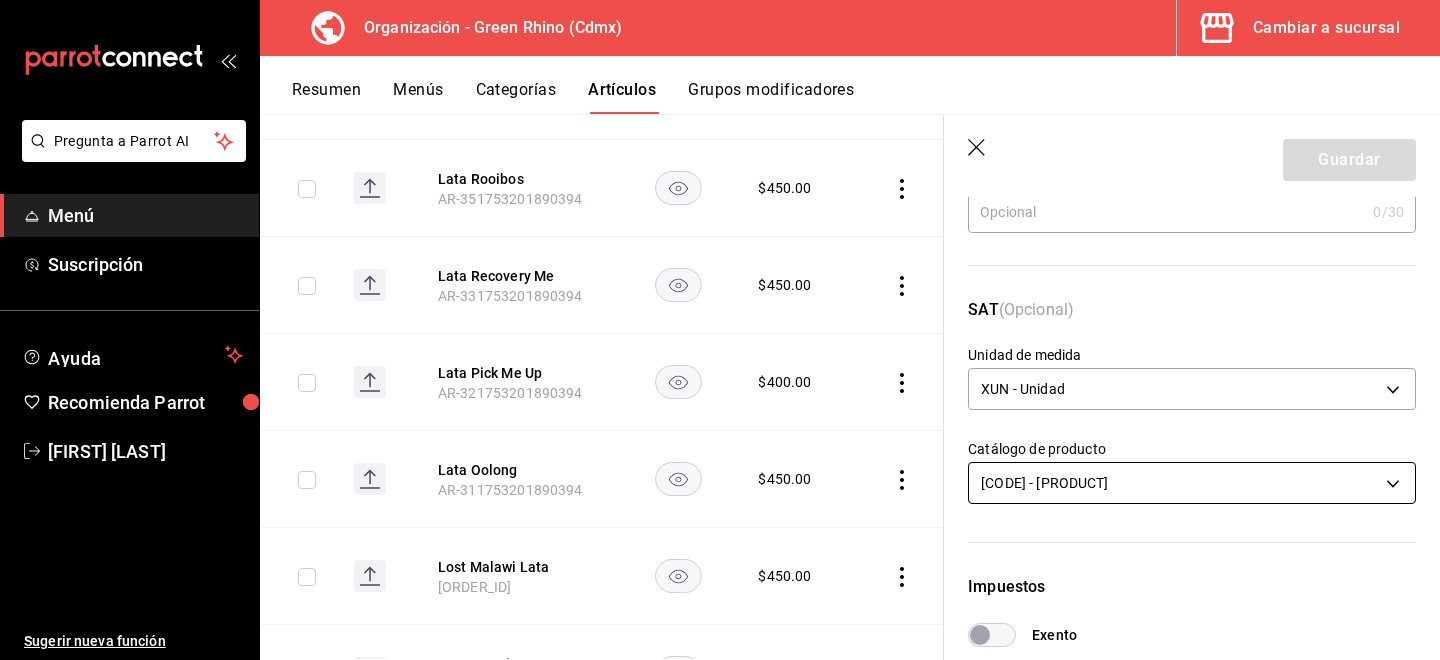 click on "Pregunta a Parrot AI Menú   Suscripción   Ayuda Recomienda Parrot   [FIRST] [LAST]   Sugerir nueva función   Organización - Green Rhino ([CITY]) Cambiar a sucursal Resumen Menús Categorías Artículos Grupos modificadores Artículos organización Edita el  precio e imagen  de tus artículos.  Asigna una categoría, agrega grupos modificadores  como “sin cebolla” o “extra queso”. ​ lata ​ Marcas Todas las marcas, Sin marca [UUID] Categorías Merch [UUID] Tipo de venta Todos los artículos ALL Ordenar Artículo Disponible Precio Lata Soothe Me [SKU] $ 400.00 Lata Silver Tip [SKU] $ 450.00 Lata Rooibos [SKU] $ 450.00 Lata Recovery Me [SKU] $ 450.00 Lata Pick Me Up [SKU] $ 400.00 Lata Oolong [SKU] $ 450.00 Lost Malawi Lata [SKU] $ 450.00 Lata Jasmine Pure Tea [SKU] $ 450.00 Lata Himalayan Ginger [SKU] $ 400.00 $ 400.00 $ 450.00" at bounding box center [720, 330] 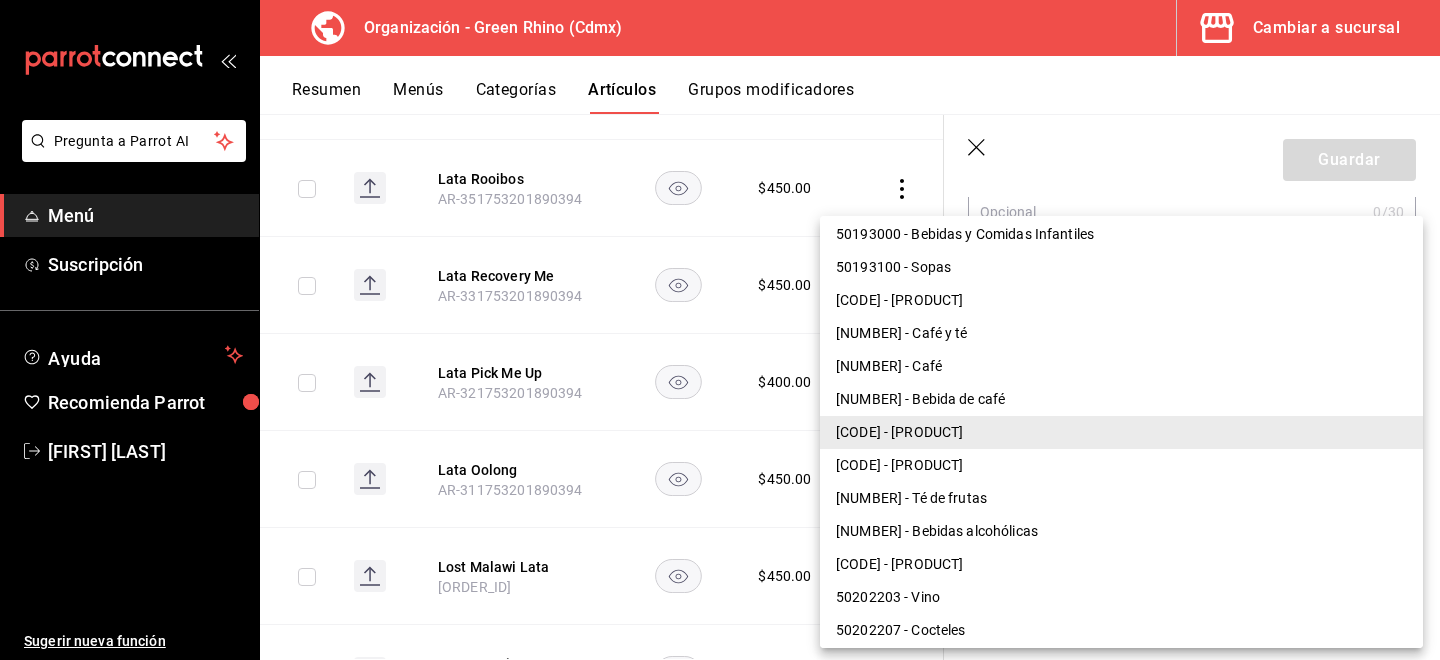 click on "[CODE] - [PRODUCT]" at bounding box center [1121, 432] 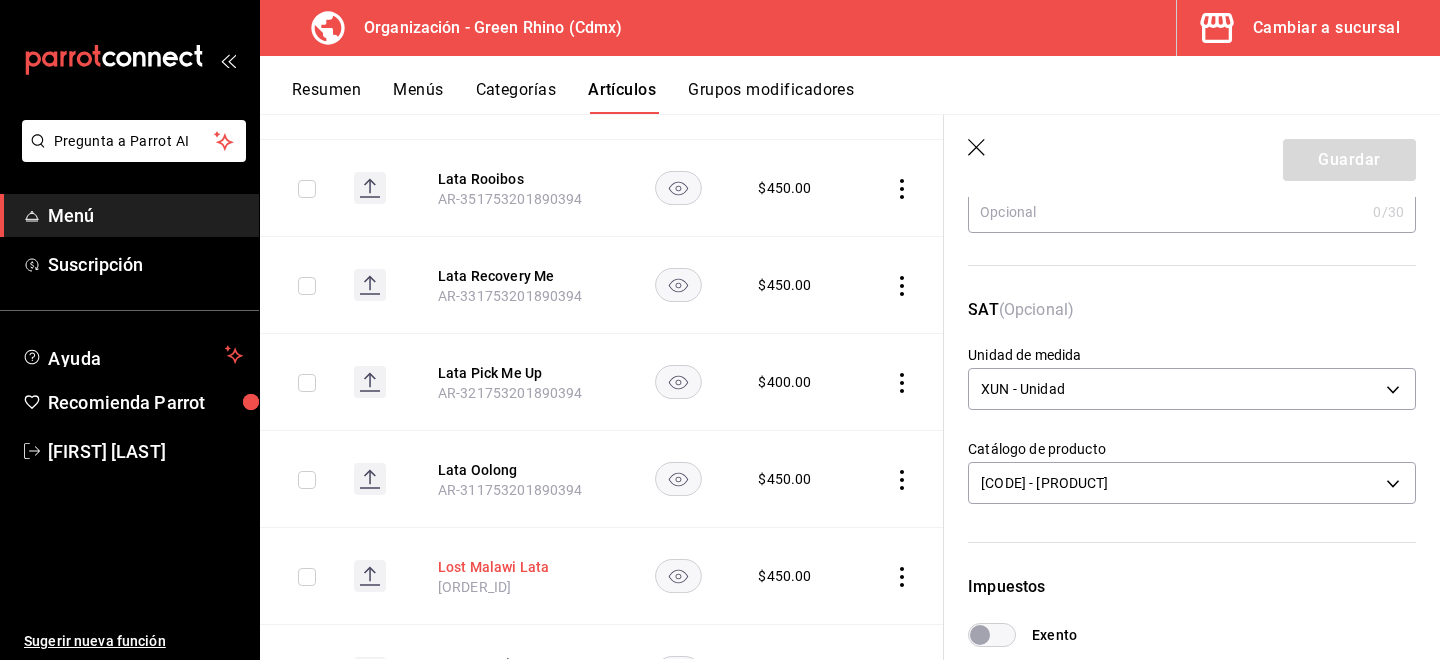 click on "Lost Malawi Lata" at bounding box center [518, 567] 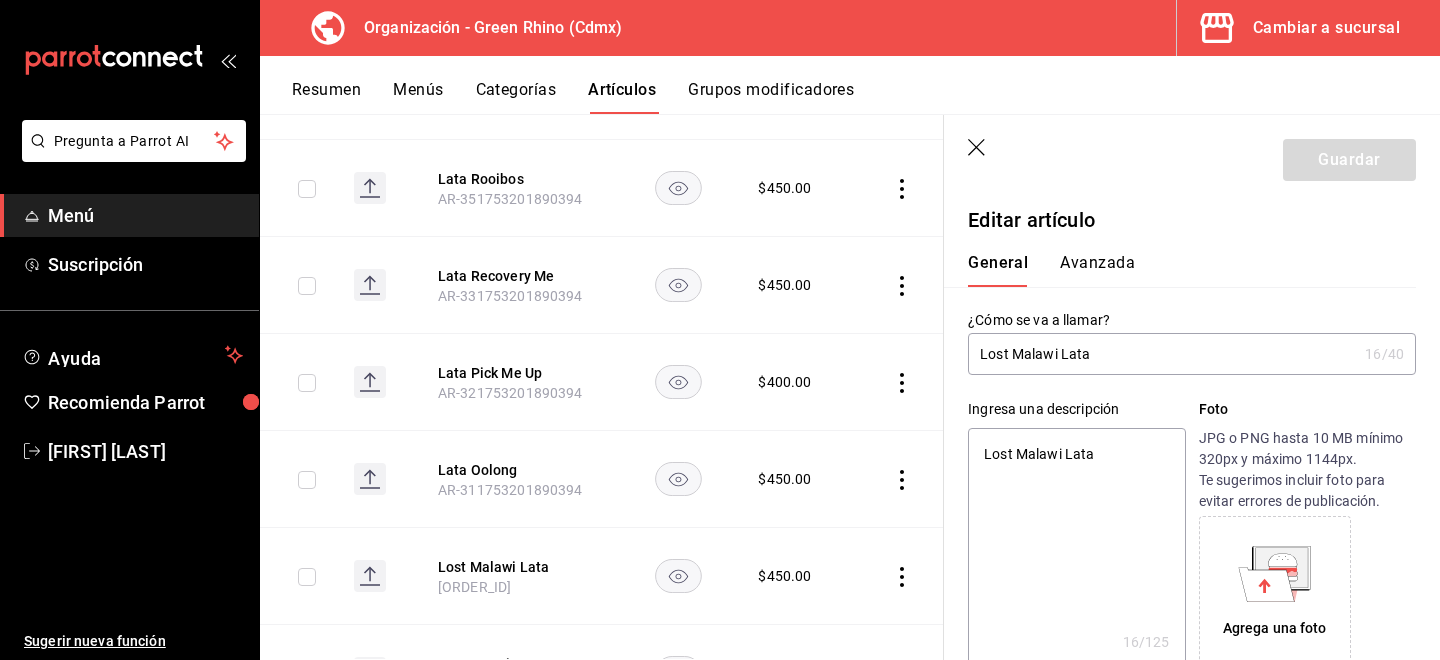 click on "Avanzada" at bounding box center [1097, 270] 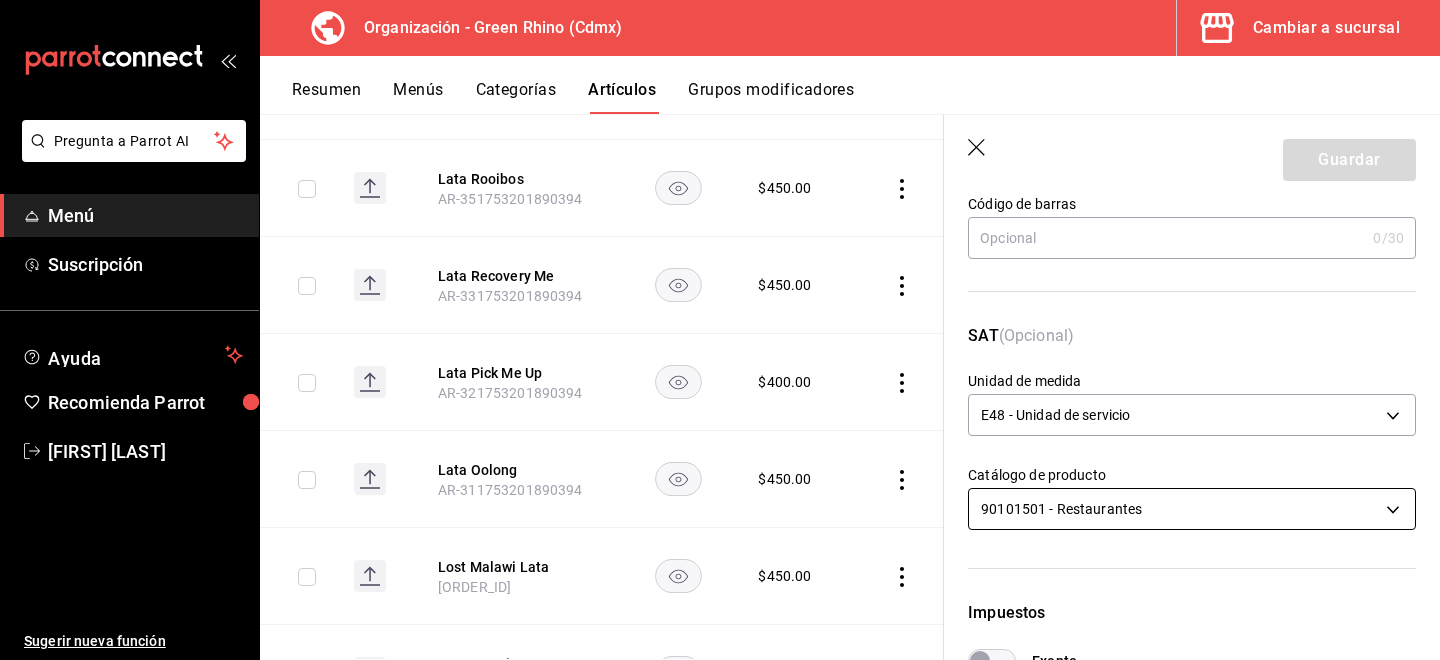click on "Pregunta a Parrot AI Menú   Suscripción   Ayuda Recomienda Parrot   [FIRST] [LAST]   Sugerir nueva función   Organización - Green Rhino ([CITY]) Cambiar a sucursal Resumen Menús Categorías Artículos Grupos modificadores Artículos organización Edita el  precio e imagen  de tus artículos.  Asigna una categoría, agrega grupos modificadores  como “sin cebolla” o “extra queso”. ​ lata ​ Marcas Todas las marcas, Sin marca [UUID] Categorías Merch [UUID] Tipo de venta Todos los artículos ALL Ordenar Artículo Disponible Precio Lata Soothe Me [SKU] $ 400.00 Lata Silver Tip [SKU] $ 450.00 Lata Rooibos [SKU] $ 450.00 Lata Recovery Me [SKU] $ 450.00 Lata Pick Me Up [SKU] $ 400.00 Lata Oolong [SKU] $ 450.00 Lost Malawi Lata [SKU] $ 450.00 Lata Jasmine Pure Tea [SKU] $ 450.00 Lata Himalayan Ginger [SKU] $ 400.00 $ 400.00 $ 450.00" at bounding box center (720, 330) 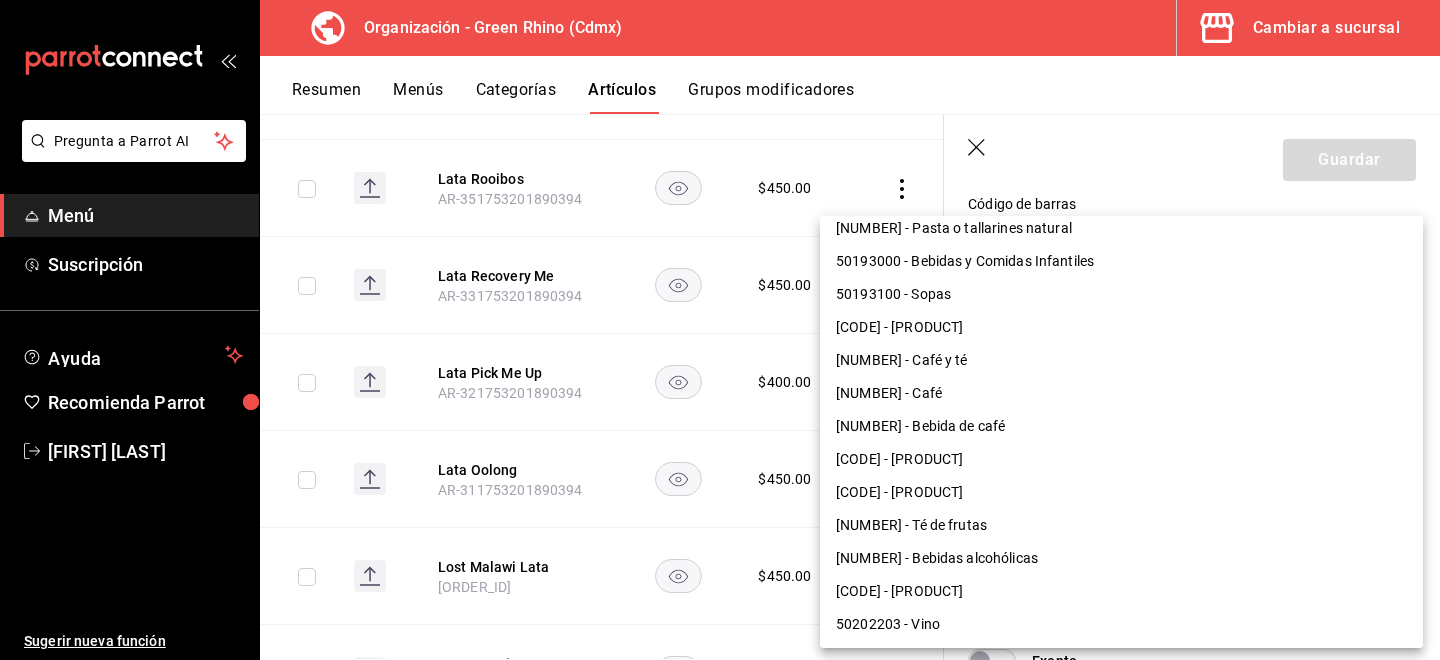 scroll, scrollTop: 837, scrollLeft: 0, axis: vertical 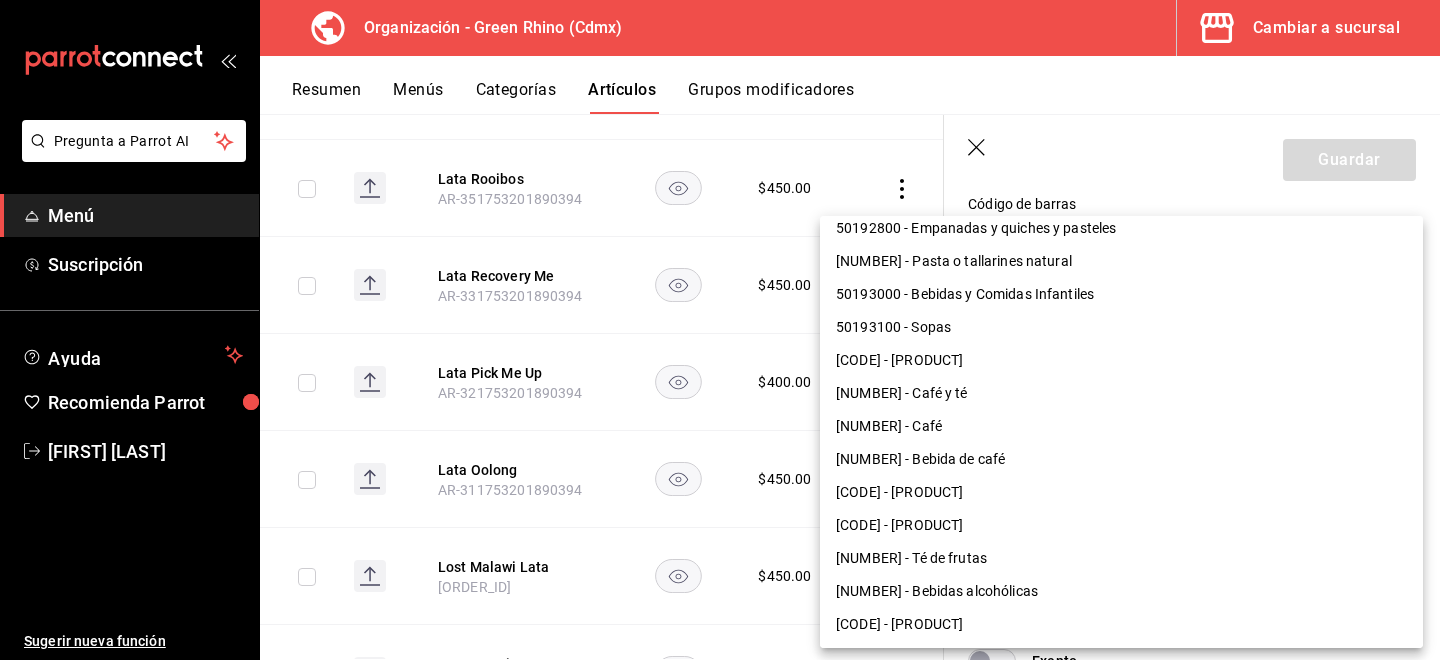 click on "[CODE] - [PRODUCT]" at bounding box center (1121, 492) 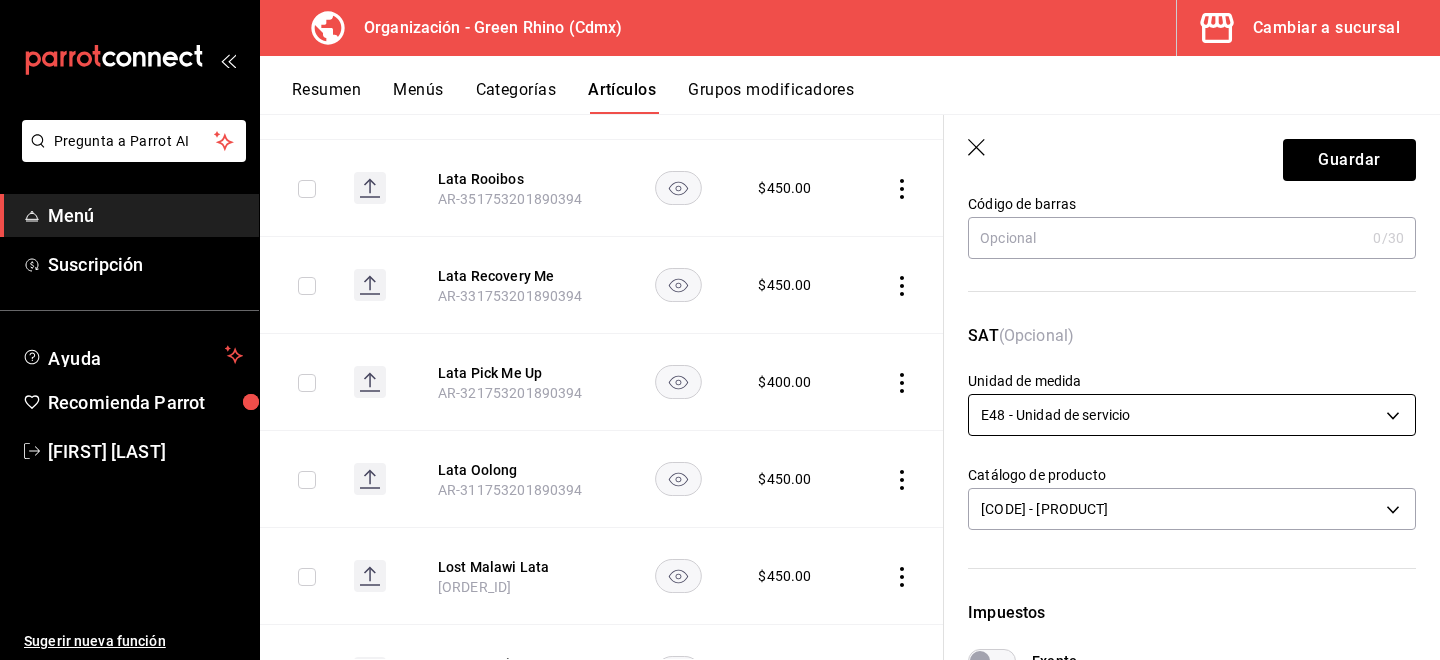 click on "Pregunta a Parrot AI Menú   Suscripción   Ayuda Recomienda Parrot   [FIRST] [LAST]   Sugerir nueva función   Organización - Green Rhino ([CITY]) Cambiar a sucursal Resumen Menús Categorías Artículos Grupos modificadores Artículos organización Edita el  precio e imagen  de tus artículos.  Asigna una categoría, agrega grupos modificadores  como “sin cebolla” o “extra queso”. ​ lata ​ Marcas Todas las marcas, Sin marca [UUID] Categorías Merch [UUID] Tipo de venta Todos los artículos ALL Ordenar Artículo Disponible Precio Lata Soothe Me [SKU] $ 400.00 Lata Silver Tip [SKU] $ 450.00 Lata Rooibos [SKU] $ 450.00 Lata Recovery Me [SKU] $ 450.00 Lata Pick Me Up [SKU] $ 400.00 Lata Oolong [SKU] $ 450.00 Lost Malawi Lata [SKU] $ 450.00 Lata Jasmine Pure Tea [SKU] $ 450.00 Lata Himalayan Ginger [SKU] $ 400.00 $ 400.00 $ 450.00" at bounding box center (720, 330) 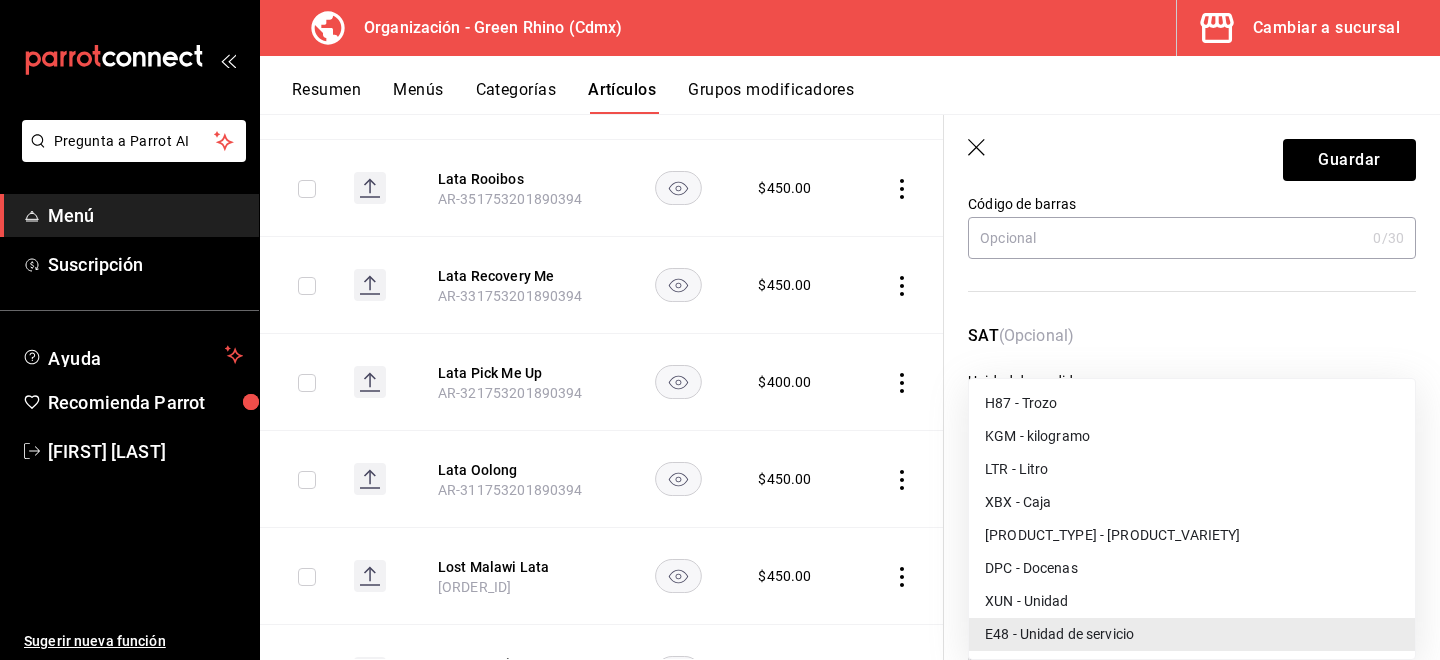 click on "XUN - Unidad" at bounding box center [1192, 601] 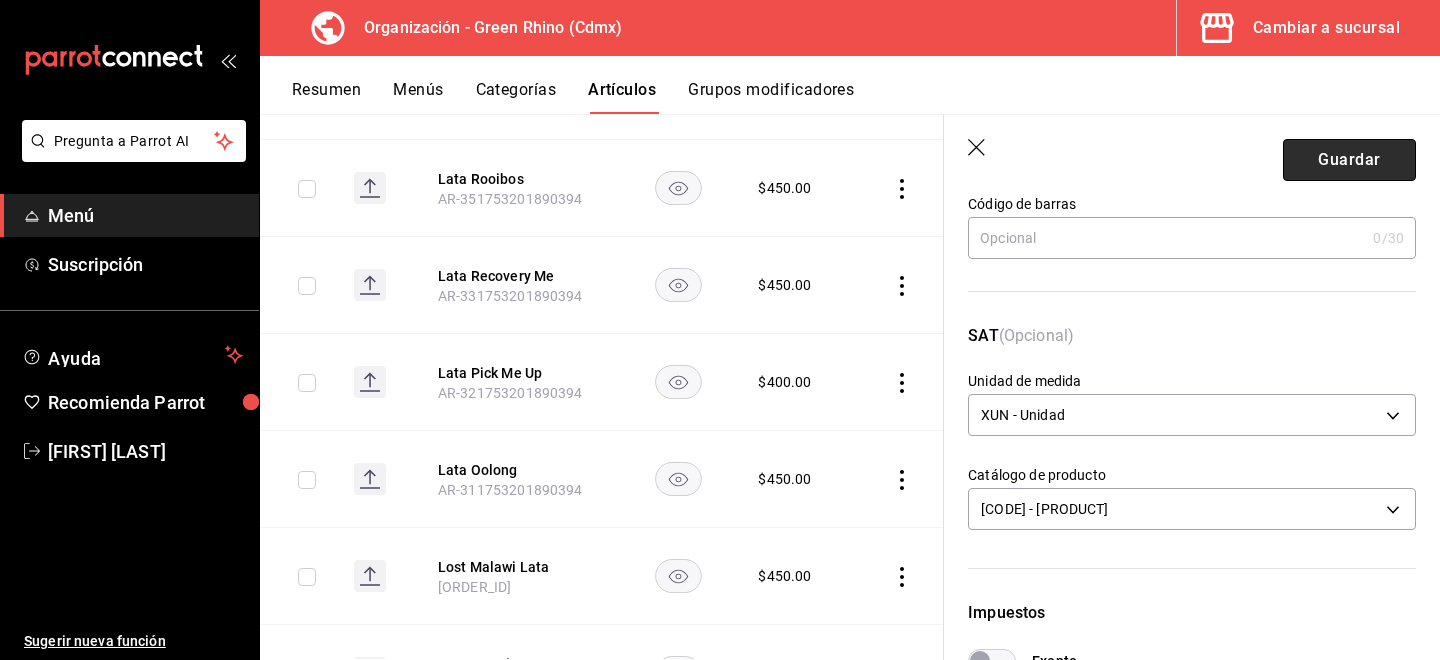 click on "Guardar" at bounding box center (1349, 160) 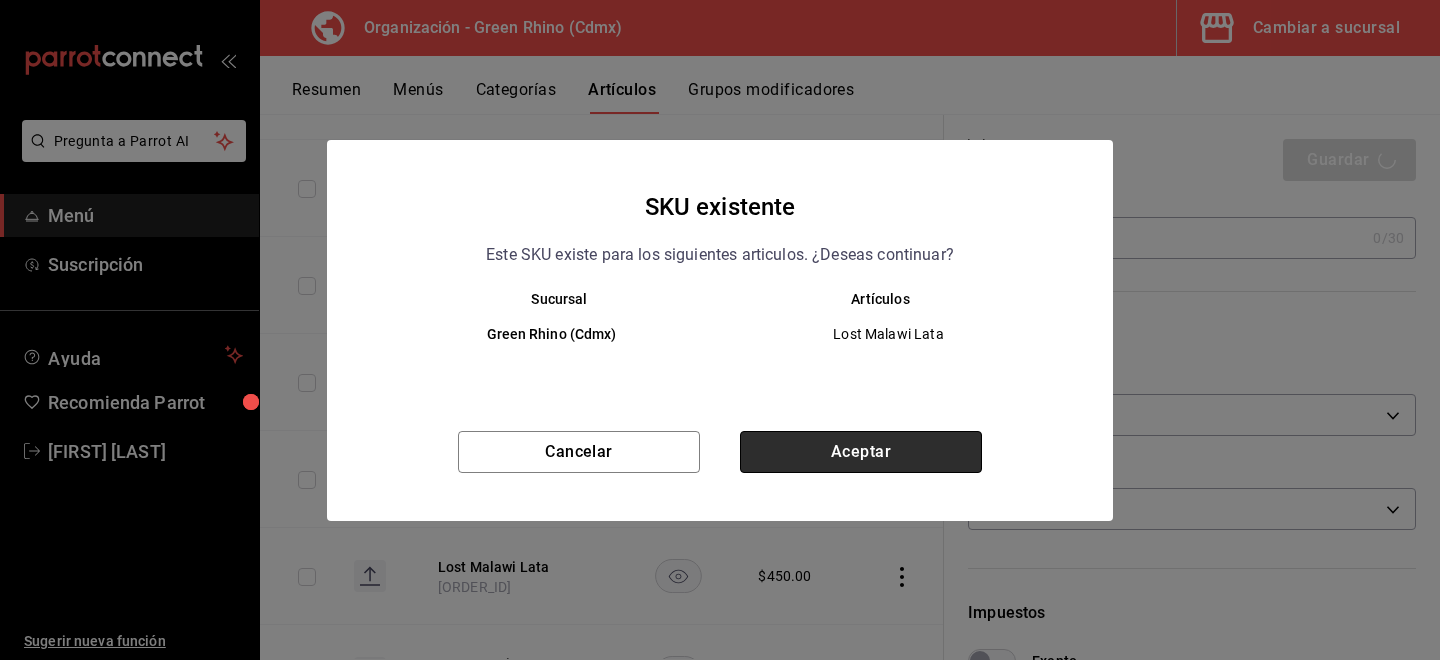 click on "Aceptar" at bounding box center (861, 452) 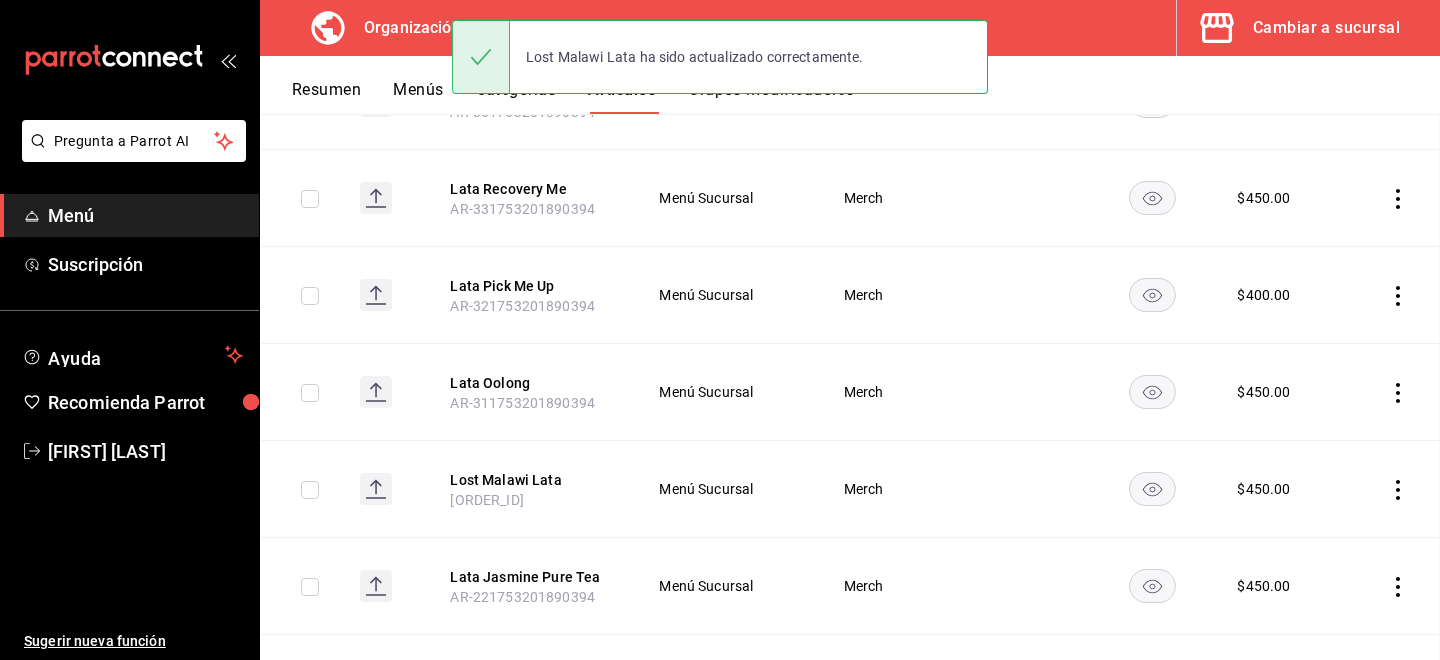 scroll, scrollTop: 0, scrollLeft: 0, axis: both 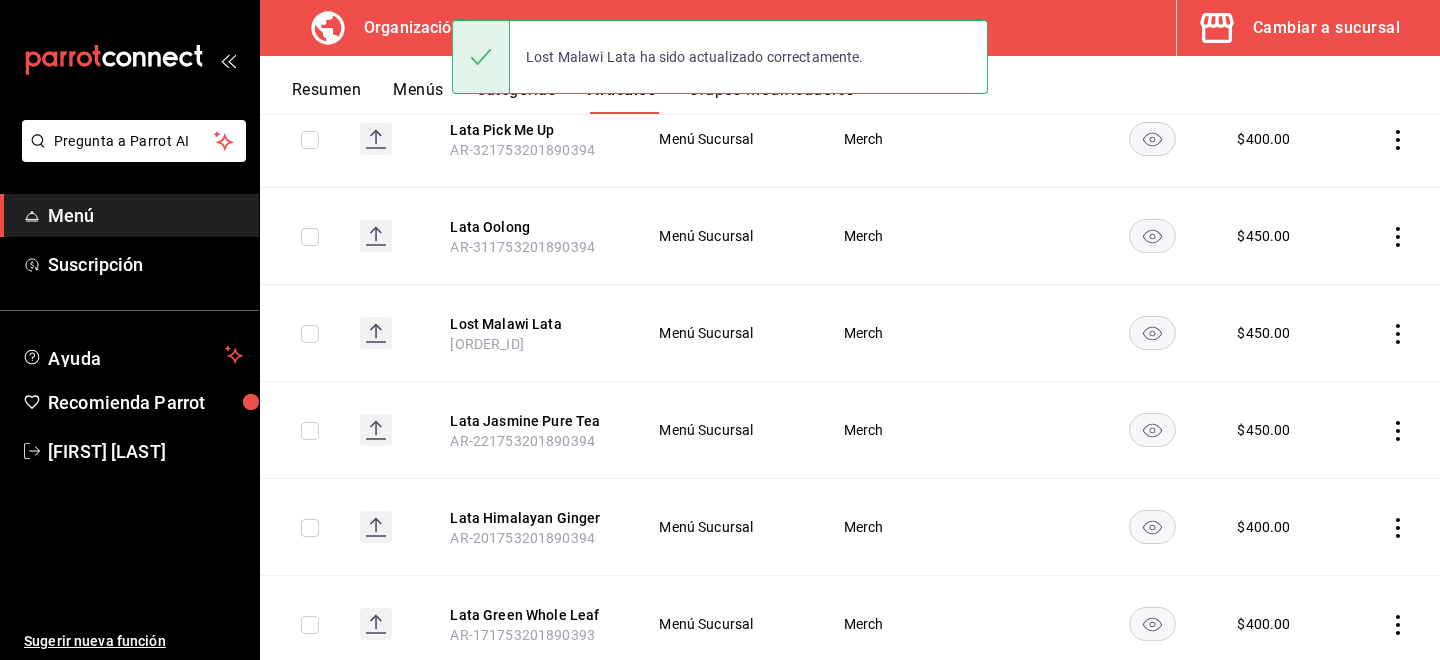 click on "Lata Jasmine Pure Tea AR-221753201890394" at bounding box center [530, 430] 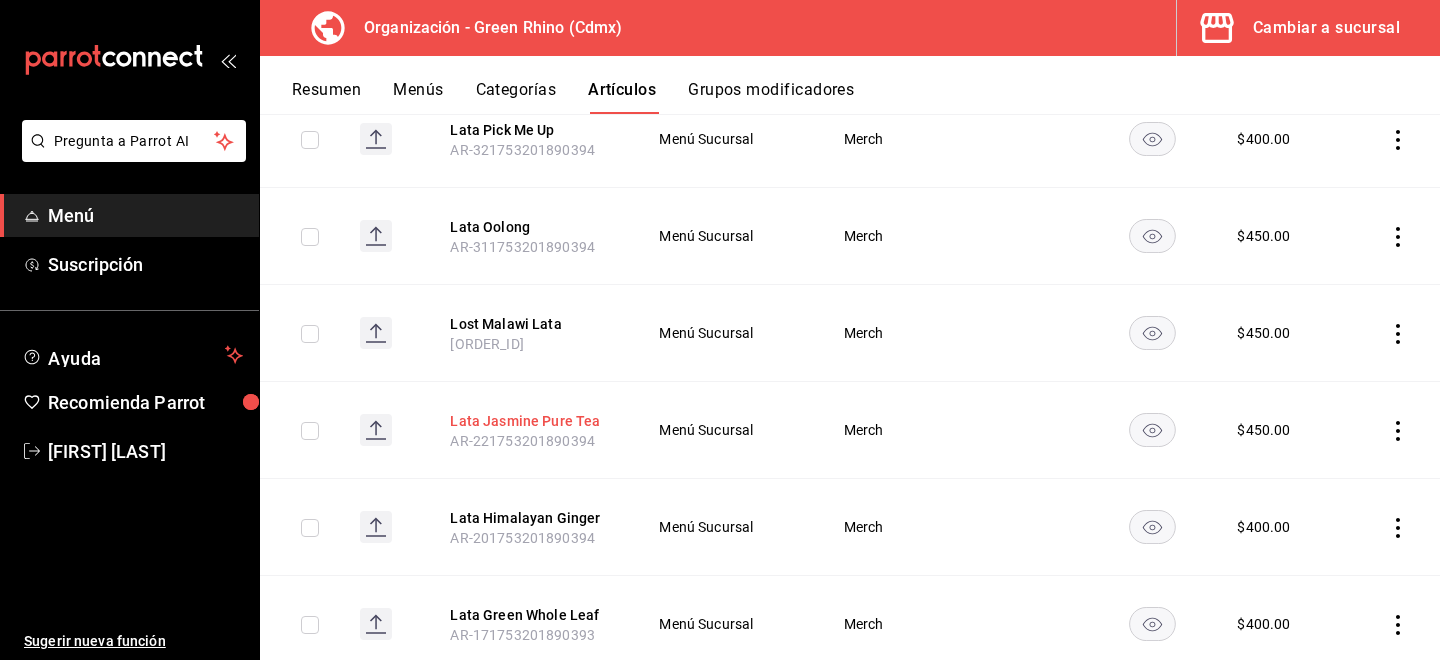 click on "Lata Jasmine Pure Tea" at bounding box center [530, 421] 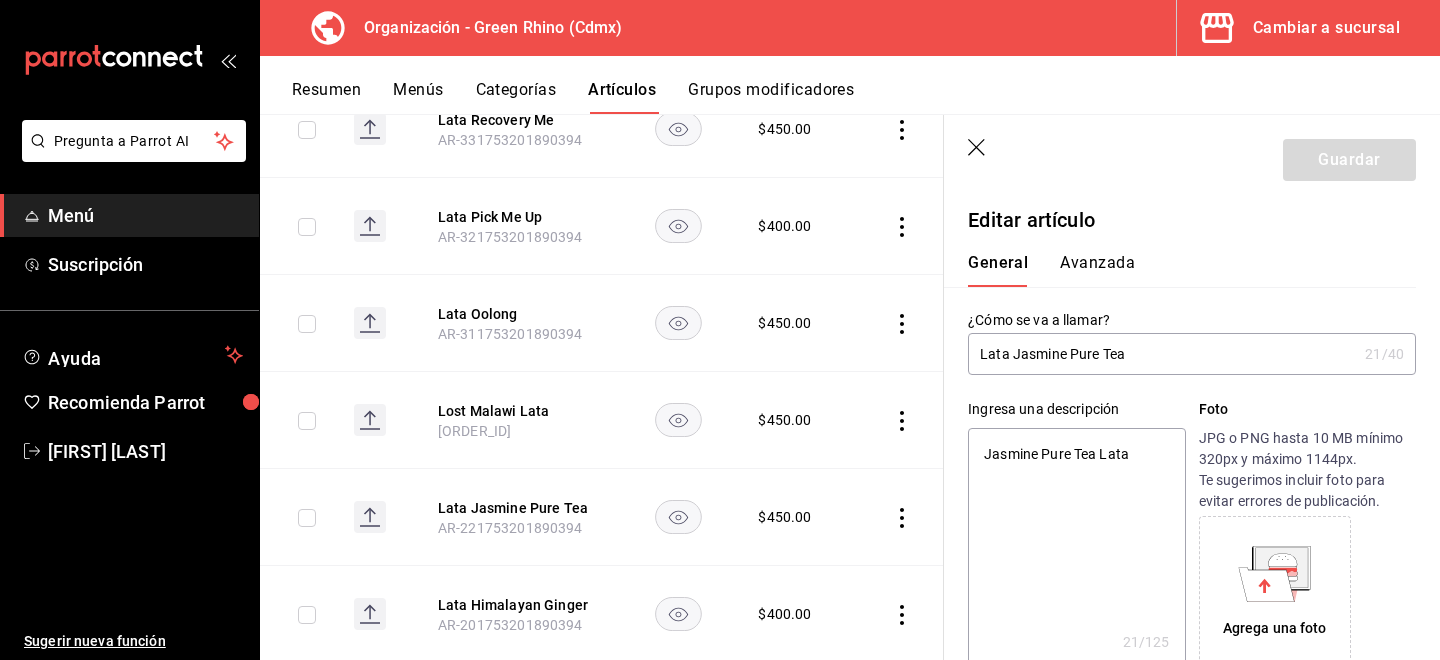click on "General Avanzada" at bounding box center (1180, 261) 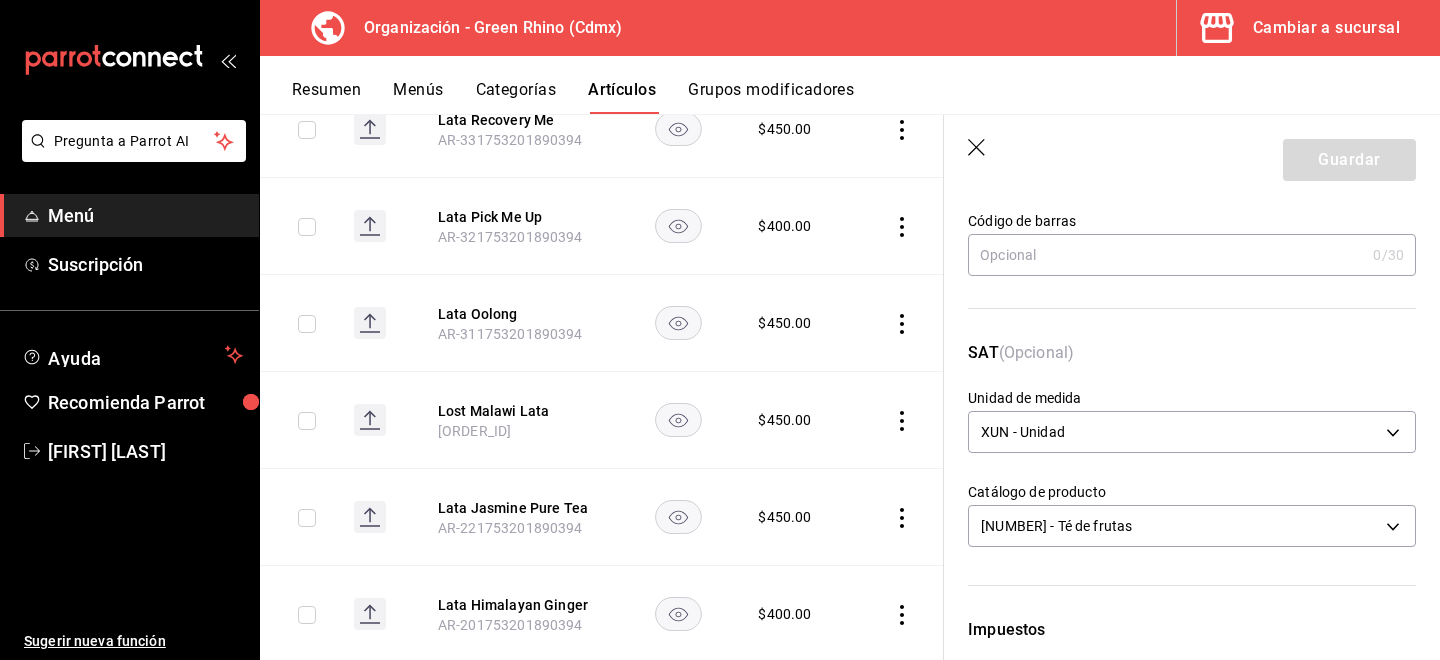 scroll, scrollTop: 184, scrollLeft: 0, axis: vertical 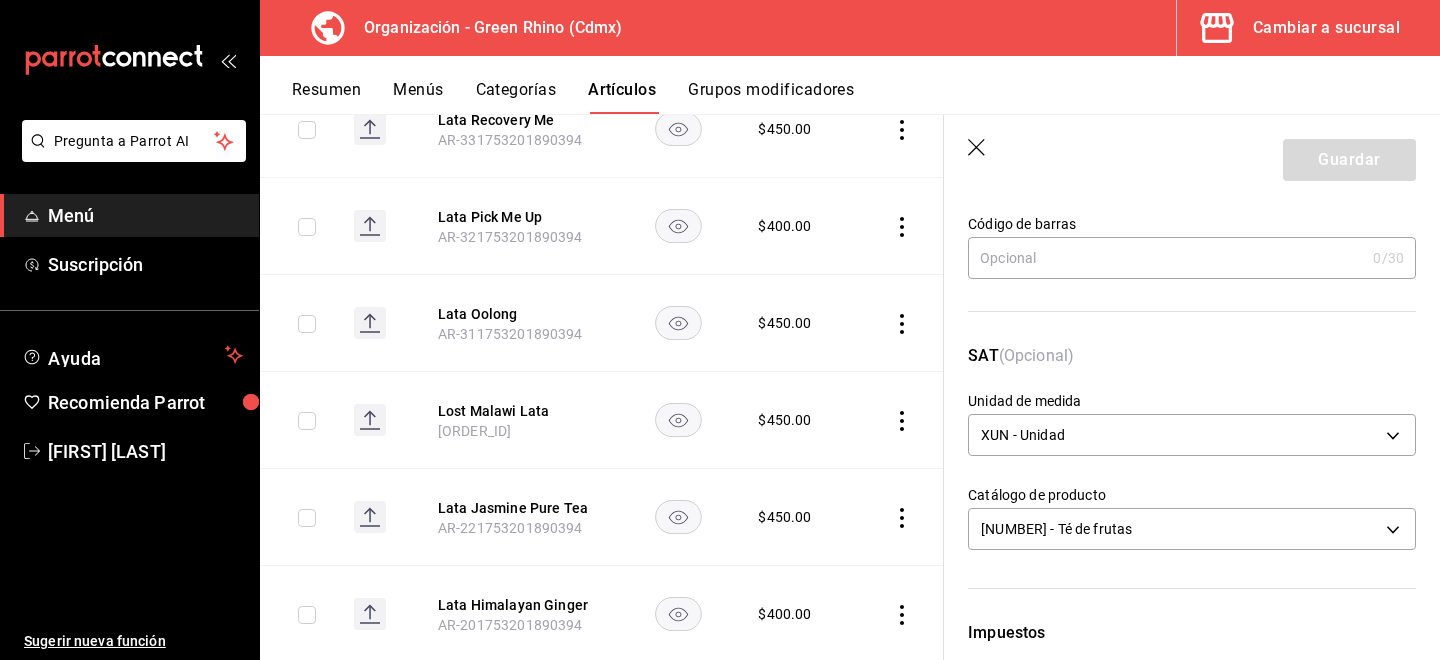 click on "50201715 - Té de frutas 50201715" at bounding box center [1192, 526] 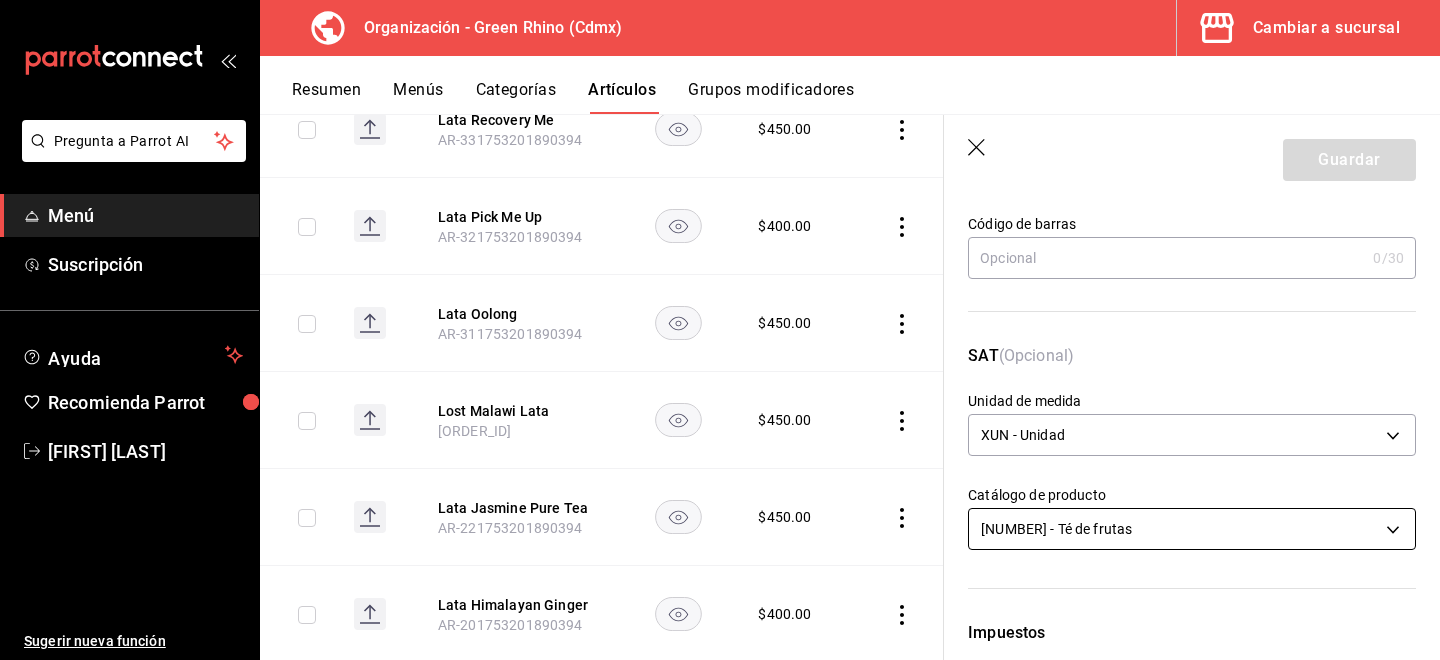 click on "Pregunta a Parrot AI Menú   Suscripción   Ayuda Recomienda Parrot   [FIRST] [LAST]   Sugerir nueva función   Organización - Green Rhino ([CITY]) Cambiar a sucursal Resumen Menús Categorías Artículos Grupos modificadores Artículos organización Edita el  precio e imagen  de tus artículos.  Asigna una categoría, agrega grupos modificadores  como “sin cebolla” o “extra queso”. ​ lata ​ Marcas Todas las marcas, Sin marca [UUID] Categorías Merch [UUID] Tipo de venta Todos los artículos ALL Ordenar Artículo Disponible Precio Lata Soothe Me [SKU] $ 400.00 Lata Silver Tip [SKU] $ 450.00 Lata Rooibos [SKU] $ 450.00 Lata Recovery Me [SKU] $ 450.00 Lata Pick Me Up [SKU] $ 400.00 Lata Oolong [SKU] $ 450.00 Lost Malawi Lata [SKU] $ 450.00 Lata Jasmine Pure Tea [SKU] $ 450.00 Lata Himalayan Ginger [SKU] $ 400.00 $ 400.00 $ 450.00" at bounding box center [720, 330] 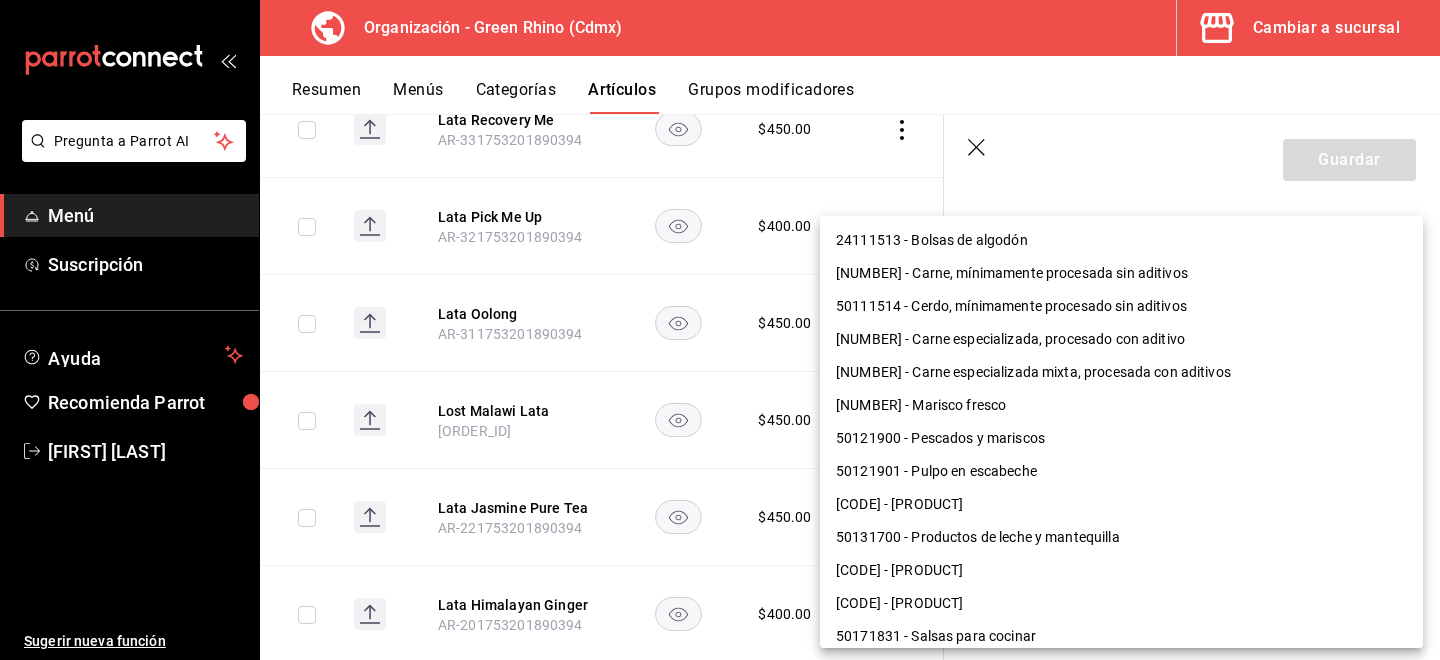 scroll, scrollTop: 963, scrollLeft: 0, axis: vertical 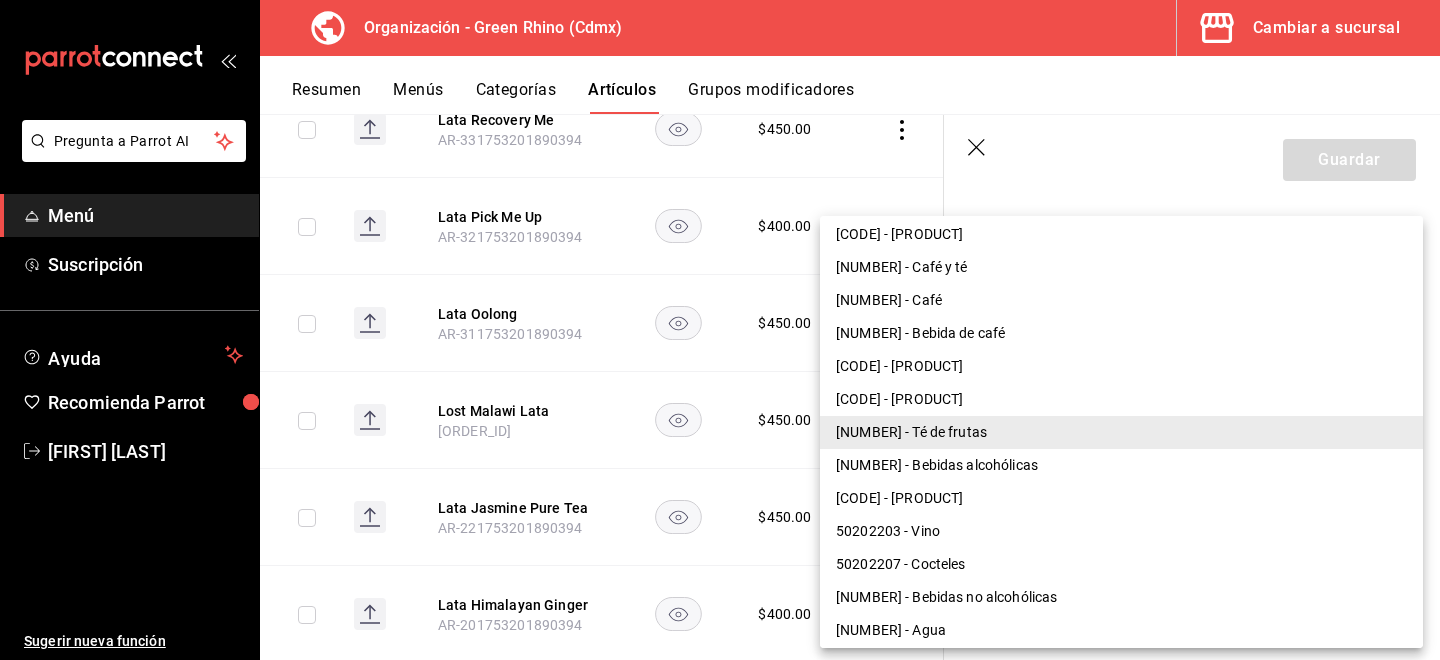 click on "[CODE] - [PRODUCT]" at bounding box center (1121, 366) 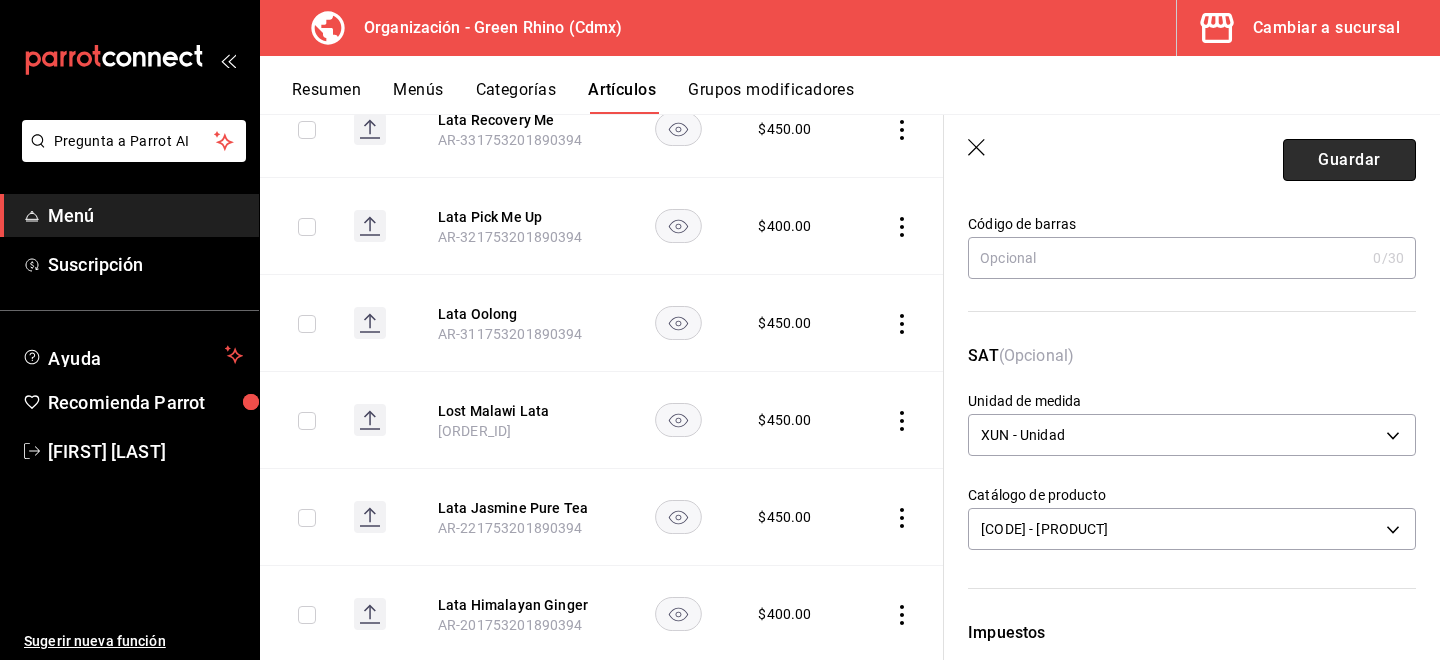 click on "Guardar" at bounding box center [1349, 160] 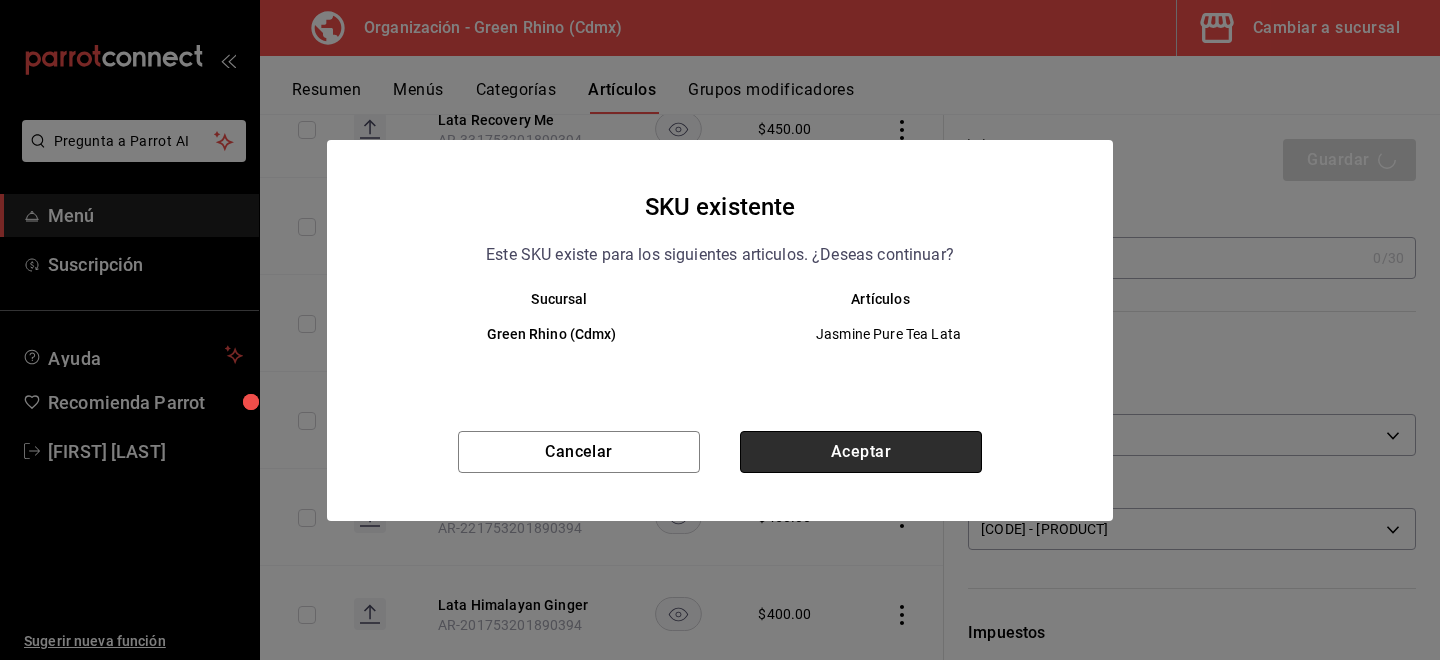 click on "Aceptar" at bounding box center (861, 452) 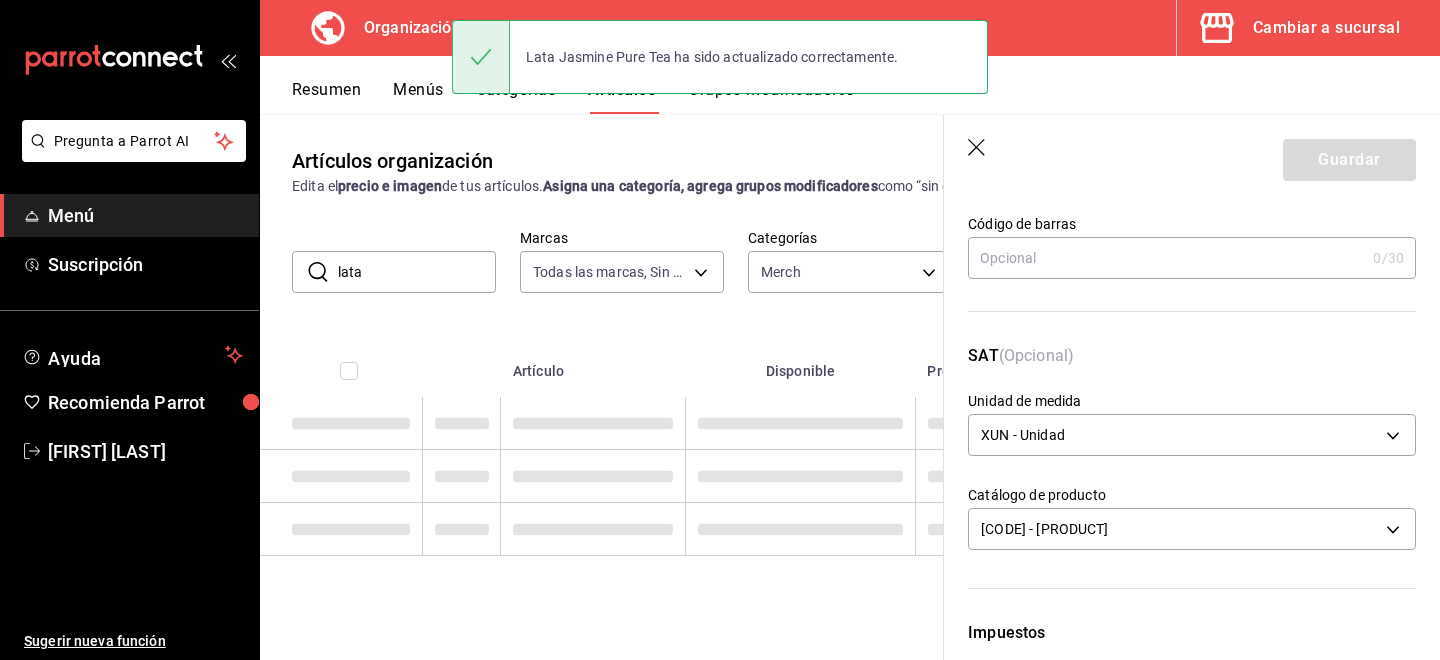 scroll, scrollTop: 0, scrollLeft: 0, axis: both 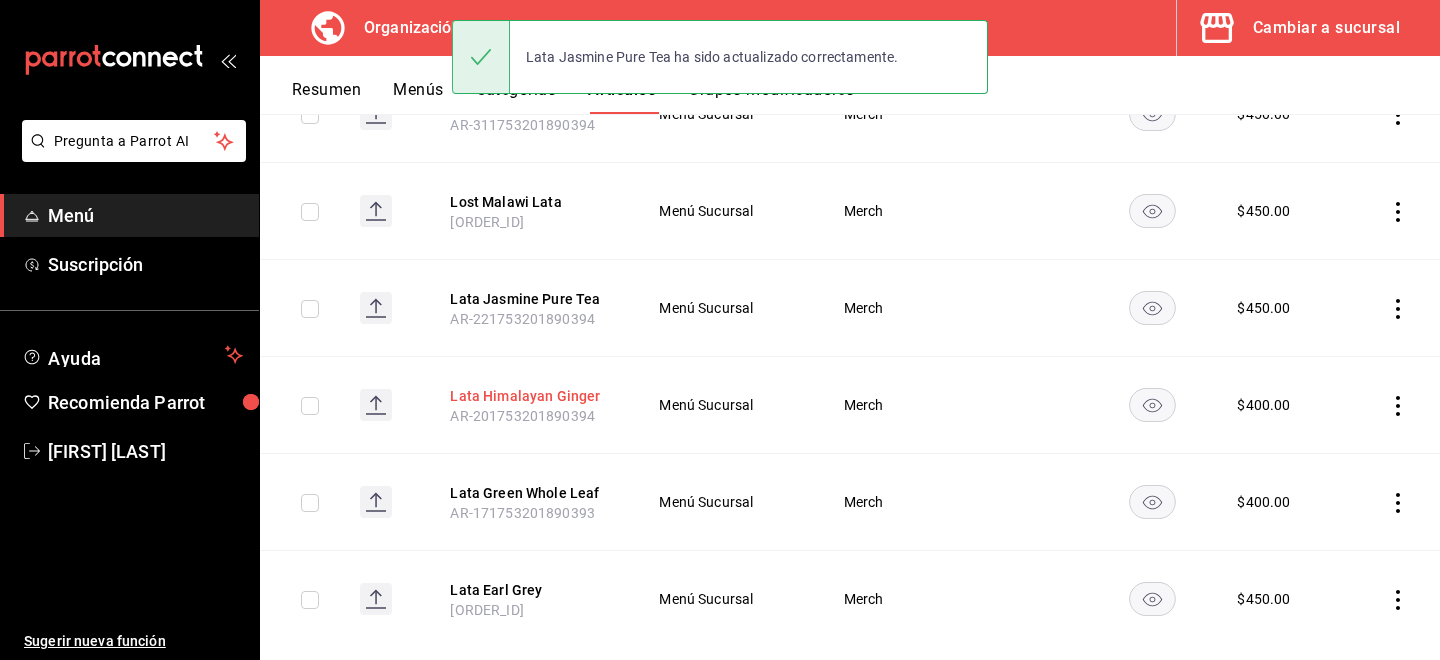 click on "Lata Himalayan Ginger" at bounding box center [530, 396] 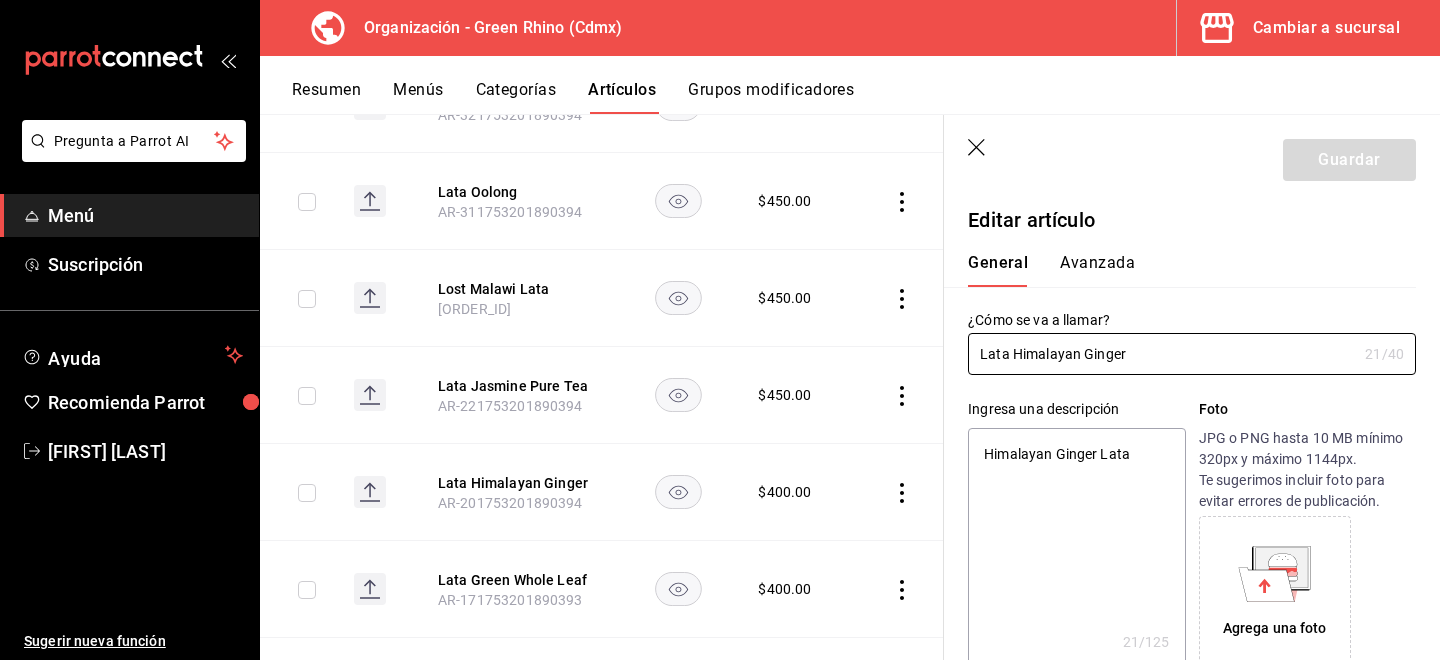 type on "x" 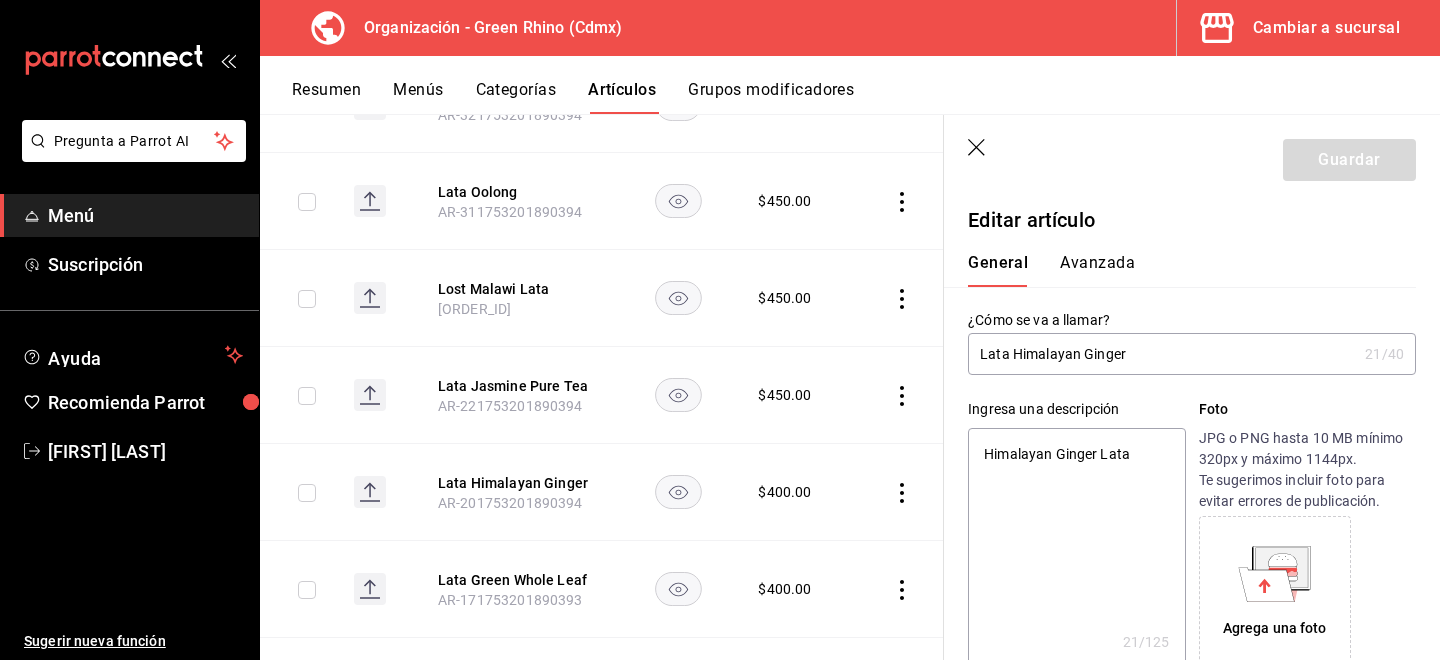 click on "Avanzada" at bounding box center (1097, 270) 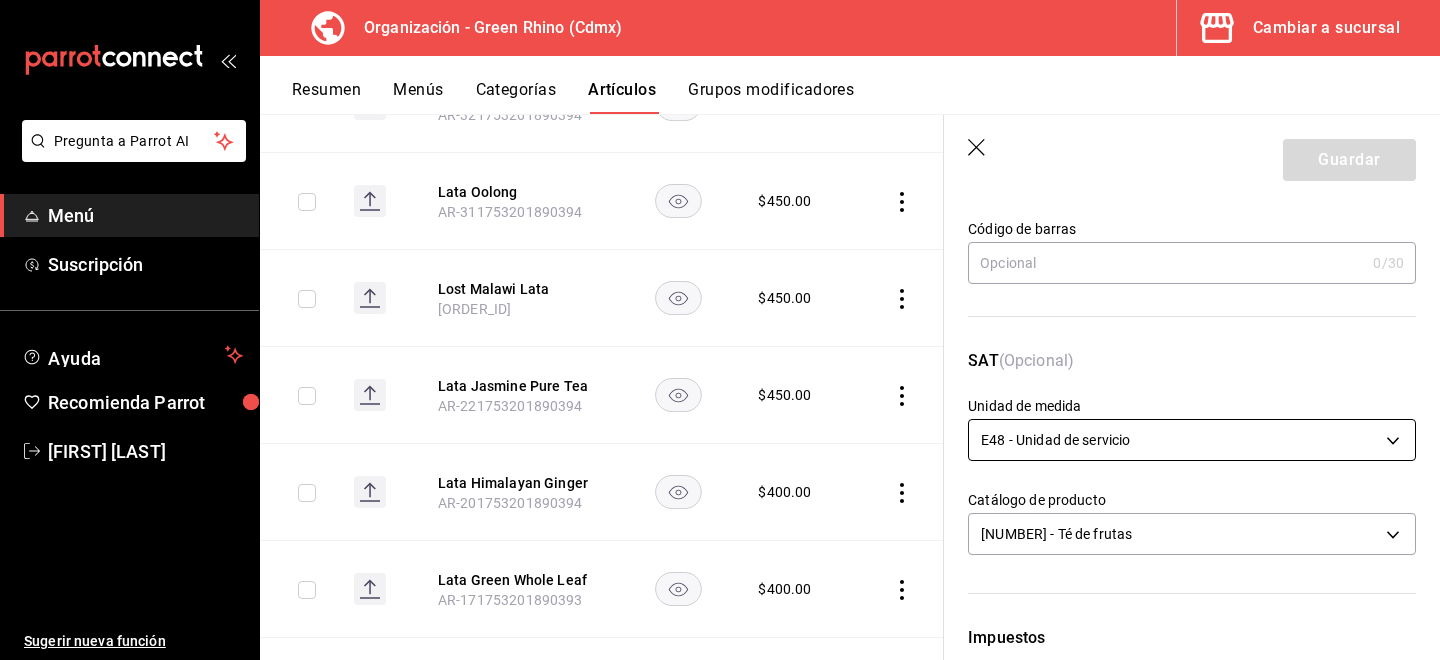 scroll, scrollTop: 184, scrollLeft: 0, axis: vertical 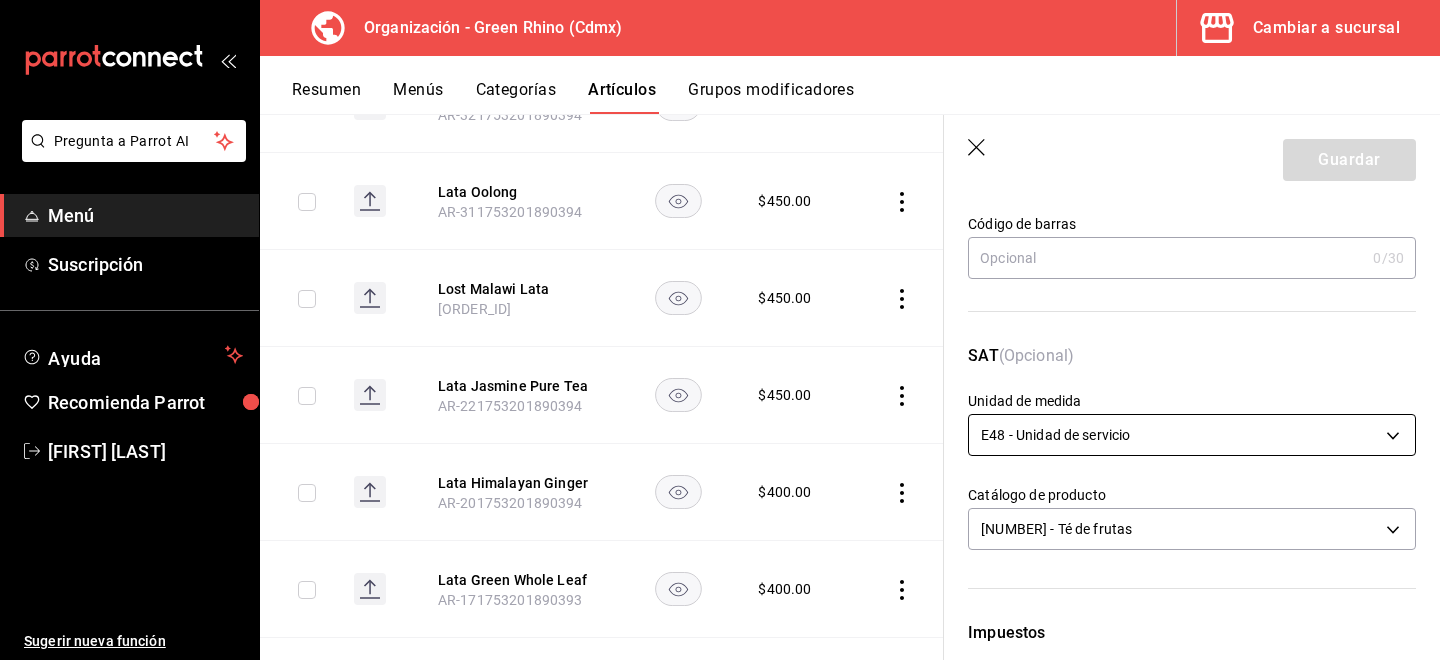 click on "Pregunta a Parrot AI Menú   Suscripción   Ayuda Recomienda Parrot   [FIRST] [LAST]   Sugerir nueva función   Organización - Green Rhino ([CITY]) Cambiar a sucursal Resumen Menús Categorías Artículos Grupos modificadores Artículos organización Edita el  precio e imagen  de tus artículos.  Asigna una categoría, agrega grupos modificadores  como “sin cebolla” o “extra queso”. ​ lata ​ Marcas Todas las marcas, Sin marca [UUID] Categorías Merch [UUID] Tipo de venta Todos los artículos ALL Ordenar Artículo Disponible Precio Lata Soothe Me [SKU] $ 400.00 Lata Silver Tip [SKU] $ 450.00 Lata Rooibos [SKU] $ 450.00 Lata Recovery Me [SKU] $ 450.00 Lata Pick Me Up [SKU] $ 400.00 Lata Oolong [SKU] $ 450.00 Lost Malawi Lata [SKU] $ 450.00 Lata Jasmine Pure Tea [SKU] $ 450.00 Lata Himalayan Ginger [SKU] $ 400.00 $ 400.00 $ 450.00" at bounding box center (720, 330) 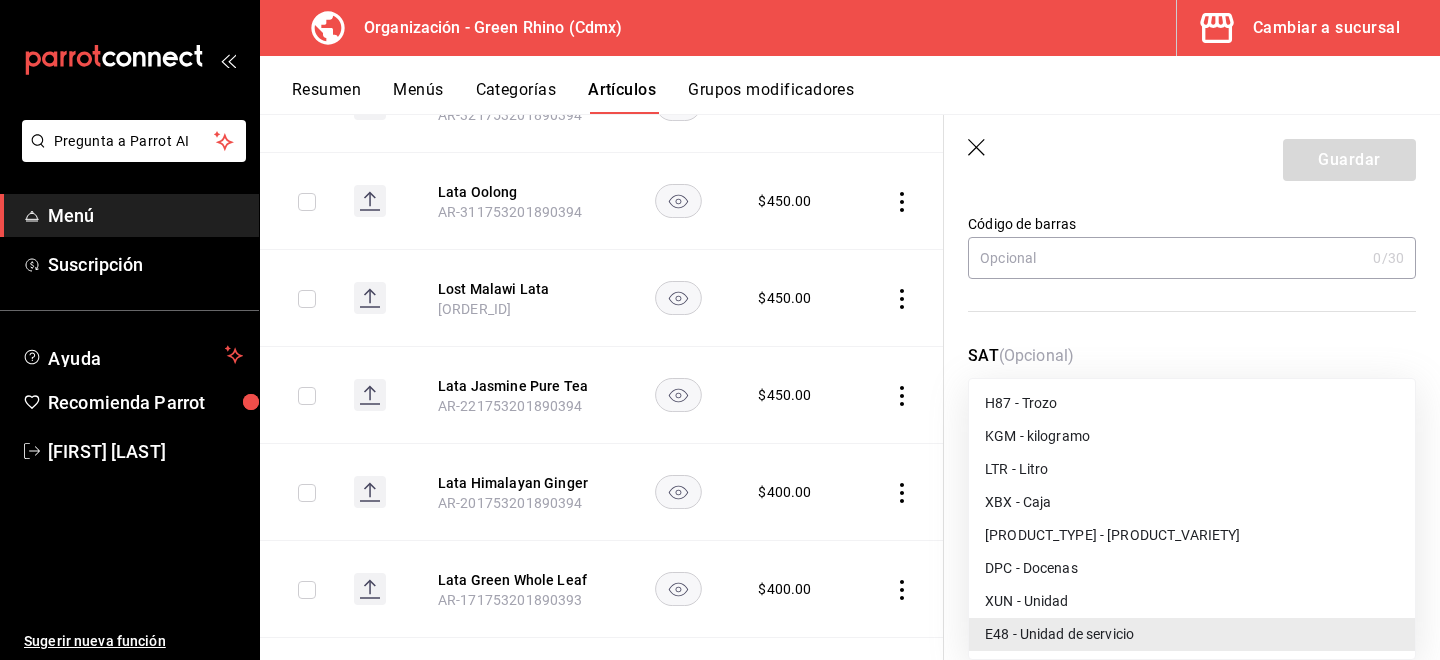click on "XUN - Unidad" at bounding box center [1192, 601] 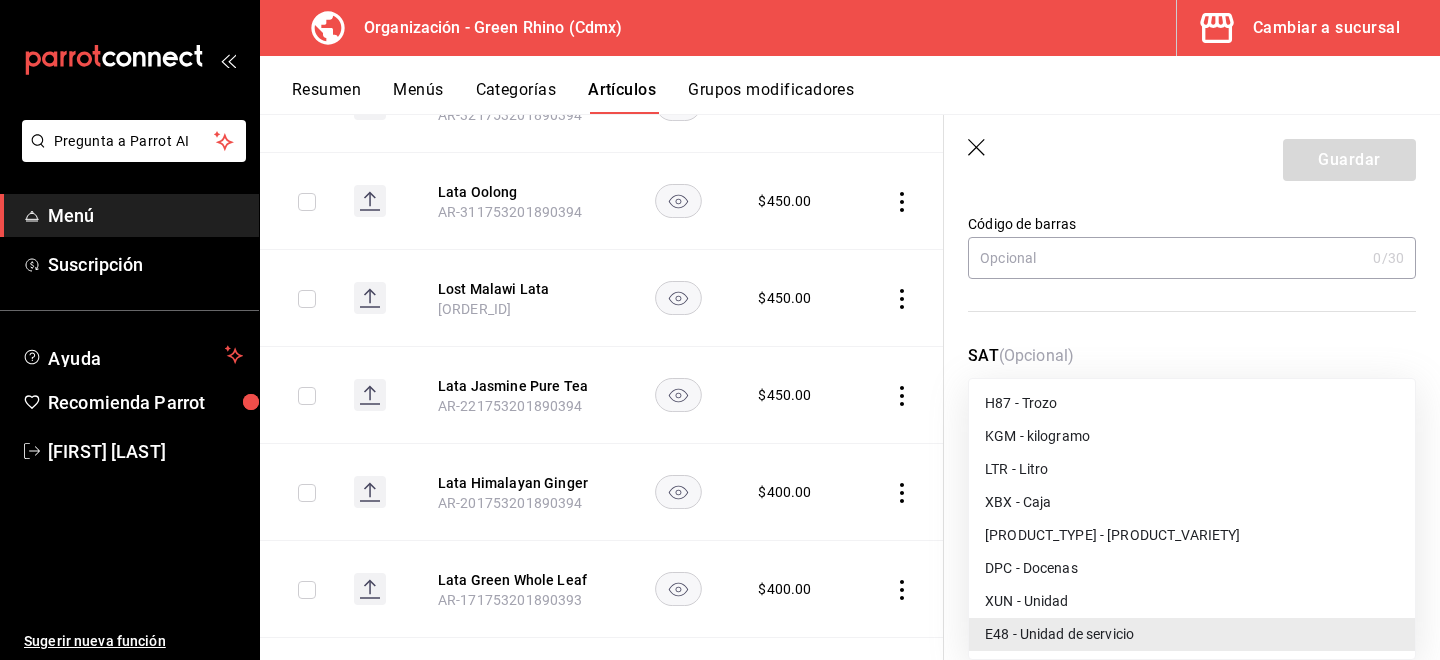 type on "XUN" 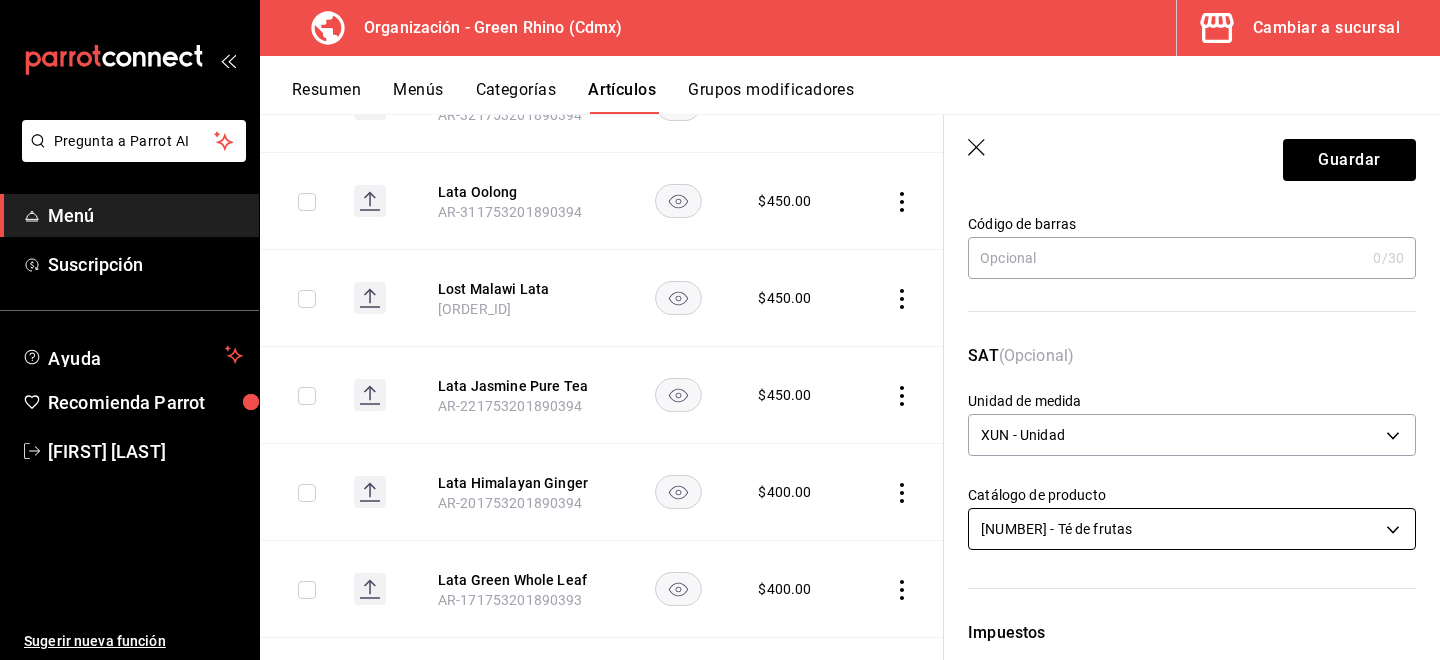 click on "Pregunta a Parrot AI Menú   Suscripción   Ayuda Recomienda Parrot   [FIRST] [LAST]   Sugerir nueva función   Organización - Green Rhino ([CITY]) Cambiar a sucursal Resumen Menús Categorías Artículos Grupos modificadores Artículos organización Edita el  precio e imagen  de tus artículos.  Asigna una categoría, agrega grupos modificadores  como “sin cebolla” o “extra queso”. ​ lata ​ Marcas Todas las marcas, Sin marca [UUID] Categorías Merch [UUID] Tipo de venta Todos los artículos ALL Ordenar Artículo Disponible Precio Lata Soothe Me [SKU] $ 400.00 Lata Silver Tip [SKU] $ 450.00 Lata Rooibos [SKU] $ 450.00 Lata Recovery Me [SKU] $ 450.00 Lata Pick Me Up [SKU] $ 400.00 Lata Oolong [SKU] $ 450.00 Lost Malawi Lata [SKU] $ 450.00 Lata Jasmine Pure Tea [SKU] $ 450.00 Lata Himalayan Ginger [SKU] $ 400.00 $ 400.00 $ 450.00" at bounding box center (720, 330) 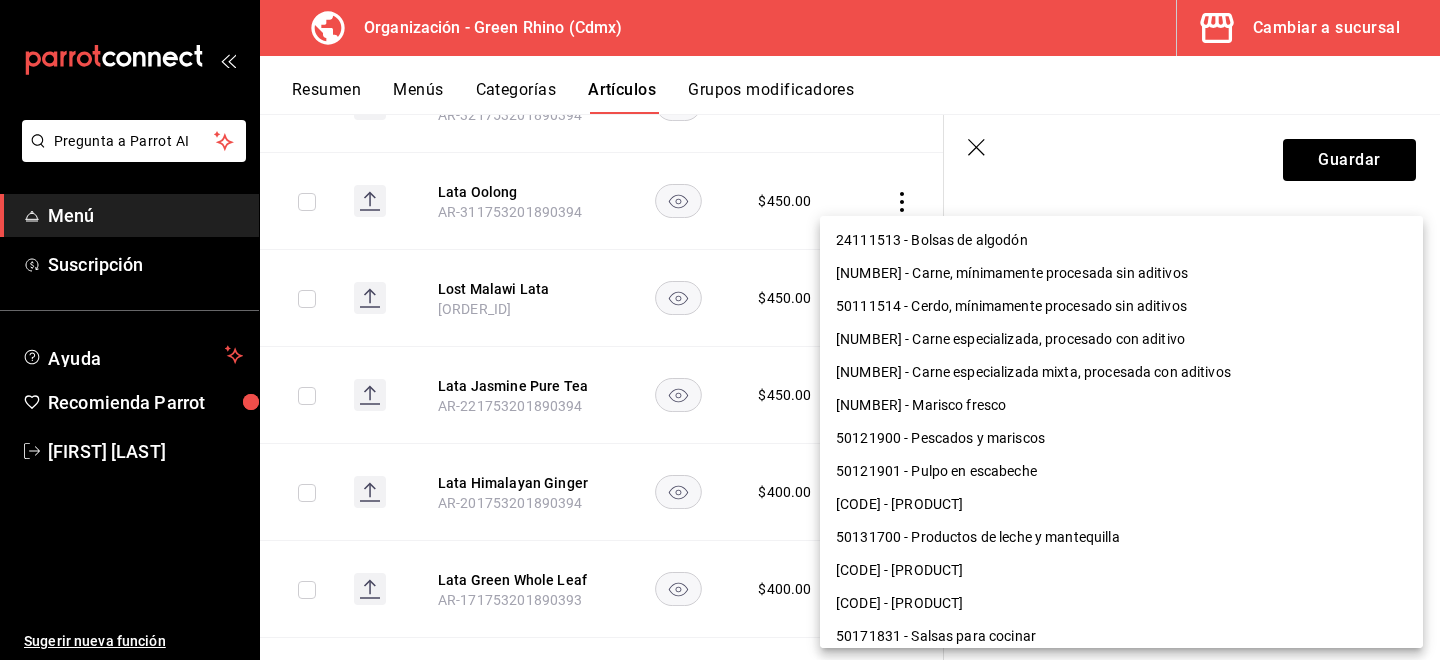 scroll, scrollTop: 963, scrollLeft: 0, axis: vertical 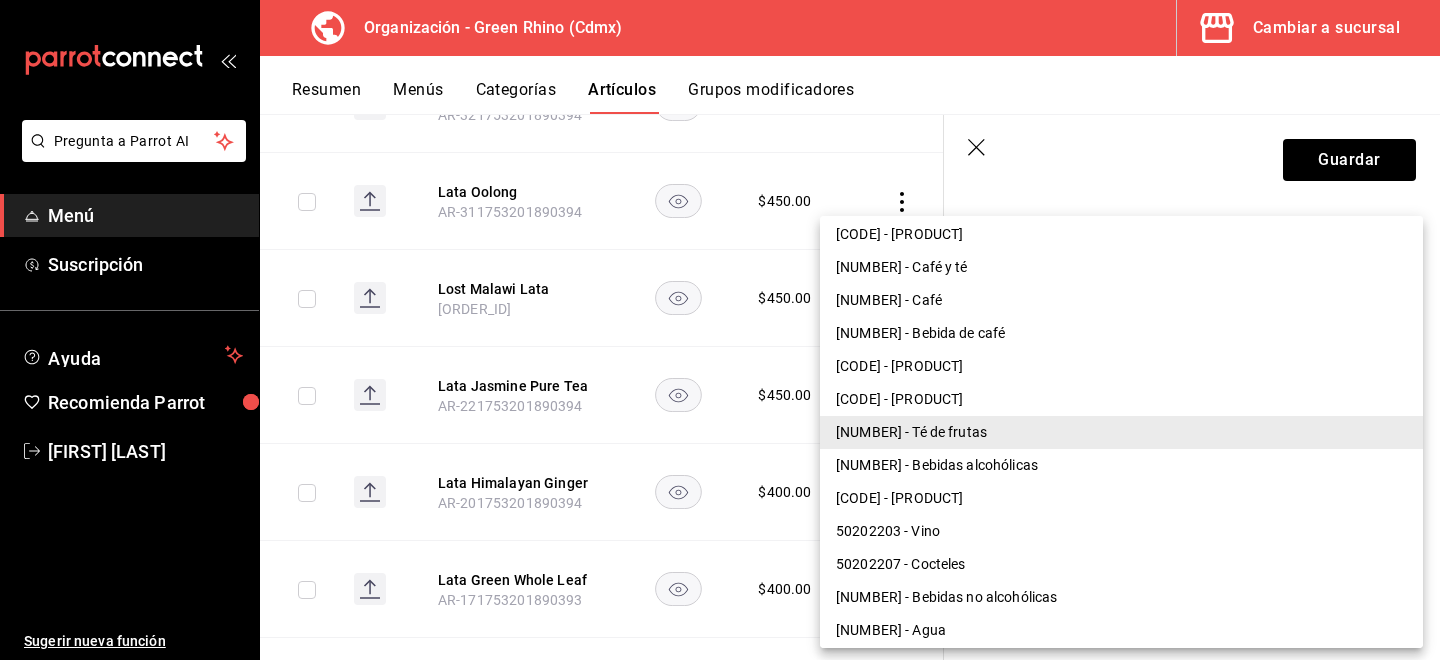 click on "[CODE] - [PRODUCT]" at bounding box center (1121, 366) 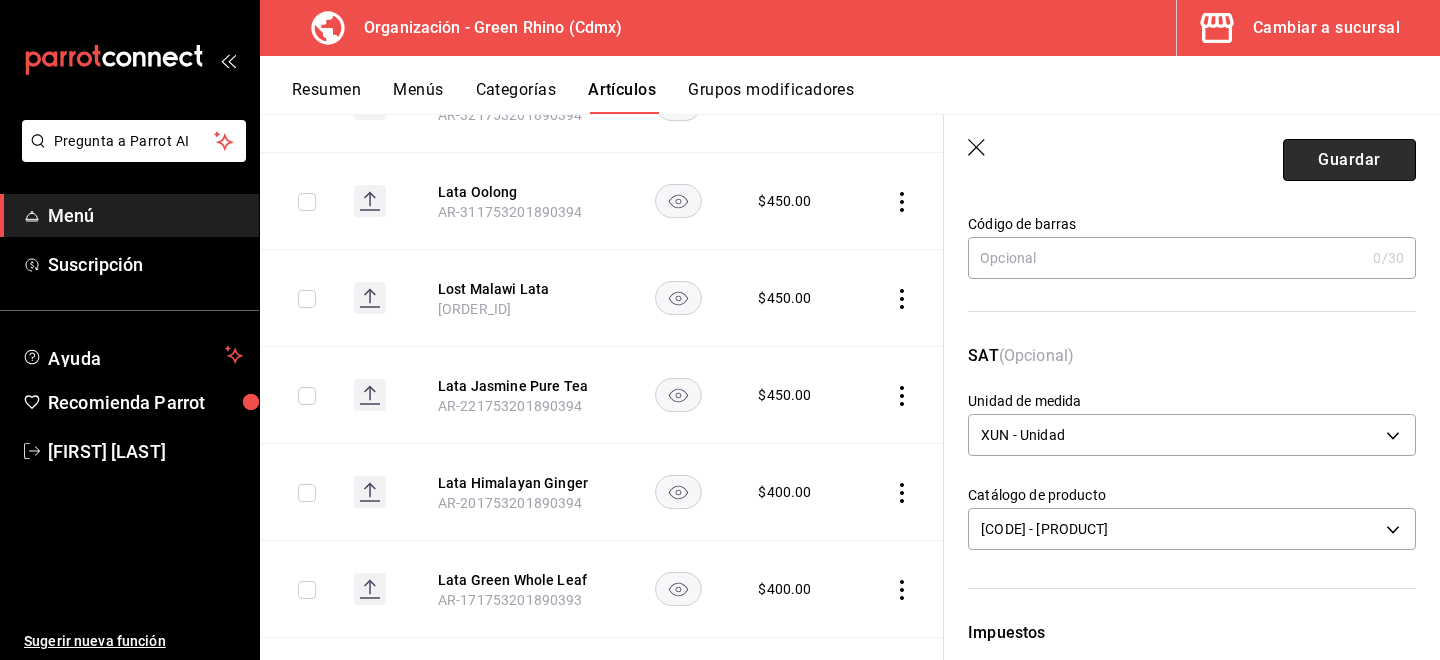 click on "Guardar" at bounding box center [1349, 160] 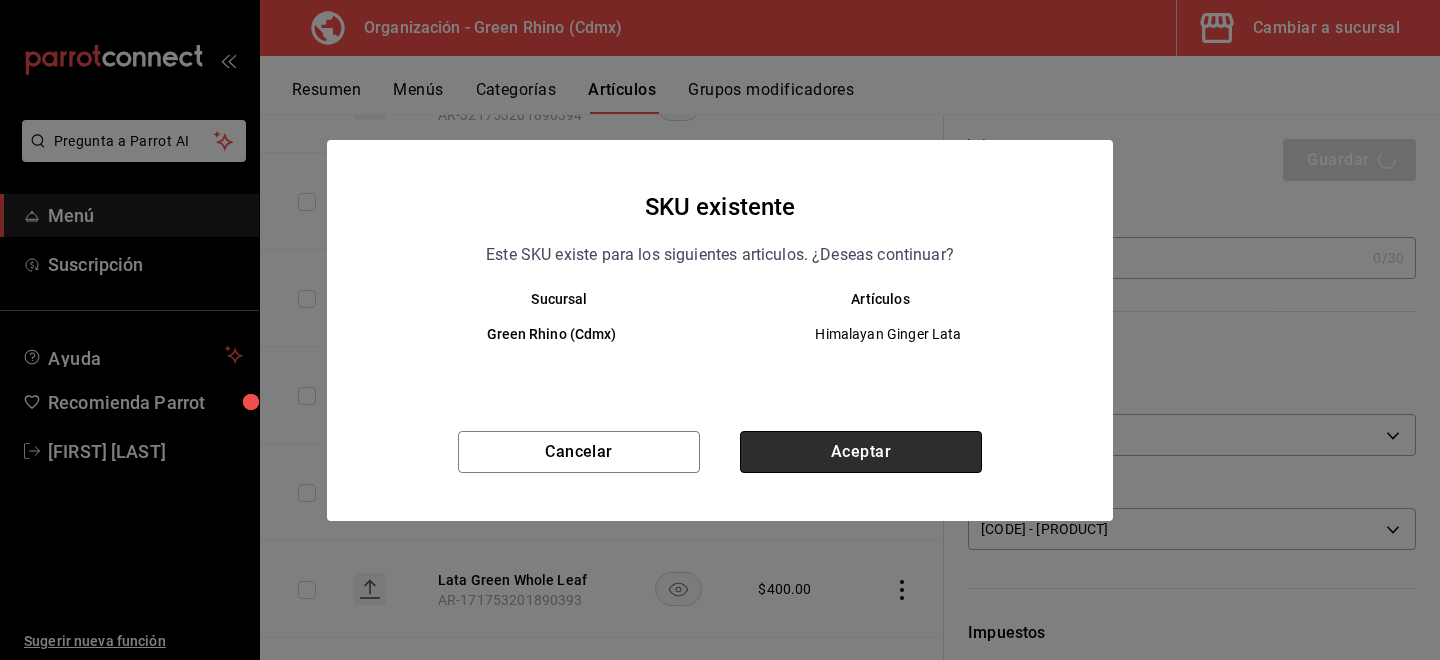 click on "Aceptar" at bounding box center [861, 452] 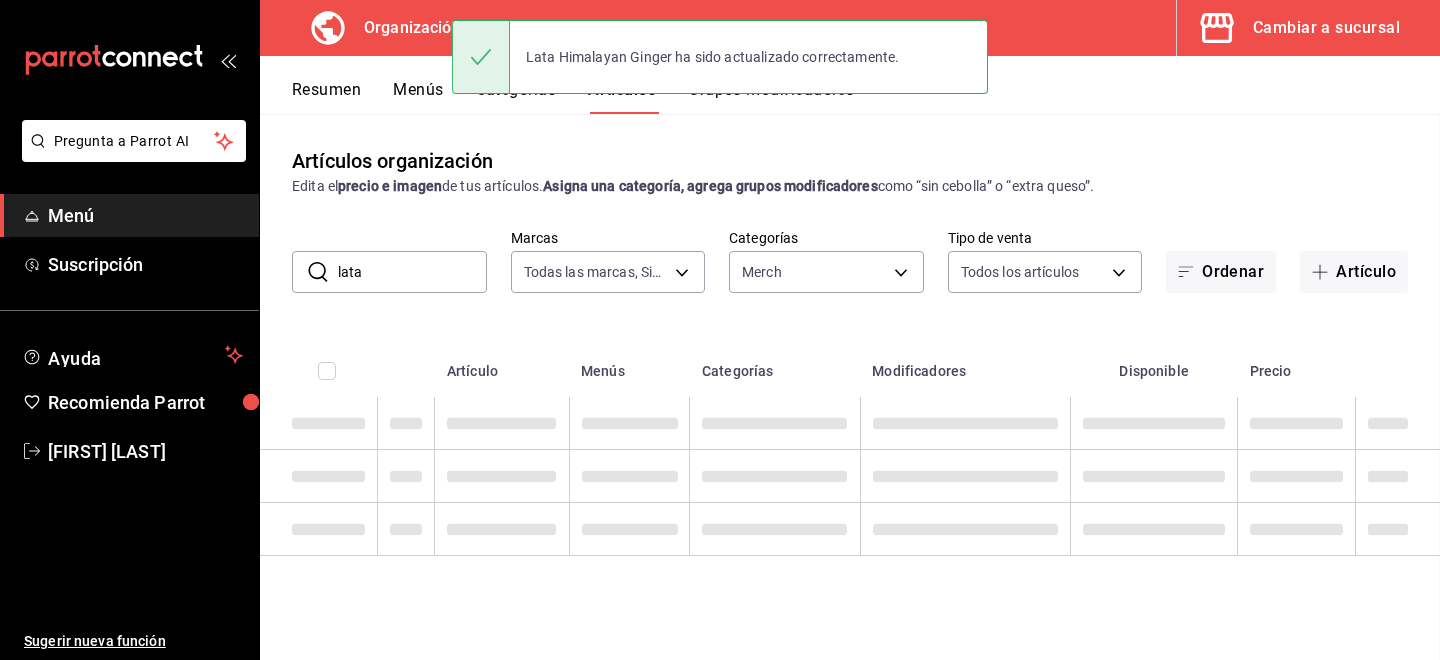 scroll, scrollTop: 0, scrollLeft: 0, axis: both 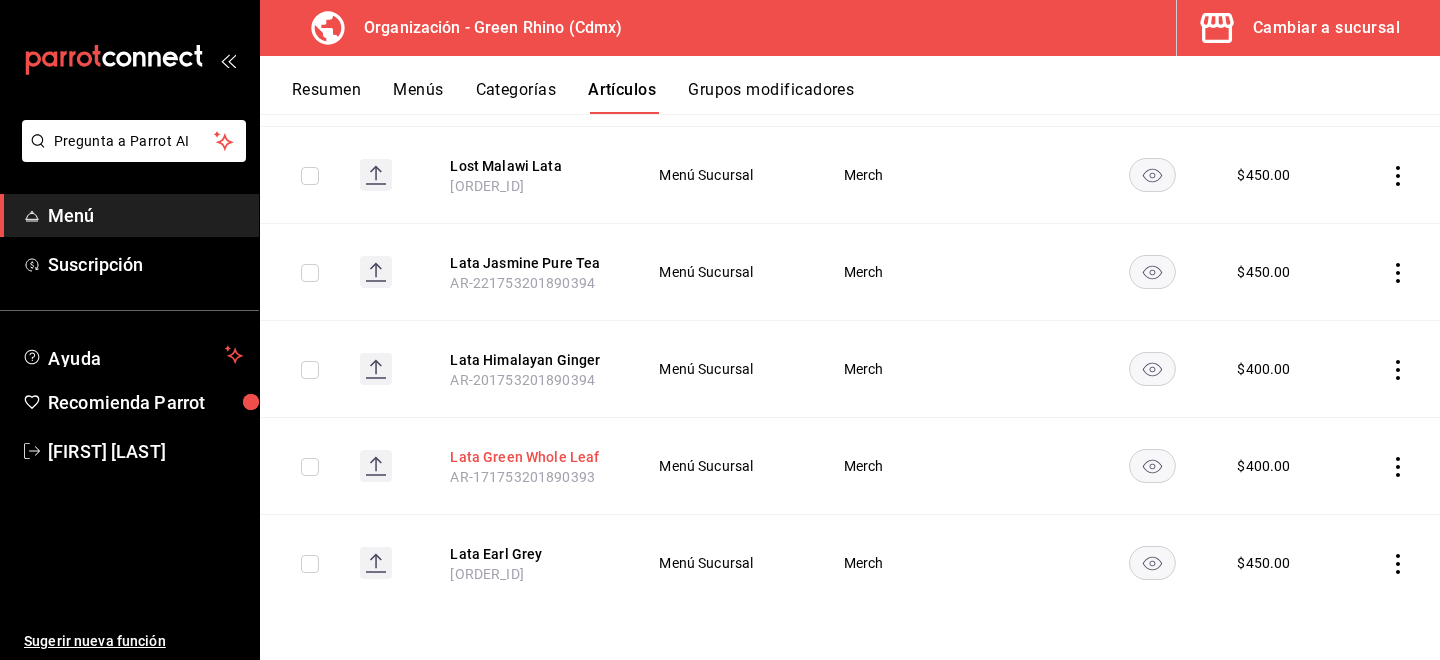 click on "Lata Green Whole Leaf" at bounding box center [530, 457] 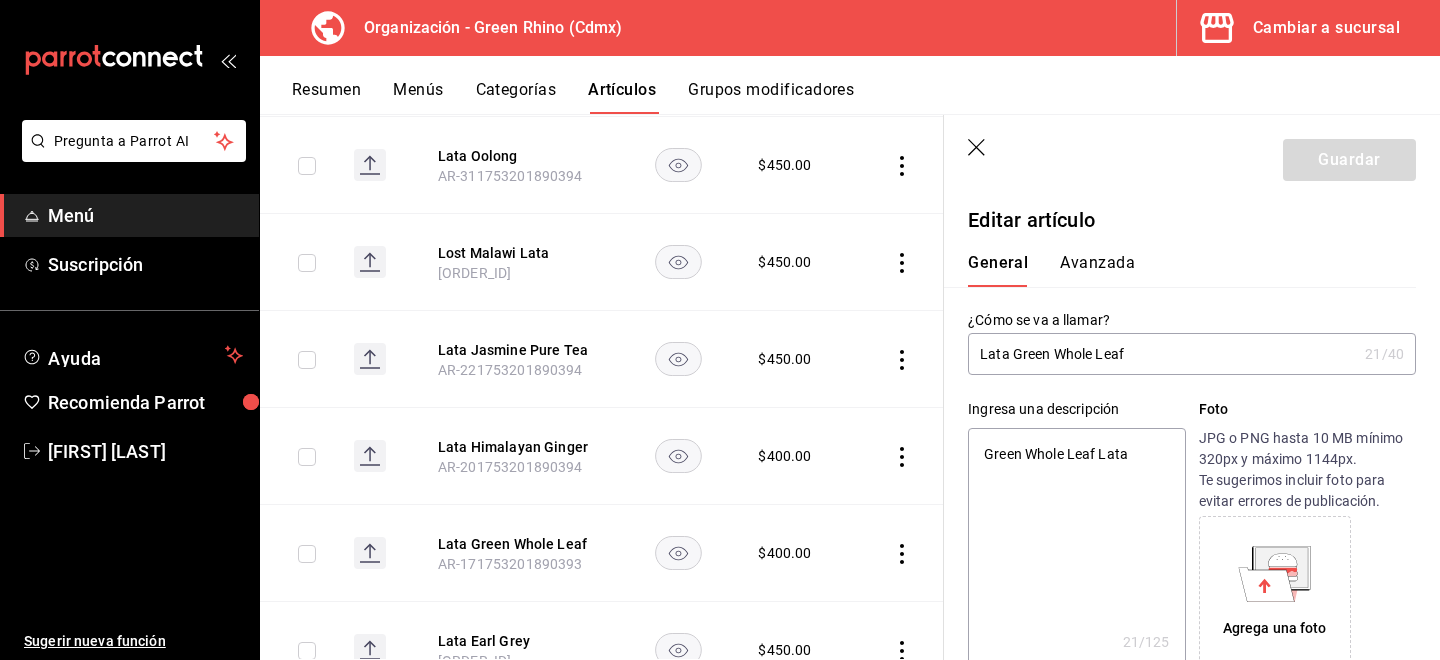 click on "General Avanzada" at bounding box center [1180, 261] 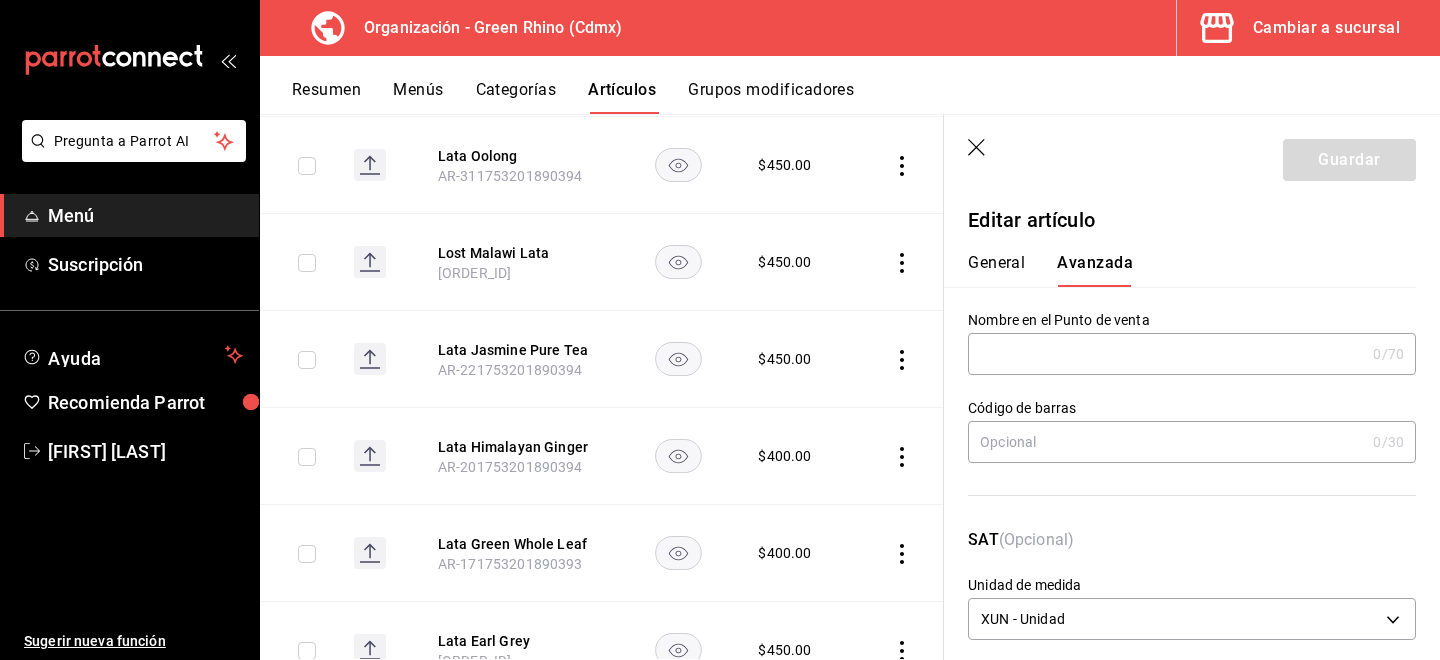 scroll, scrollTop: 163, scrollLeft: 0, axis: vertical 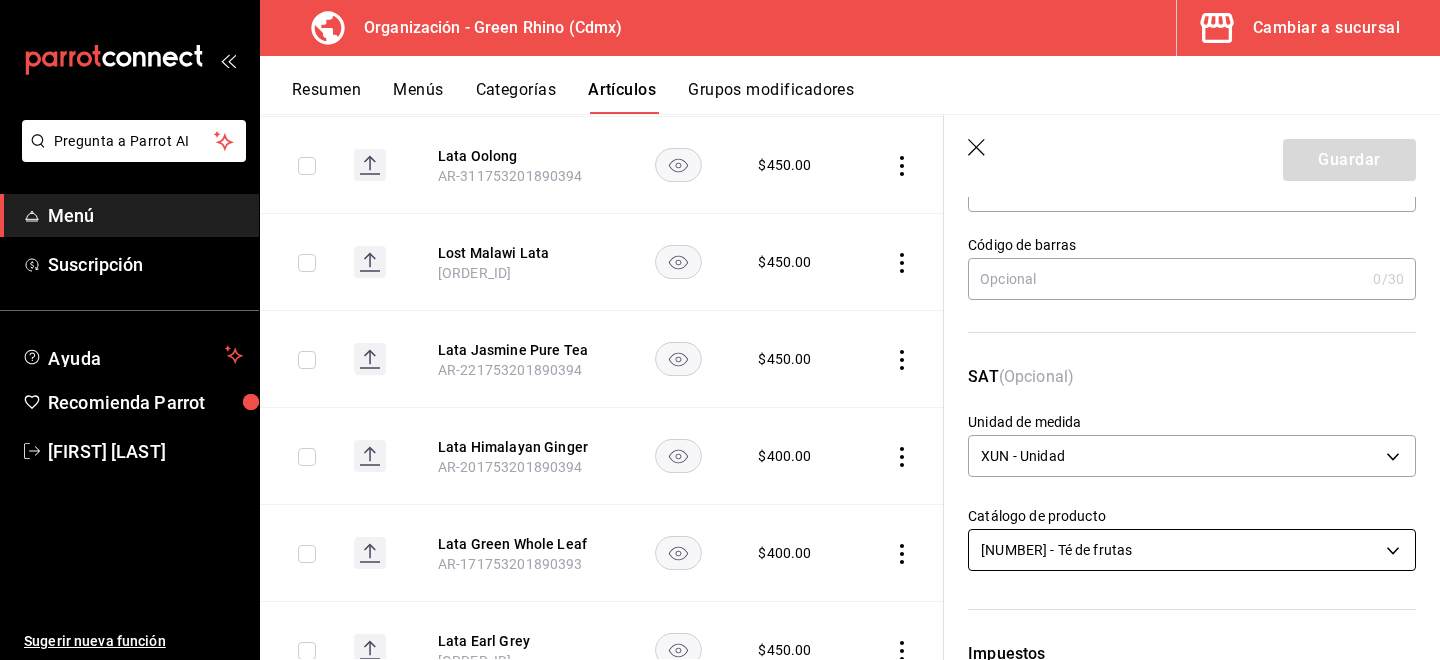 click on "Pregunta a Parrot AI Menú   Suscripción   Ayuda Recomienda Parrot   [FIRST] [LAST]   Sugerir nueva función   Organización - Green Rhino ([CITY]) Cambiar a sucursal Resumen Menús Categorías Artículos Grupos modificadores Artículos organización Edita el  precio e imagen  de tus artículos.  Asigna una categoría, agrega grupos modificadores  como “sin cebolla” o “extra queso”. ​ lata ​ Marcas Todas las marcas, Sin marca [UUID] Categorías Merch [UUID] Tipo de venta Todos los artículos ALL Ordenar Artículo Disponible Precio Lata Soothe Me [SKU] $ 400.00 Lata Silver Tip [SKU] $ 450.00 Lata Rooibos [SKU] $ 450.00 Lata Recovery Me [SKU] $ 450.00 Lata Pick Me Up [SKU] $ 400.00 Lata Oolong [SKU] $ 450.00 Lost Malawi Lata [SKU] $ 450.00 Lata Jasmine Pure Tea [SKU] $ 450.00 Lata Himalayan Ginger [SKU] $ 400.00 $ 400.00 $ 450.00" at bounding box center [720, 330] 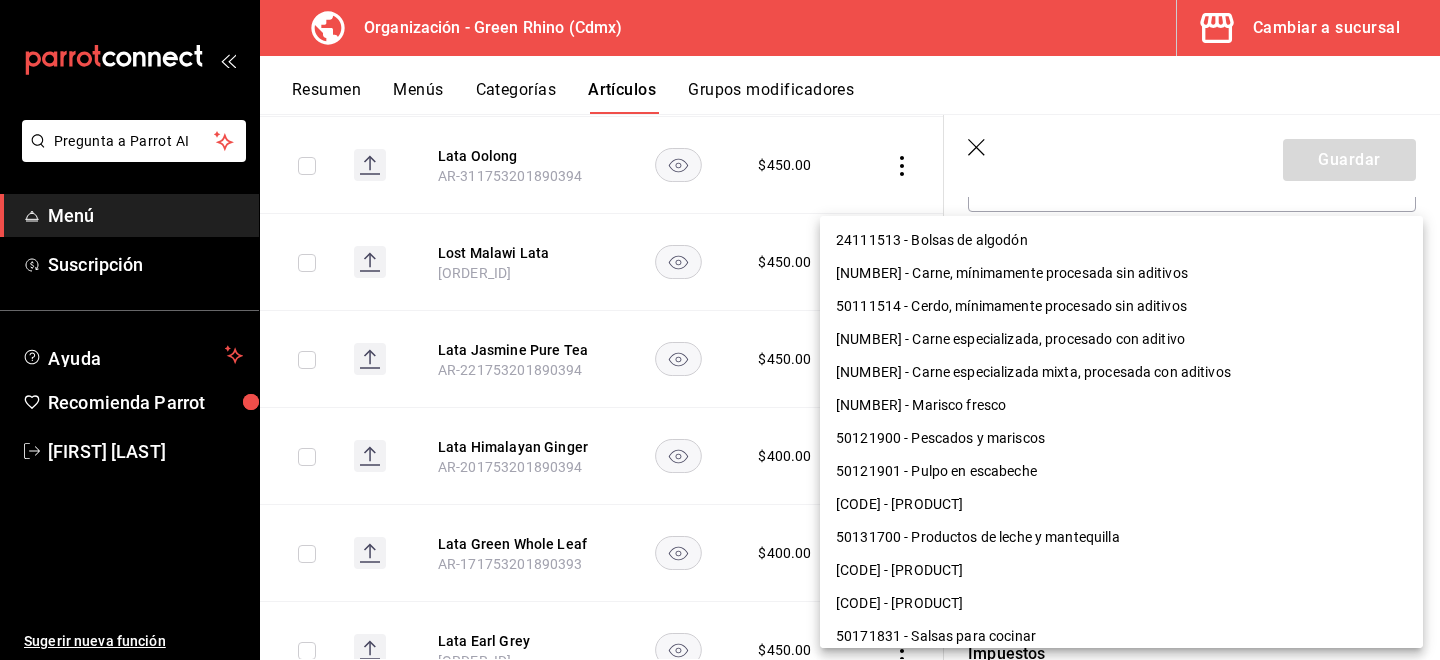 scroll, scrollTop: 963, scrollLeft: 0, axis: vertical 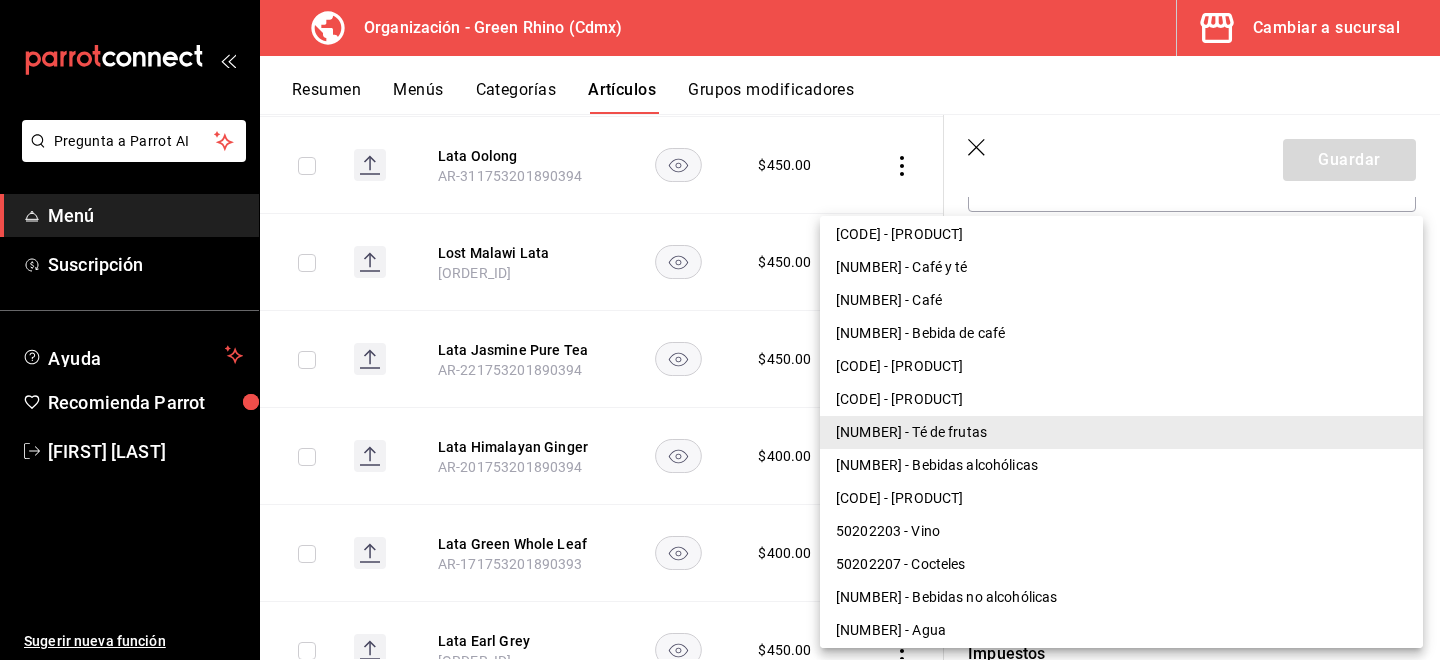 click on "[CODE] - [PRODUCT]" at bounding box center (1121, 366) 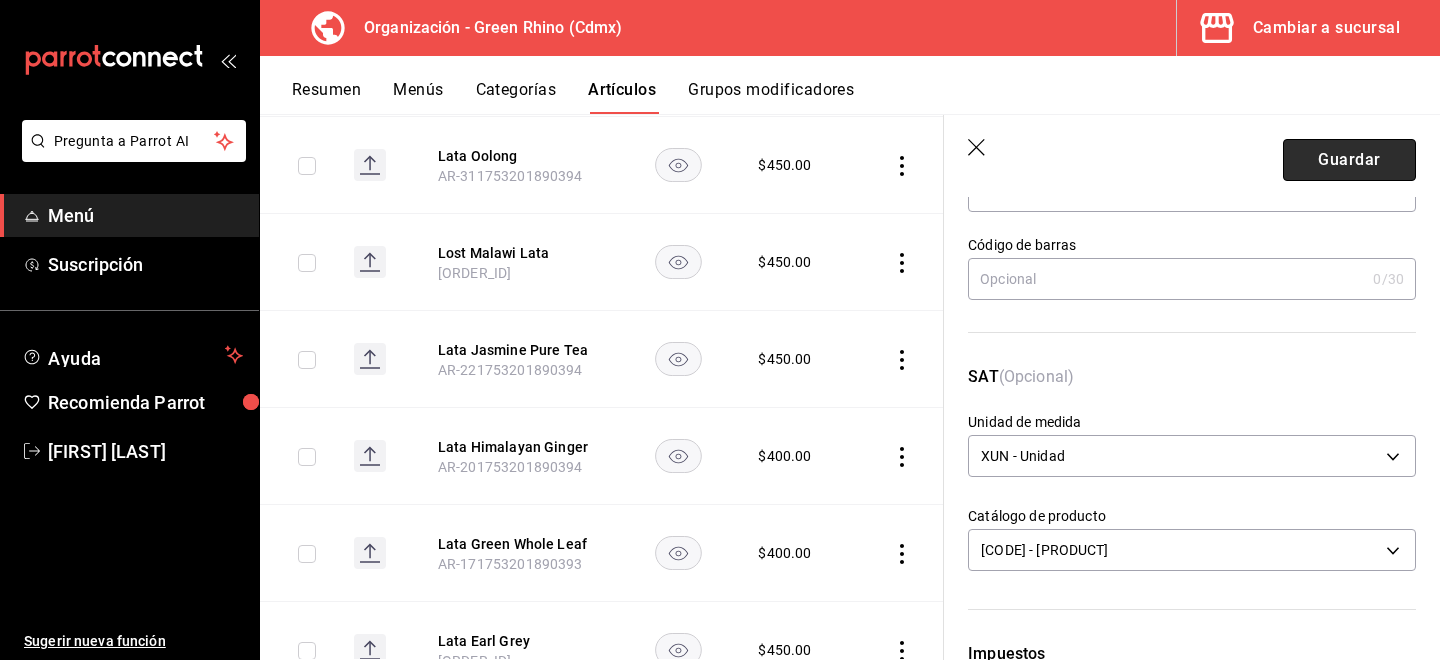 click on "Guardar" at bounding box center [1349, 160] 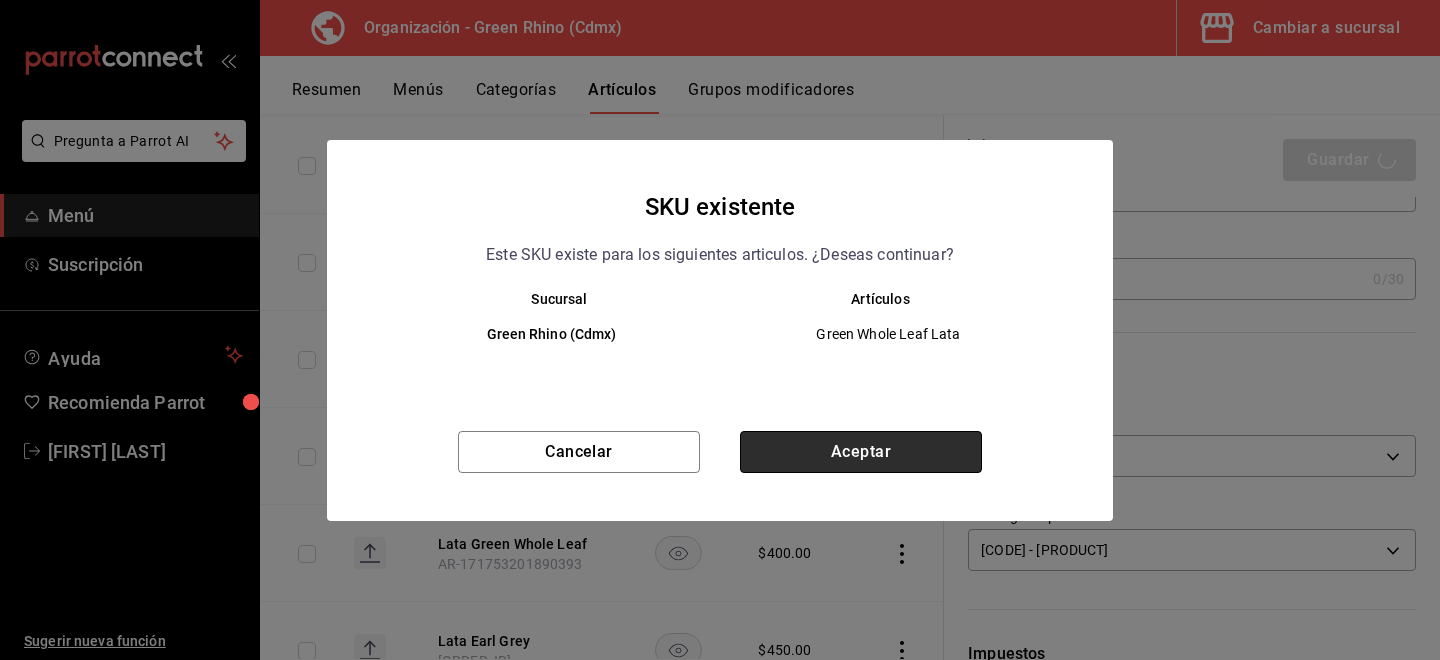 click on "Aceptar" at bounding box center (861, 452) 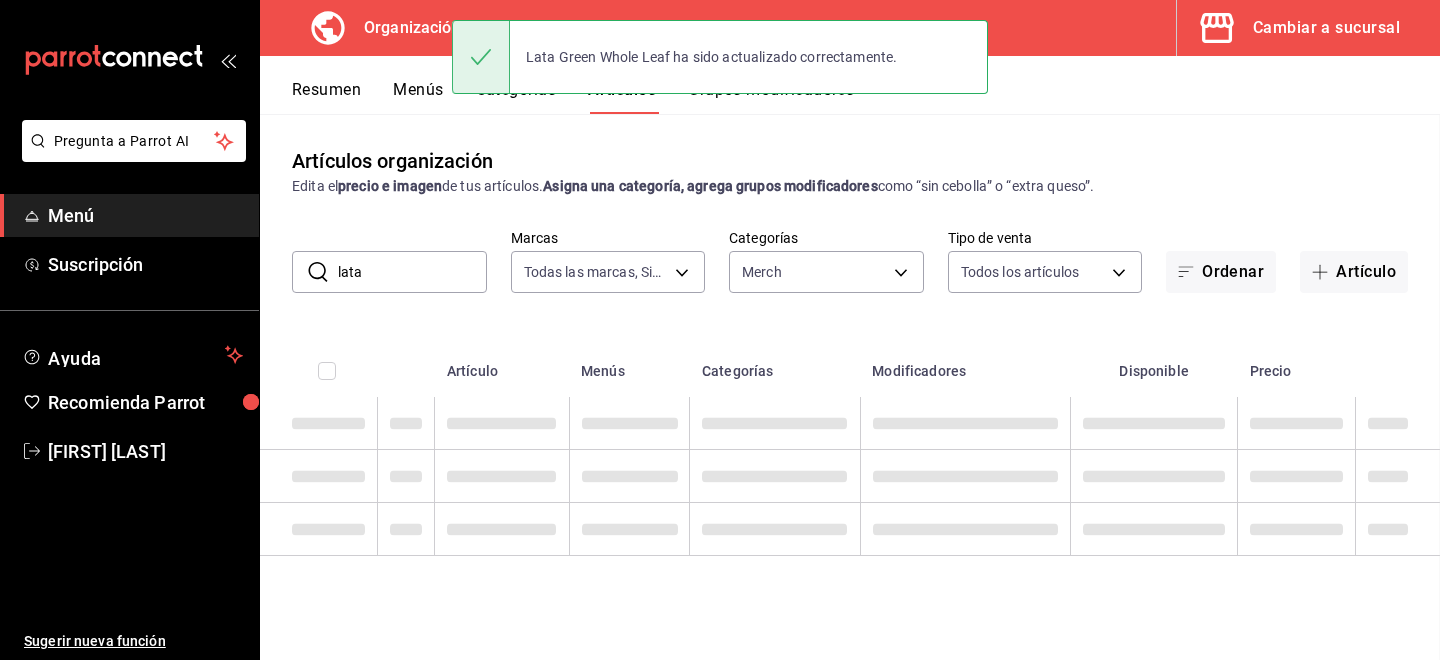 scroll, scrollTop: 0, scrollLeft: 0, axis: both 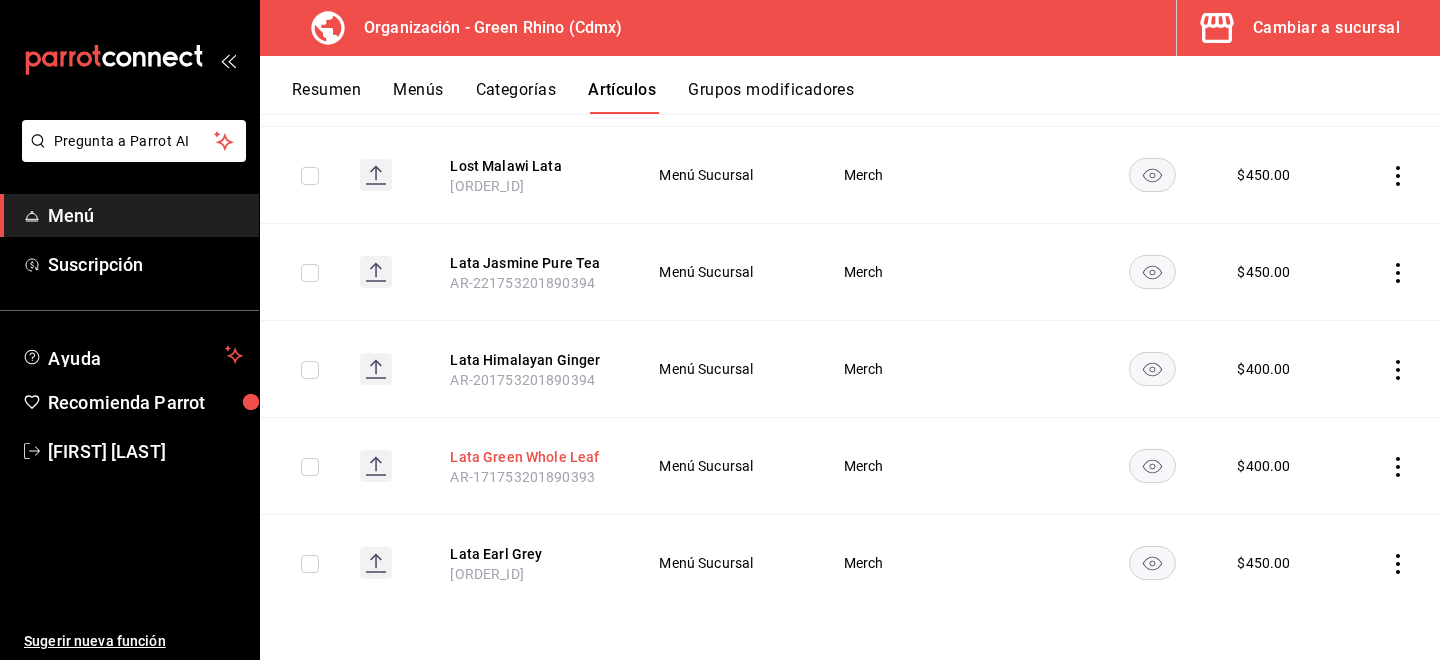 click on "Lata Green Whole Leaf" at bounding box center [530, 457] 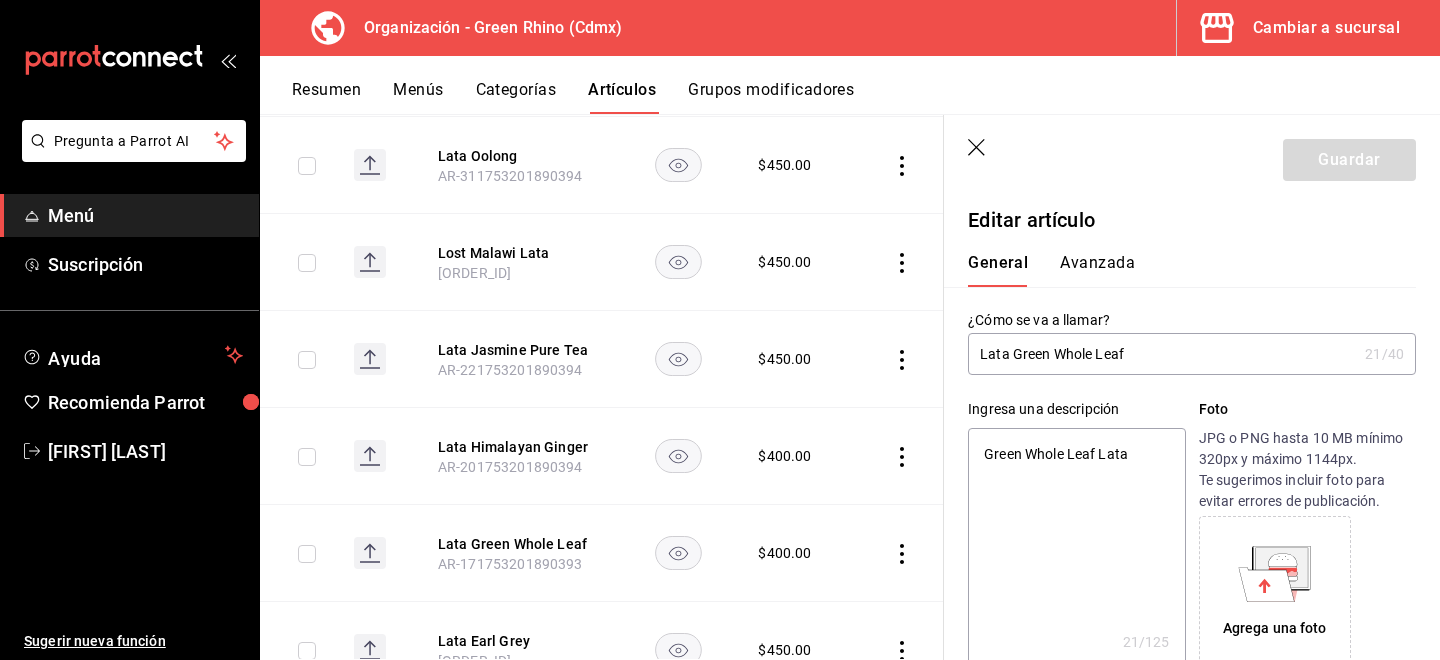 type on "x" 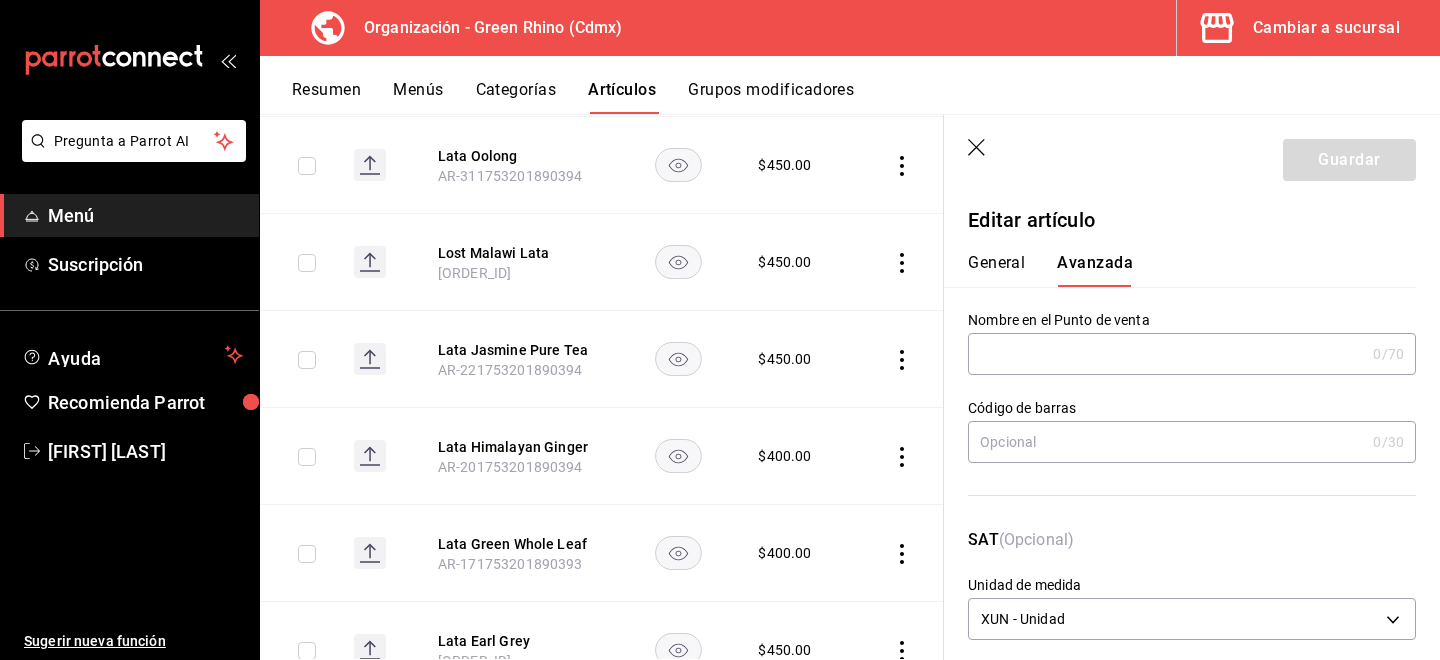 scroll, scrollTop: 196, scrollLeft: 0, axis: vertical 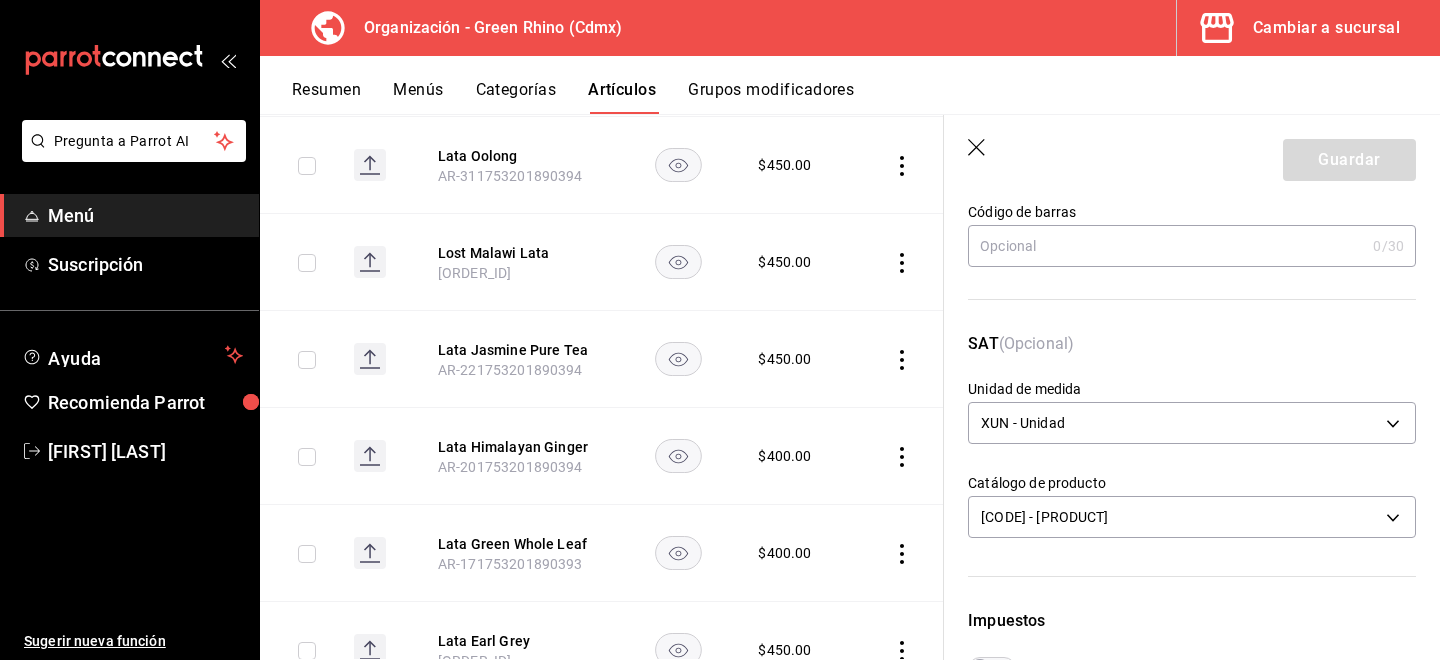 click on "Unidad de medida" at bounding box center [1192, 389] 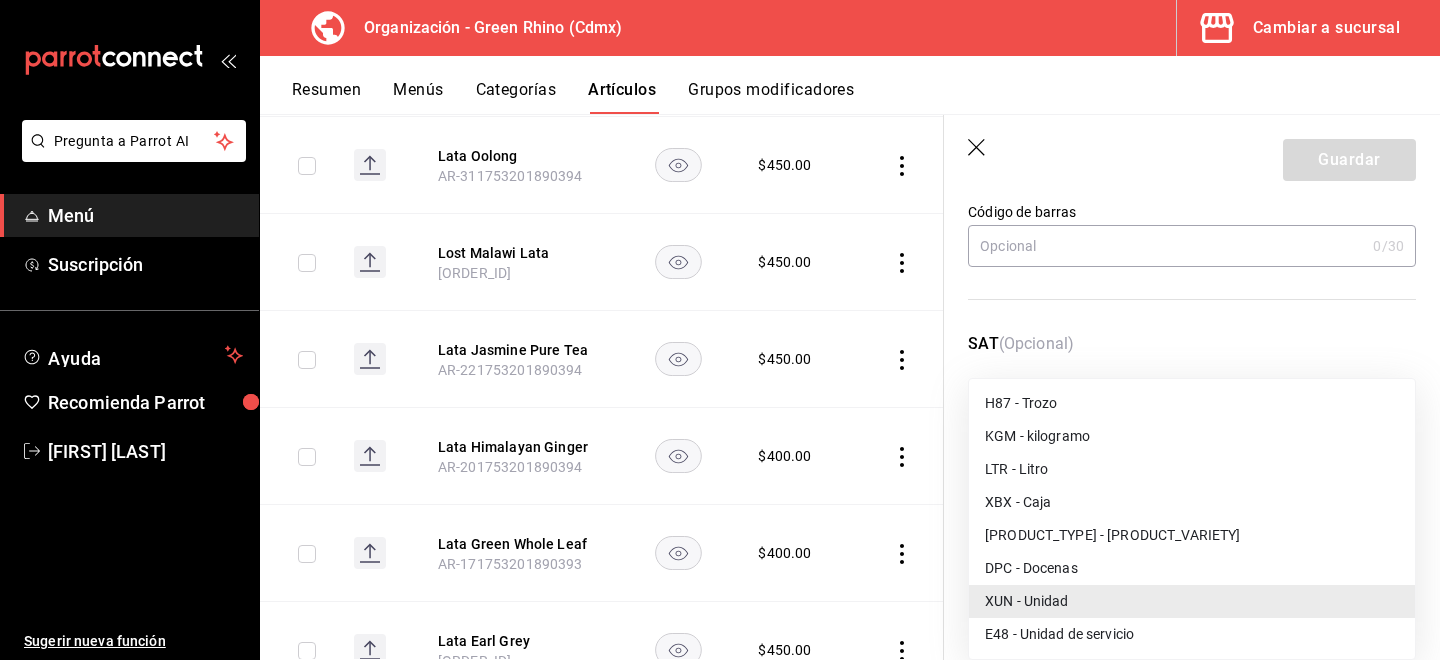 click on "Pregunta a Parrot AI Menú   Suscripción   Ayuda Recomienda Parrot   [FIRST] [LAST]   Sugerir nueva función   Organización - Green Rhino ([CITY]) Cambiar a sucursal Resumen Menús Categorías Artículos Grupos modificadores Artículos organización Edita el  precio e imagen  de tus artículos.  Asigna una categoría, agrega grupos modificadores  como “sin cebolla” o “extra queso”. ​ lata ​ Marcas Todas las marcas, Sin marca [UUID] Categorías Merch [UUID] Tipo de venta Todos los artículos ALL Ordenar Artículo Disponible Precio Lata Soothe Me [SKU] $ 400.00 Lata Silver Tip [SKU] $ 450.00 Lata Rooibos [SKU] $ 450.00 Lata Recovery Me [SKU] $ 450.00 Lata Pick Me Up [SKU] $ 400.00 Lata Oolong [SKU] $ 450.00 Lost Malawi Lata [SKU] $ 450.00 Lata Jasmine Pure Tea [SKU] $ 450.00 Lata Himalayan Ginger [SKU] $ 400.00 $ 400.00 $ 450.00" at bounding box center (720, 330) 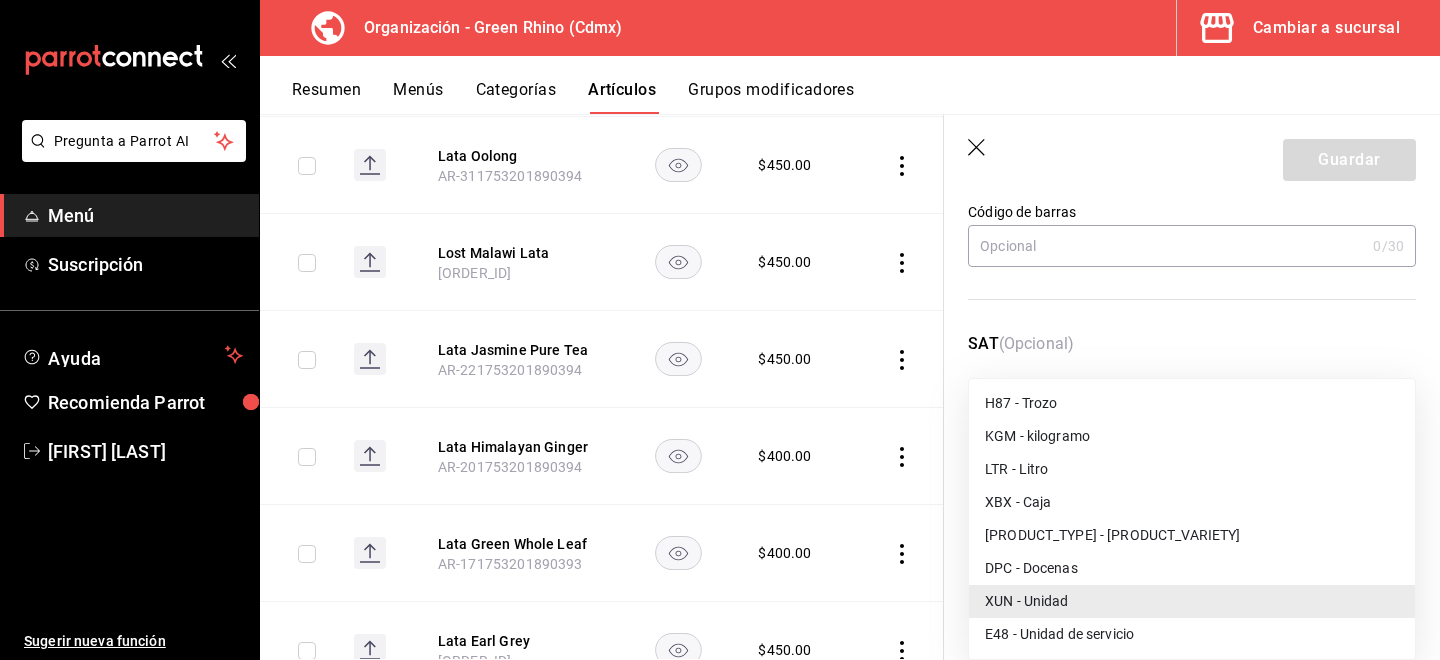 click on "XUN - Unidad" at bounding box center (1192, 601) 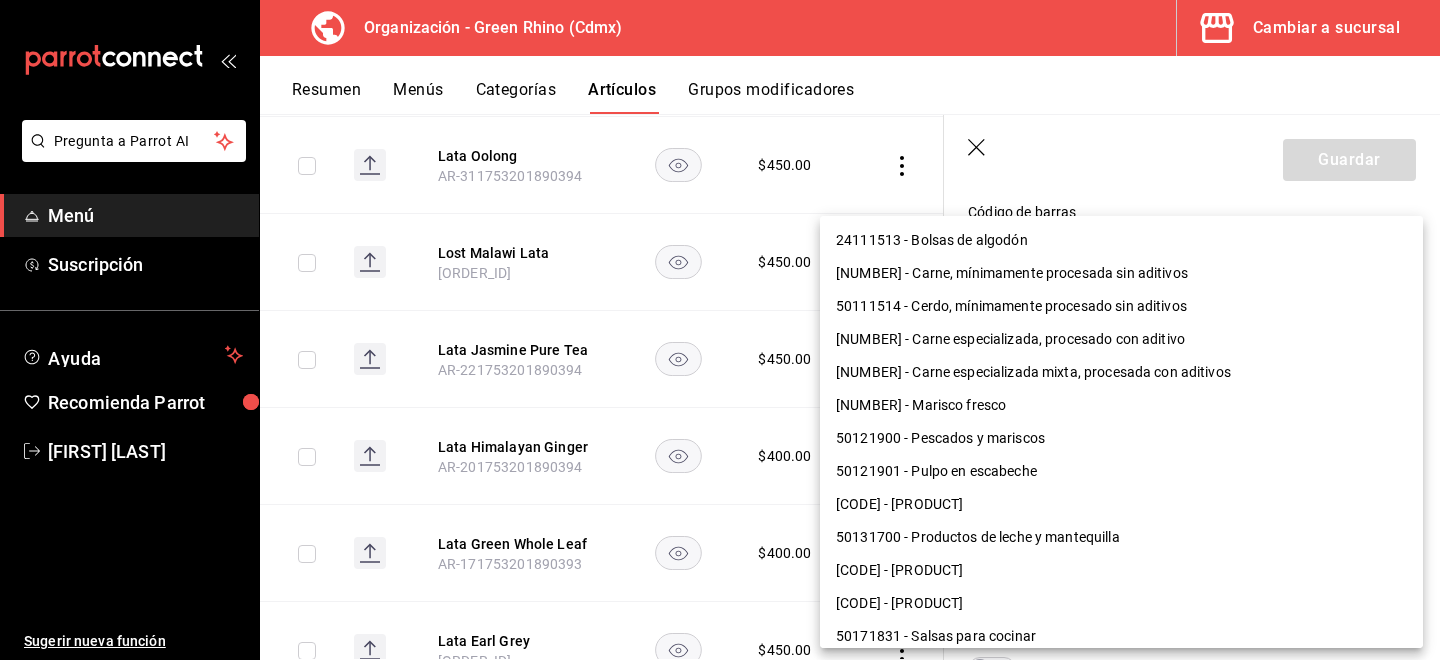 click on "Pregunta a Parrot AI Menú   Suscripción   Ayuda Recomienda Parrot   [FIRST] [LAST]   Sugerir nueva función   Organización - Green Rhino ([CITY]) Cambiar a sucursal Resumen Menús Categorías Artículos Grupos modificadores Artículos organización Edita el  precio e imagen  de tus artículos.  Asigna una categoría, agrega grupos modificadores  como “sin cebolla” o “extra queso”. ​ lata ​ Marcas Todas las marcas, Sin marca [UUID] Categorías Merch [UUID] Tipo de venta Todos los artículos ALL Ordenar Artículo Disponible Precio Lata Soothe Me [SKU] $ 400.00 Lata Silver Tip [SKU] $ 450.00 Lata Rooibos [SKU] $ 450.00 Lata Recovery Me [SKU] $ 450.00 Lata Pick Me Up [SKU] $ 400.00 Lata Oolong [SKU] $ 450.00 Lost Malawi Lata [SKU] $ 450.00 Lata Jasmine Pure Tea [SKU] $ 450.00 Lata Himalayan Ginger [SKU] $ 400.00 $ 400.00 $ 450.00" at bounding box center (720, 330) 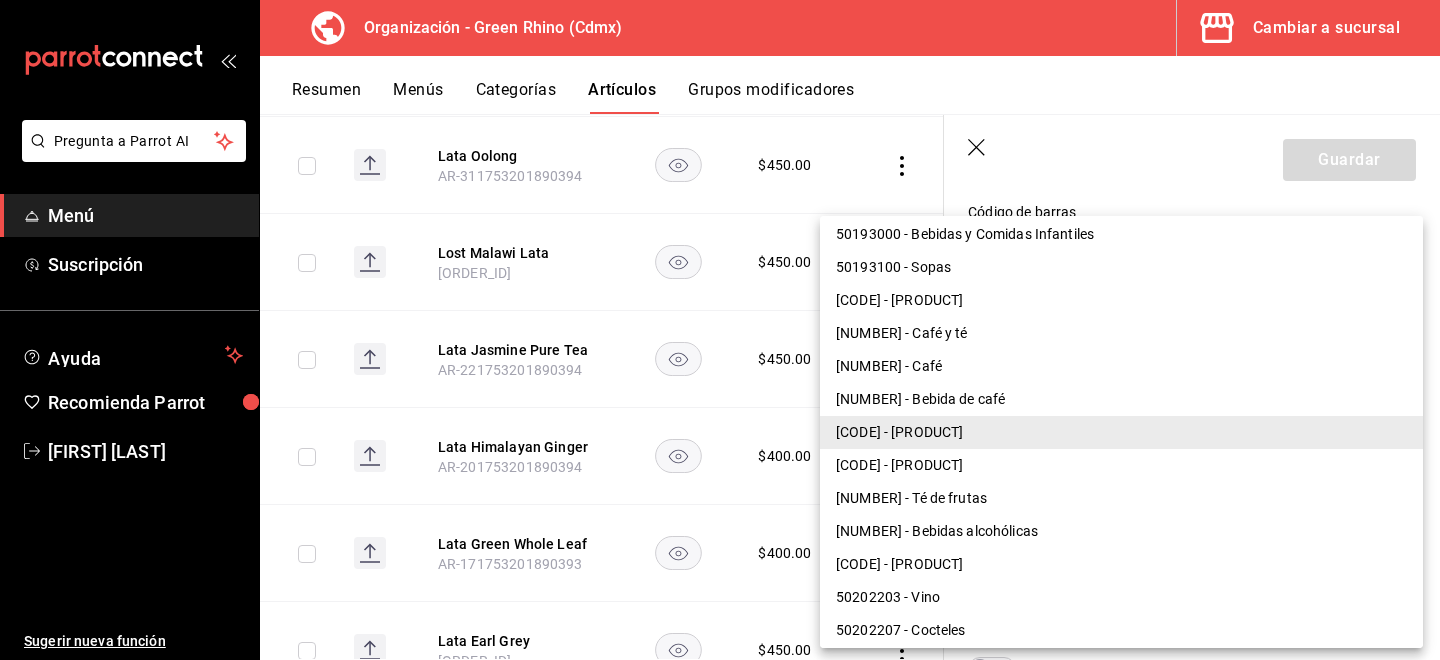 click on "[CODE] - [PRODUCT]" at bounding box center [1121, 432] 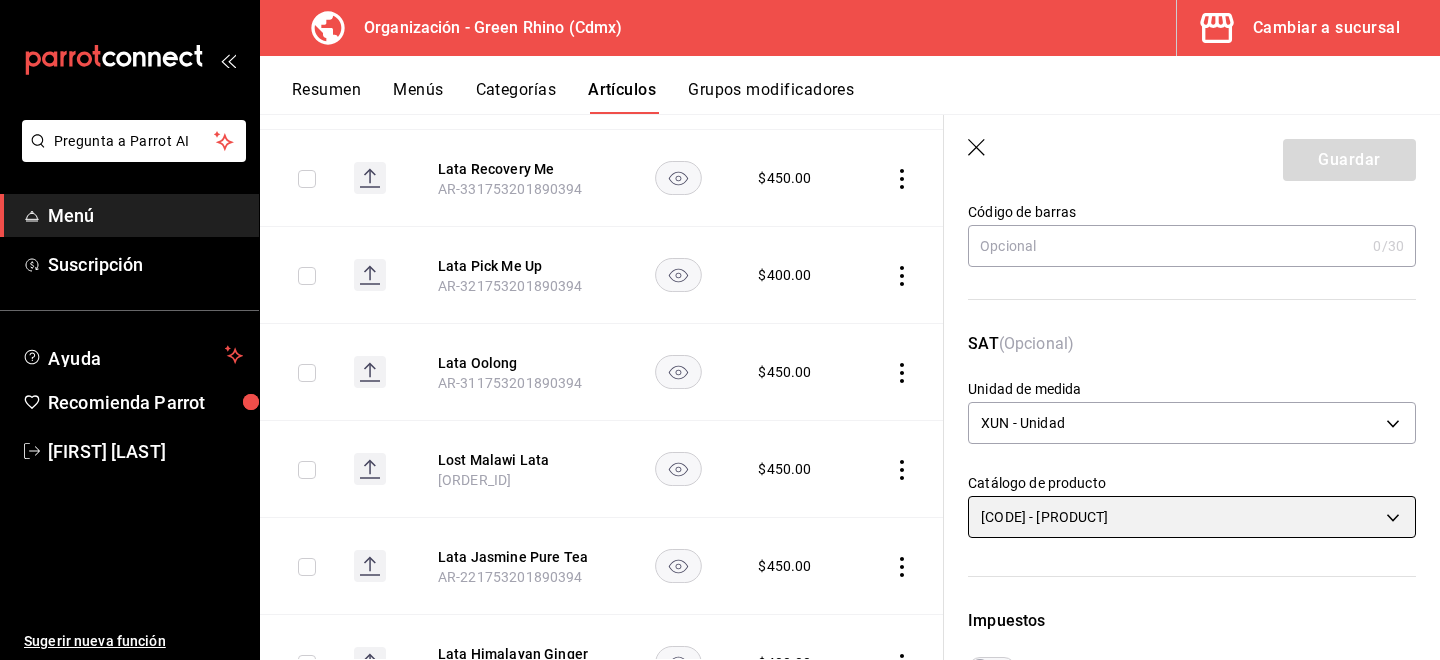 scroll, scrollTop: 620, scrollLeft: 0, axis: vertical 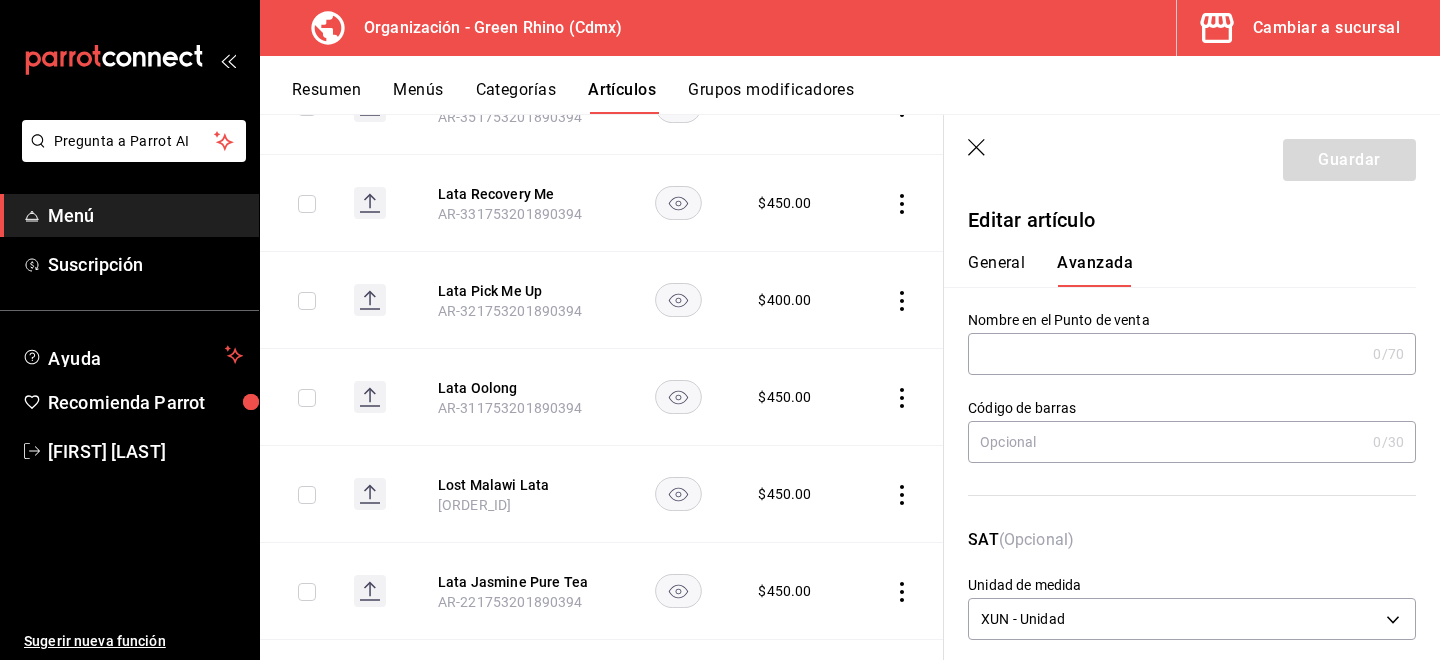 click on "Editar artículo" at bounding box center (1192, 220) 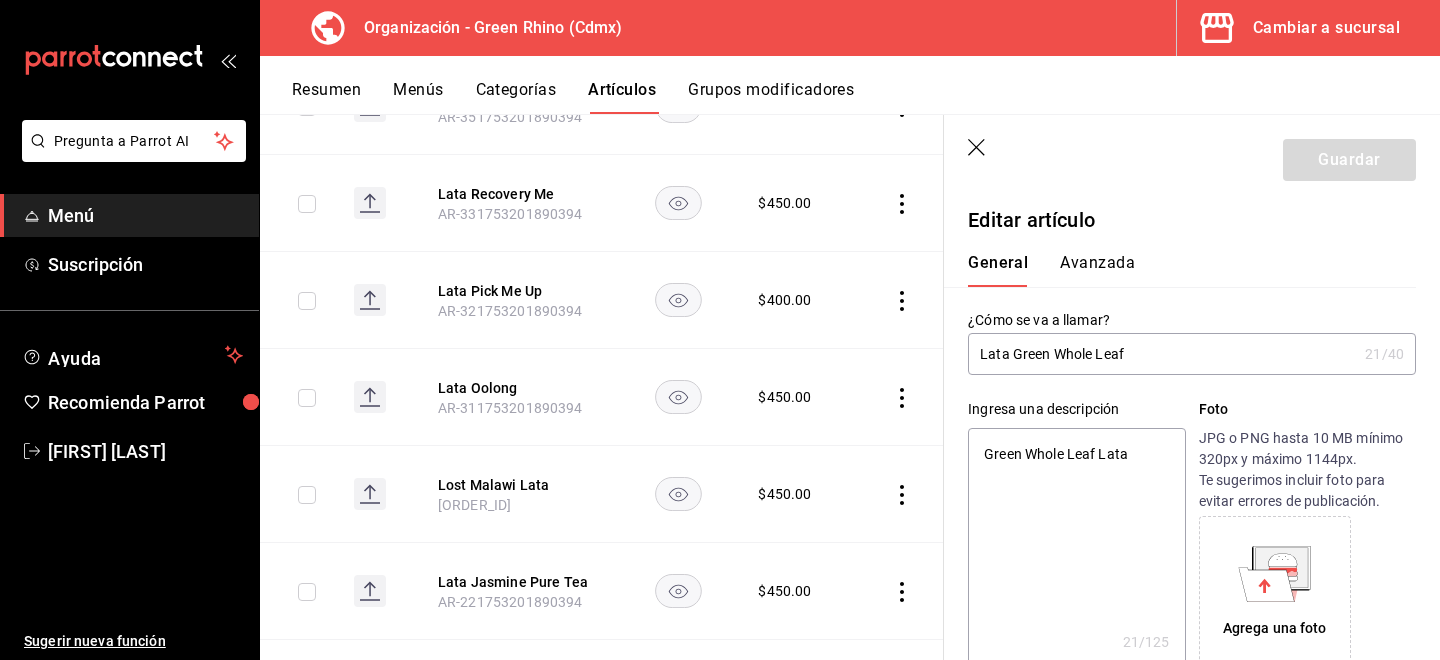 scroll, scrollTop: 939, scrollLeft: 0, axis: vertical 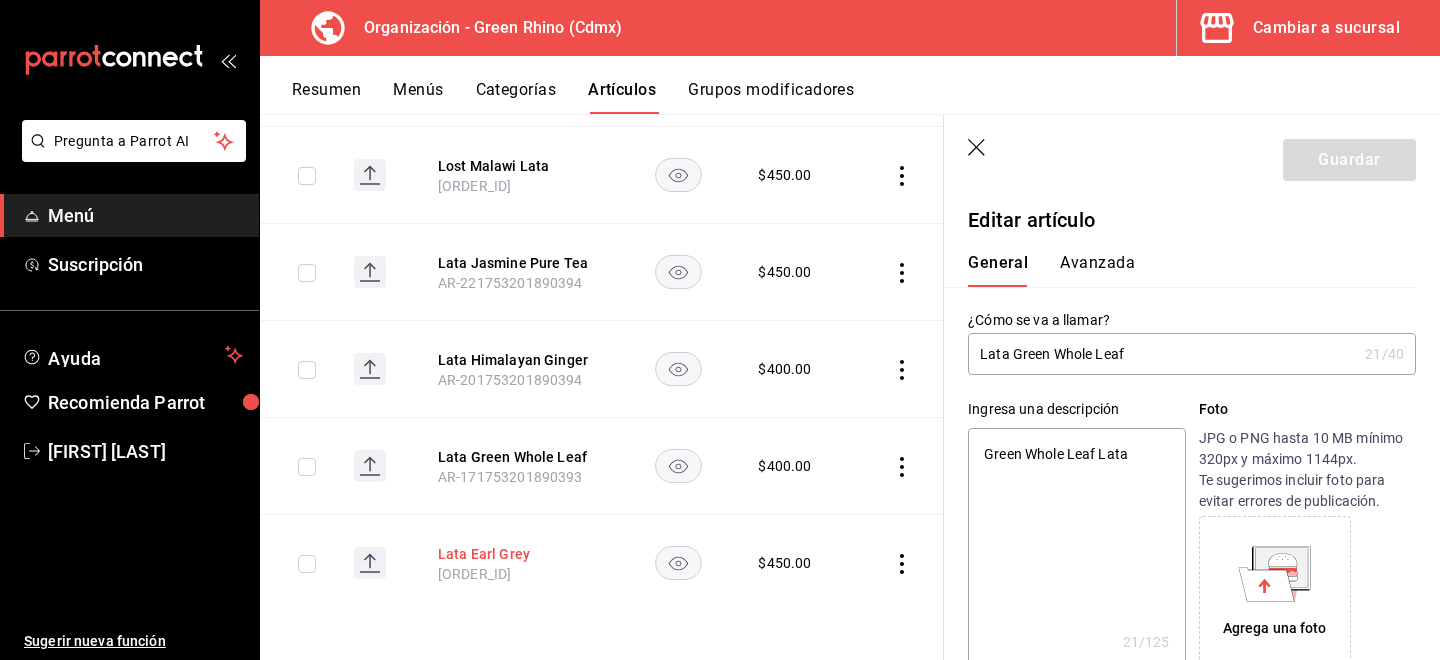 click on "Lata Earl Grey" at bounding box center [518, 554] 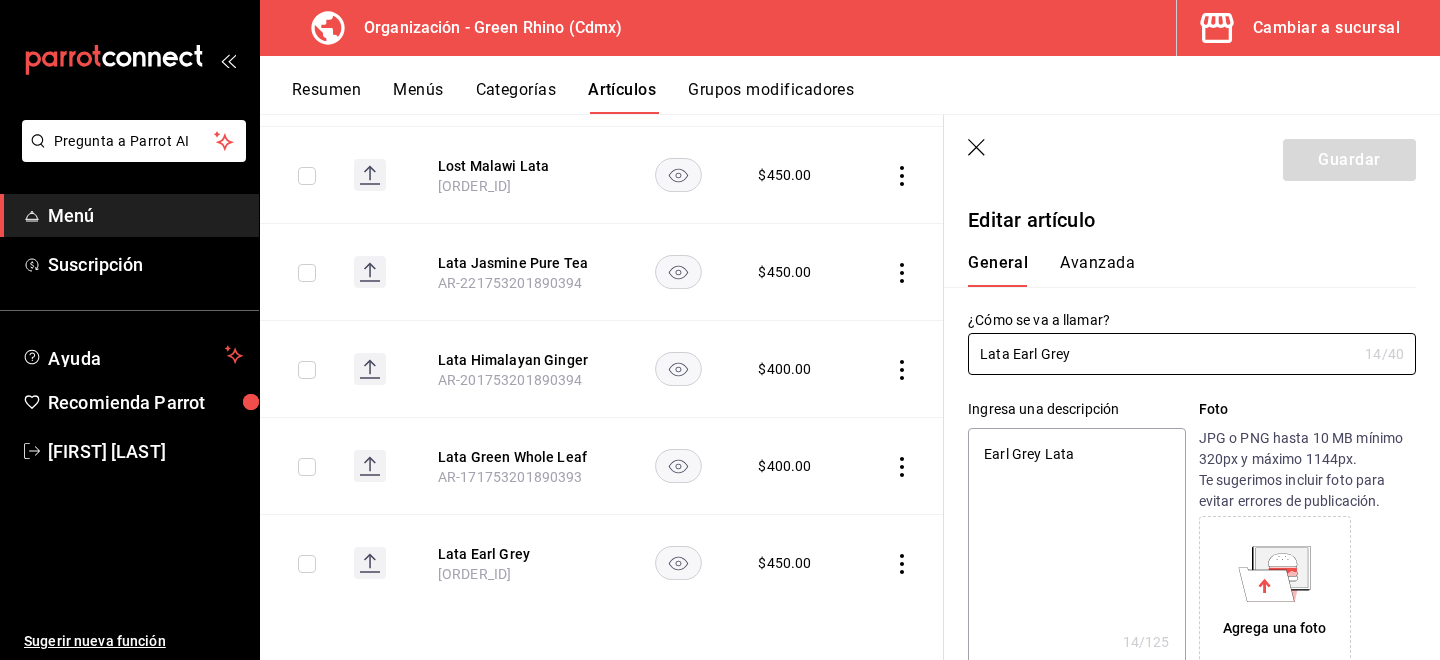 type on "x" 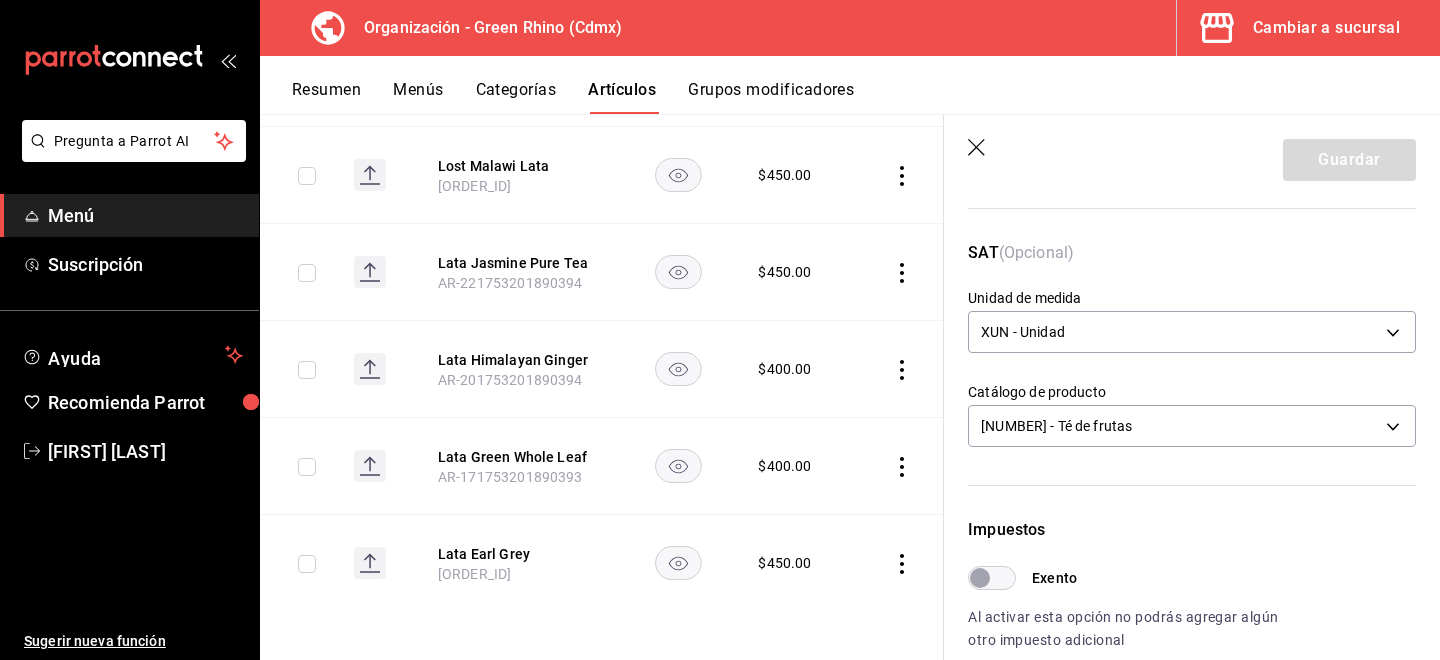 scroll, scrollTop: 288, scrollLeft: 0, axis: vertical 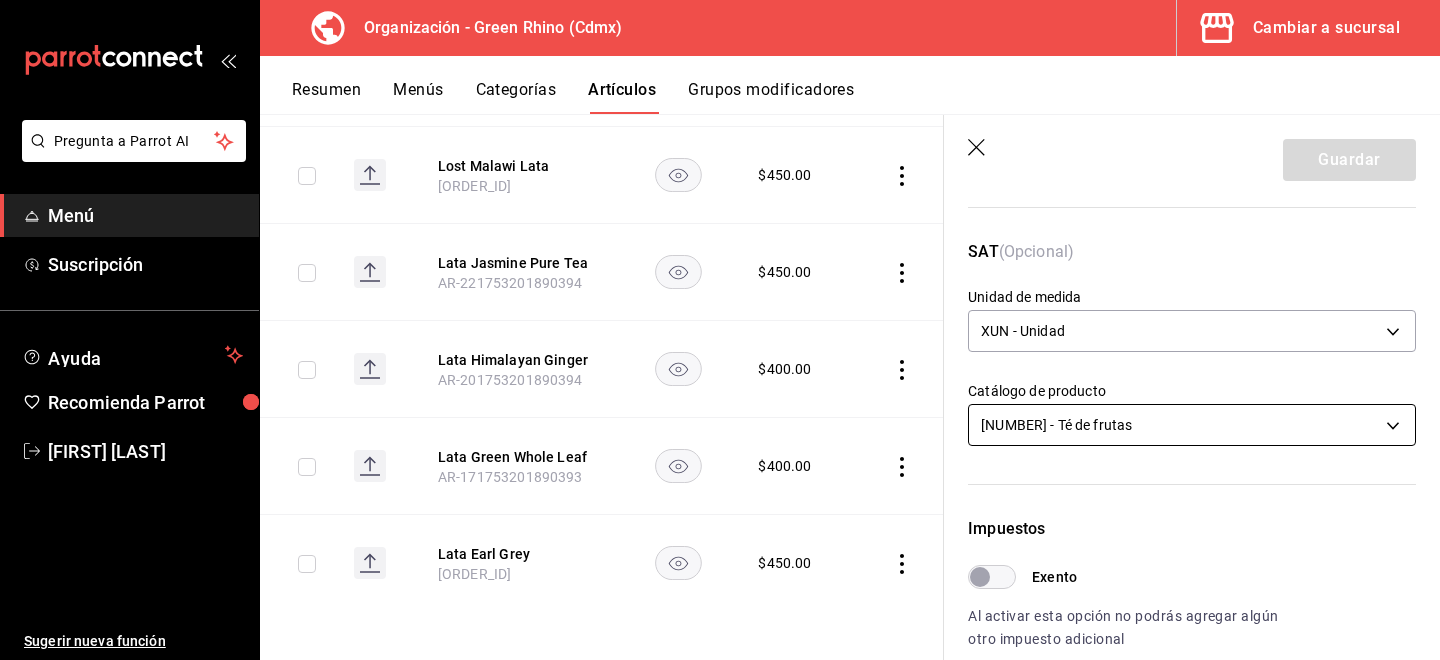 click on "Pregunta a Parrot AI Menú   Suscripción   Ayuda Recomienda Parrot   [FIRST] [LAST]   Sugerir nueva función   Organización - Green Rhino ([CITY]) Cambiar a sucursal Resumen Menús Categorías Artículos Grupos modificadores Artículos organización Edita el  precio e imagen  de tus artículos.  Asigna una categoría, agrega grupos modificadores  como “sin cebolla” o “extra queso”. ​ lata ​ Marcas Todas las marcas, Sin marca [UUID] Categorías Merch [UUID] Tipo de venta Todos los artículos ALL Ordenar Artículo Disponible Precio Lata Soothe Me [SKU] $ 400.00 Lata Silver Tip [SKU] $ 450.00 Lata Rooibos [SKU] $ 450.00 Lata Recovery Me [SKU] $ 450.00 Lata Pick Me Up [SKU] $ 400.00 Lata Oolong [SKU] $ 450.00 Lost Malawi Lata [SKU] $ 450.00 Lata Jasmine Pure Tea [SKU] $ 450.00 Lata Himalayan Ginger [SKU] $ 400.00 $ 400.00 $ 450.00" at bounding box center (720, 330) 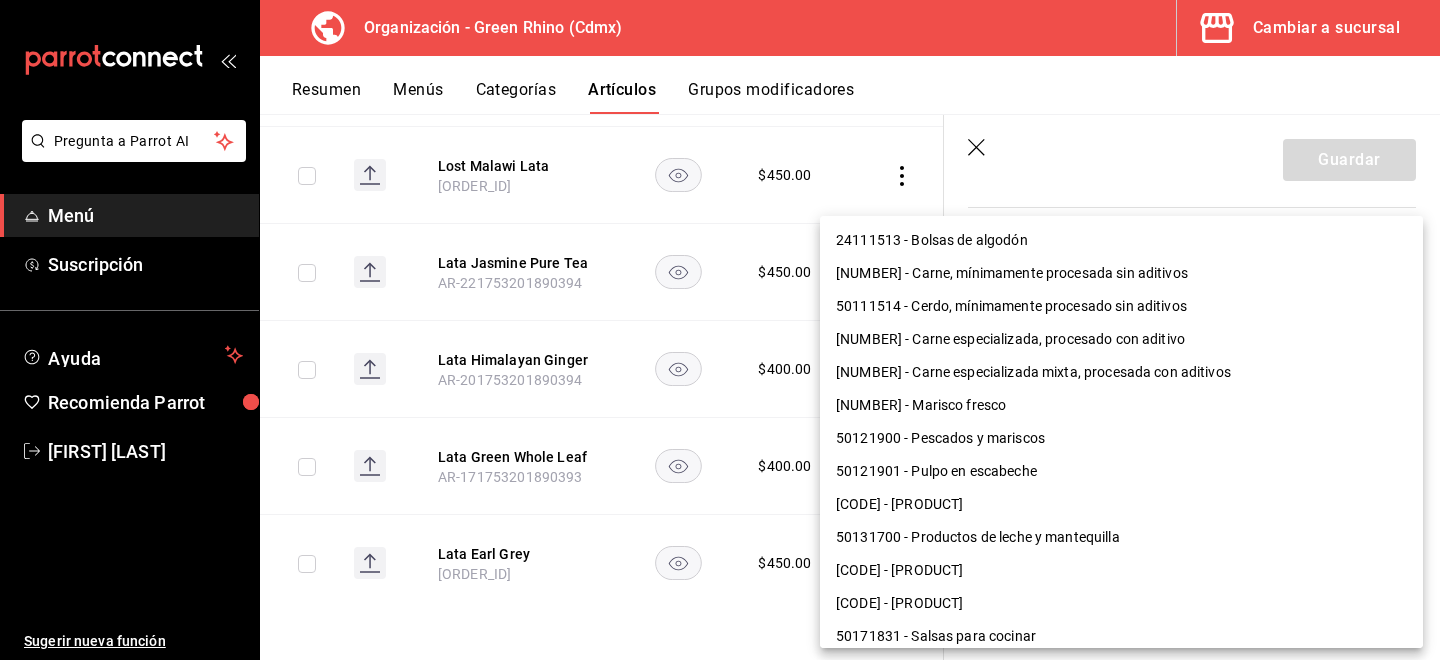 scroll, scrollTop: 963, scrollLeft: 0, axis: vertical 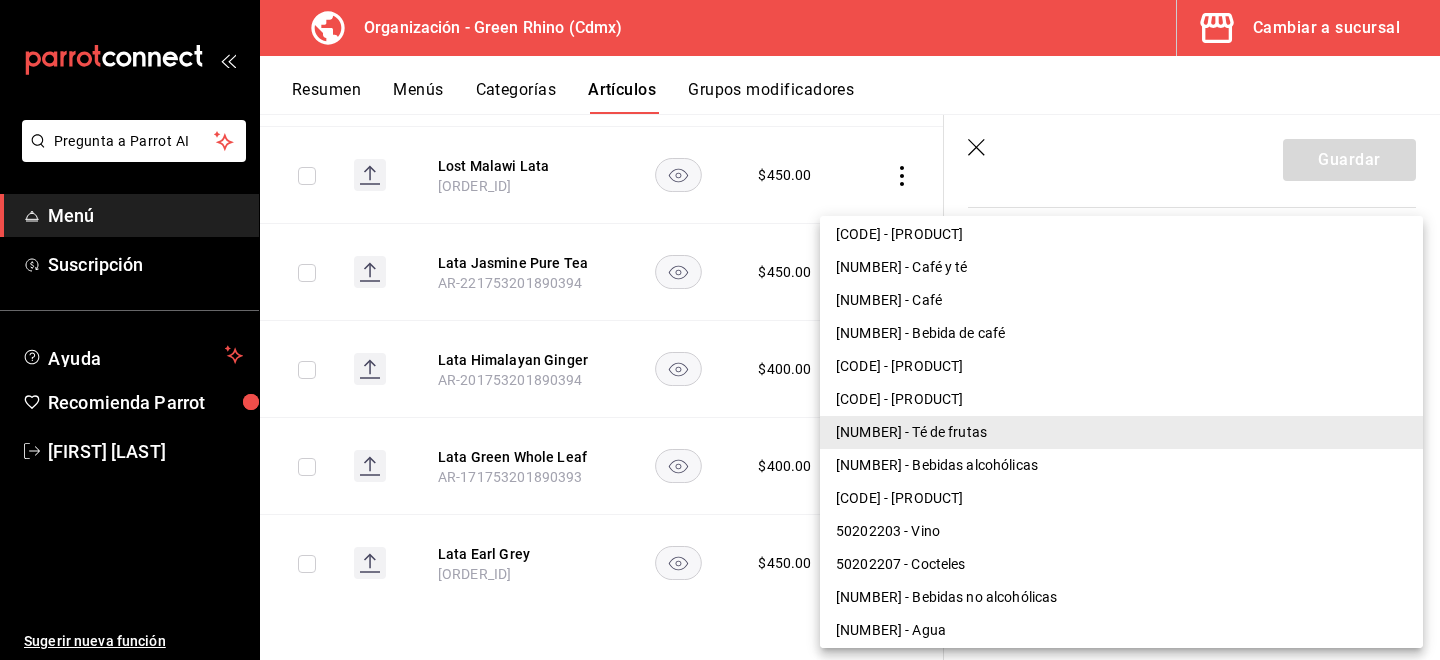 click on "[CODE] - [PRODUCT]" at bounding box center (1121, 366) 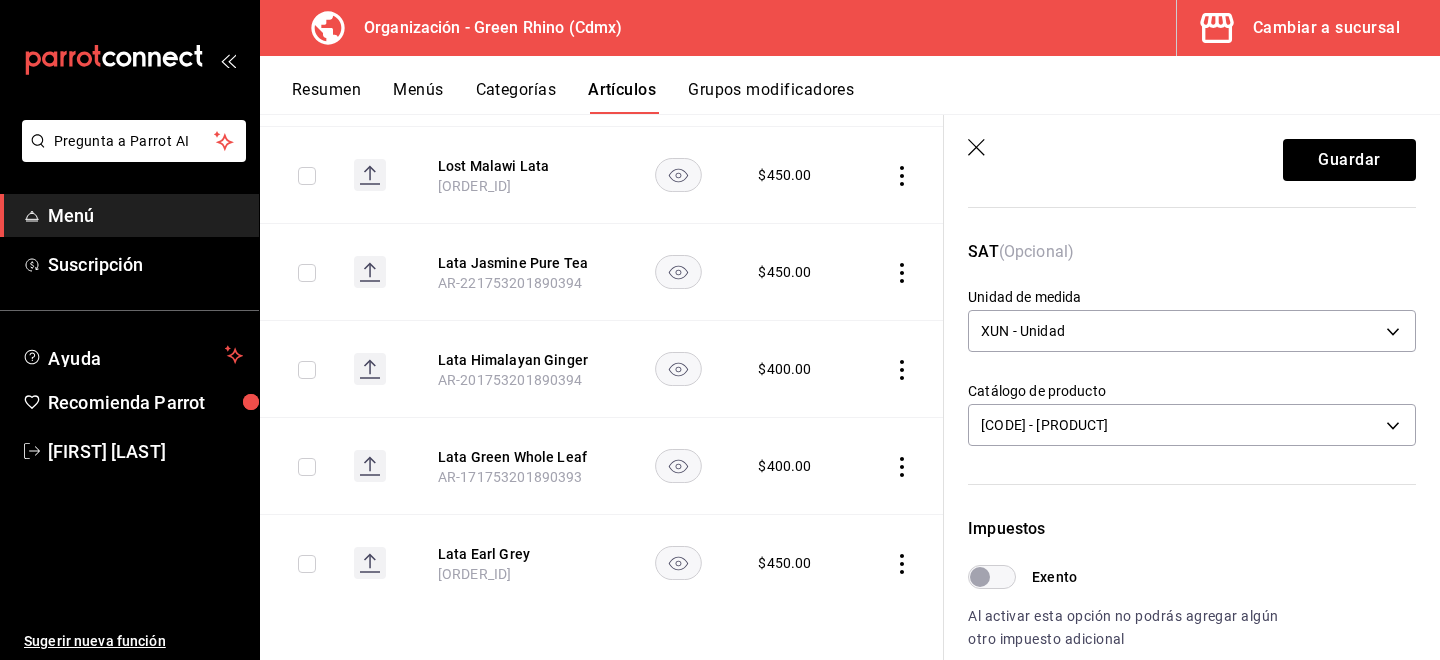 click on "Guardar" at bounding box center (1192, 156) 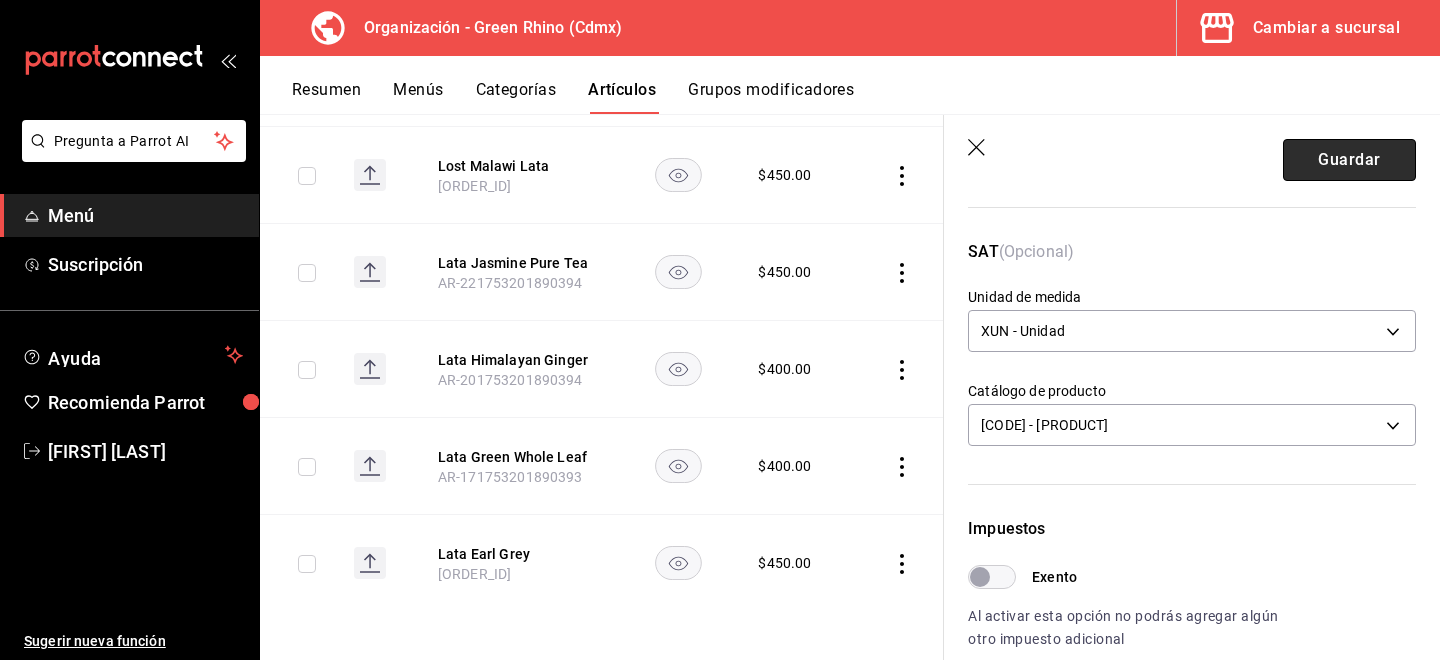 click on "Guardar" at bounding box center [1349, 160] 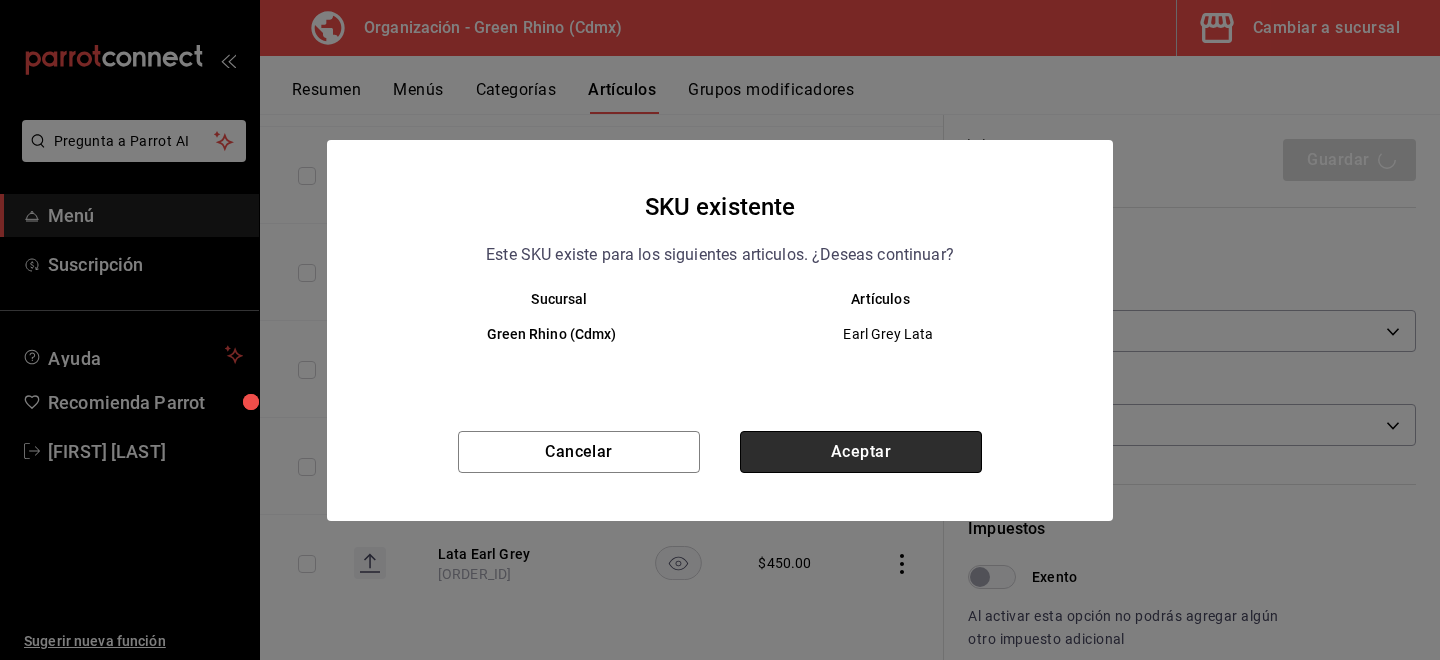 click on "Aceptar" at bounding box center [861, 452] 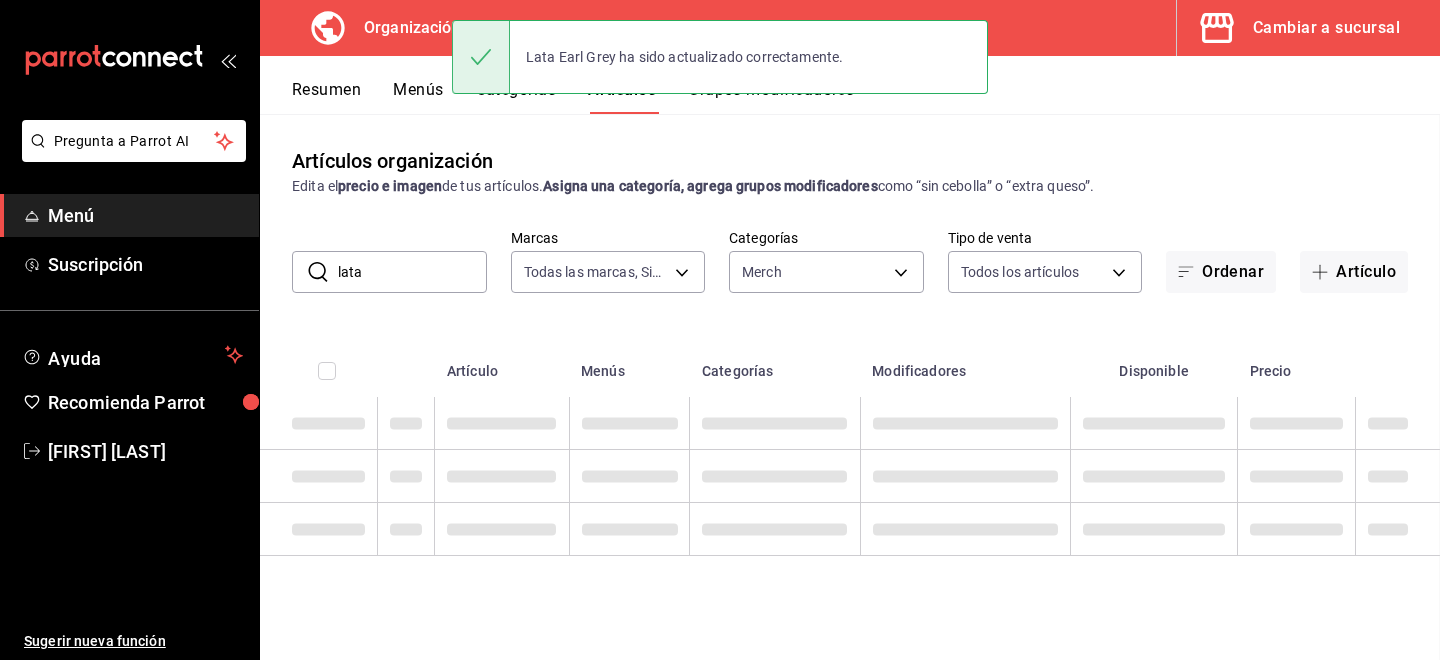 scroll, scrollTop: 0, scrollLeft: 0, axis: both 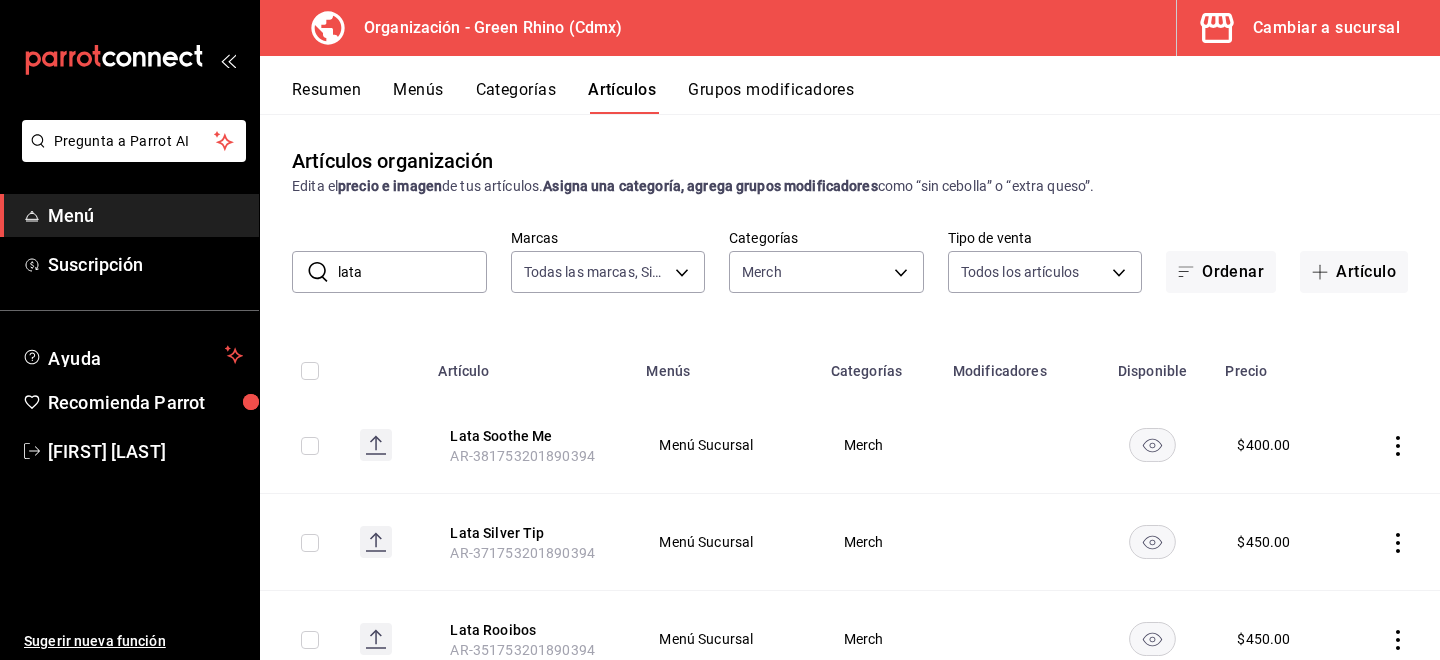 click on "lata" at bounding box center [412, 272] 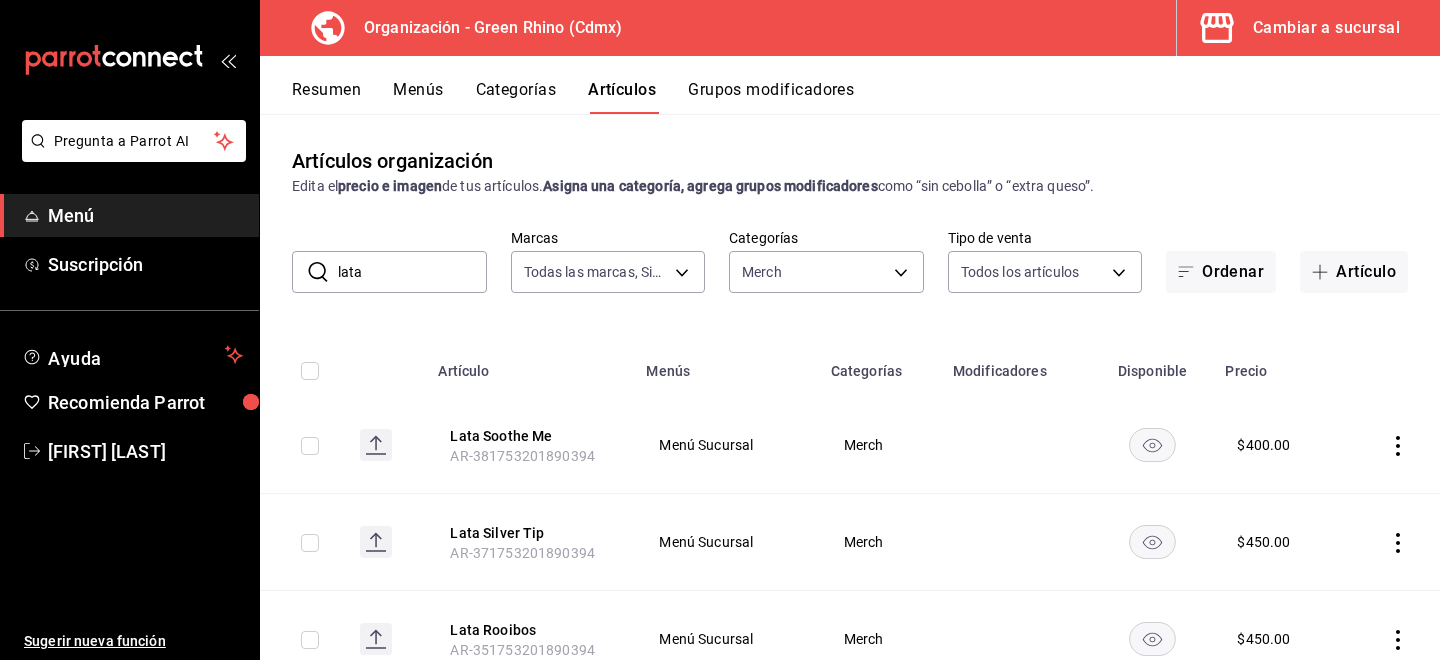 click on "lata" at bounding box center [412, 272] 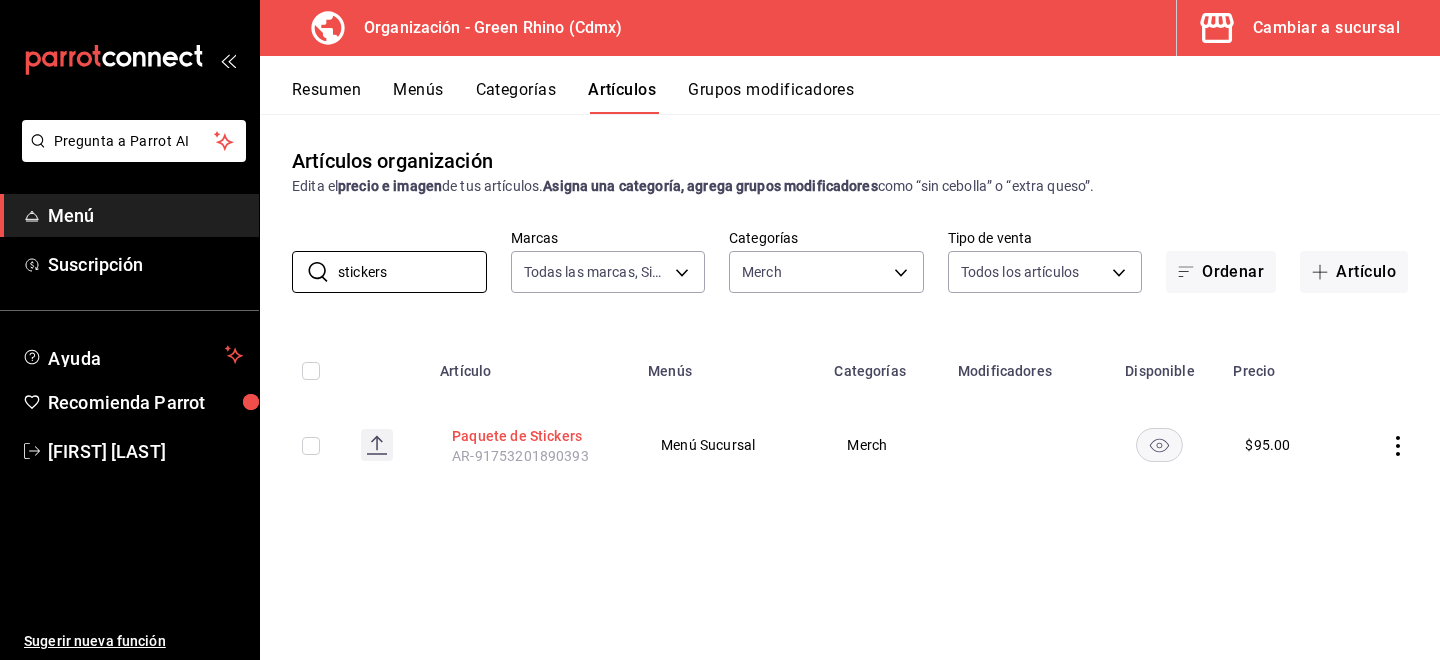 type on "stickers" 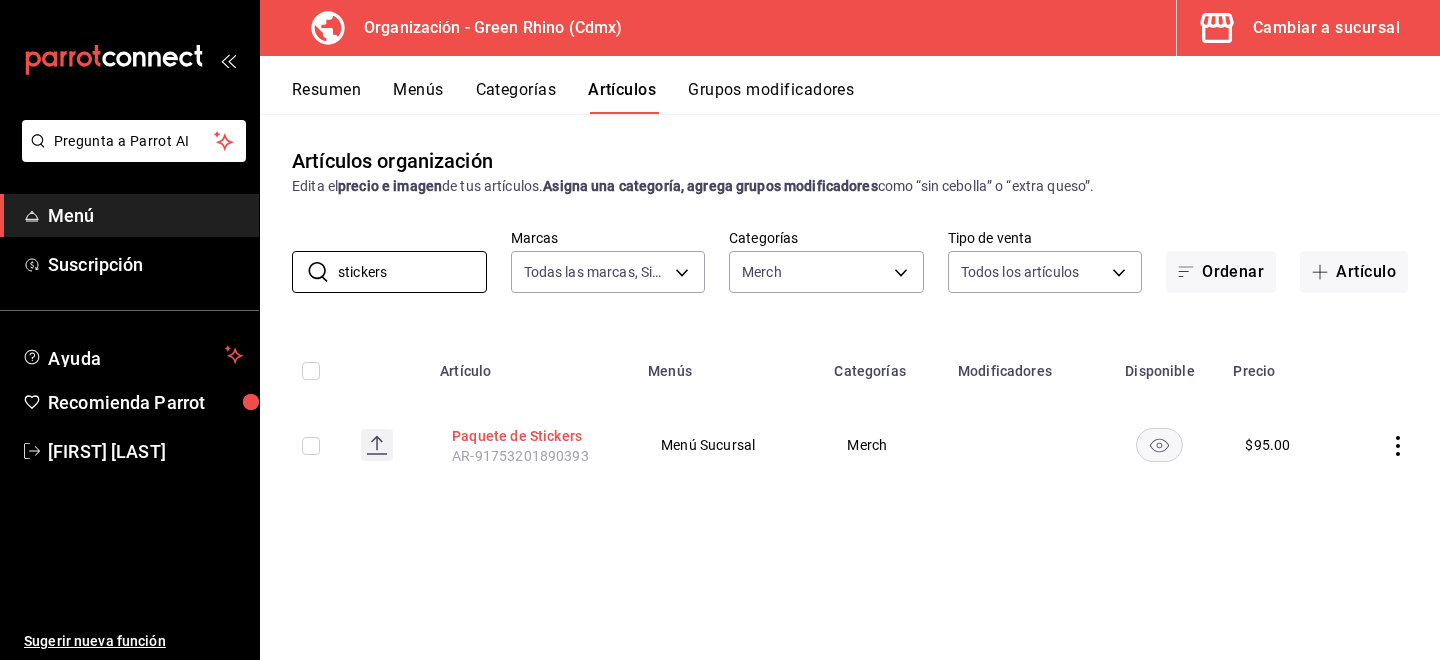 click on "Paquete de Stickers" at bounding box center [532, 436] 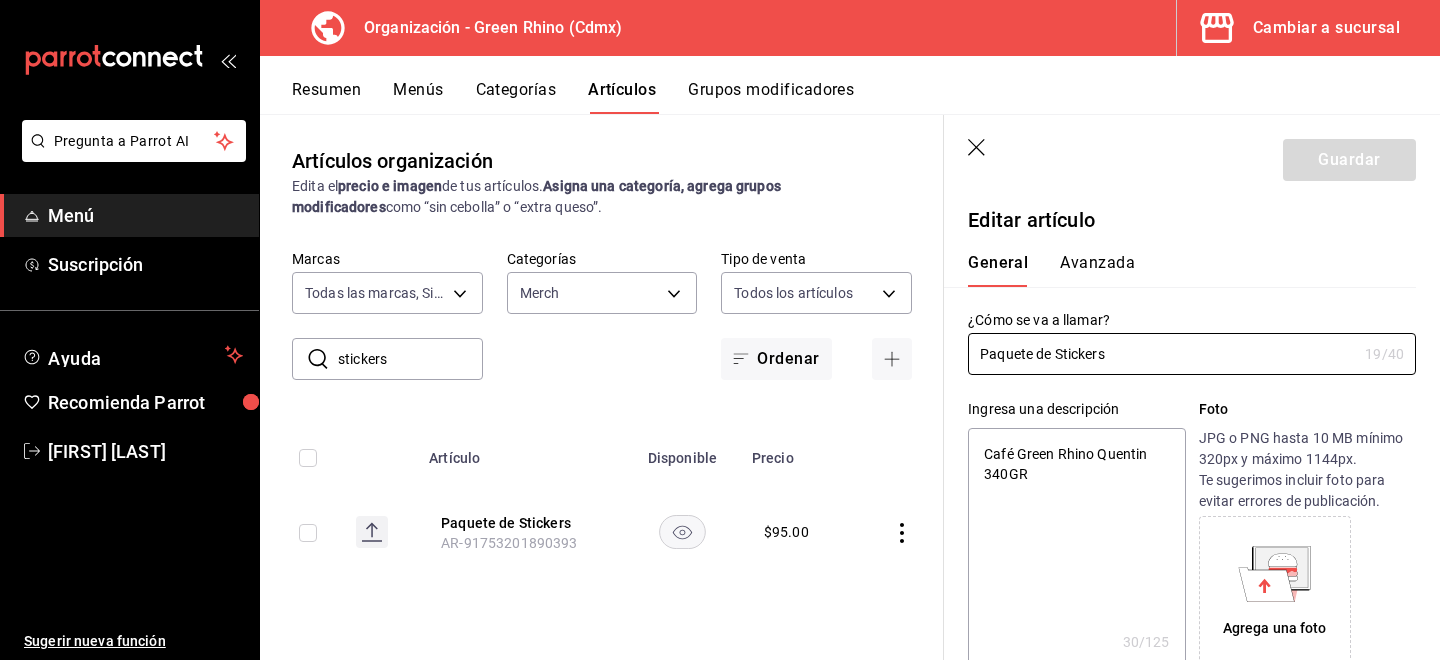 type on "x" 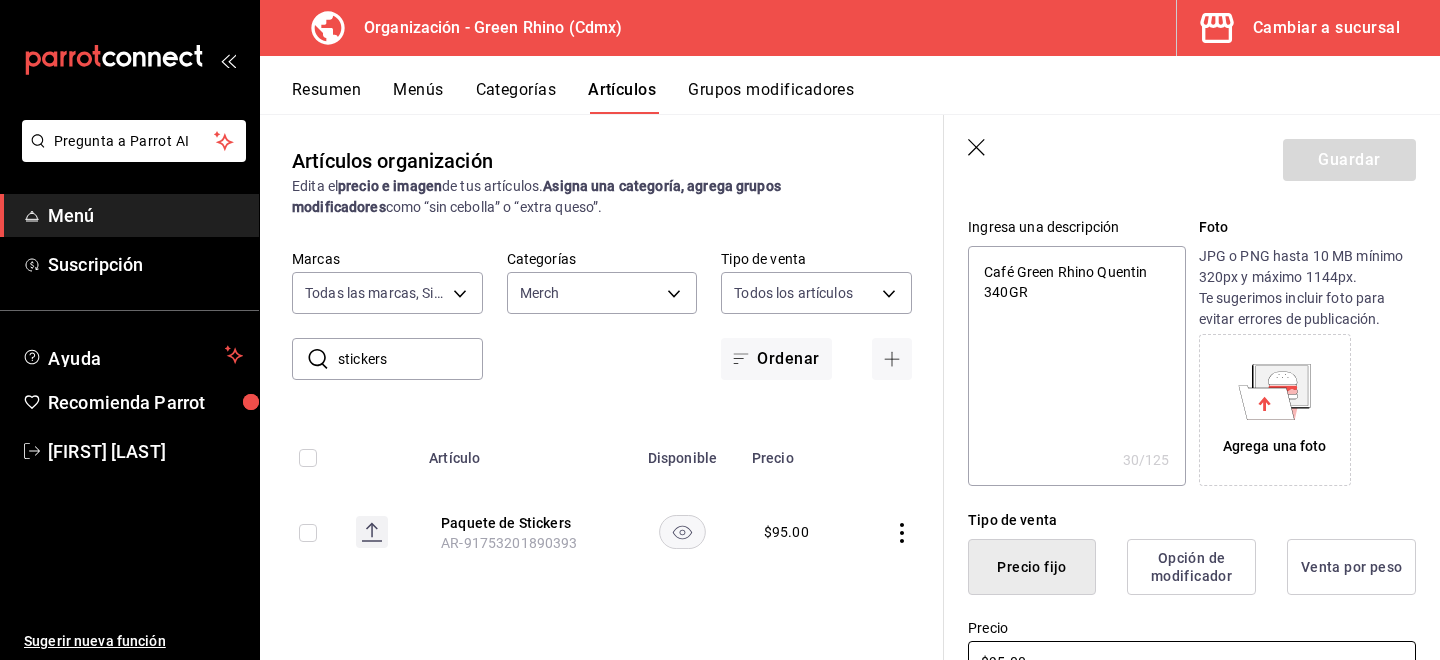 scroll, scrollTop: 0, scrollLeft: 0, axis: both 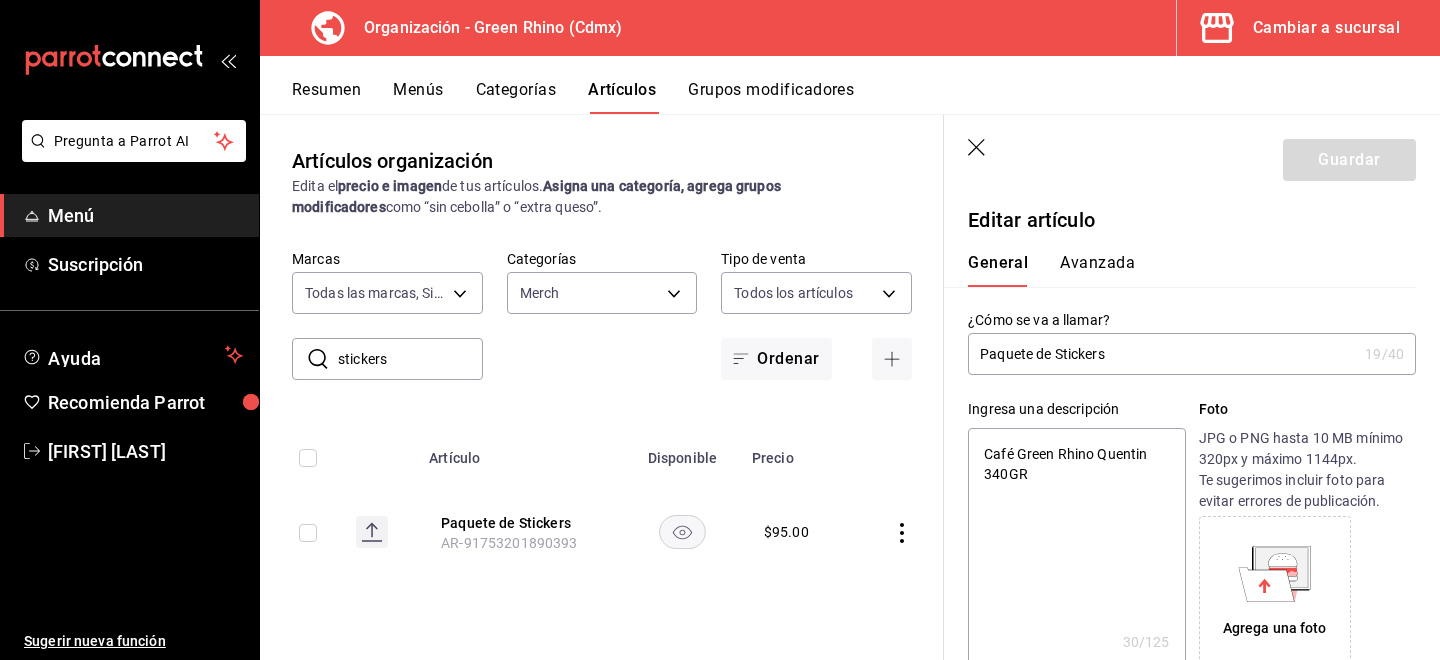 click on "Avanzada" at bounding box center (1097, 270) 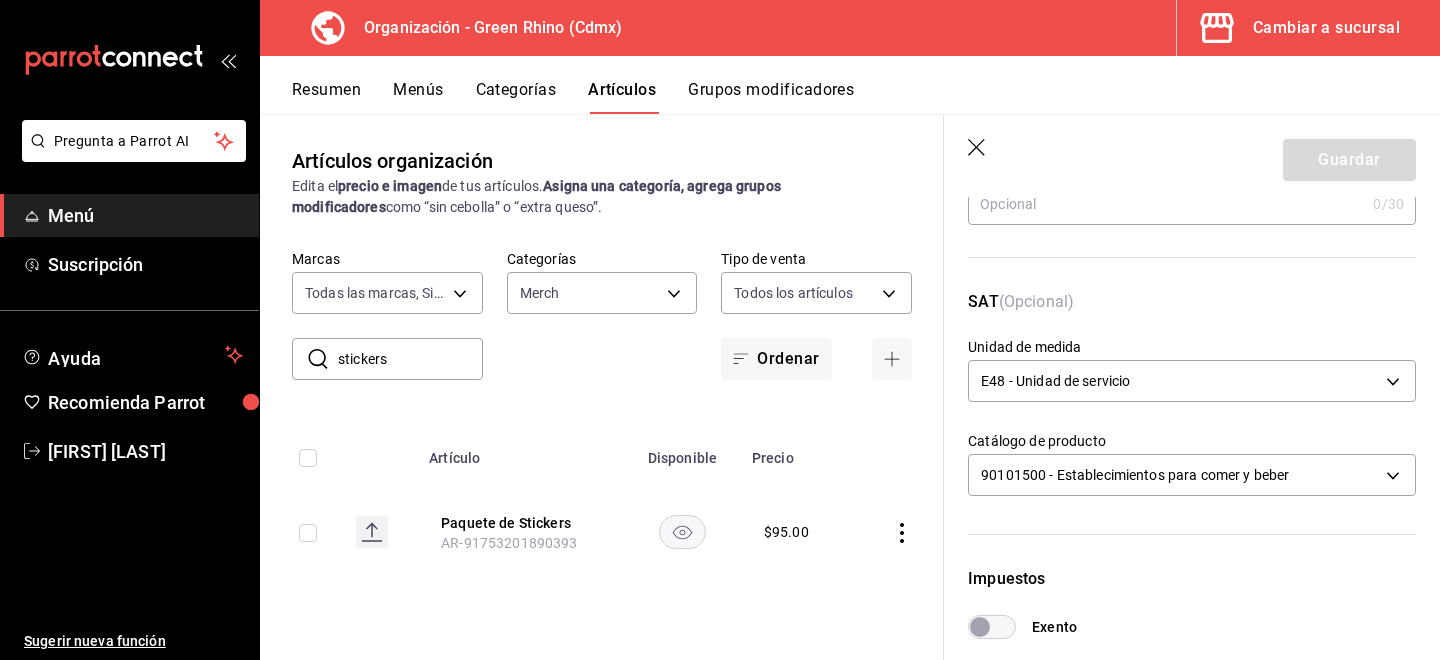 scroll, scrollTop: 239, scrollLeft: 0, axis: vertical 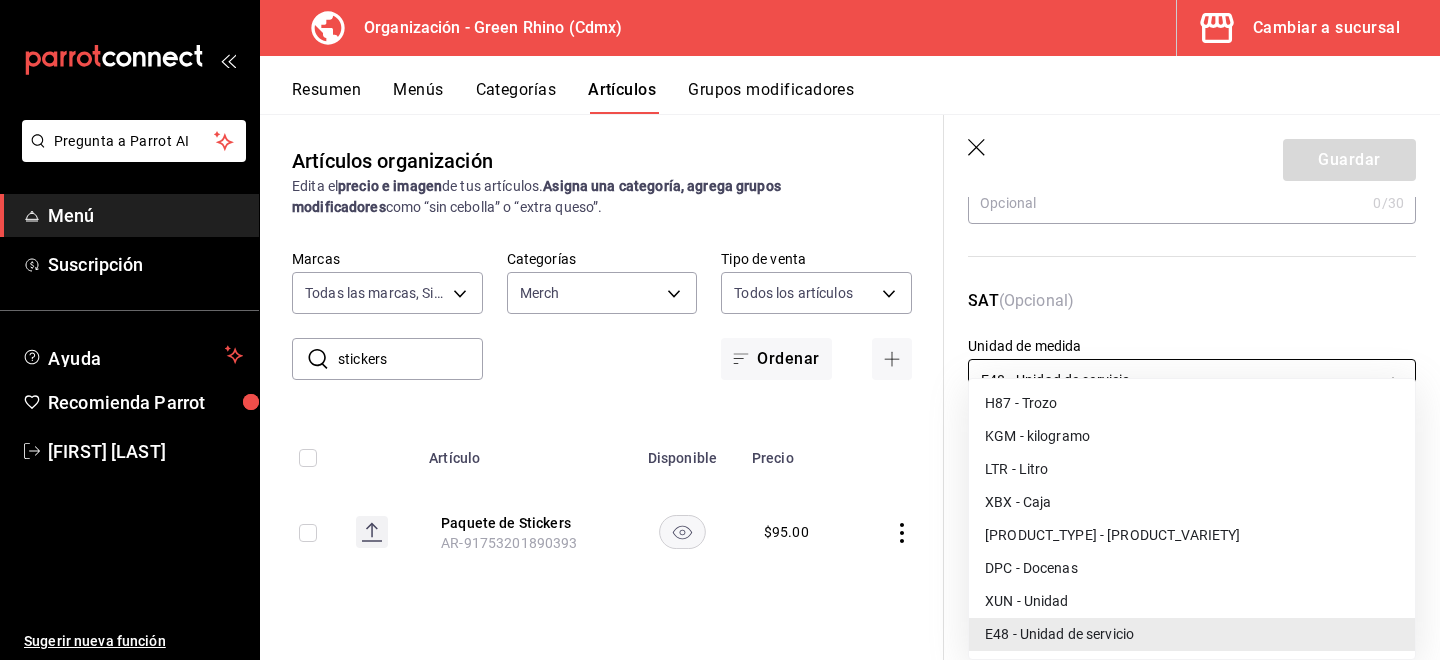 click on "Pregunta a Parrot AI Menú   Suscripción   Ayuda Recomienda Parrot   [FIRST] [LAST]   Sugerir nueva función   Organización - Green Rhino ([CITY]) Cambiar a sucursal Resumen Menús Categorías Artículos Grupos modificadores Artículos organización Edita el  precio e imagen  de tus artículos.  Asigna una categoría, agrega grupos modificadores  como “sin cebolla” o “extra queso”. ​ stickers ​ Marcas Todas las marcas, Sin marca [UUID] Categorías Merch [UUID] Tipo de venta Todos los artículos ALL Ordenar Artículo Disponible Precio Paquete de Stickers [SKU] $ 95.00 Guardar Editar artículo General Avanzada ¿Cómo se va a llamar? Paquete de Stickers 19 /40 ¿Cómo se va a llamar? Ingresa una descripción Café Green Rhino Quentin 340GR x 30 /125 ​ Foto JPG o PNG hasta 10 MB mínimo 320px y máximo 1144px. Te sugerimos incluir foto para evitar errores de publicación. Agrega una foto Tipo de venta Precio fijo Venta por peso 17" at bounding box center (720, 330) 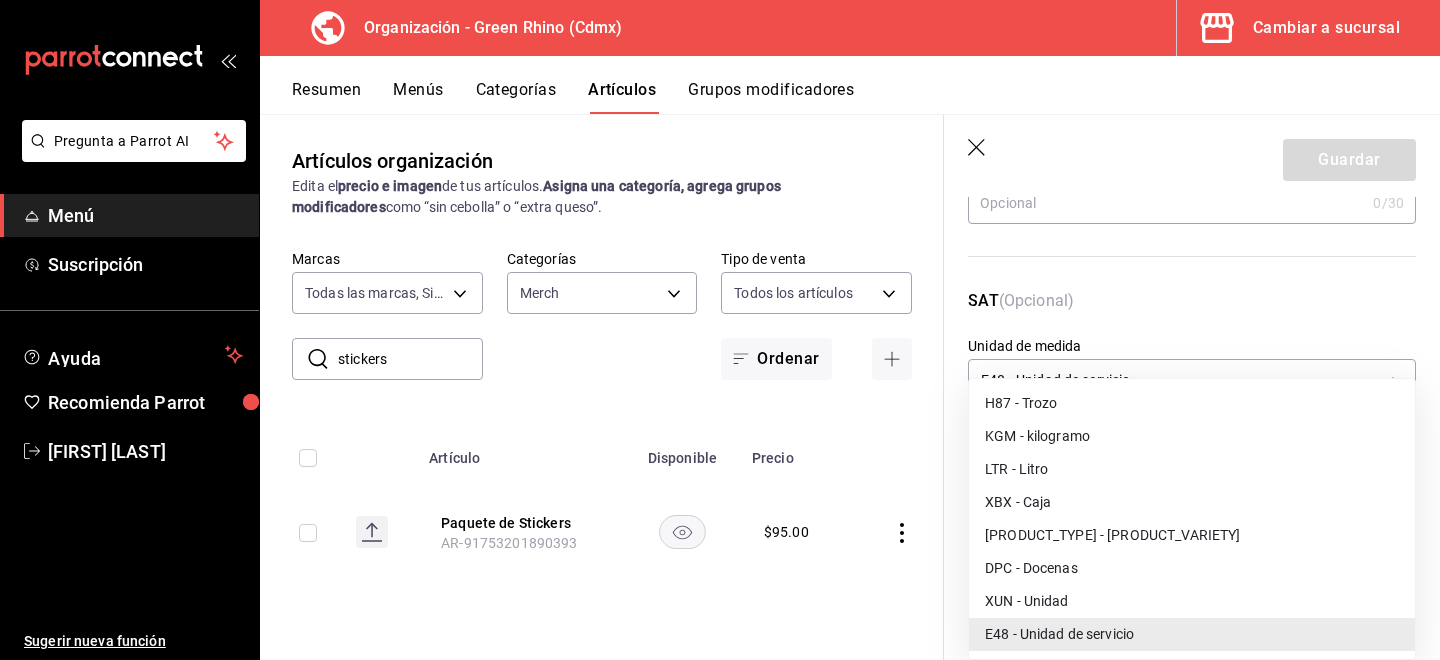 click on "XUN - Unidad" at bounding box center (1192, 601) 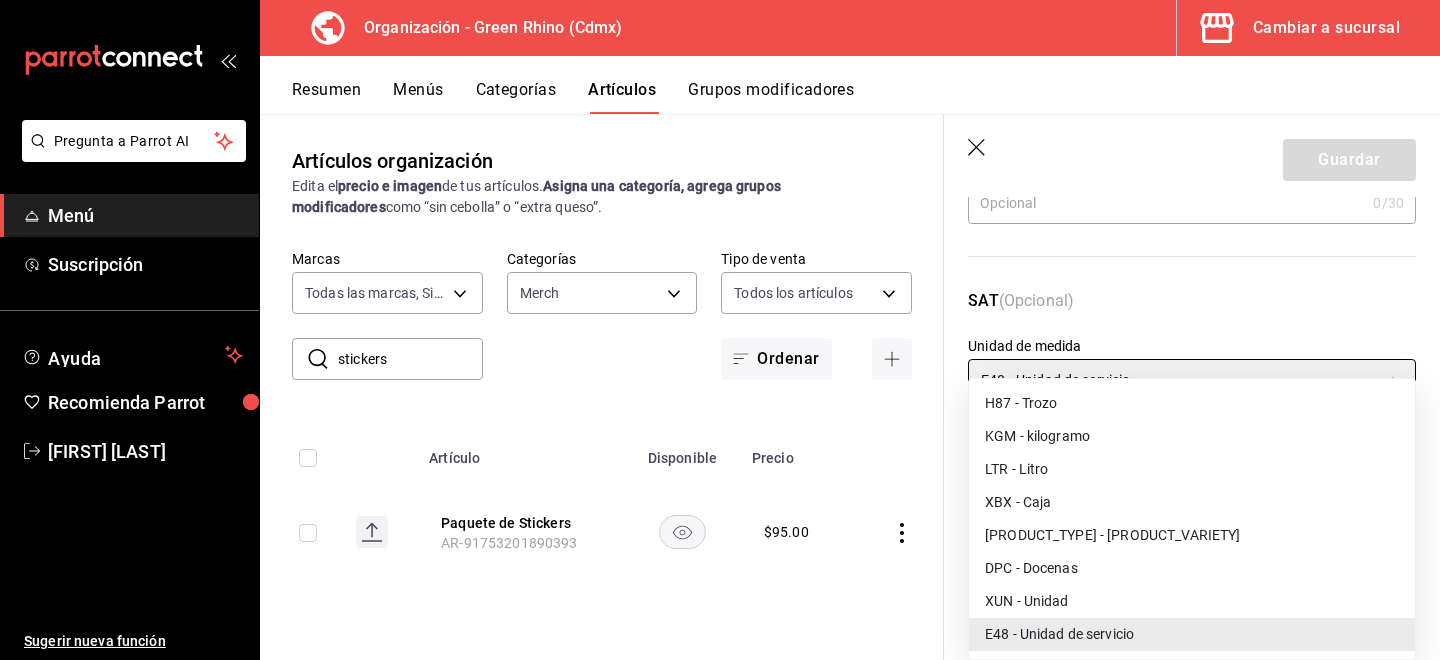 type on "XUN" 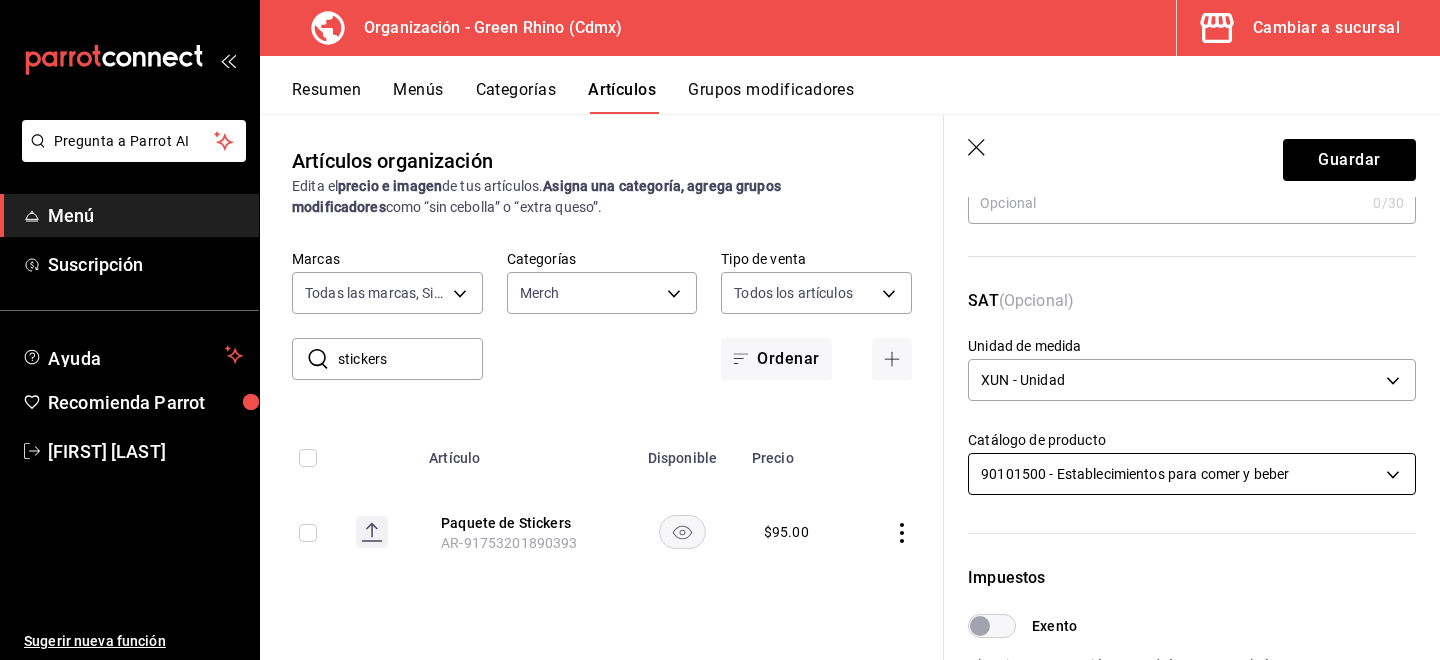 click on "Pregunta a Parrot AI Menú   Suscripción   Ayuda Recomienda Parrot   [FIRST] [LAST]   Sugerir nueva función   Organización - Green Rhino ([CITY]) Cambiar a sucursal Resumen Menús Categorías Artículos Grupos modificadores Artículos organización Edita el  precio e imagen  de tus artículos.  Asigna una categoría, agrega grupos modificadores  como “sin cebolla” o “extra queso”. ​ stickers ​ Marcas Todas las marcas, Sin marca [UUID] Categorías Merch [UUID] Tipo de venta Todos los artículos ALL Ordenar Artículo Disponible Precio Paquete de Stickers [SKU] $ 95.00 Guardar Editar artículo General Avanzada ¿Cómo se va a llamar? Paquete de Stickers 19 /40 ¿Cómo se va a llamar? Ingresa una descripción Café Green Rhino Quentin 340GR x 30 /125 ​ Foto JPG o PNG hasta 10 MB mínimo 320px y máximo 1144px. Te sugerimos incluir foto para evitar errores de publicación. Agrega una foto Tipo de venta Precio fijo Venta por peso 17" at bounding box center (720, 330) 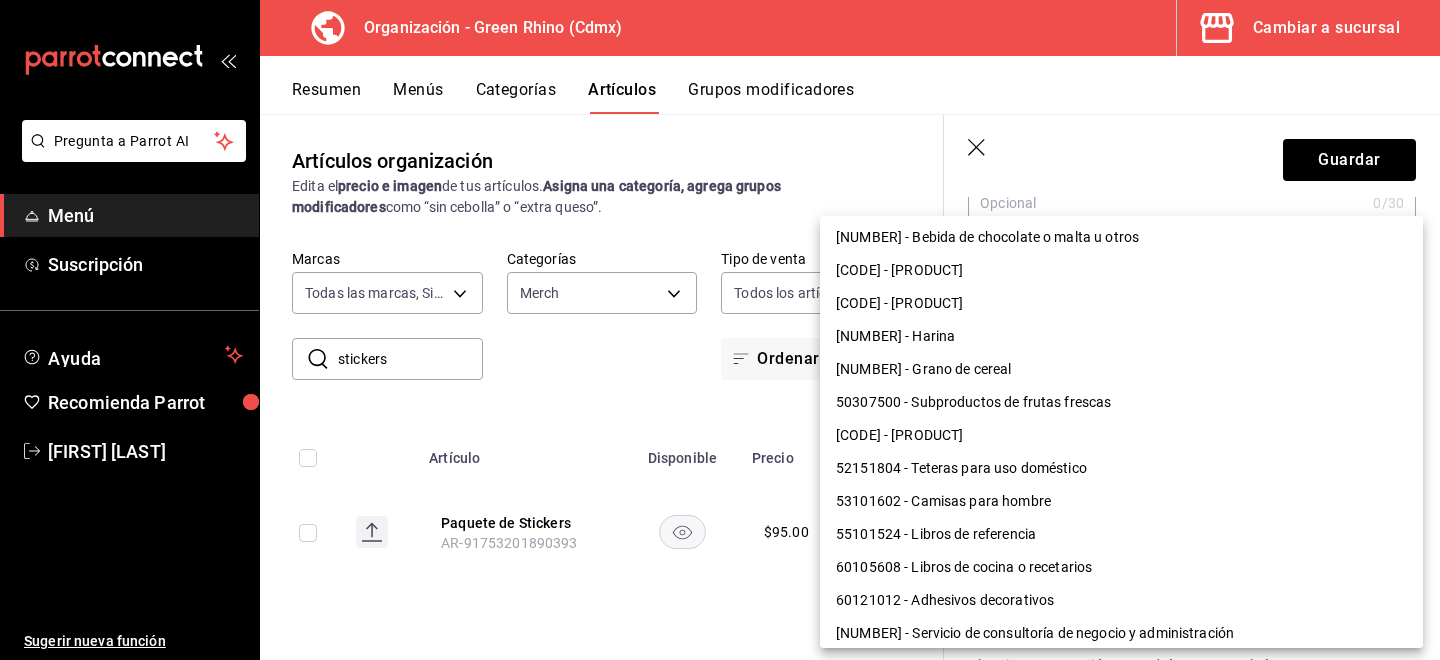 scroll, scrollTop: 1094, scrollLeft: 0, axis: vertical 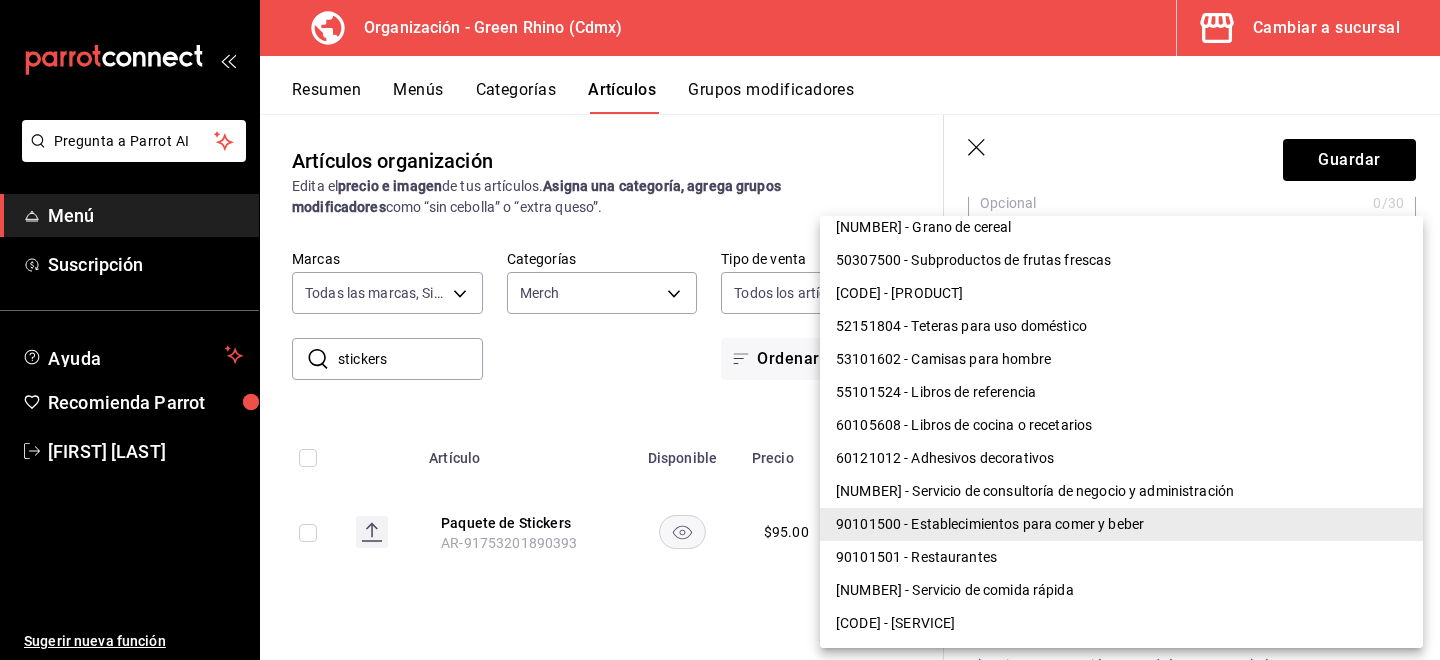 click on "60121012 - Adhesivos decorativos" at bounding box center [1121, 458] 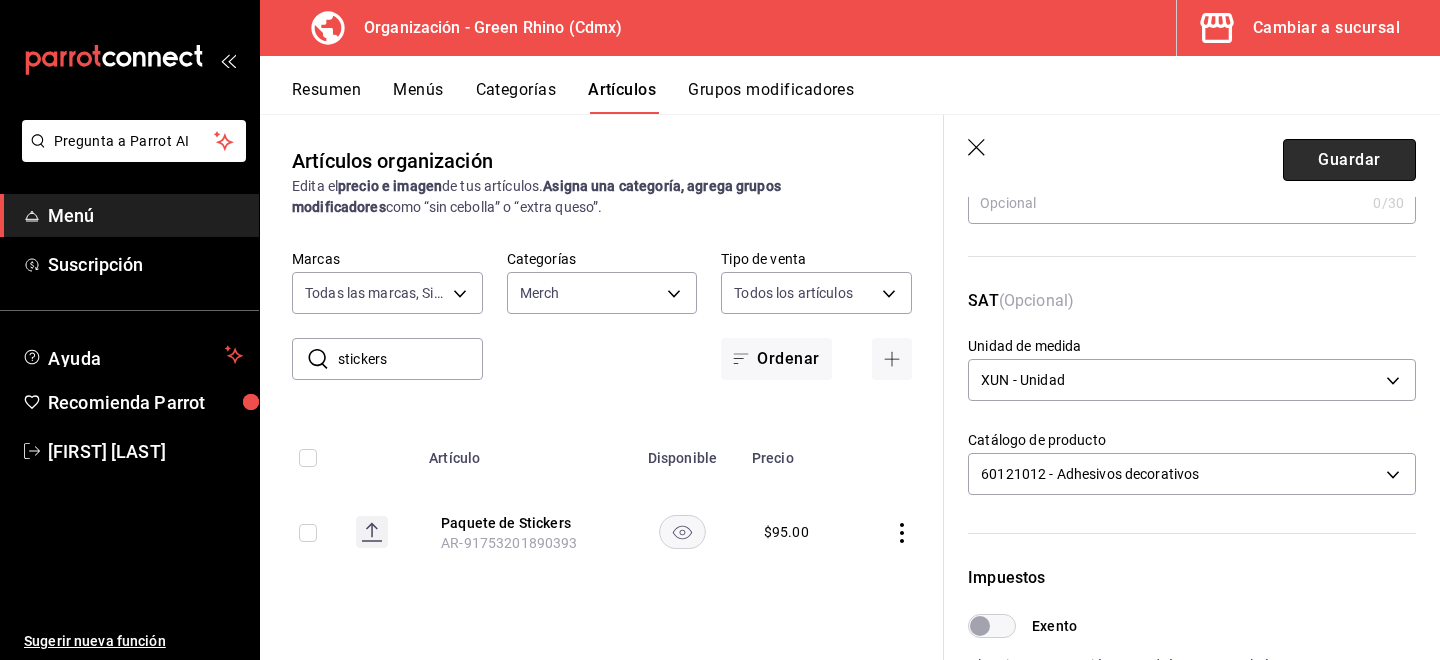 click on "Guardar" at bounding box center [1349, 160] 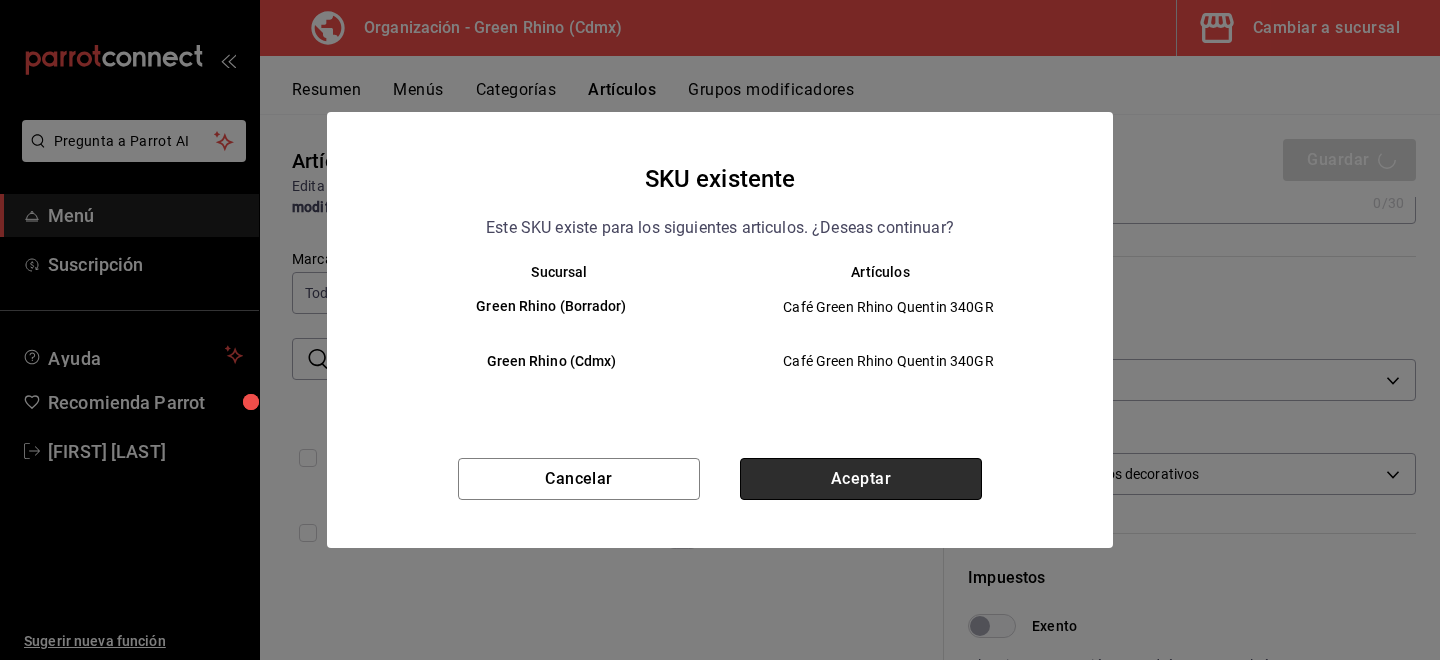 click on "Aceptar" at bounding box center (861, 479) 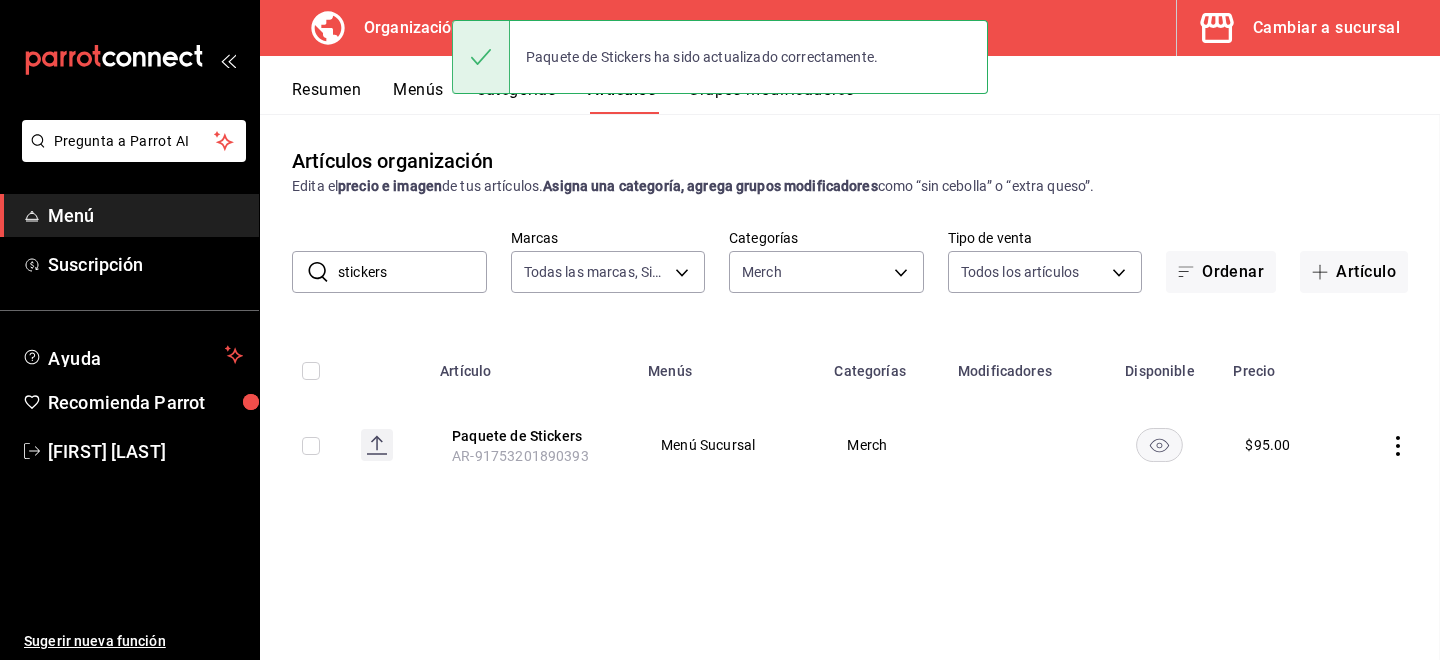 scroll, scrollTop: 0, scrollLeft: 0, axis: both 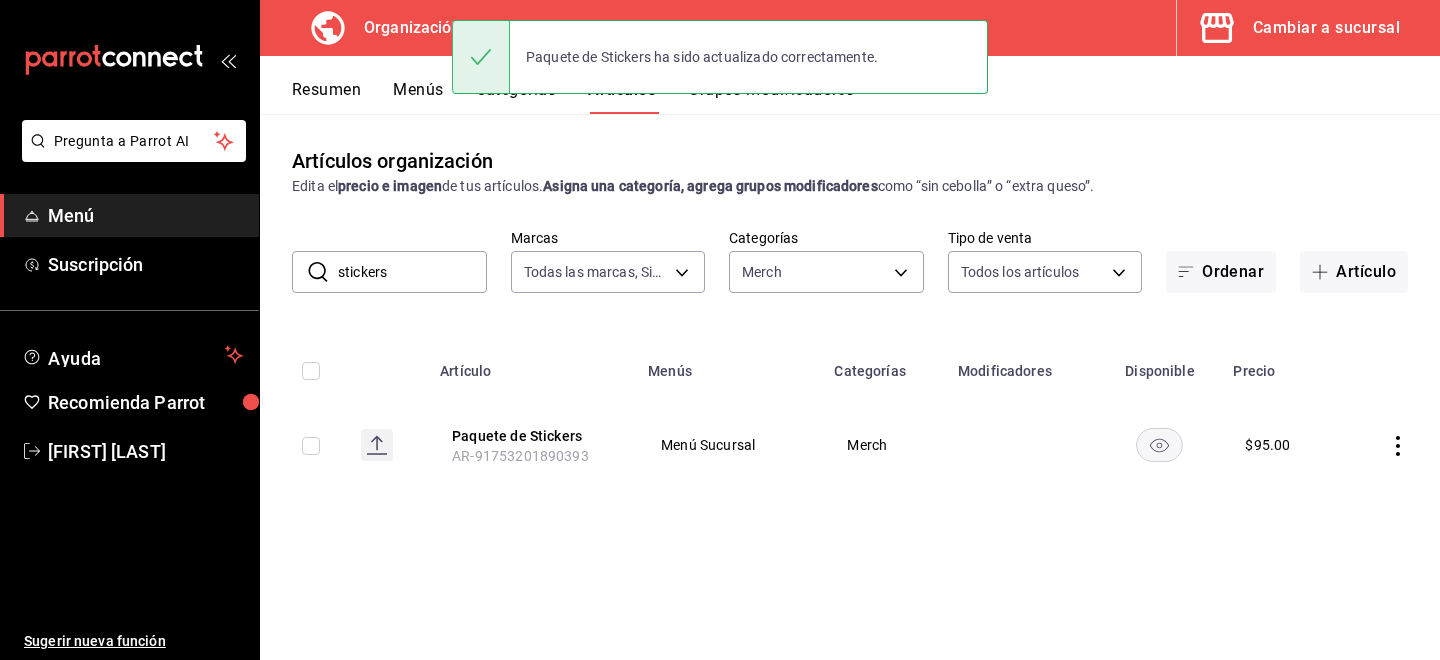 click on "stickers" at bounding box center (412, 272) 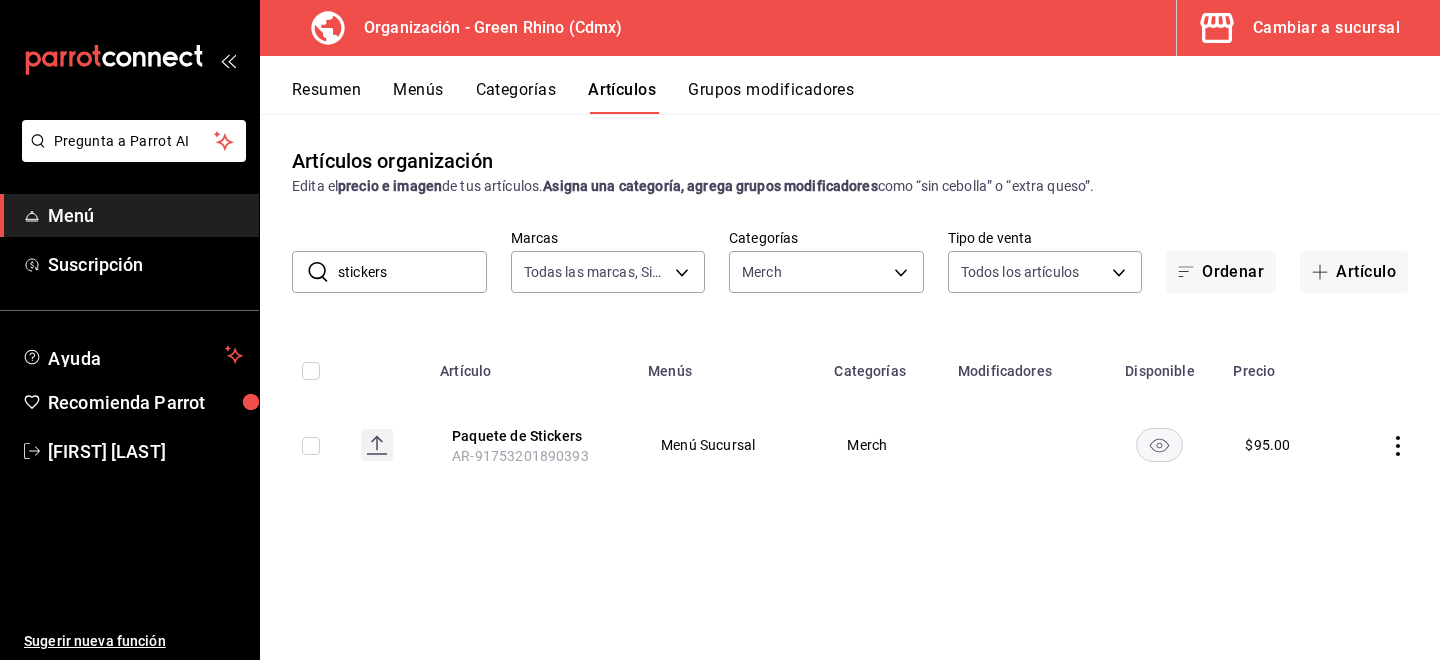 click on "stickers" at bounding box center (412, 272) 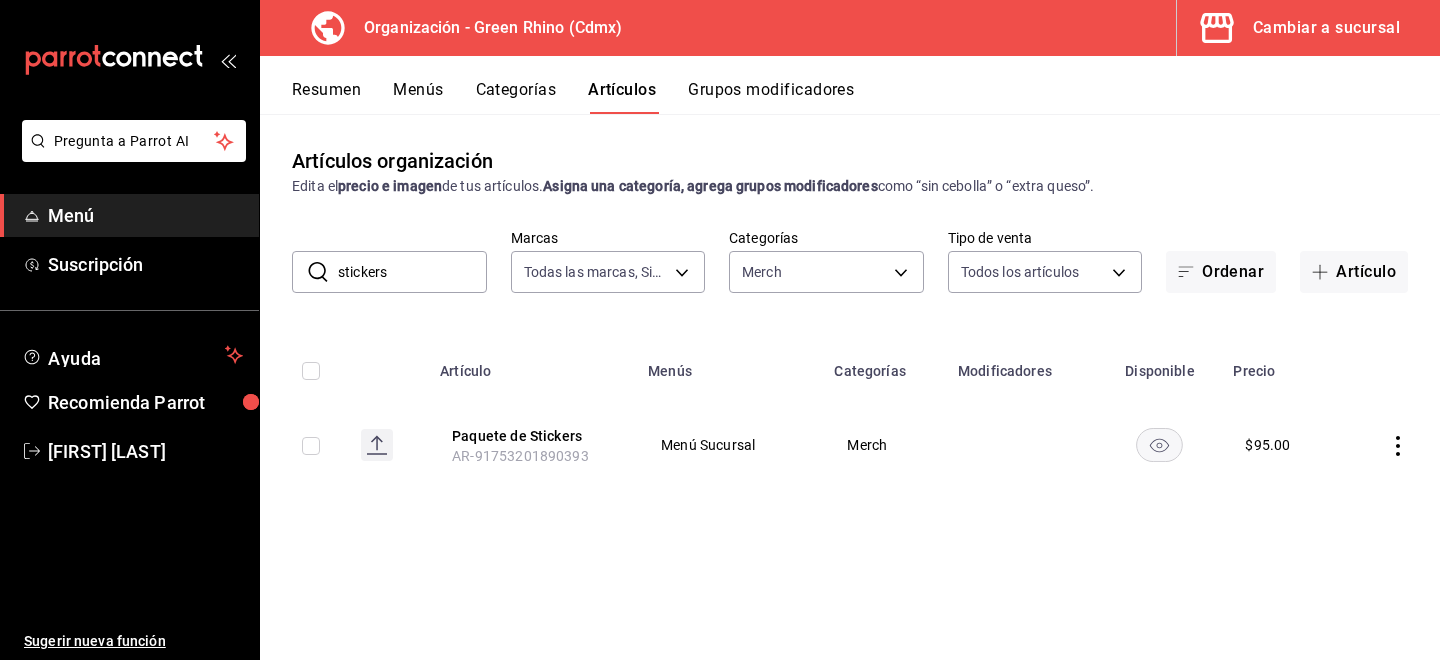 click on "stickers" at bounding box center [412, 272] 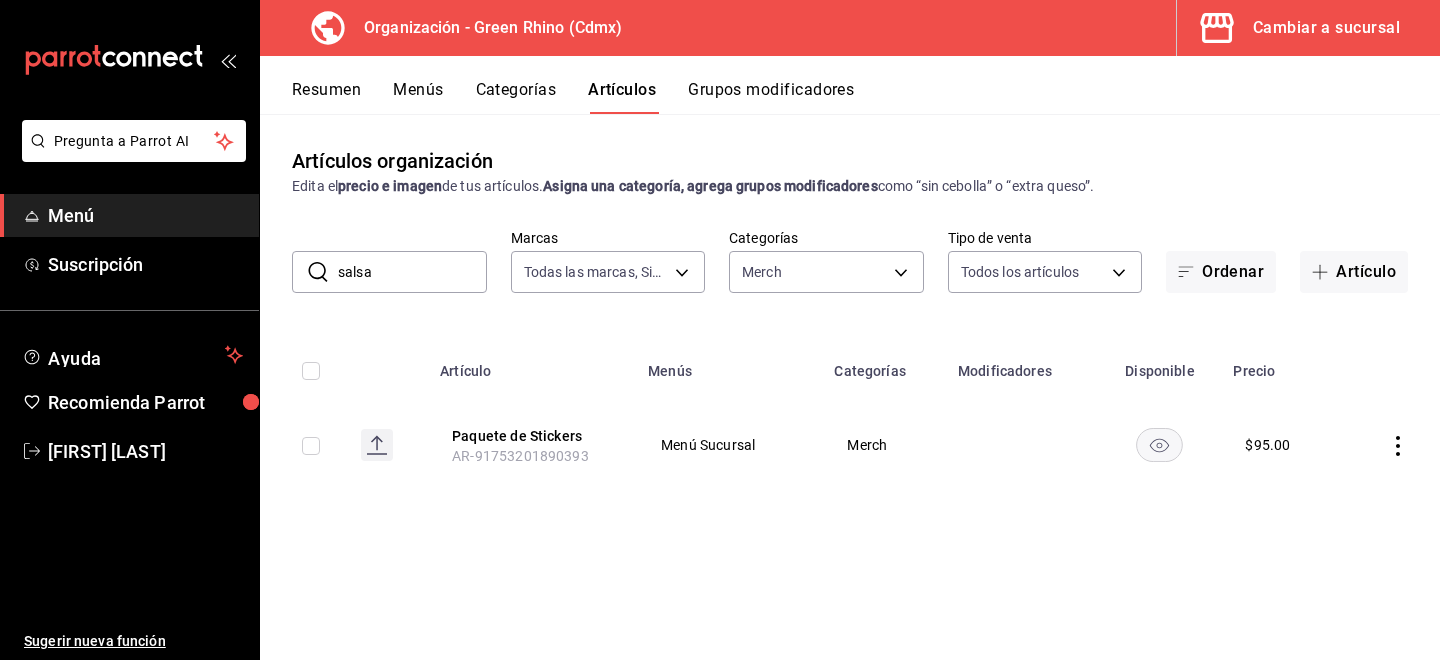 type on "salsa" 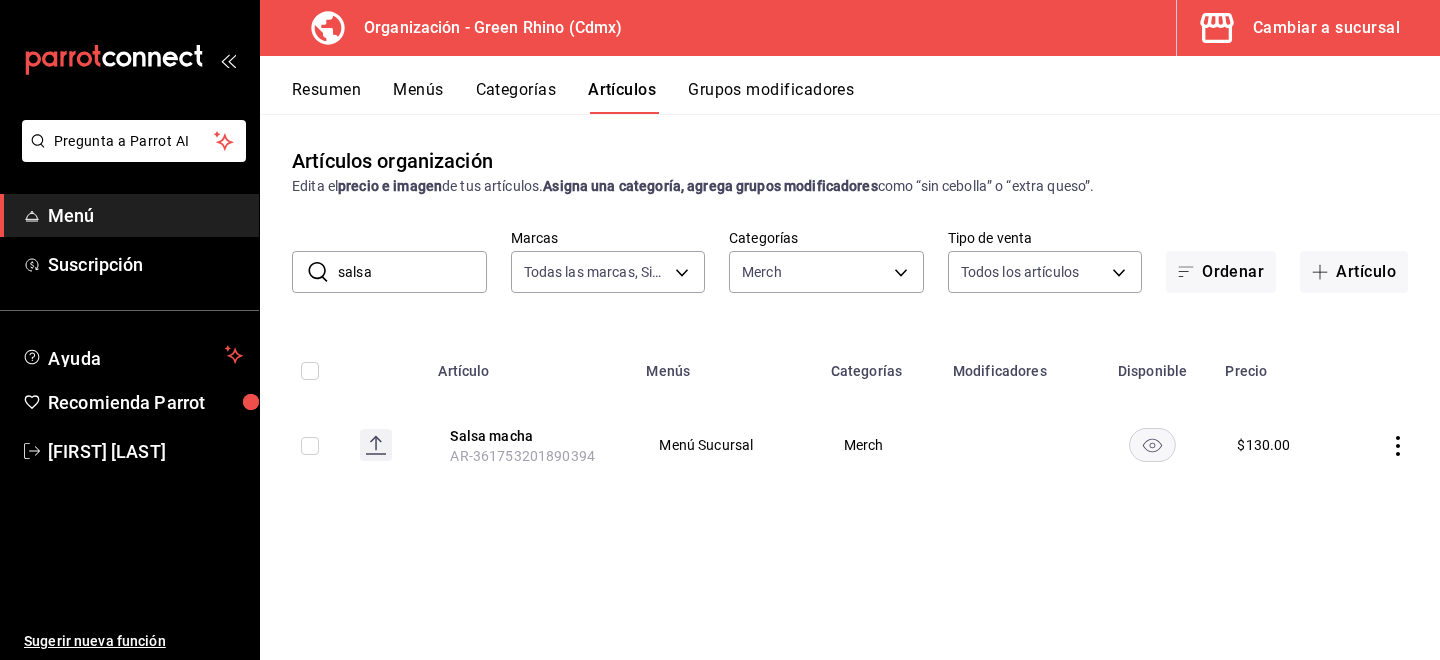click on "[PRODUCT] [ORDER_ID]" at bounding box center (530, 445) 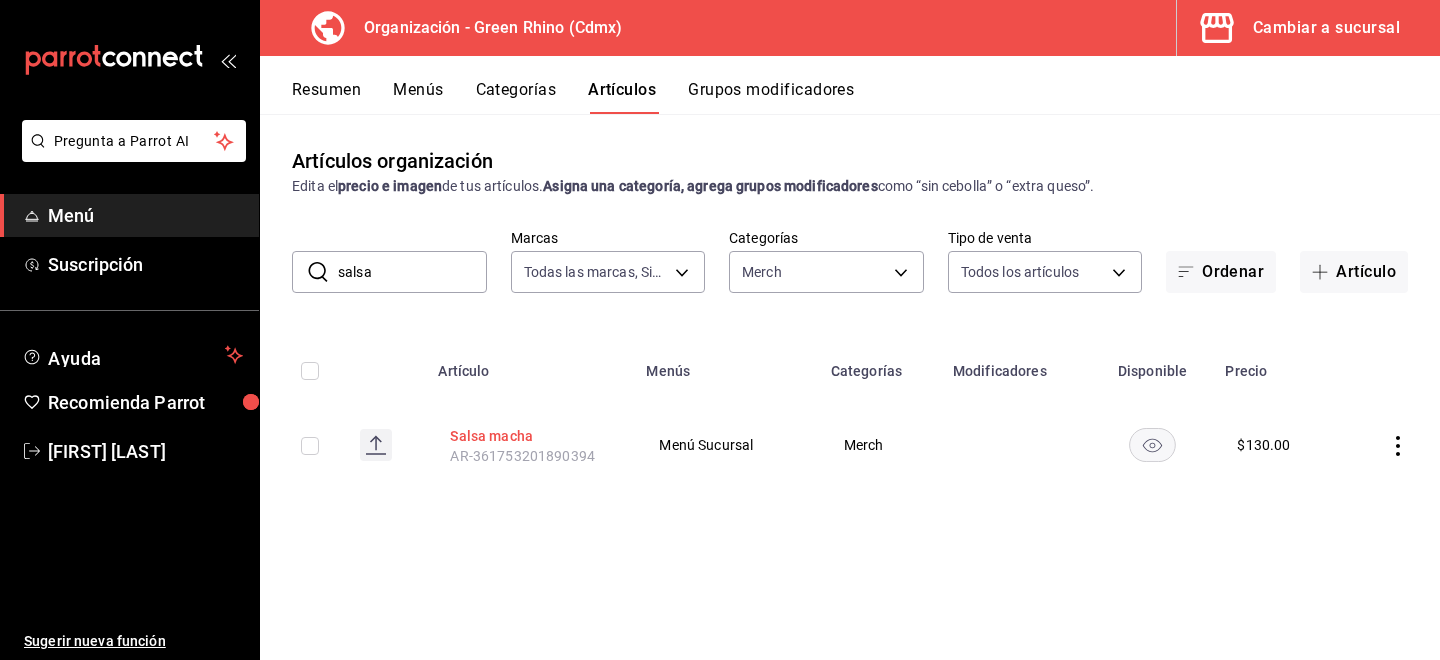 click on "Salsa macha" at bounding box center (530, 436) 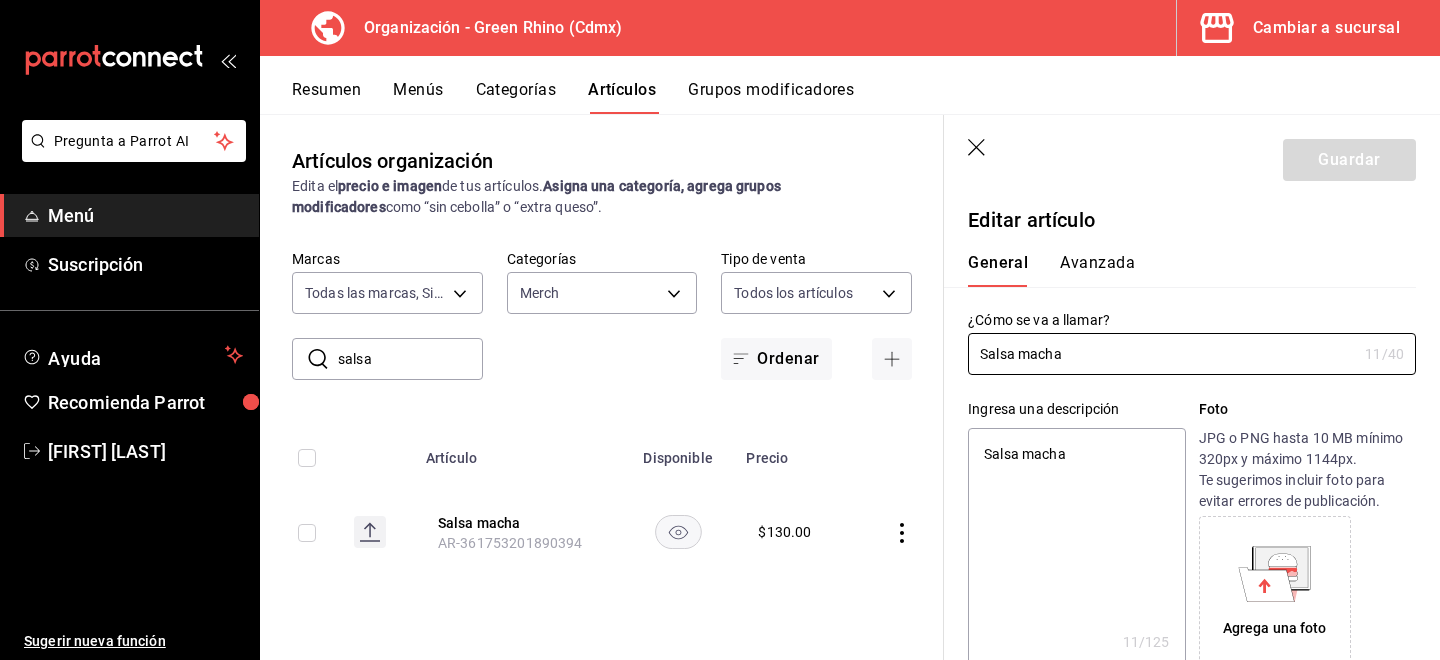 type on "x" 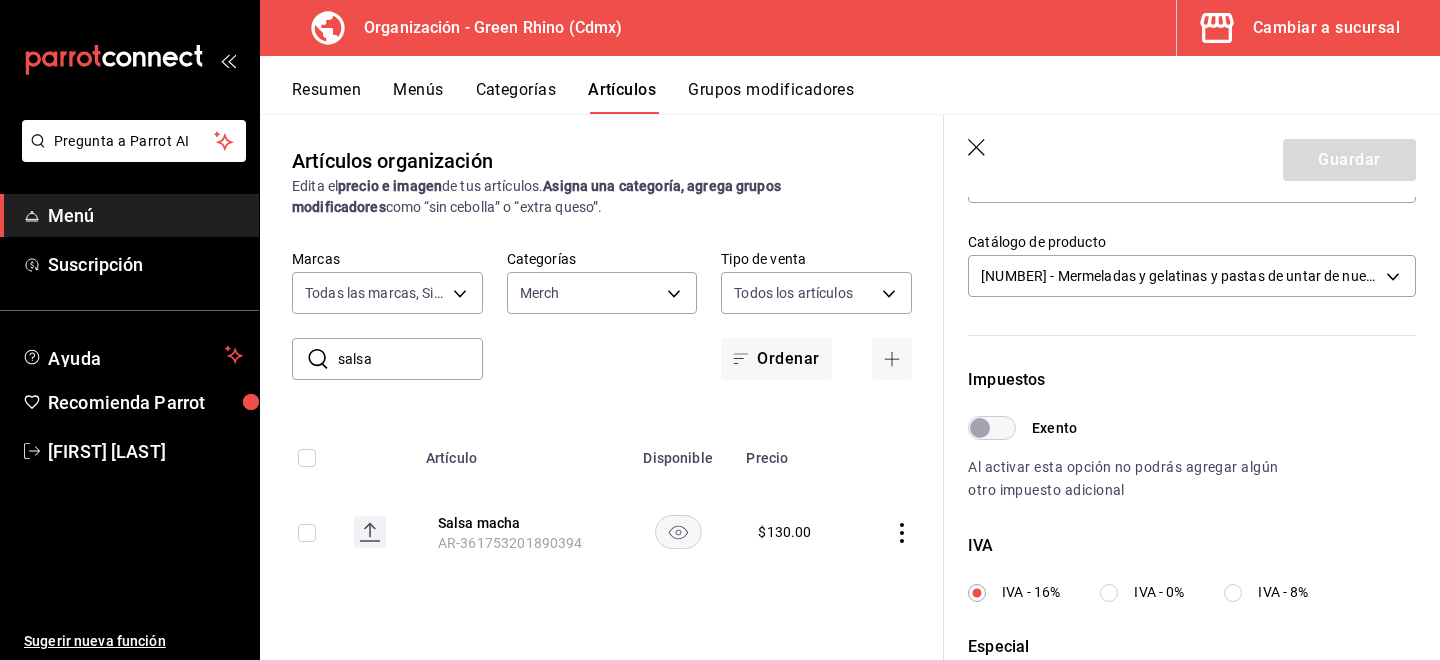 scroll, scrollTop: 432, scrollLeft: 0, axis: vertical 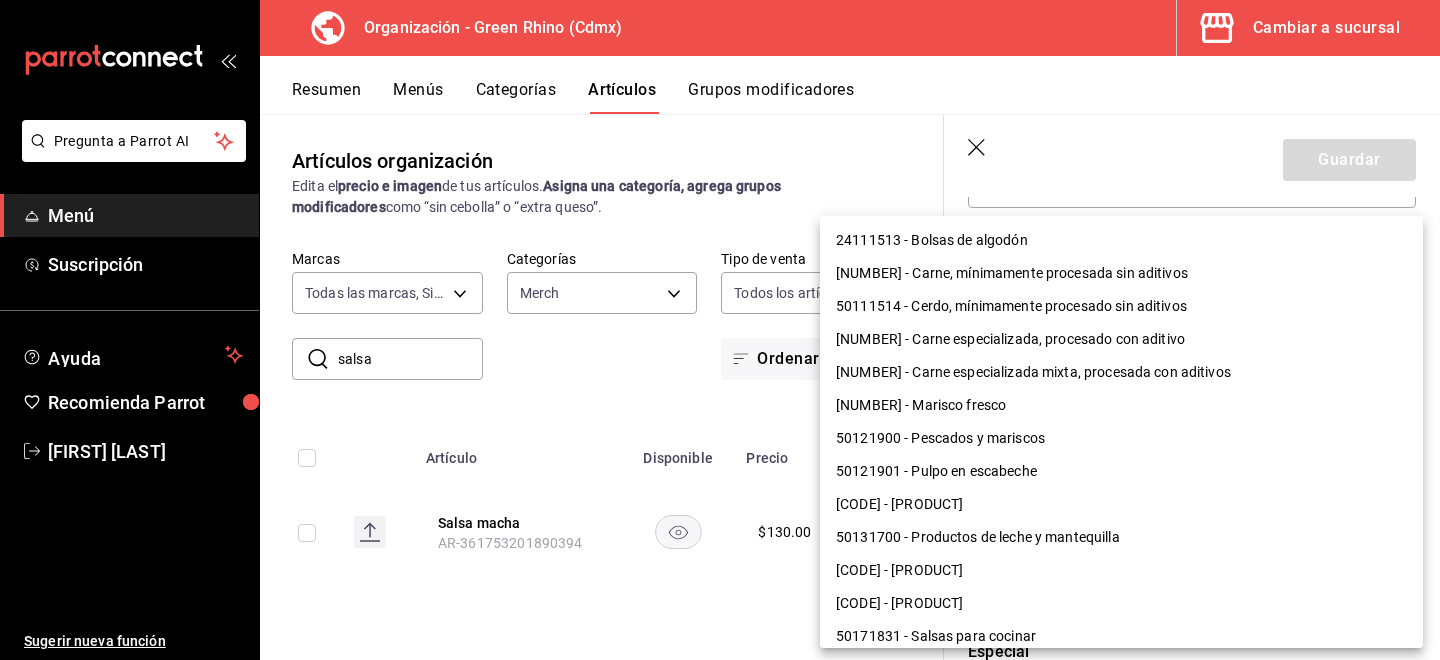 click on "Pregunta a Parrot AI Menú   Suscripción   Ayuda Recomienda Parrot   [FIRST] [LAST]   Sugerir nueva función   Organización - Green Rhino ([CITY]) Cambiar a sucursal Resumen Menús Categorías Artículos Grupos modificadores Artículos organización Edita el  precio e imagen  de tus artículos.  Asigna una categoría, agrega grupos modificadores  como “sin cebolla” o “extra queso”. ​ salsa ​ Marcas Todas las marcas, Sin marca [UUID] Categorías Merch [UUID] Tipo de venta Todos los artículos ALL Ordenar Artículo Disponible Precio Salsa macha [SKU] $ 130.00 Guardar Editar artículo General Avanzada ¿Cómo se va a llamar? Salsa macha 11 /40 ¿Cómo se va a llamar? Ingresa una descripción Salsa macha x 11 /125 ​ Foto JPG o PNG hasta 10 MB mínimo 320px y máximo 1144px. Te sugerimos incluir foto para evitar errores de publicación. Agrega una foto Tipo de venta Precio fijo Opción de modificador Venta por peso Precio $130.00 /" at bounding box center [720, 330] 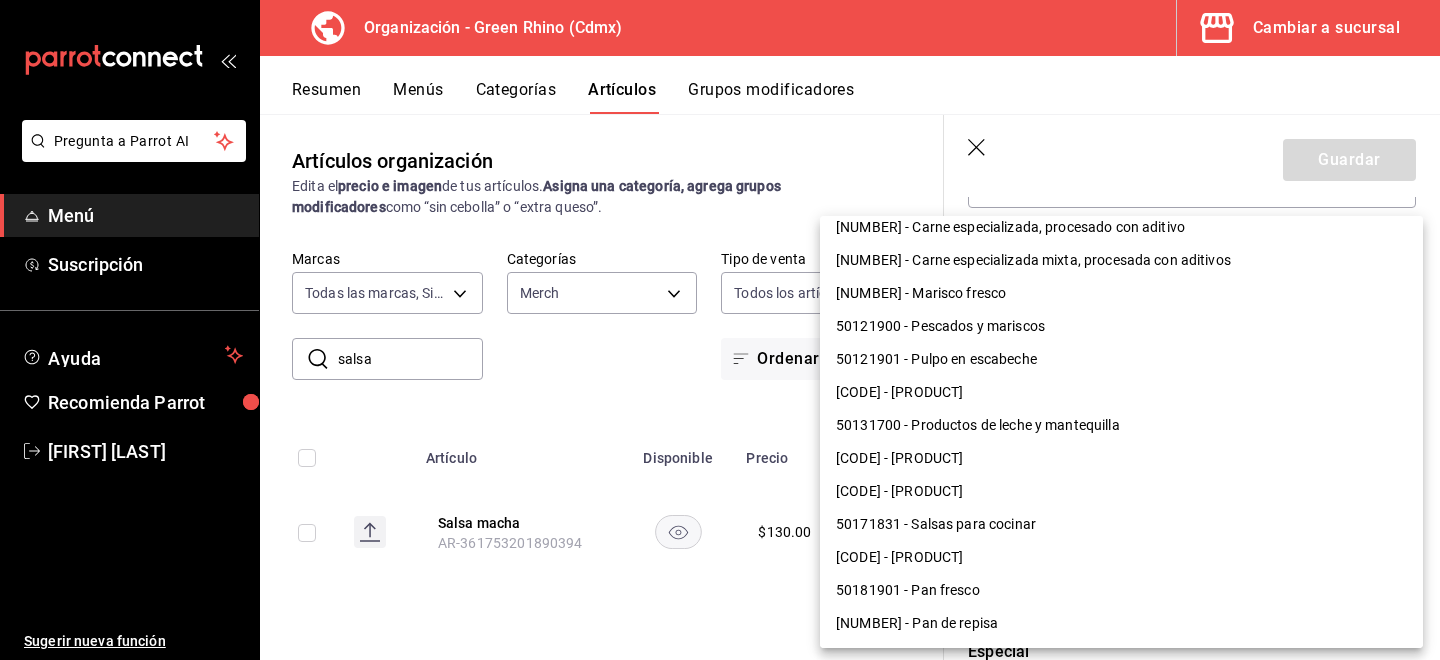 scroll, scrollTop: 123, scrollLeft: 0, axis: vertical 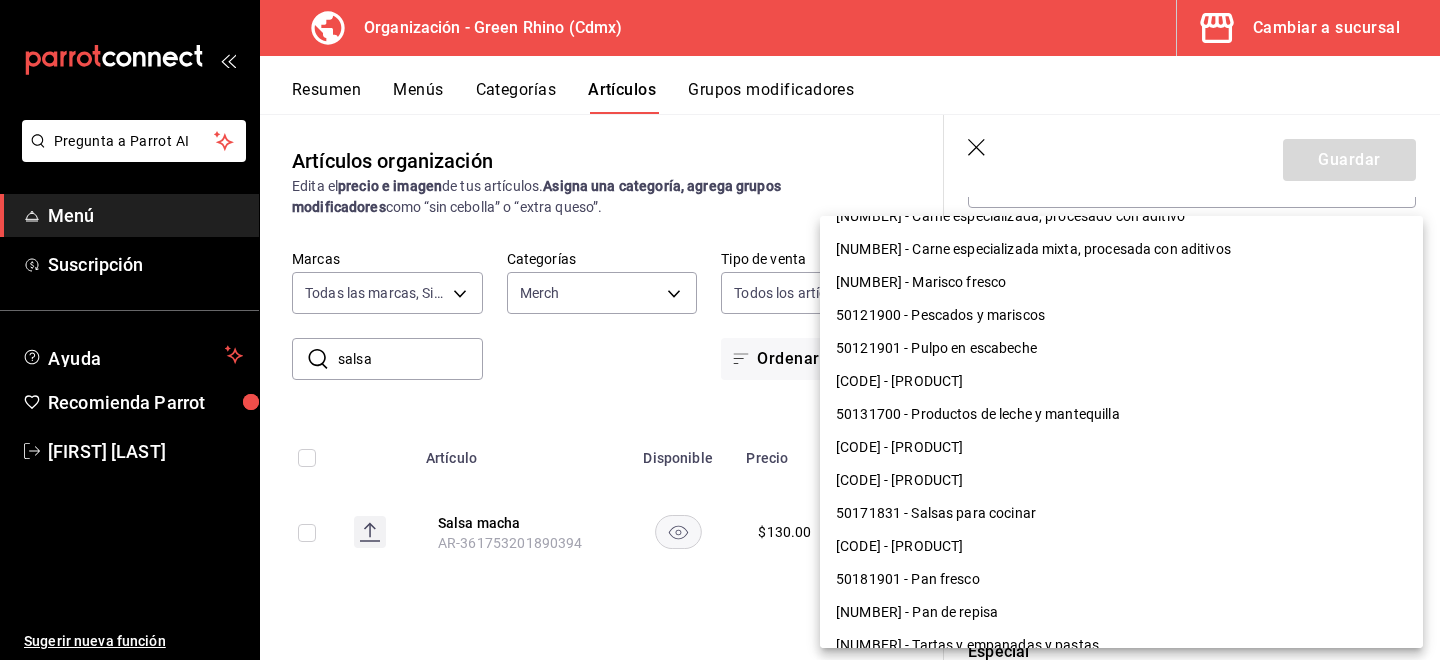 click on "50171831 - Salsas para cocinar" at bounding box center (1121, 513) 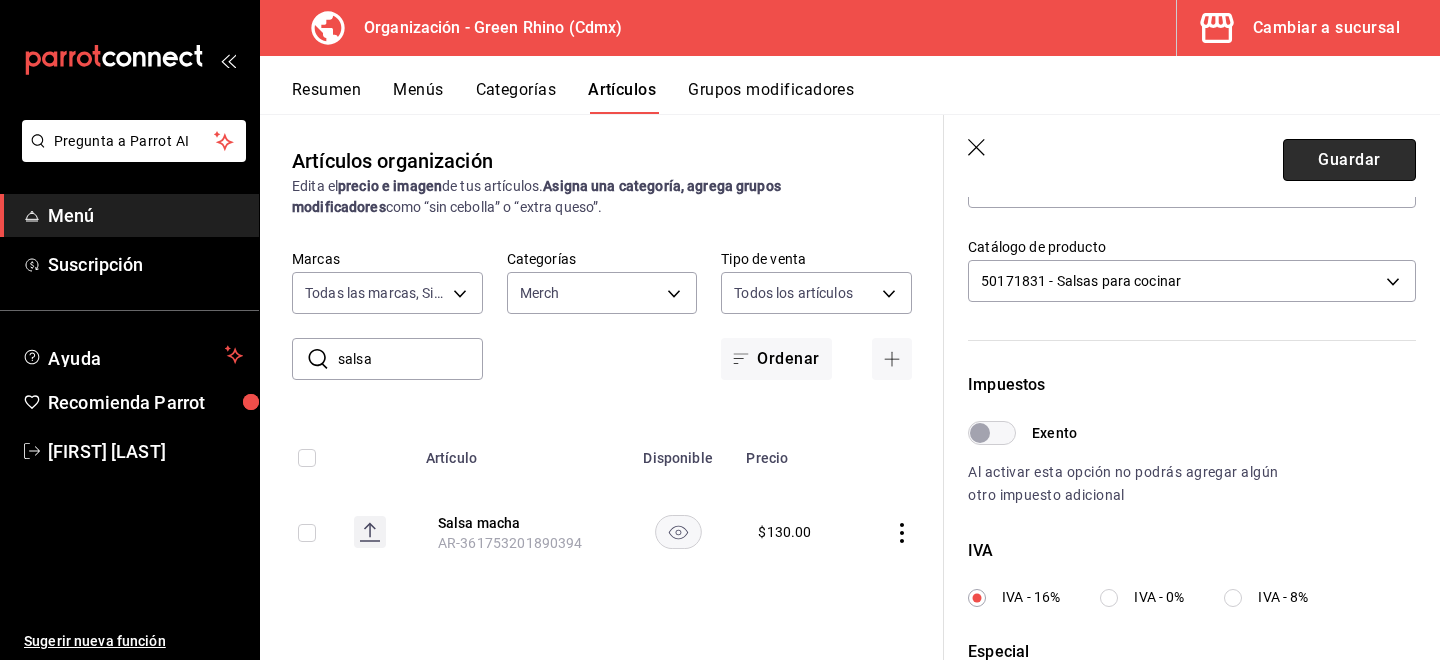 click on "Guardar" at bounding box center (1349, 160) 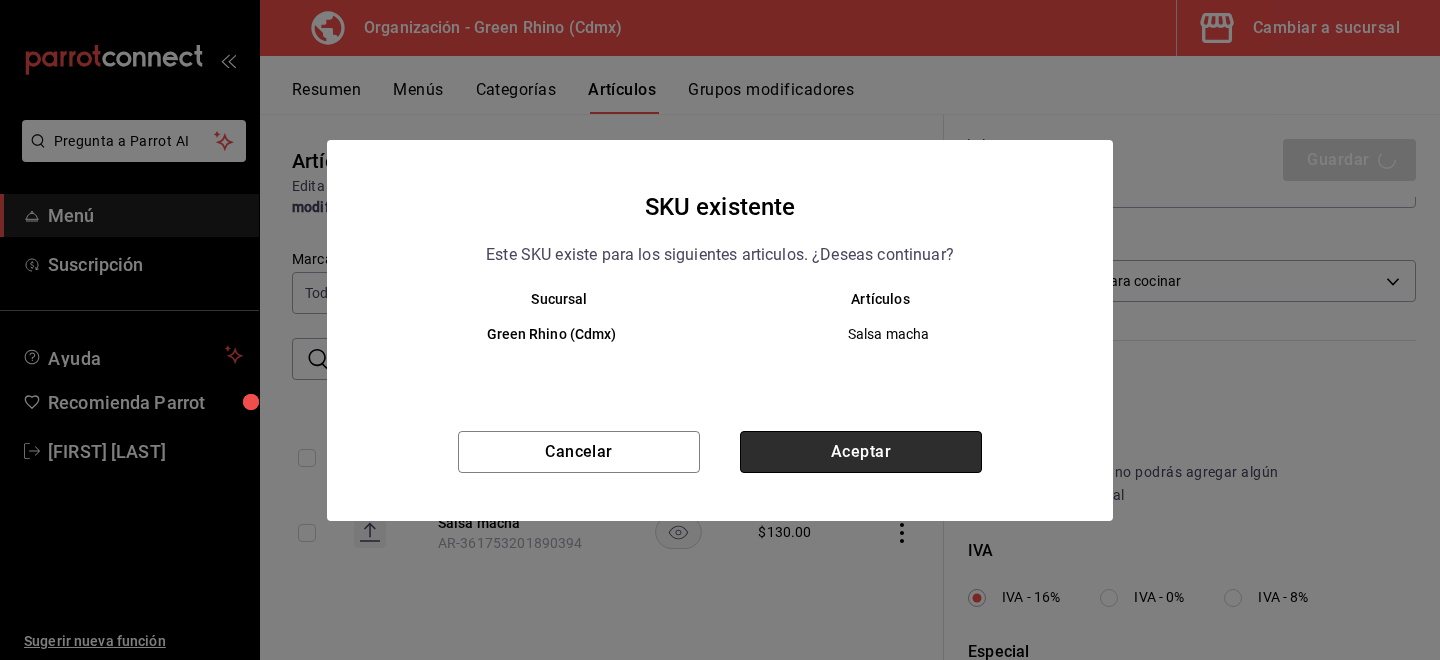 click on "Aceptar" at bounding box center (861, 452) 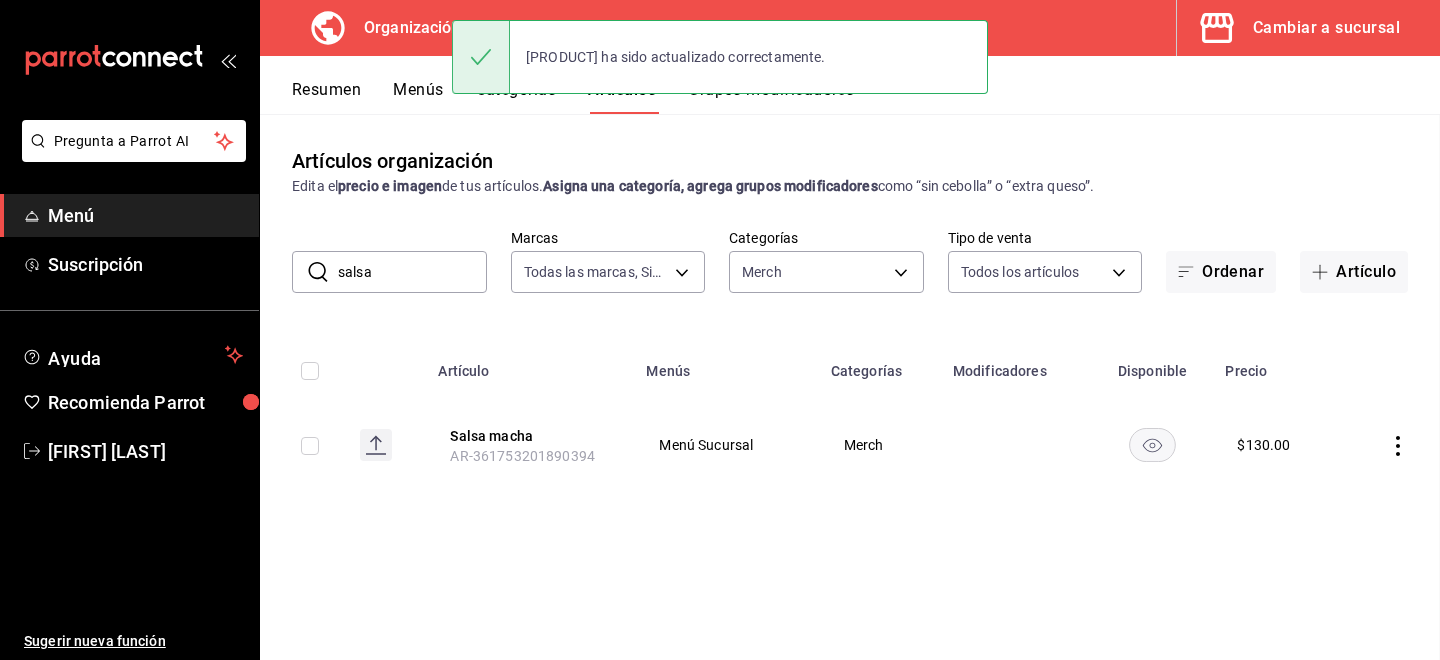 scroll, scrollTop: 0, scrollLeft: 0, axis: both 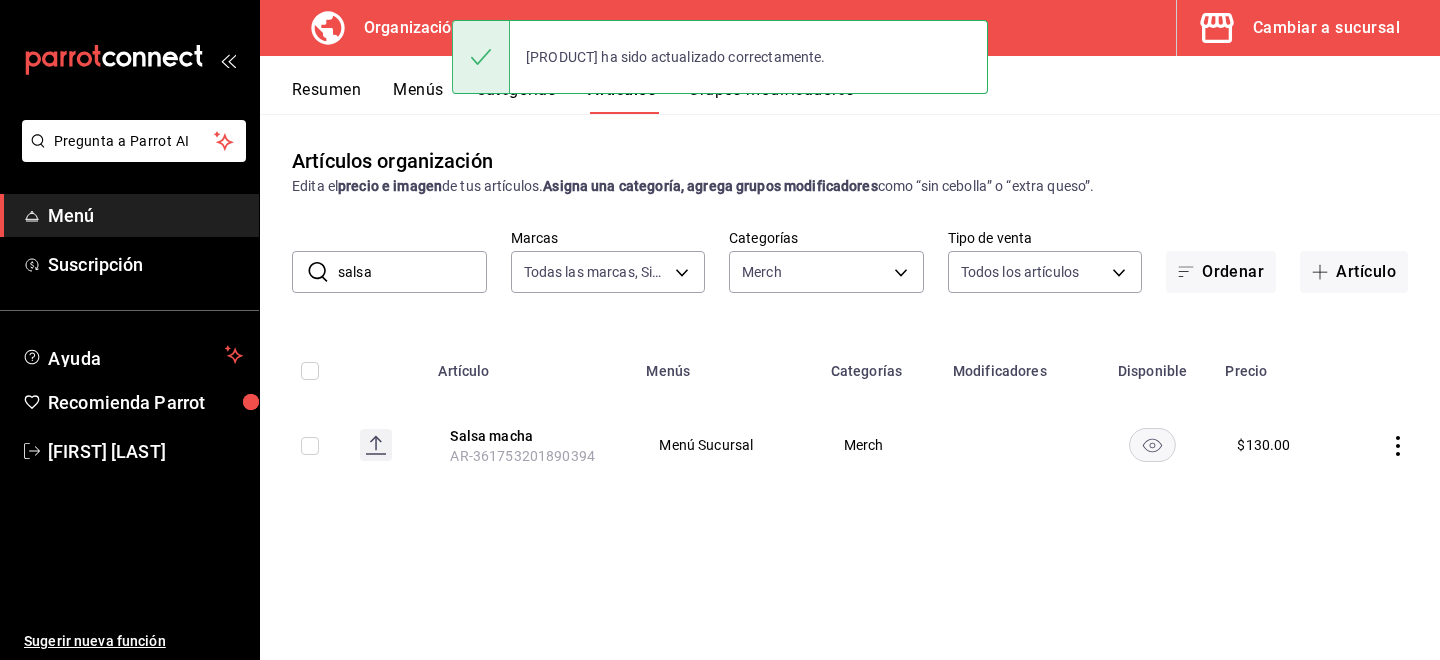 click on "salsa" at bounding box center (412, 272) 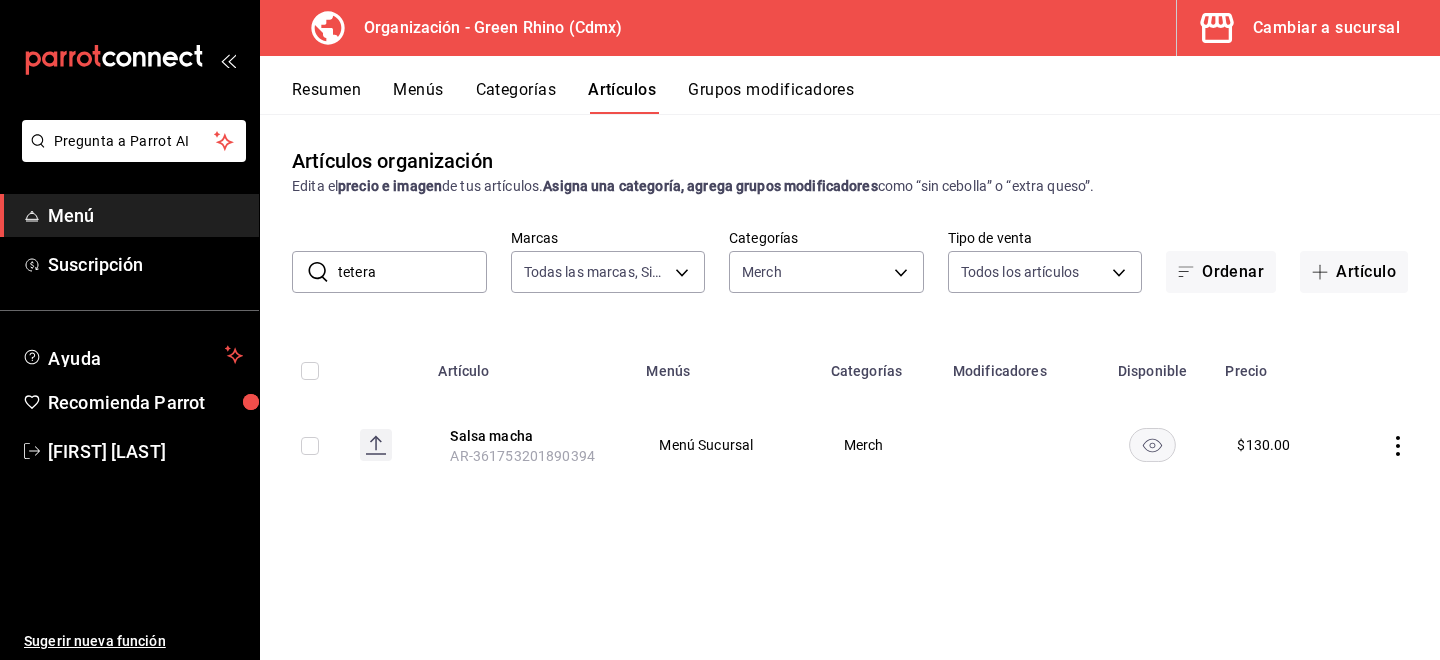 type on "tetera" 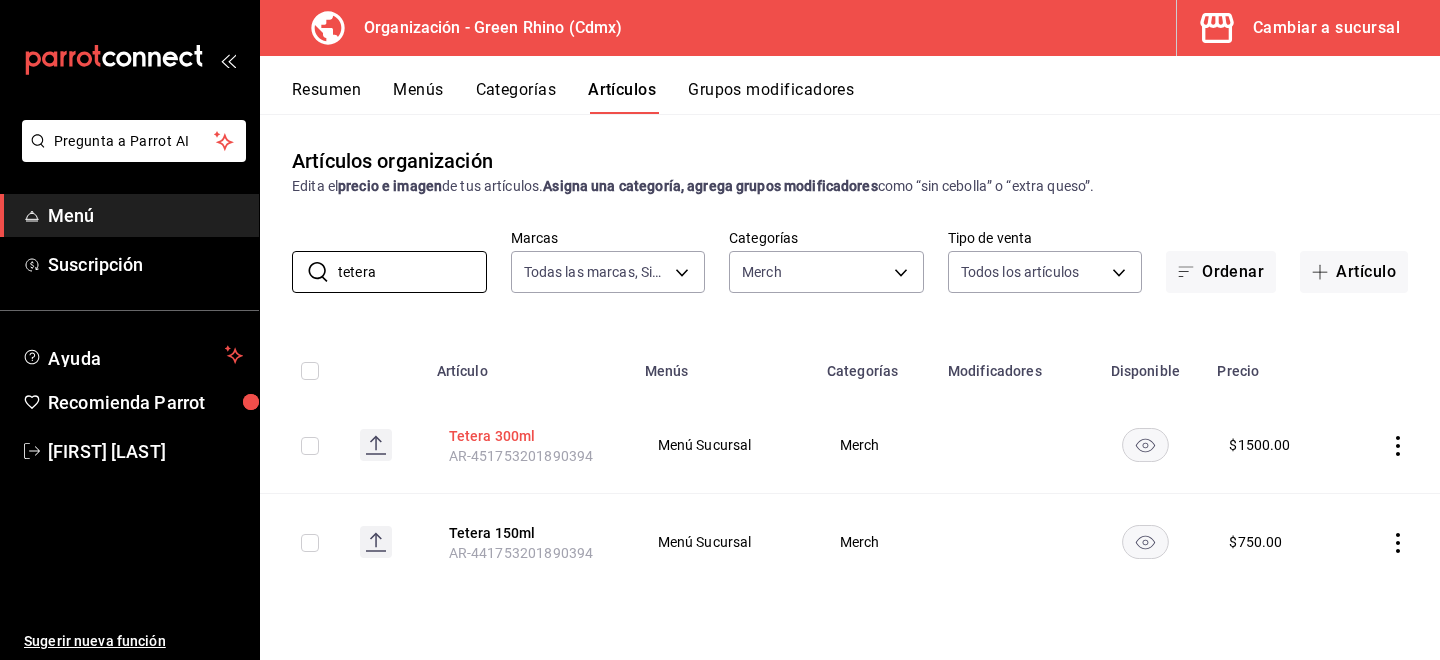 click on "Tetera 300ml" at bounding box center [529, 436] 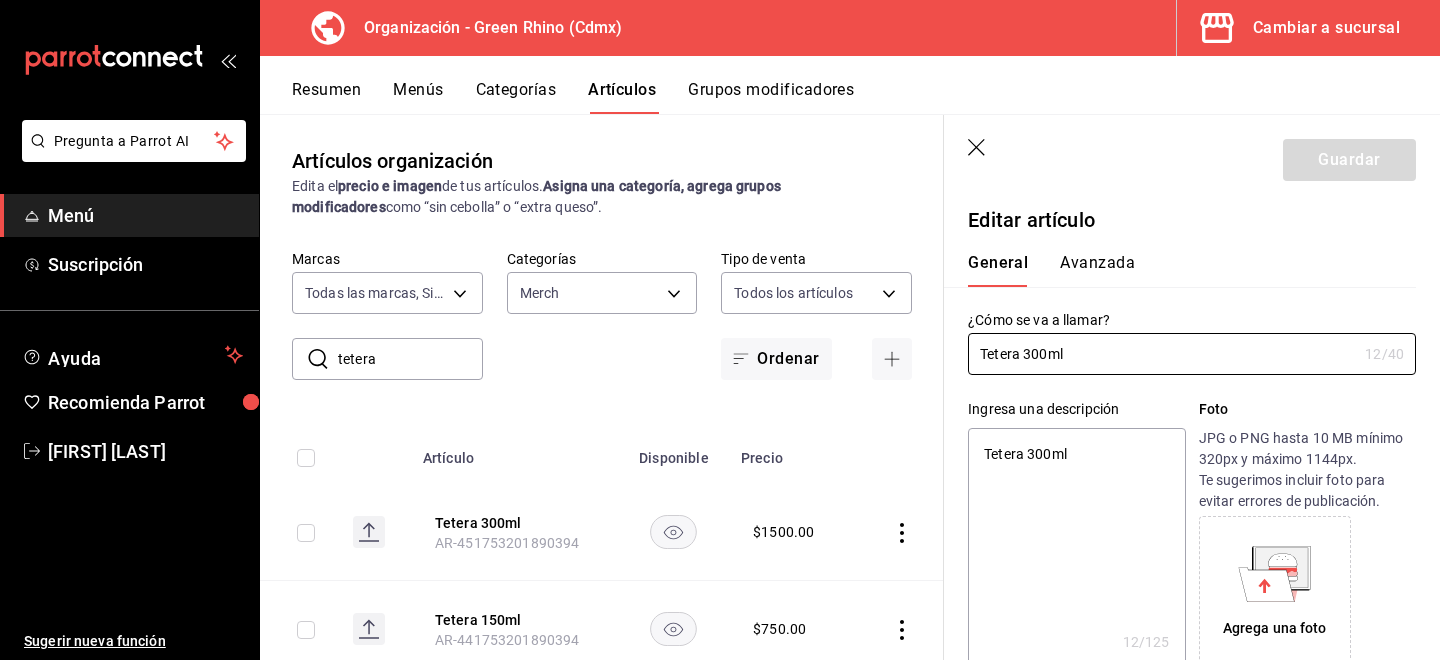 type on "x" 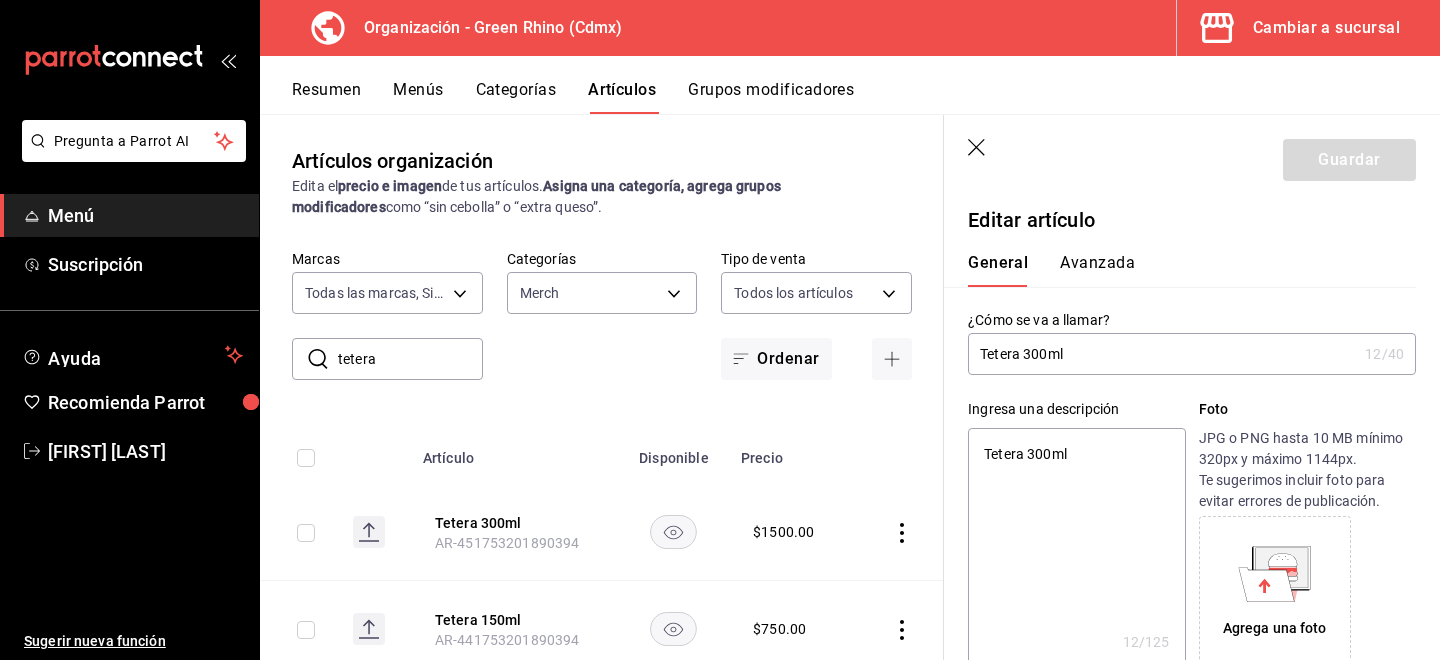 click on "Avanzada" at bounding box center (1097, 270) 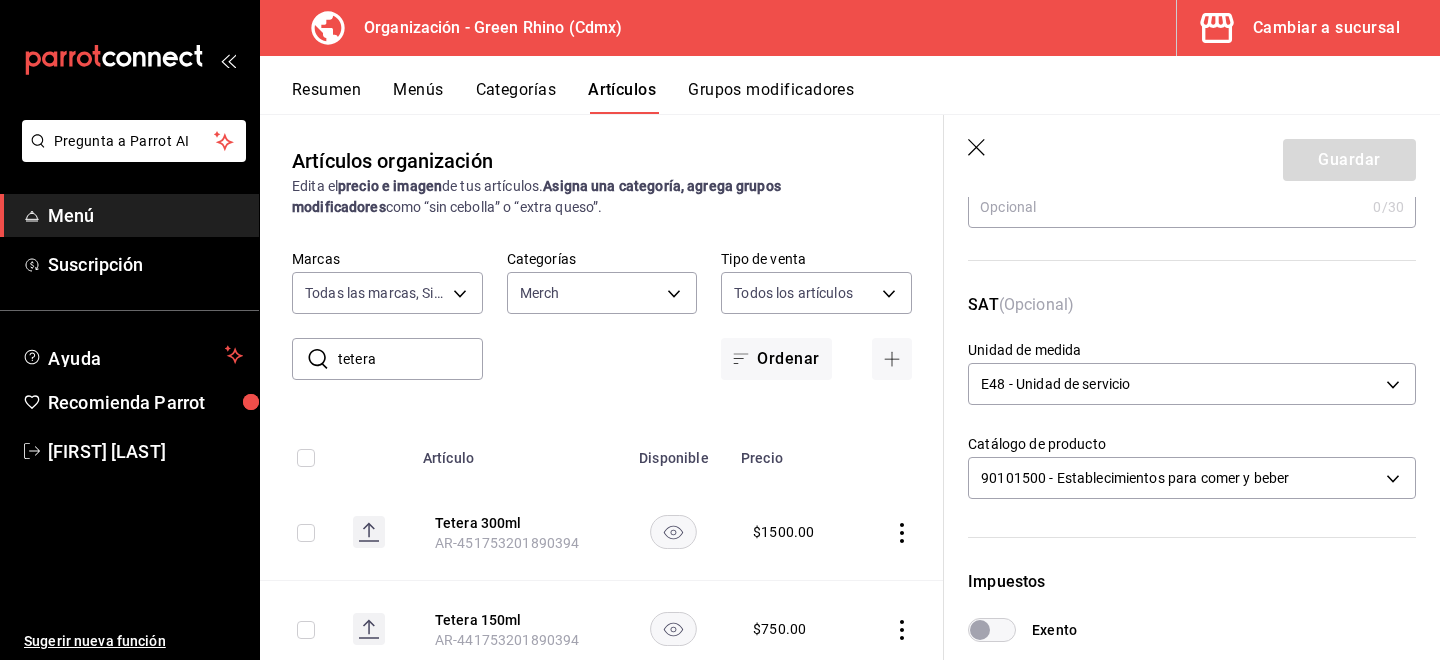scroll, scrollTop: 236, scrollLeft: 0, axis: vertical 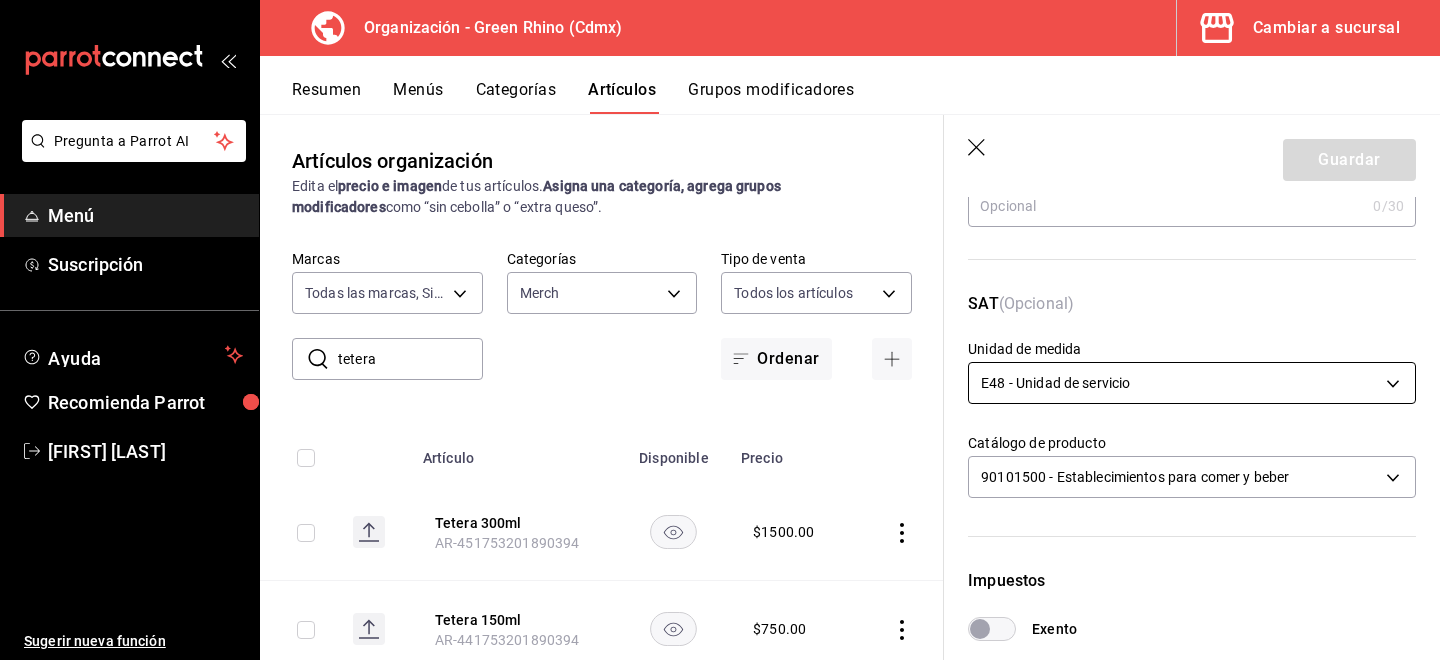 click on "Pregunta a Parrot AI Menú   Suscripción   Ayuda Recomienda Parrot   [FIRST] [LAST]   Sugerir nueva función   Organización - Green Rhino (Cdmx) Cambiar a sucursal Resumen Menús Categorías Artículos Grupos modificadores Artículos organización Edita el  precio e imagen  de tus artículos.  Asigna una categoría, agrega grupos modificadores  como “sin cebolla” o “extra queso”. ​ tetera ​ Marcas Todas las marcas, Sin marca 718e4269-ab1b-41b6-b1a3-b54ad853307e Categorías Merch b82d061b-ad1a-42b3-8576-24315513d805 Tipo de venta Todos los artículos ALL Ordenar Artículo Disponible Precio Tetera 300ml [ORDER_ID] $ 1500.00 Tetera 150ml [ORDER_ID] $ 750.00 Guardar Editar artículo General Avanzada ¿Cómo se va a llamar? Tetera 300ml 12 /40 ¿Cómo se va a llamar? Ingresa una descripción Tetera 300ml x 12 /125 ​ Foto JPG o PNG hasta 10 MB mínimo 320px y máximo 1144px. Te sugerimos incluir foto para evitar errores de publicación. Agrega una foto Tipo de venta Precio fijo Precio /" at bounding box center [720, 330] 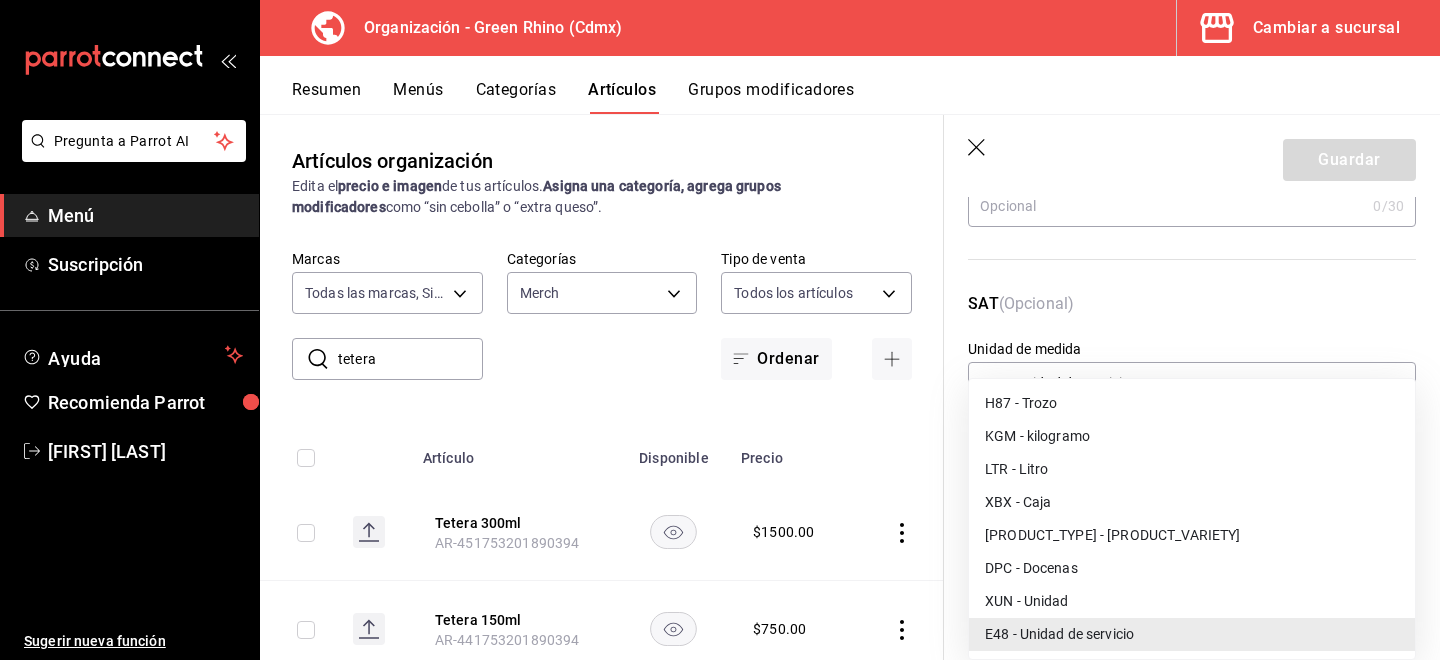 click on "XUN - Unidad" at bounding box center (1192, 601) 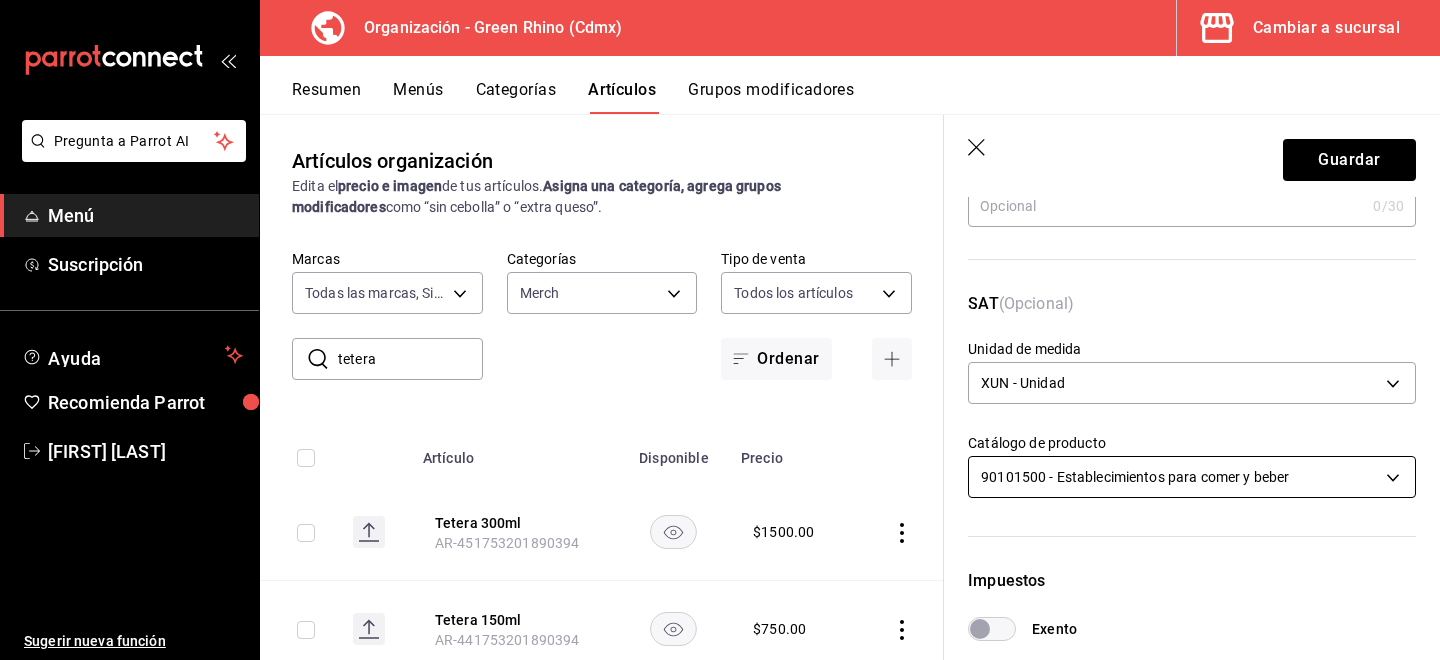 click on "Pregunta a Parrot AI Menú   Suscripción   Ayuda Recomienda Parrot   [FIRST] [LAST]   Sugerir nueva función   Organización - Green Rhino (Cdmx) Cambiar a sucursal Resumen Menús Categorías Artículos Grupos modificadores Artículos organización Edita el  precio e imagen  de tus artículos.  Asigna una categoría, agrega grupos modificadores  como “sin cebolla” o “extra queso”. ​ tetera ​ Marcas Todas las marcas, Sin marca 718e4269-ab1b-41b6-b1a3-b54ad853307e Categorías Merch b82d061b-ad1a-42b3-8576-24315513d805 Tipo de venta Todos los artículos ALL Ordenar Artículo Disponible Precio Tetera 300ml [ORDER_ID] $ 1500.00 Tetera 150ml [ORDER_ID] $ 750.00 Guardar Editar artículo General Avanzada ¿Cómo se va a llamar? Tetera 300ml 12 /40 ¿Cómo se va a llamar? Ingresa una descripción Tetera 300ml x 12 /125 ​ Foto JPG o PNG hasta 10 MB mínimo 320px y máximo 1144px. Te sugerimos incluir foto para evitar errores de publicación. Agrega una foto Tipo de venta Precio fijo Precio /" at bounding box center [720, 330] 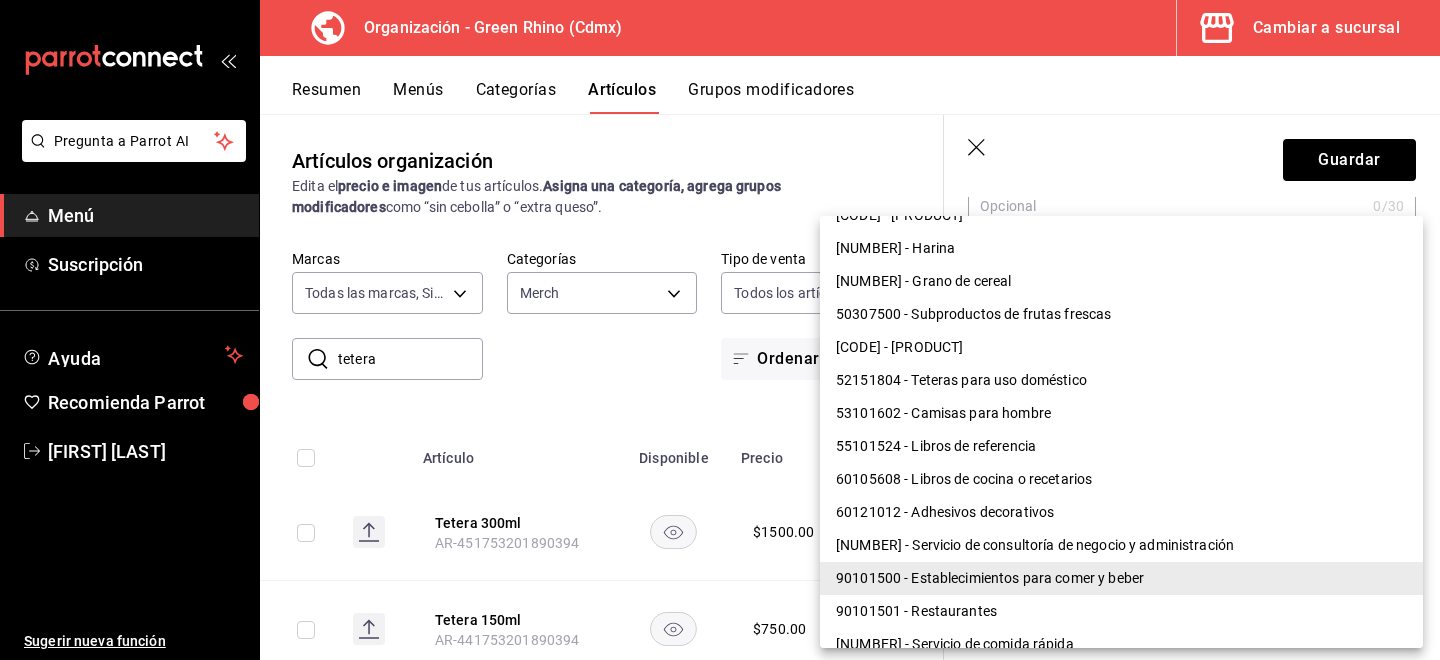 scroll, scrollTop: 1539, scrollLeft: 0, axis: vertical 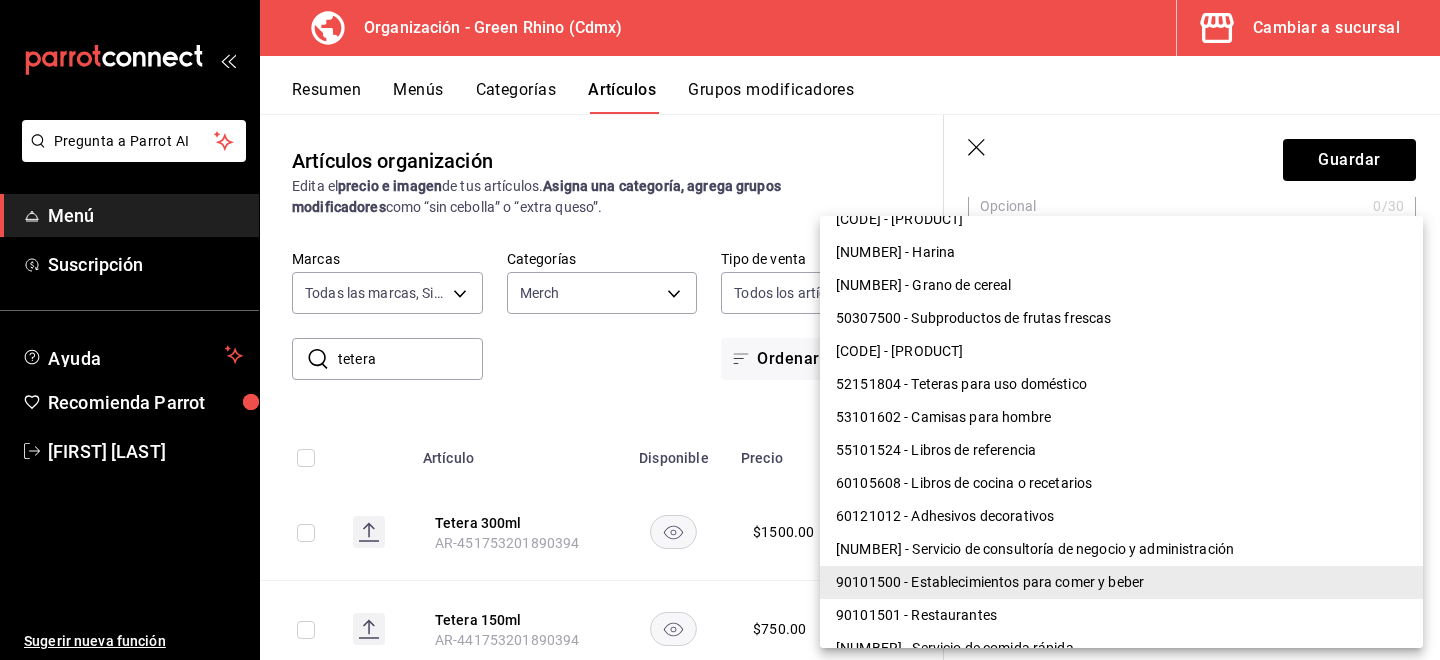 click on "52151804 - Teteras para uso doméstico" at bounding box center [1121, 384] 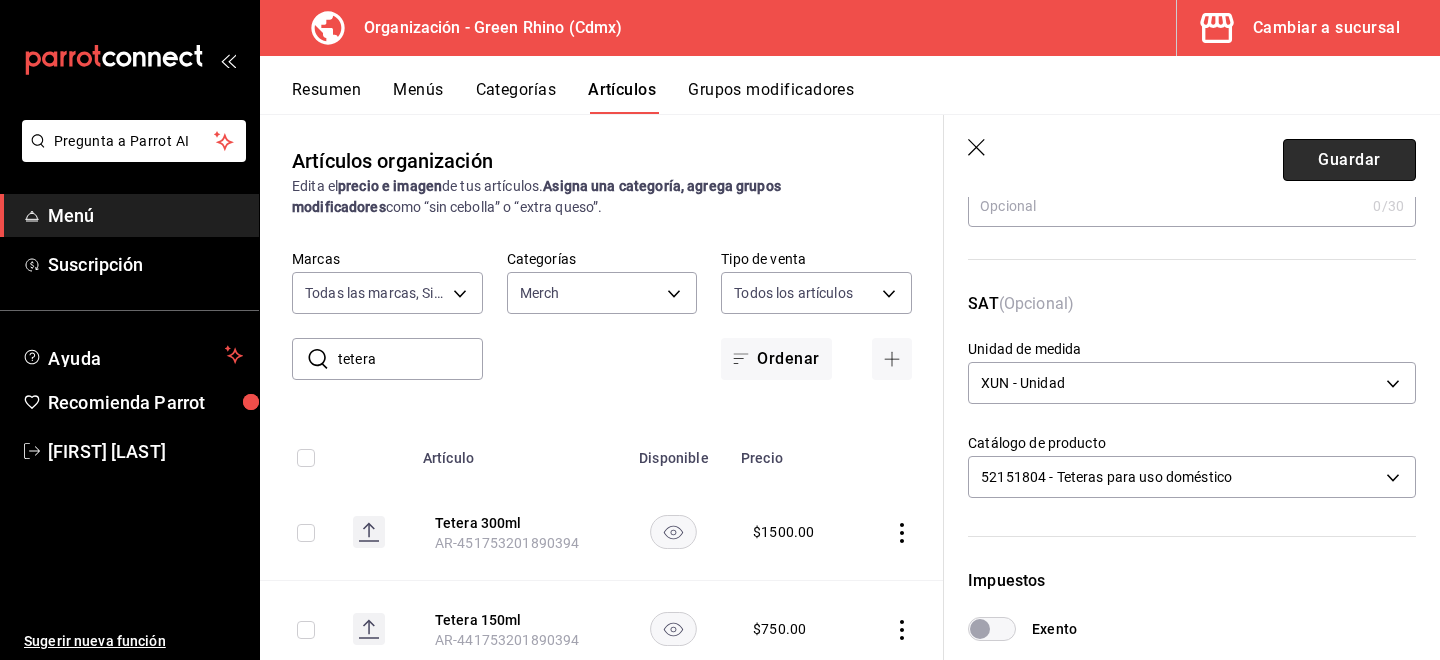 click on "Guardar" at bounding box center (1349, 160) 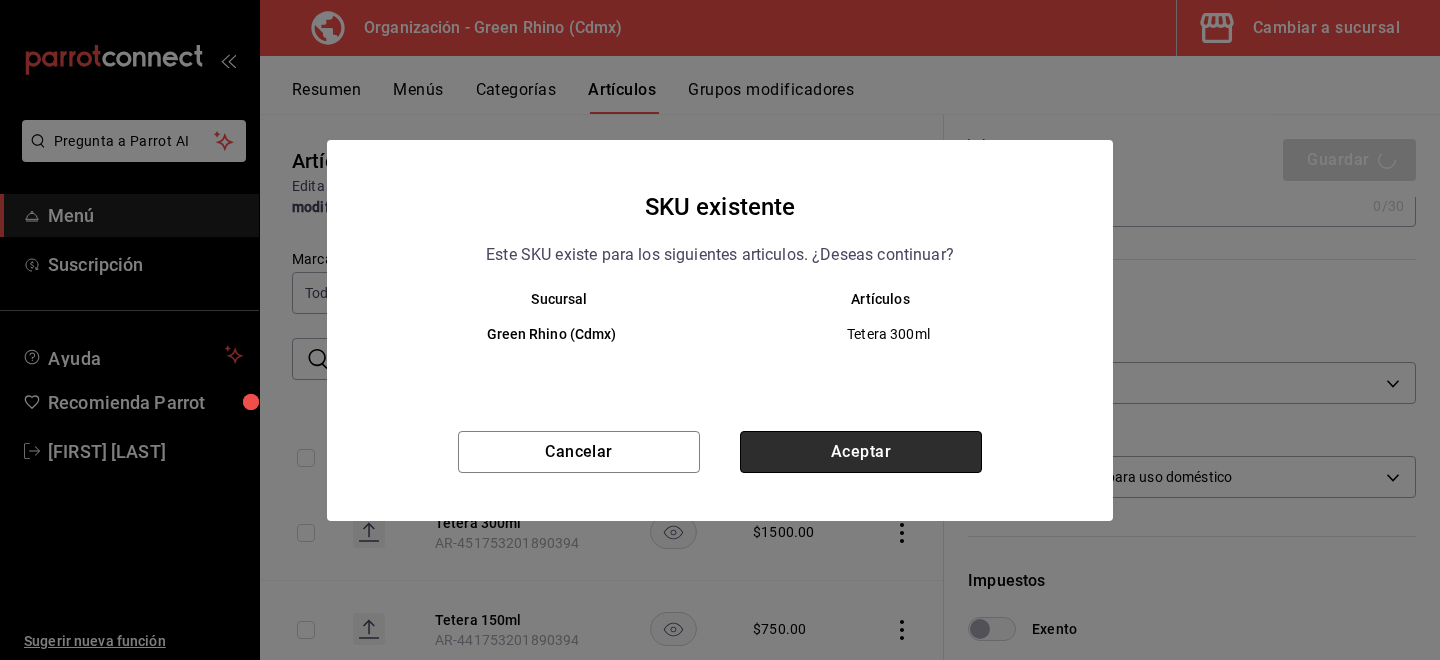 click on "Aceptar" at bounding box center [861, 452] 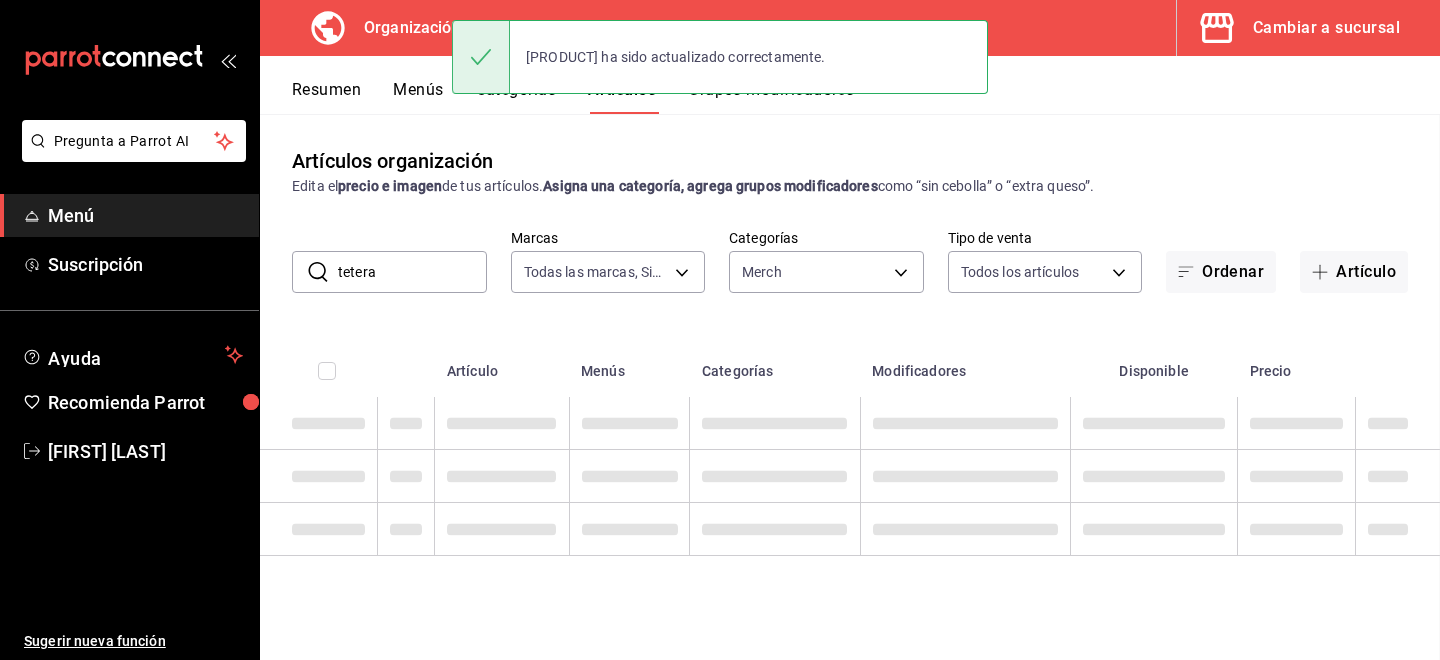 scroll, scrollTop: 0, scrollLeft: 0, axis: both 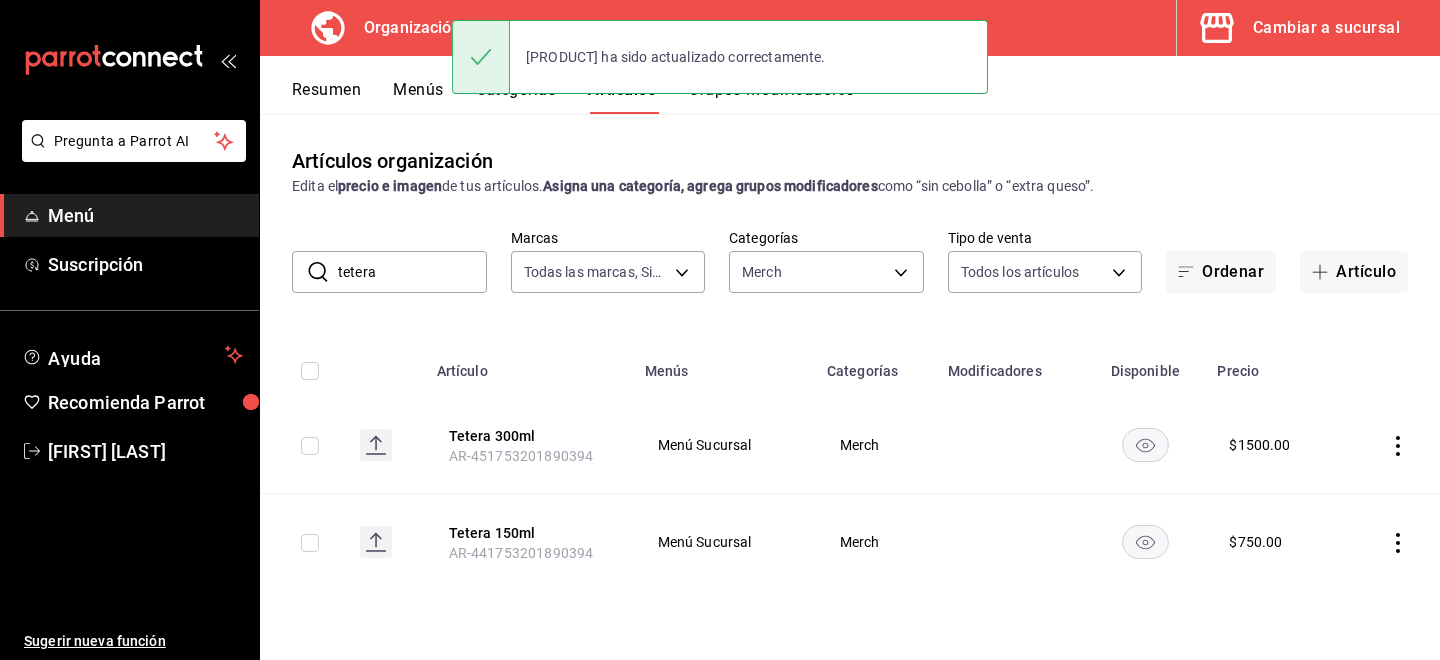 click on "tetera" at bounding box center [412, 272] 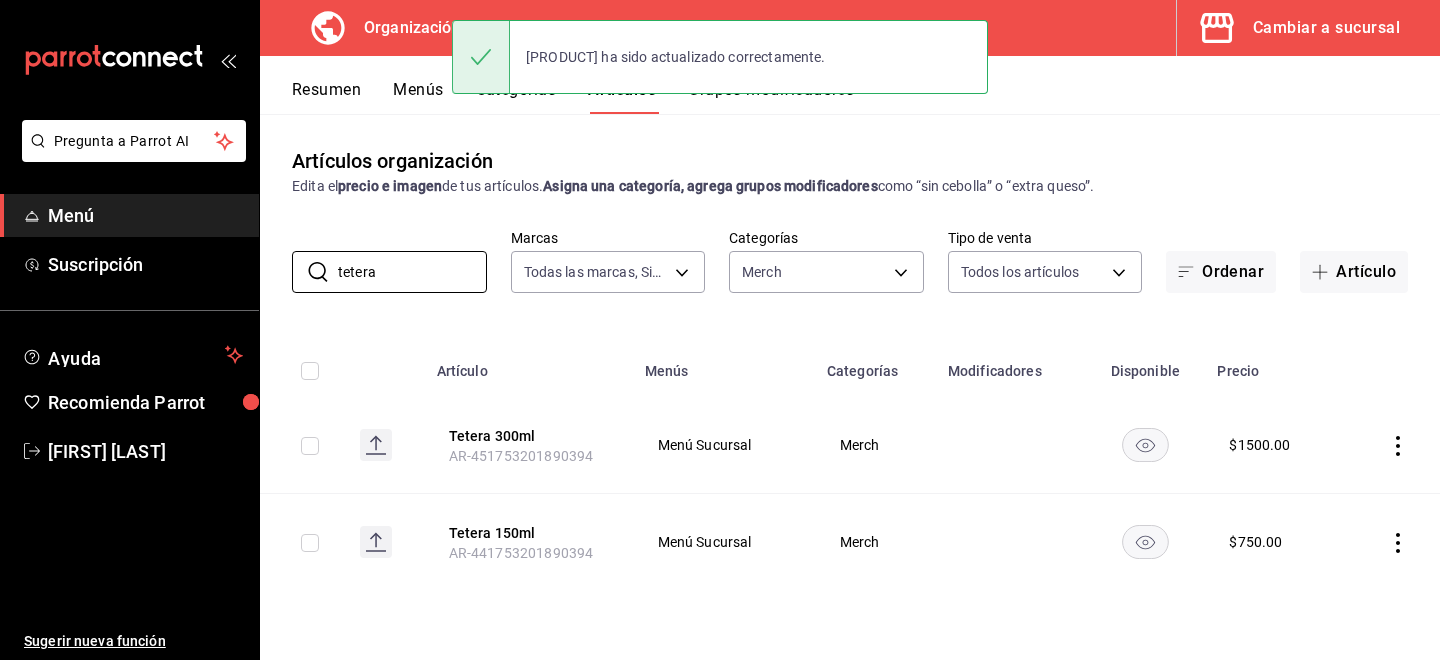 click on "Tetera 150ml AR-441753201890394" at bounding box center (529, 542) 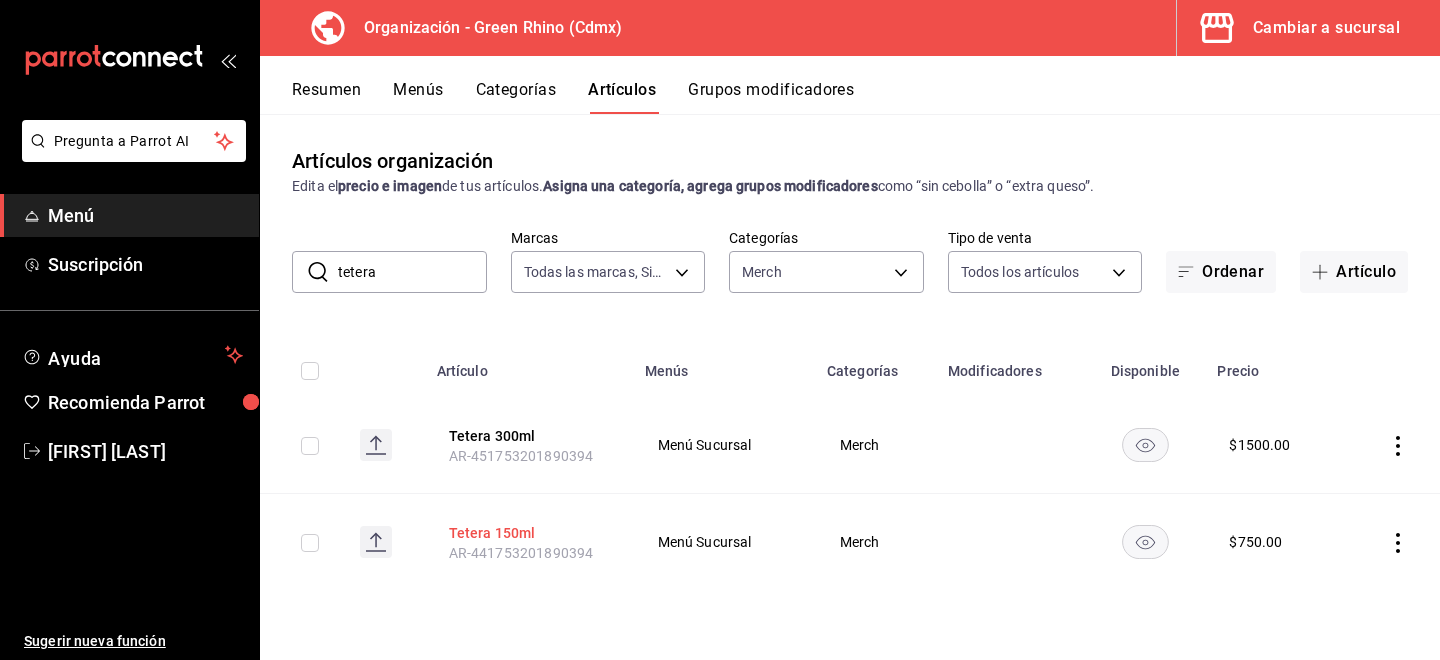 click on "Tetera 150ml" at bounding box center [529, 533] 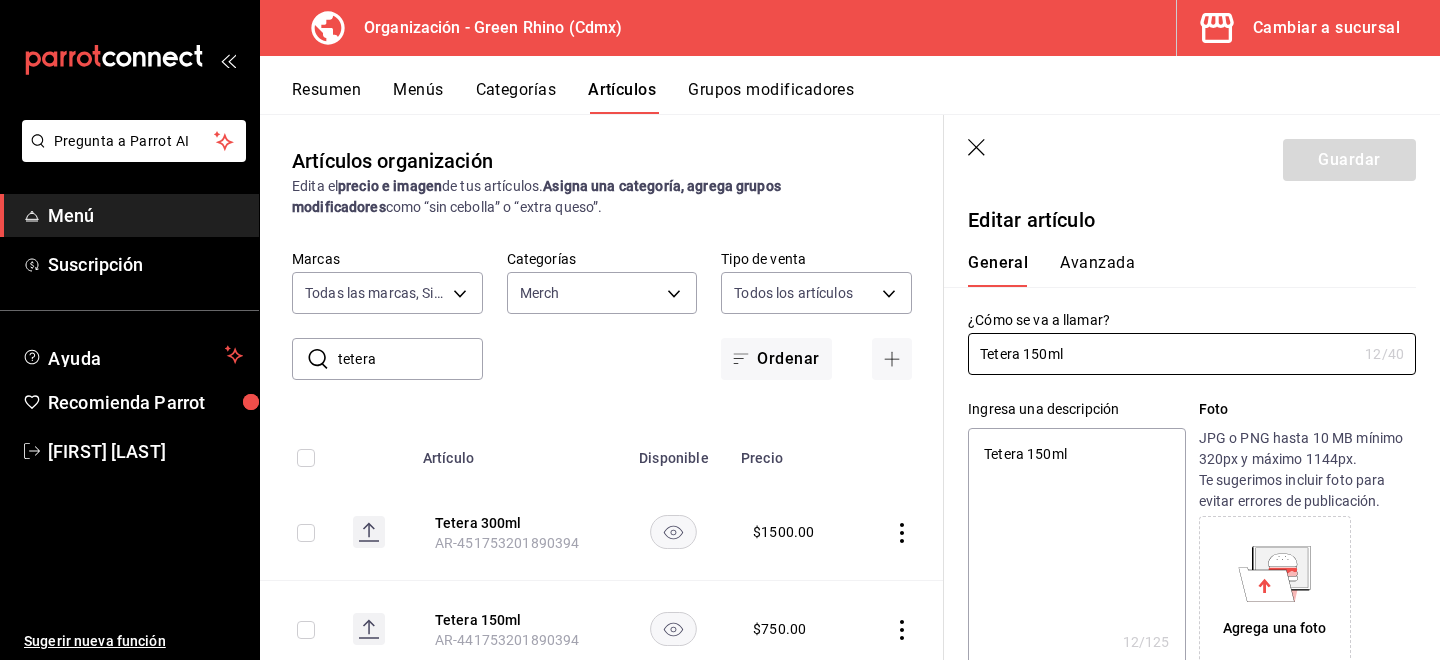 click on "Avanzada" at bounding box center (1097, 270) 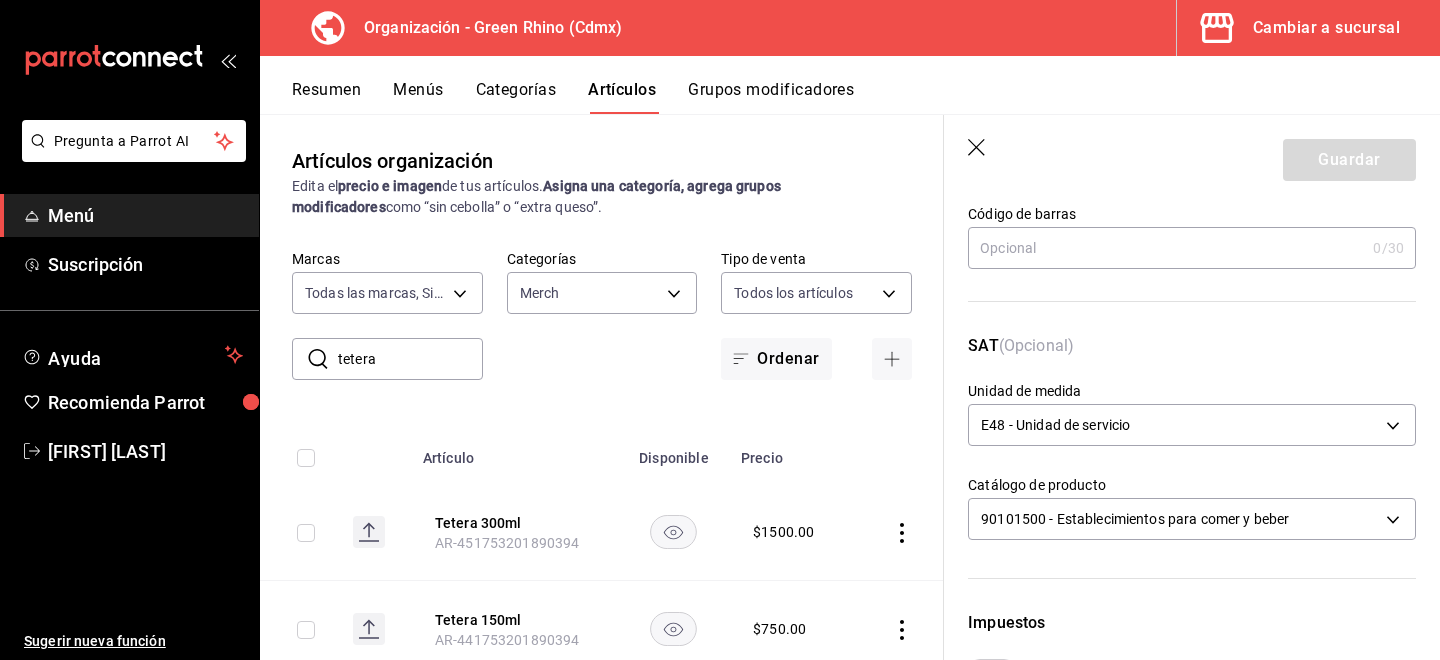 scroll, scrollTop: 197, scrollLeft: 0, axis: vertical 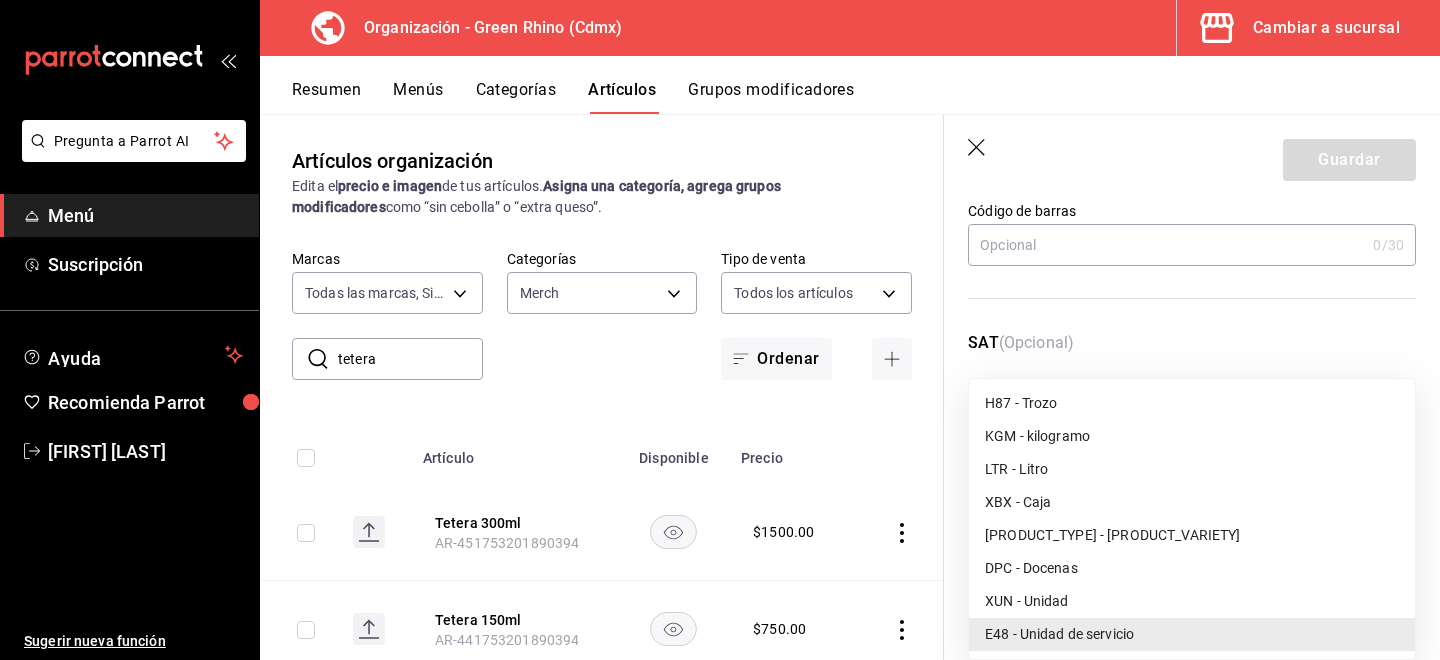 click on "Pregunta a Parrot AI Menú   Suscripción   Ayuda Recomienda Parrot   [FIRST] [LAST]   Sugerir nueva función   Organización - Green Rhino (Cdmx) Cambiar a sucursal Resumen Menús Categorías Artículos Grupos modificadores Artículos organización Edita el  precio e imagen  de tus artículos.  Asigna una categoría, agrega grupos modificadores  como “sin cebolla” o “extra queso”. ​ tetera ​ Marcas Todas las marcas, Sin marca 718e4269-ab1b-41b6-b1a3-b54ad853307e Categorías Merch b82d061b-ad1a-42b3-8576-24315513d805 Tipo de venta Todos los artículos ALL Ordenar Artículo Disponible Precio Tetera 300ml AR-451753201890394 $ 1500.00 Tetera 150ml AR-441753201890394 $ 750.00 Guardar Editar artículo General Avanzada ¿Cómo se va a llamar? Tetera 150ml 12 /40 ¿Cómo se va a llamar? Ingresa una descripción Tetera 150ml x 12 /125 ​ Foto JPG o PNG hasta 10 MB mínimo 320px y máximo 1144px. Te sugerimos incluir foto para evitar errores de publicación. Agrega una foto Tipo de venta Precio fijo Precio /" at bounding box center (720, 330) 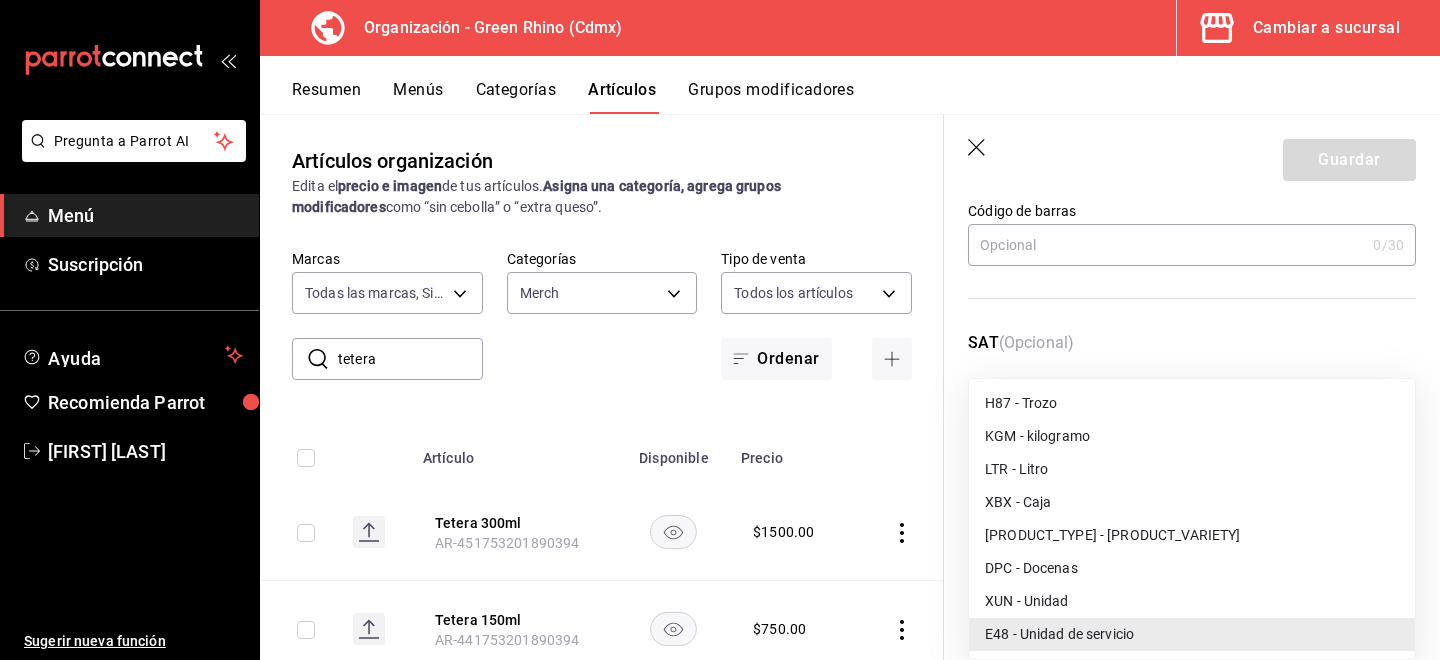 click on "XUN - Unidad" at bounding box center (1192, 601) 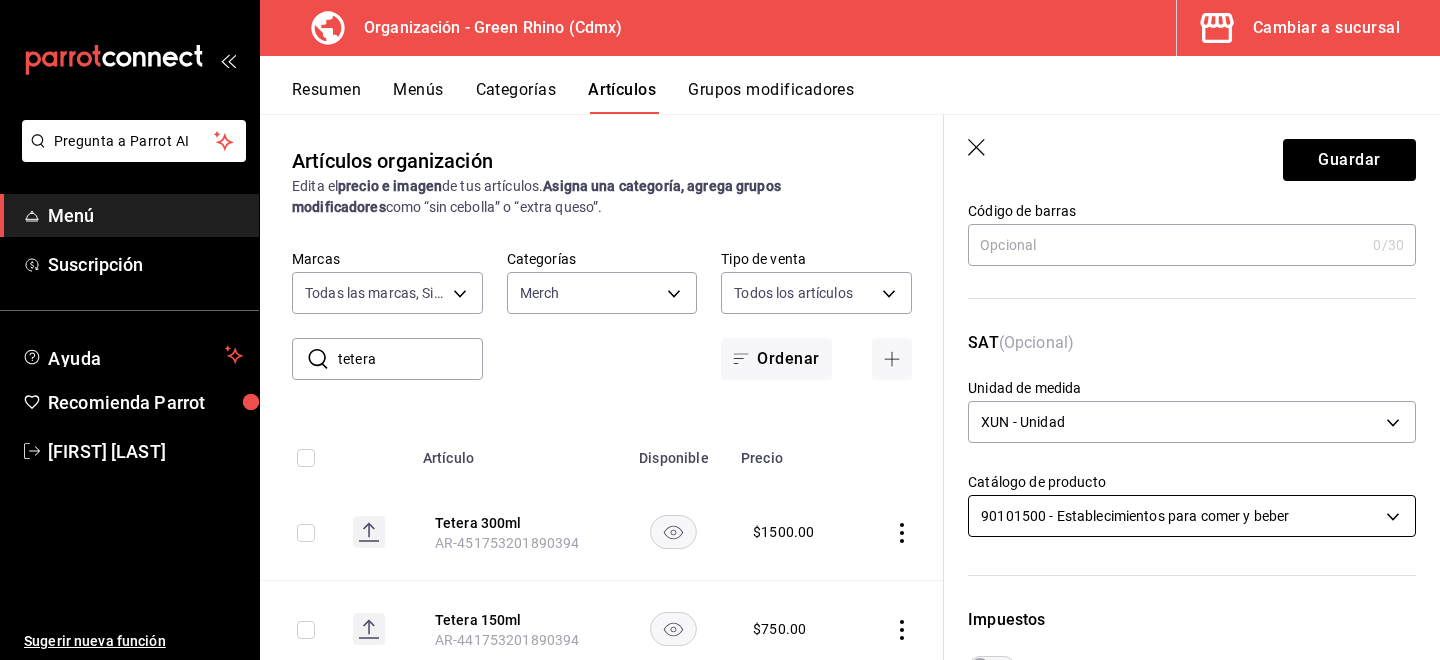 click on "Pregunta a Parrot AI Menú   Suscripción   Ayuda Recomienda Parrot   [FIRST] [LAST]   Sugerir nueva función   Organización - Green Rhino (Cdmx) Cambiar a sucursal Resumen Menús Categorías Artículos Grupos modificadores Artículos organización Edita el  precio e imagen  de tus artículos.  Asigna una categoría, agrega grupos modificadores  como “sin cebolla” o “extra queso”. ​ tetera ​ Marcas Todas las marcas, Sin marca 718e4269-ab1b-41b6-b1a3-b54ad853307e Categorías Merch b82d061b-ad1a-42b3-8576-24315513d805 Tipo de venta Todos los artículos ALL Ordenar Artículo Disponible Precio Tetera 300ml AR-451753201890394 $ 1500.00 Tetera 150ml AR-441753201890394 $ 750.00 Guardar Editar artículo General Avanzada ¿Cómo se va a llamar? Tetera 150ml 12 /40 ¿Cómo se va a llamar? Ingresa una descripción Tetera 150ml x 12 /125 ​ Foto JPG o PNG hasta 10 MB mínimo 320px y máximo 1144px. Te sugerimos incluir foto para evitar errores de publicación. Agrega una foto Tipo de venta Precio fijo Precio /" at bounding box center (720, 330) 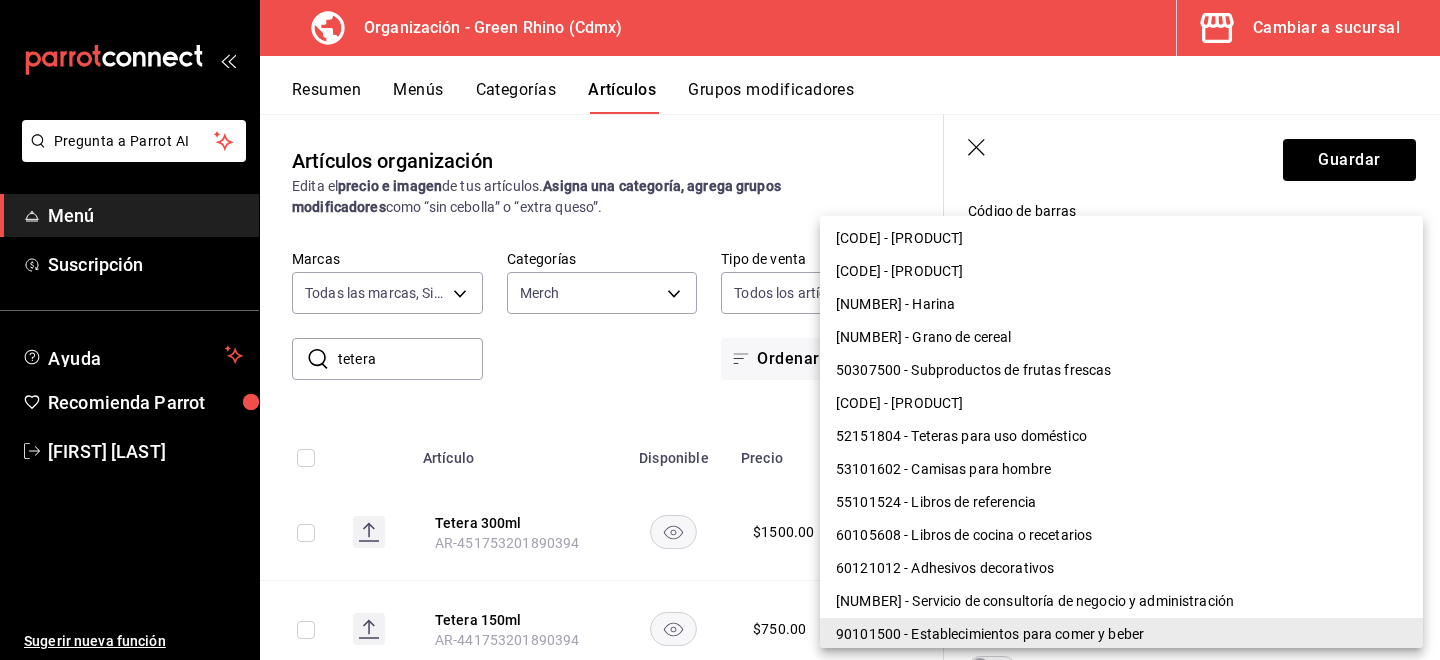 scroll, scrollTop: 1663, scrollLeft: 0, axis: vertical 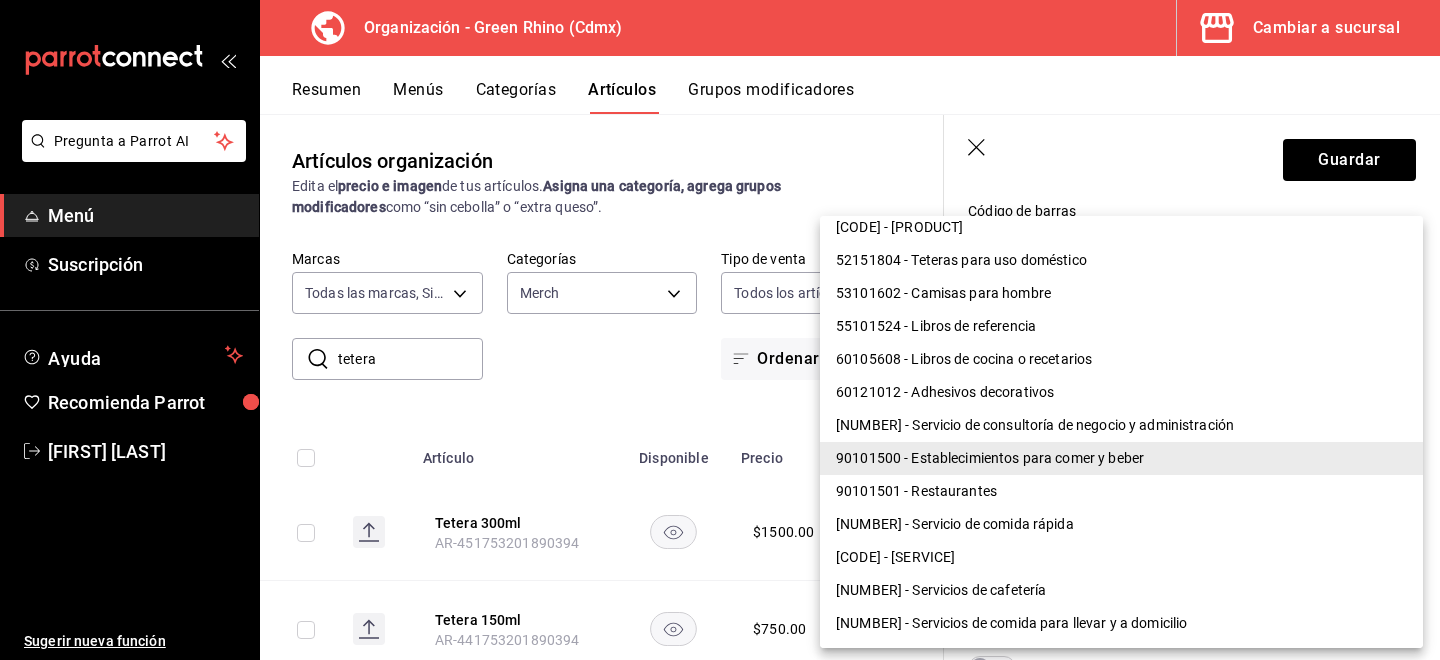 click on "52151804 - Teteras para uso doméstico" at bounding box center (1121, 260) 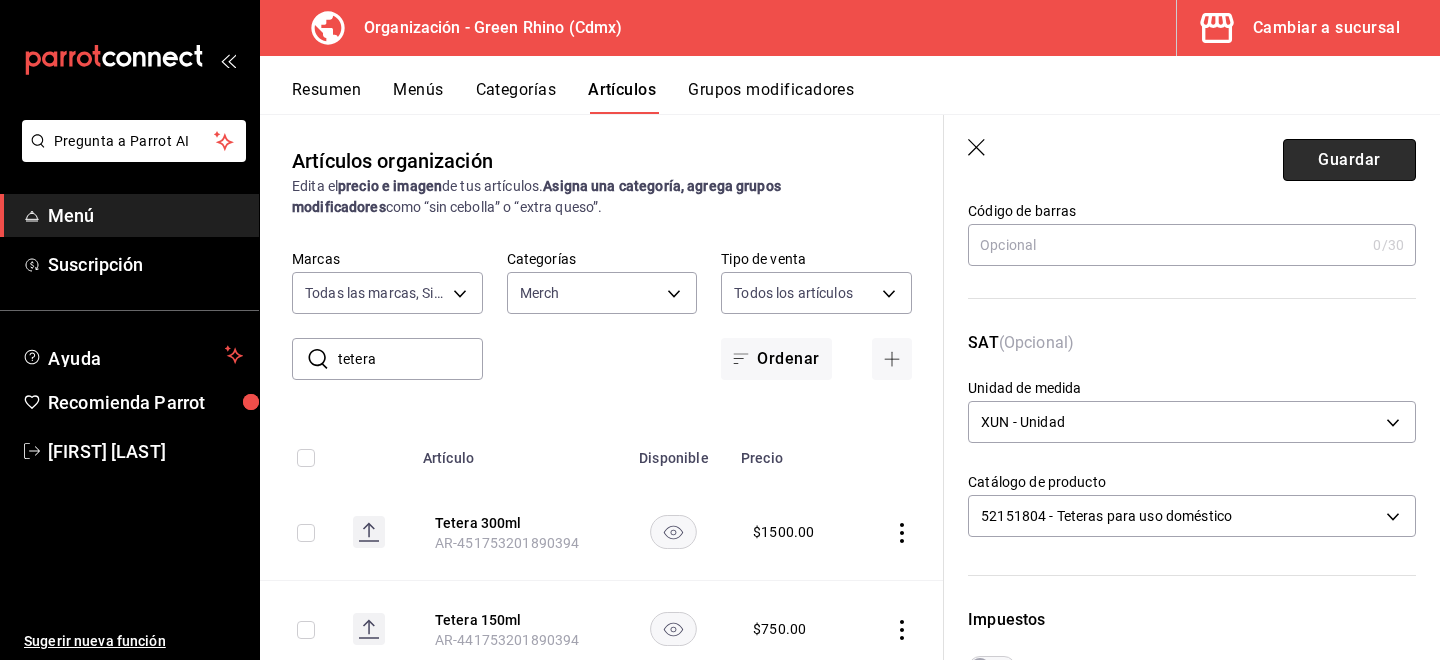 click on "Guardar" at bounding box center (1349, 160) 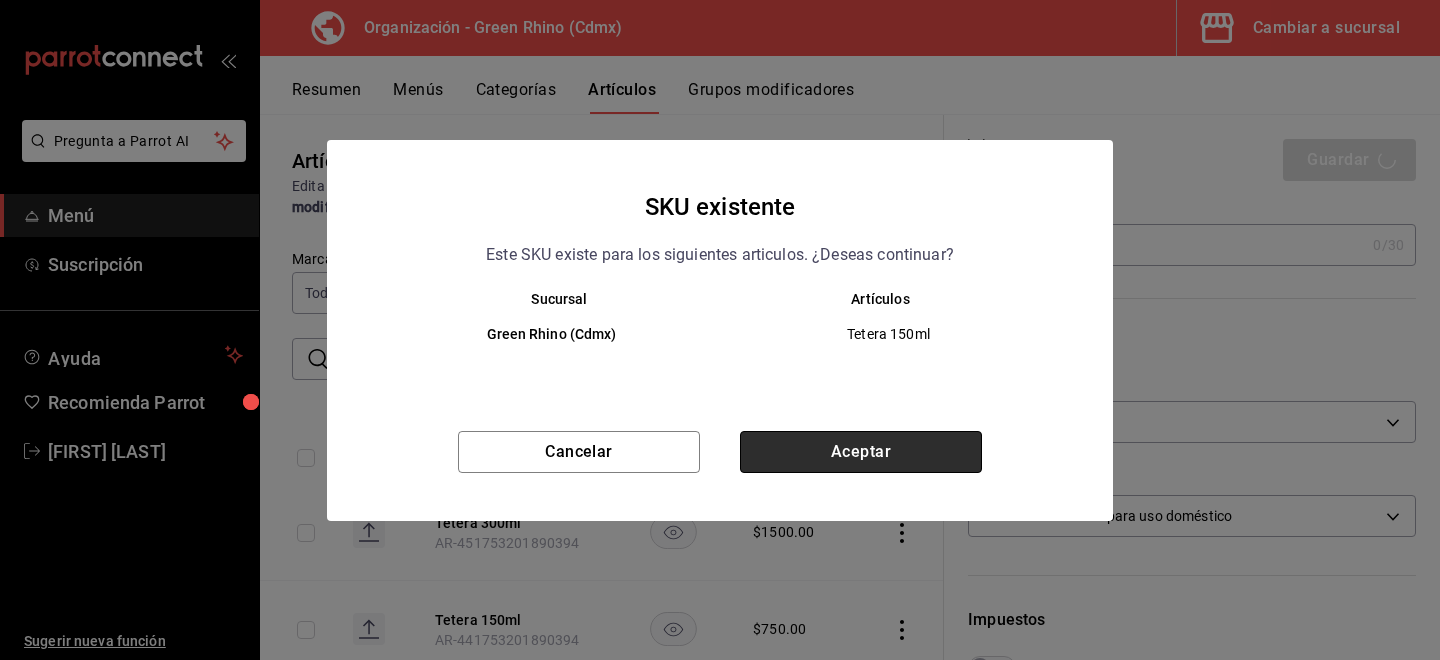 click on "Aceptar" at bounding box center [861, 452] 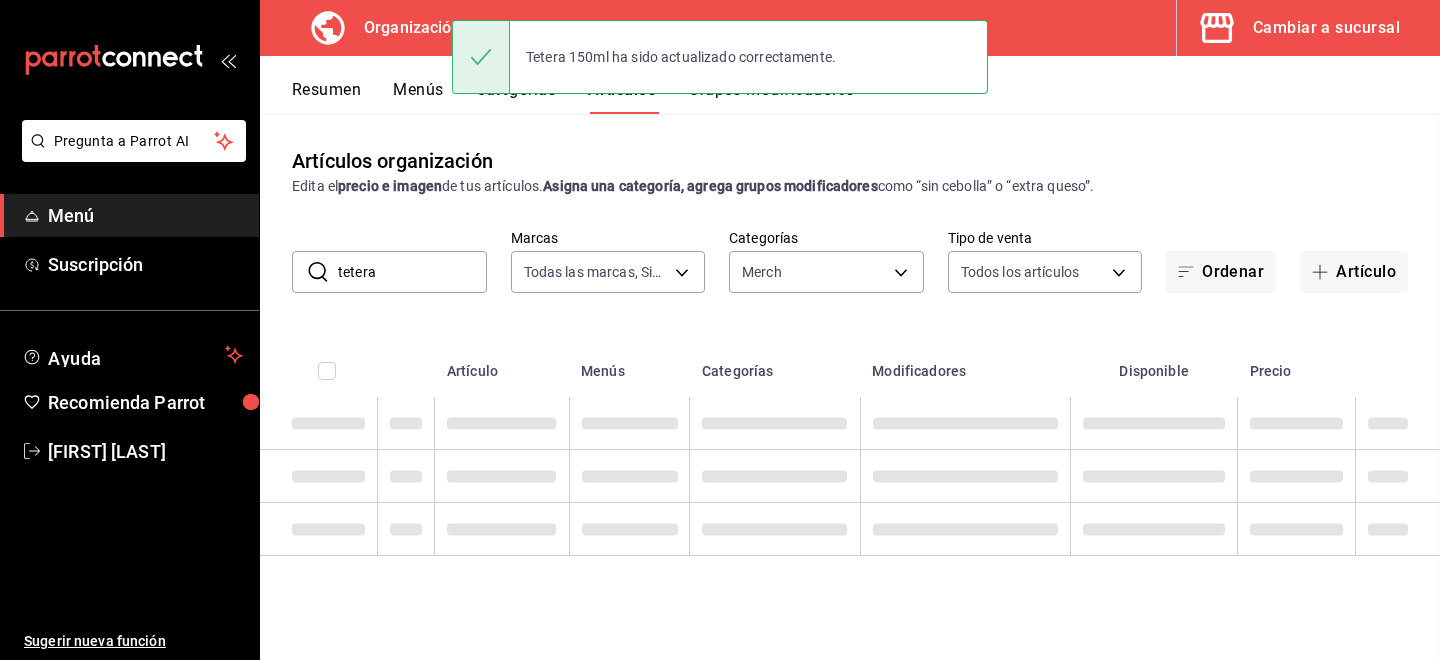 scroll, scrollTop: 0, scrollLeft: 0, axis: both 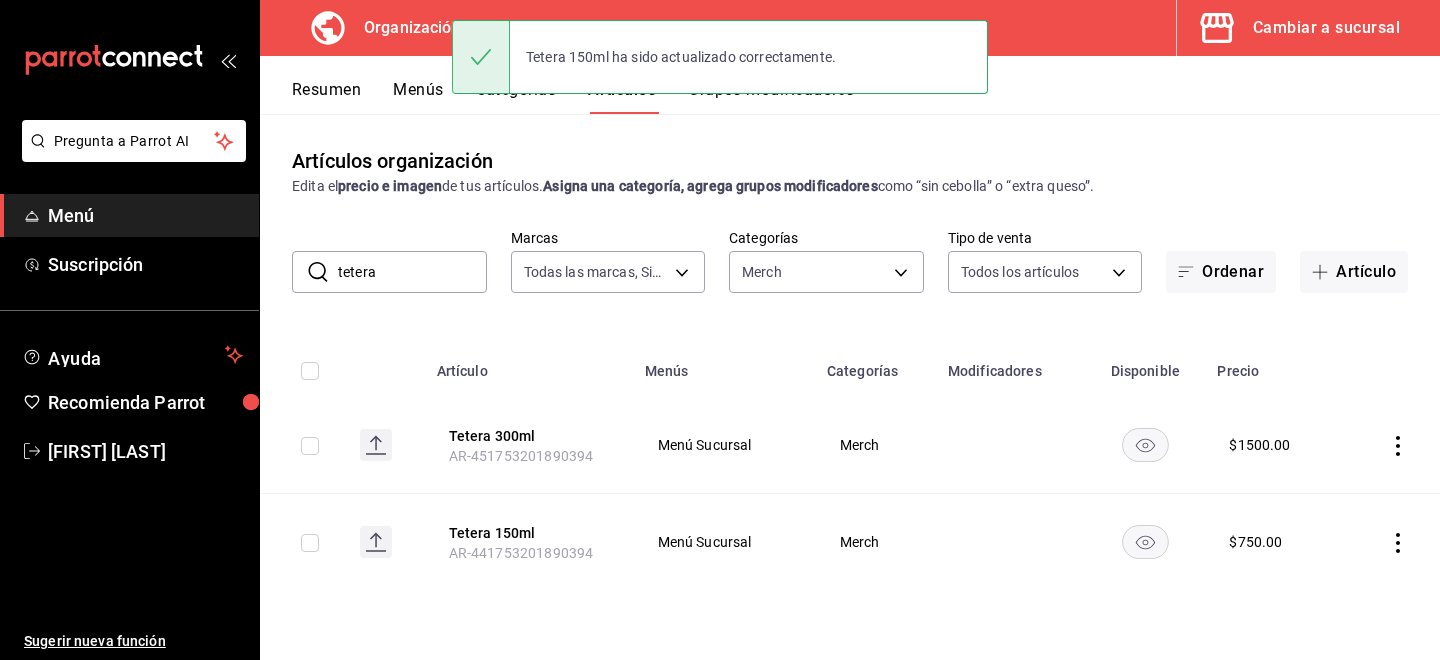 click on "tetera" at bounding box center (412, 272) 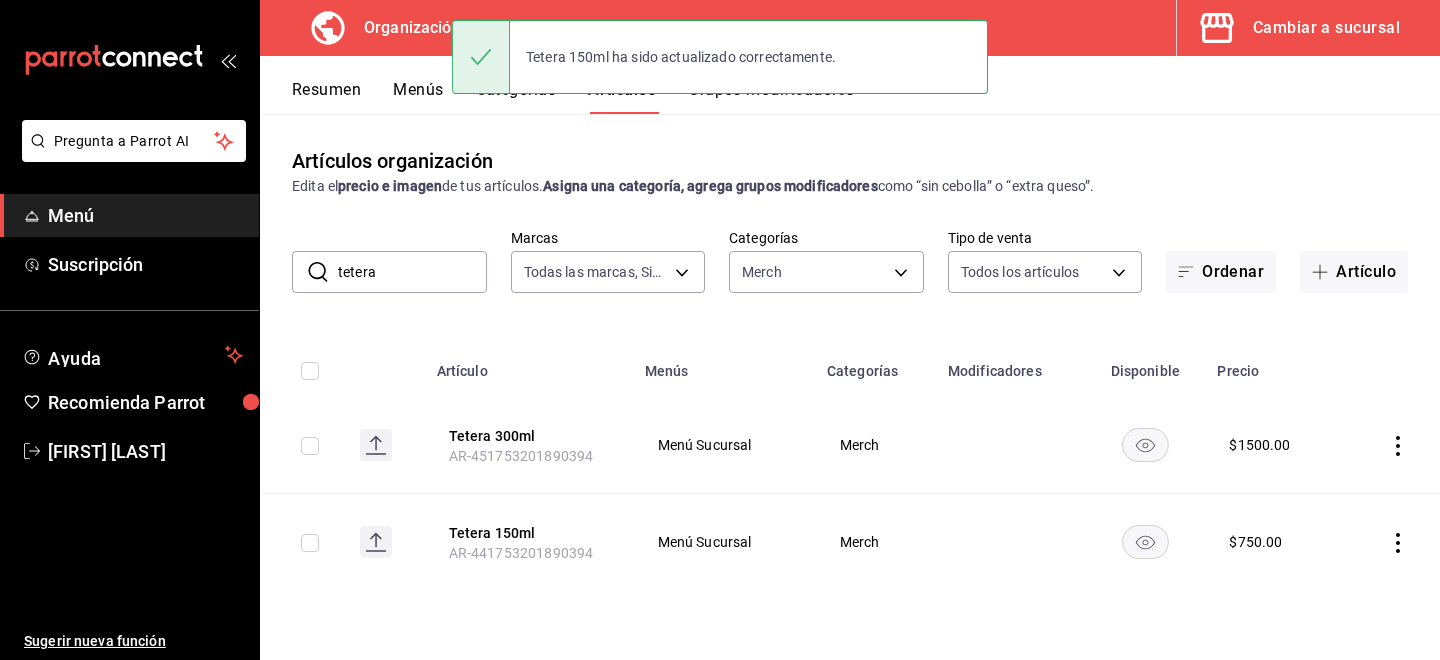 click on "tetera" at bounding box center (412, 272) 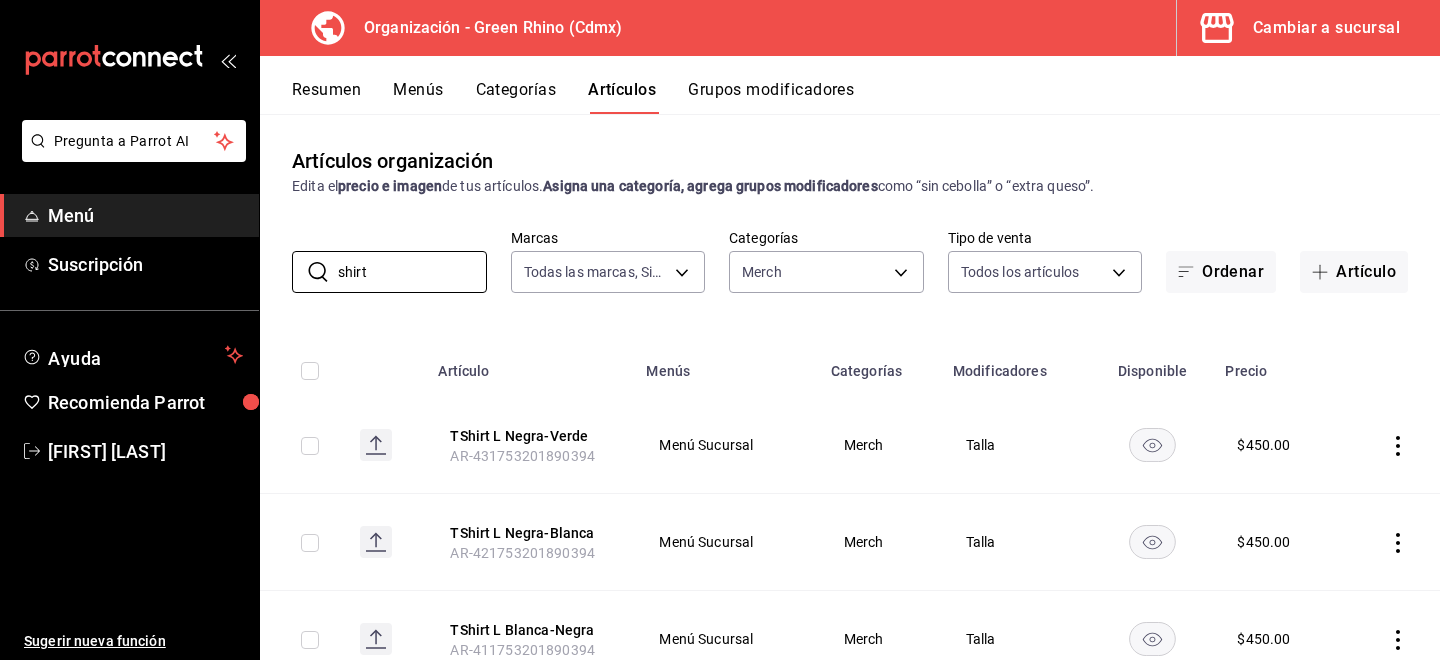 click on "TShirt L Negra-Verde AR-431753201890394" at bounding box center (530, 445) 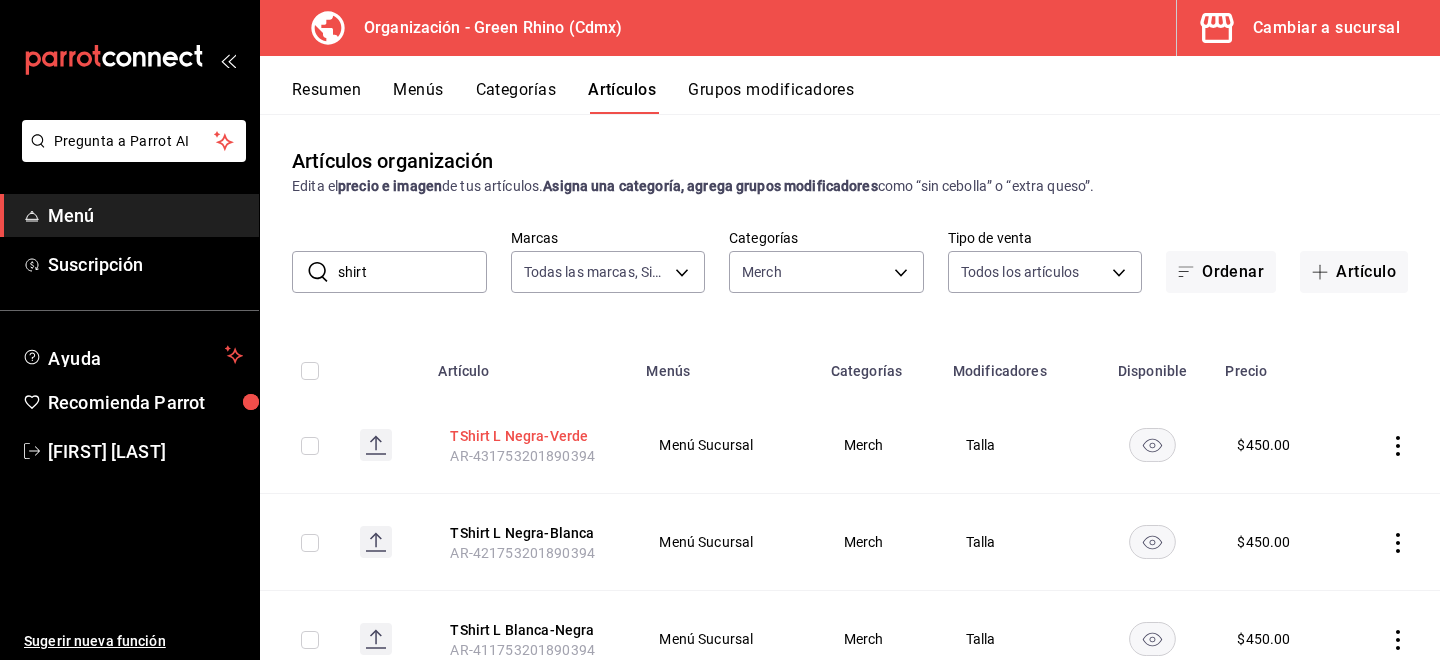 click on "TShirt L Negra-Verde" at bounding box center (530, 436) 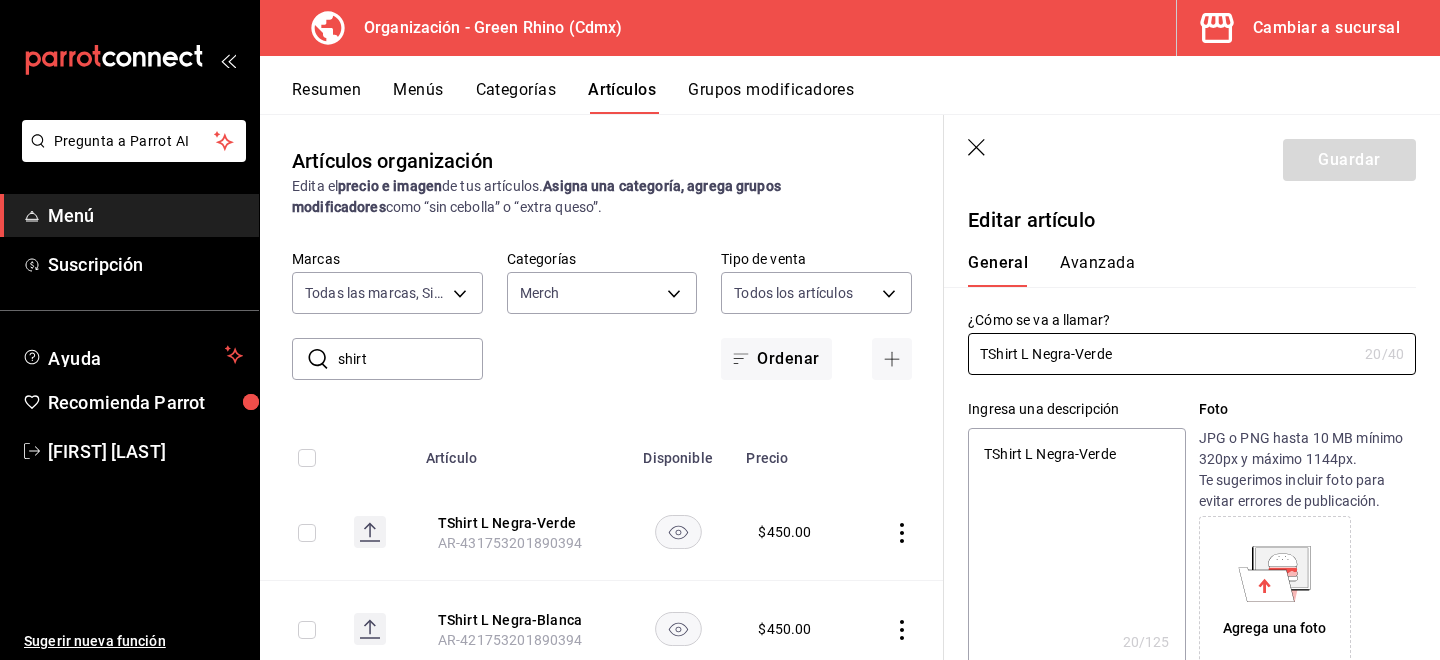 click on "Avanzada" at bounding box center (1097, 270) 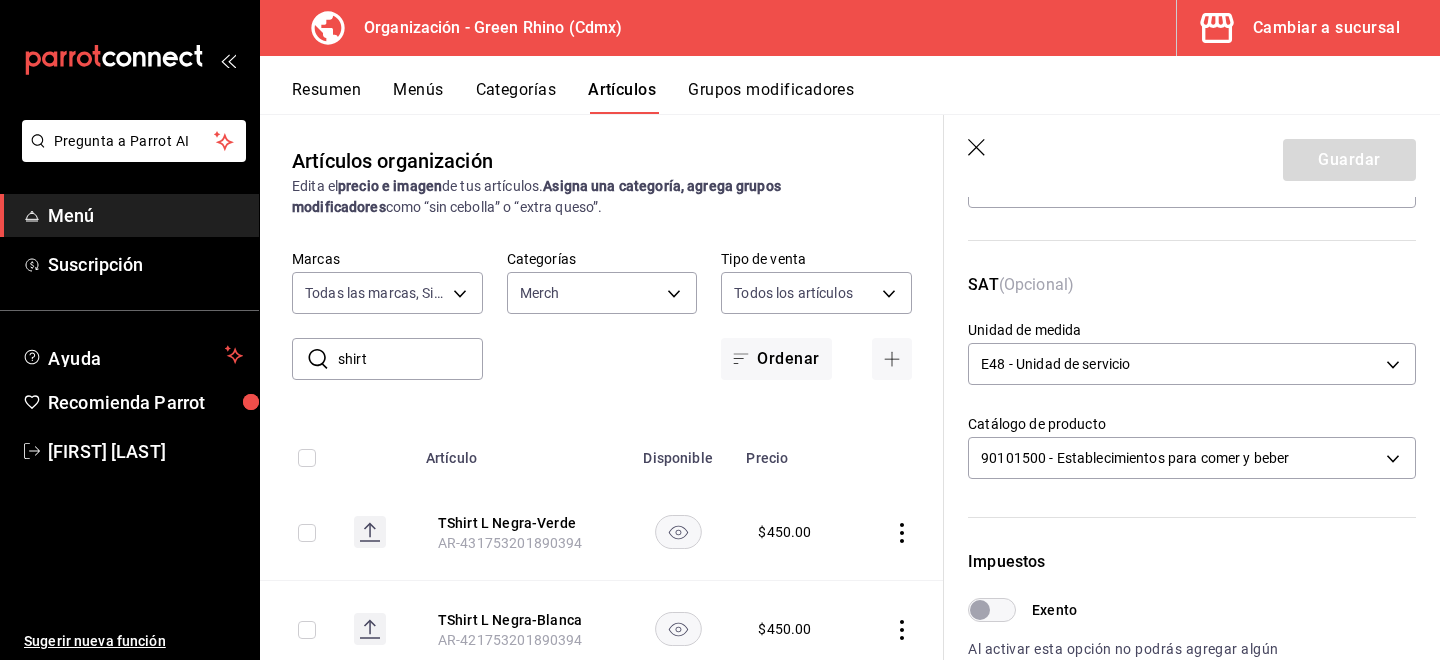 scroll, scrollTop: 253, scrollLeft: 0, axis: vertical 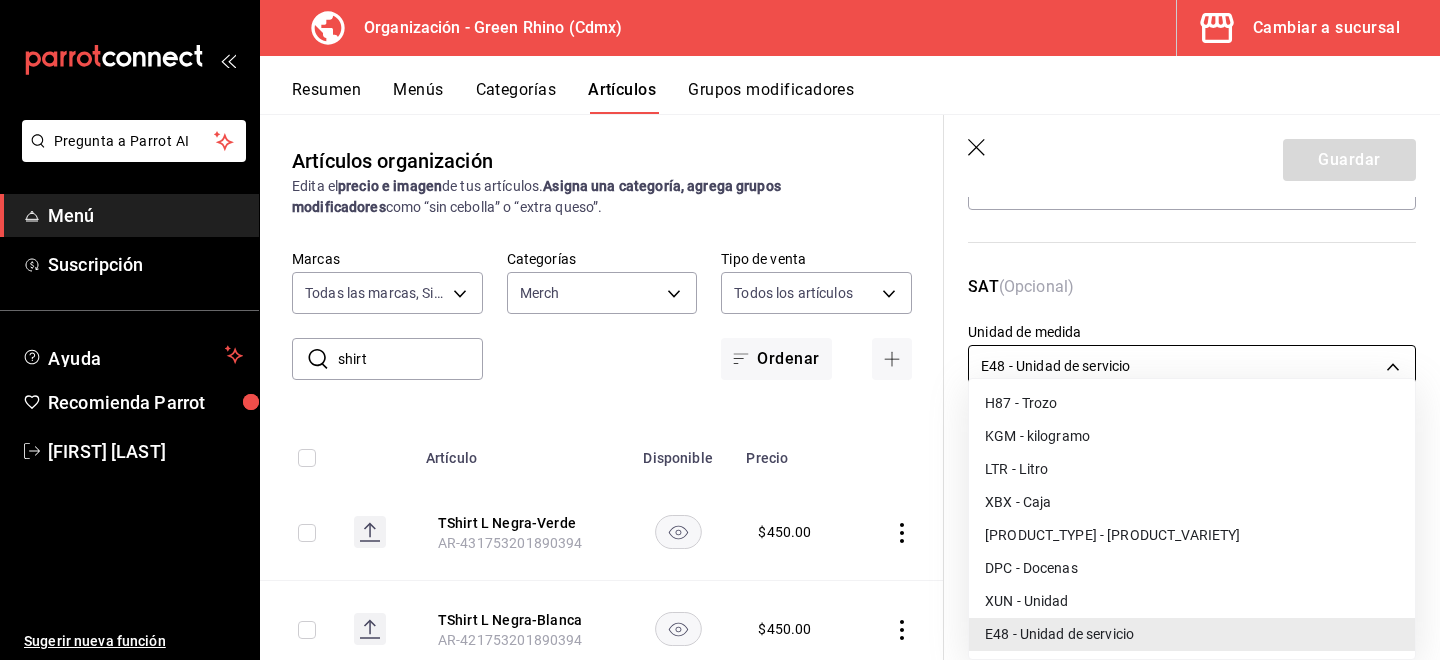click on "Pregunta a Parrot AI Menú   Suscripción   Ayuda Recomienda Parrot   [FIRST] [LAST]   Sugerir nueva función   Organización - Green Rhino (Cdmx) Cambiar a sucursal Resumen Menús Categorías Artículos Grupos modificadores Artículos organización Edita el  precio e imagen  de tus artículos.  Asigna una categoría, agrega grupos modificadores  como “sin cebolla” o “extra queso”. ​ shirt ​ Marcas Todas las marcas, Sin marca 718e4269-ab1b-41b6-b1a3-b54ad853307e Categorías Merch b82d061b-ad1a-42b3-8576-24315513d805 Tipo de venta Todos los artículos ALL Ordenar Artículo Disponible Precio TShirt L Negra-Verde [ORDER_ID] $ 450.00 TShirt L Negra-Blanca [ORDER_ID] $ 450.00 TShirt L Blanca-Negra [ORDER_ID] $ 450.00 TShirt C Verde [ORDER_ID] $ 400.00 TShirt C Boca [ORDER_ID] $ 400.00 Guardar Editar artículo General Avanzada ¿Cómo se va a llamar? TShirt L Negra-Verde 20 /40 ¿Cómo se va a llamar? Ingresa una descripción TShirt L Negra-Verde x 20 /125 ​ Foto /" at bounding box center (720, 330) 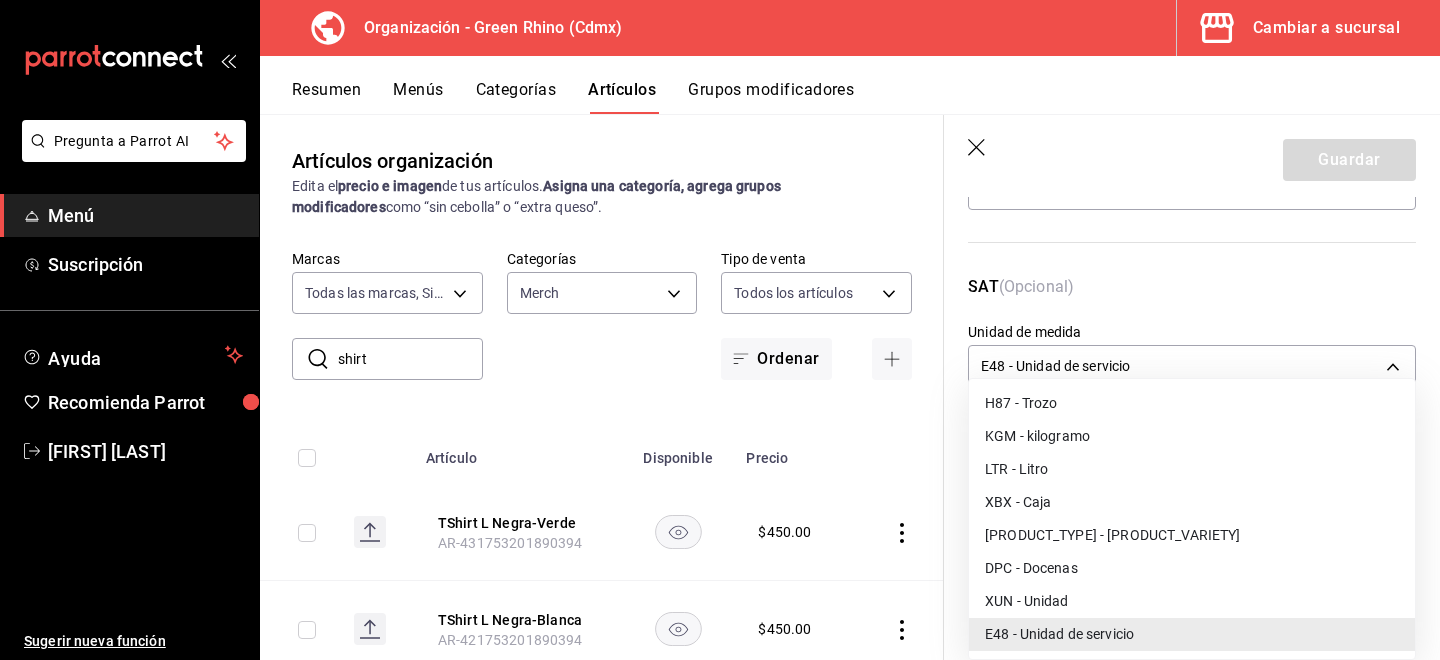 click on "XUN - Unidad" at bounding box center [1192, 601] 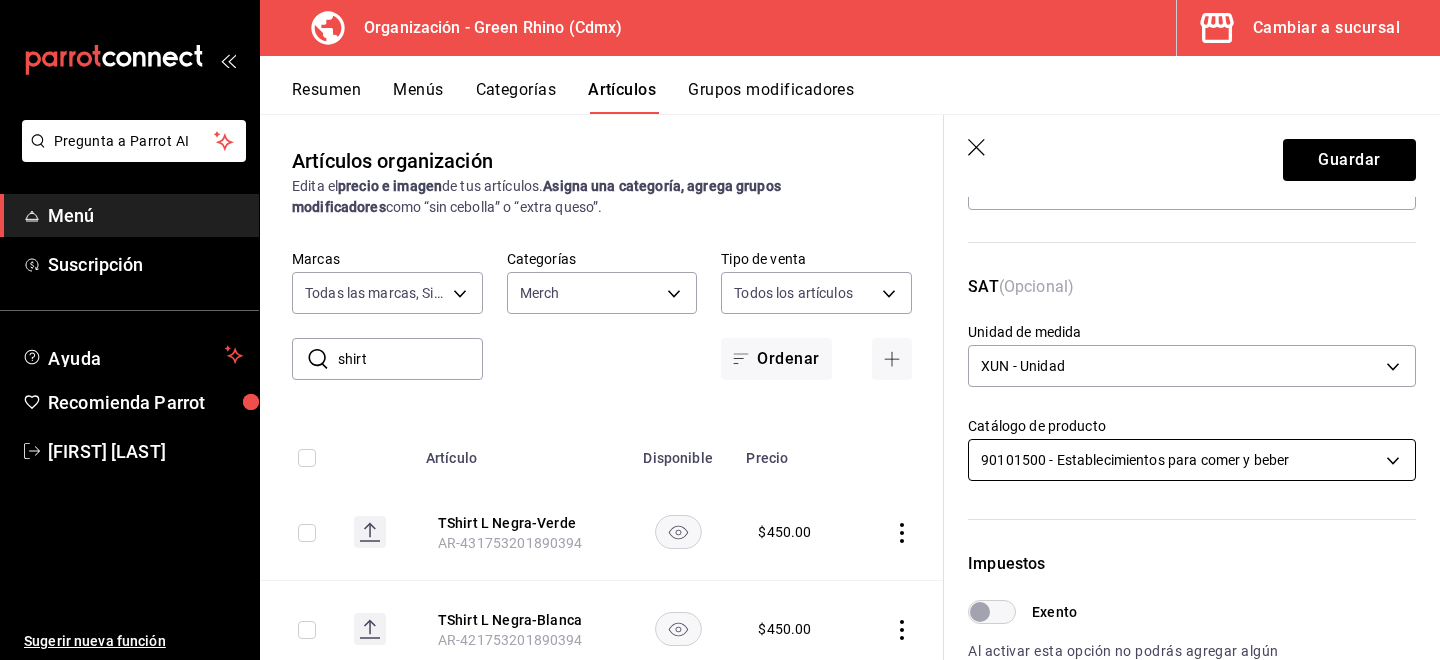click on "Pregunta a Parrot AI Menú   Suscripción   Ayuda Recomienda Parrot   [FIRST] [LAST]   Sugerir nueva función   Organización - Green Rhino (Cdmx) Cambiar a sucursal Resumen Menús Categorías Artículos Grupos modificadores Artículos organización Edita el  precio e imagen  de tus artículos.  Asigna una categoría, agrega grupos modificadores  como “sin cebolla” o “extra queso”. ​ shirt ​ Marcas Todas las marcas, Sin marca 718e4269-ab1b-41b6-b1a3-b54ad853307e Categorías Merch b82d061b-ad1a-42b3-8576-24315513d805 Tipo de venta Todos los artículos ALL Ordenar Artículo Disponible Precio TShirt L Negra-Verde [ORDER_ID] $ 450.00 TShirt L Negra-Blanca [ORDER_ID] $ 450.00 TShirt L Blanca-Negra [ORDER_ID] $ 450.00 TShirt C Verde [ORDER_ID] $ 400.00 TShirt C Boca [ORDER_ID] $ 400.00 Guardar Editar artículo General Avanzada ¿Cómo se va a llamar? TShirt L Negra-Verde 20 /40 ¿Cómo se va a llamar? Ingresa una descripción TShirt L Negra-Verde x 20 /125 ​ Foto /" at bounding box center [720, 330] 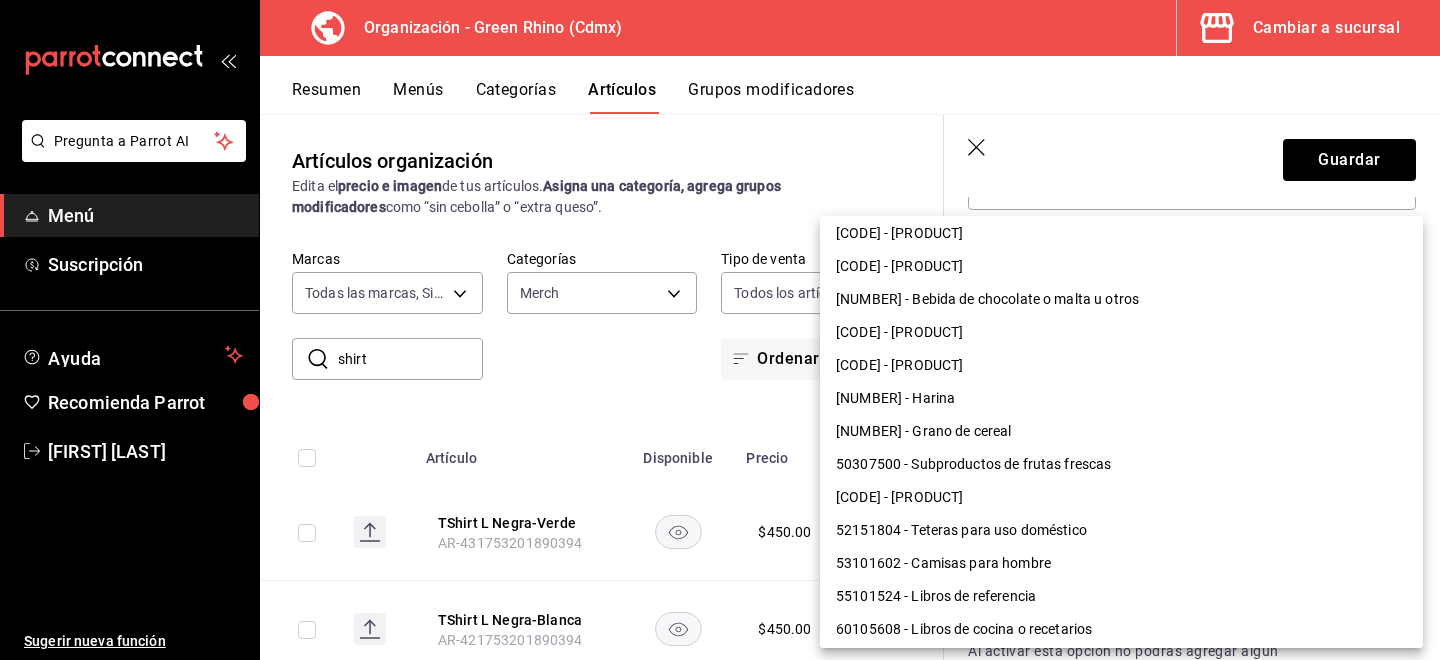 scroll, scrollTop: 1395, scrollLeft: 0, axis: vertical 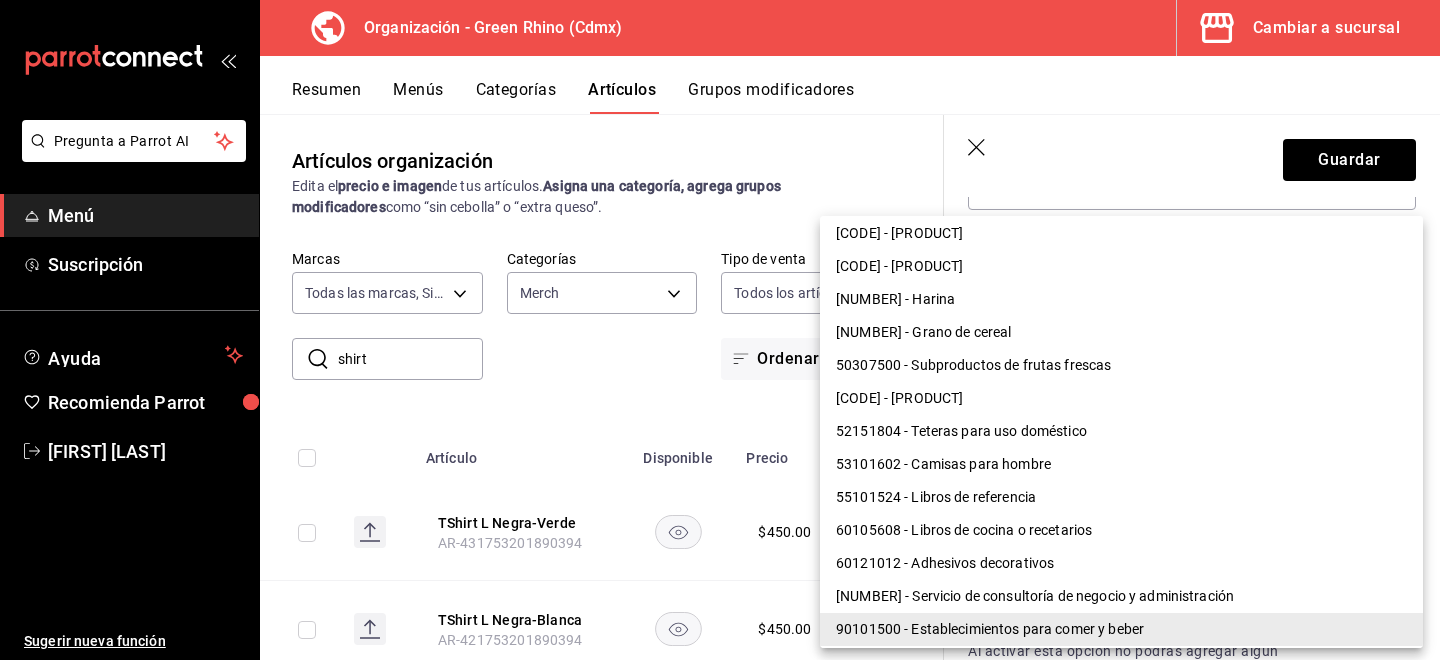 click on "53101602 - Camisas para hombre" at bounding box center (1121, 464) 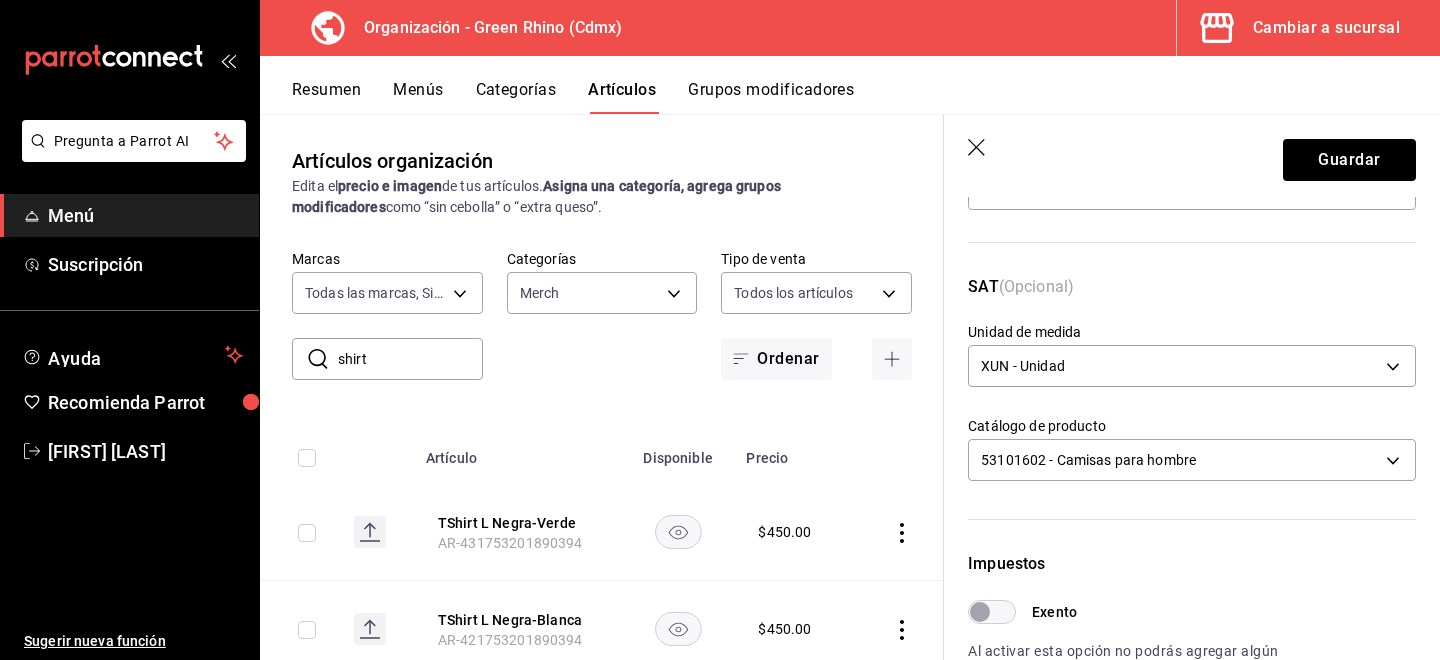 click on "Guardar" at bounding box center (1192, 156) 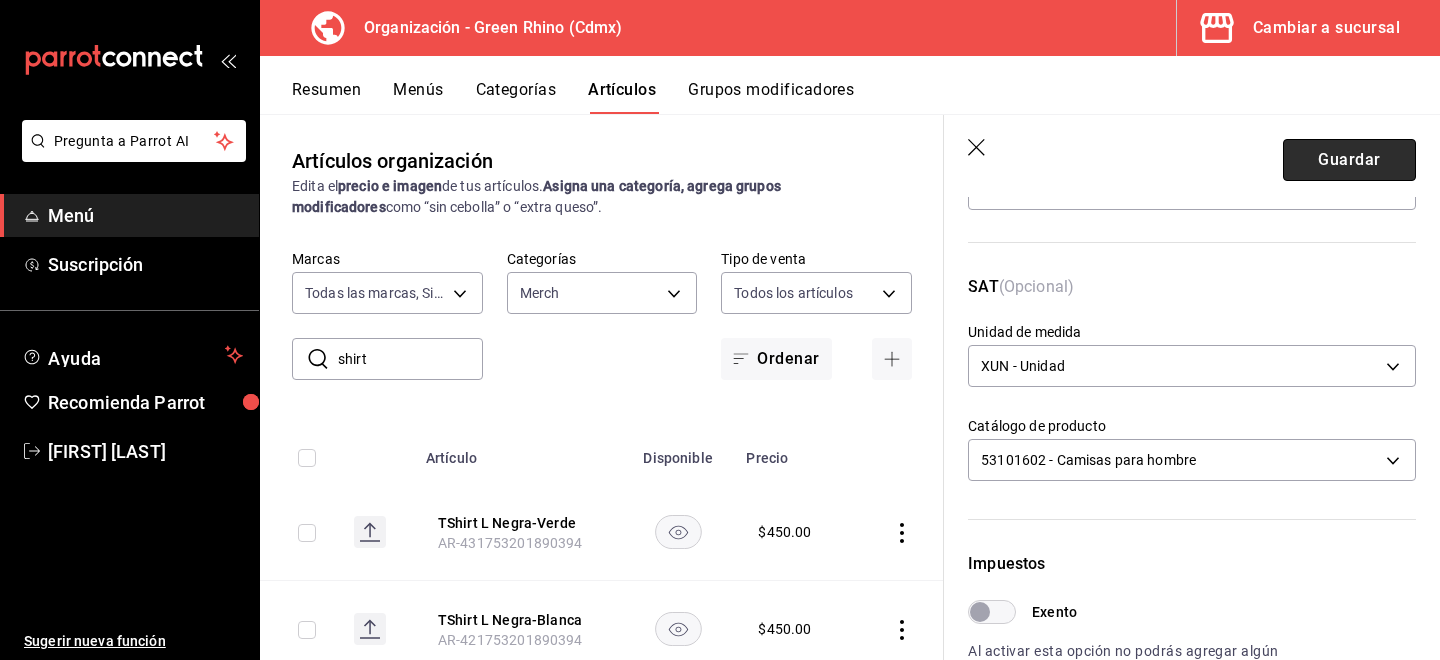 click on "Guardar" at bounding box center (1349, 160) 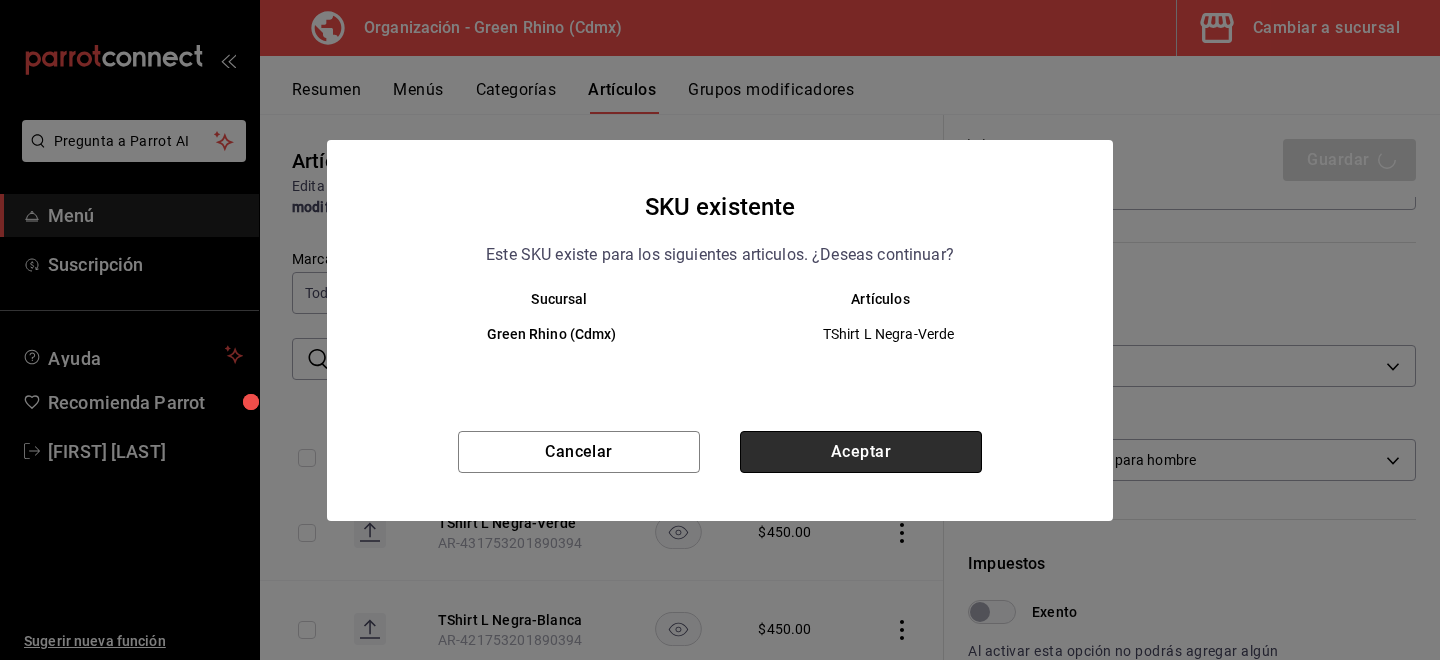 click on "Aceptar" at bounding box center [861, 452] 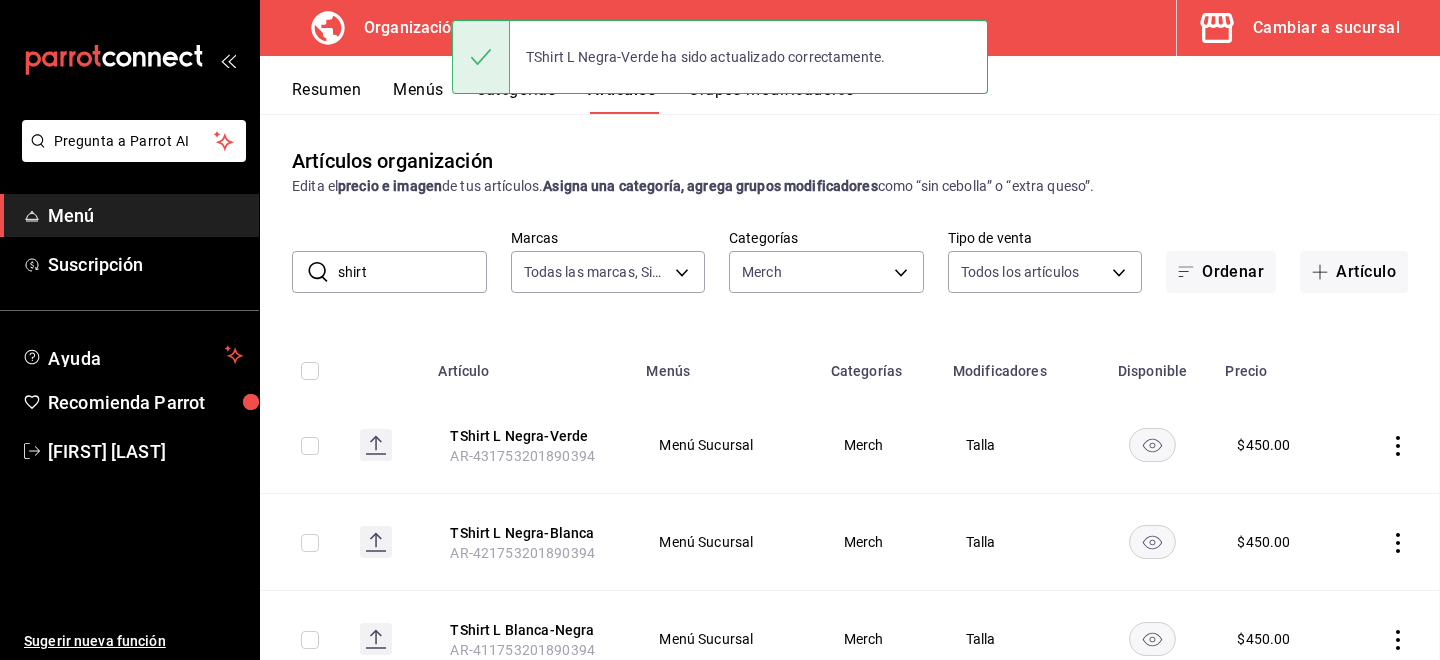 scroll, scrollTop: 0, scrollLeft: 0, axis: both 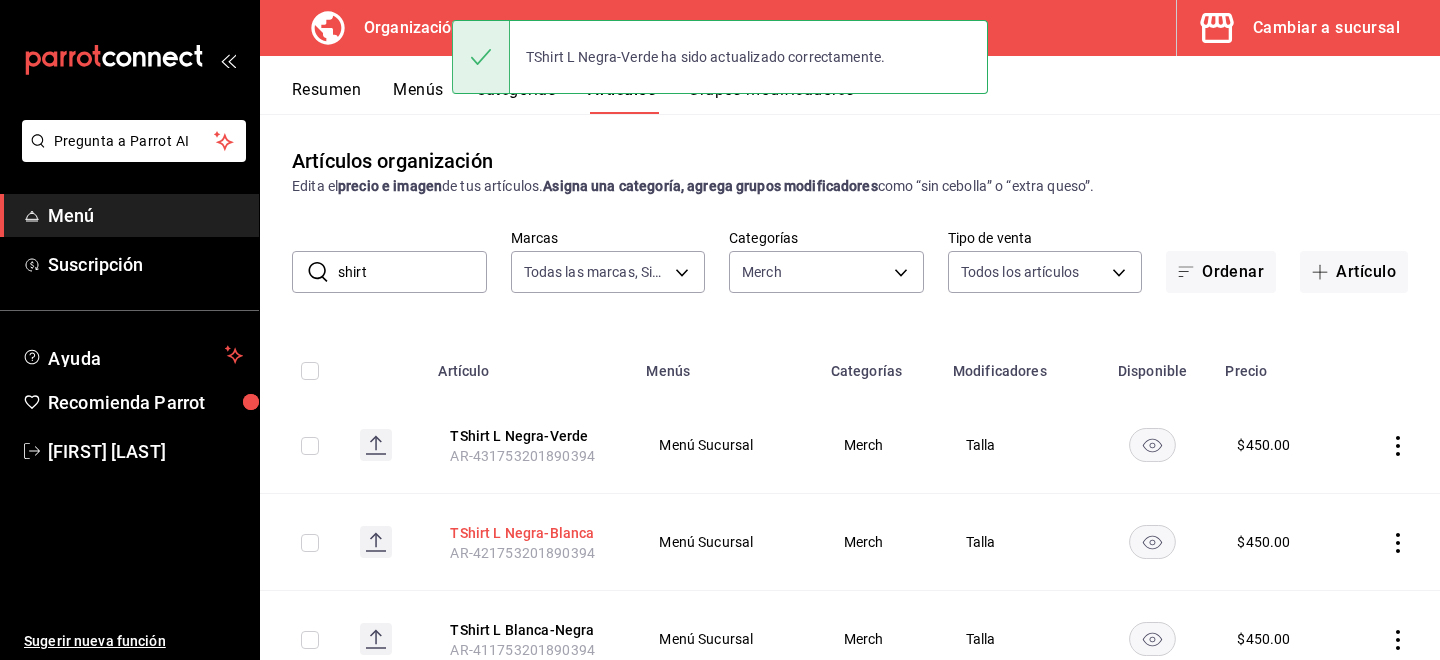 click on "TShirt L Negra-Blanca" at bounding box center [530, 533] 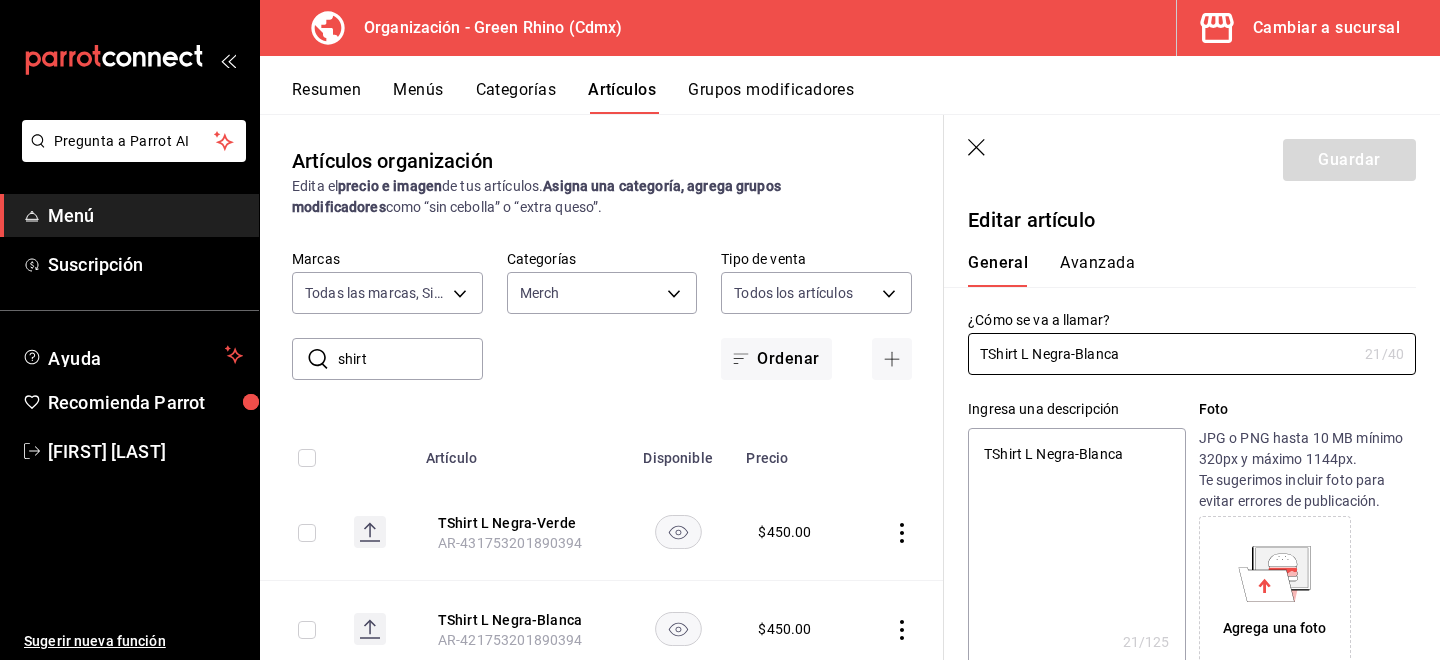 click on "¿Cómo se va a llamar? TShirt L Negra-Blanca 21 /40 ¿Cómo se va a llamar?" at bounding box center [1180, 331] 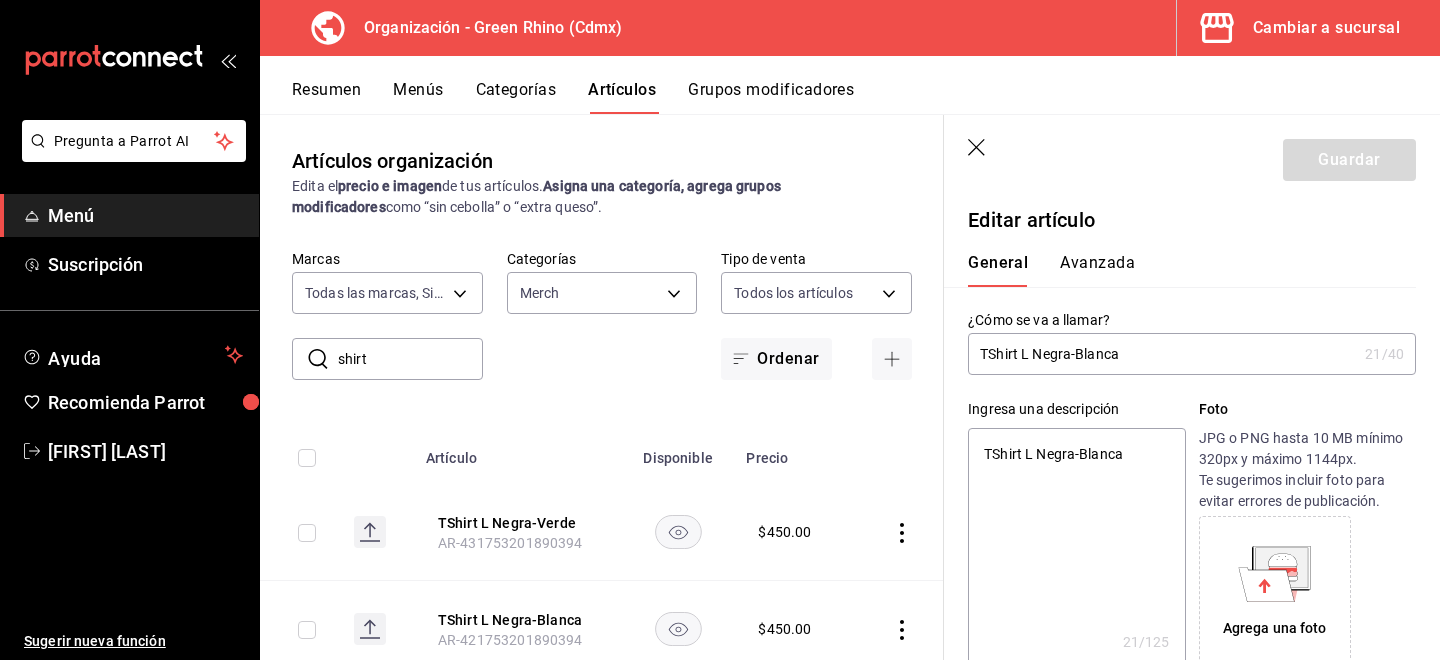 click on "Avanzada" at bounding box center [1097, 270] 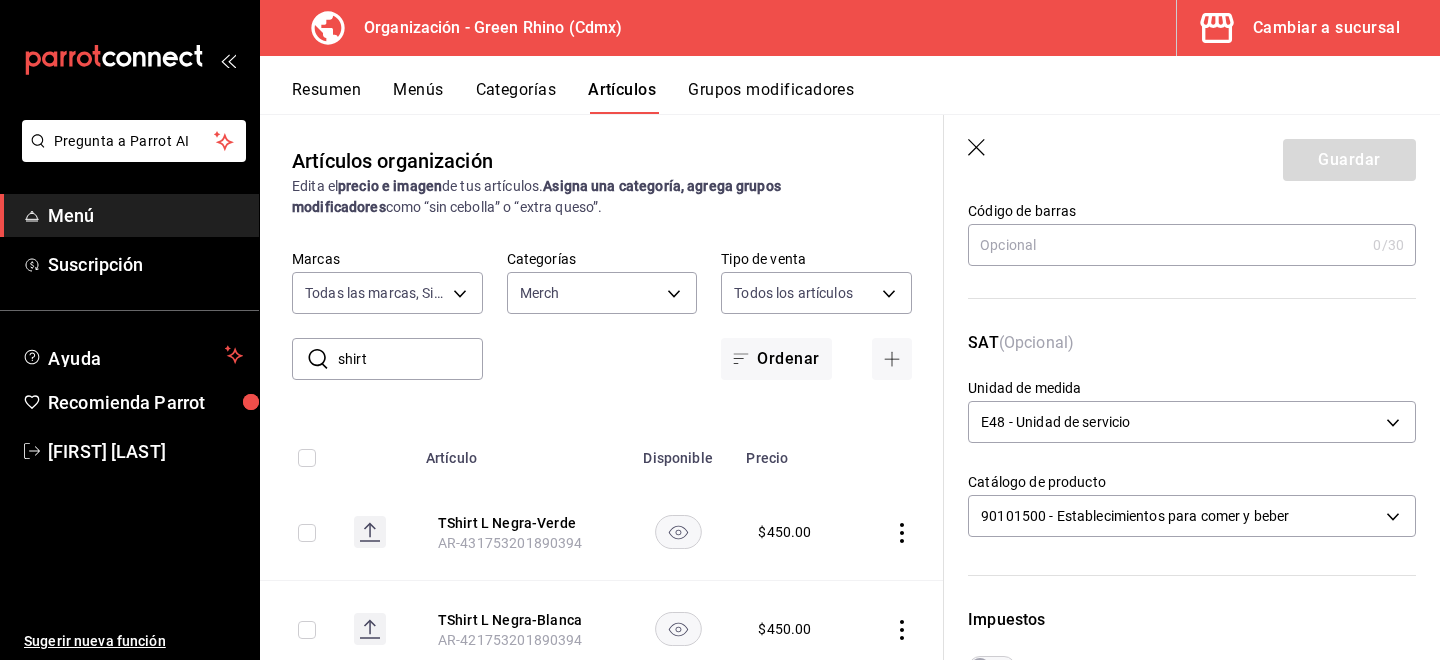 scroll, scrollTop: 196, scrollLeft: 0, axis: vertical 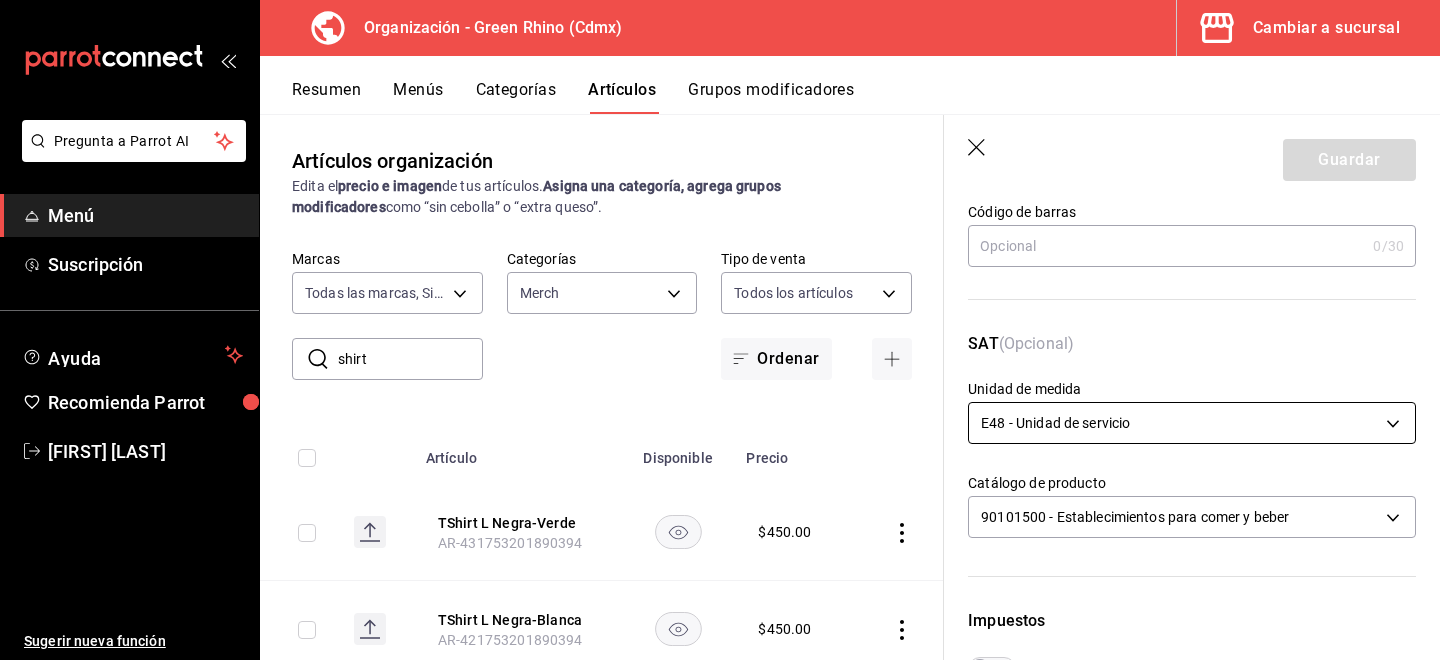 click on "Pregunta a Parrot AI Menú   Suscripción   Ayuda Recomienda Parrot   [FIRST] [LAST]   Sugerir nueva función   Organización - Green Rhino (Cdmx) Cambiar a sucursal Resumen Menús Categorías Artículos Grupos modificadores Artículos organización Edita el  precio e imagen  de tus artículos.  Asigna una categoría, agrega grupos modificadores  como “sin cebolla” o “extra queso”. ​ shirt ​ Marcas Todas las marcas, Sin marca 718e4269-ab1b-41b6-b1a3-b54ad853307e Categorías Merch b82d061b-ad1a-42b3-8576-24315513d805 Tipo de venta Todos los artículos ALL Ordenar Artículo Disponible Precio TShirt L Negra-Verde [ORDER_ID] $ 450.00 TShirt L Negra-Blanca [ORDER_ID] $ 450.00 TShirt L Blanca-Negra [ORDER_ID] $ 450.00 TShirt C Verde [ORDER_ID] $ 400.00 TShirt C Boca [ORDER_ID] $ 400.00 Guardar Editar artículo General Avanzada ¿Cómo se va a llamar? TShirt L Negra-Blanca 21 /40 ¿Cómo se va a llamar? Ingresa una descripción TShirt L Negra-Blanca x 21 /125 ​ Foto" at bounding box center [720, 330] 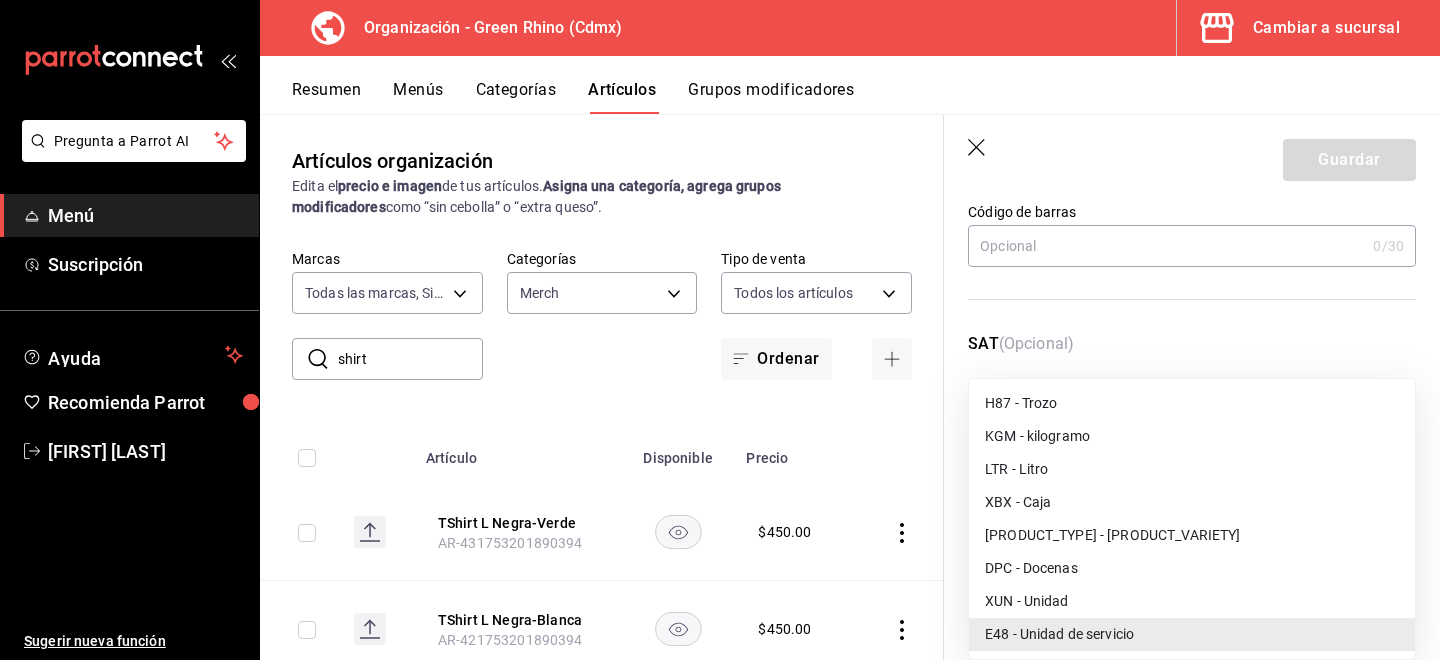 click on "XUN - Unidad" at bounding box center (1192, 601) 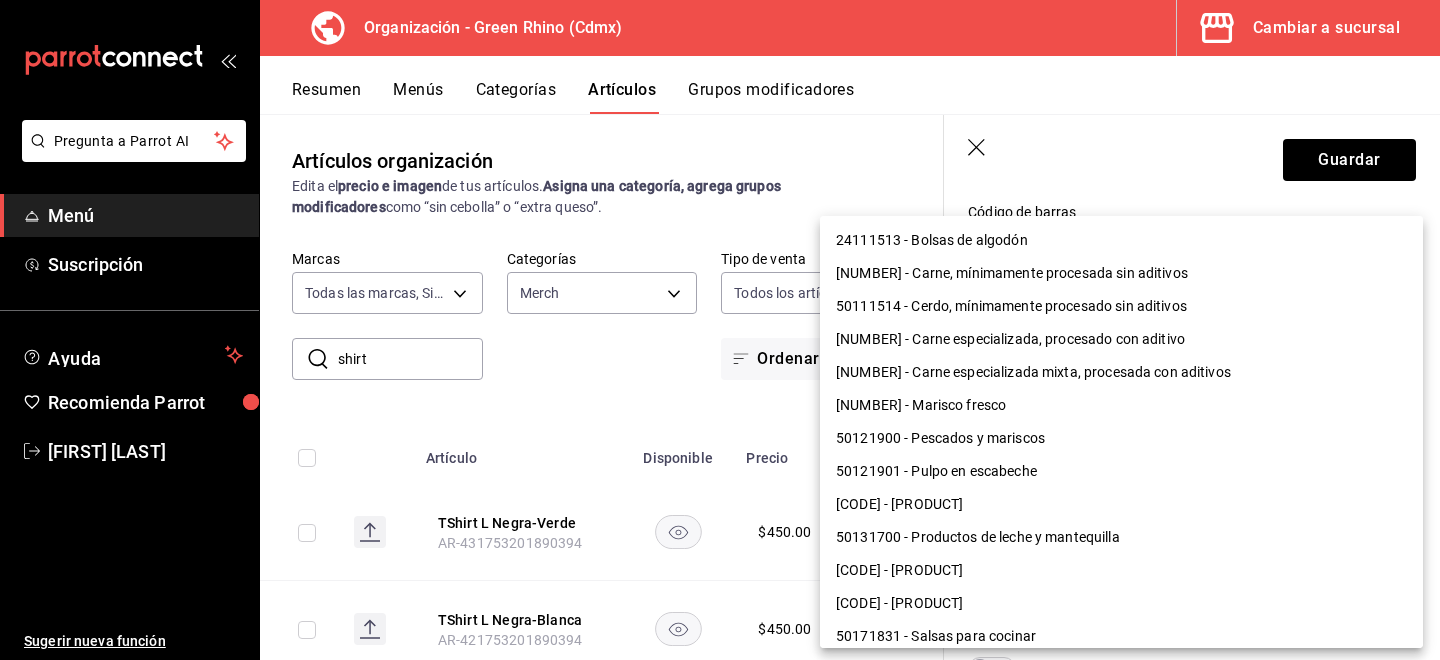 scroll, scrollTop: 1663, scrollLeft: 0, axis: vertical 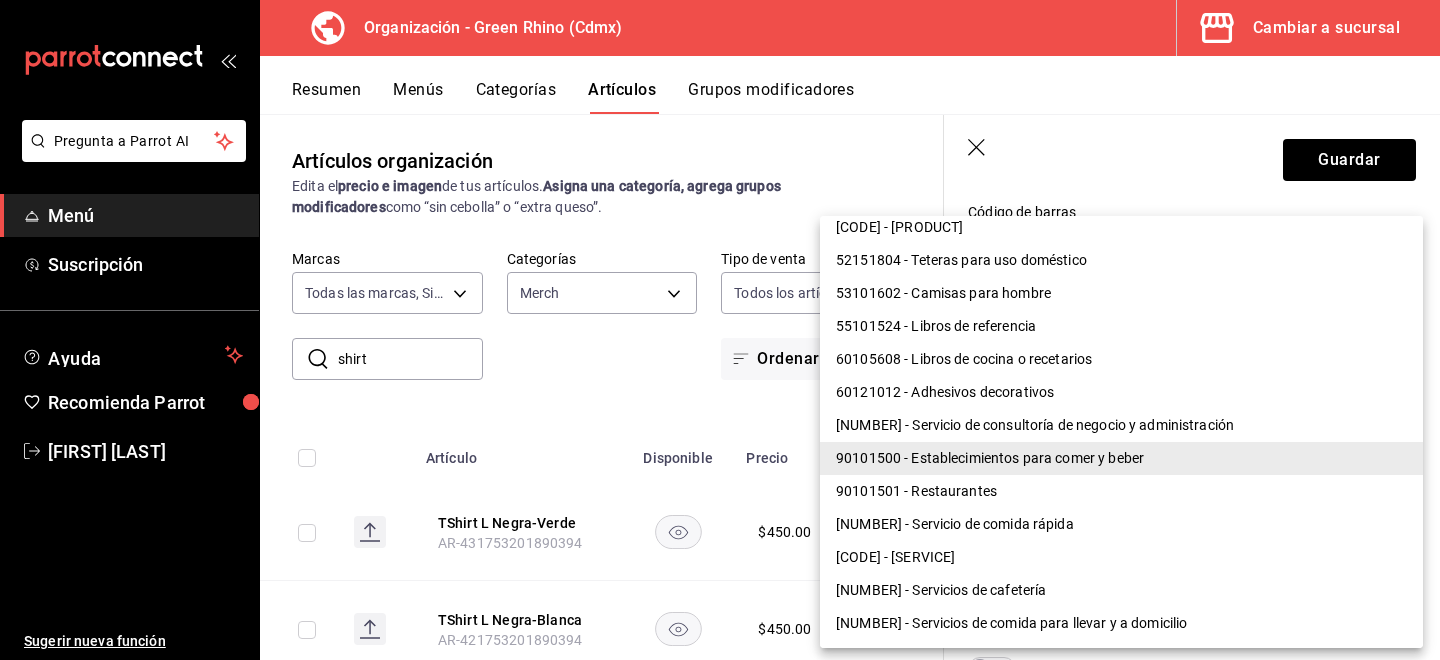 click on "Pregunta a Parrot AI Menú   Suscripción   Ayuda Recomienda Parrot   [FIRST] [LAST]   Sugerir nueva función   Organización - Green Rhino (Cdmx) Cambiar a sucursal Resumen Menús Categorías Artículos Grupos modificadores Artículos organización Edita el  precio e imagen  de tus artículos.  Asigna una categoría, agrega grupos modificadores  como “sin cebolla” o “extra queso”. ​ shirt ​ Marcas Todas las marcas, Sin marca 718e4269-ab1b-41b6-b1a3-b54ad853307e Categorías Merch b82d061b-ad1a-42b3-8576-24315513d805 Tipo de venta Todos los artículos ALL Ordenar Artículo Disponible Precio TShirt L Negra-Verde [ORDER_ID] $ 450.00 TShirt L Negra-Blanca [ORDER_ID] $ 450.00 TShirt L Blanca-Negra [ORDER_ID] $ 450.00 TShirt C Verde [ORDER_ID] $ 400.00 TShirt C Boca [ORDER_ID] $ 400.00 Guardar Editar artículo General Avanzada ¿Cómo se va a llamar? TShirt L Negra-Blanca 21 /40 ¿Cómo se va a llamar? Ingresa una descripción TShirt L Negra-Blanca x 21 /125 ​ Foto" at bounding box center (720, 330) 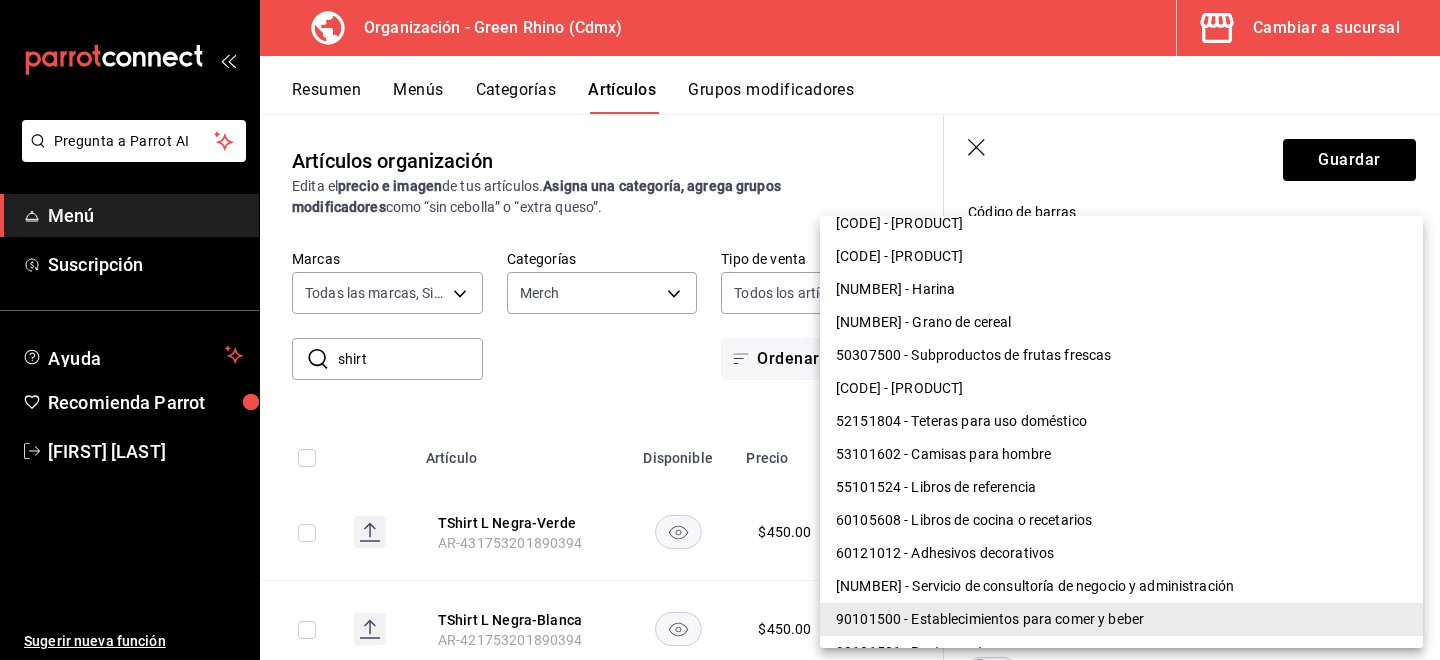 scroll, scrollTop: 1508, scrollLeft: 0, axis: vertical 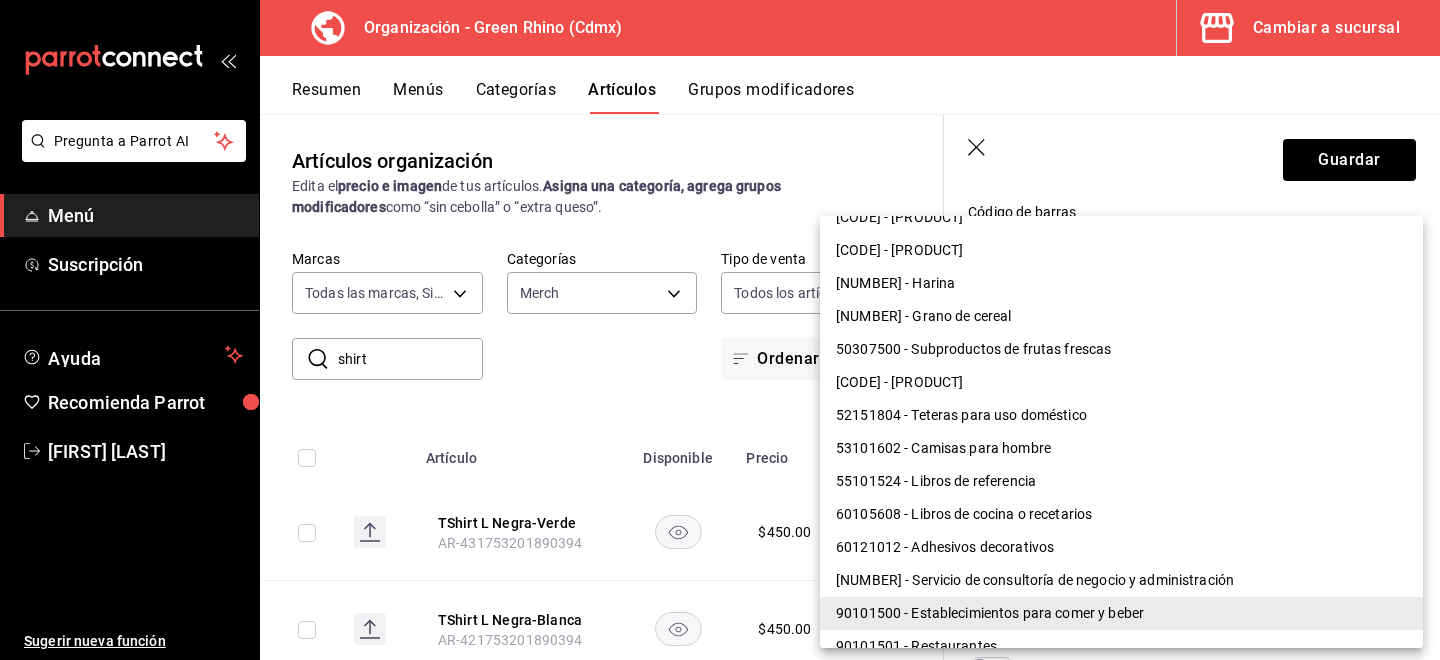 click on "53101602 - Camisas para hombre" at bounding box center [1121, 448] 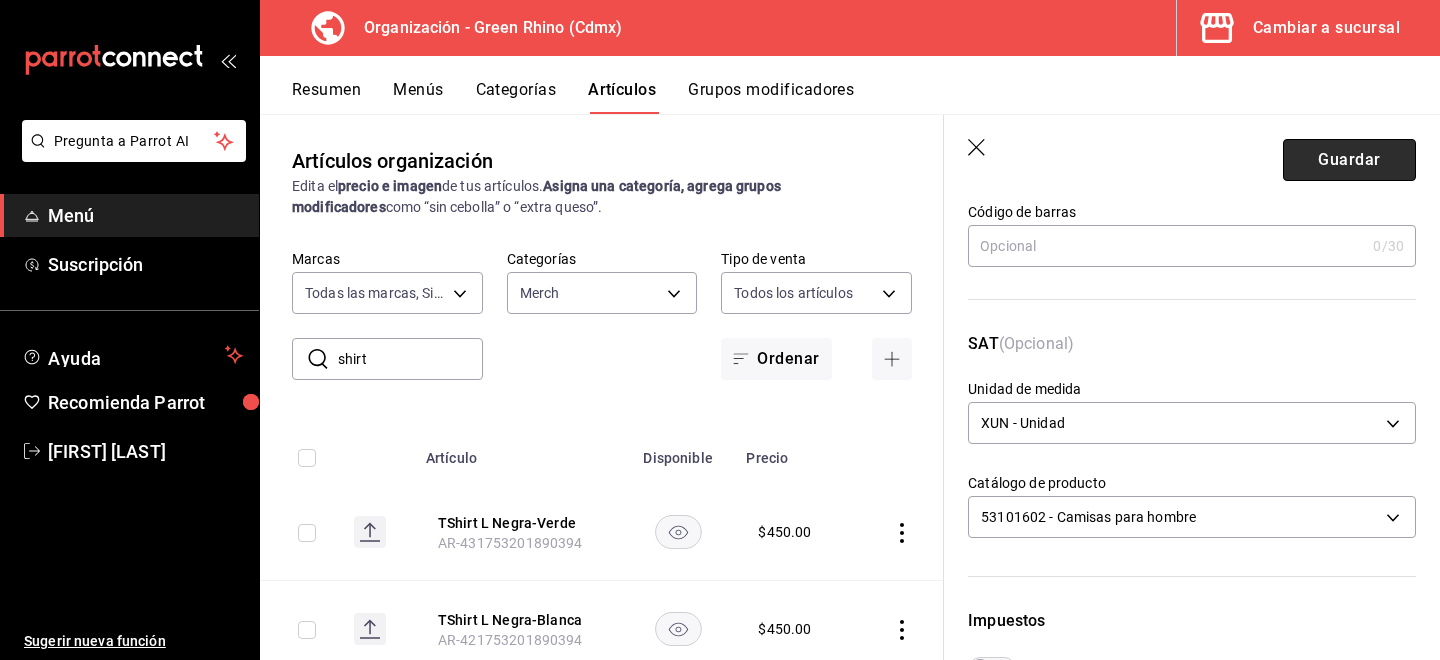 click on "Guardar" at bounding box center (1349, 160) 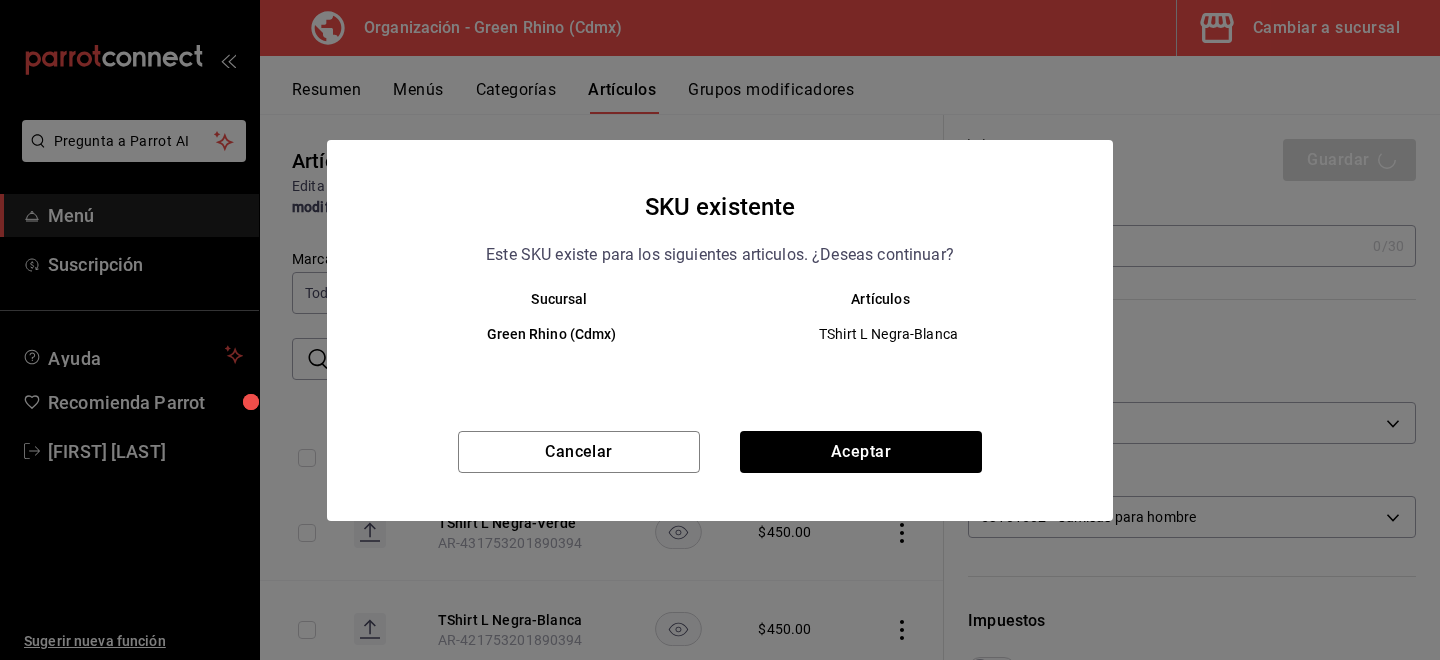 click on "Cancelar Aceptar" at bounding box center [720, 476] 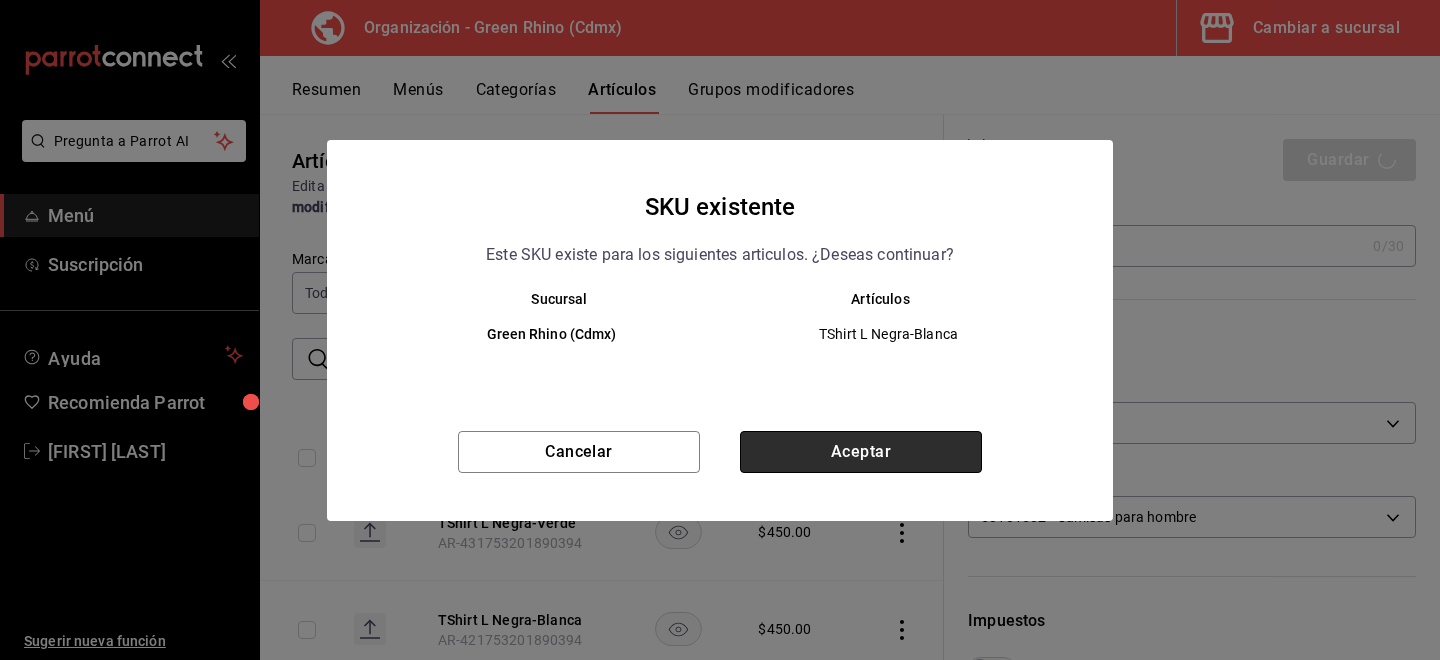 click on "Aceptar" at bounding box center [861, 452] 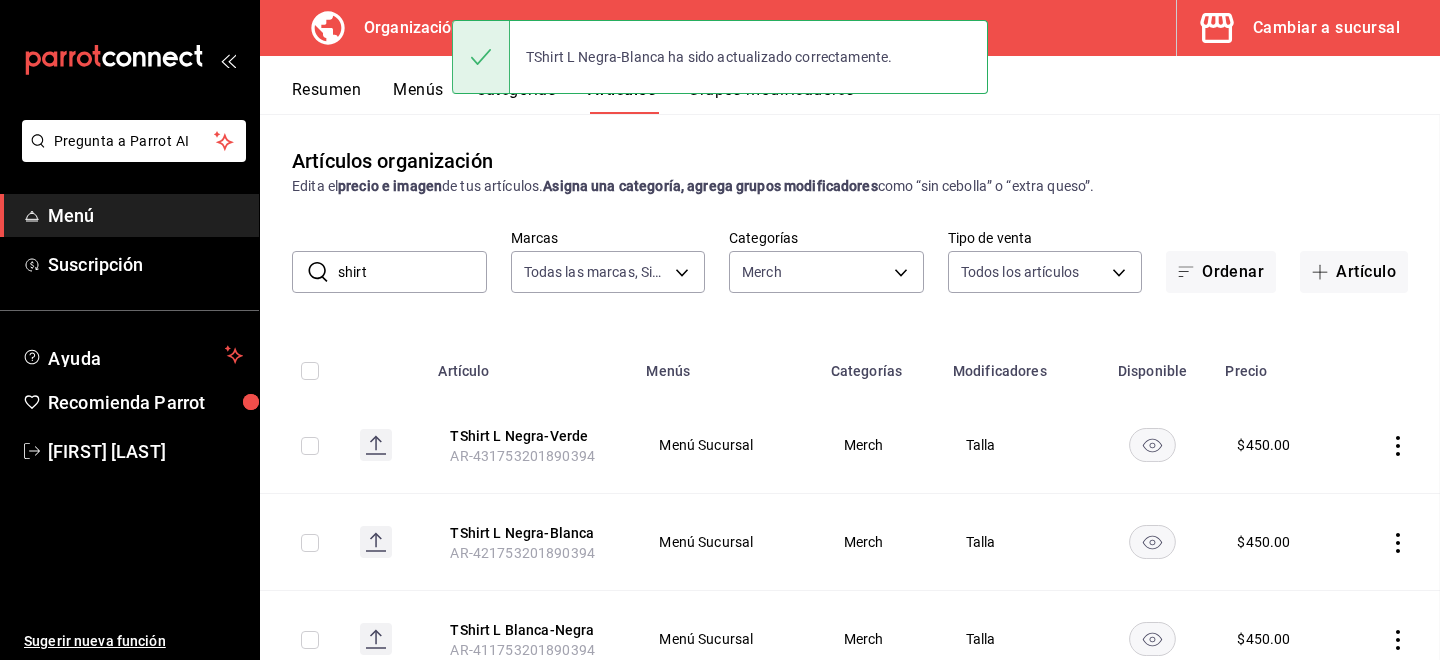 scroll, scrollTop: 0, scrollLeft: 0, axis: both 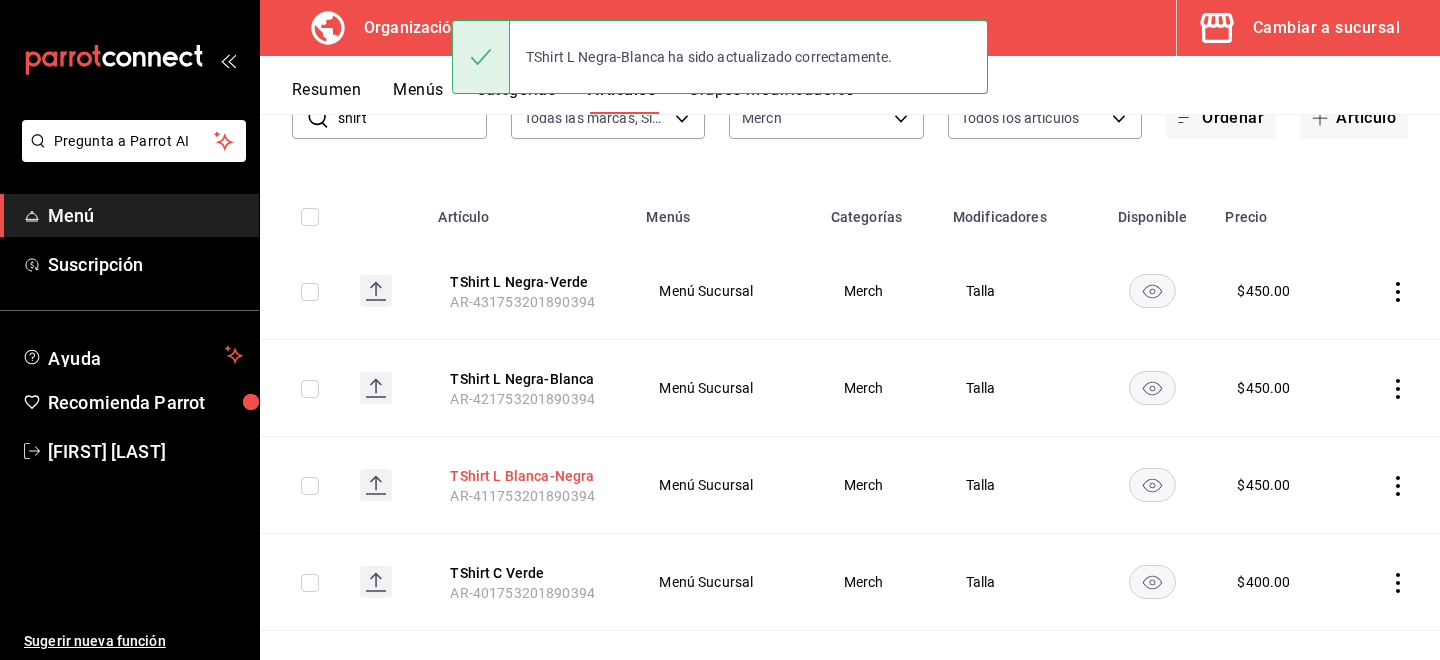 click on "TShirt L Blanca-Negra" at bounding box center (530, 476) 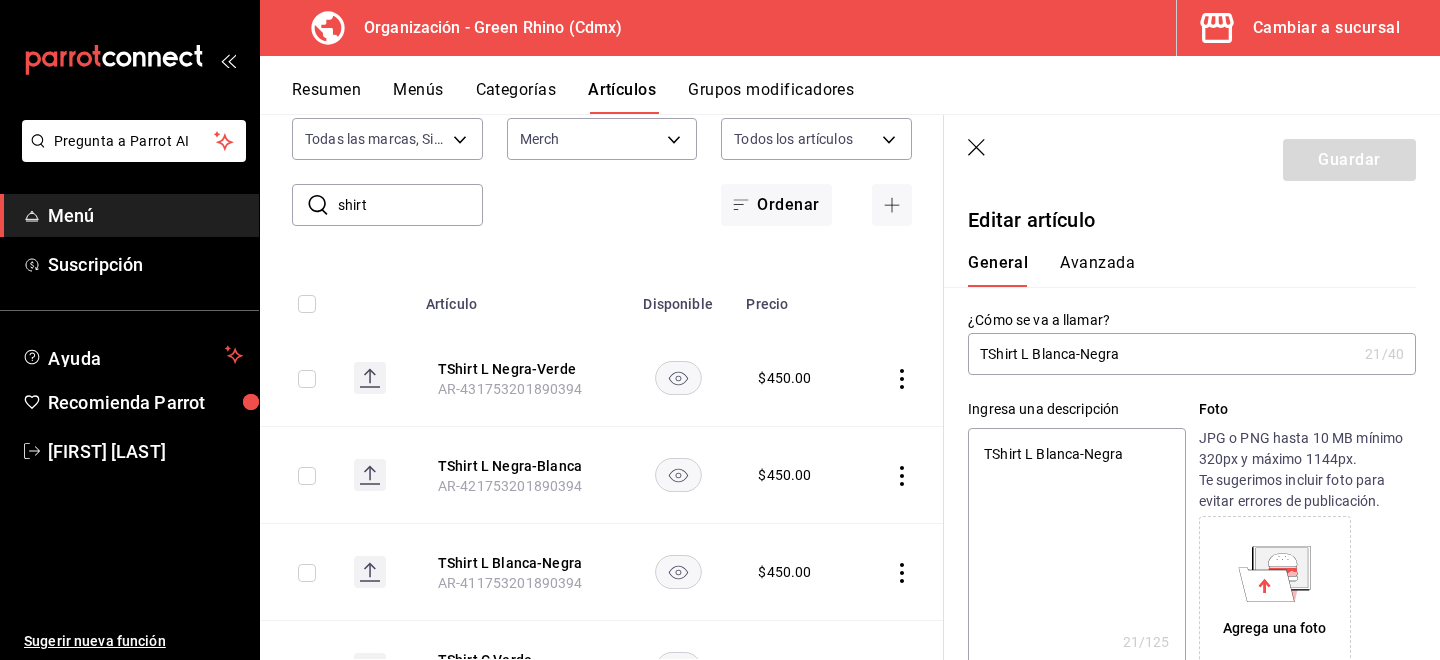 click on "Avanzada" at bounding box center [1097, 270] 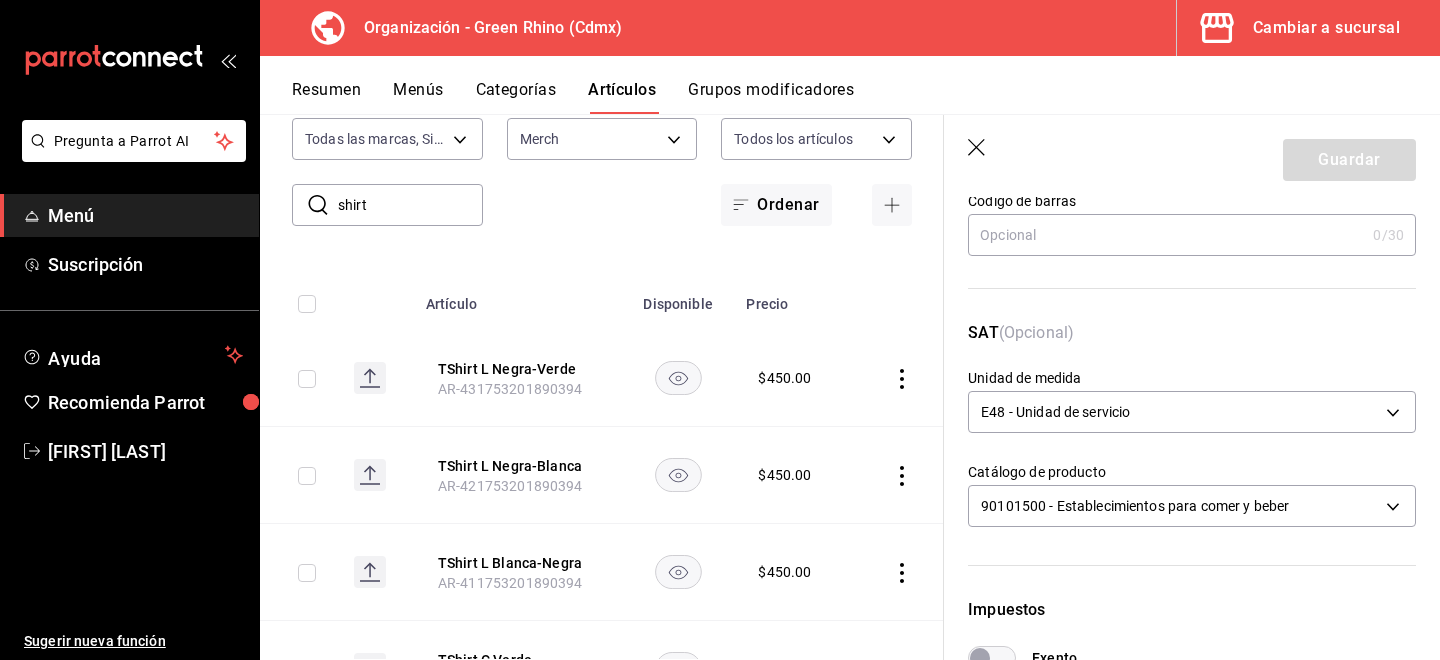 scroll, scrollTop: 209, scrollLeft: 0, axis: vertical 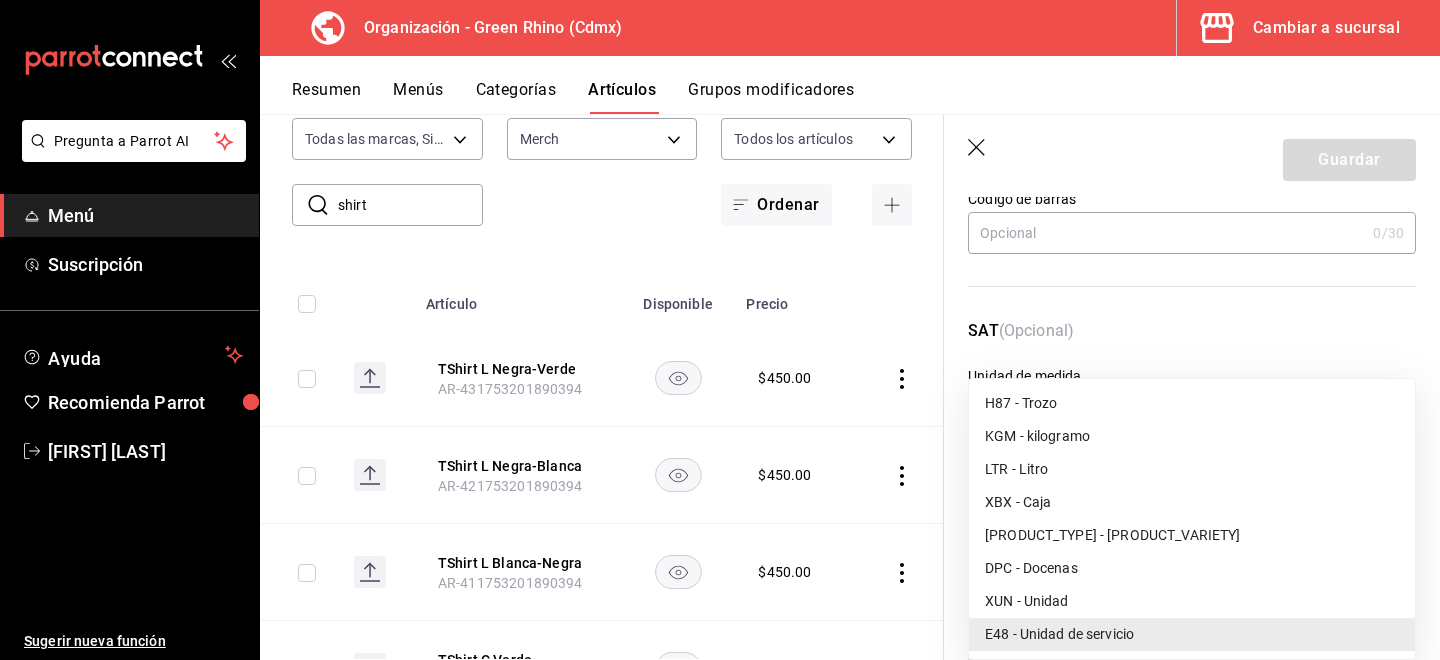 click on "Pregunta a Parrot AI Menú   Suscripción   Ayuda Recomienda Parrot   [FIRST] [LAST]   Sugerir nueva función   Organización - Green Rhino (Cdmx) Cambiar a sucursal Resumen Menús Categorías Artículos Grupos modificadores Artículos organización Edita el  precio e imagen  de tus artículos.  Asigna una categoría, agrega grupos modificadores  como “sin cebolla” o “extra queso”. ​ shirt ​ Marcas Todas las marcas, Sin marca 718e4269-ab1b-41b6-b1a3-b54ad853307e Categorías Merch b82d061b-ad1a-42b3-8576-24315513d805 Tipo de venta Todos los artículos ALL Ordenar Artículo Disponible Precio TShirt L Negra-Verde [ORDER_ID] $ 450.00 TShirt L Negra-Blanca [ORDER_ID] $ 450.00 TShirt L Blanca-Negra [ORDER_ID] $ 450.00 TShirt C Verde [ORDER_ID] $ 400.00 TShirt C Boca [ORDER_ID] $ 400.00 Guardar Editar artículo General Avanzada ¿Cómo se va a llamar? TShirt L Blanca-Negra 21 /40 ¿Cómo se va a llamar? Ingresa una descripción TShirt L Blanca-Negra x 21 /125 ​ Foto" at bounding box center (720, 330) 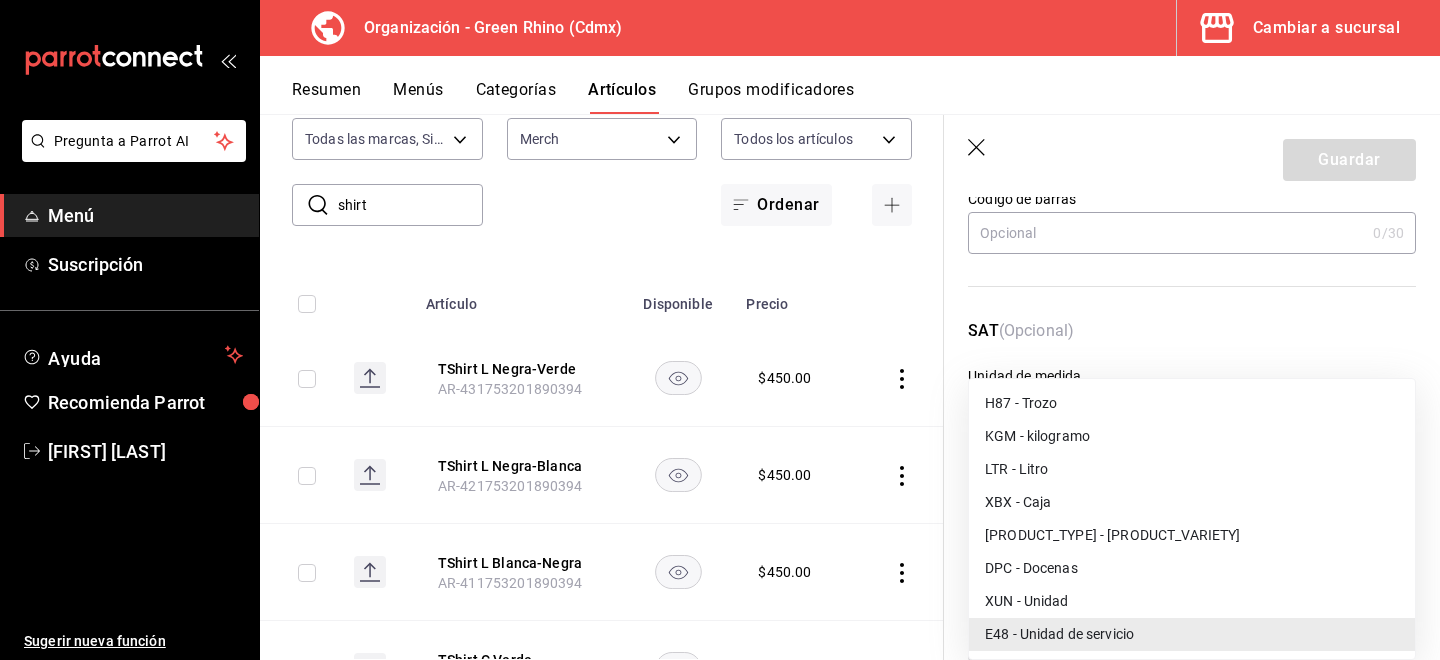 click on "XUN - Unidad" at bounding box center (1192, 601) 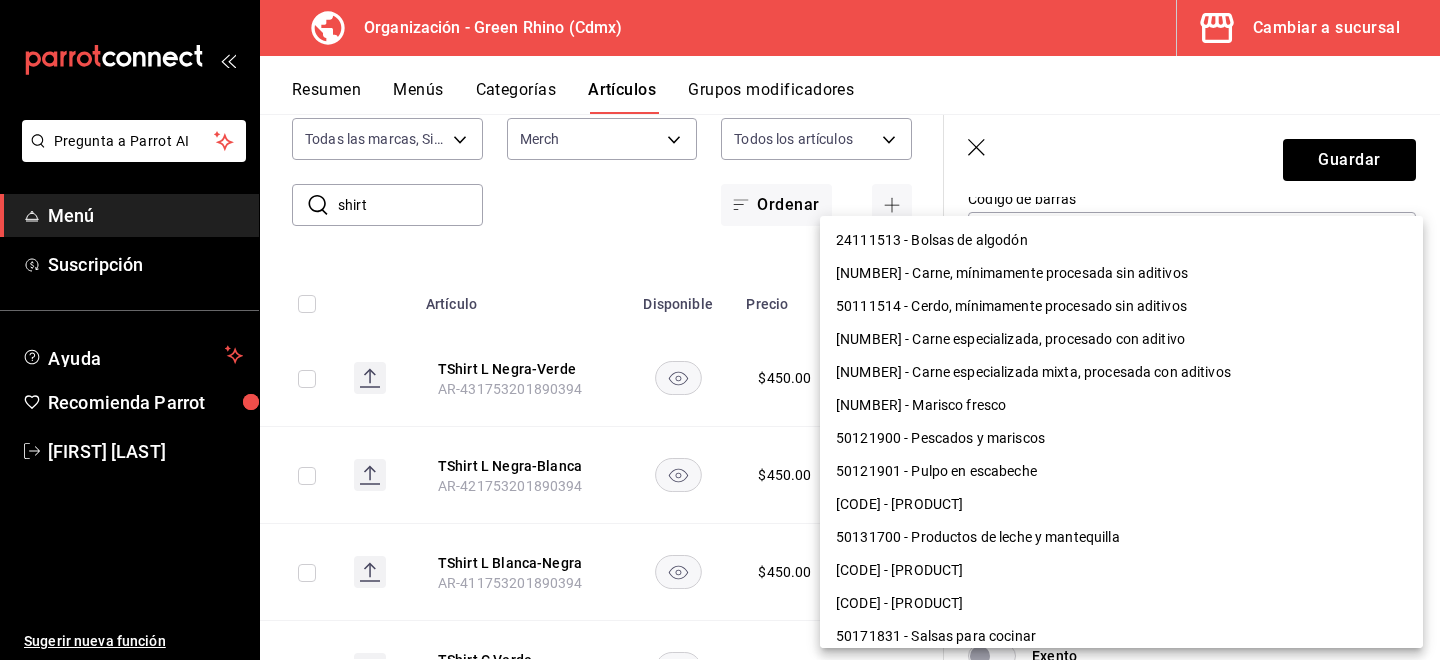 click on "Pregunta a Parrot AI Menú   Suscripción   Ayuda Recomienda Parrot   [FIRST] [LAST]   Sugerir nueva función   Organización - Green Rhino (Cdmx) Cambiar a sucursal Resumen Menús Categorías Artículos Grupos modificadores Artículos organización Edita el  precio e imagen  de tus artículos.  Asigna una categoría, agrega grupos modificadores  como “sin cebolla” o “extra queso”. ​ shirt ​ Marcas Todas las marcas, Sin marca 718e4269-ab1b-41b6-b1a3-b54ad853307e Categorías Merch b82d061b-ad1a-42b3-8576-24315513d805 Tipo de venta Todos los artículos ALL Ordenar Artículo Disponible Precio TShirt L Negra-Verde [ORDER_ID] $ 450.00 TShirt L Negra-Blanca [ORDER_ID] $ 450.00 TShirt L Blanca-Negra [ORDER_ID] $ 450.00 TShirt C Verde [ORDER_ID] $ 400.00 TShirt C Boca [ORDER_ID] $ 400.00 Guardar Editar artículo General Avanzada ¿Cómo se va a llamar? TShirt L Blanca-Negra 21 /40 ¿Cómo se va a llamar? Ingresa una descripción TShirt L Blanca-Negra x 21 /125 ​ Foto" at bounding box center [720, 330] 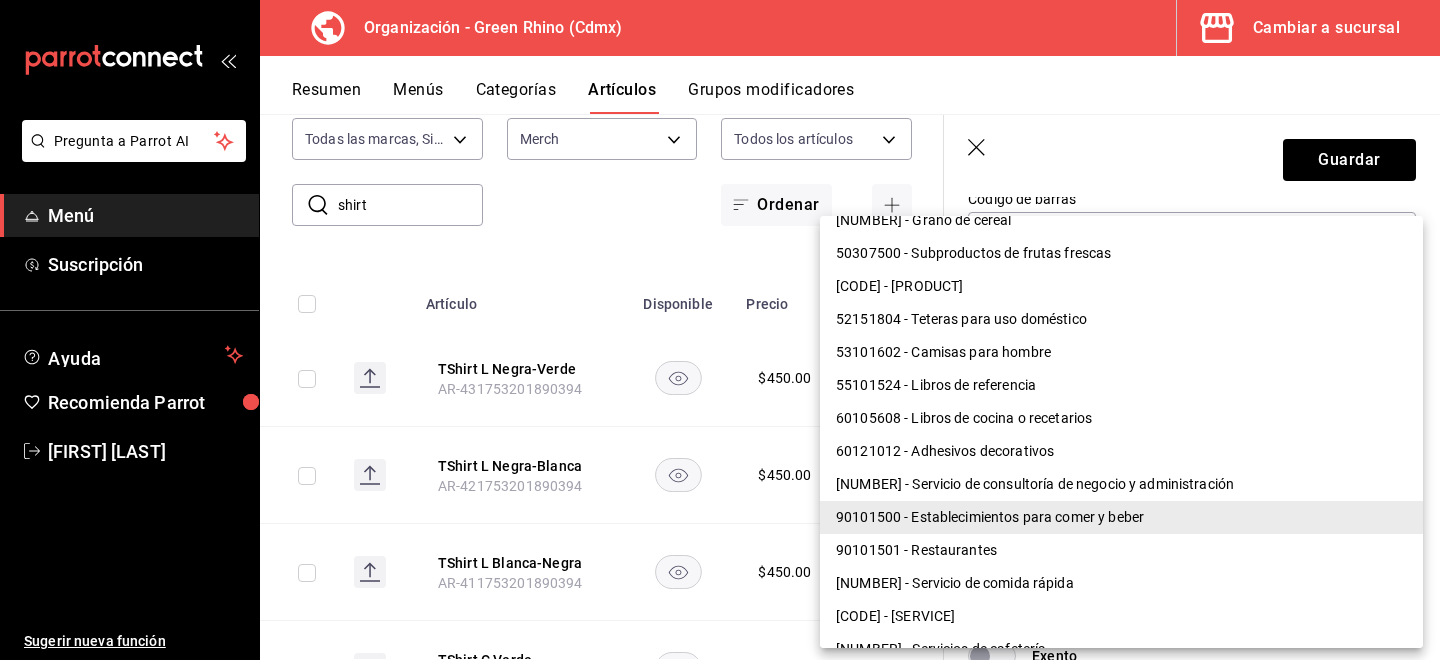 scroll, scrollTop: 1603, scrollLeft: 0, axis: vertical 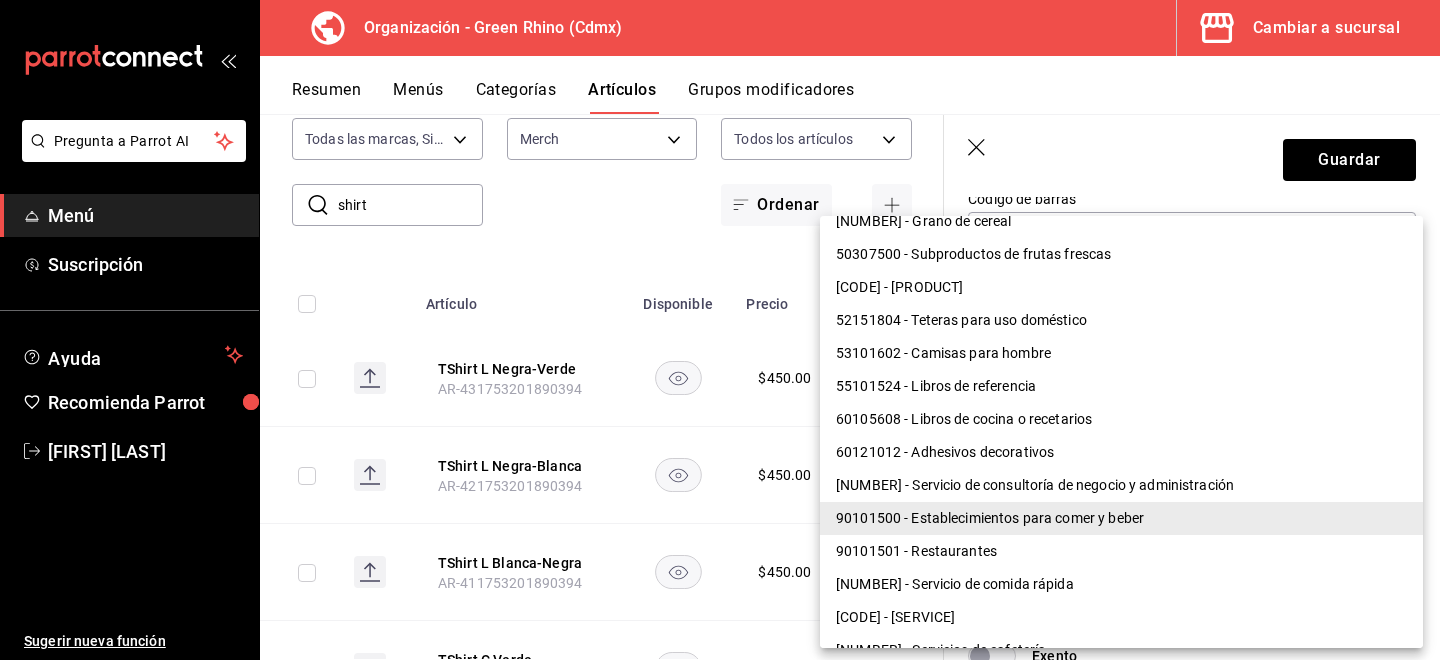 click on "53101602 - Camisas para hombre" at bounding box center (1121, 353) 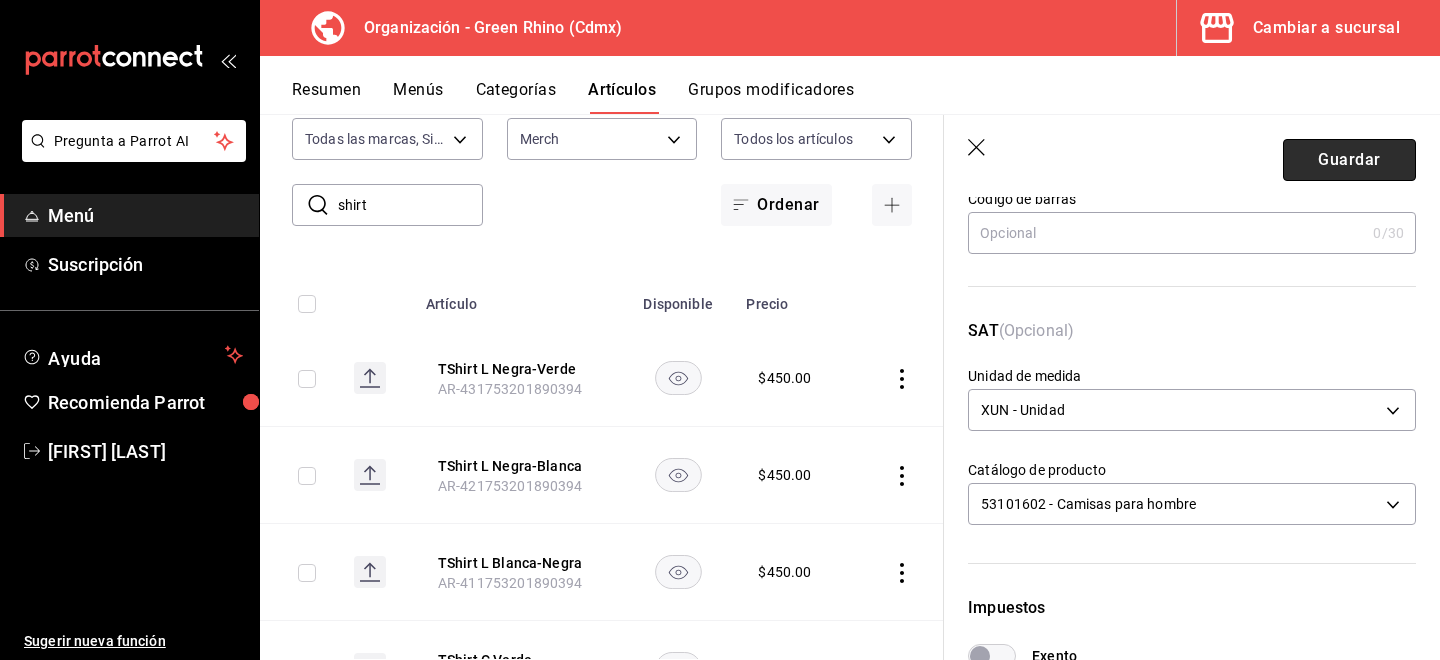 click on "Guardar" at bounding box center (1349, 160) 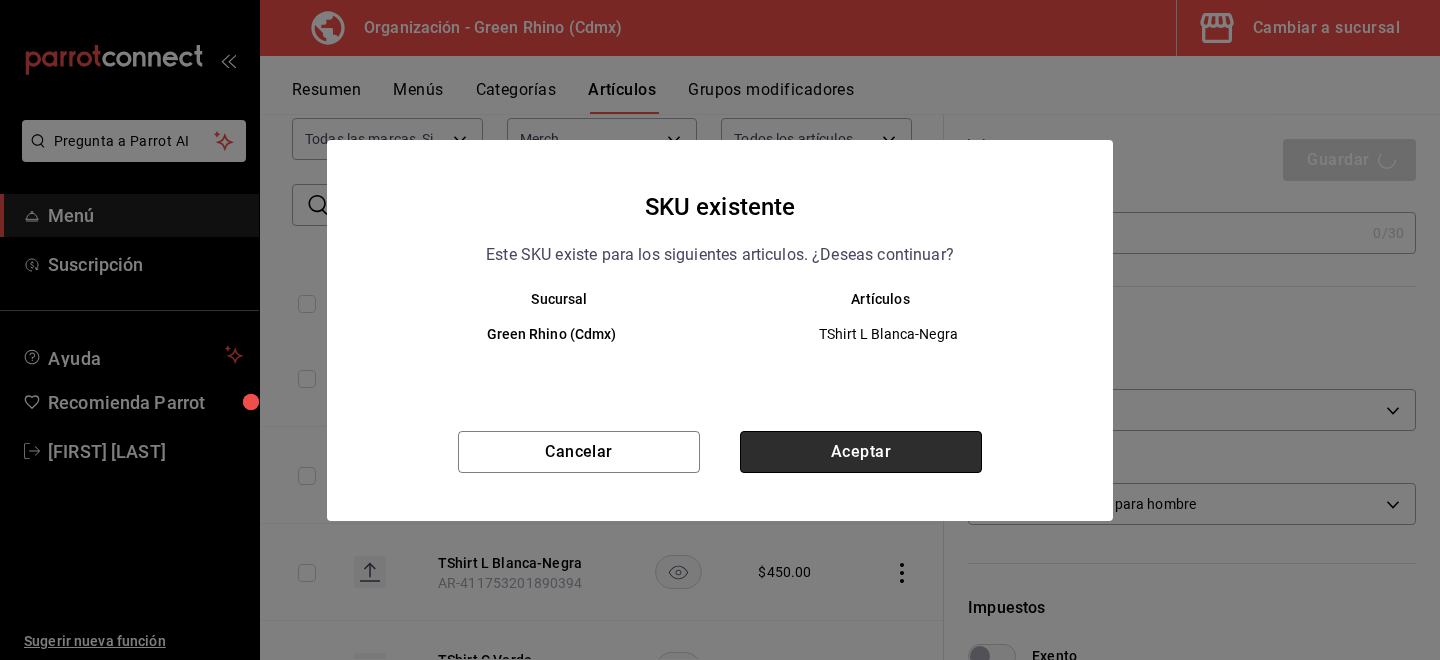 click on "Aceptar" at bounding box center (861, 452) 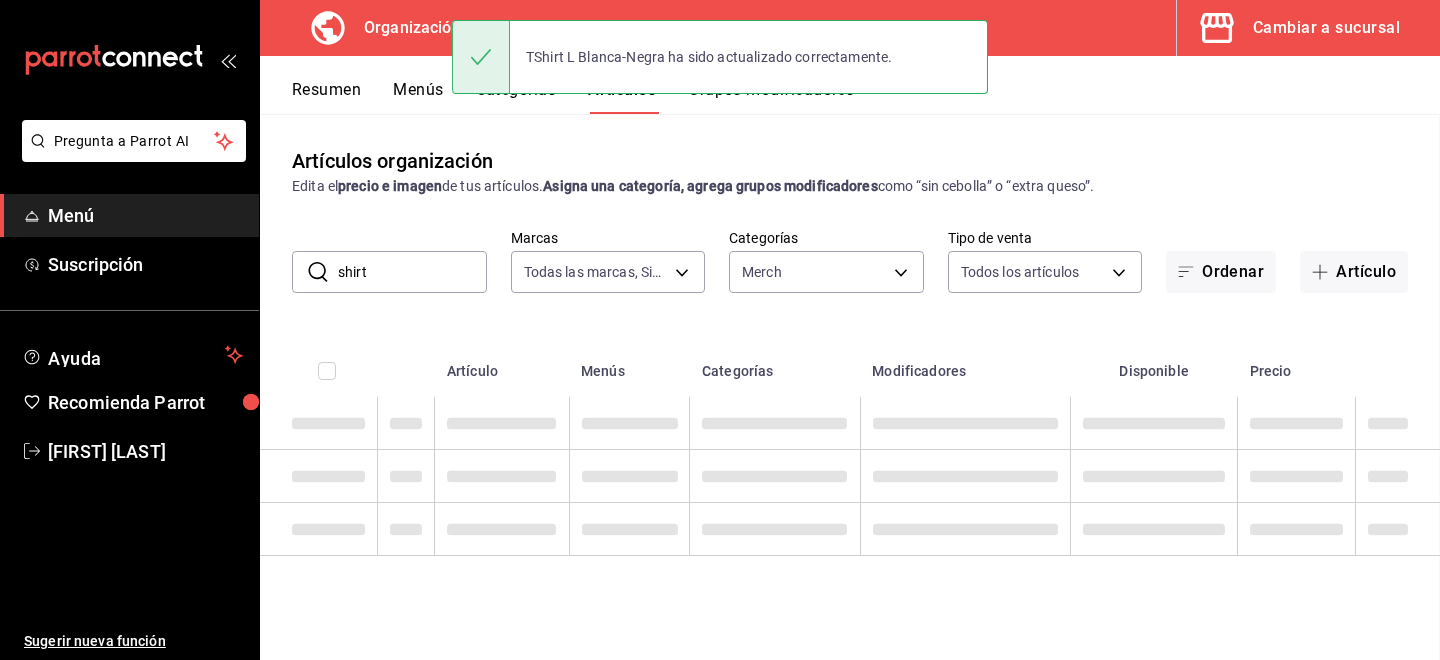 scroll, scrollTop: 0, scrollLeft: 0, axis: both 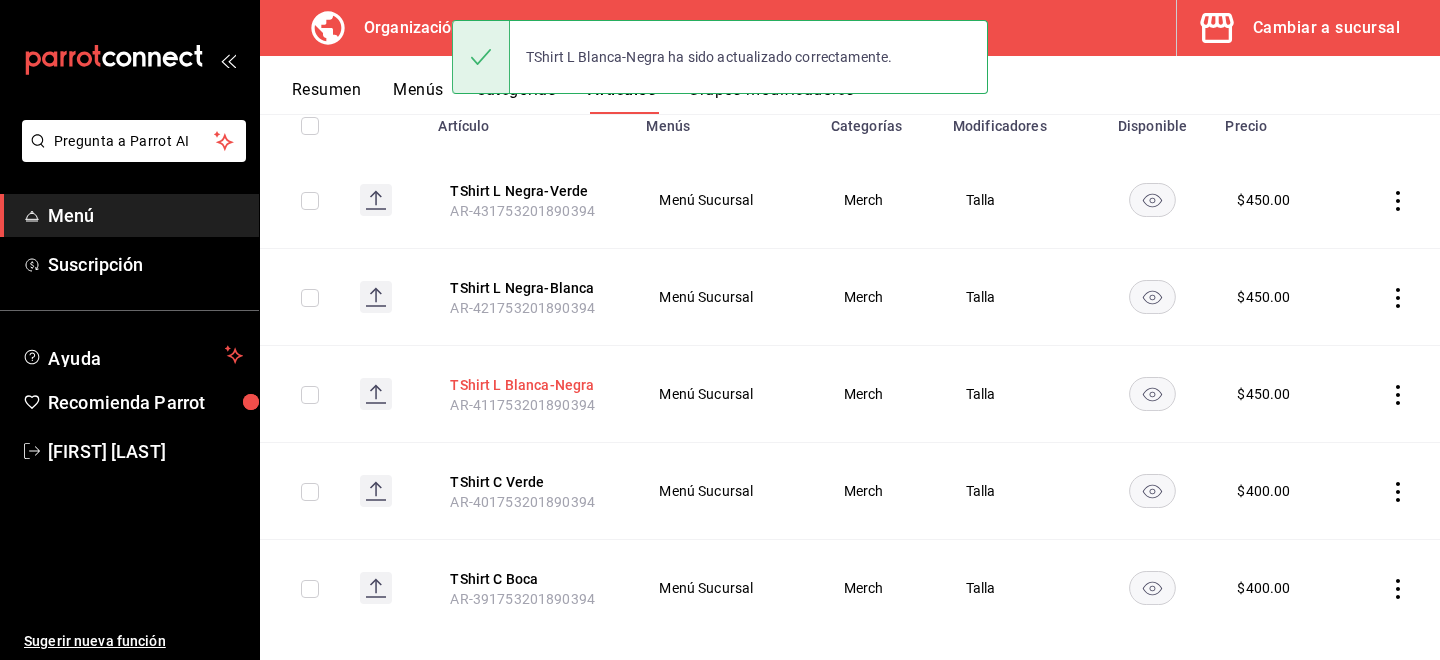 click on "TShirt L Blanca-Negra" at bounding box center [530, 385] 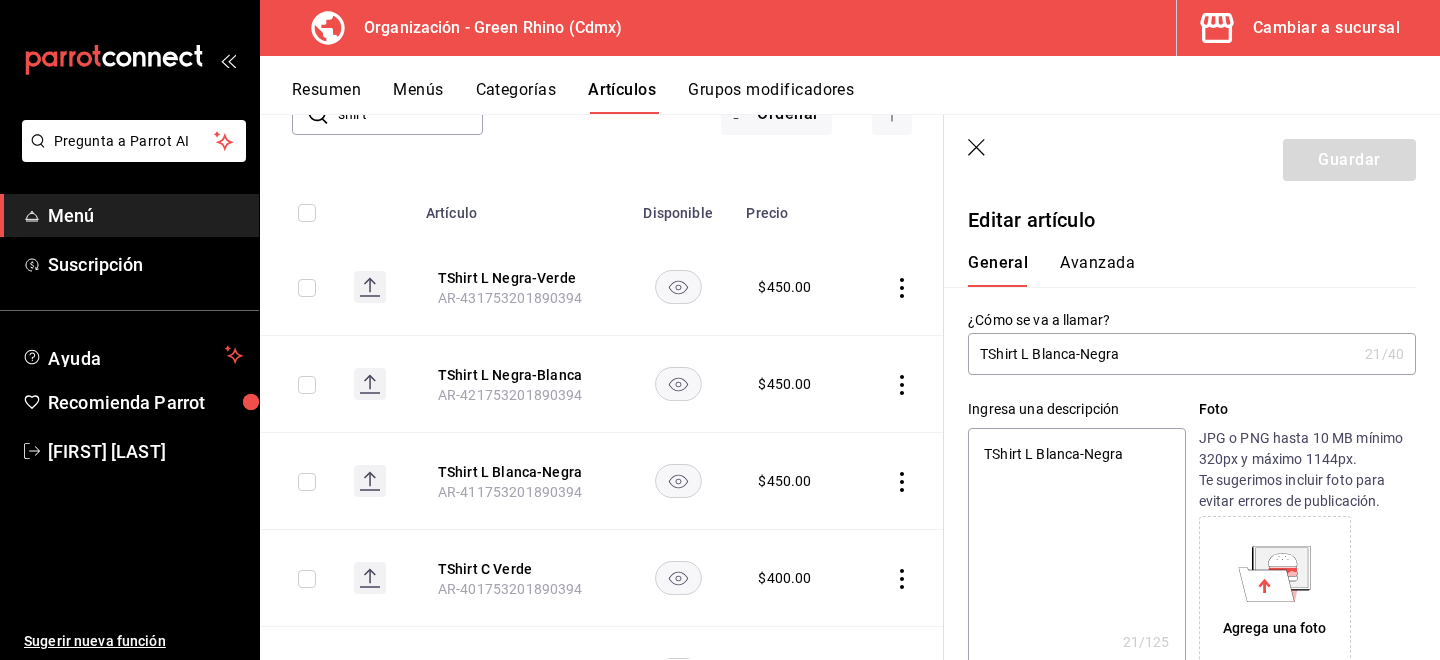 click on "Avanzada" at bounding box center (1097, 270) 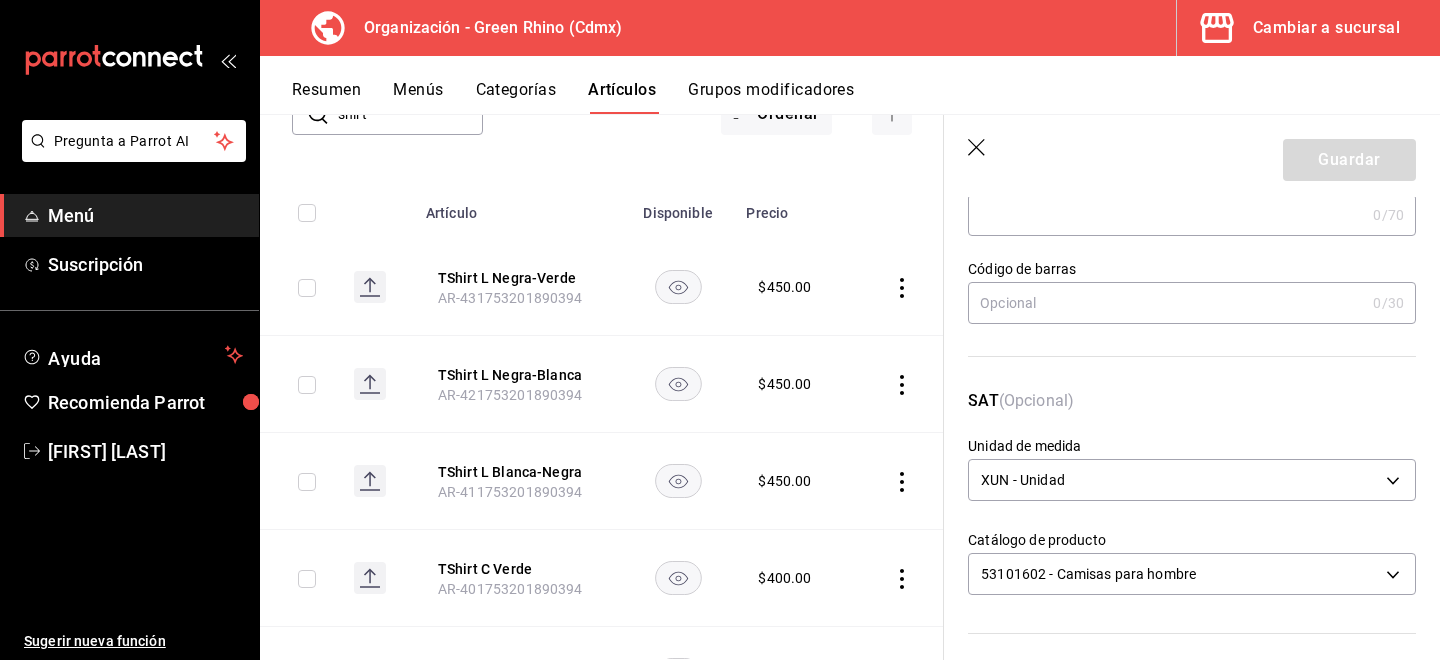 scroll, scrollTop: 0, scrollLeft: 0, axis: both 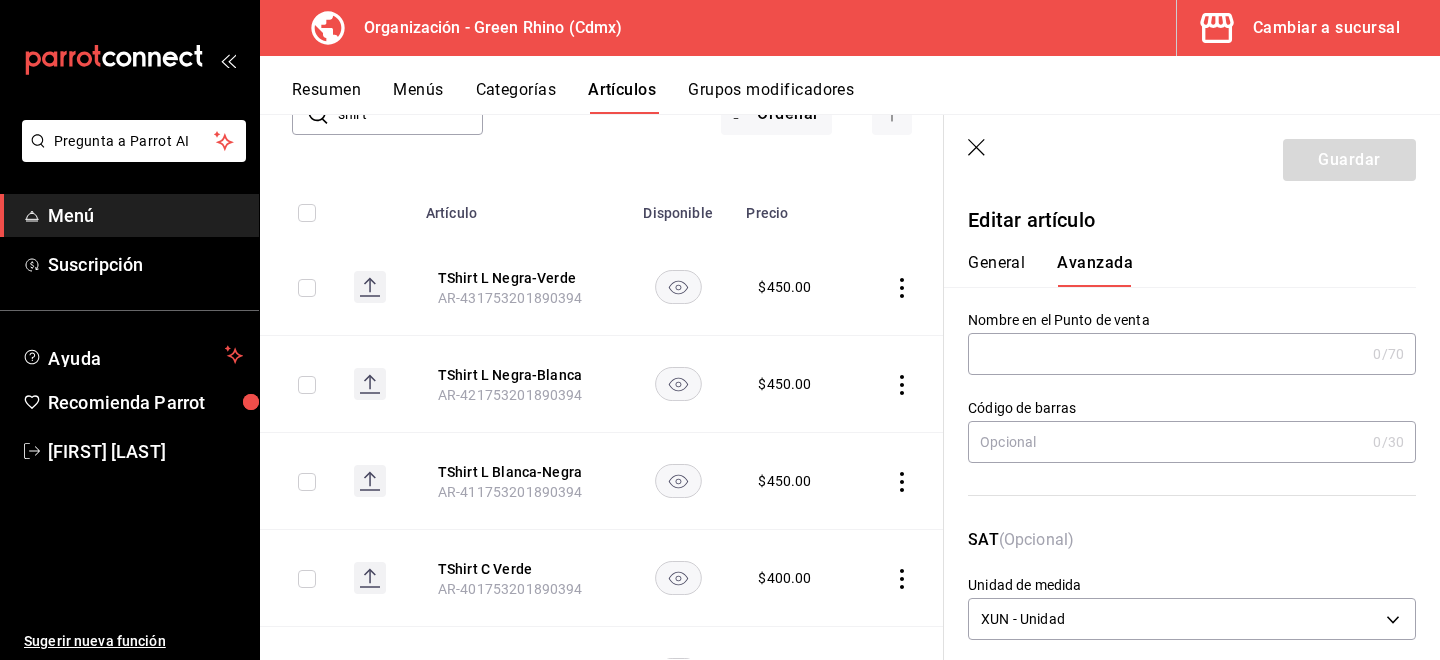 click on "General Avanzada" at bounding box center [1180, 261] 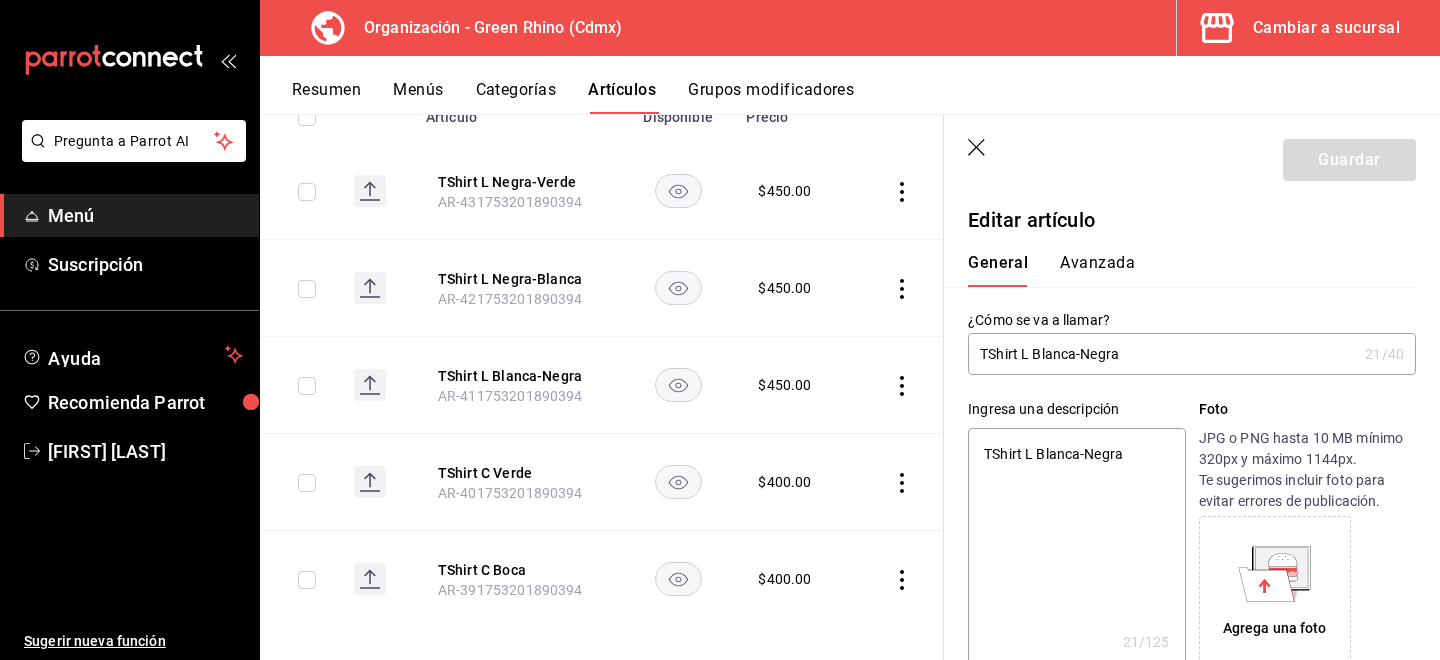 scroll, scrollTop: 357, scrollLeft: 0, axis: vertical 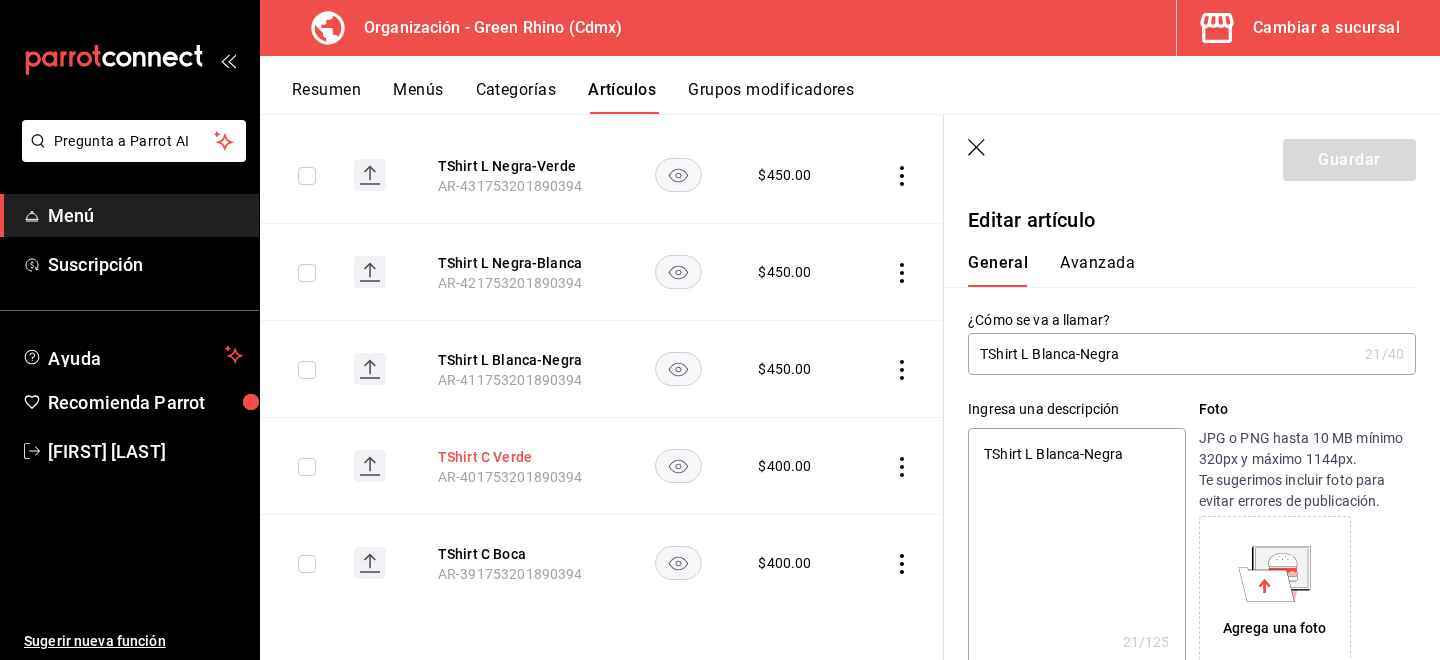 click on "TShirt C Verde" at bounding box center (518, 457) 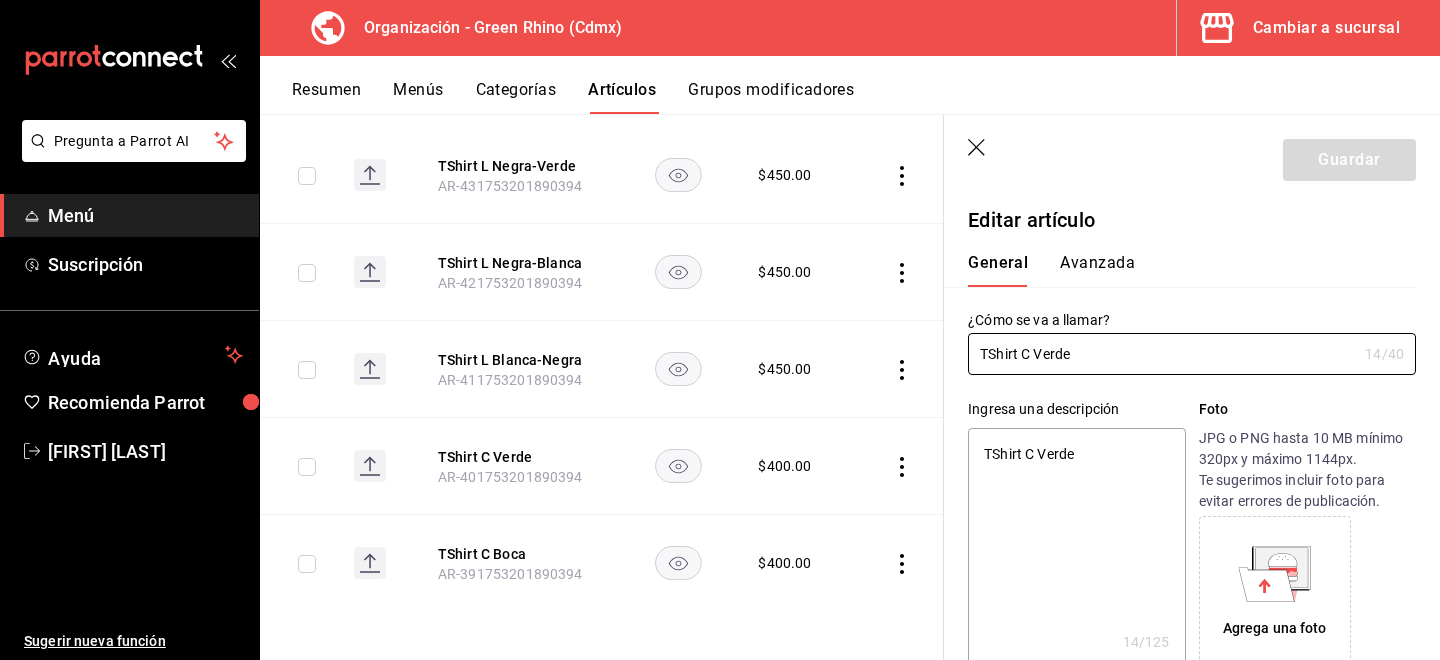 click on "Avanzada" at bounding box center (1097, 270) 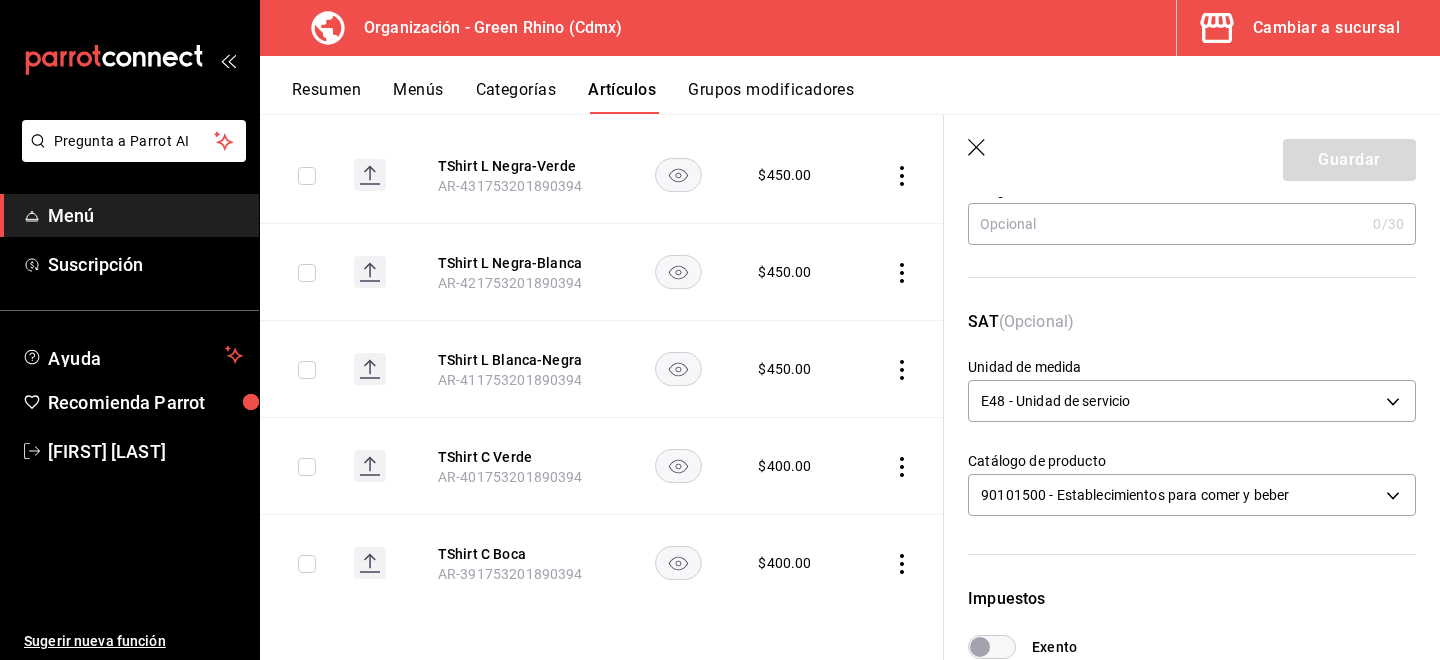 scroll, scrollTop: 226, scrollLeft: 0, axis: vertical 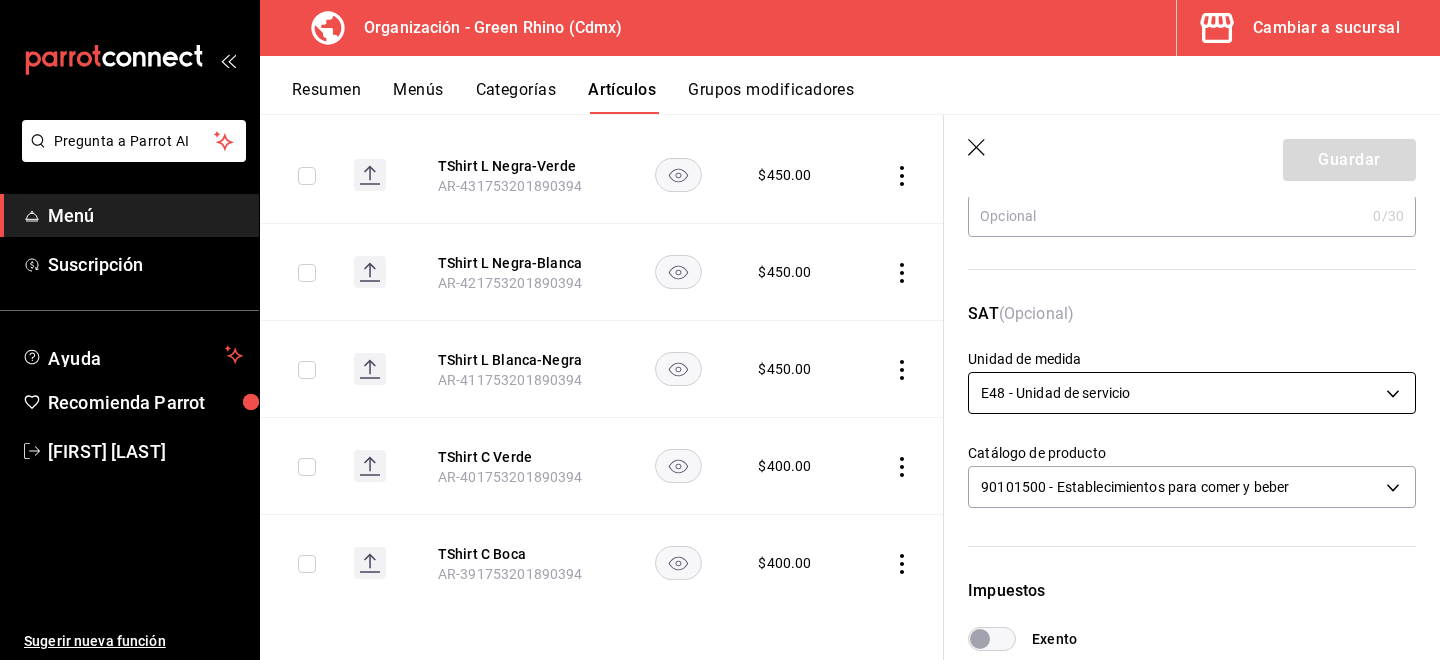 click on "Pregunta a Parrot AI Menú   Suscripción   Ayuda Recomienda Parrot   [FIRST] [LAST]   Sugerir nueva función   Organización - Green Rhino ([CITY]) Cambiar a sucursal Resumen Menús Categorías Artículos Grupos modificadores Artículos organización Edita el  precio e imagen  de tus artículos.  Asigna una categoría, agrega grupos modificadores  como “sin cebolla” o “extra queso”. ​ shirt ​ Marcas Todas las marcas, Sin marca [UUID] Categorías Merch [UUID] Tipo de venta Todos los artículos ALL Ordenar Artículo Disponible Precio TShirt L Negra-Verde [SKU] $ 450.00 TShirt L Negra-Blanca [SKU] $ 450.00 TShirt L Blanca-Negra [SKU] $ 450.00 TShirt C Verde [SKU] $ 400.00 TShirt C Boca [SKU] $ 400.00 Guardar Editar artículo General Avanzada ¿Cómo se va a llamar? TShirt C Verde 14 /40 ¿Cómo se va a llamar? Ingresa una descripción TShirt C Verde x 14 /125 ​ Foto Tipo de venta" at bounding box center [720, 330] 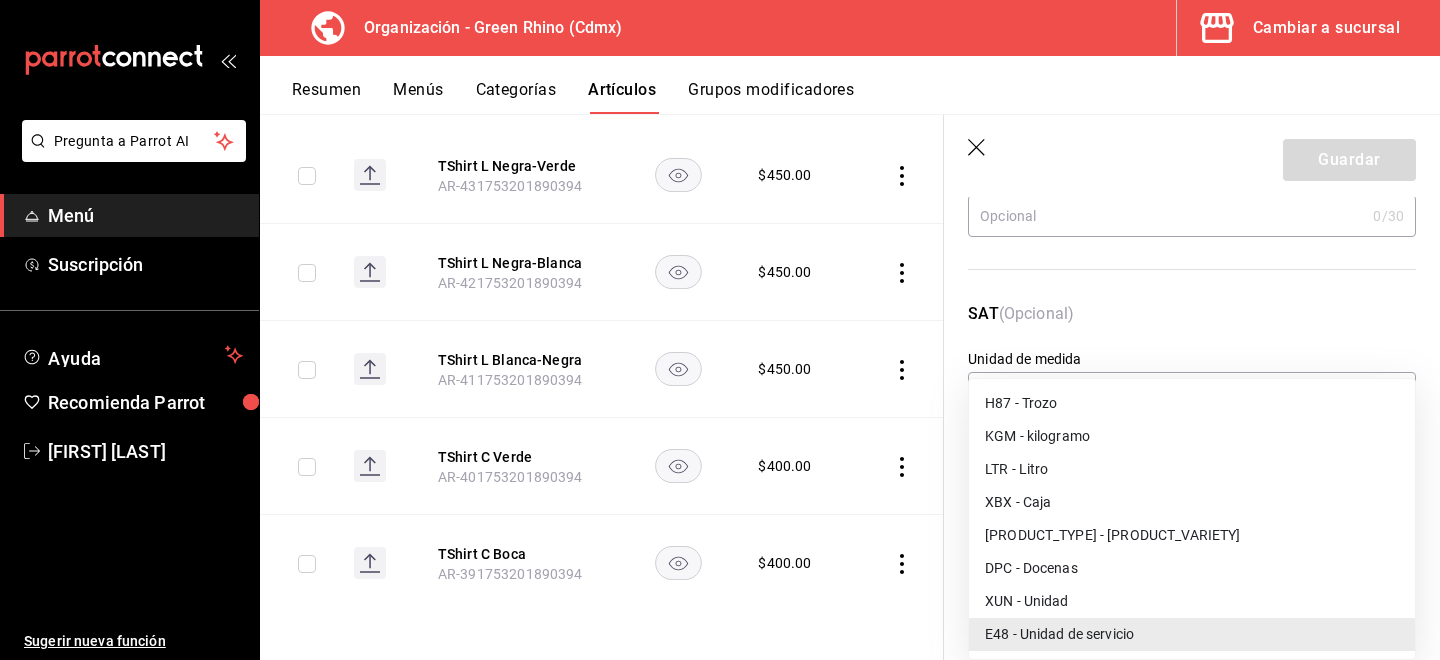 click on "XUN - Unidad" at bounding box center (1192, 601) 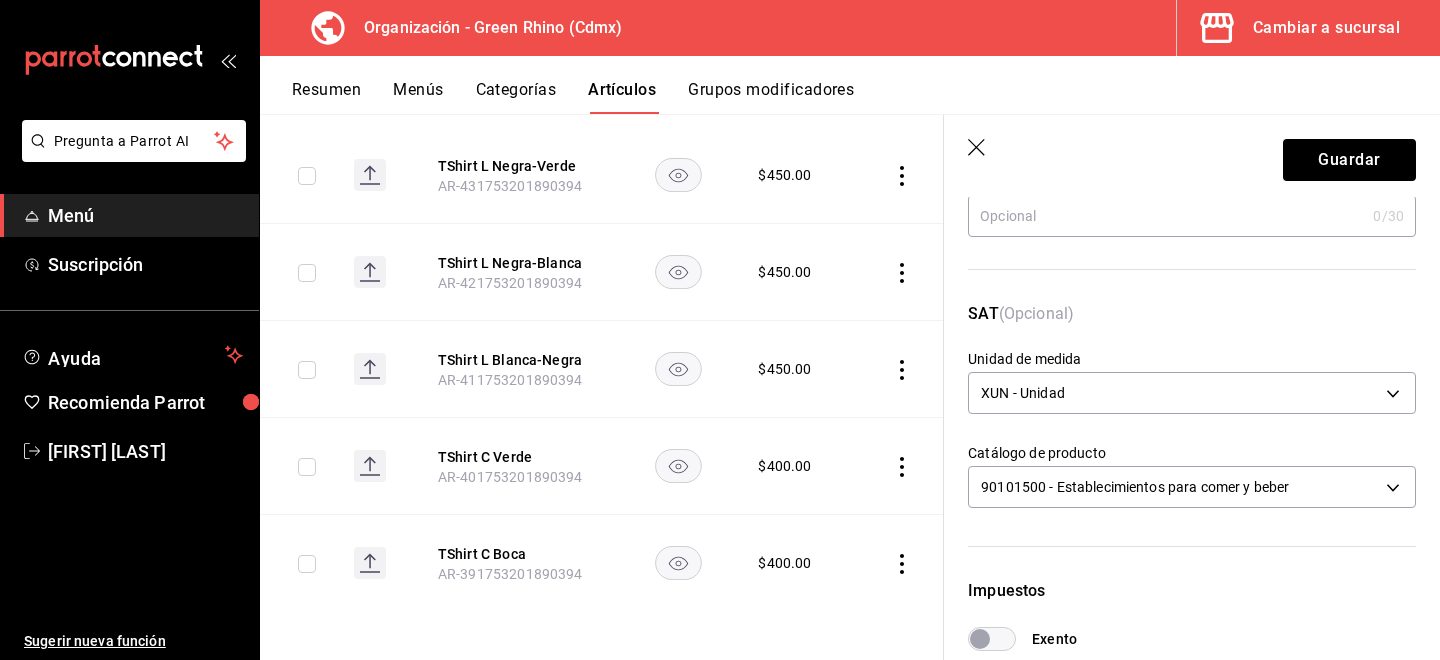 click on "Impuestos Exento Al activar esta opción no podrás agregar algún otro impuesto adicional IVA IVA - 16% IVA - 0% IVA - 8% Especial IEPS - 8% No aplica" at bounding box center [1180, 731] 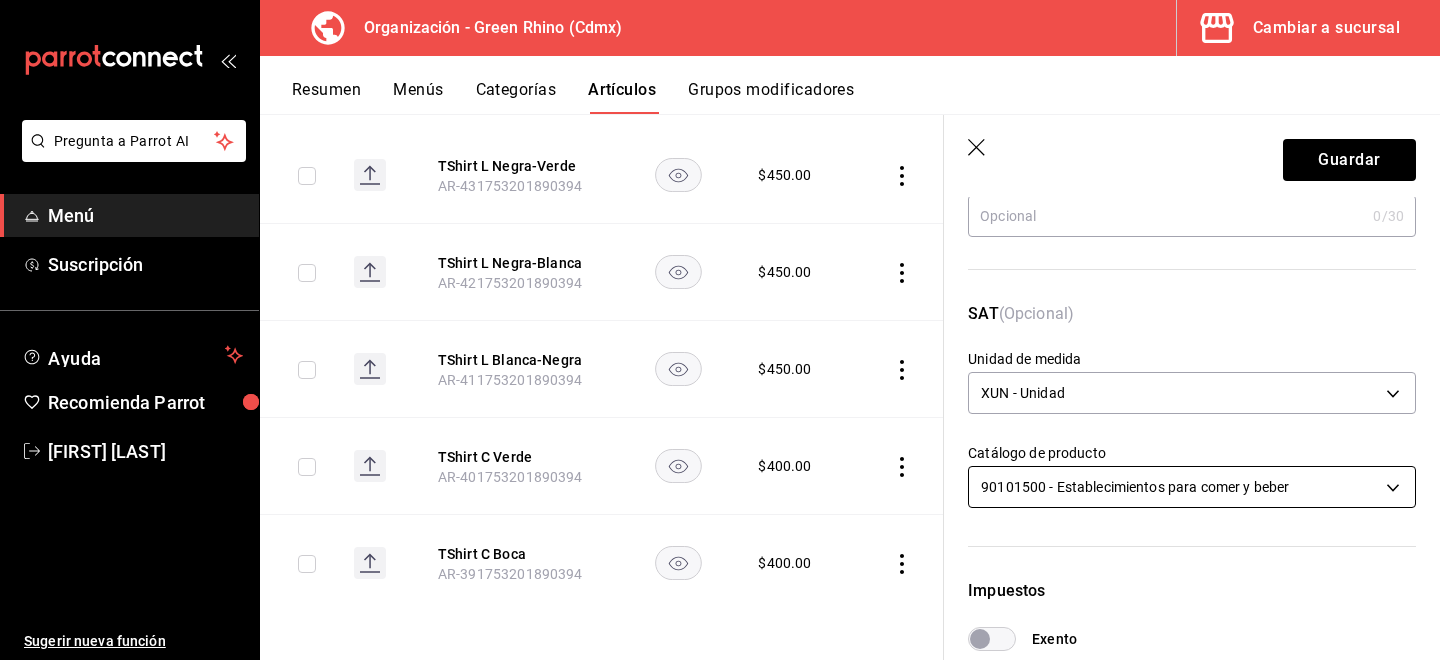 click on "Pregunta a Parrot AI Menú   Suscripción   Ayuda Recomienda Parrot   [FIRST] [LAST]   Sugerir nueva función   Organización - Green Rhino ([CITY]) Cambiar a sucursal Resumen Menús Categorías Artículos Grupos modificadores Artículos organización Edita el  precio e imagen  de tus artículos.  Asigna una categoría, agrega grupos modificadores  como “sin cebolla” o “extra queso”. ​ shirt ​ Marcas Todas las marcas, Sin marca [UUID] Categorías Merch [UUID] Tipo de venta Todos los artículos ALL Ordenar Artículo Disponible Precio TShirt L Negra-Verde [SKU] $ 450.00 TShirt L Negra-Blanca [SKU] $ 450.00 TShirt L Blanca-Negra [SKU] $ 450.00 TShirt C Verde [SKU] $ 400.00 TShirt C Boca [SKU] $ 400.00 Guardar Editar artículo General Avanzada ¿Cómo se va a llamar? TShirt C Verde 14 /40 ¿Cómo se va a llamar? Ingresa una descripción TShirt C Verde x 14 /125 ​ Foto Tipo de venta" at bounding box center [720, 330] 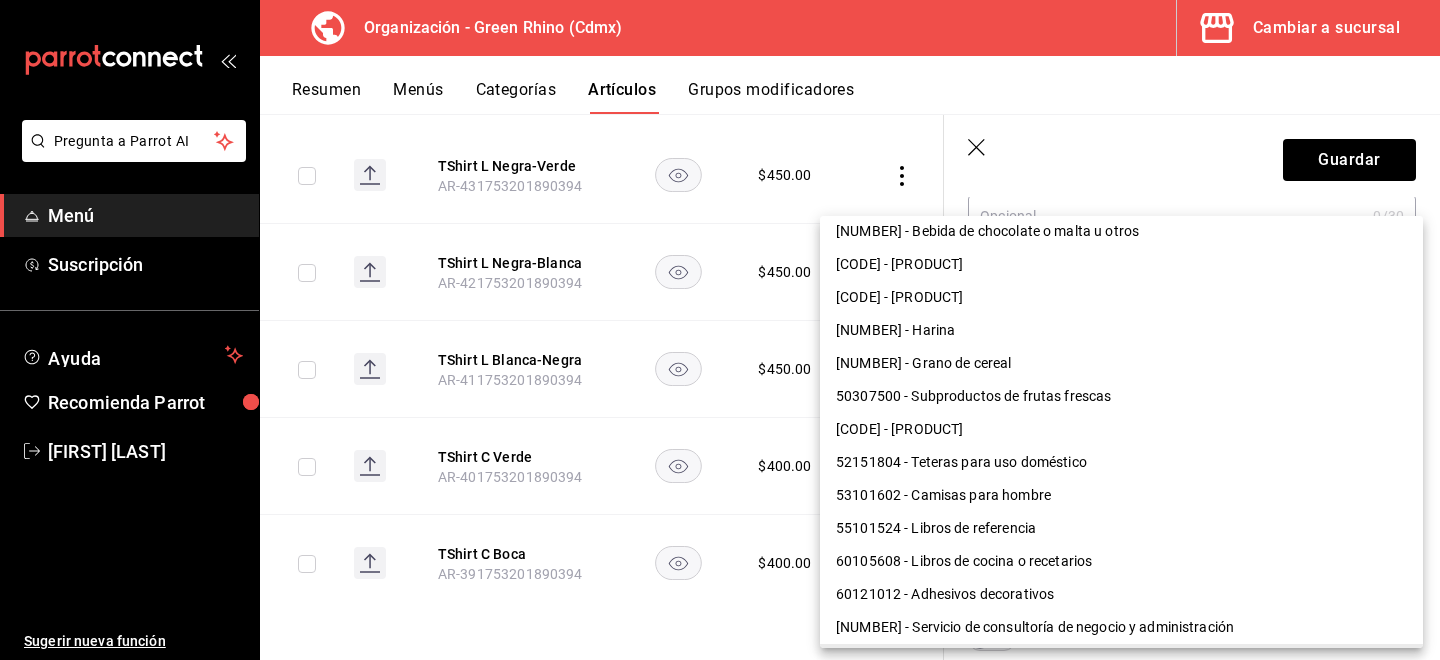 scroll, scrollTop: 1476, scrollLeft: 0, axis: vertical 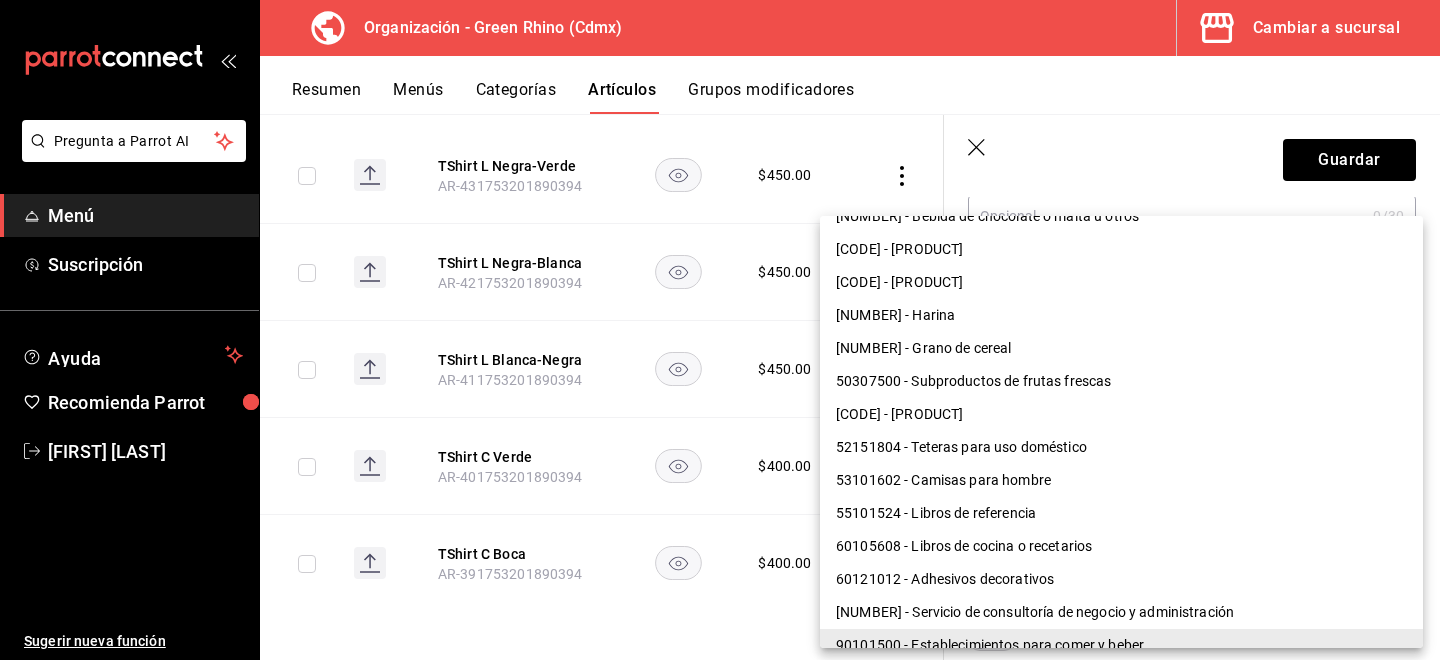 click on "53101602 - Camisas para hombre" at bounding box center (1121, 480) 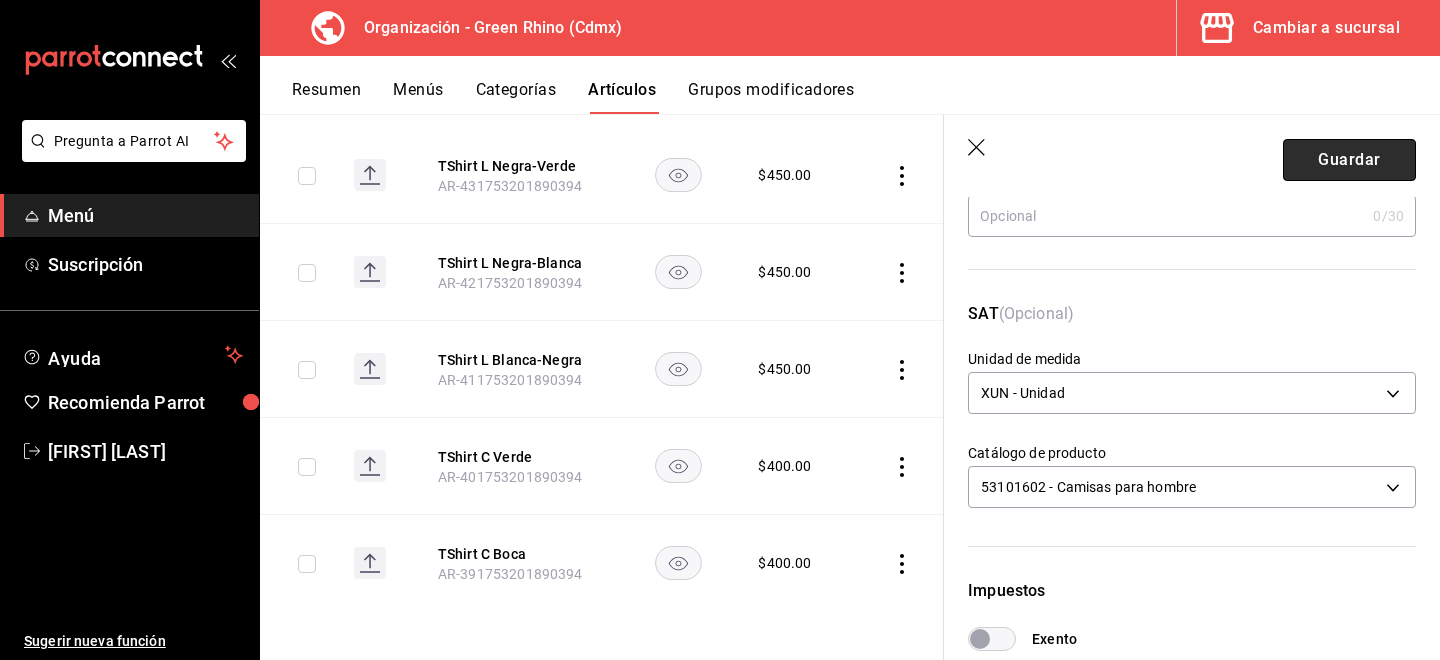 click on "Guardar" at bounding box center (1349, 160) 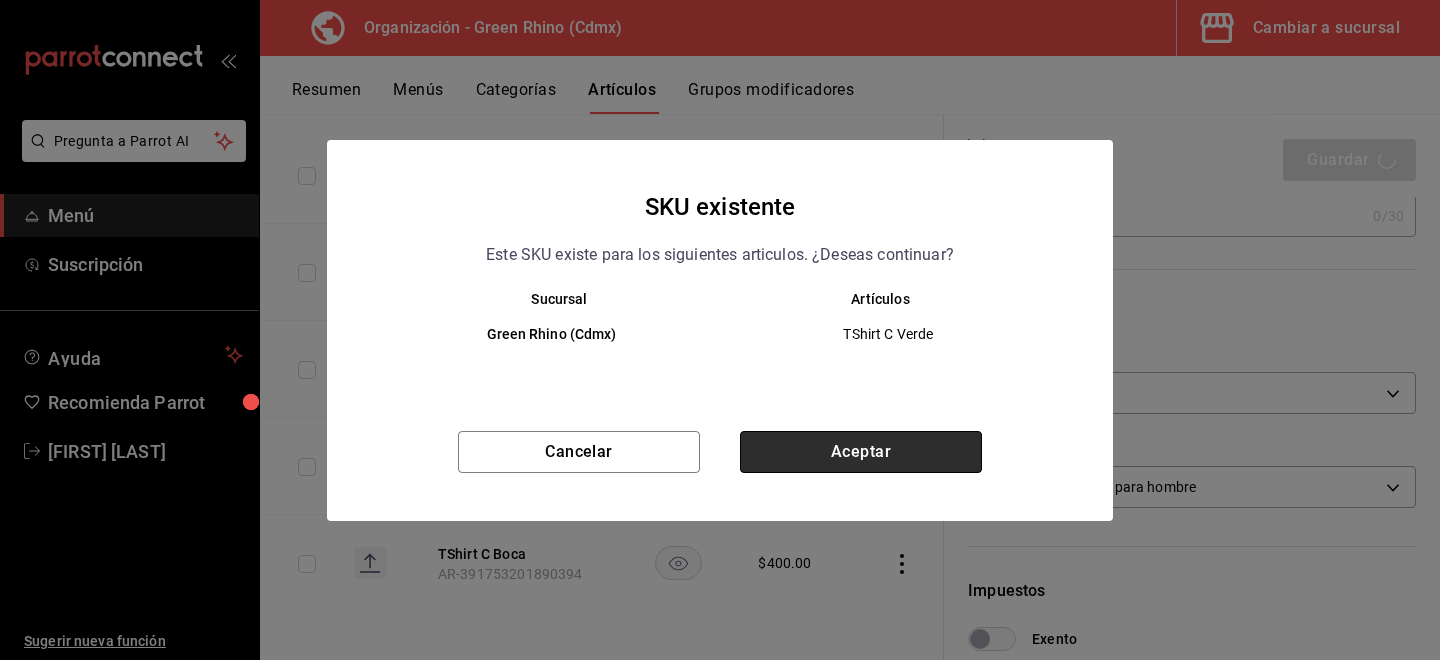 click on "Aceptar" at bounding box center (861, 452) 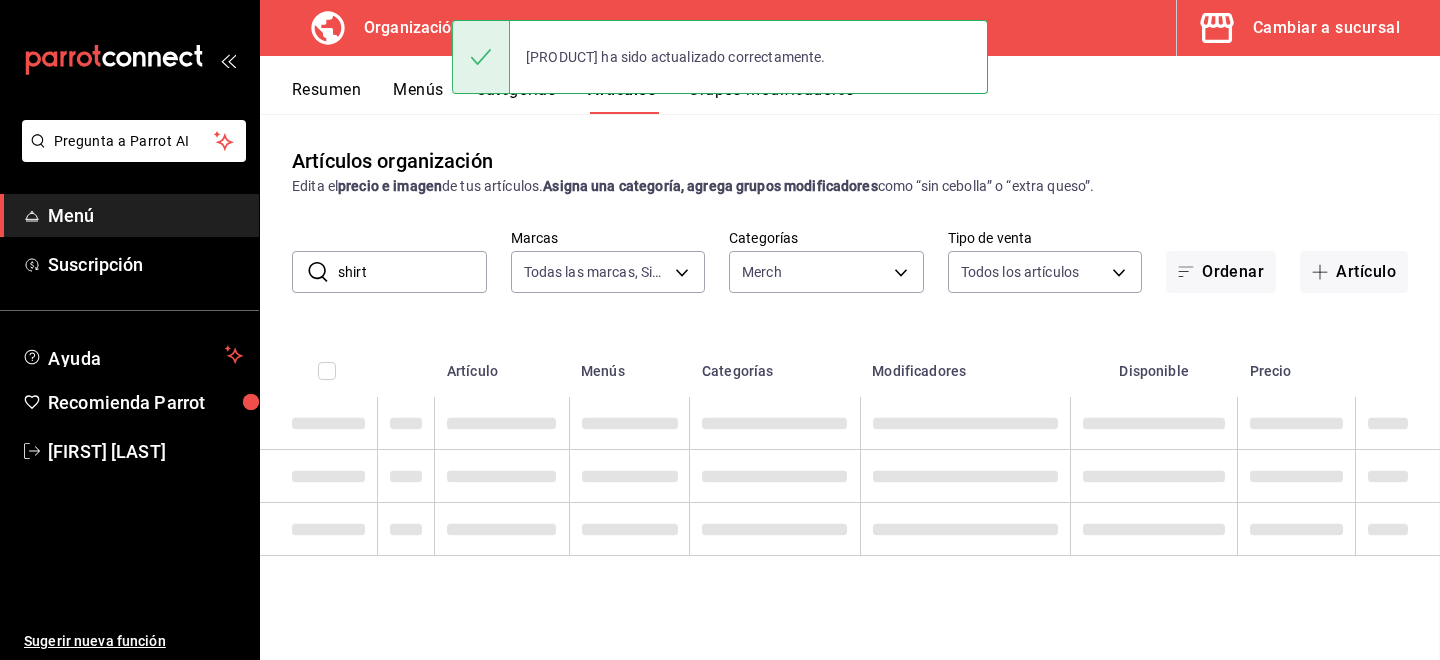scroll, scrollTop: 0, scrollLeft: 0, axis: both 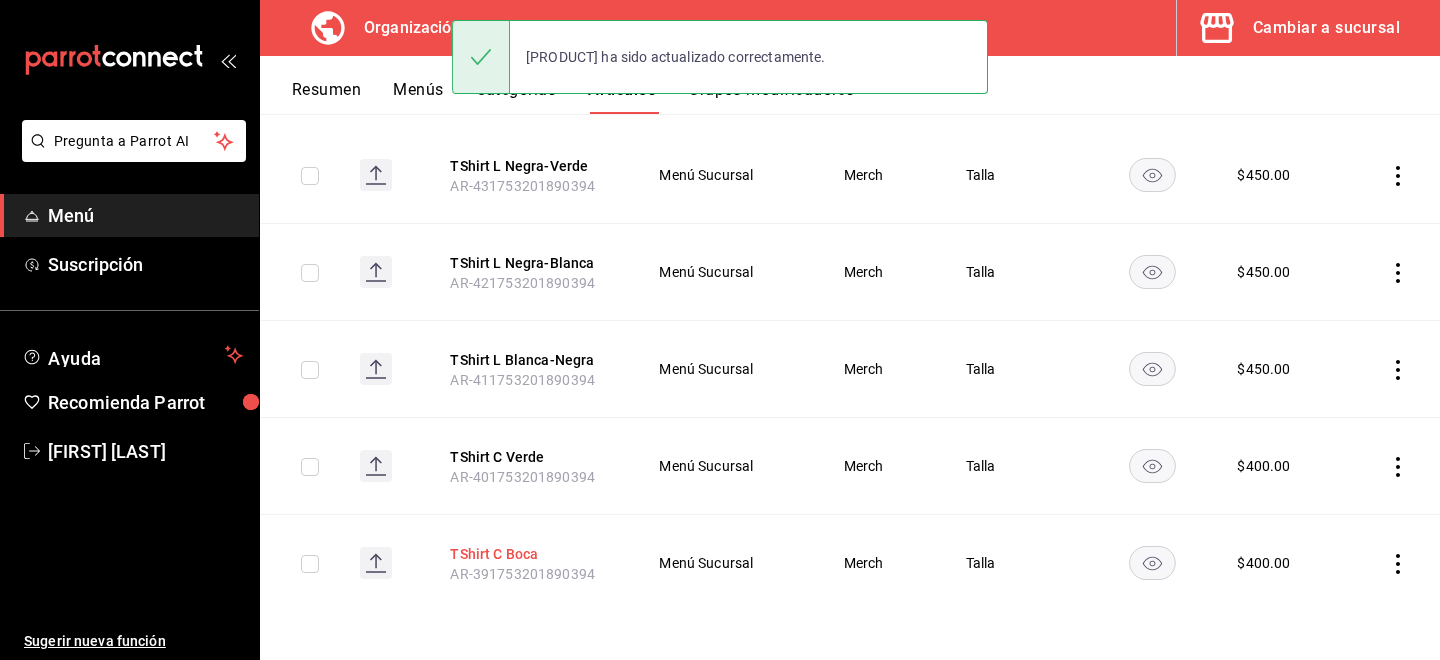 click on "TShirt C Boca" at bounding box center (530, 554) 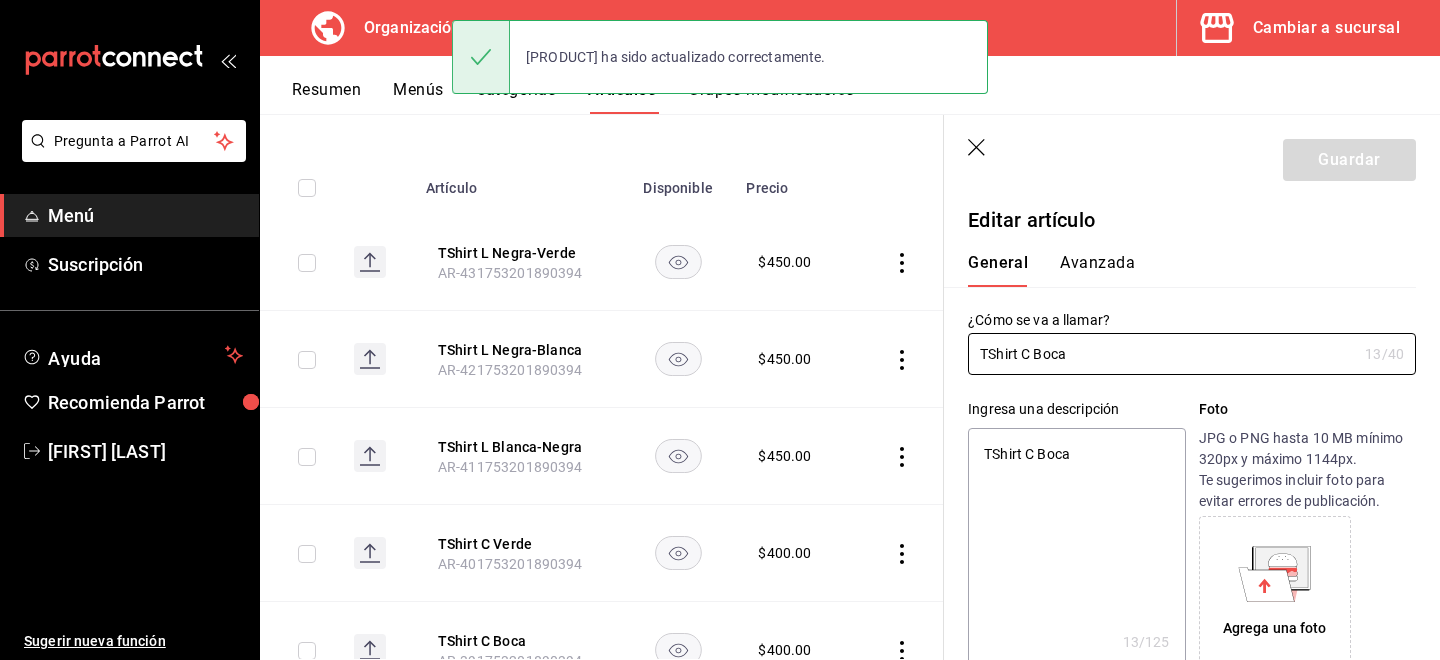 click on "Avanzada" at bounding box center [1097, 270] 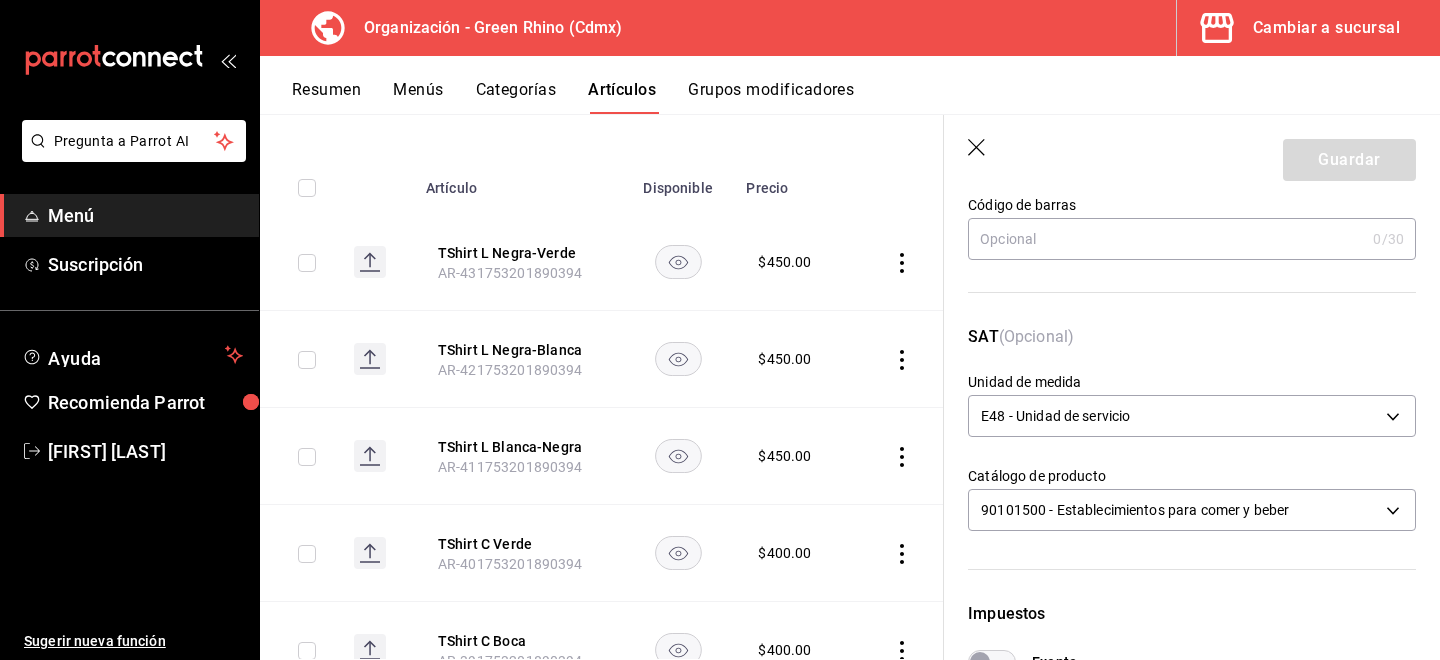 scroll, scrollTop: 237, scrollLeft: 0, axis: vertical 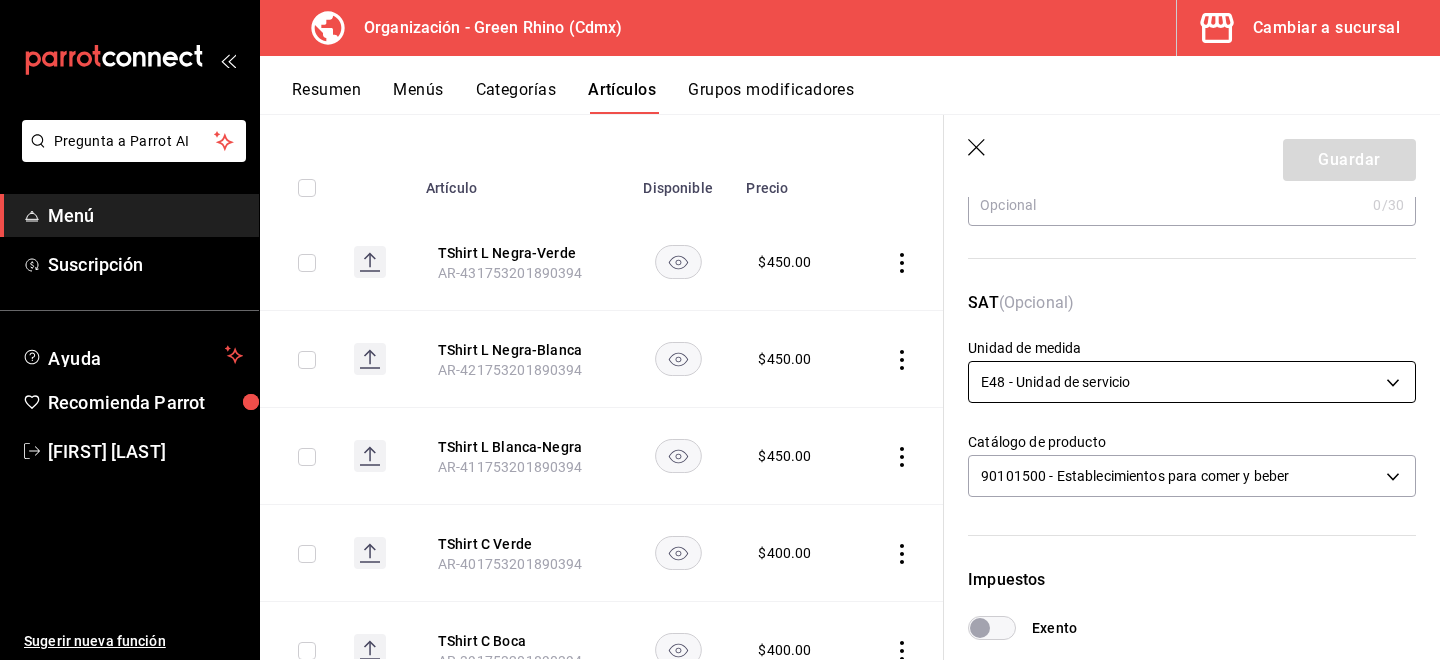 click on "Pregunta a Parrot AI Menú   Suscripción   Ayuda Recomienda Parrot   [FIRST] [LAST]   Sugerir nueva función   Organización - Green Rhino (Cdmx) Cambiar a sucursal Resumen Menús Categorías Artículos Grupos modificadores Artículos organización Edita el  precio e imagen  de tus artículos.  Asigna una categoría, agrega grupos modificadores  como “sin cebolla” o “extra queso”. ​ shirt ​ Marcas Todas las marcas, Sin marca 718e4269-ab1b-41b6-b1a3-b54ad853307e Categorías Merch b82d061b-ad1a-42b3-8576-24315513d805 Tipo de venta Todos los artículos ALL Ordenar Artículo Disponible Precio TShirt L Negra-Verde [ORDER_ID] $ 450.00 TShirt L Negra-Blanca [ORDER_ID] $ 450.00 TShirt L Blanca-Negra [ORDER_ID] $ 450.00 TShirt C Verde [ORDER_ID] $ 400.00 TShirt C Boca [ORDER_ID] $ 400.00 Guardar Editar artículo General Avanzada ¿Cómo se va a llamar? TShirt C Boca 13 /40 ¿Cómo se va a llamar? Ingresa una descripción TShirt C Boca x 13 /125 ​ Foto Agrega una foto" at bounding box center [720, 330] 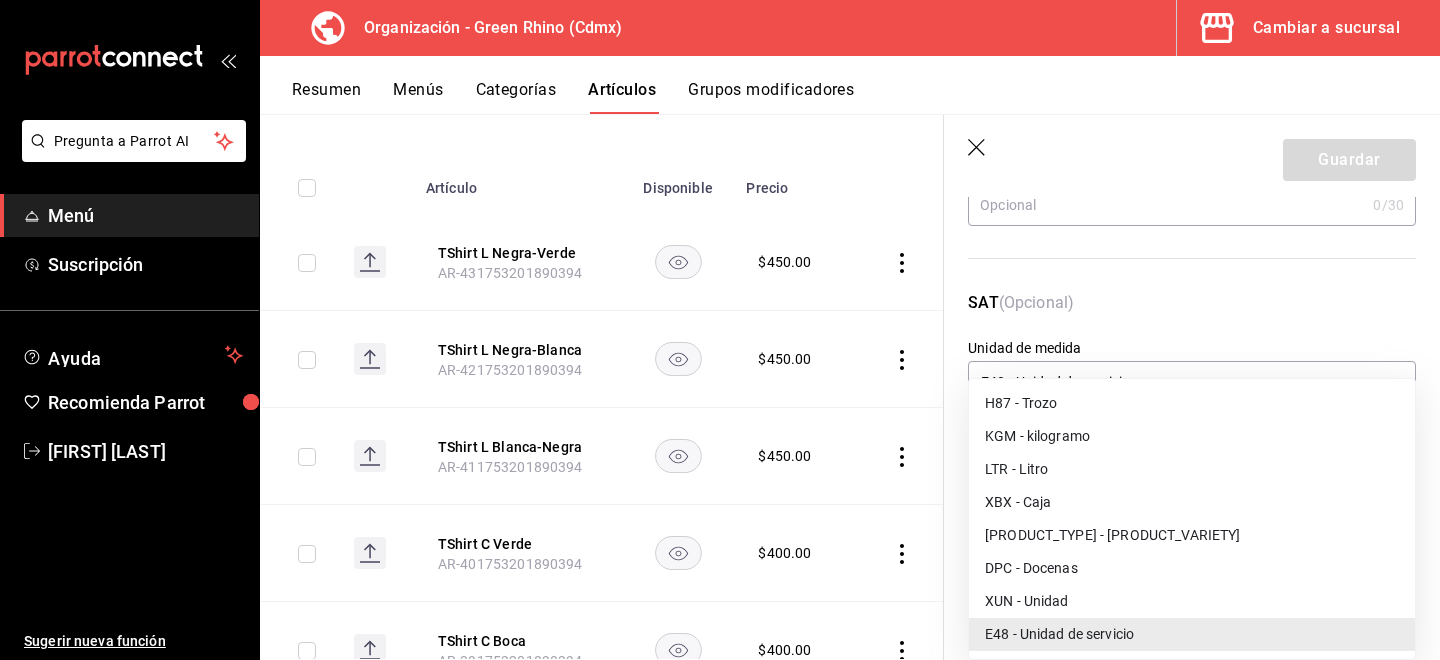 click on "XUN - Unidad" at bounding box center (1192, 601) 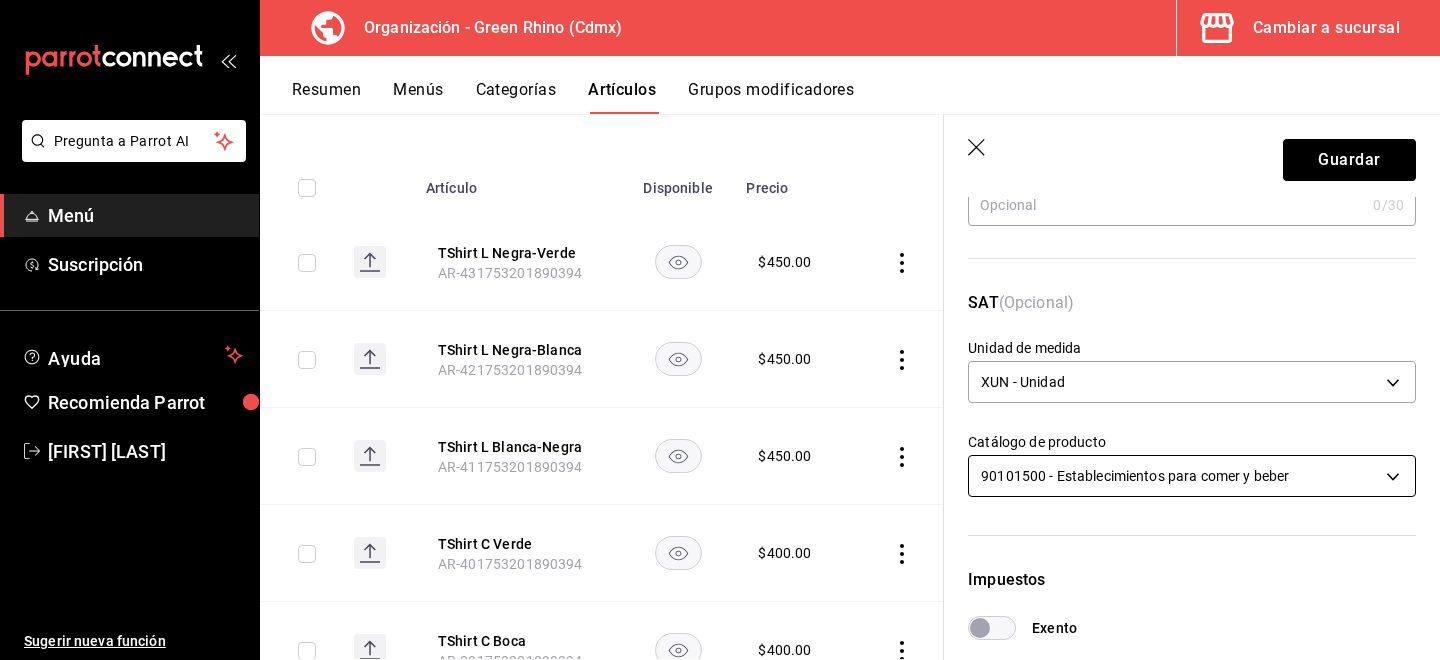 click on "Pregunta a Parrot AI Menú   Suscripción   Ayuda Recomienda Parrot   [FIRST] [LAST]   Sugerir nueva función   Organización - Green Rhino (Cdmx) Cambiar a sucursal Resumen Menús Categorías Artículos Grupos modificadores Artículos organización Edita el  precio e imagen  de tus artículos.  Asigna una categoría, agrega grupos modificadores  como “sin cebolla” o “extra queso”. ​ shirt ​ Marcas Todas las marcas, Sin marca 718e4269-ab1b-41b6-b1a3-b54ad853307e Categorías Merch b82d061b-ad1a-42b3-8576-24315513d805 Tipo de venta Todos los artículos ALL Ordenar Artículo Disponible Precio TShirt L Negra-Verde [ORDER_ID] $ 450.00 TShirt L Negra-Blanca [ORDER_ID] $ 450.00 TShirt L Blanca-Negra [ORDER_ID] $ 450.00 TShirt C Verde [ORDER_ID] $ 400.00 TShirt C Boca [ORDER_ID] $ 400.00 Guardar Editar artículo General Avanzada ¿Cómo se va a llamar? TShirt C Boca 13 /40 ¿Cómo se va a llamar? Ingresa una descripción TShirt C Boca x 13 /125 ​ Foto Agrega una foto" at bounding box center (720, 330) 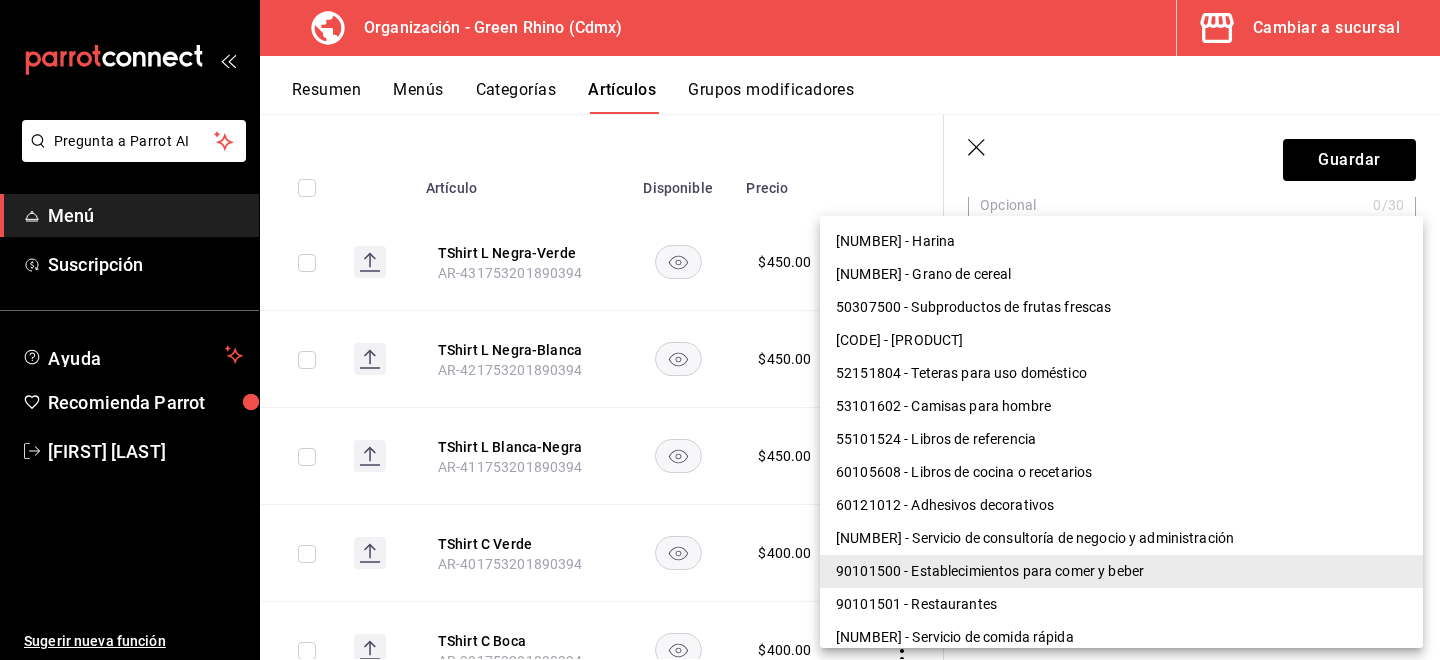 scroll, scrollTop: 1540, scrollLeft: 0, axis: vertical 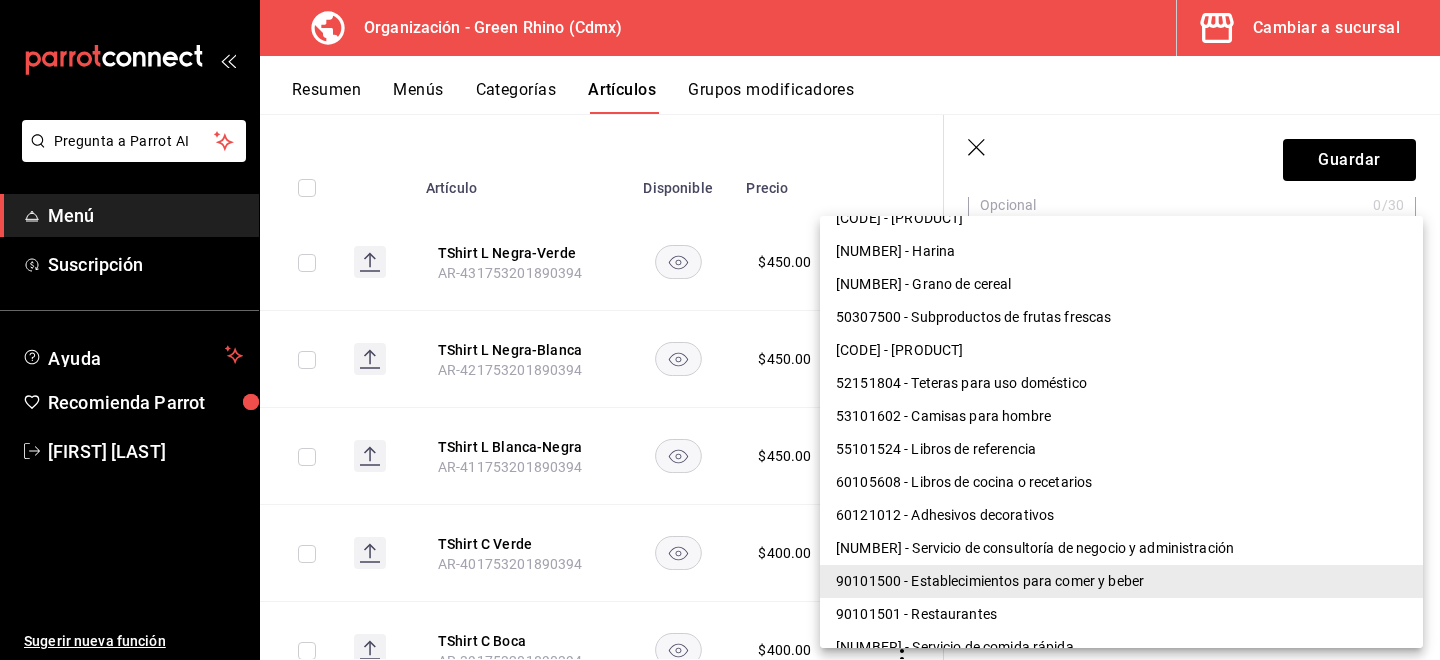 click on "53101602 - Camisas para hombre" at bounding box center [1121, 416] 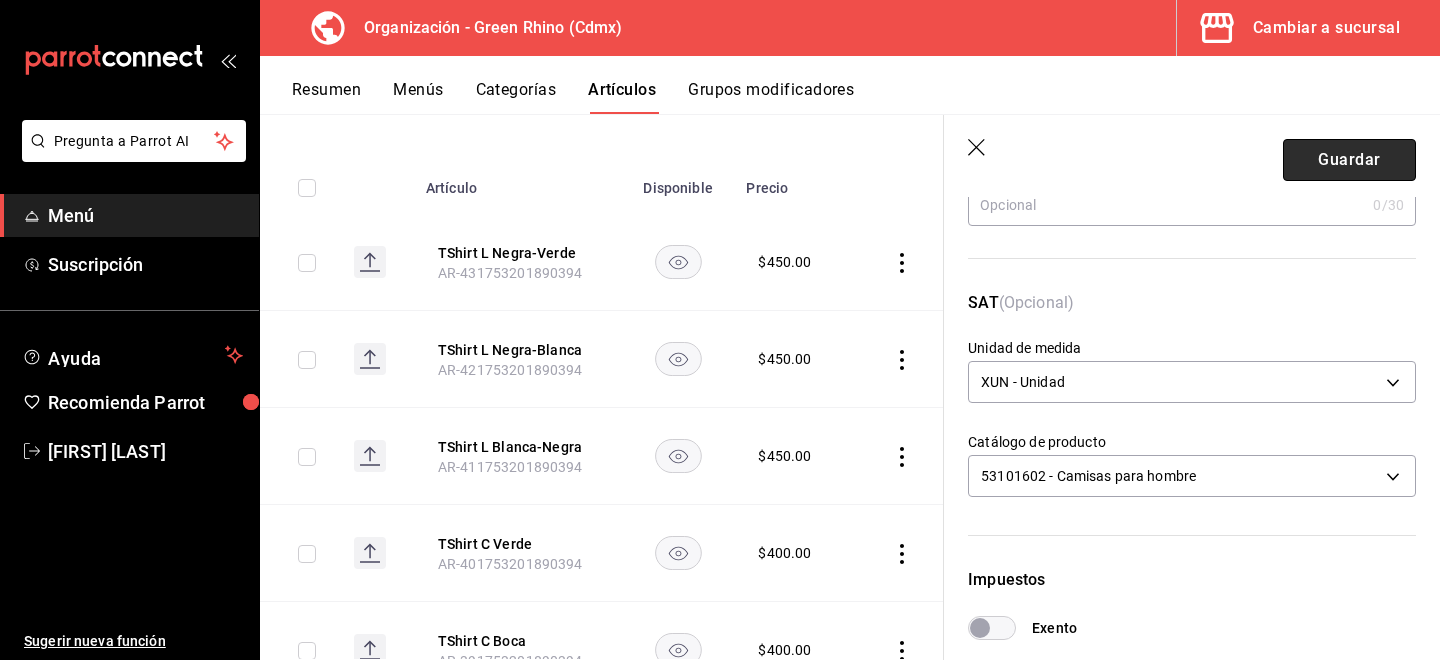 click on "Guardar" at bounding box center [1349, 160] 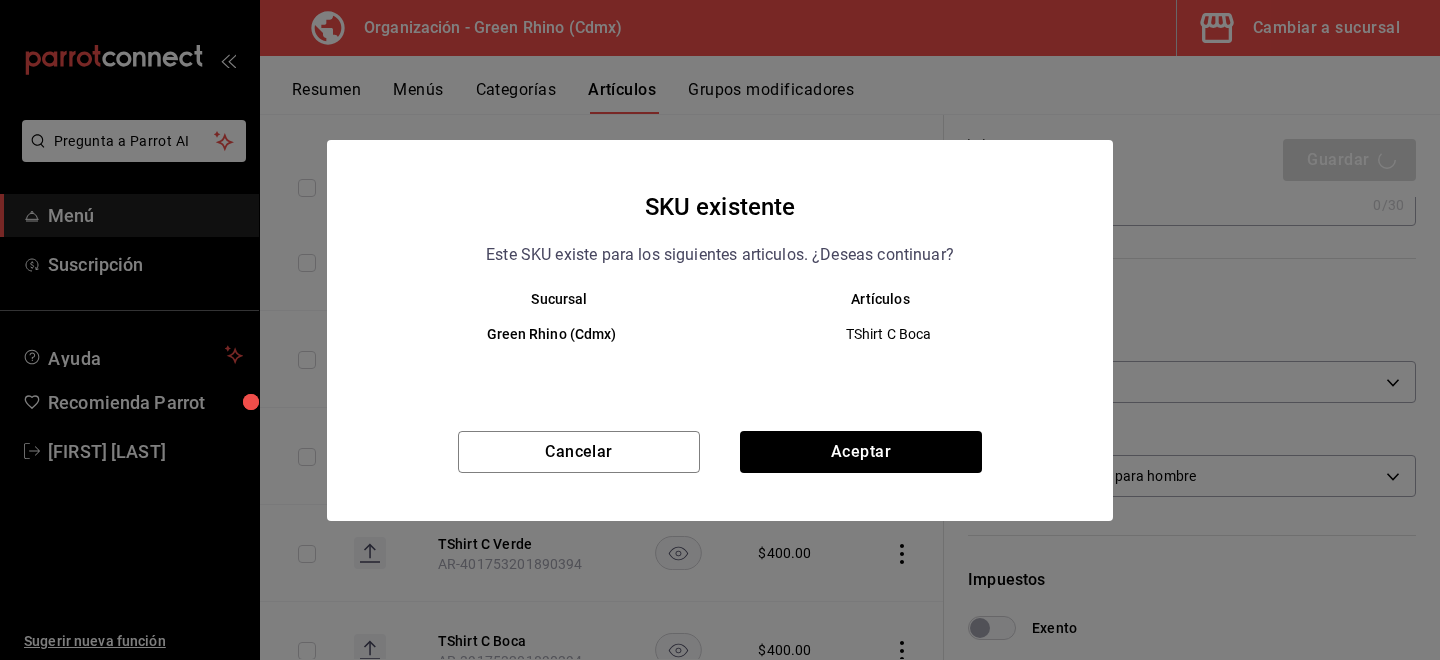 click on "SKU existente Este SKU existe para los siguientes articulos. ¿Deseas continuar? Sucursal Artículos Green Rhino (Cdmx) TShirt C Boca Cancelar Aceptar" at bounding box center (720, 330) 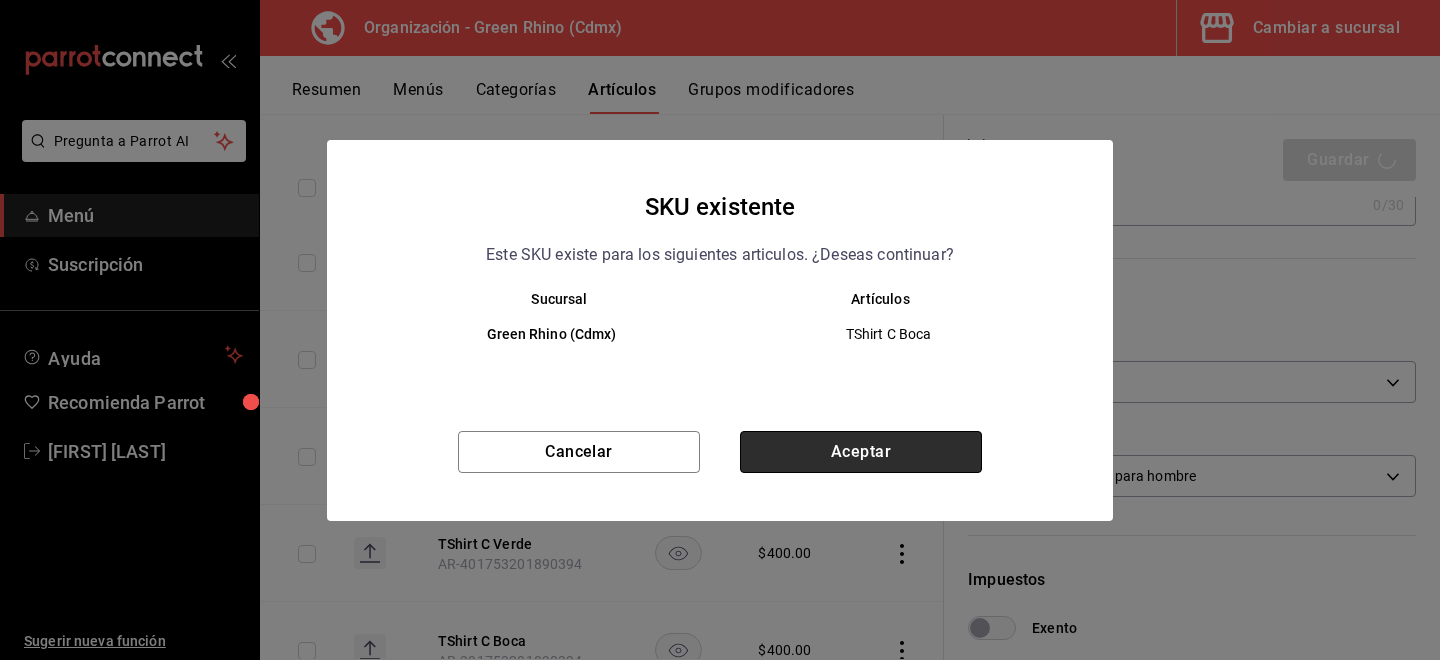 click on "Aceptar" at bounding box center (861, 452) 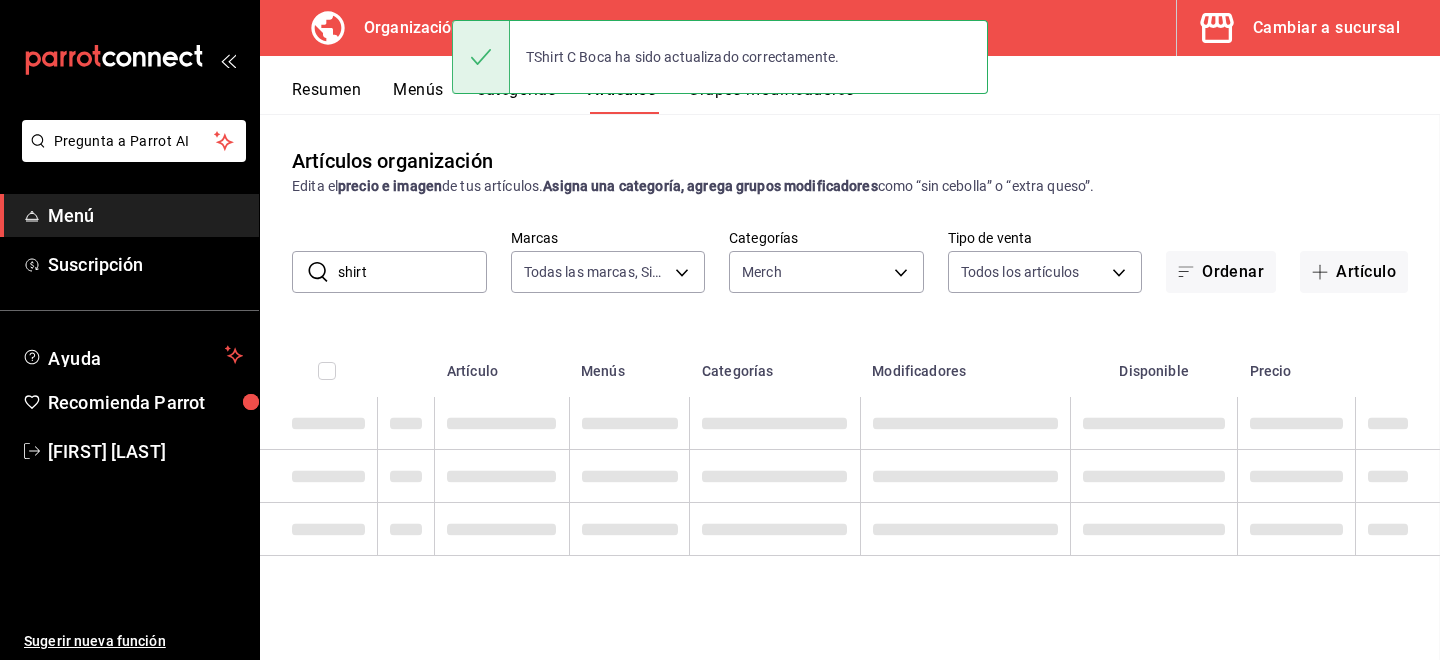 scroll, scrollTop: 0, scrollLeft: 0, axis: both 